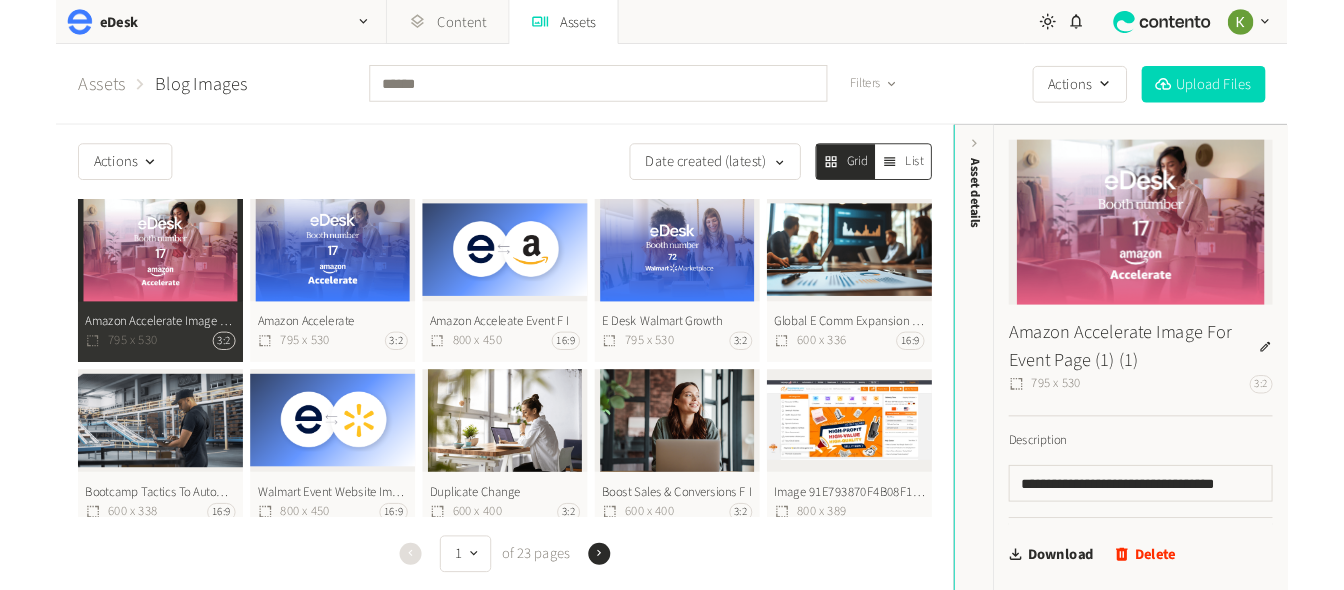 scroll, scrollTop: 0, scrollLeft: 0, axis: both 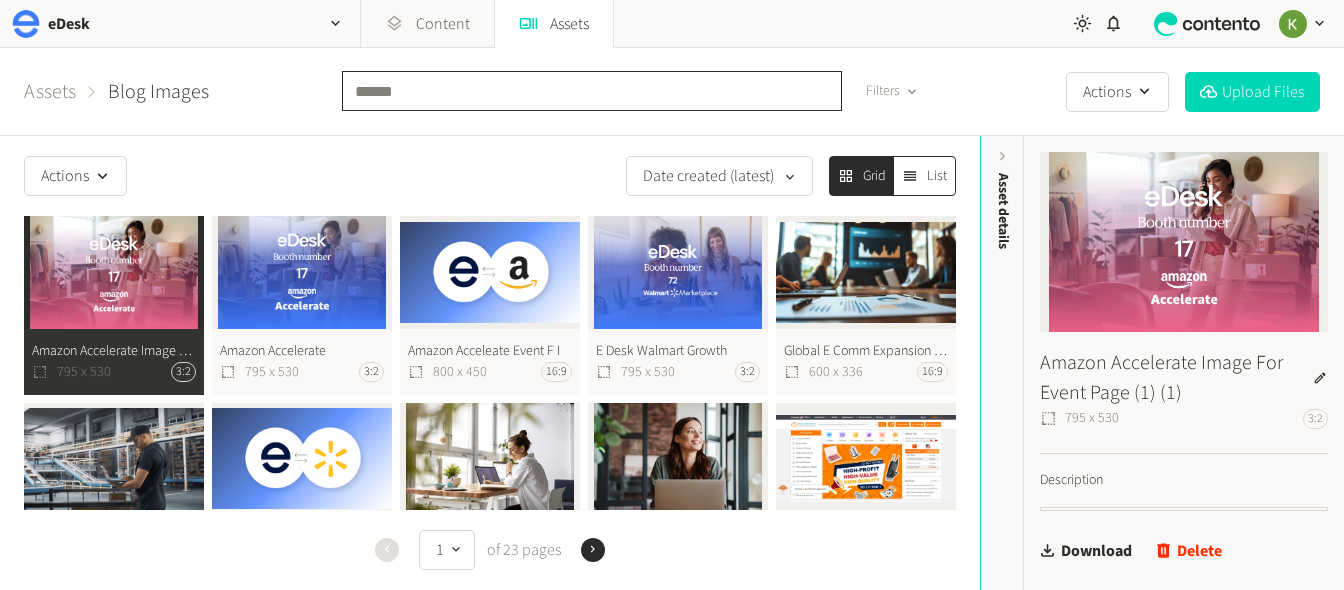 click 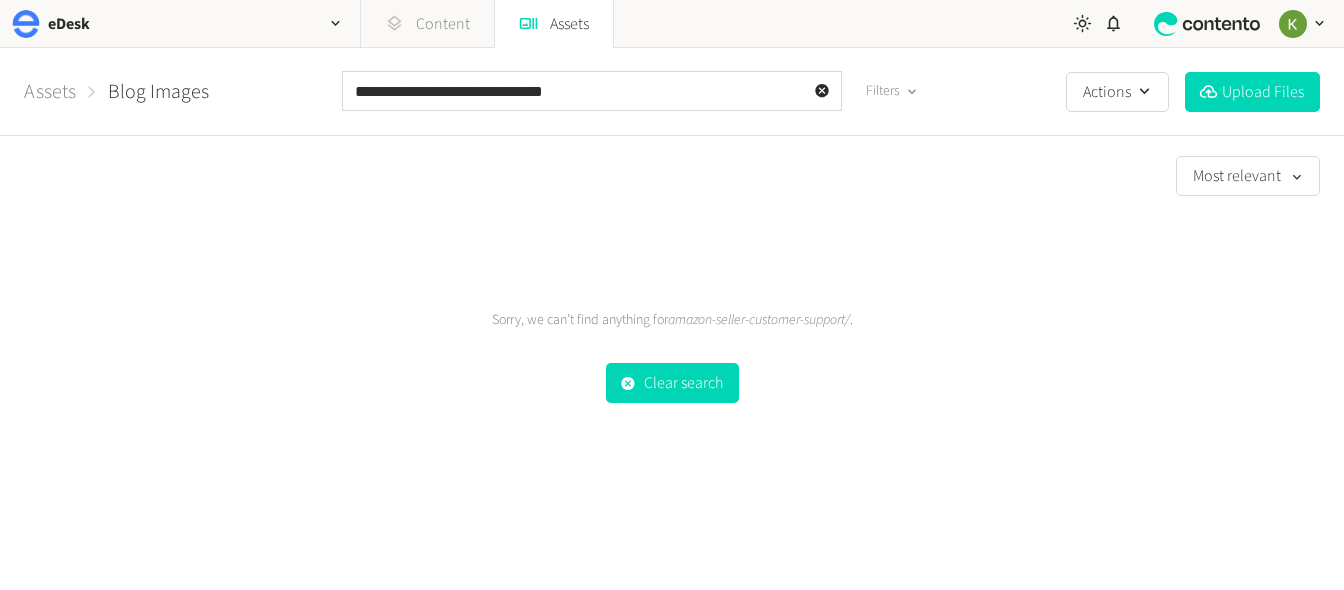 click on "Content" 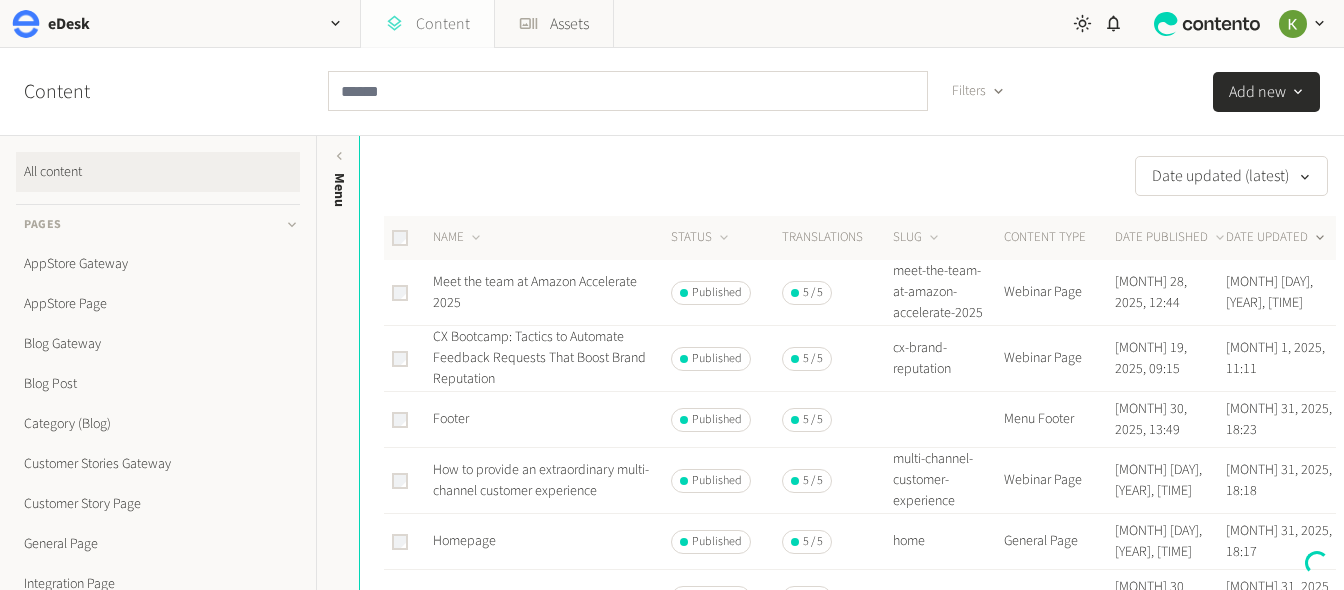 click on "Content" 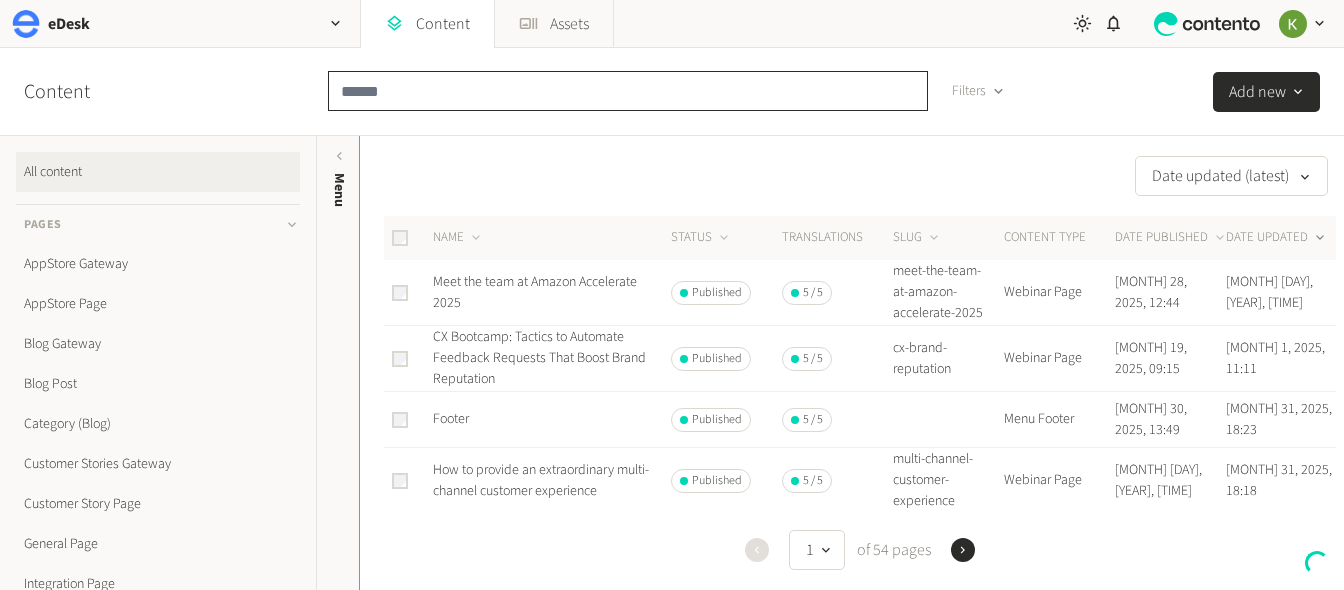 click 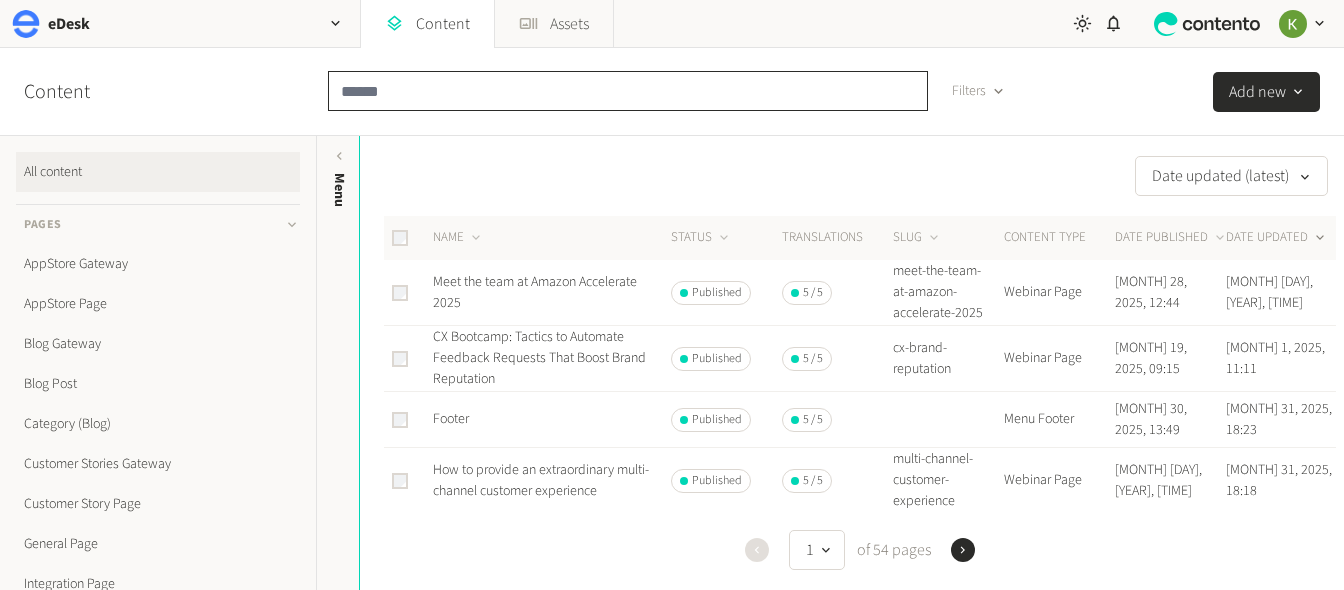 click 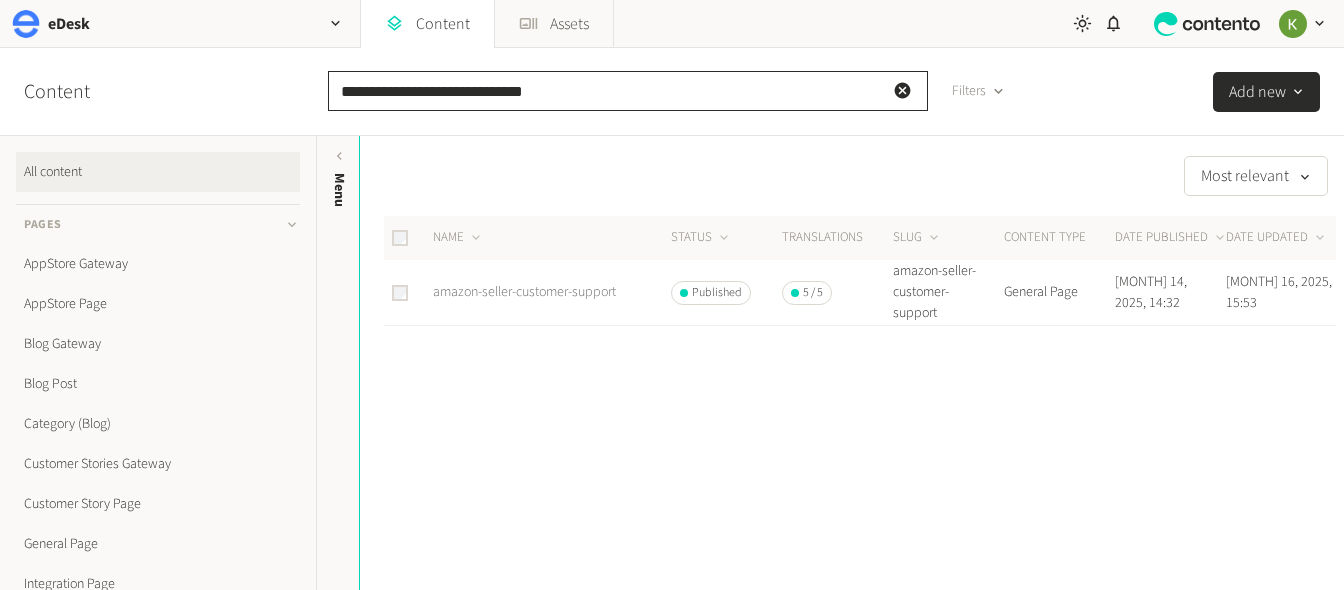type on "**********" 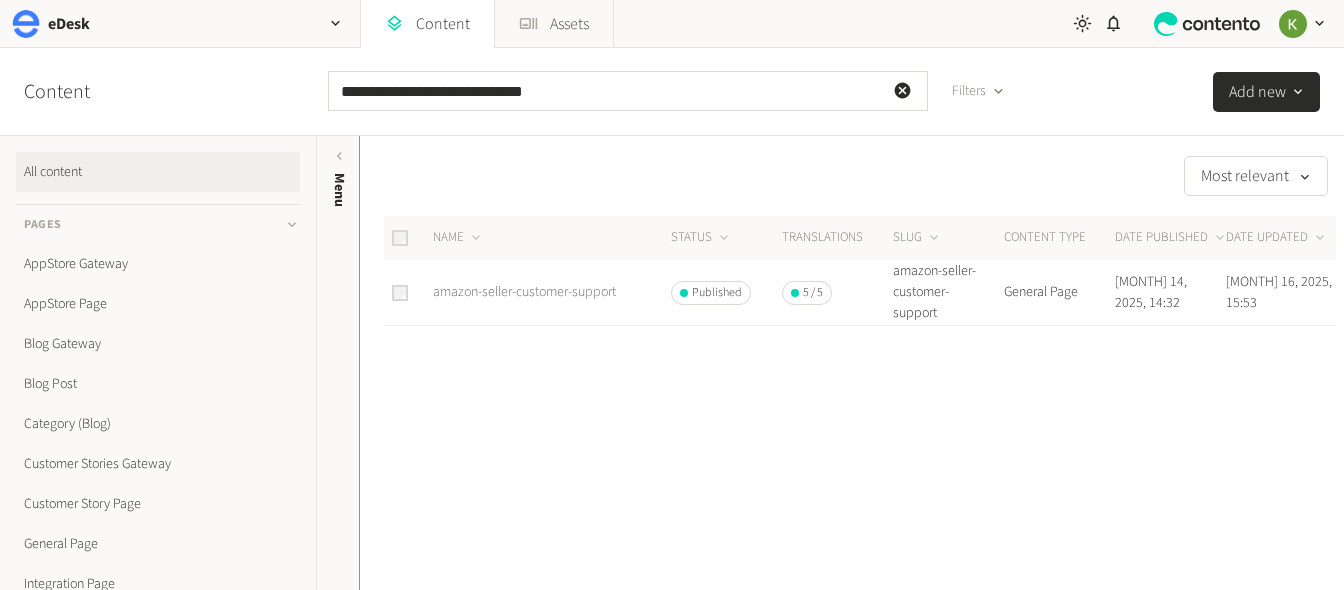 click on "amazon-seller-customer-support" 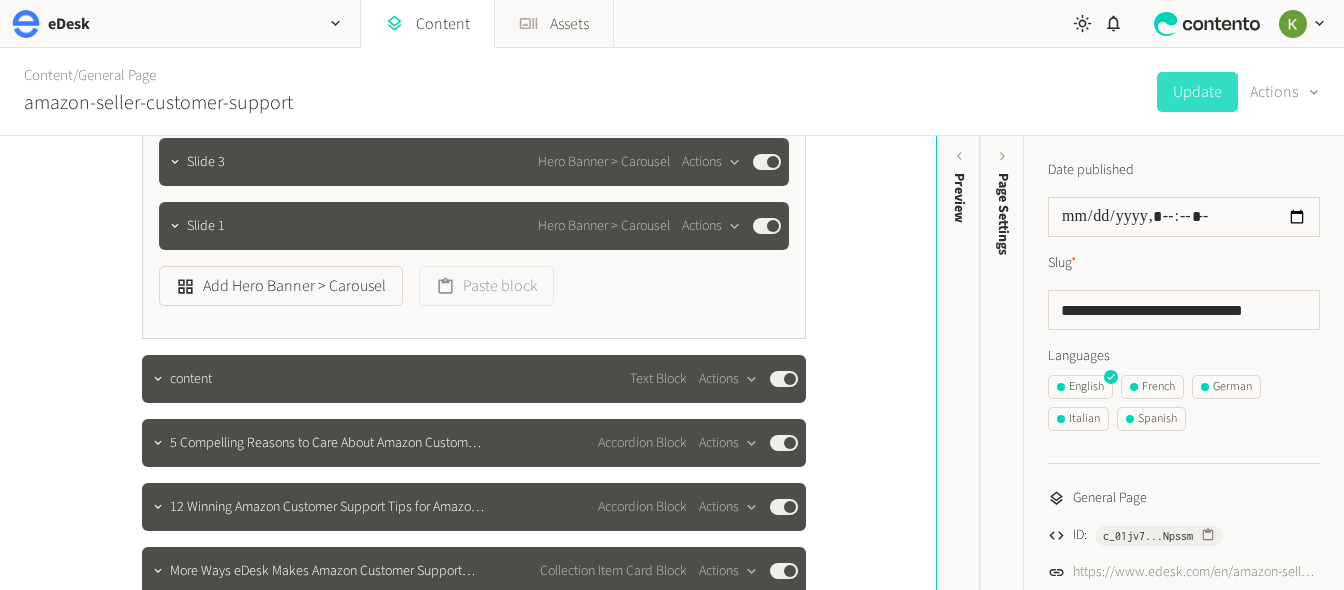 scroll, scrollTop: 1443, scrollLeft: 0, axis: vertical 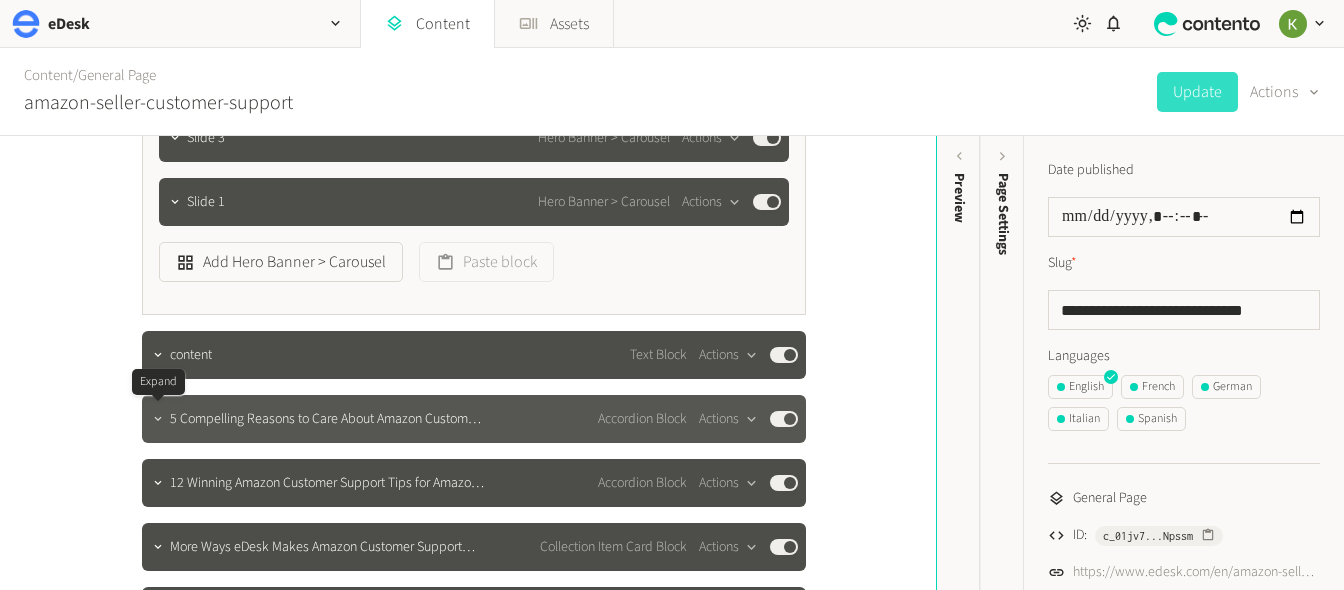 click 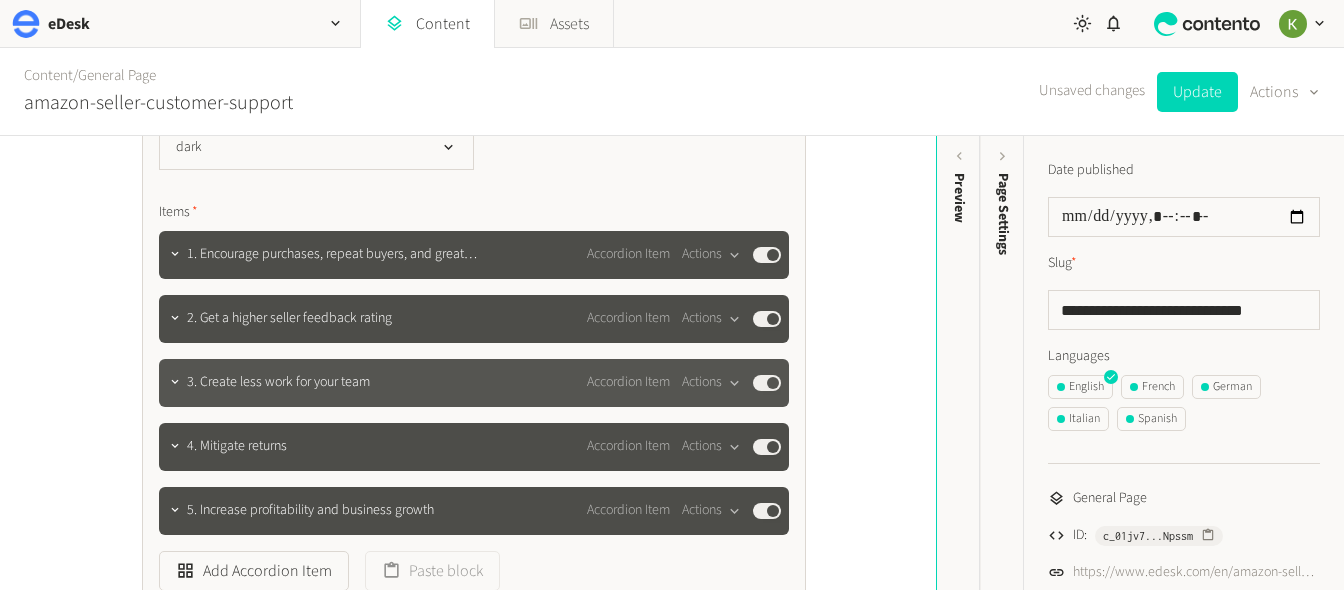 scroll, scrollTop: 2150, scrollLeft: 0, axis: vertical 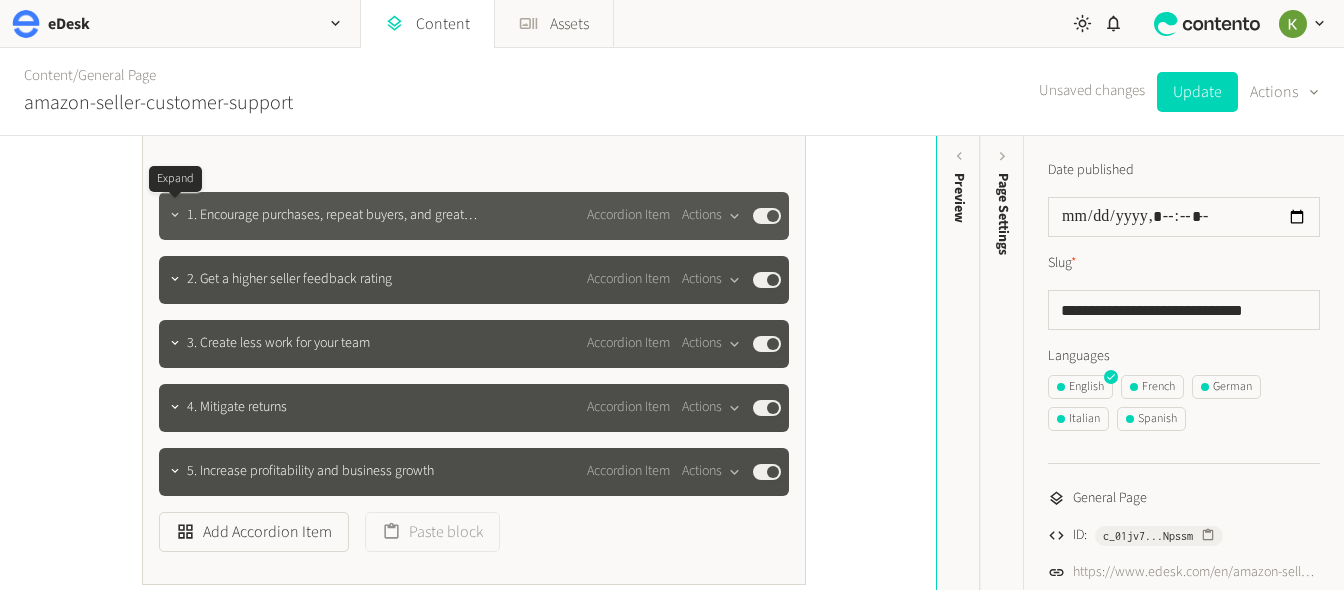click 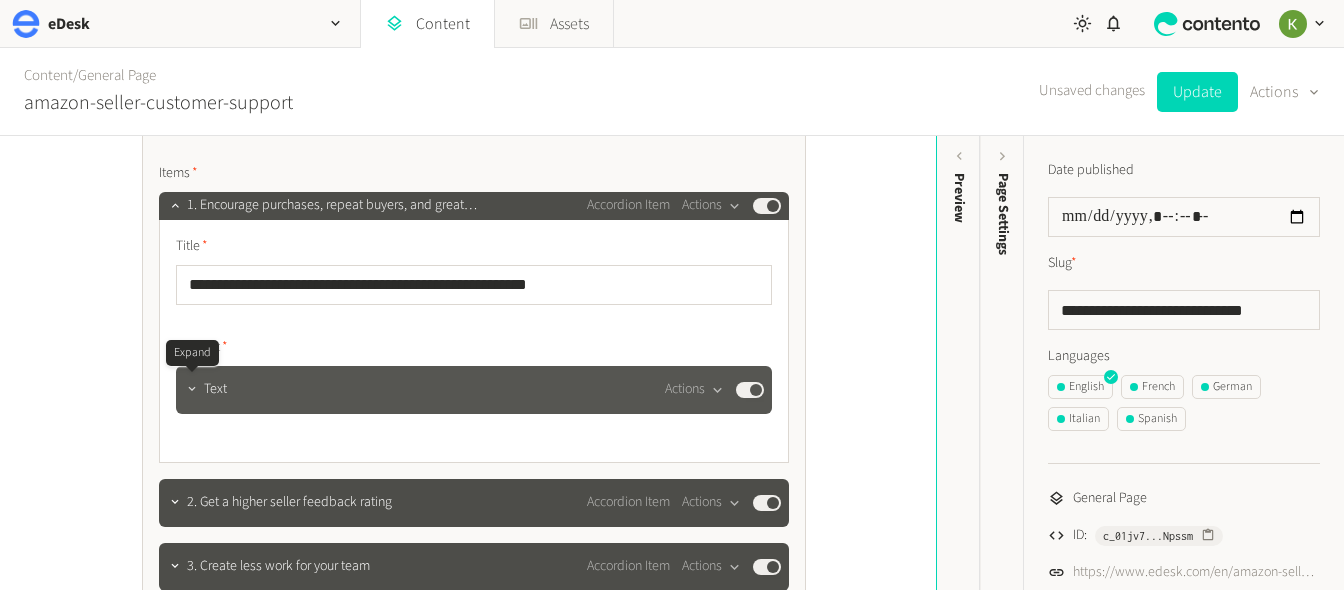click 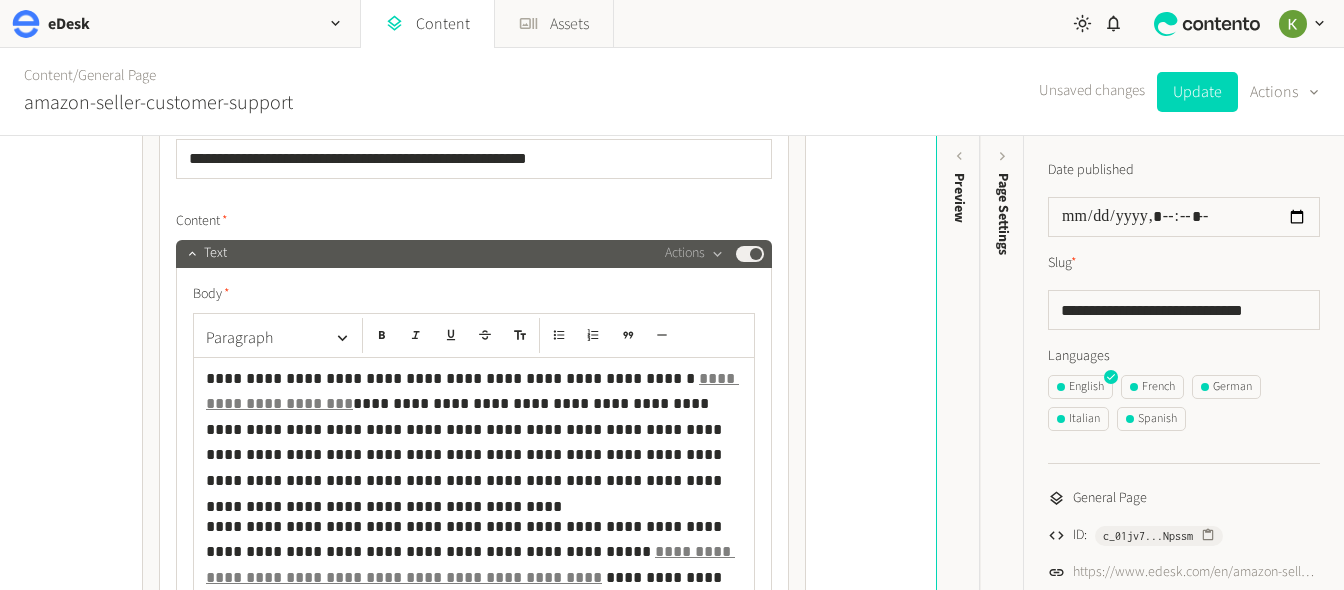 scroll, scrollTop: 2308, scrollLeft: 0, axis: vertical 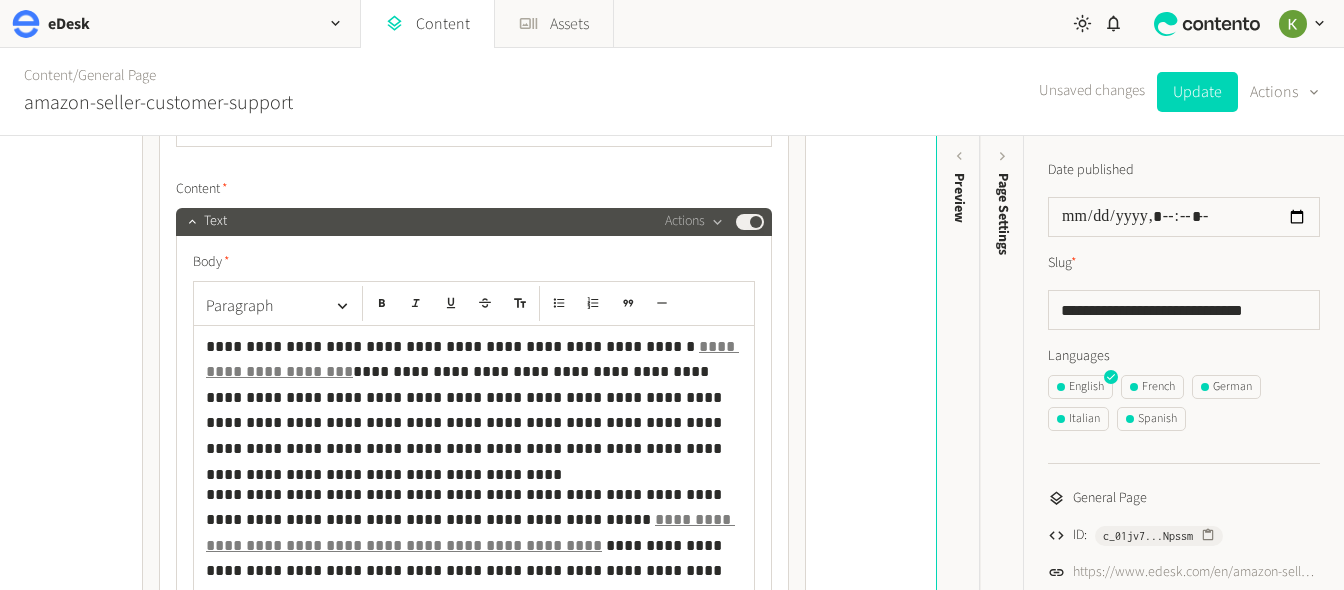 click on "**********" 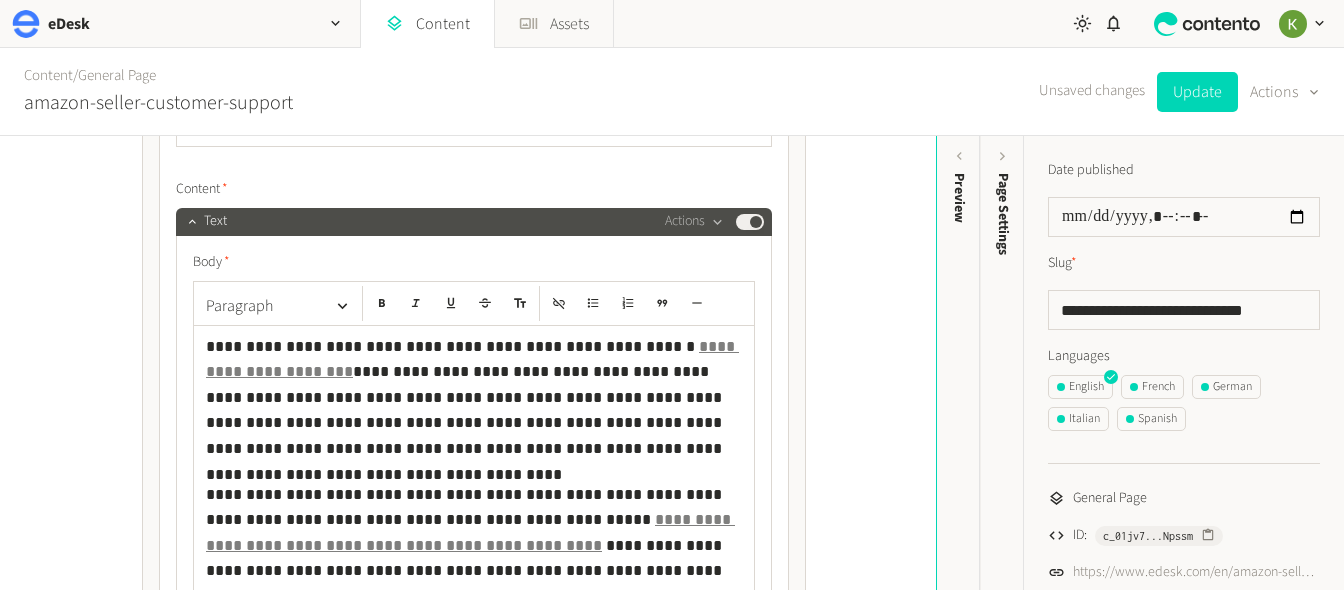 click on "**********" 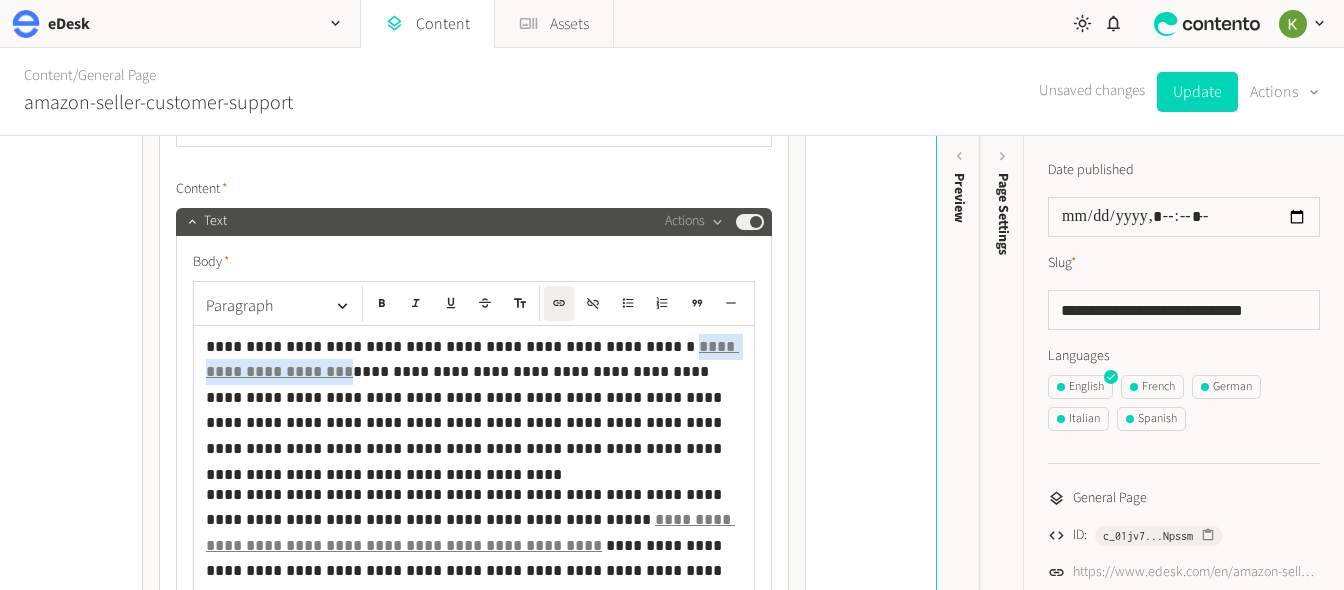 drag, startPoint x: 606, startPoint y: 346, endPoint x: 255, endPoint y: 370, distance: 351.81955 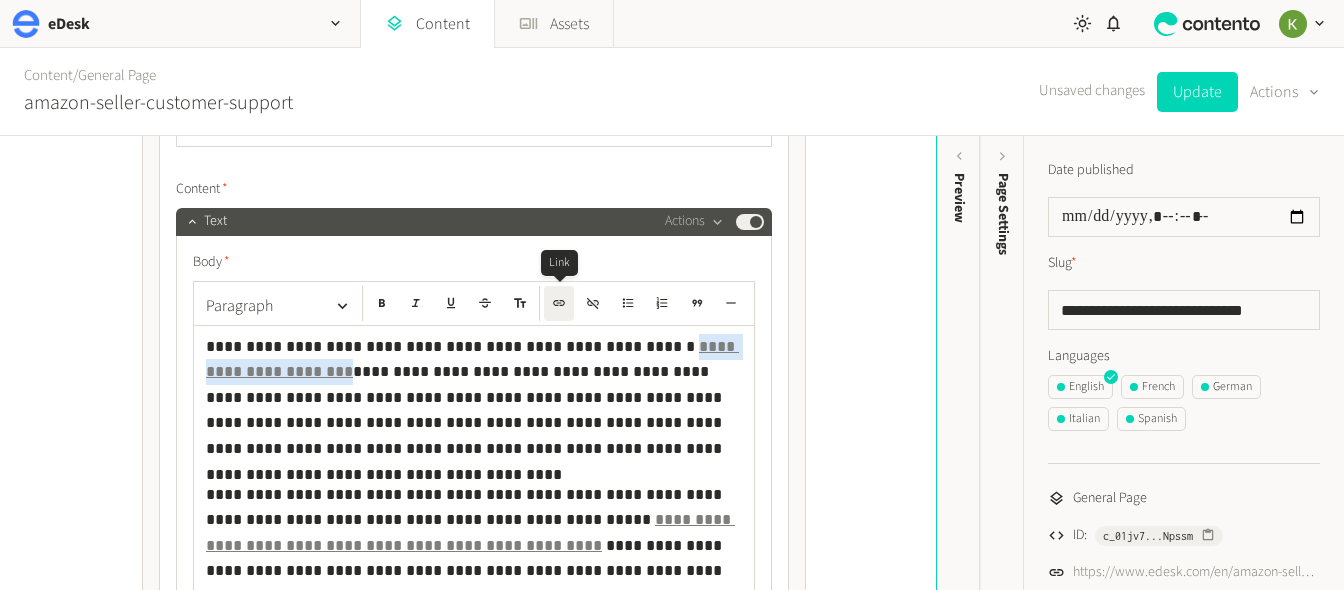 click 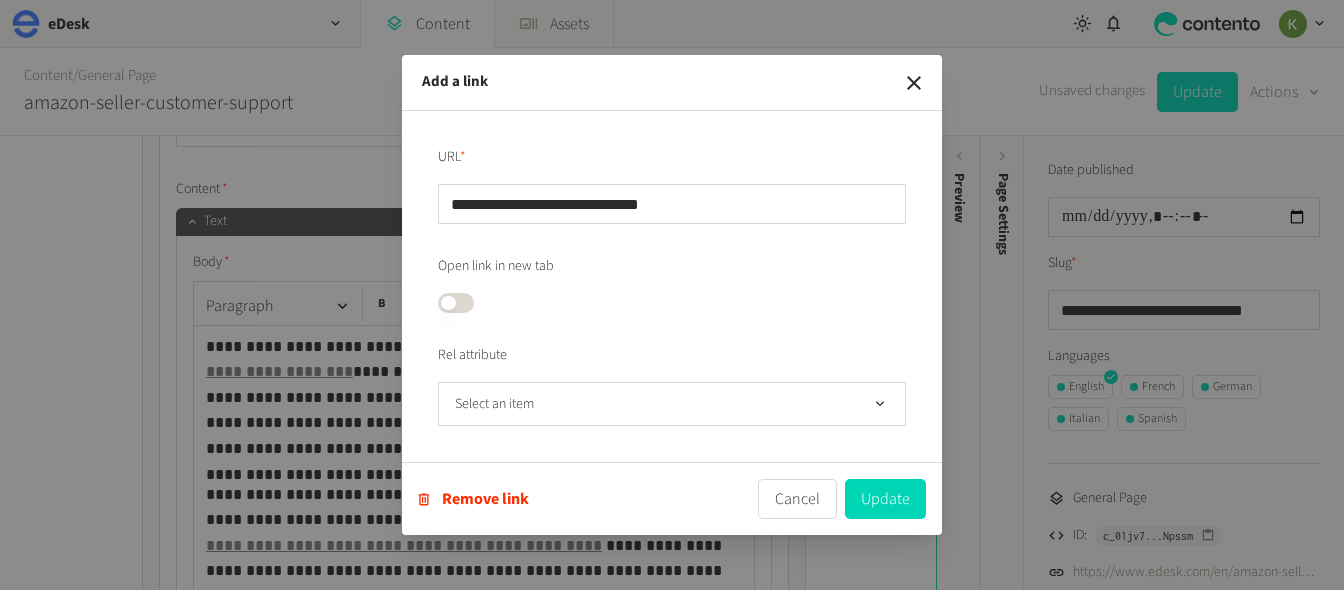 click on "**********" at bounding box center (672, 204) 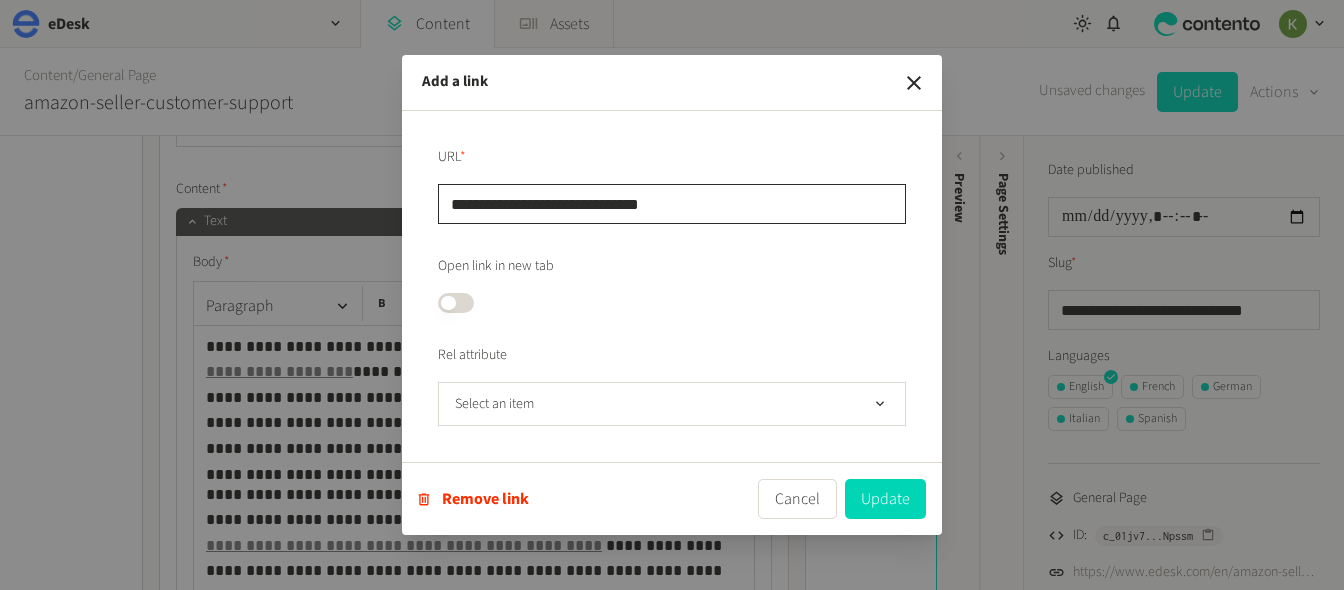 click on "**********" at bounding box center [672, 204] 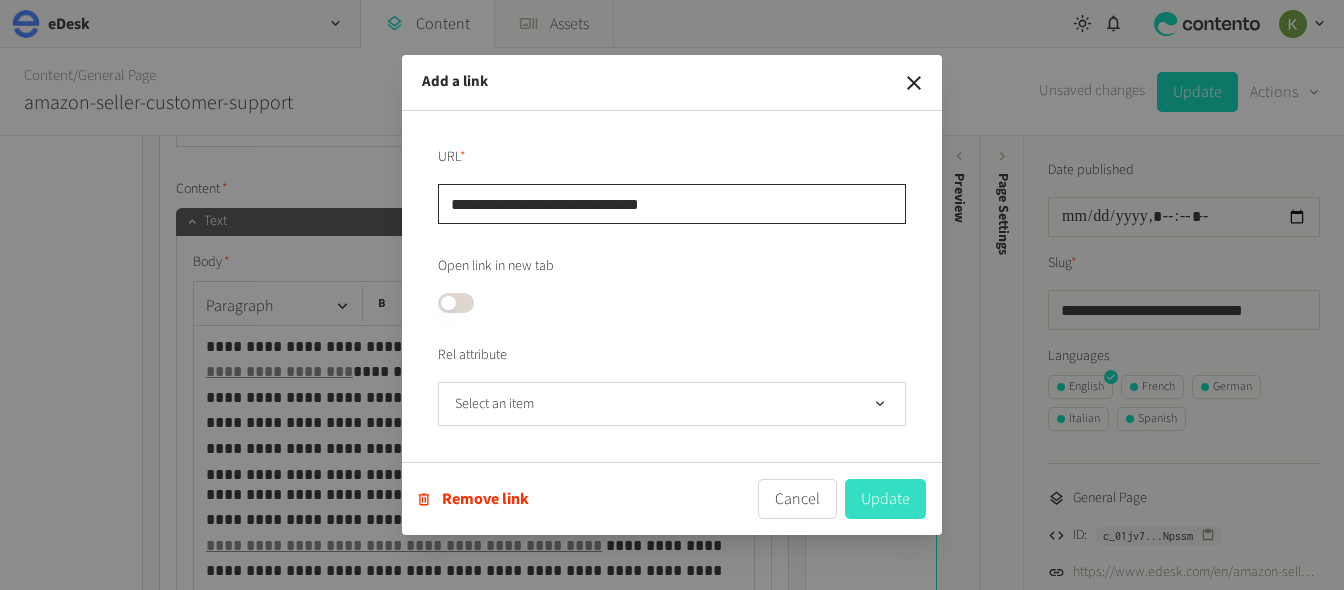 type on "**********" 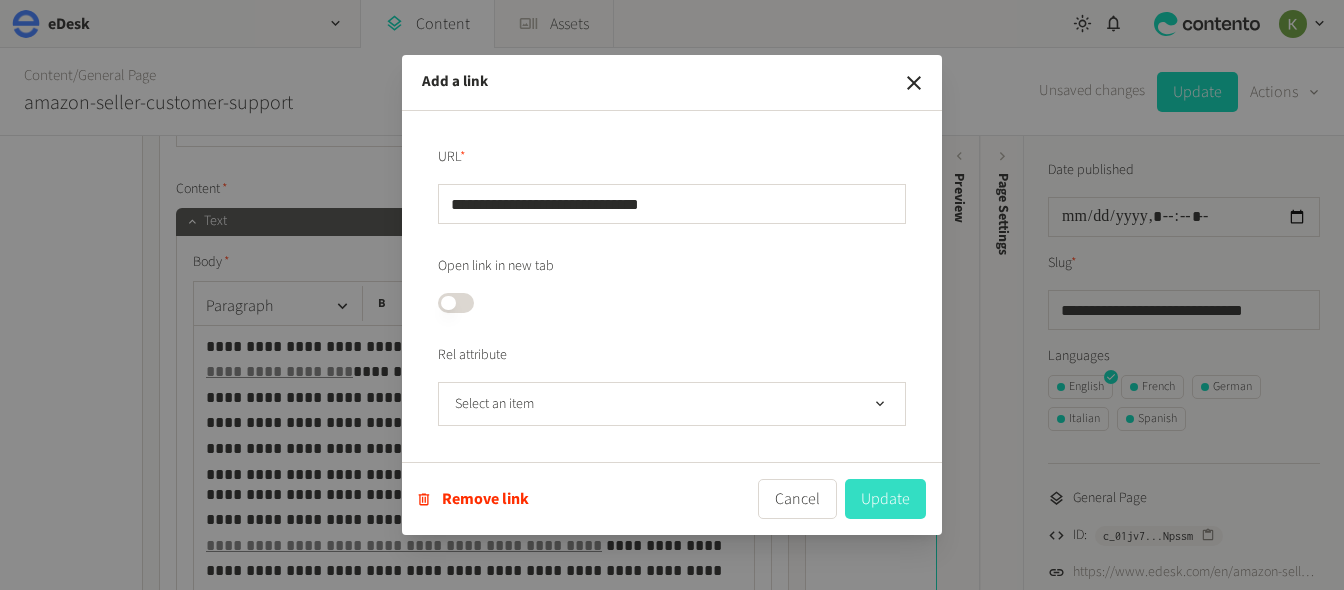 click on "Update" at bounding box center (885, 499) 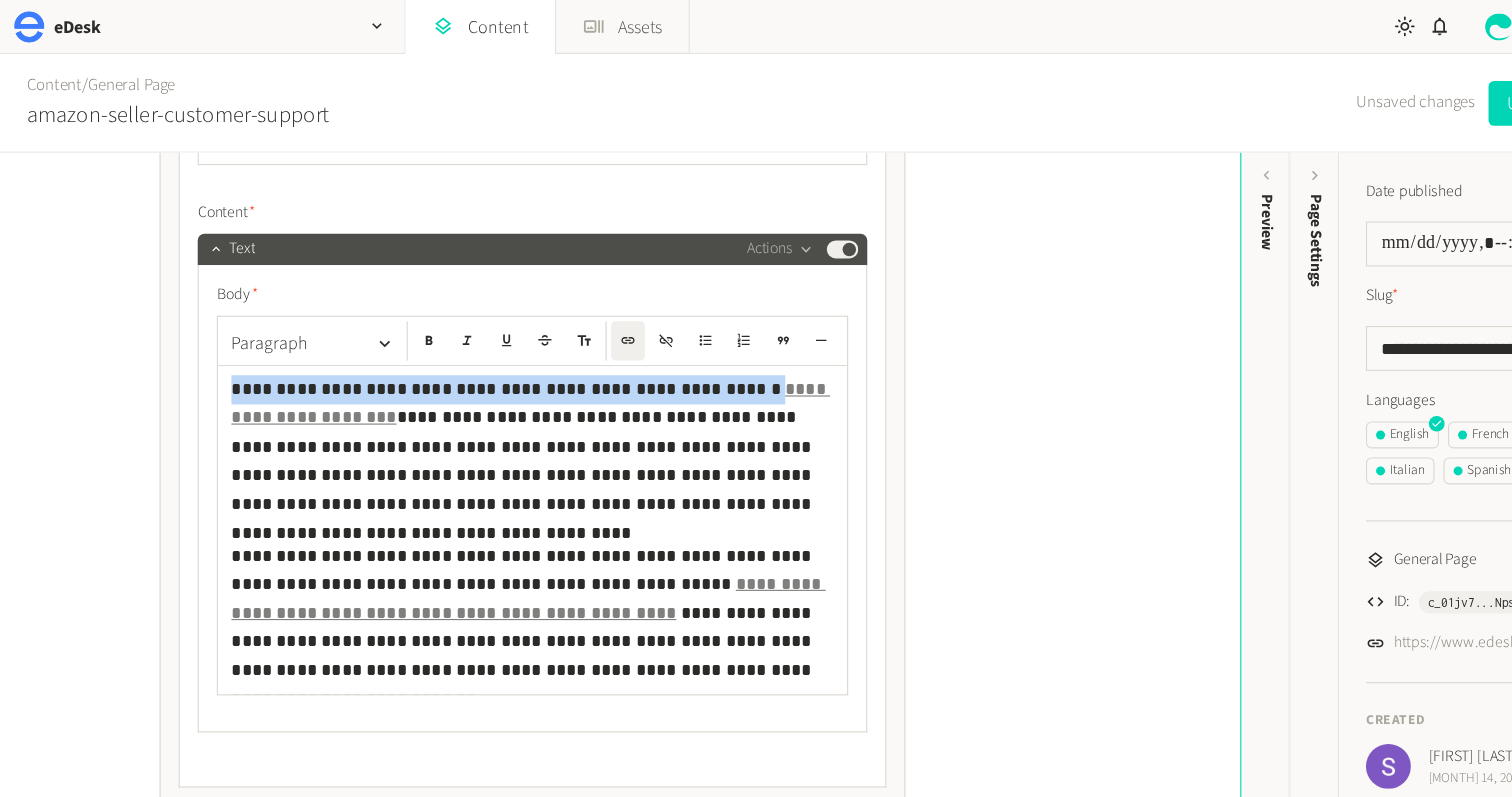 scroll, scrollTop: 2308, scrollLeft: 0, axis: vertical 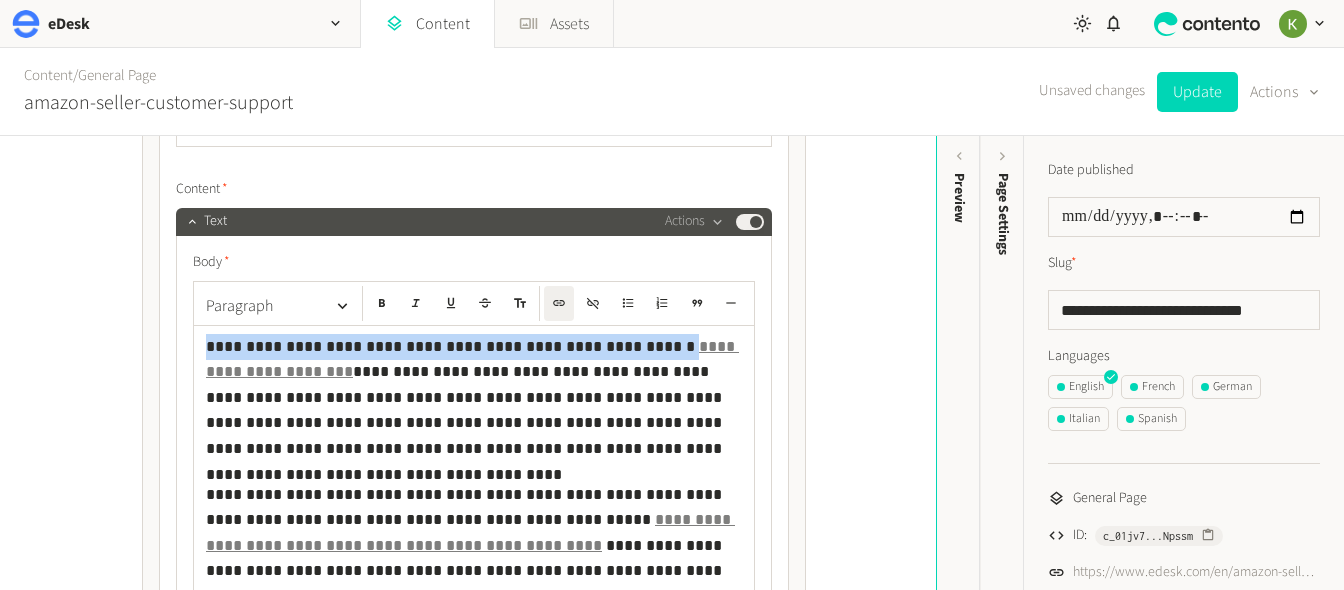 click on "**********" 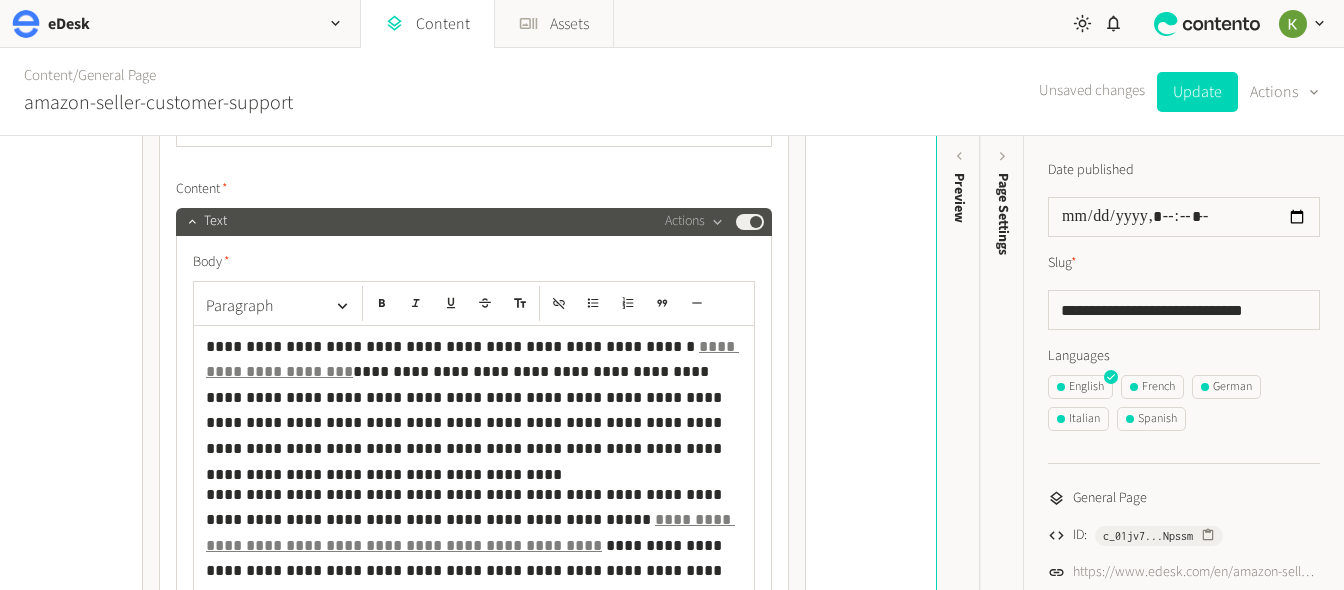 click on "**********" 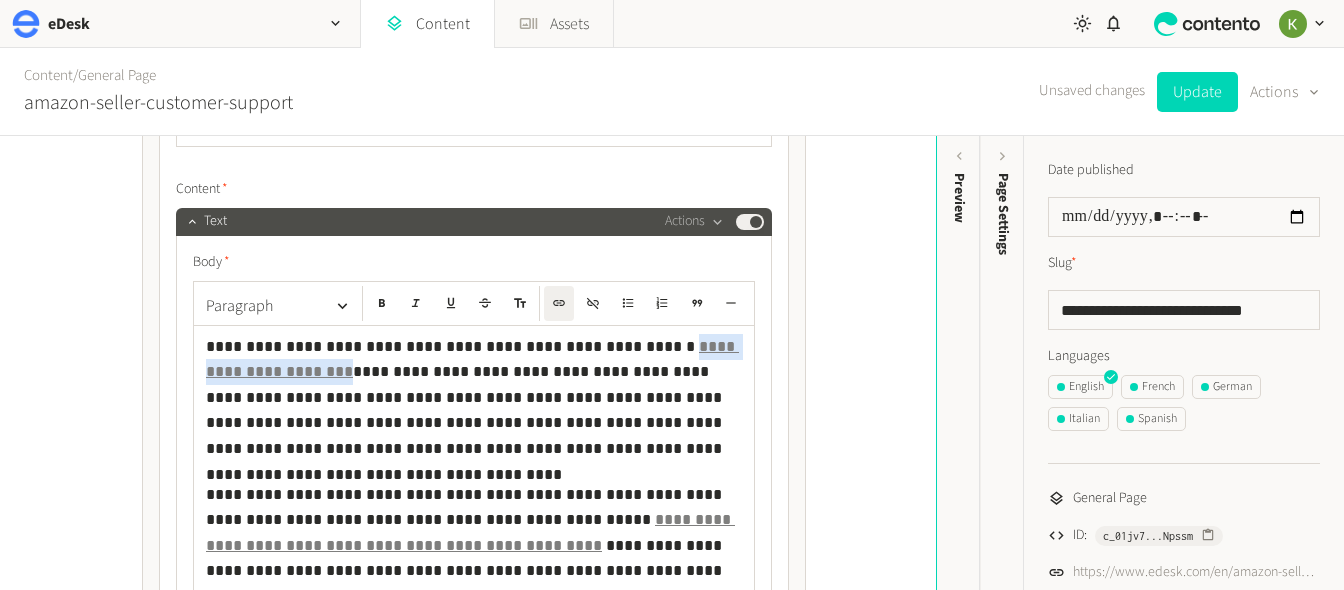 drag, startPoint x: 605, startPoint y: 345, endPoint x: 256, endPoint y: 374, distance: 350.2028 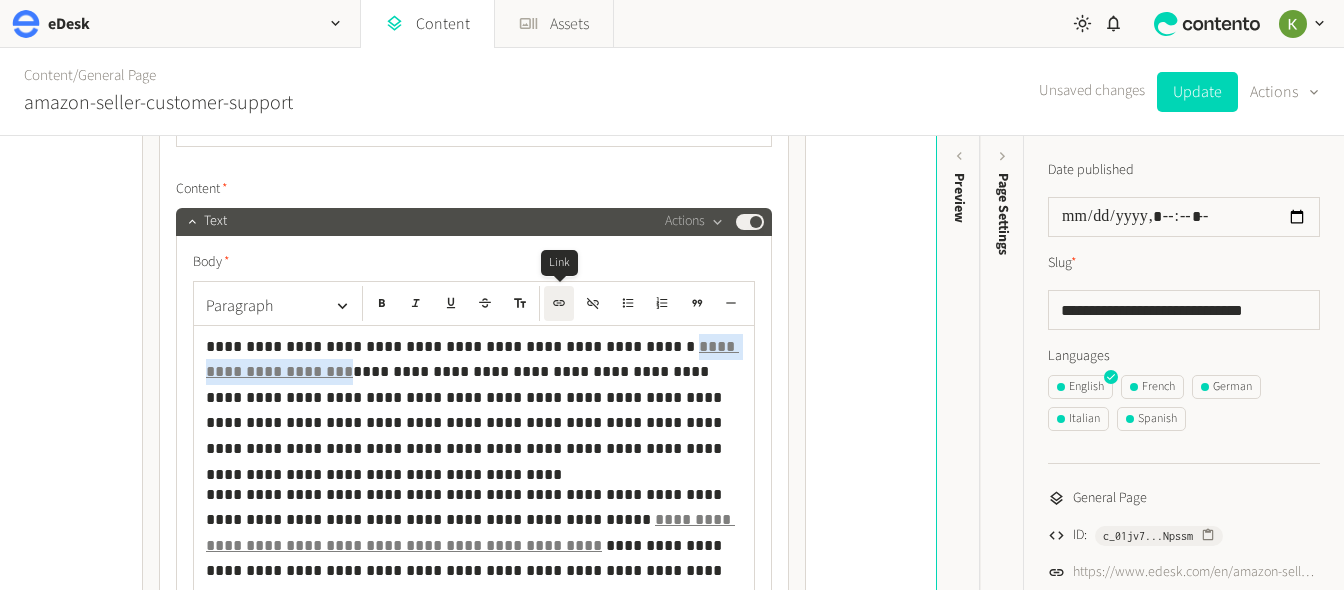 click 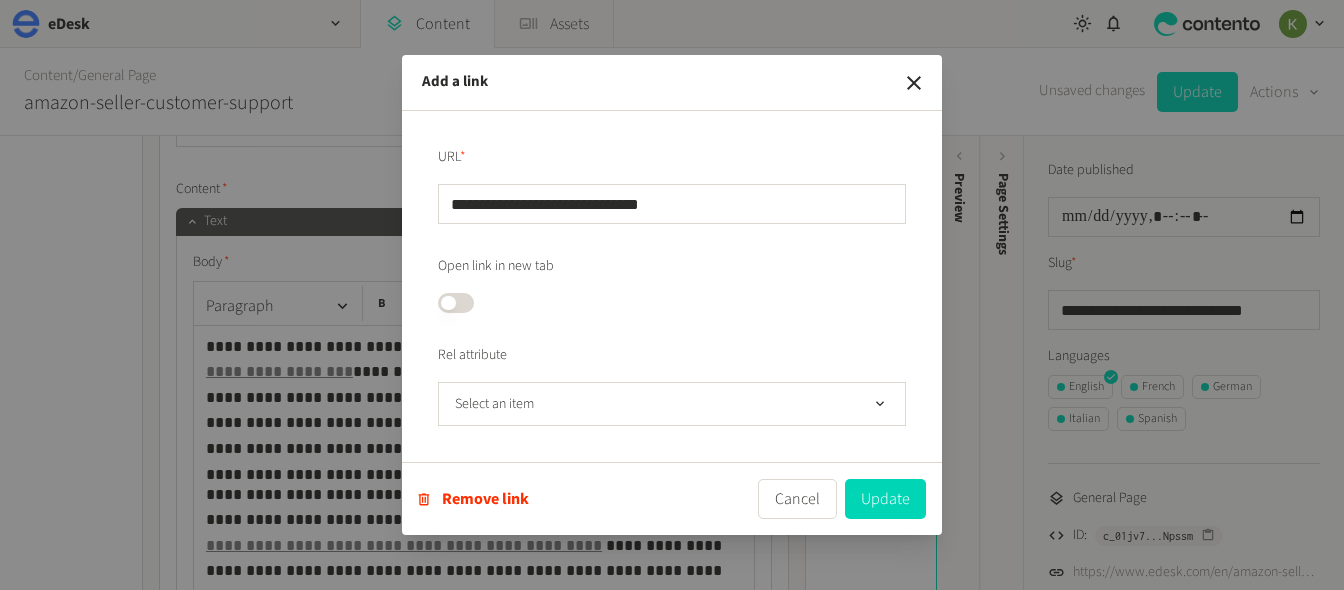 drag, startPoint x: 914, startPoint y: 83, endPoint x: 1126, endPoint y: 85, distance: 212.00943 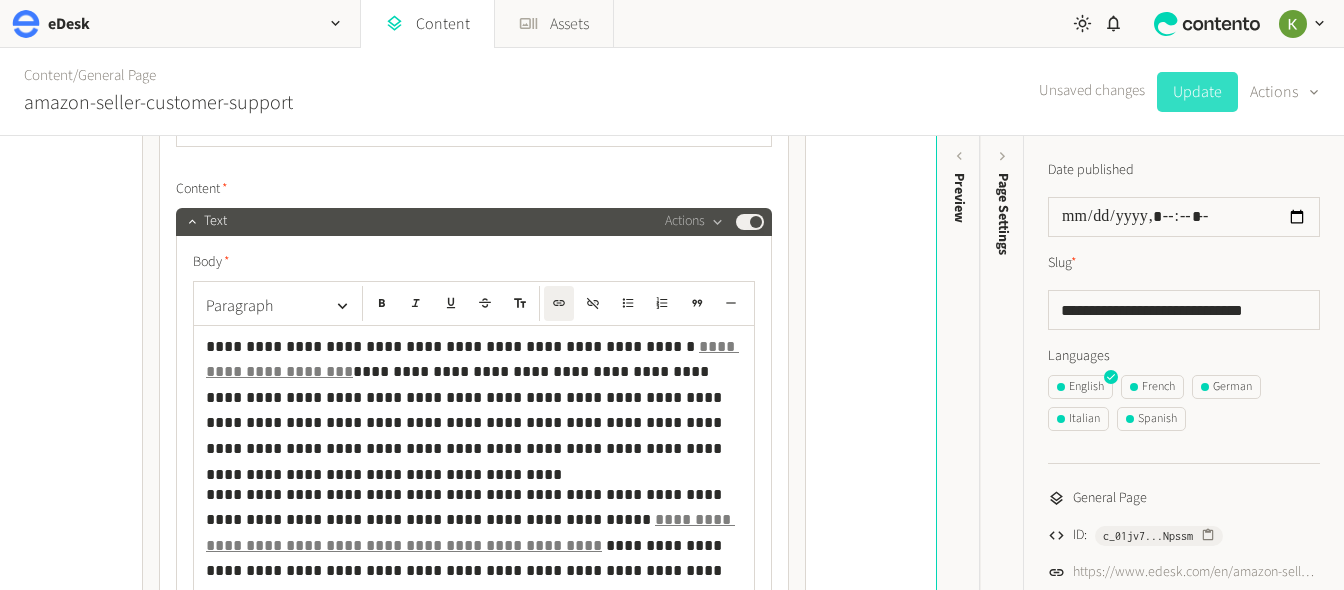click on "Update" 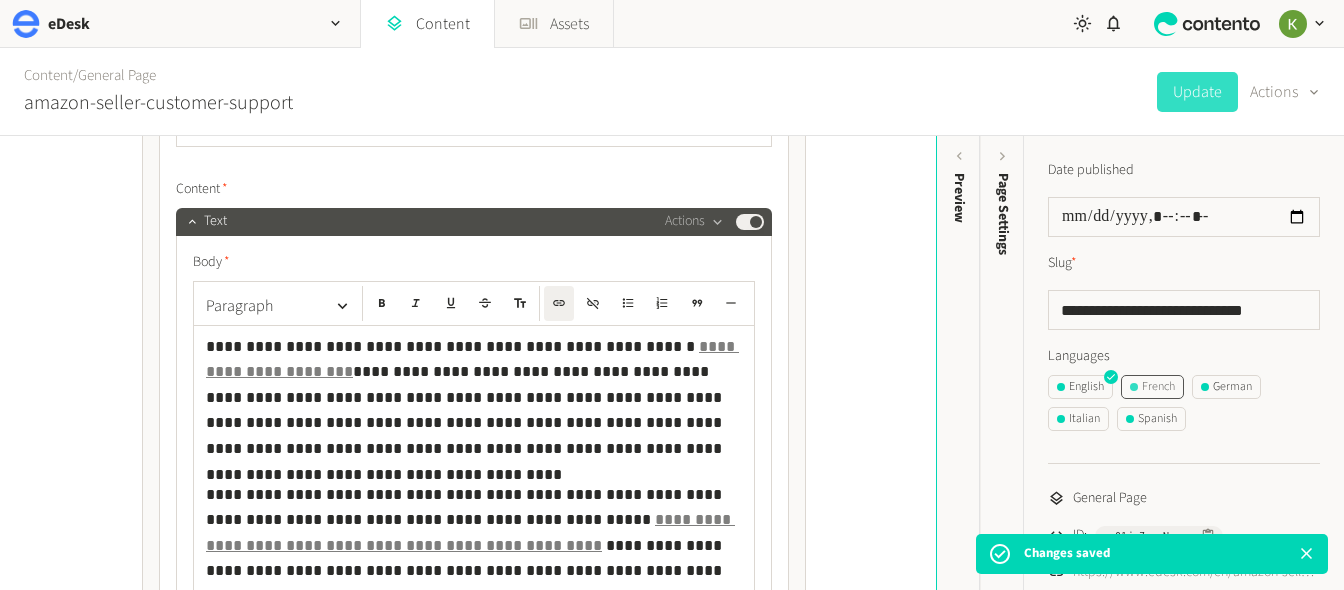 click on "French" 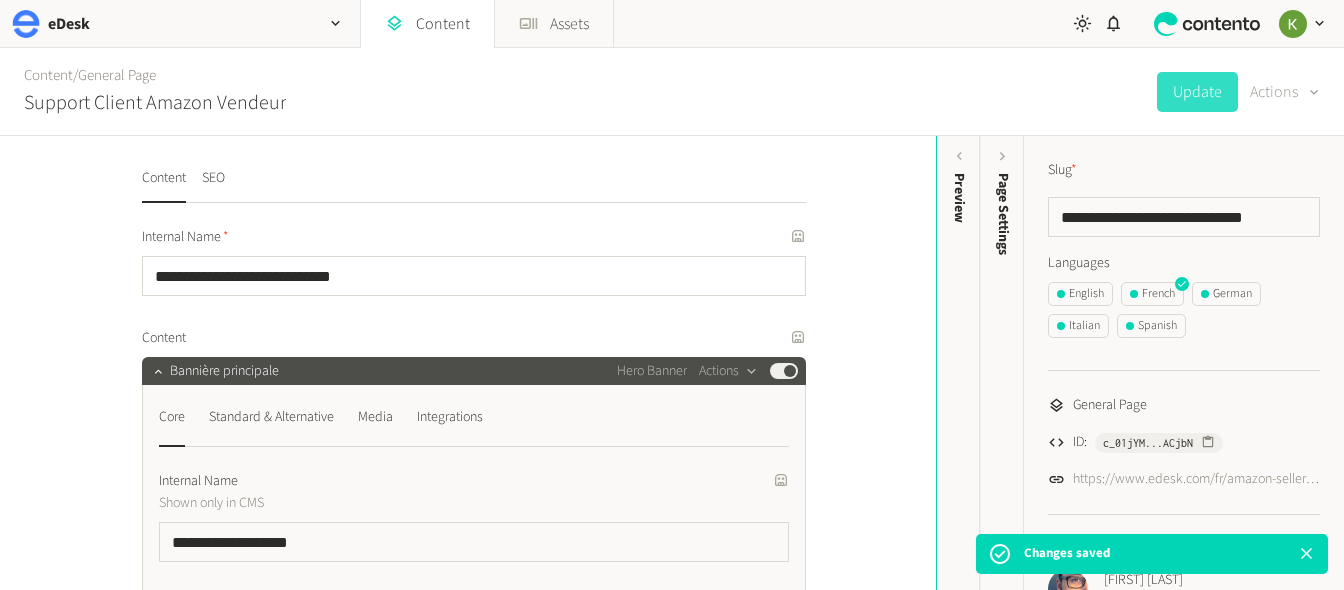click on "Actions" 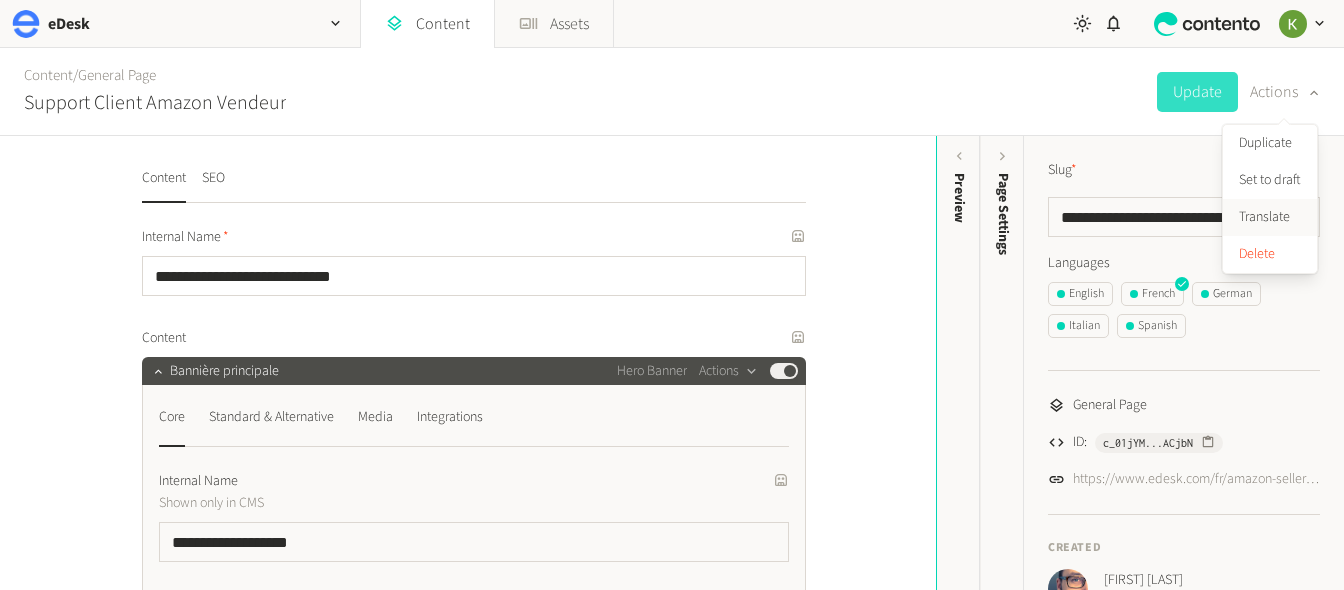 click on "Translate" 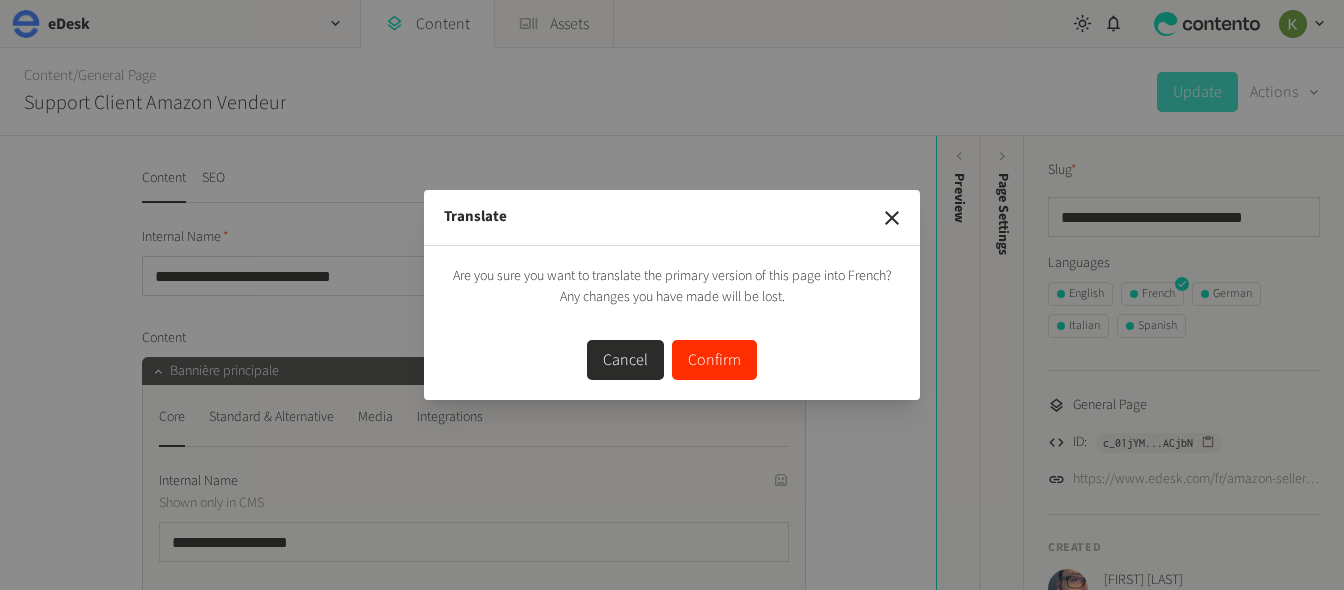 click on "Confirm" at bounding box center (714, 360) 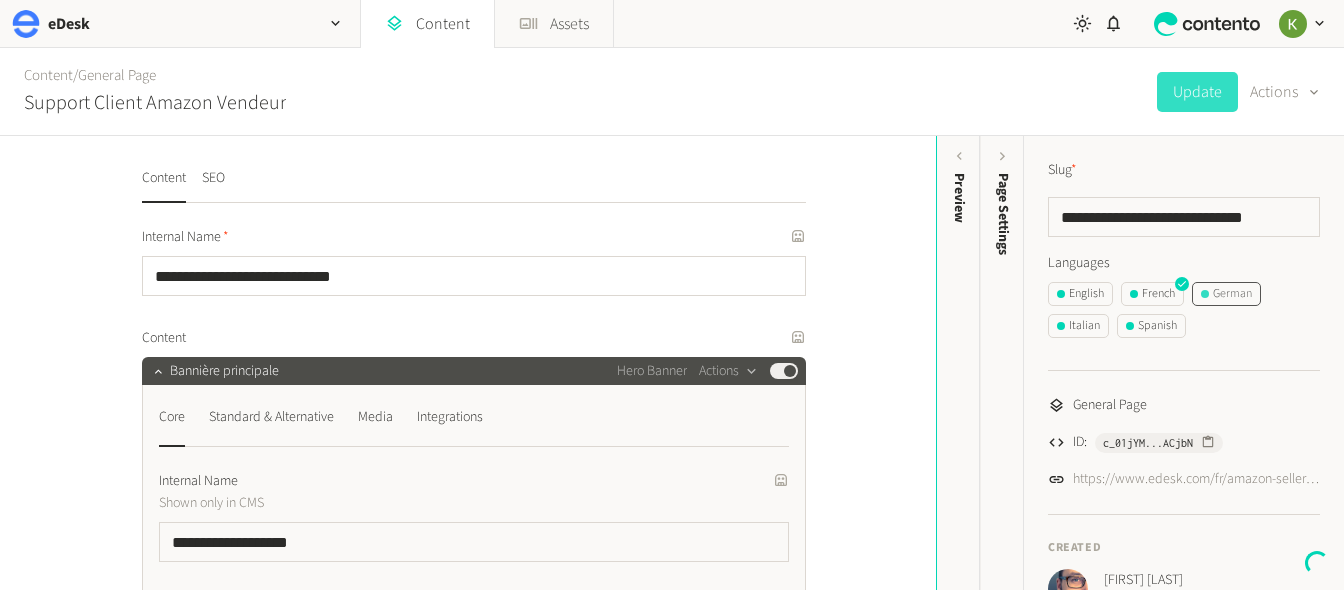 click on "German" 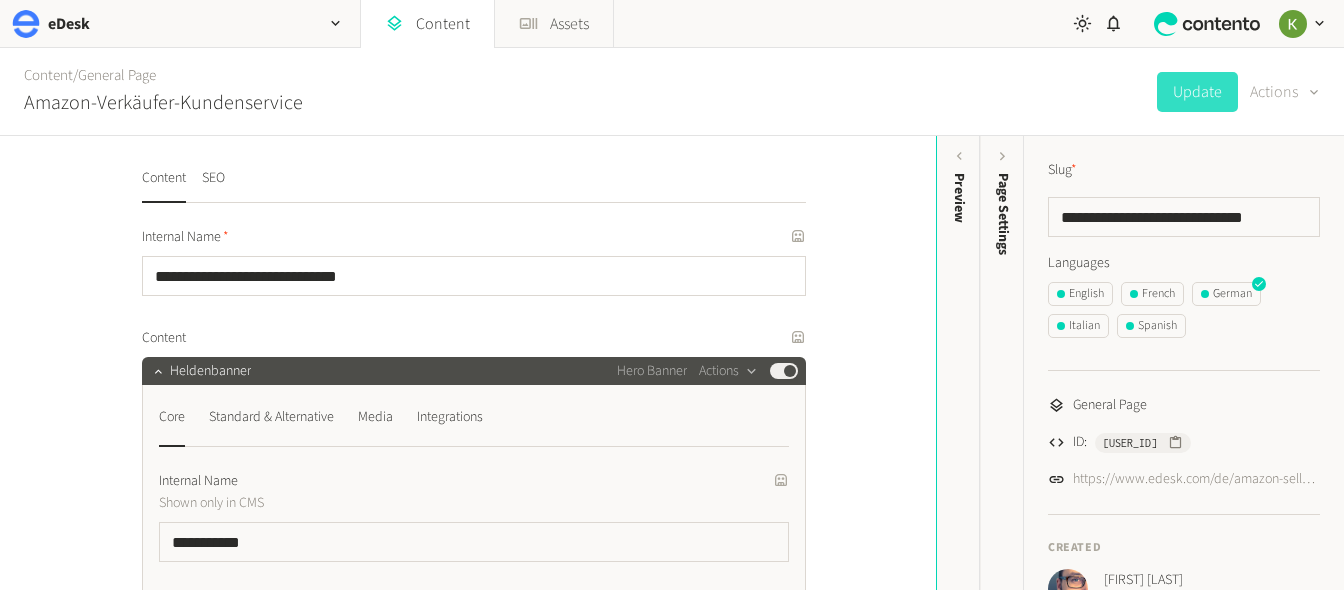 click on "Actions" 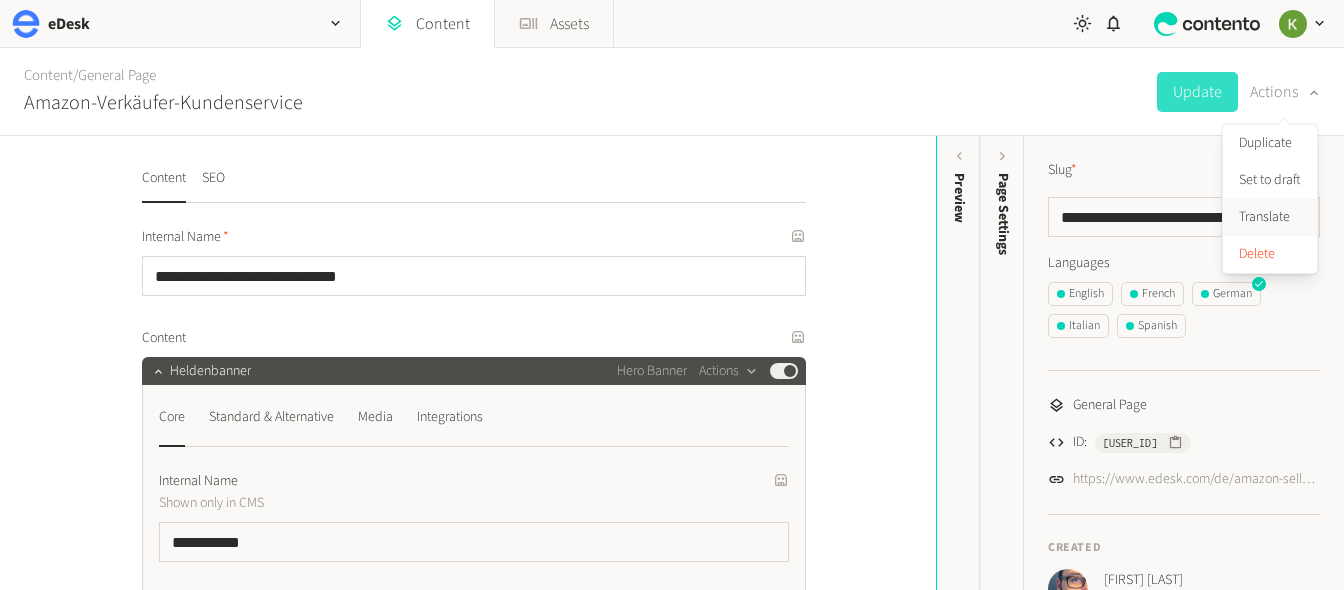 click on "Translate" 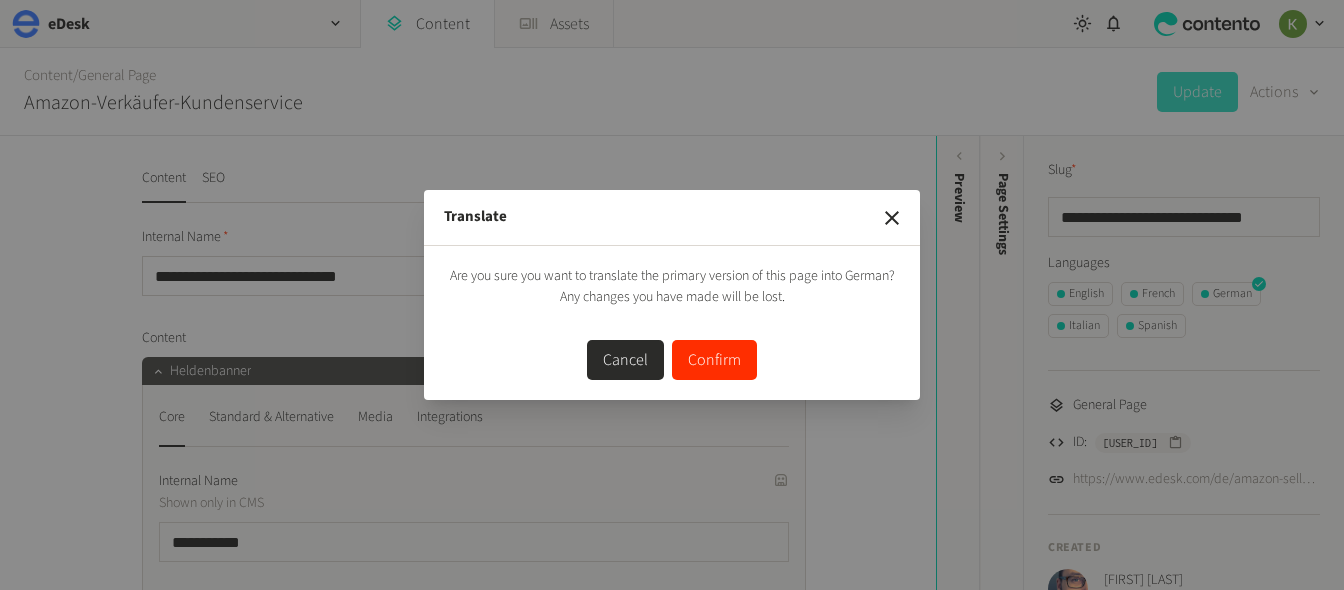 drag, startPoint x: 713, startPoint y: 351, endPoint x: 731, endPoint y: 345, distance: 18.973665 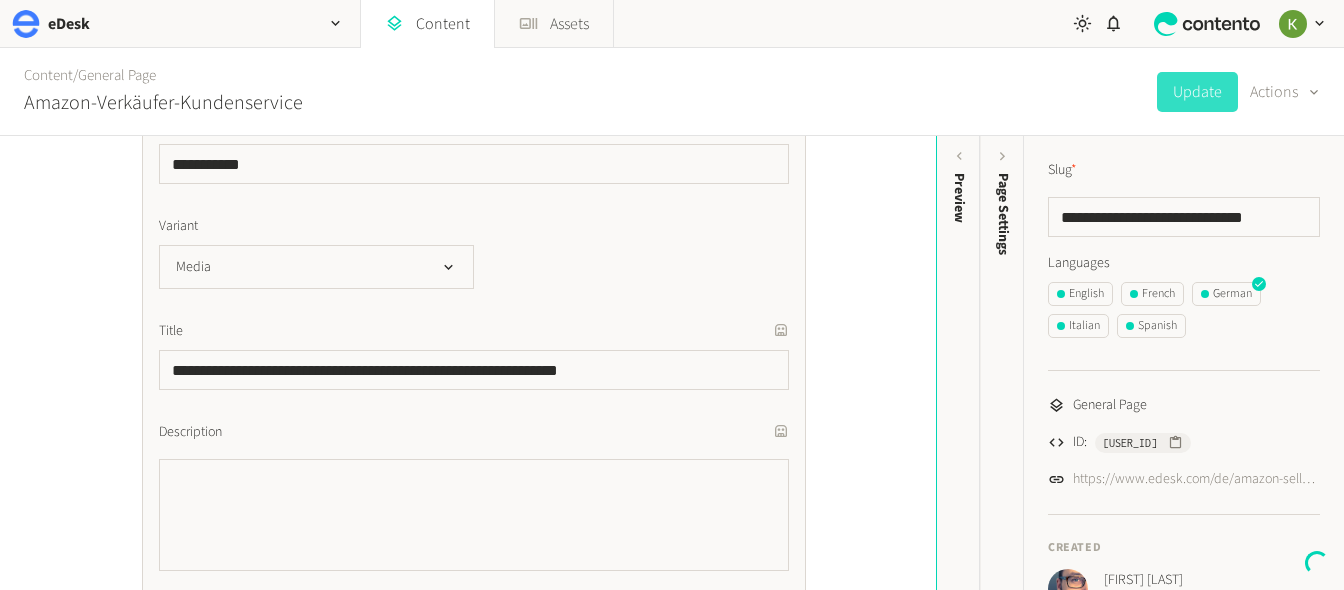 scroll, scrollTop: 414, scrollLeft: 0, axis: vertical 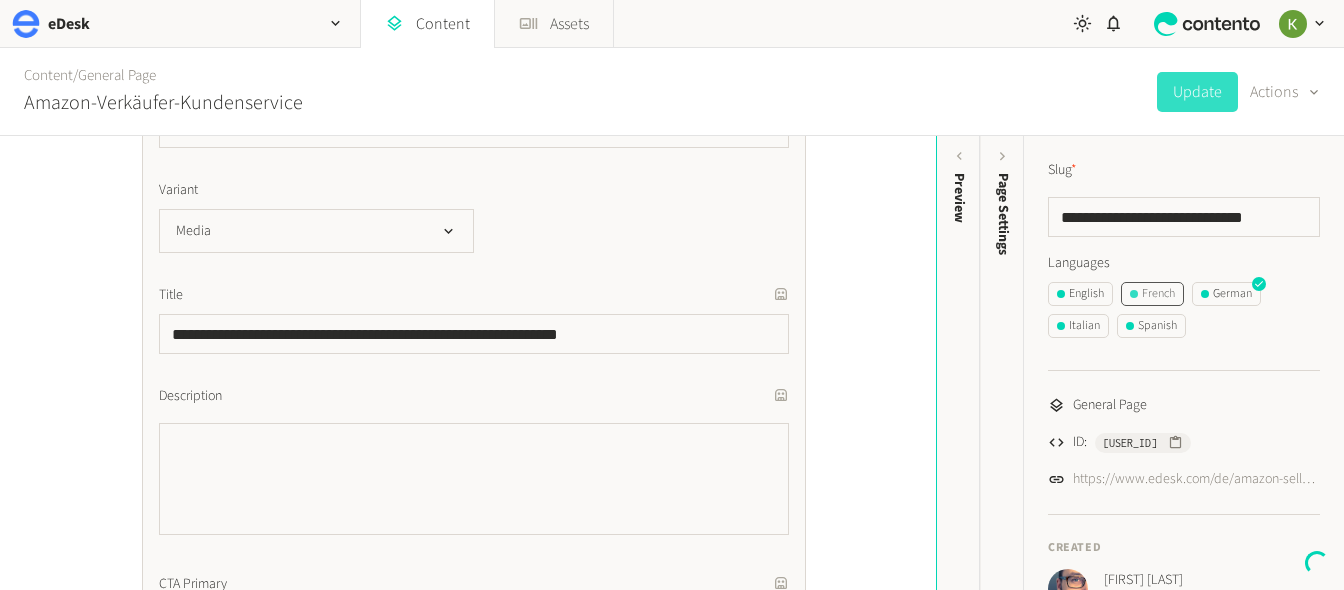 click on "French" 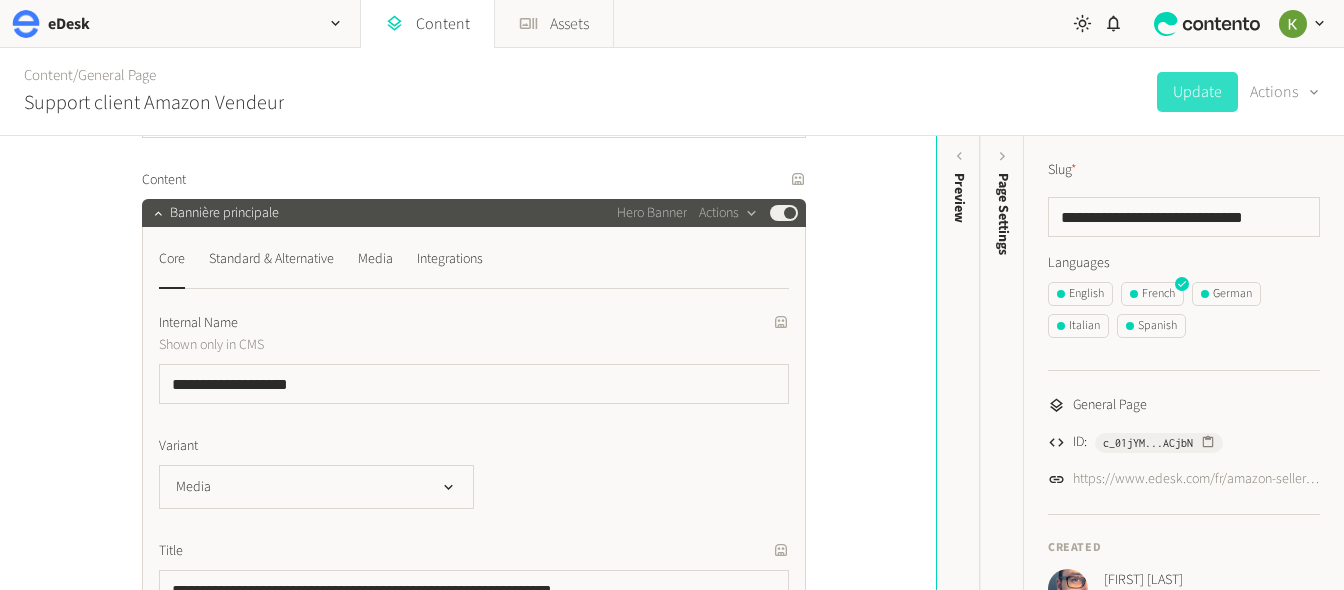 scroll, scrollTop: 0, scrollLeft: 0, axis: both 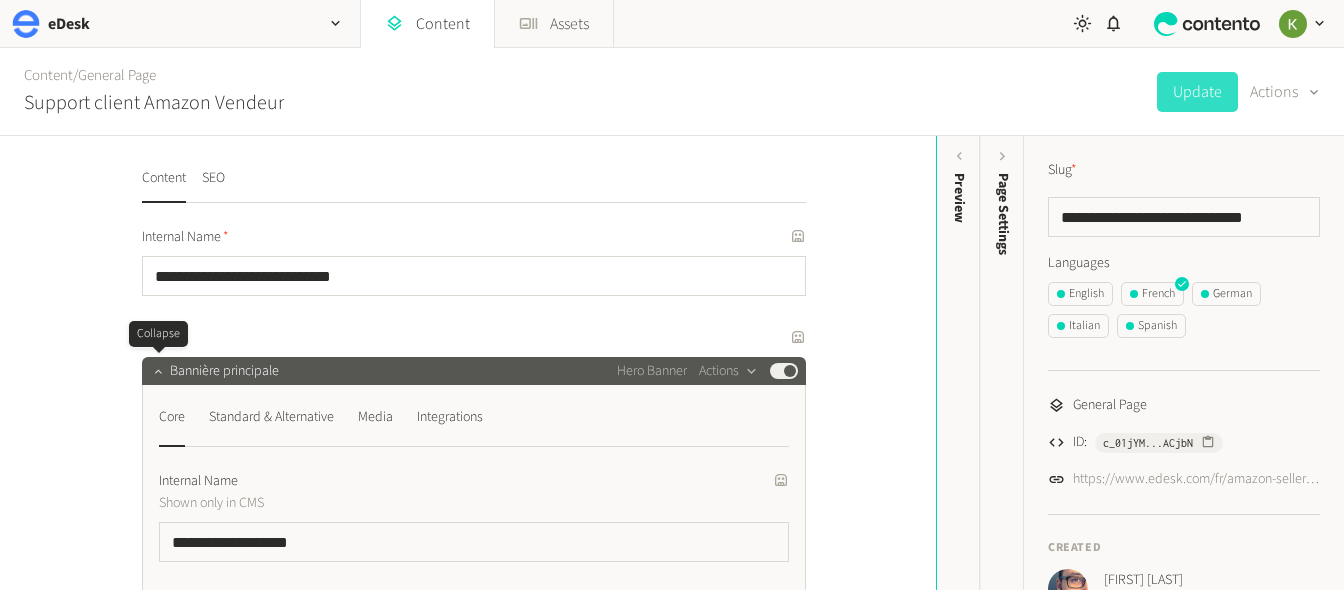 click 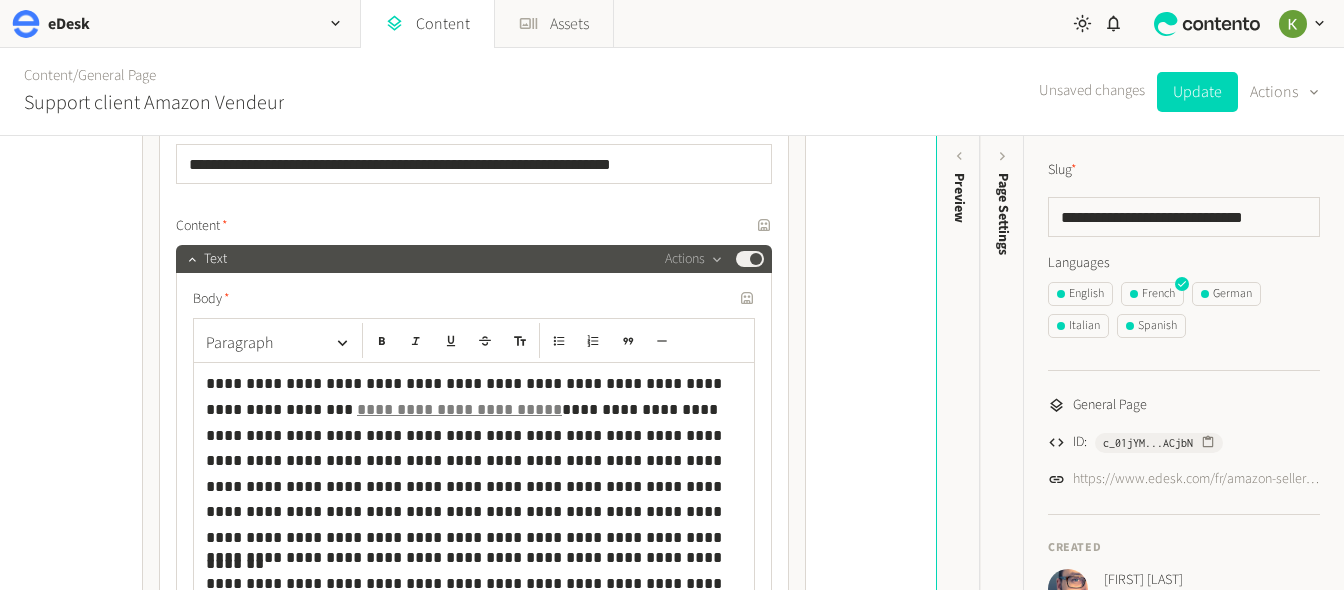 scroll, scrollTop: 927, scrollLeft: 0, axis: vertical 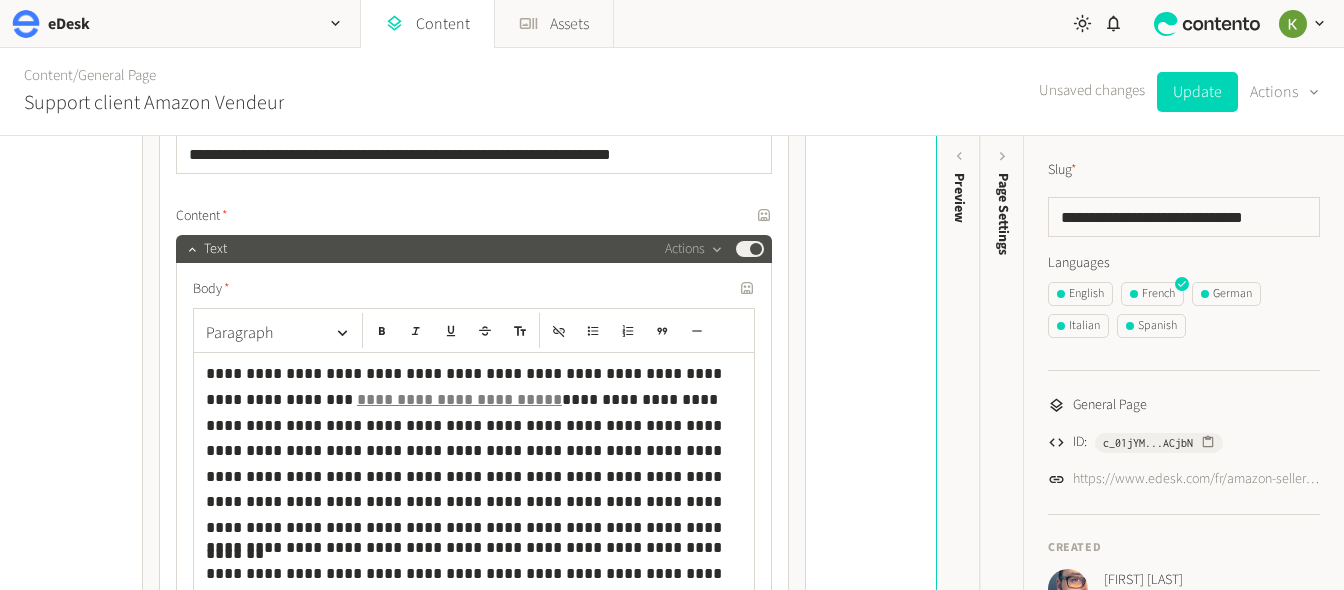 click on "**********" 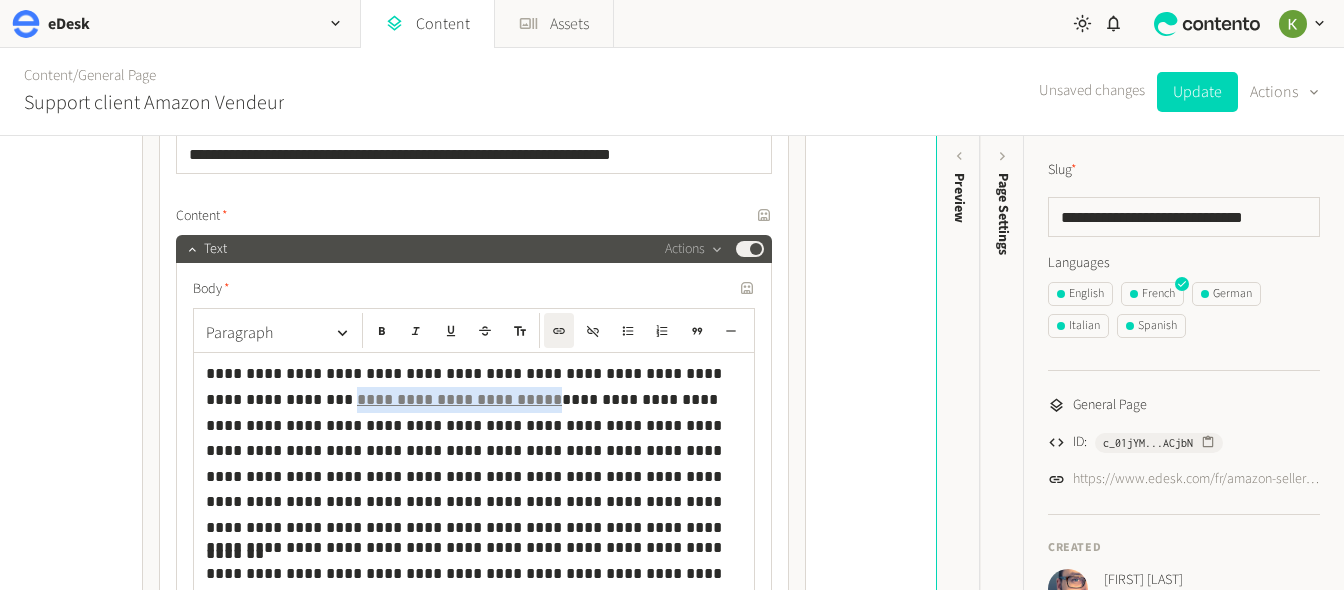 drag, startPoint x: 384, startPoint y: 401, endPoint x: 223, endPoint y: 400, distance: 161.00311 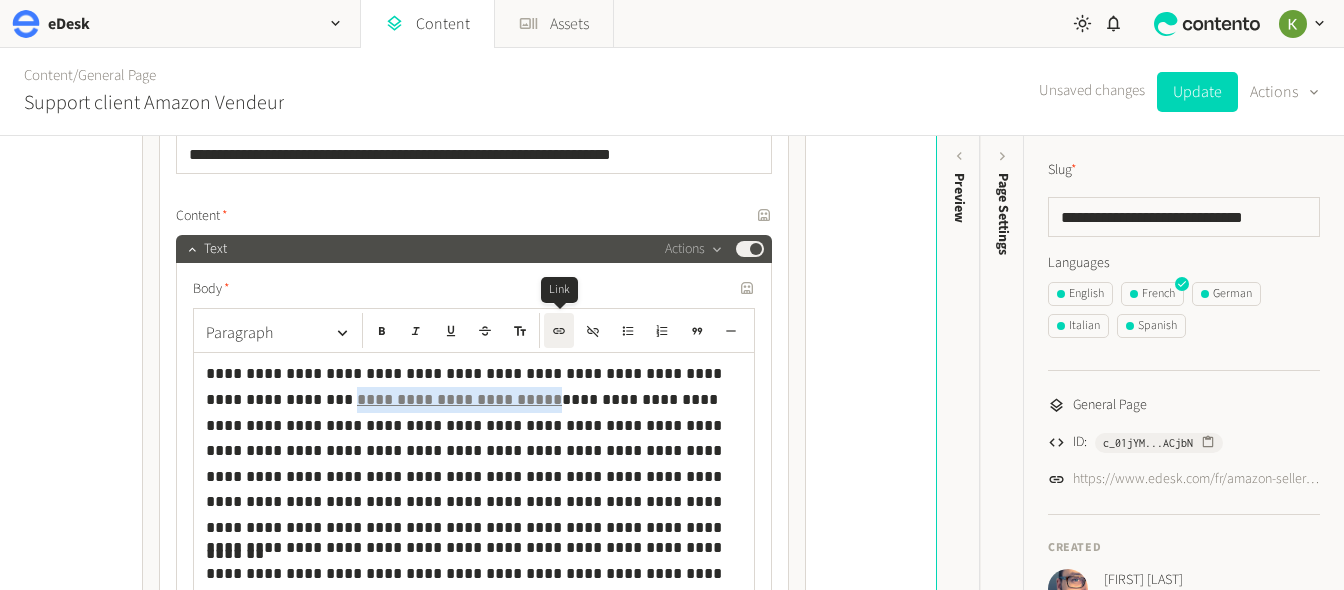 click 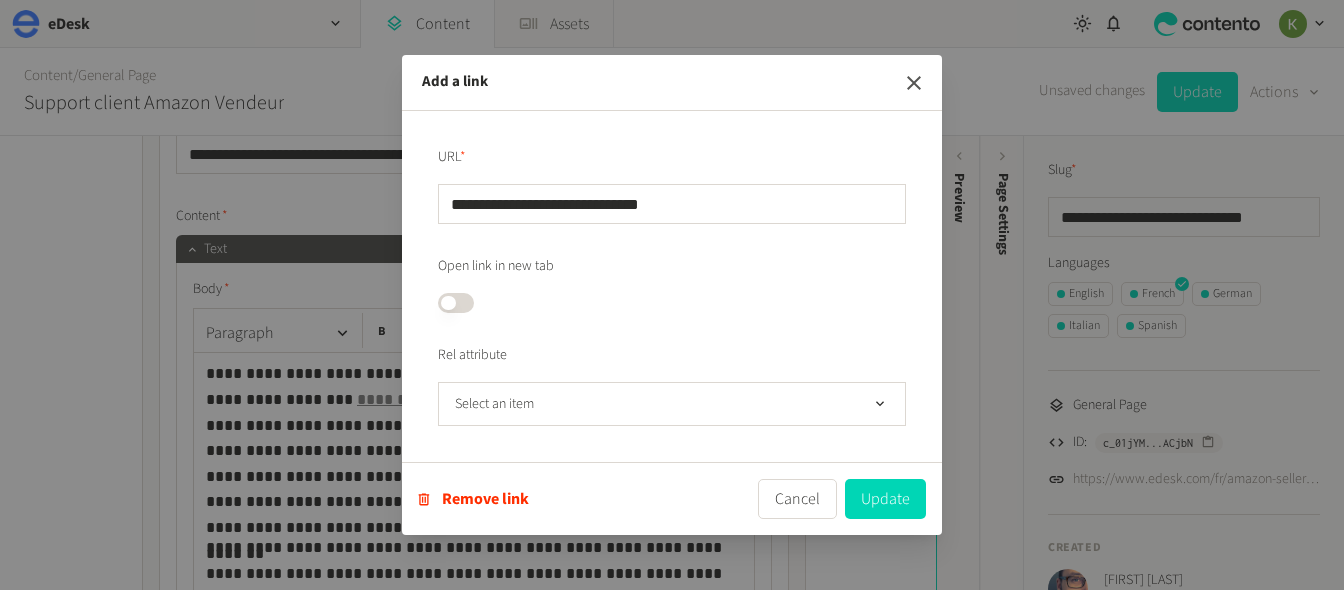 click 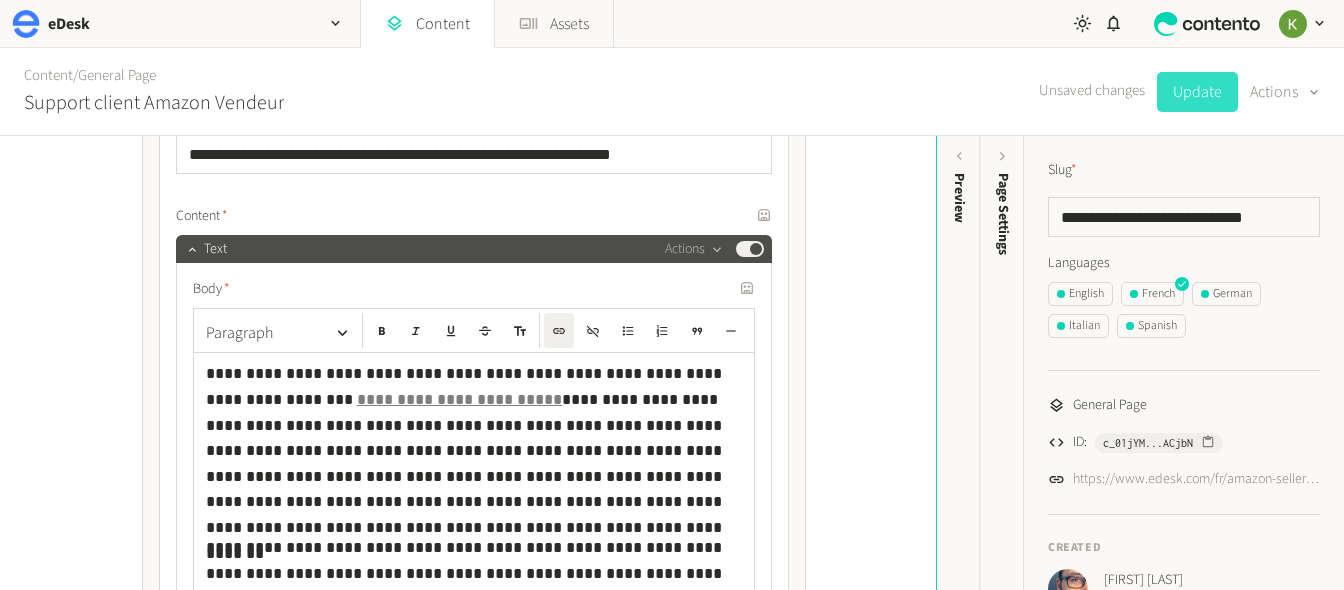 click on "Update" 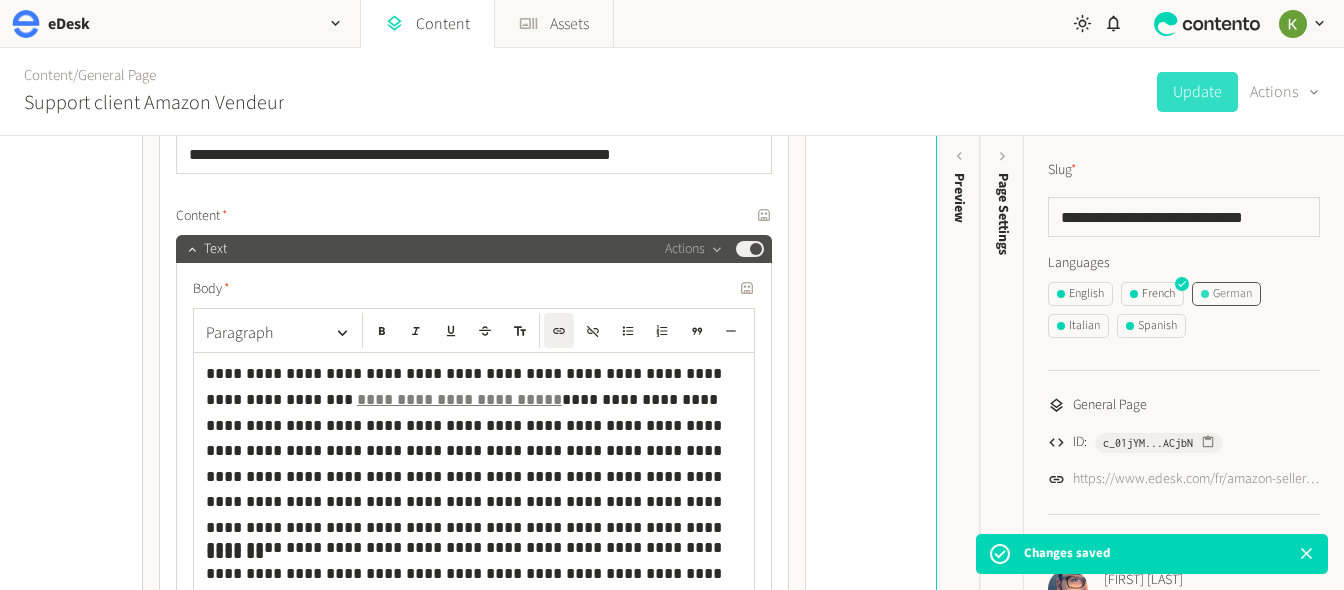 click on "German" 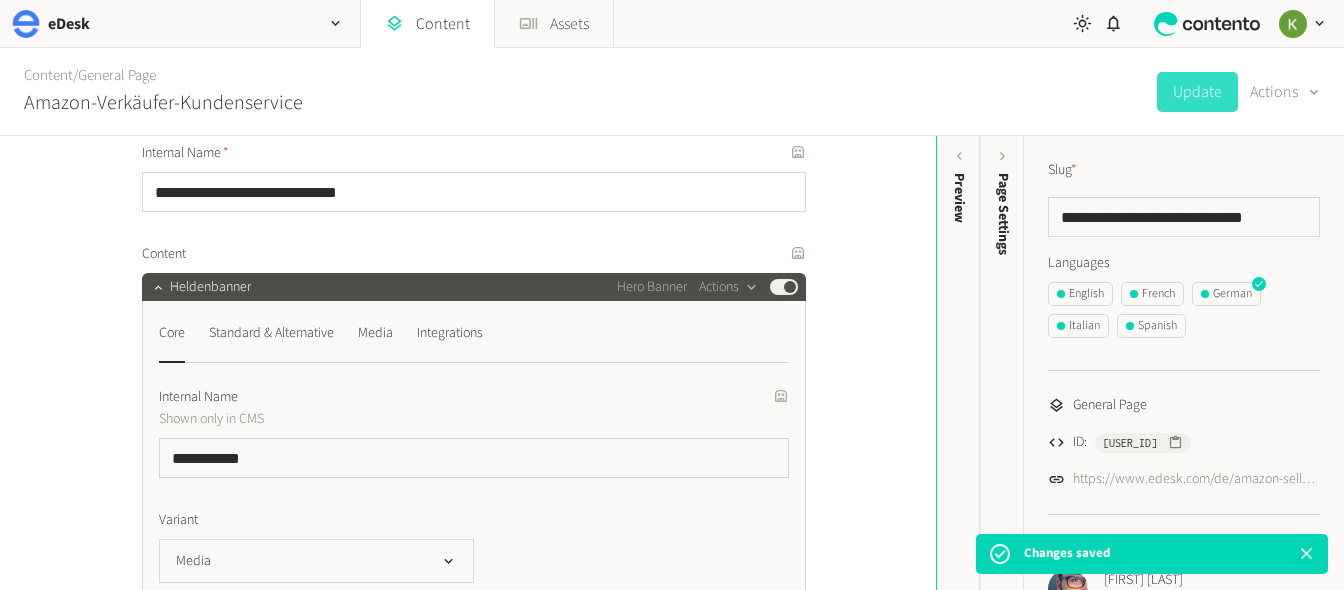 scroll, scrollTop: 76, scrollLeft: 0, axis: vertical 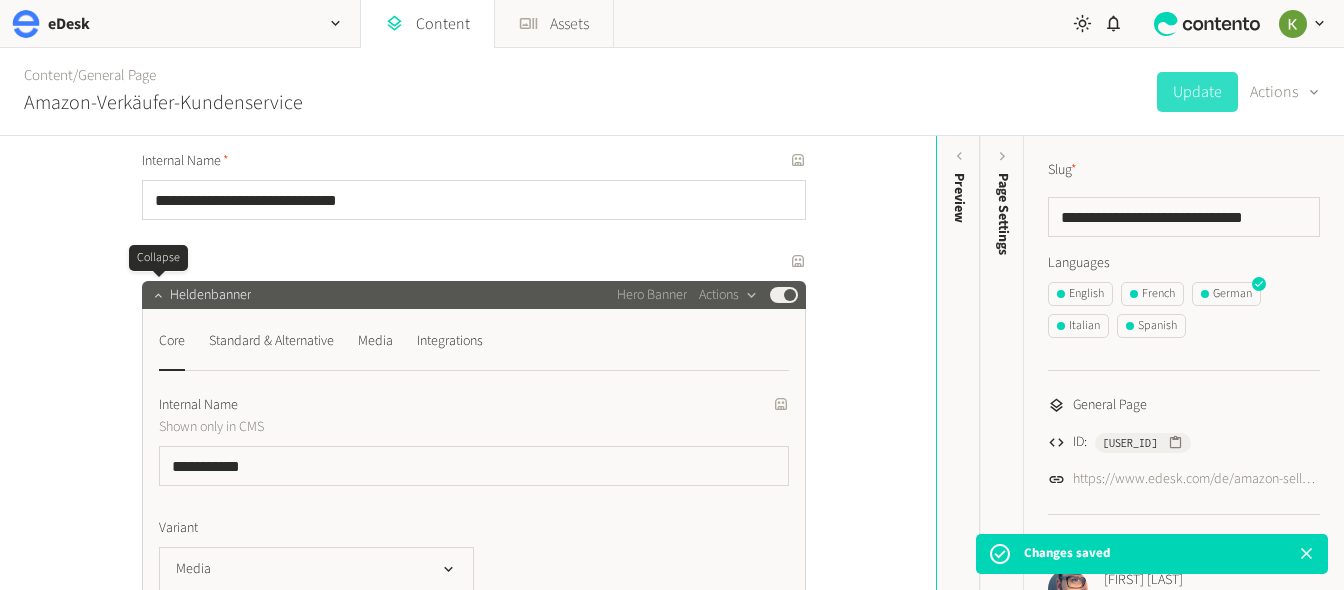 click 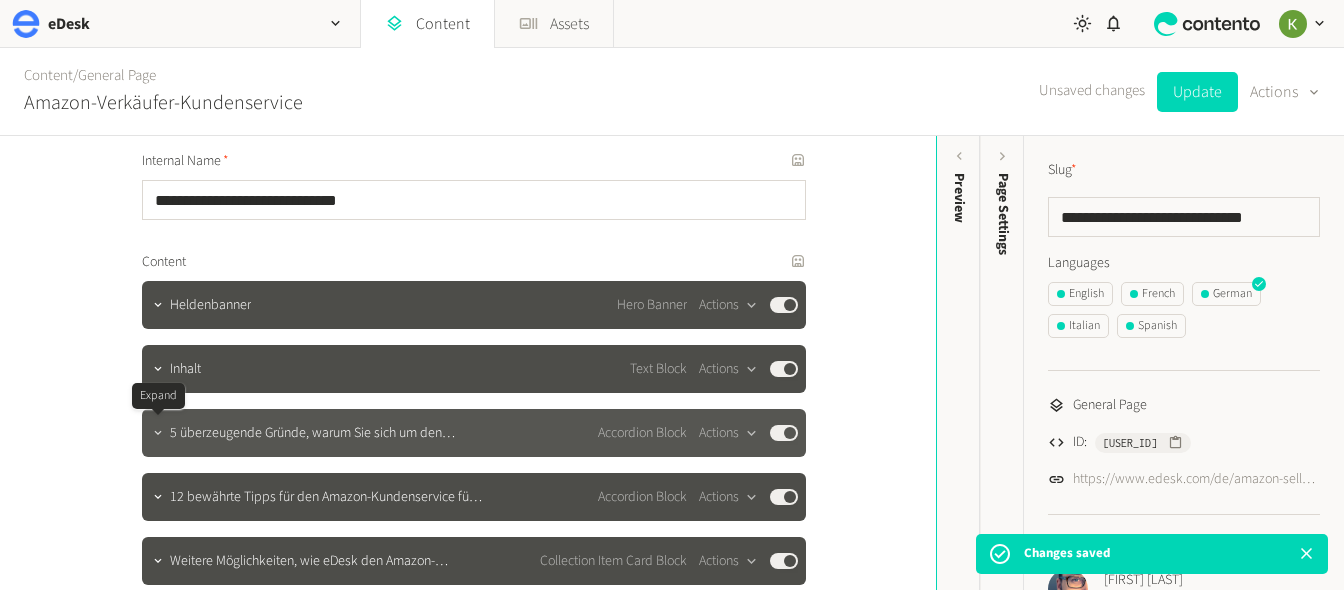 click 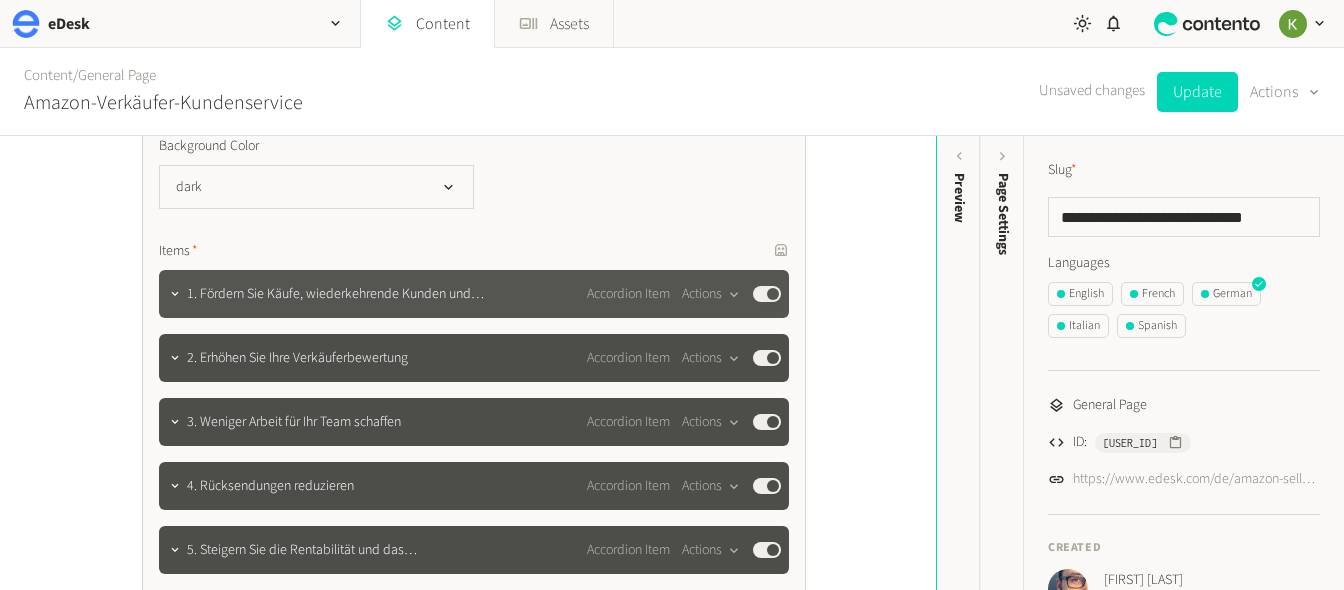 scroll, scrollTop: 712, scrollLeft: 0, axis: vertical 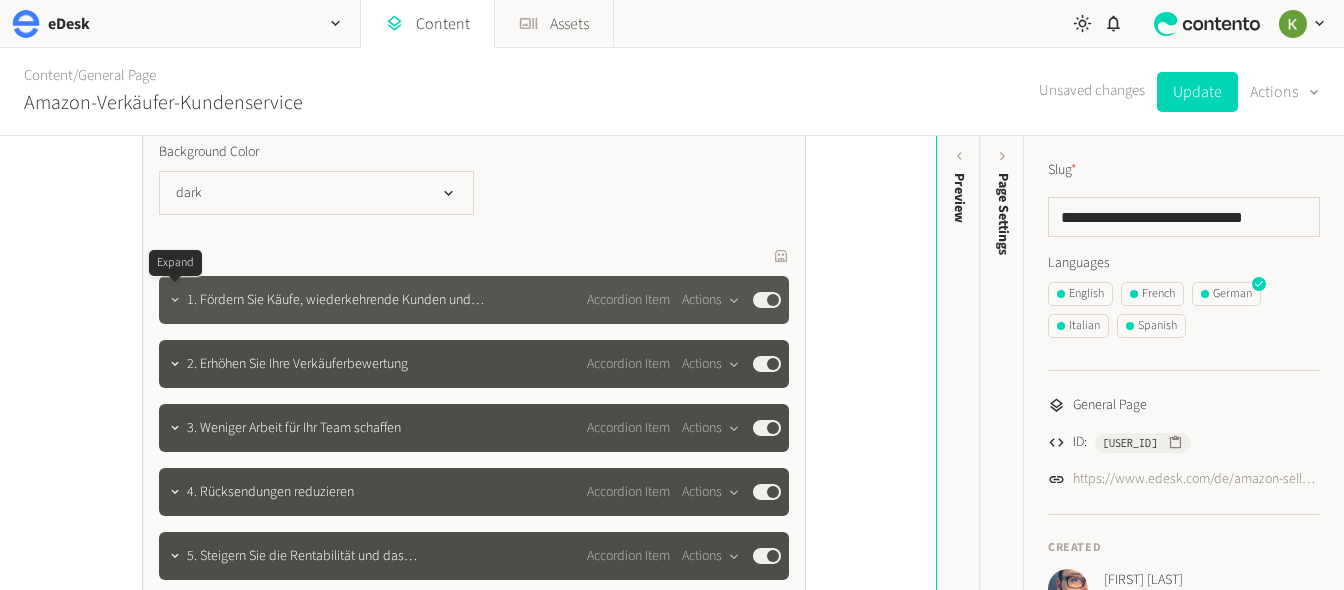 click 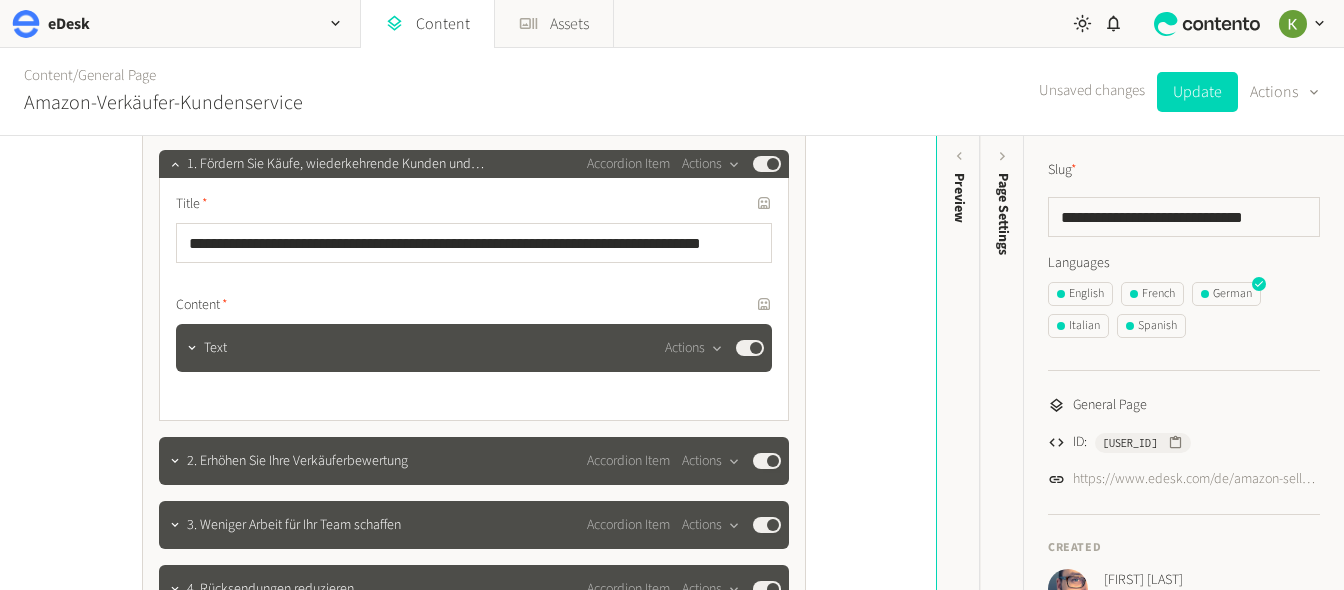 scroll, scrollTop: 945, scrollLeft: 0, axis: vertical 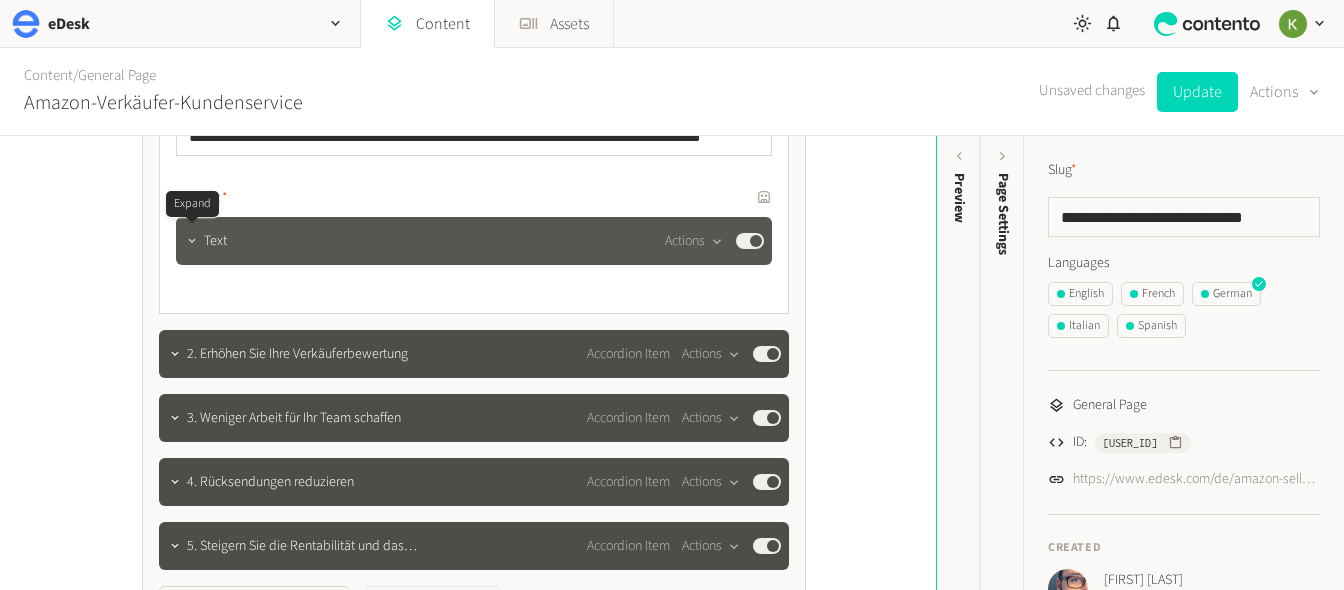 click 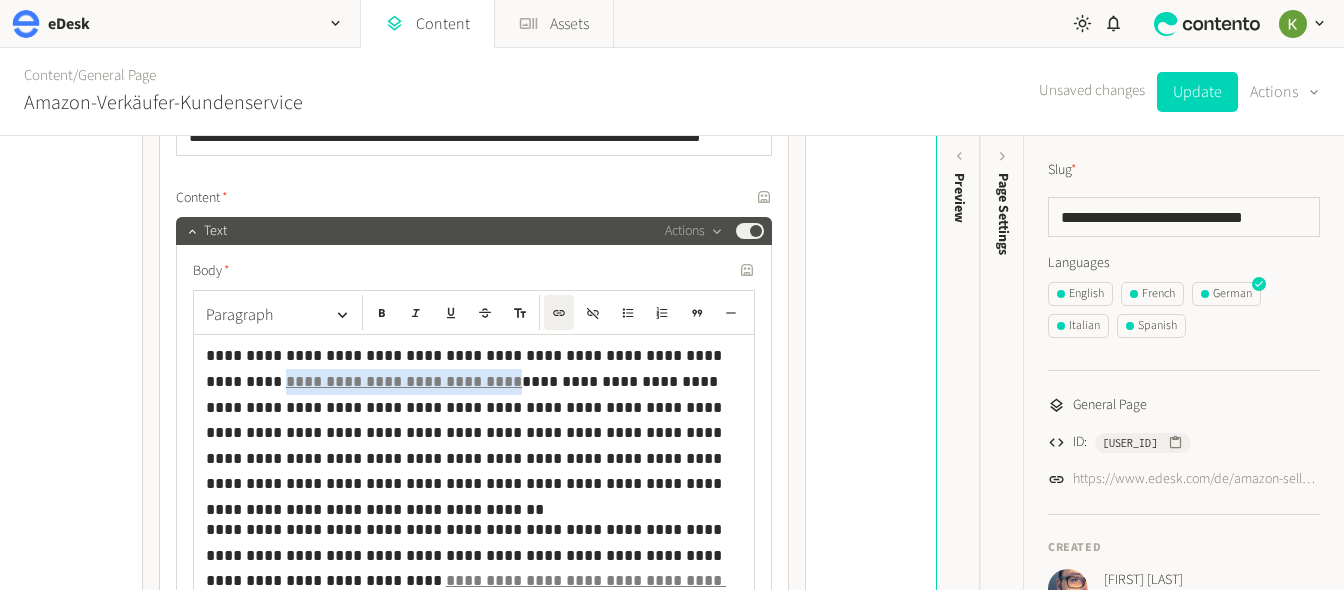 drag, startPoint x: 407, startPoint y: 383, endPoint x: 195, endPoint y: 381, distance: 212.00943 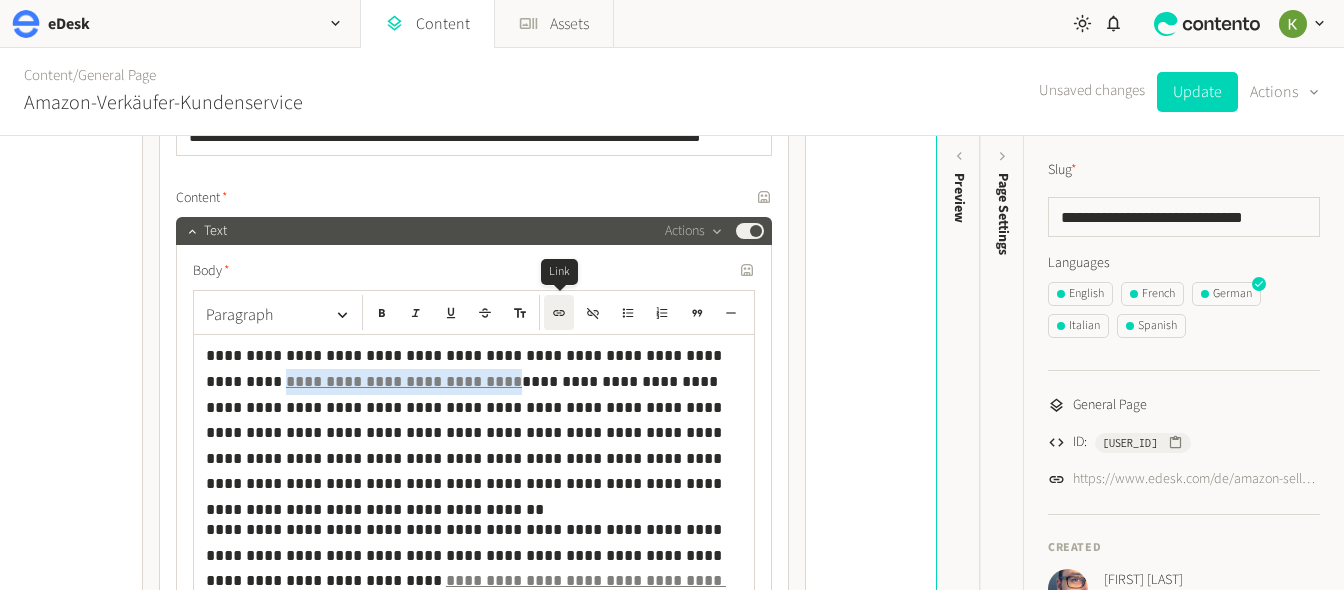 click 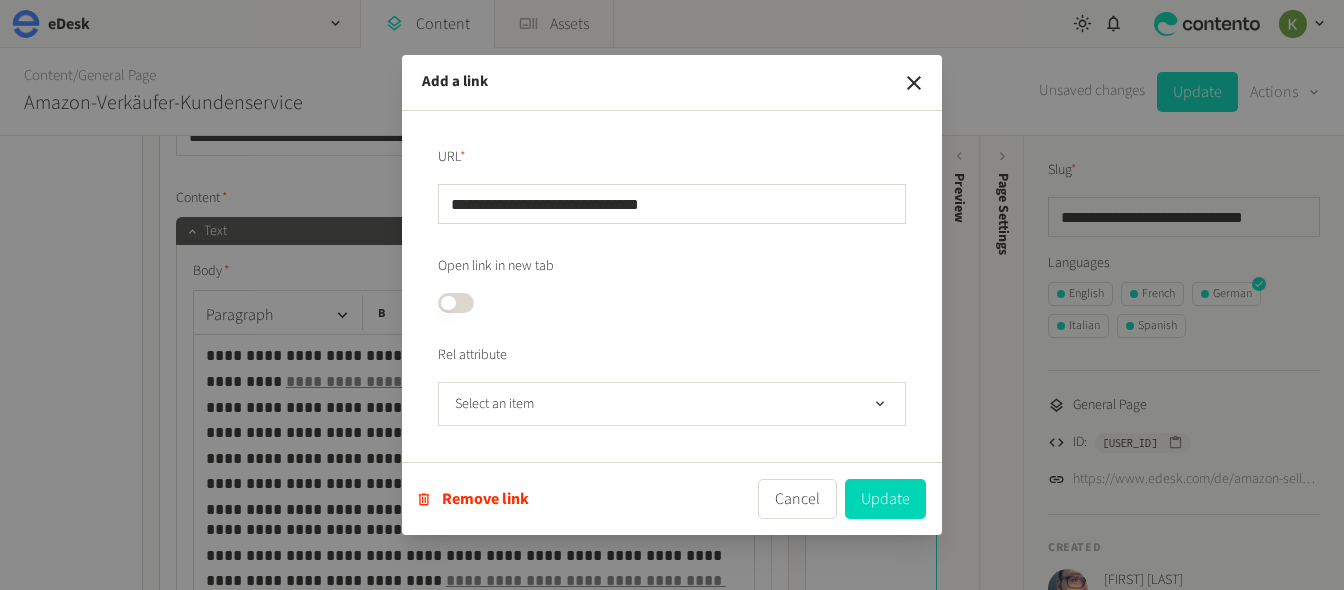 click on "**********" at bounding box center (672, 204) 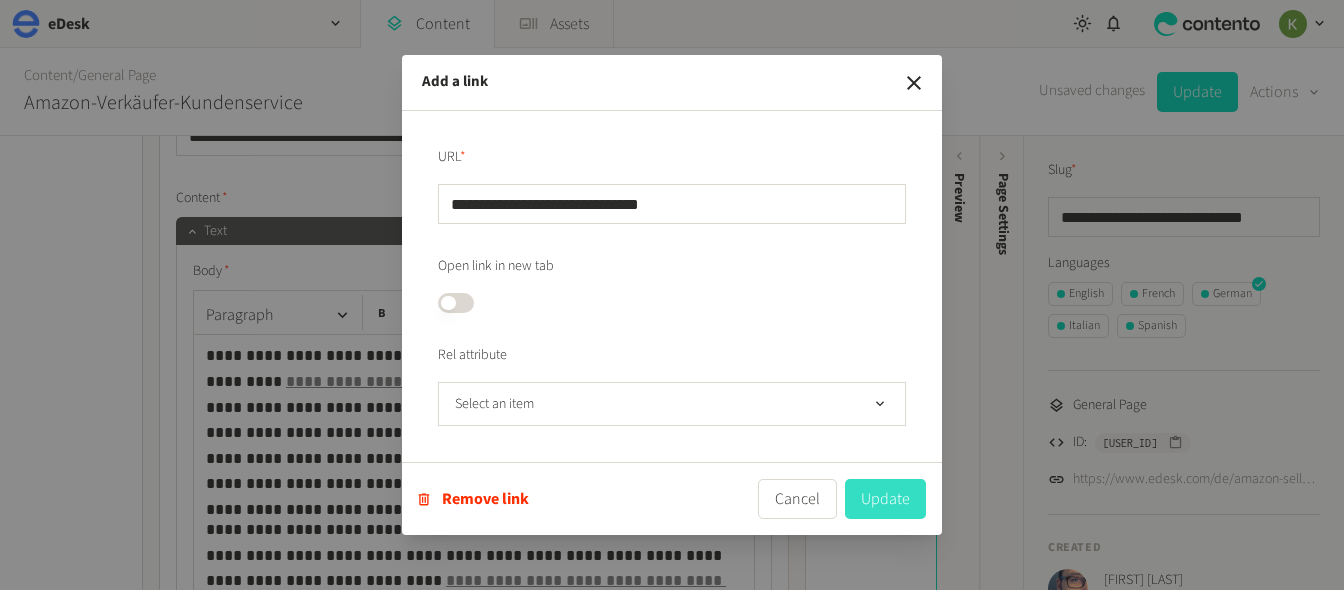 type on "**********" 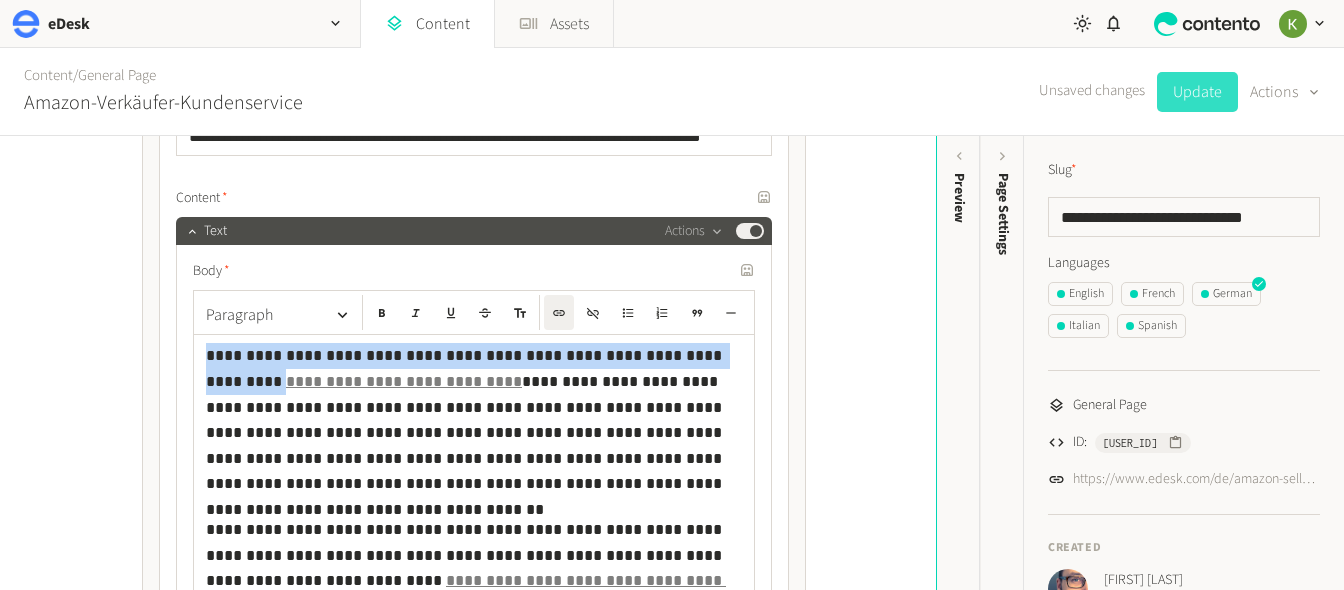click on "Update" 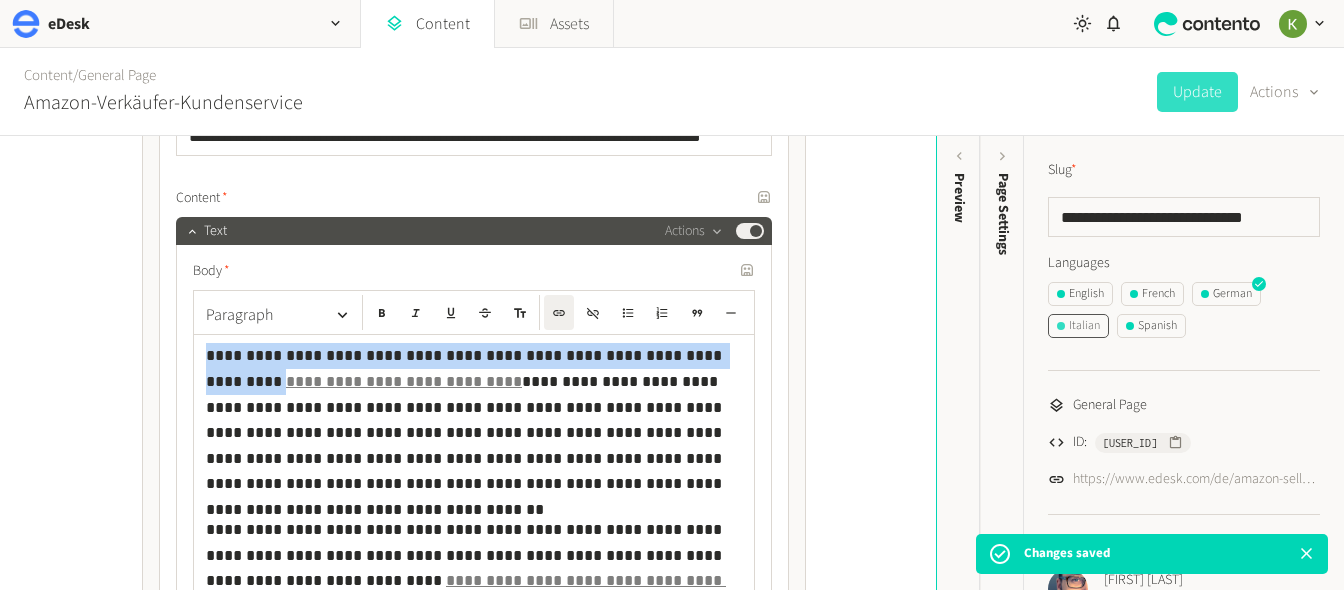 click on "Italian" 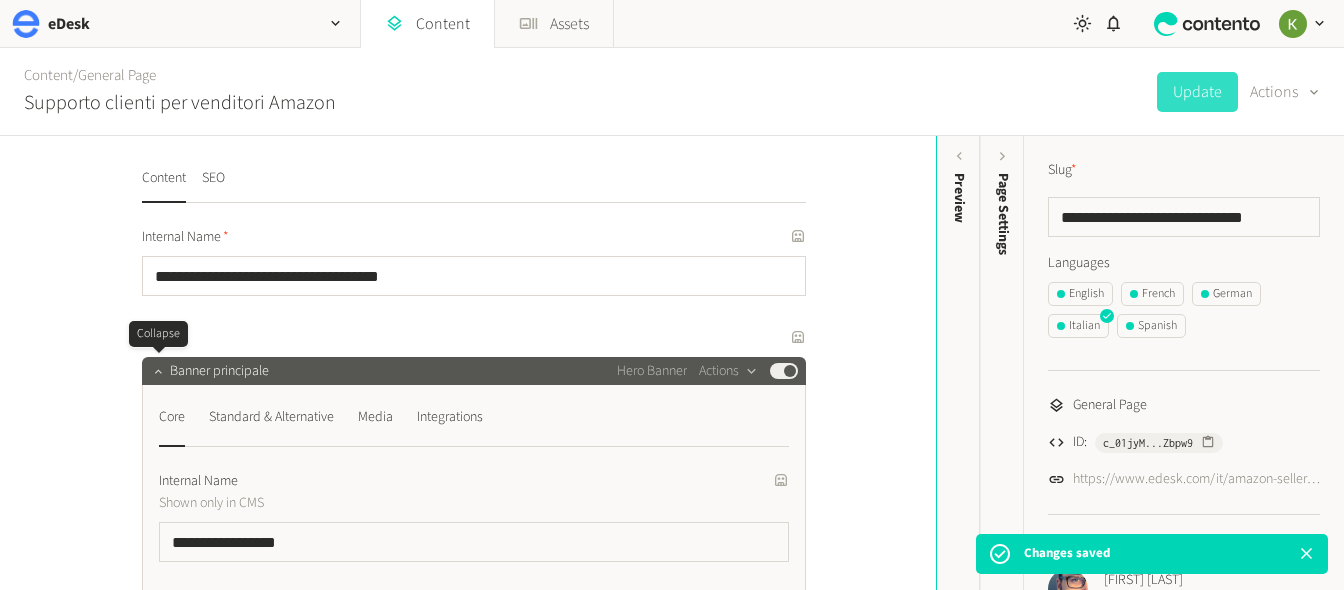 click 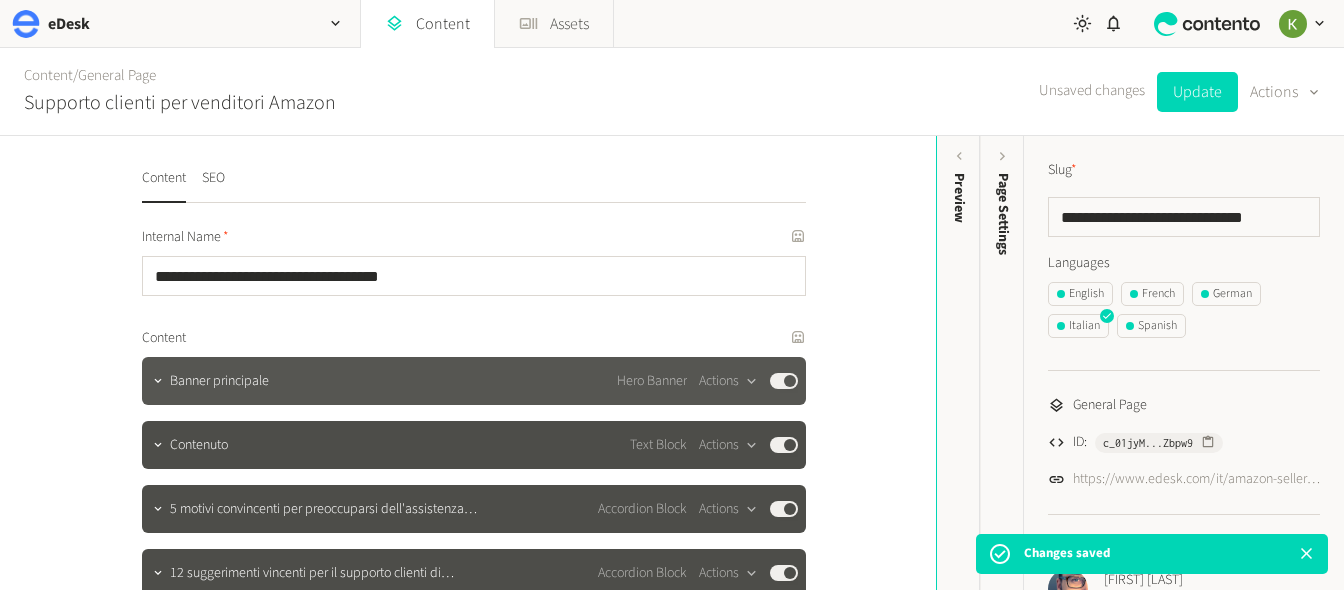 scroll, scrollTop: 127, scrollLeft: 0, axis: vertical 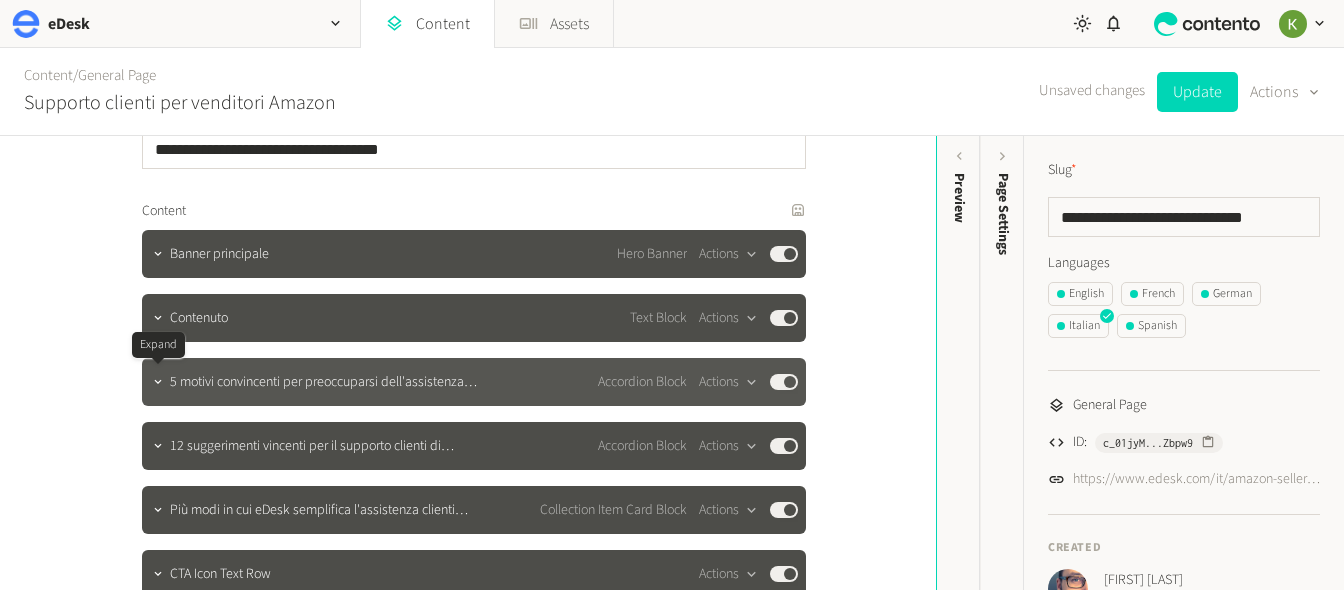 drag, startPoint x: 159, startPoint y: 377, endPoint x: 173, endPoint y: 369, distance: 16.124516 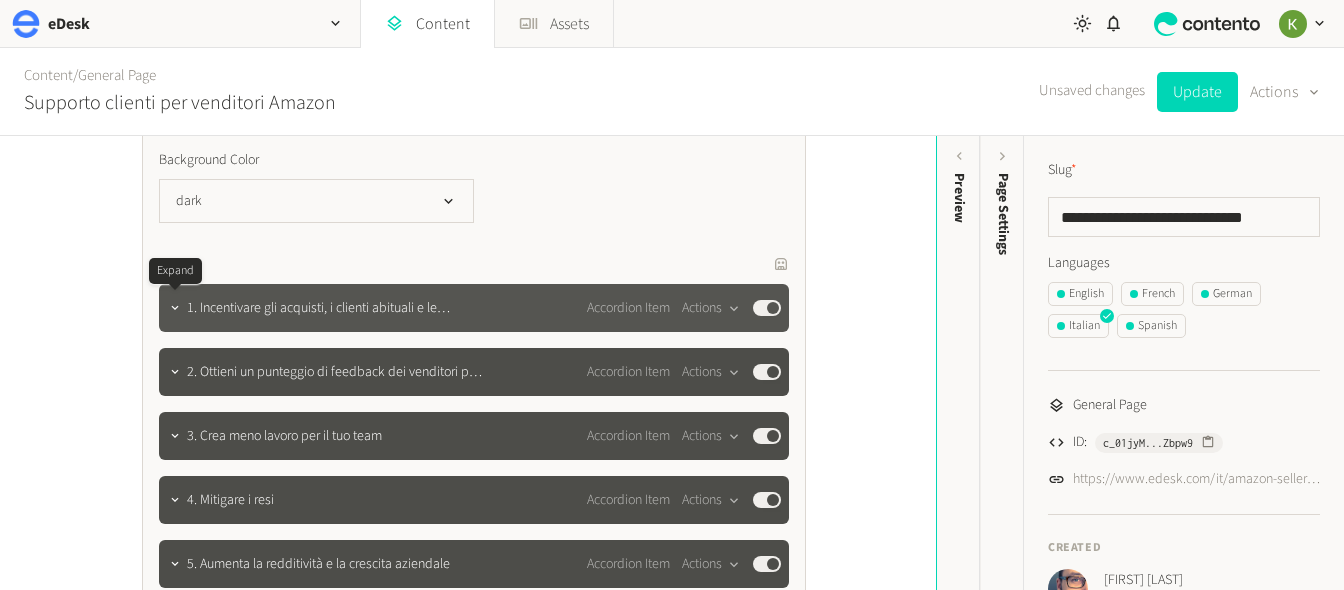 drag, startPoint x: 176, startPoint y: 310, endPoint x: 187, endPoint y: 307, distance: 11.401754 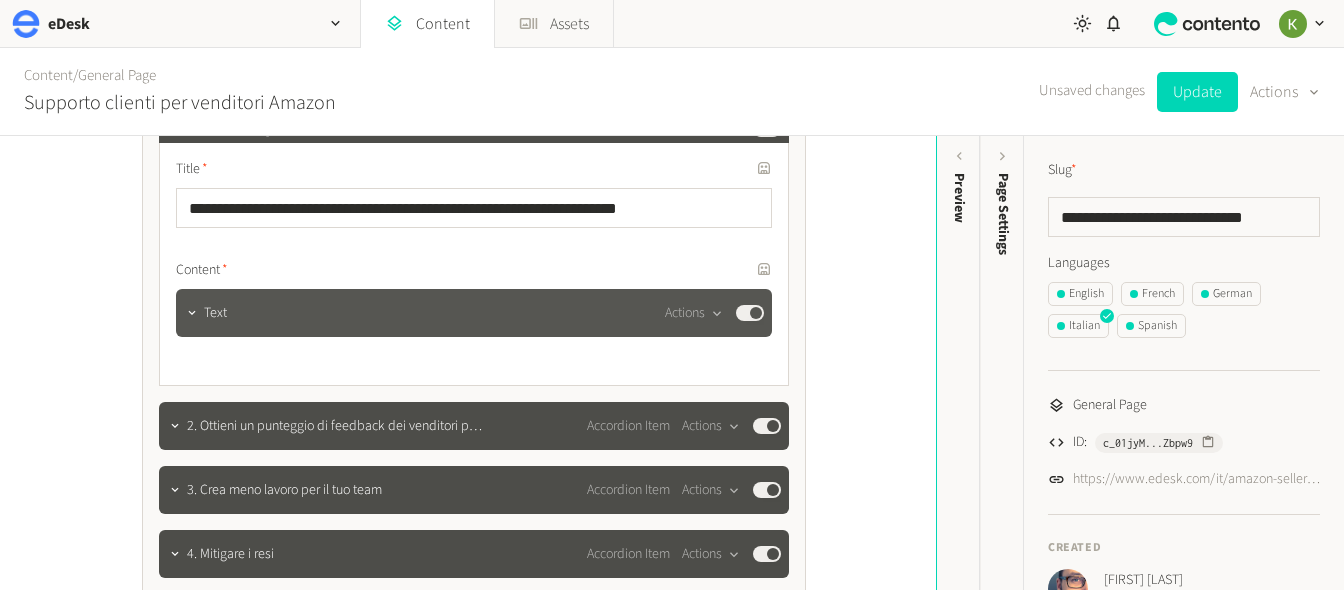 scroll, scrollTop: 897, scrollLeft: 0, axis: vertical 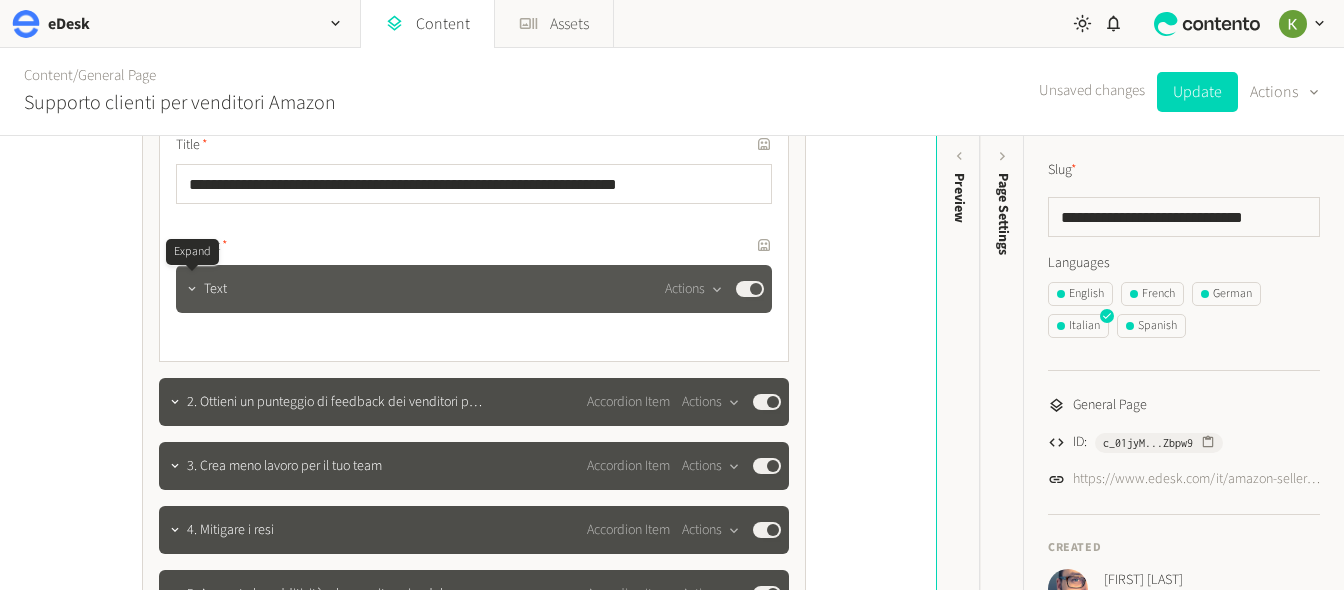 drag, startPoint x: 186, startPoint y: 288, endPoint x: 197, endPoint y: 286, distance: 11.18034 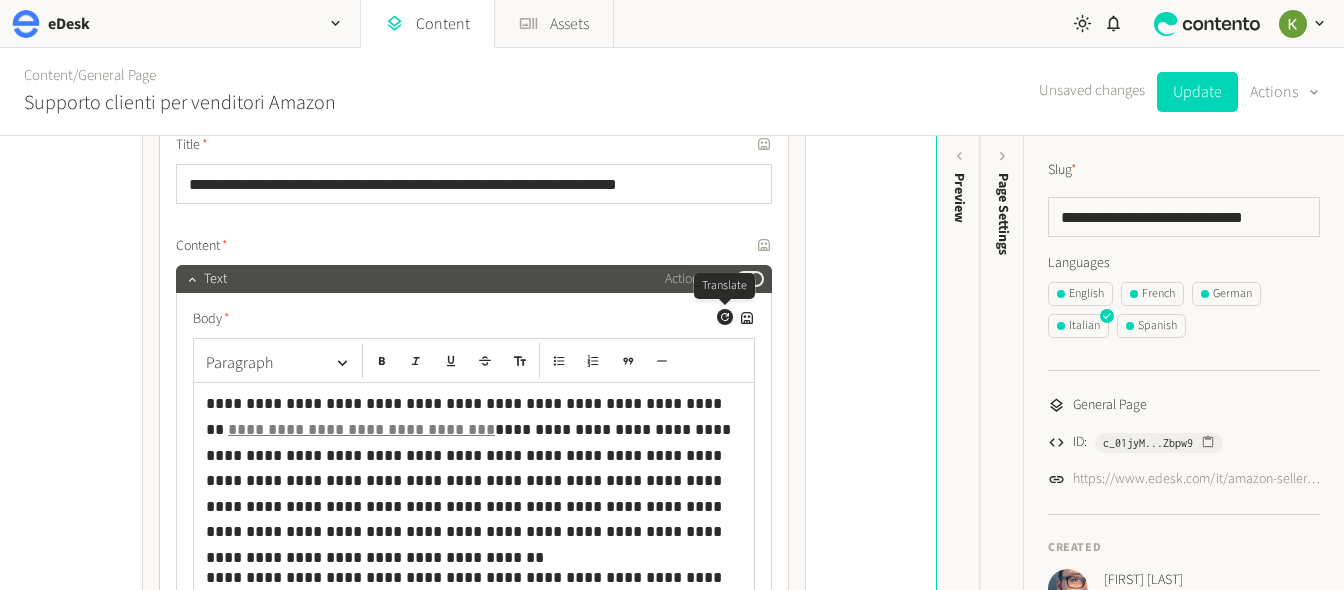 click 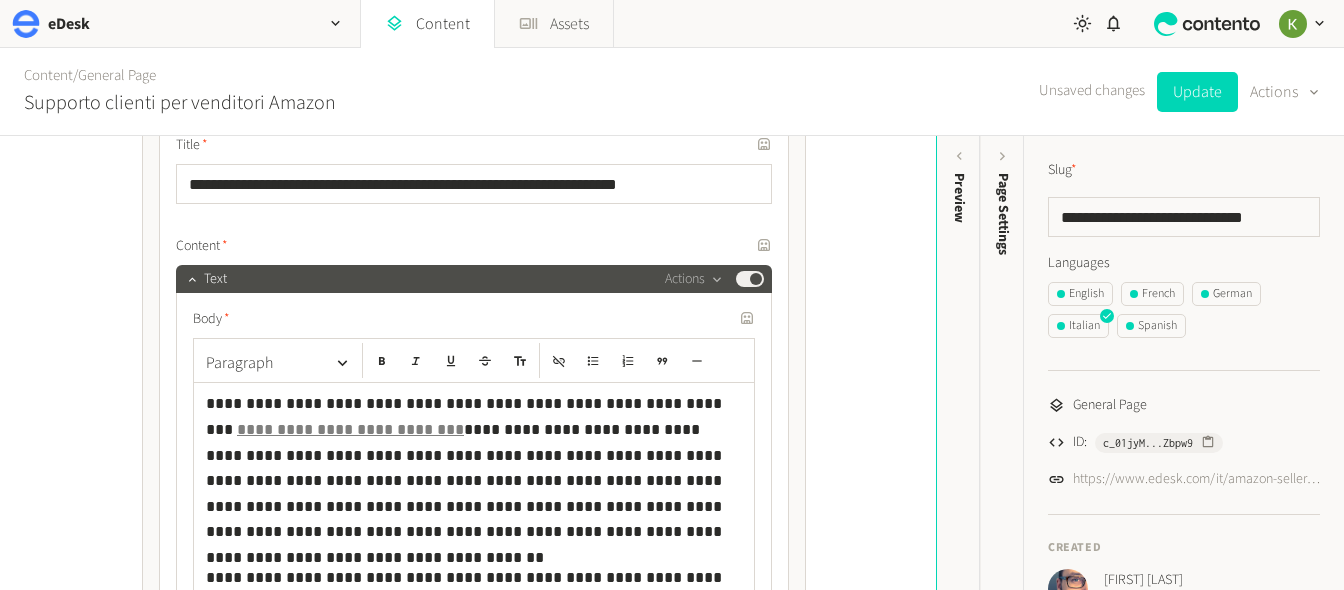 click on "**********" 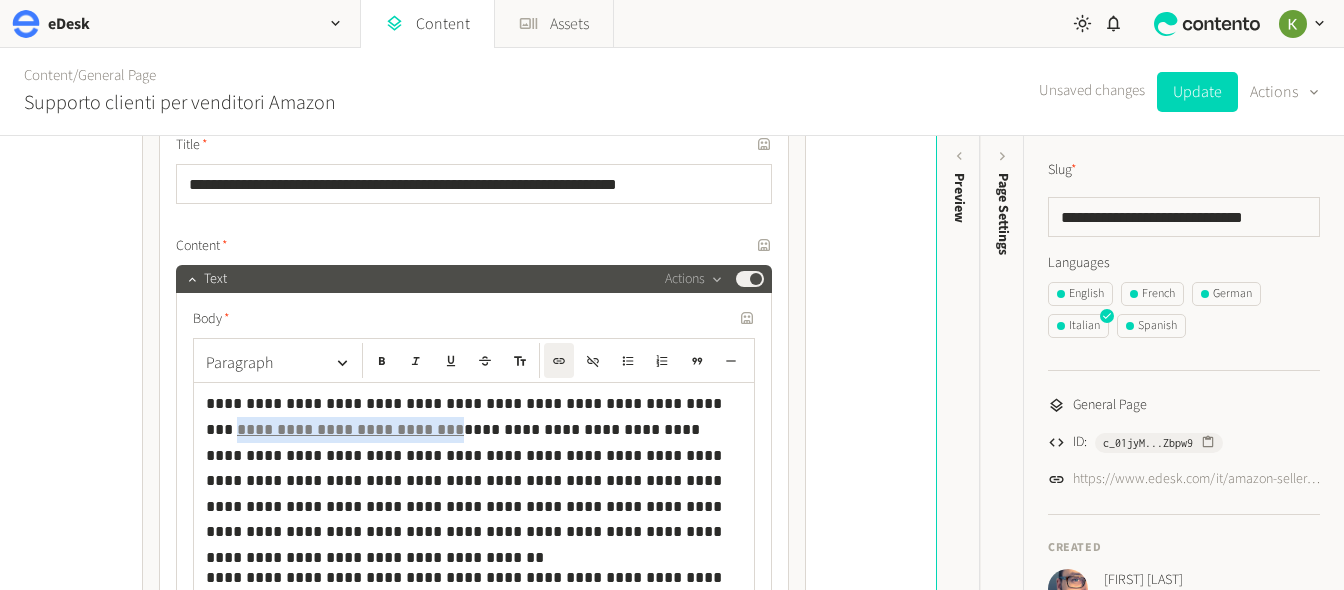 drag, startPoint x: 328, startPoint y: 429, endPoint x: 637, endPoint y: 406, distance: 309.8548 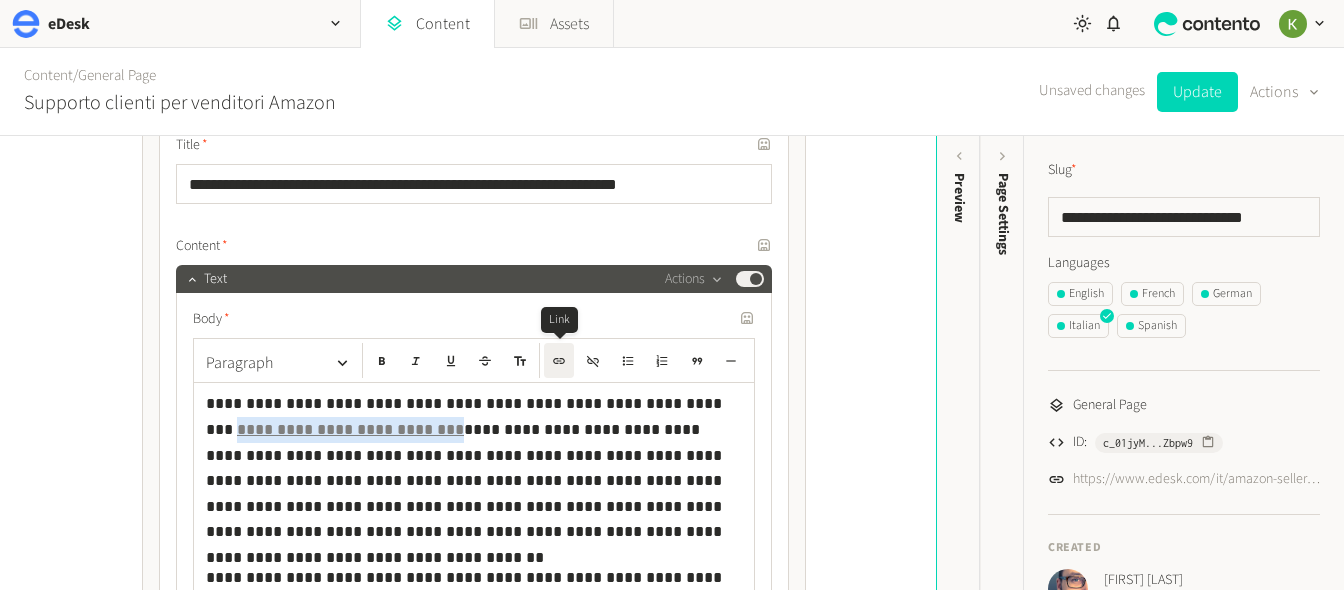 click 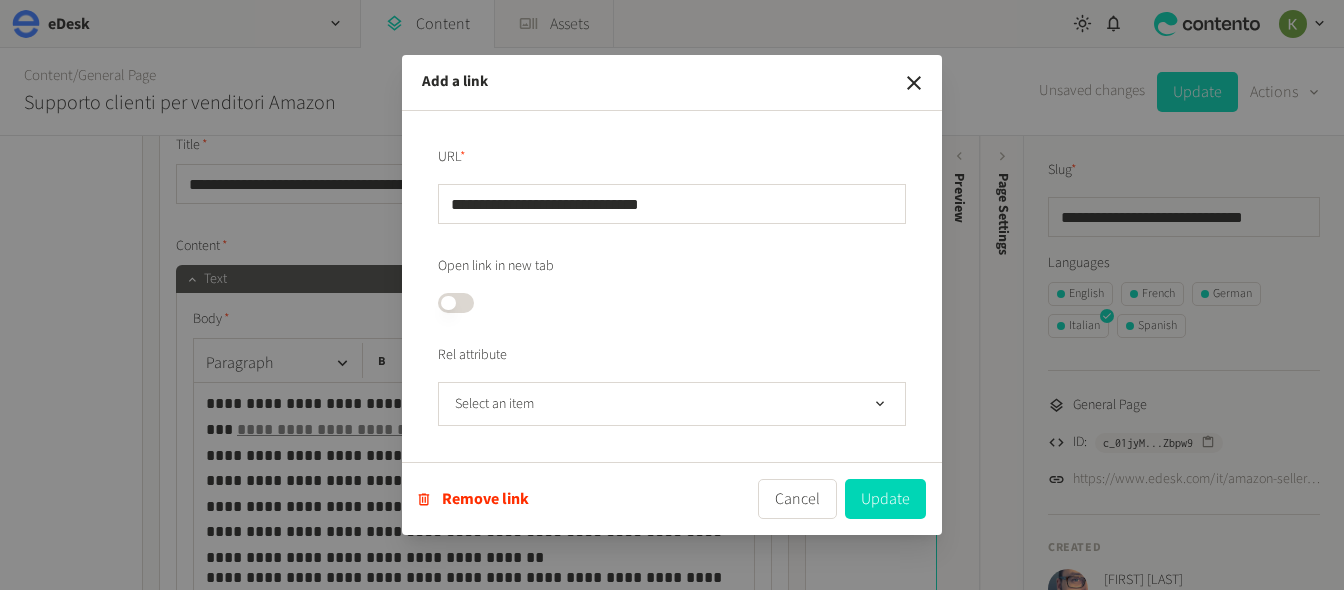 drag, startPoint x: 920, startPoint y: 80, endPoint x: 1027, endPoint y: 91, distance: 107.563934 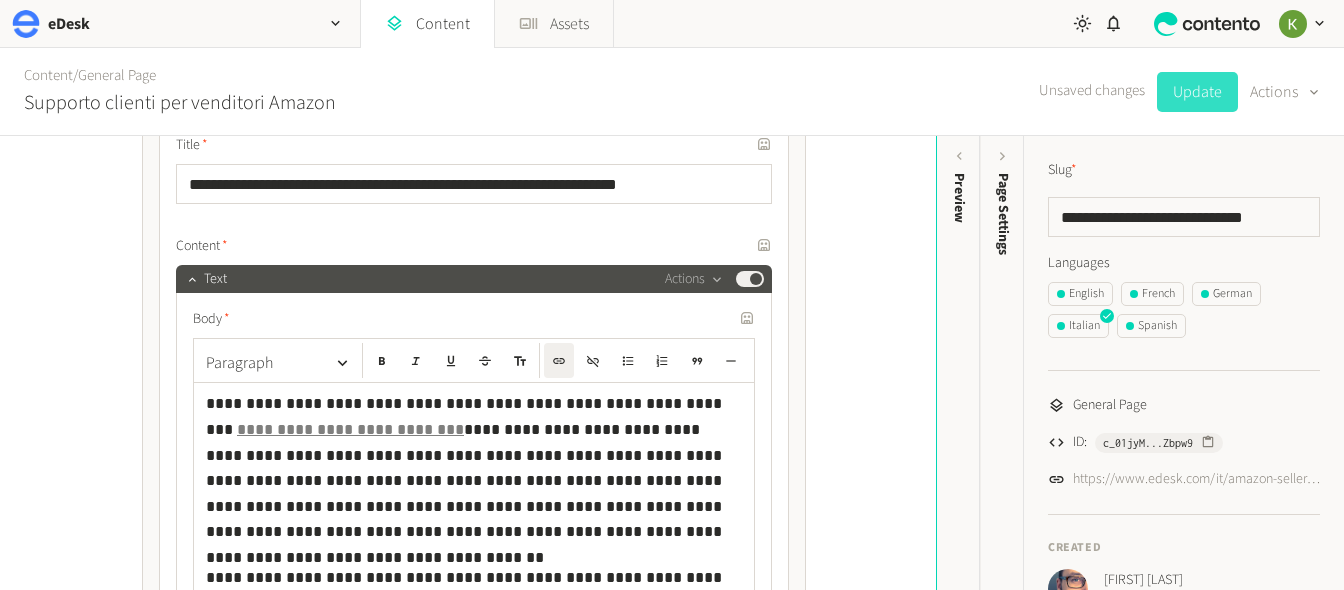 click on "Update" 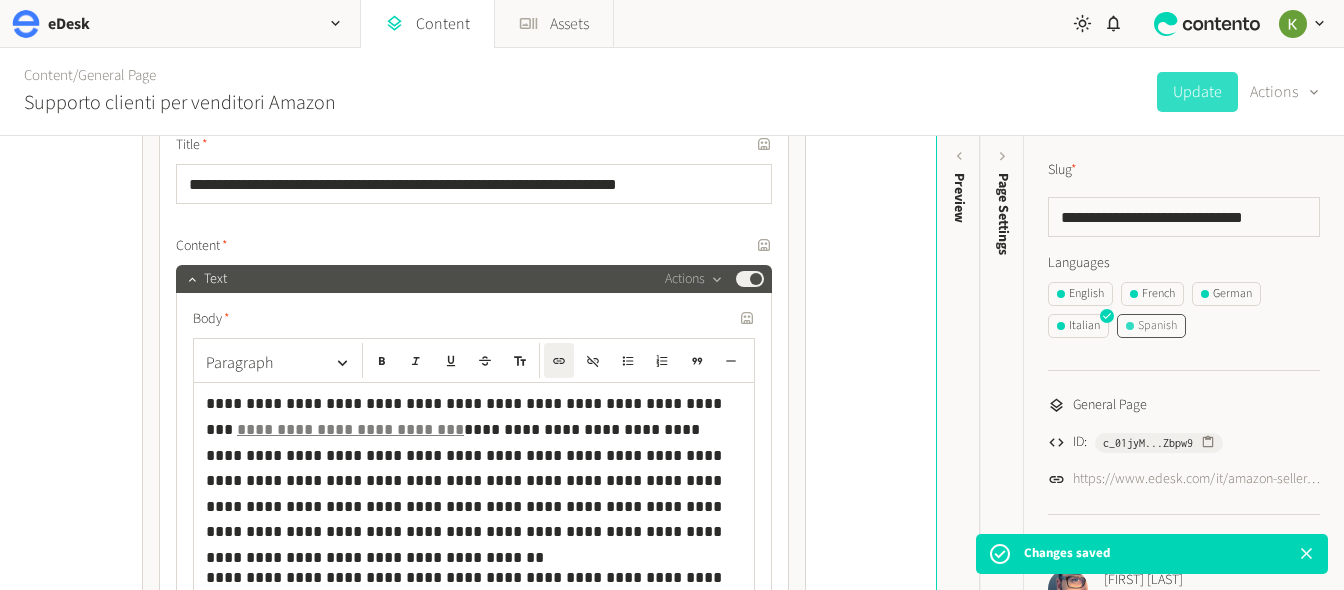 click on "Spanish" 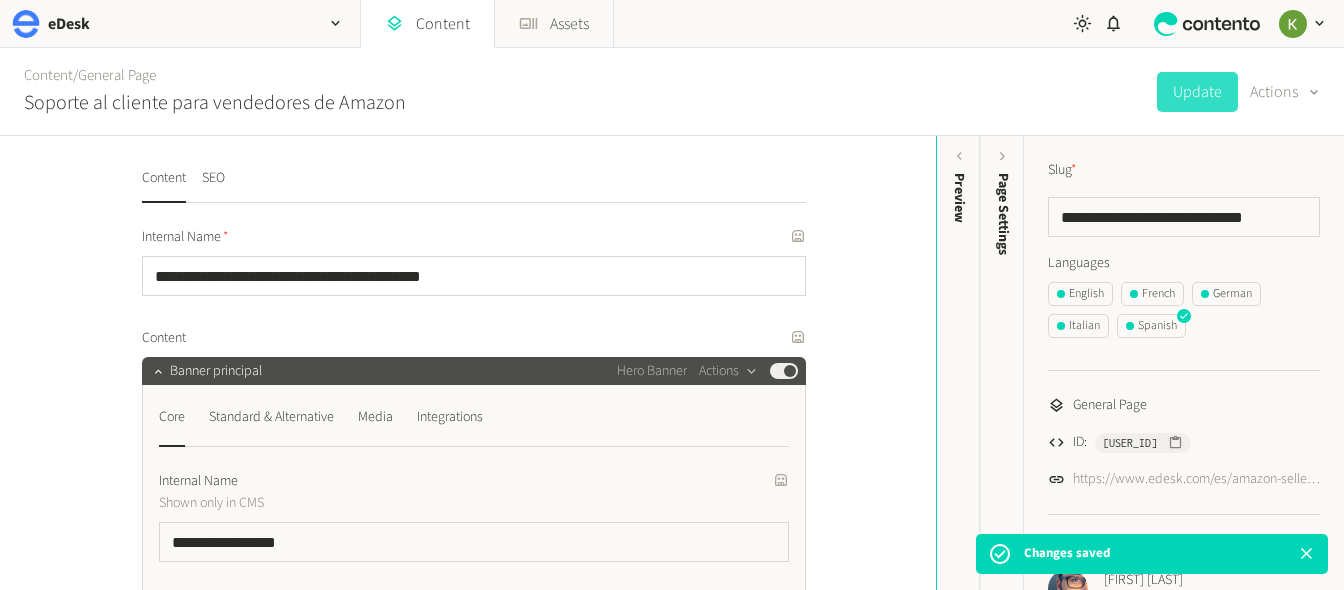 scroll, scrollTop: 7, scrollLeft: 0, axis: vertical 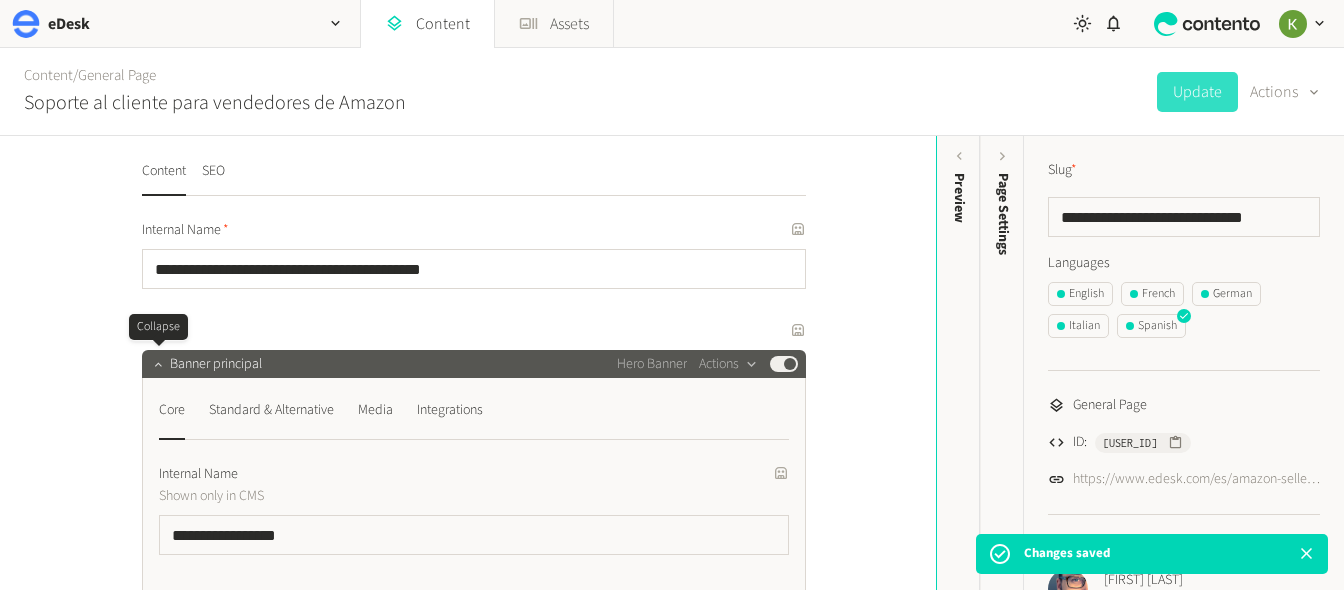 click 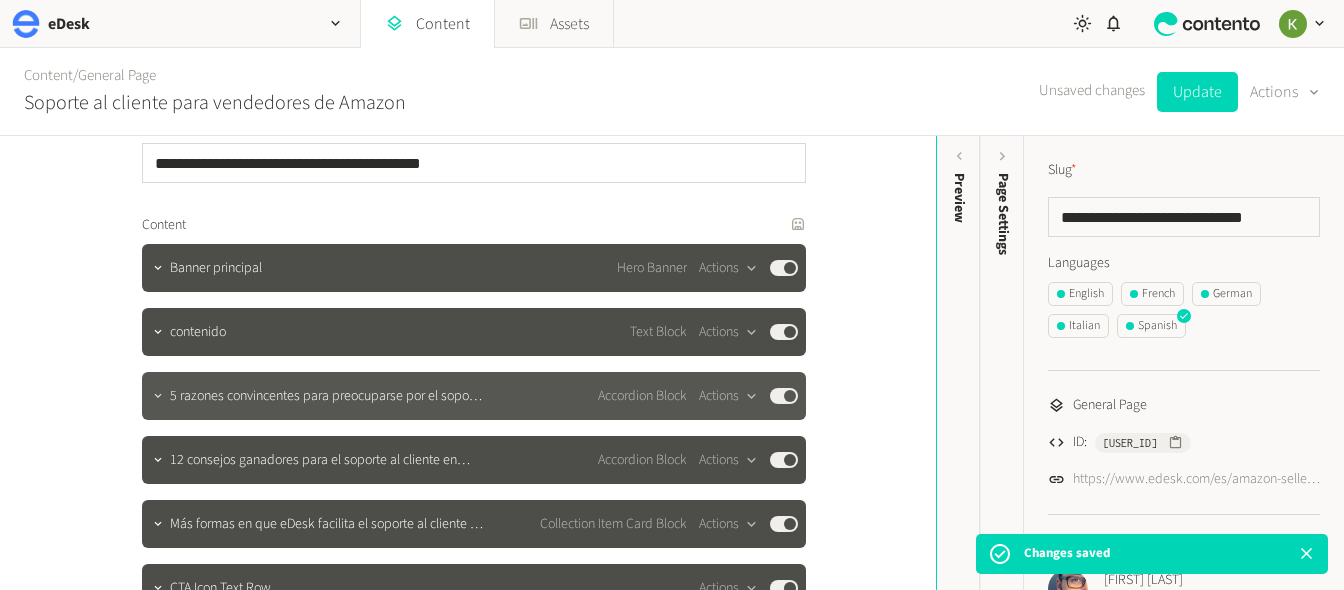 scroll, scrollTop: 143, scrollLeft: 0, axis: vertical 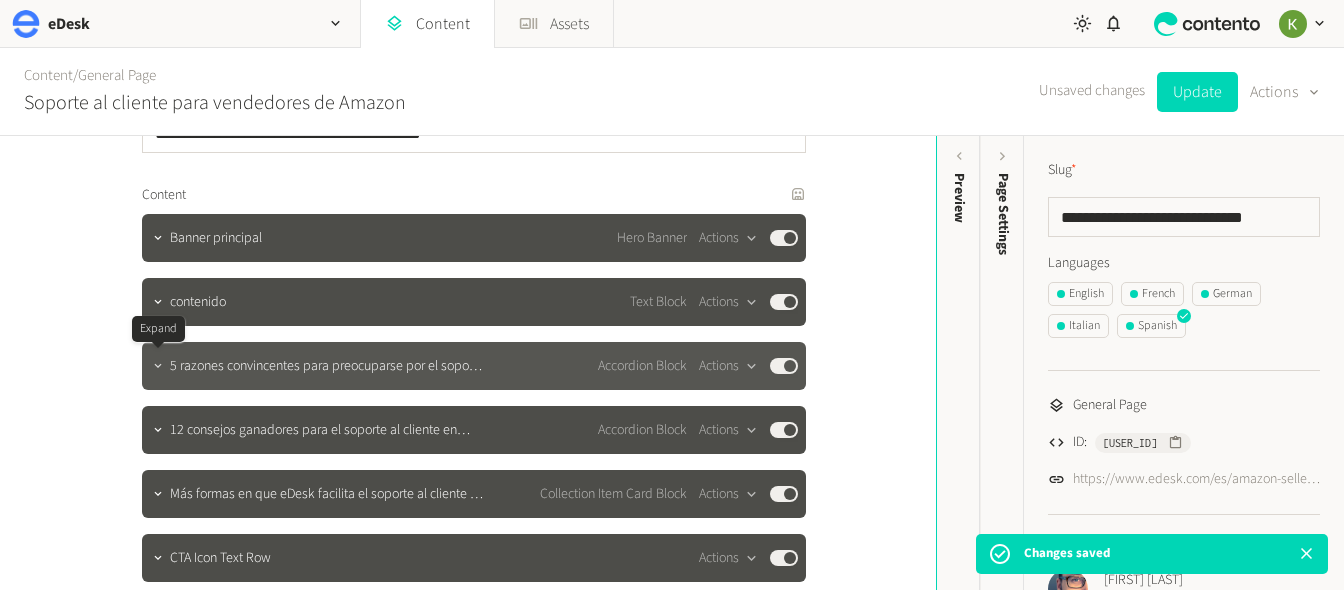 click 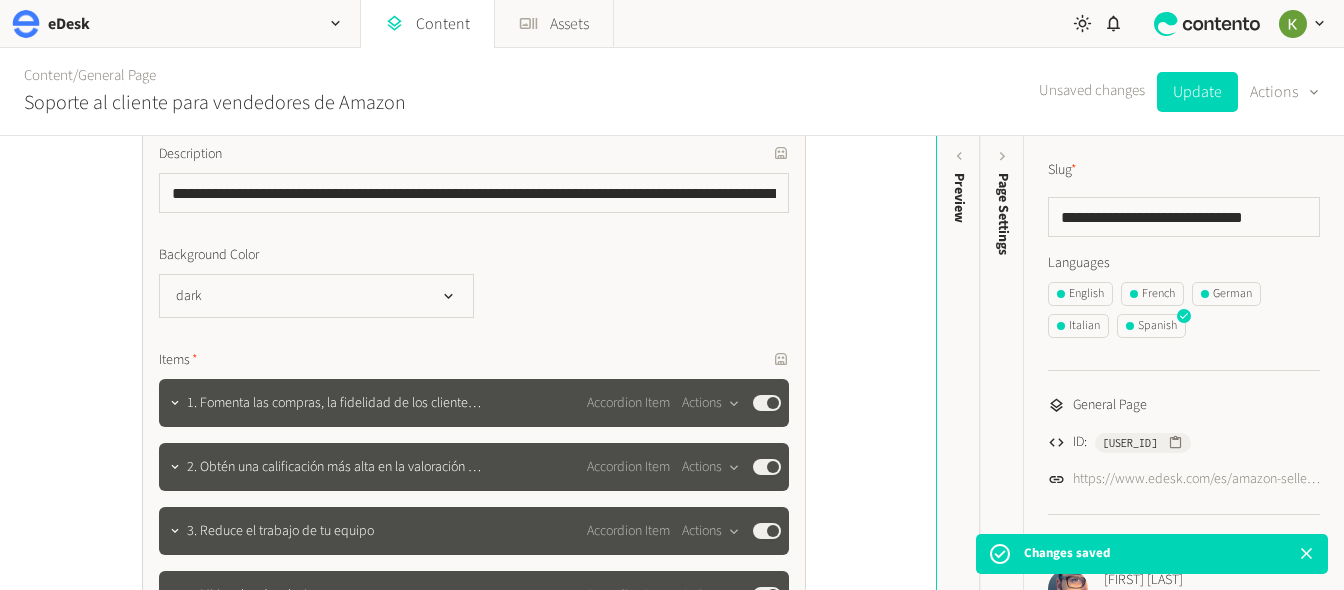 scroll, scrollTop: 619, scrollLeft: 0, axis: vertical 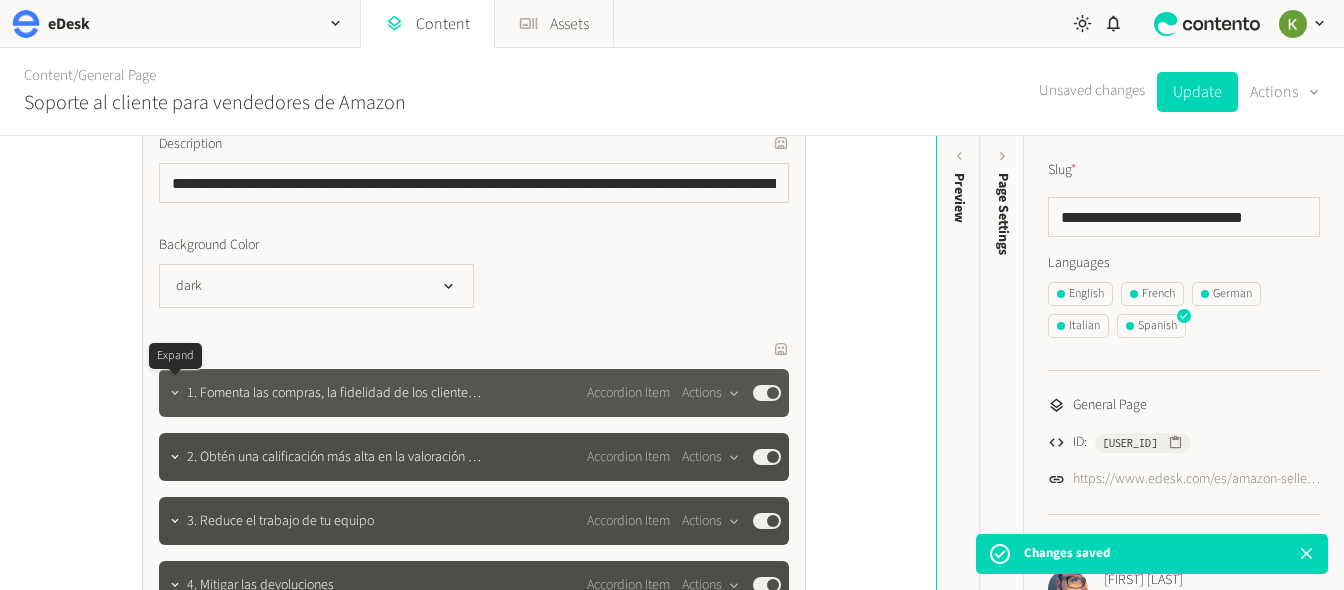 click 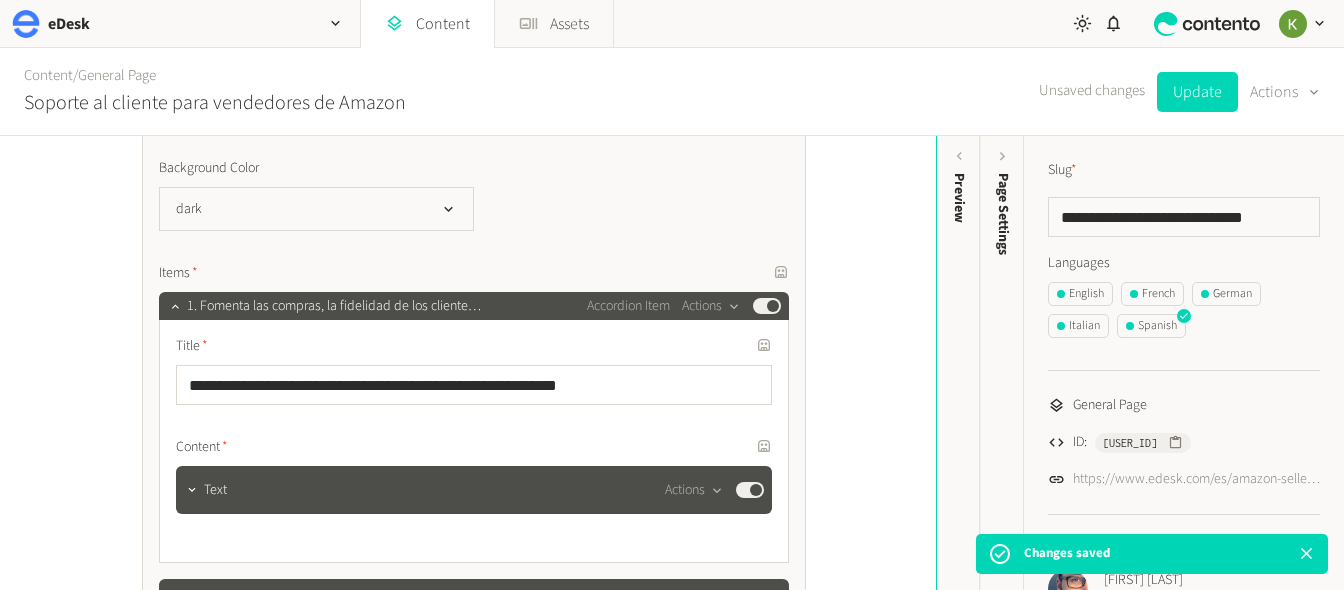 scroll, scrollTop: 792, scrollLeft: 0, axis: vertical 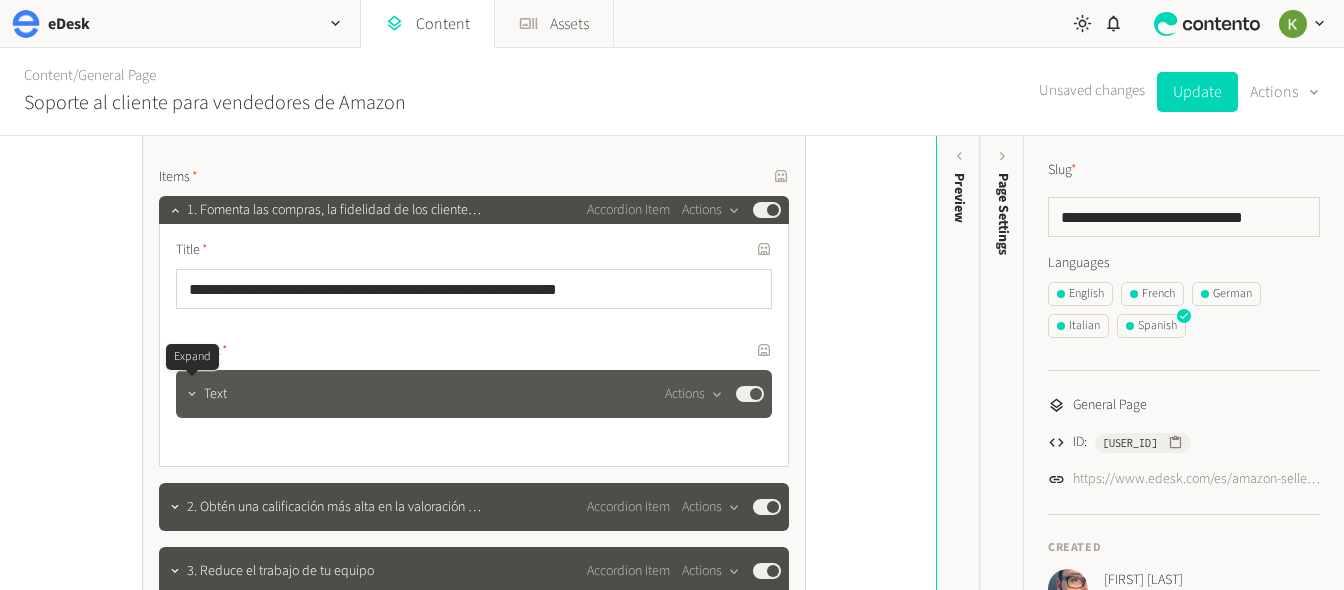 click 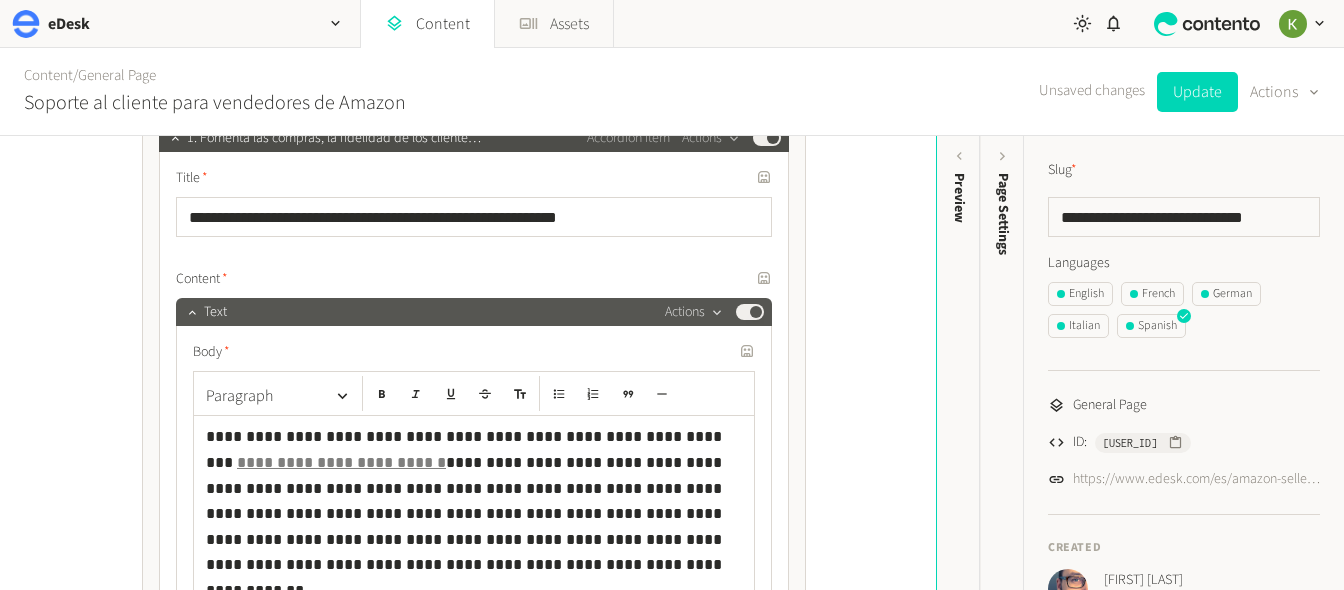 scroll, scrollTop: 870, scrollLeft: 0, axis: vertical 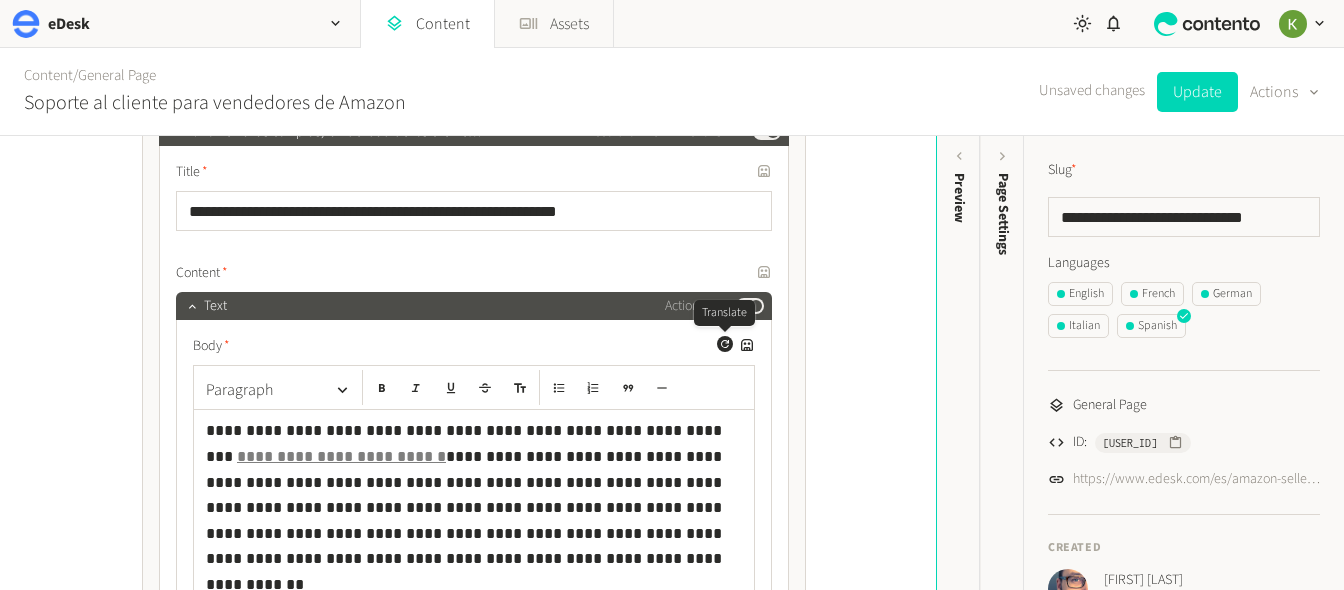 click 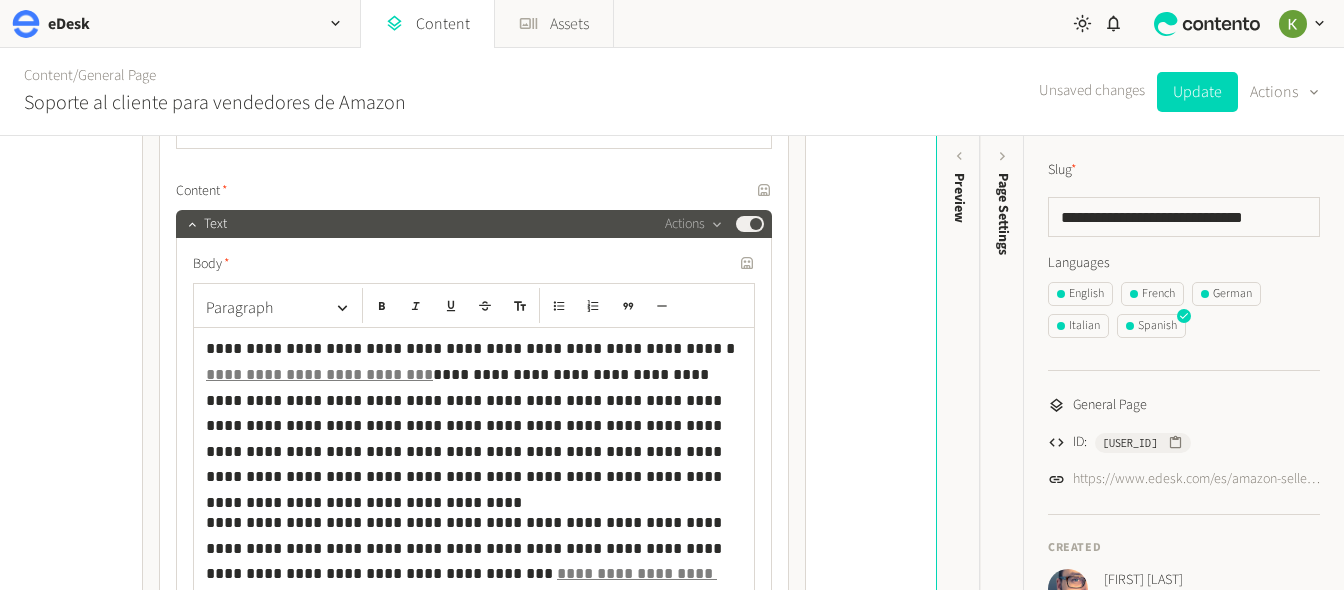 scroll, scrollTop: 983, scrollLeft: 0, axis: vertical 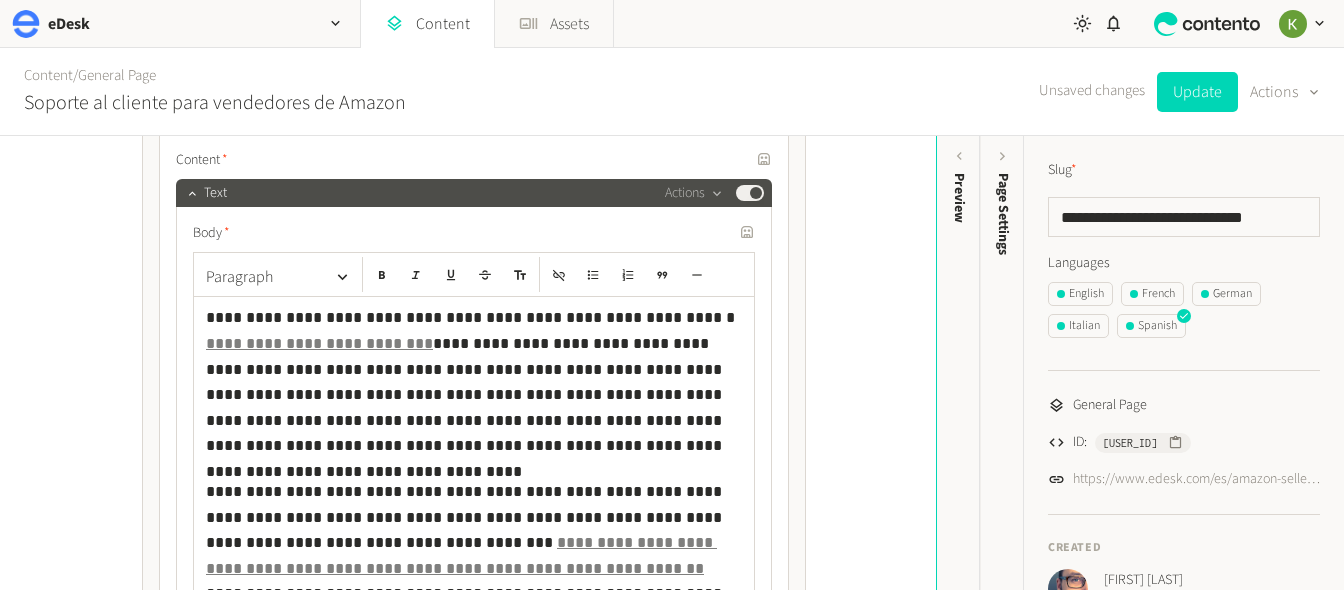 click on "**********" 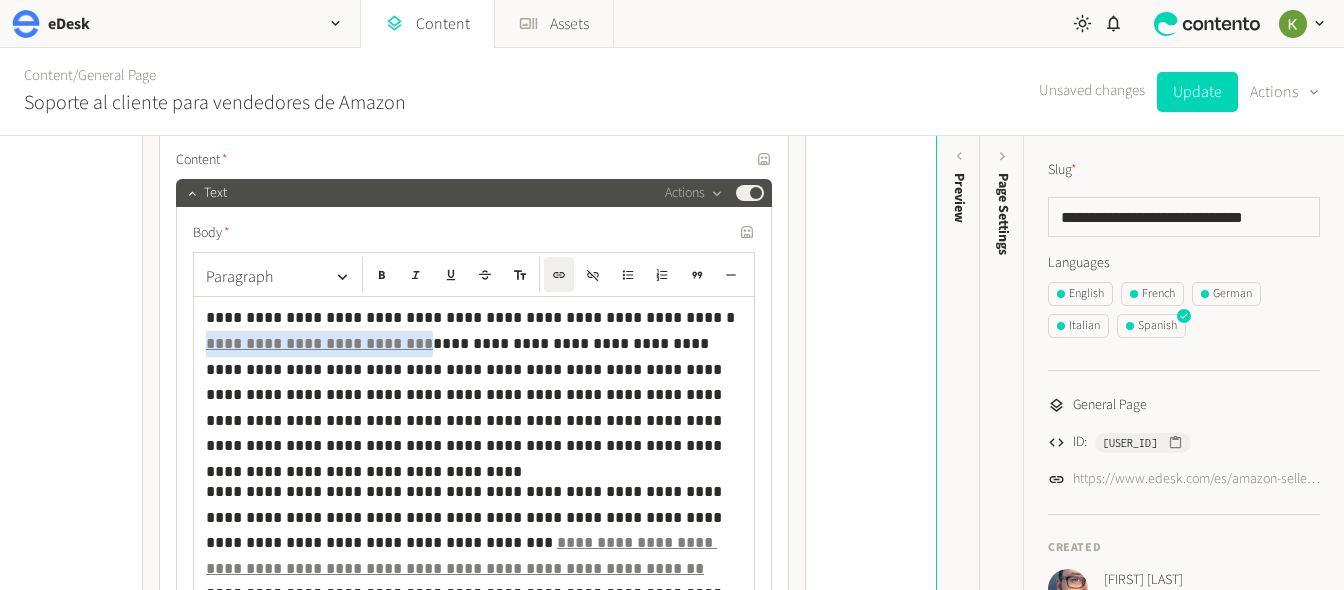drag, startPoint x: 335, startPoint y: 345, endPoint x: 638, endPoint y: 315, distance: 304.48154 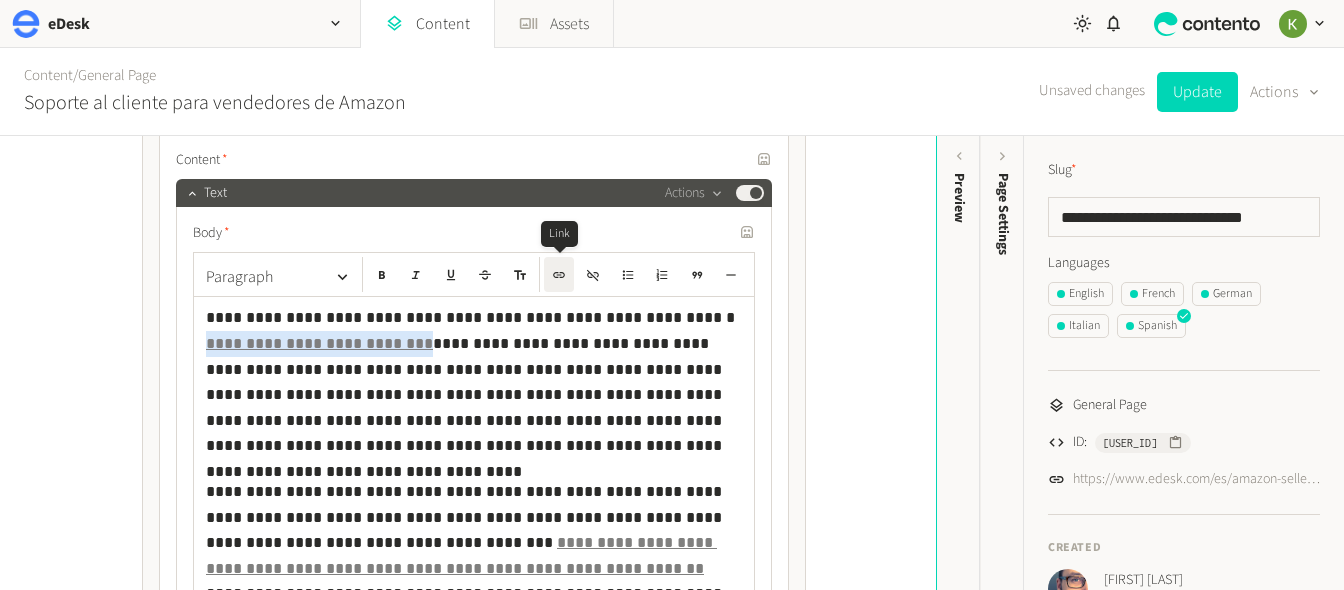 click 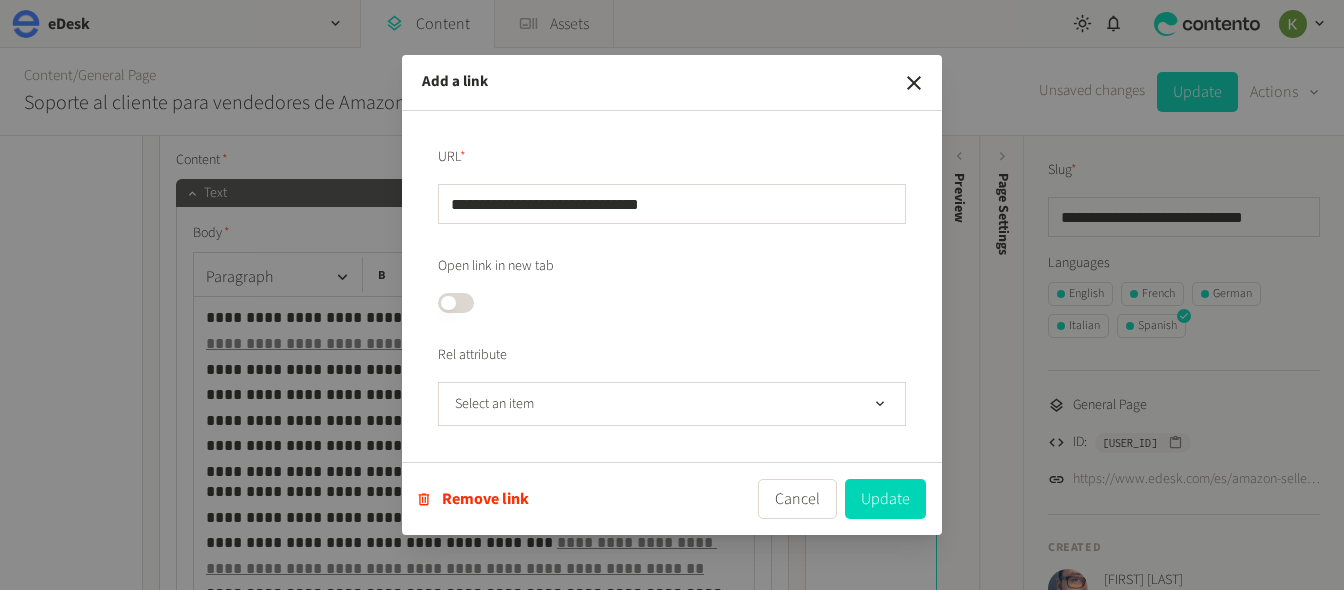 click 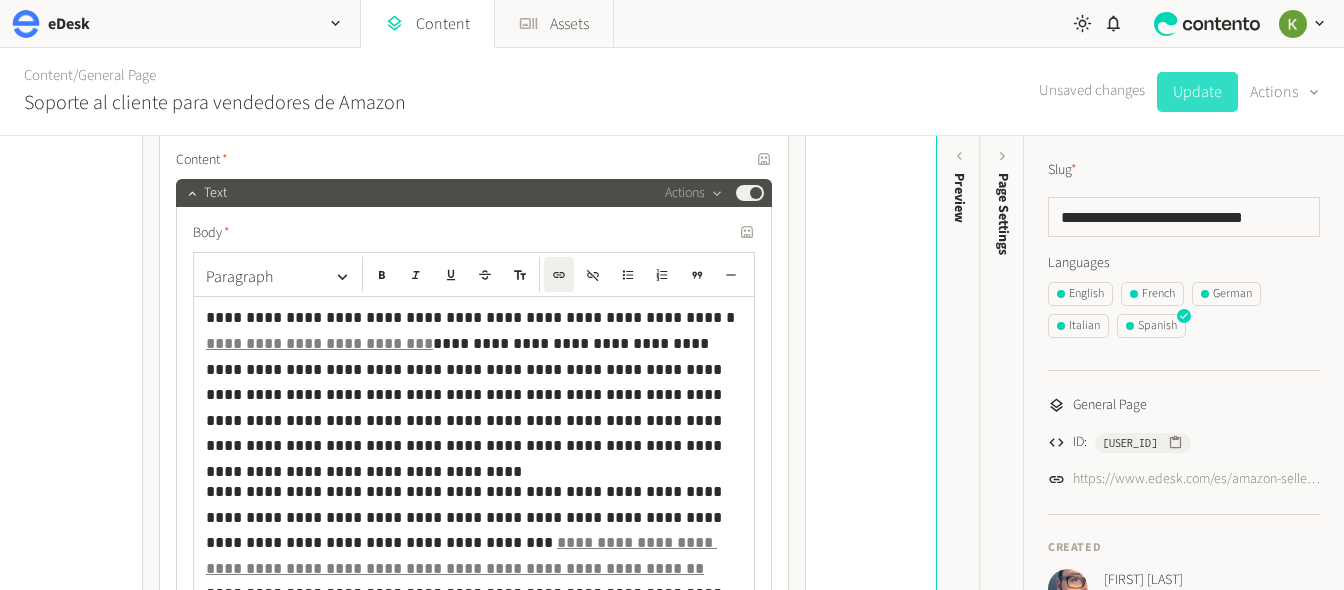 click on "Update" 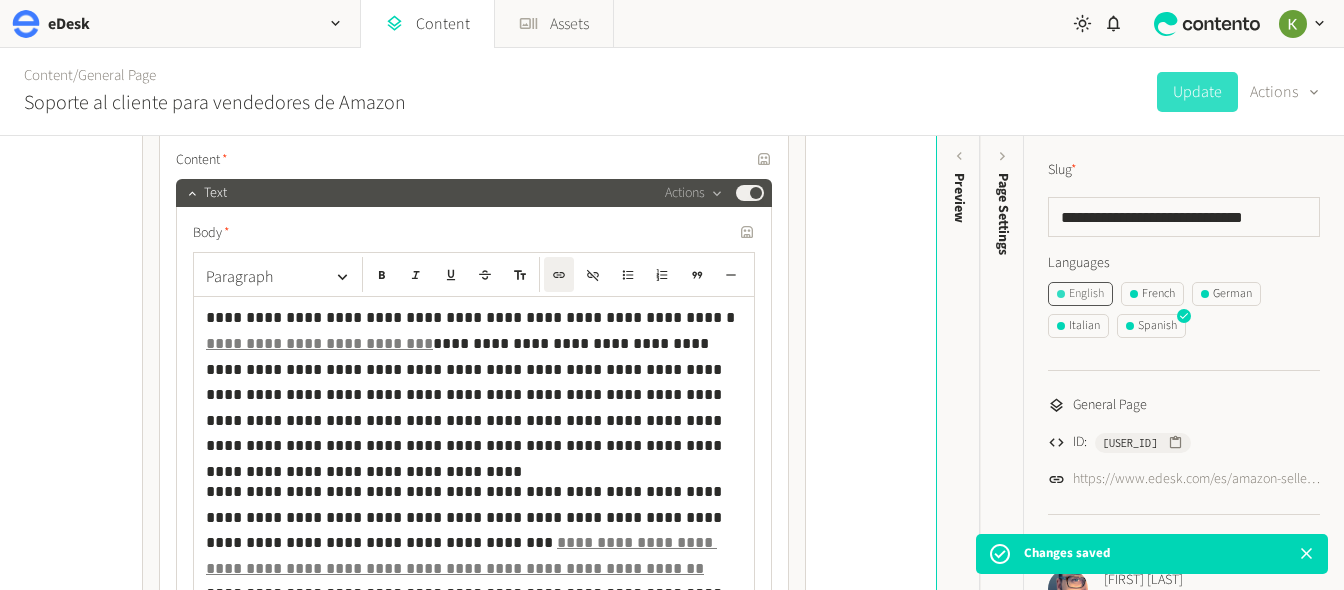 click on "English" 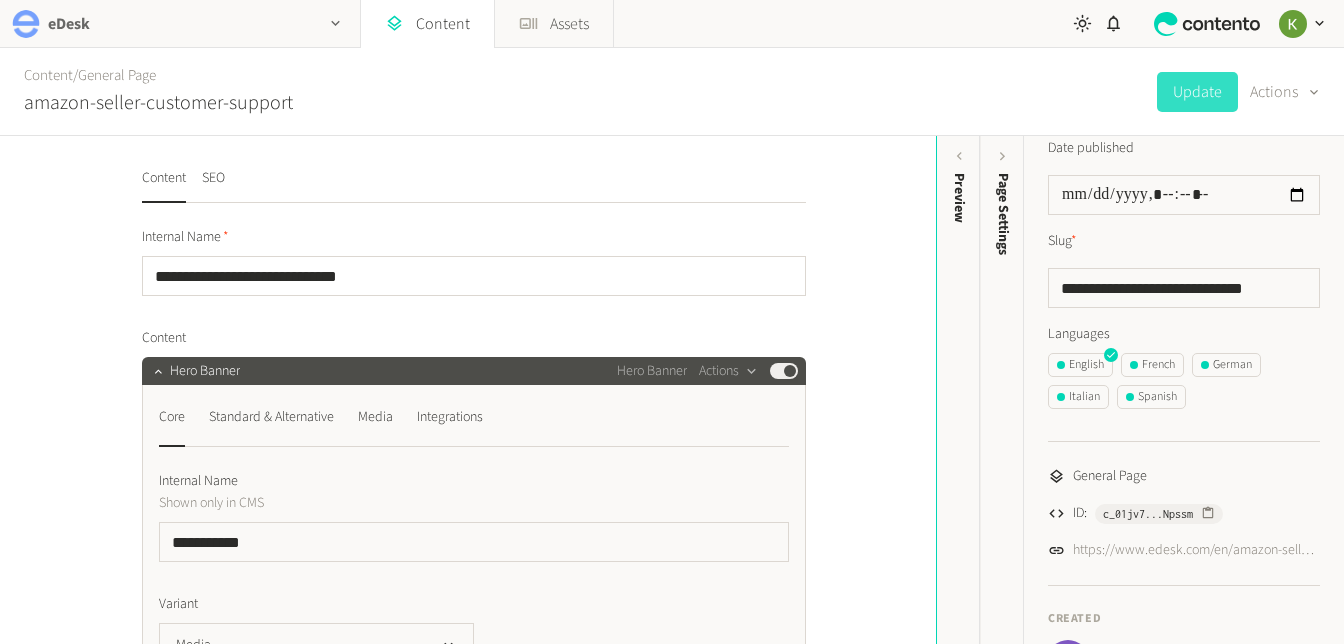 scroll, scrollTop: 22, scrollLeft: 0, axis: vertical 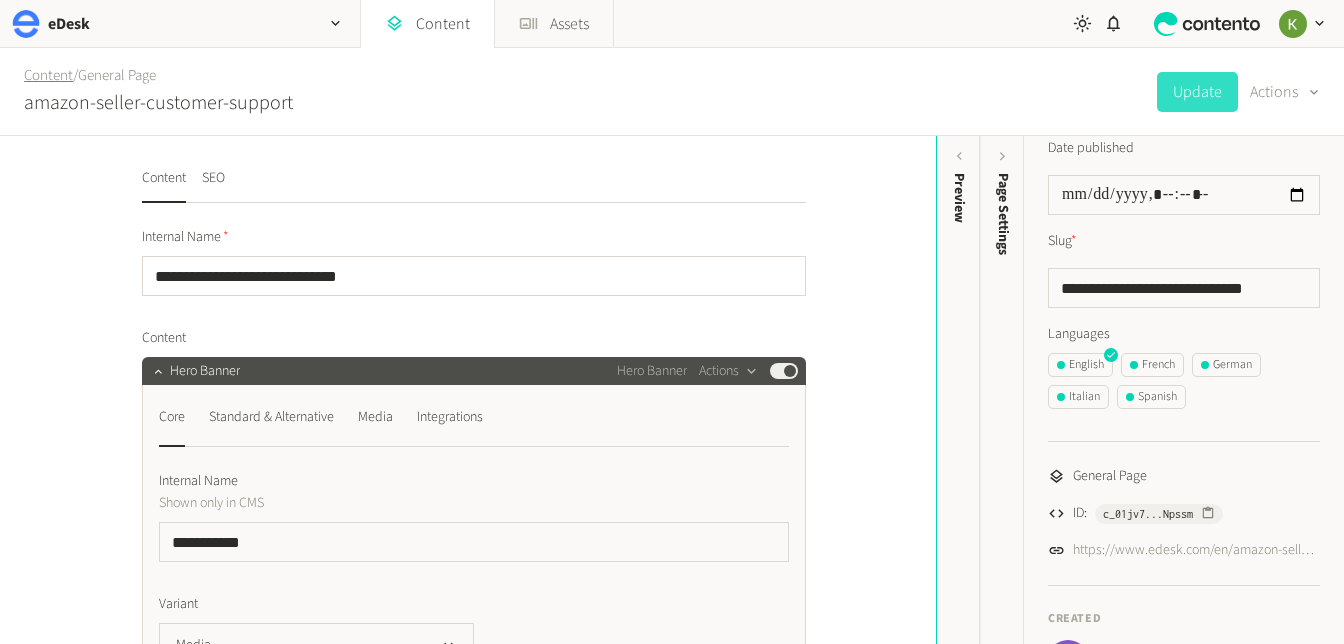 click on "Content" 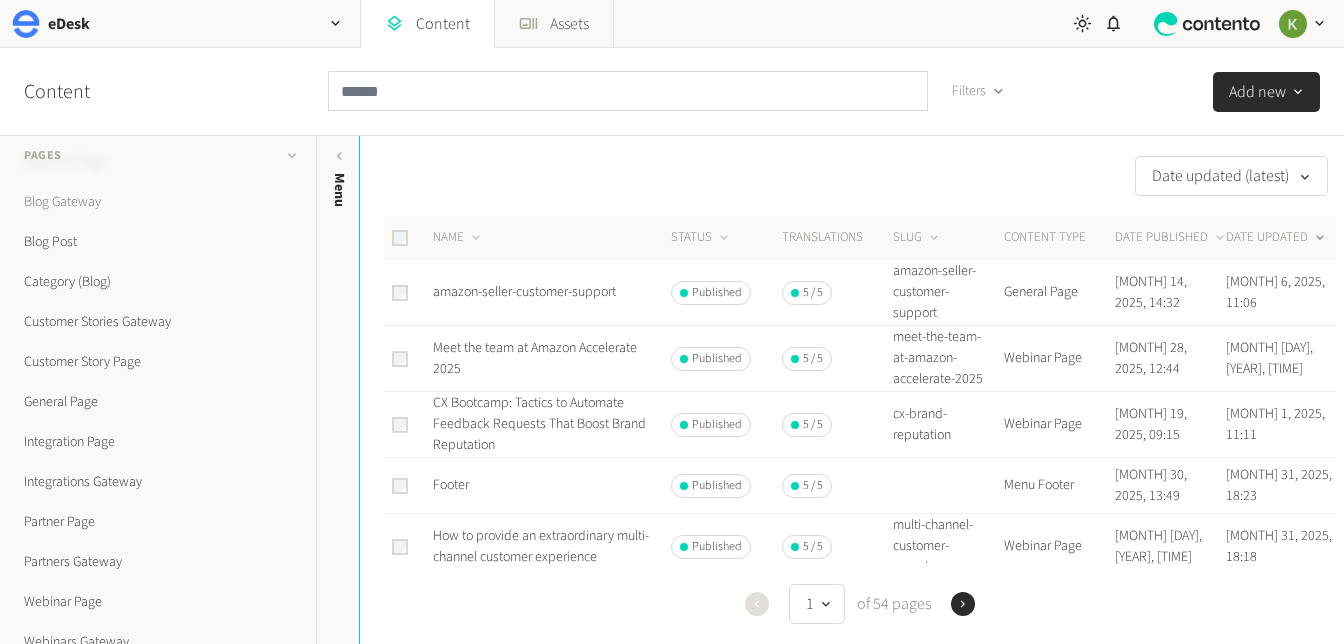 scroll, scrollTop: 158, scrollLeft: 0, axis: vertical 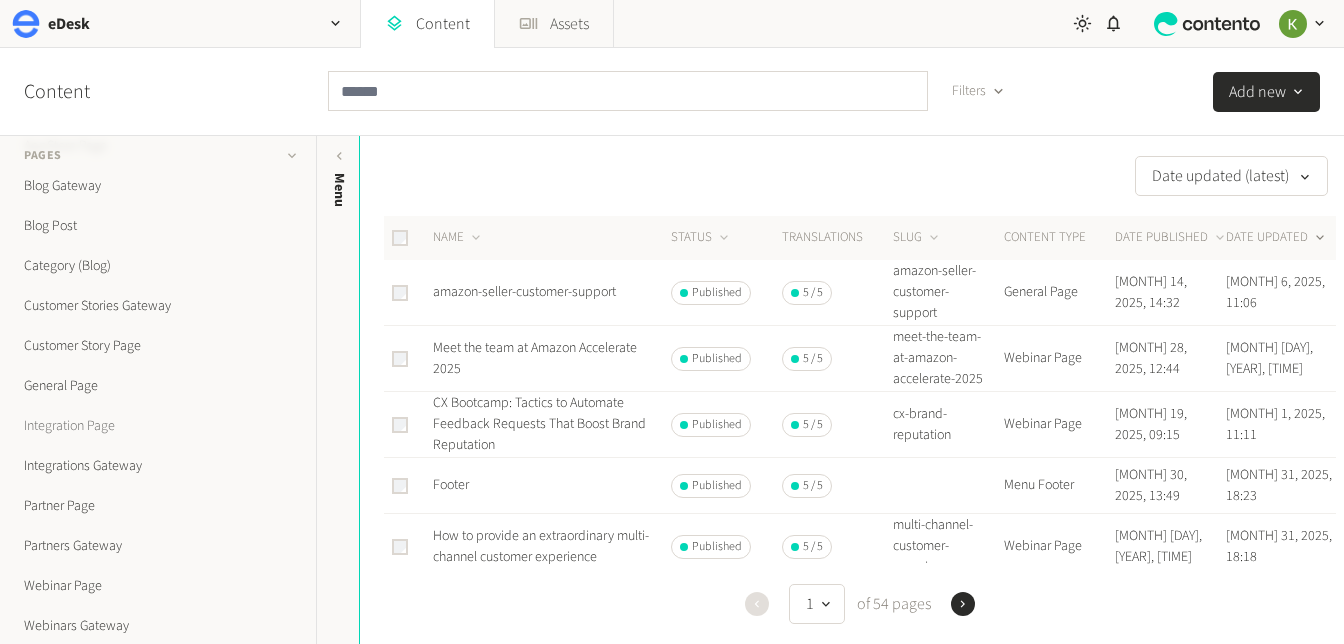 click on "Integration Page" 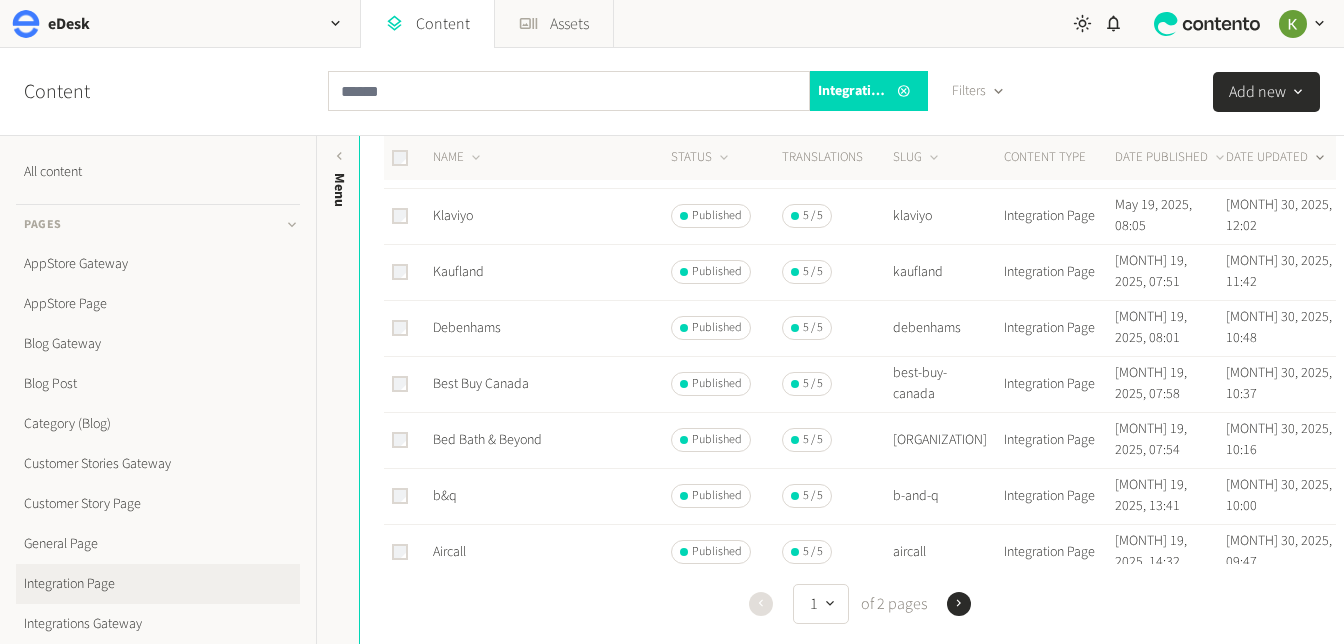 scroll, scrollTop: 217, scrollLeft: 0, axis: vertical 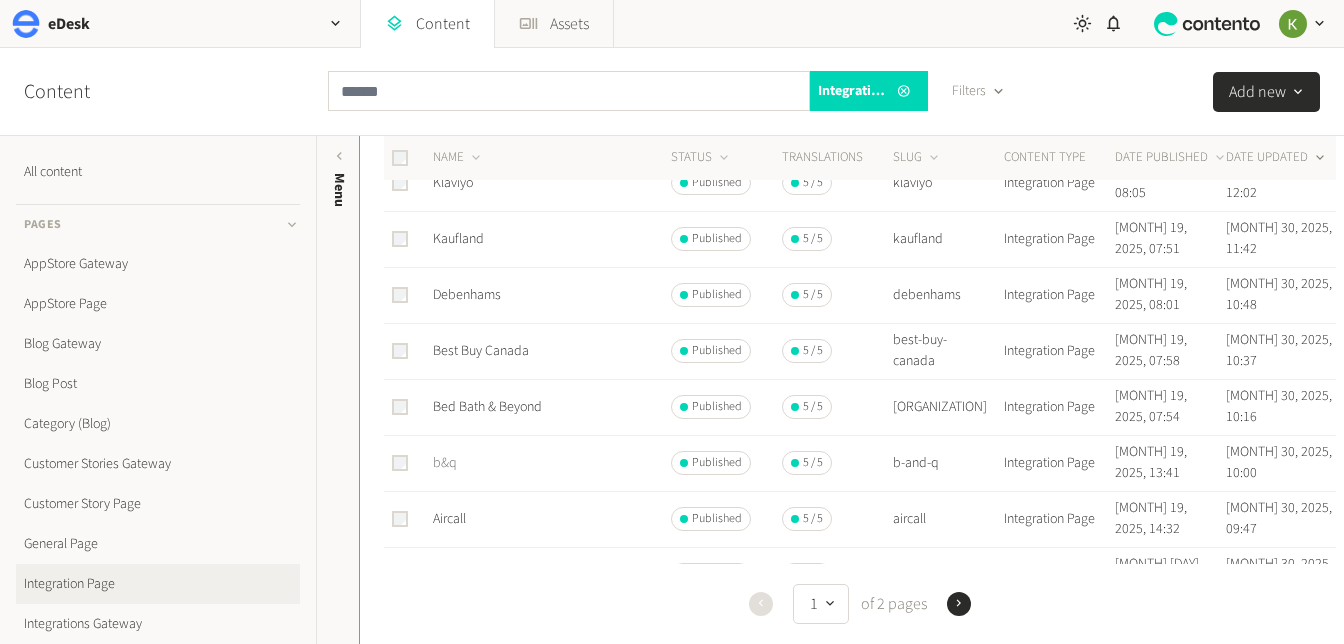 click on "b&q" 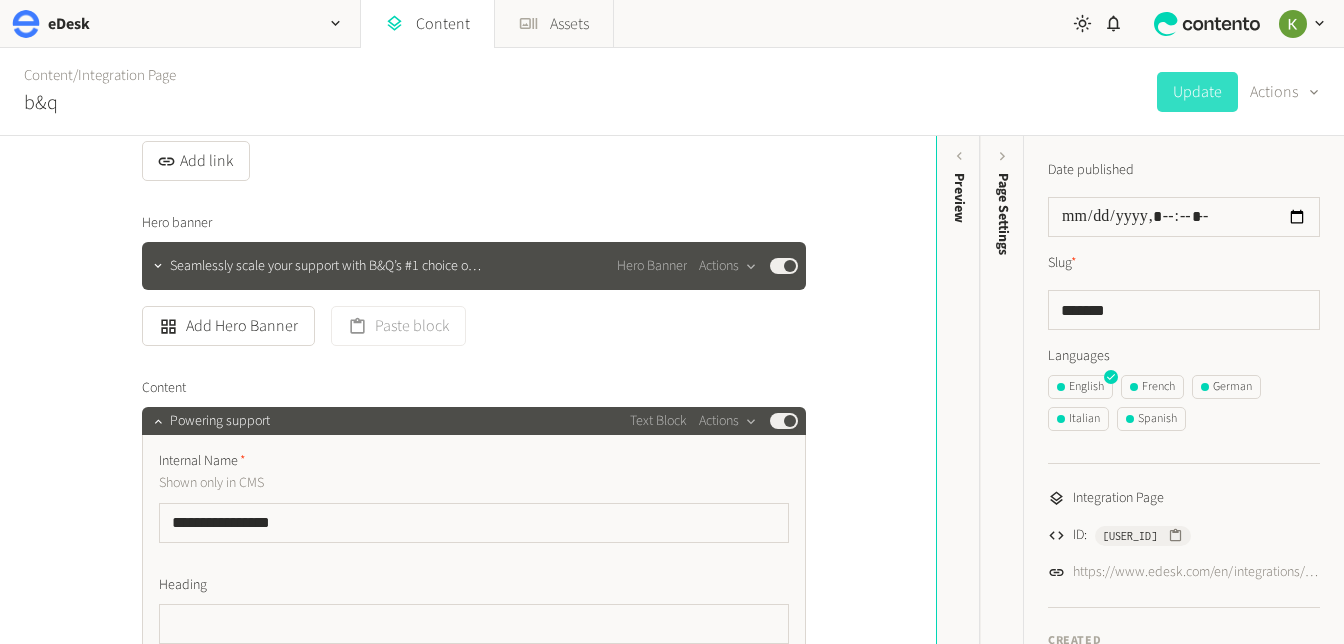 scroll, scrollTop: 381, scrollLeft: 0, axis: vertical 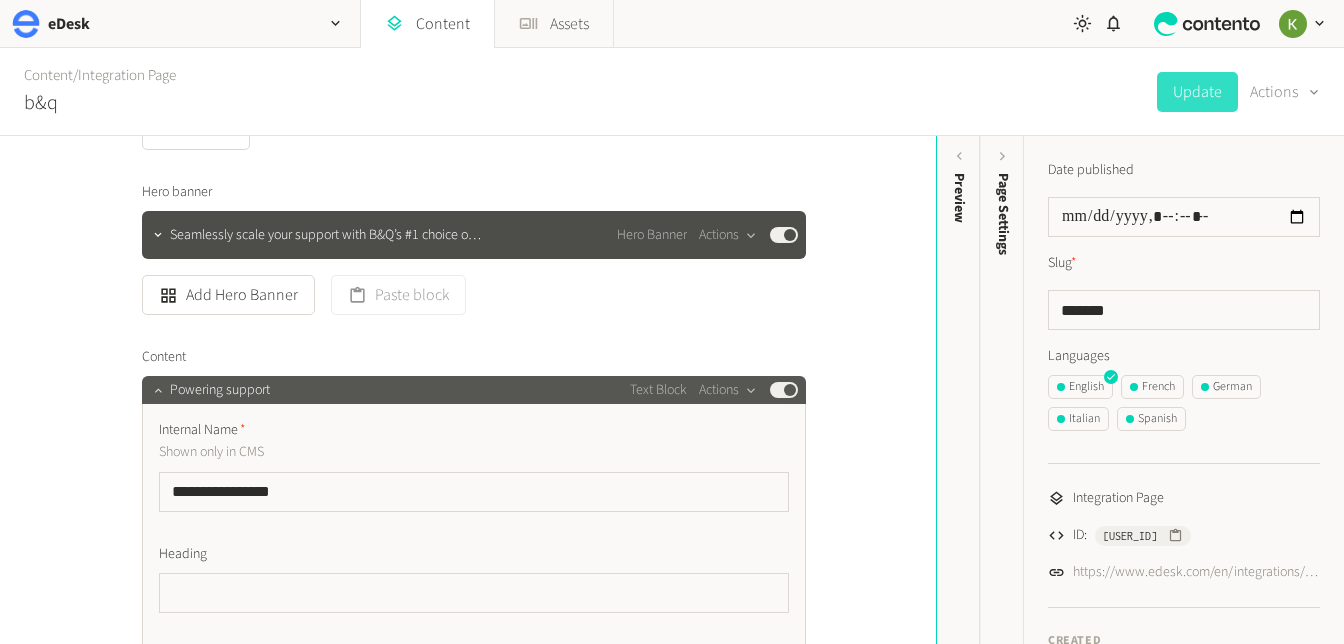 click 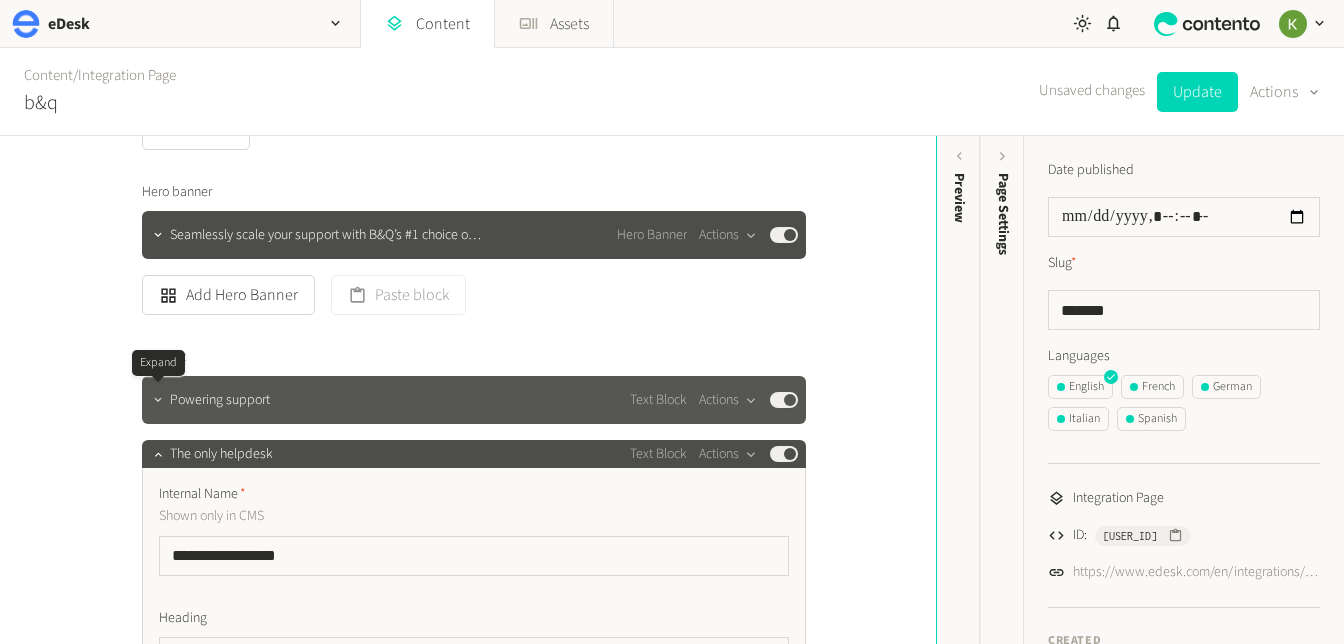 click 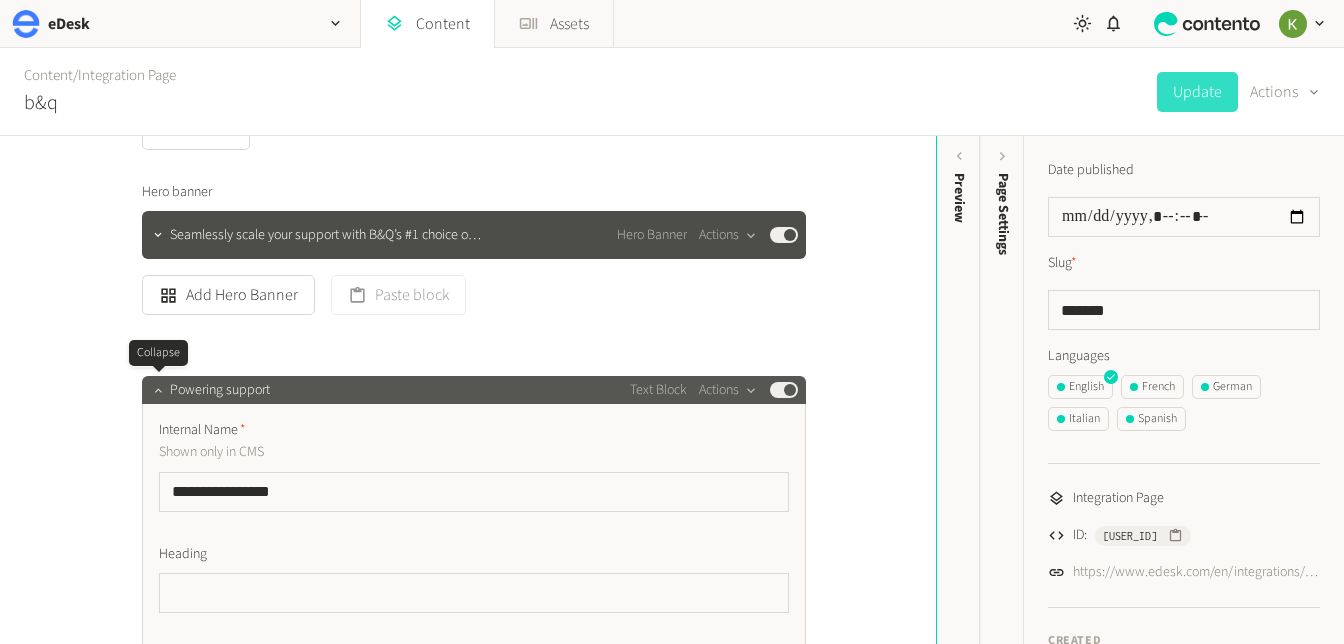 click 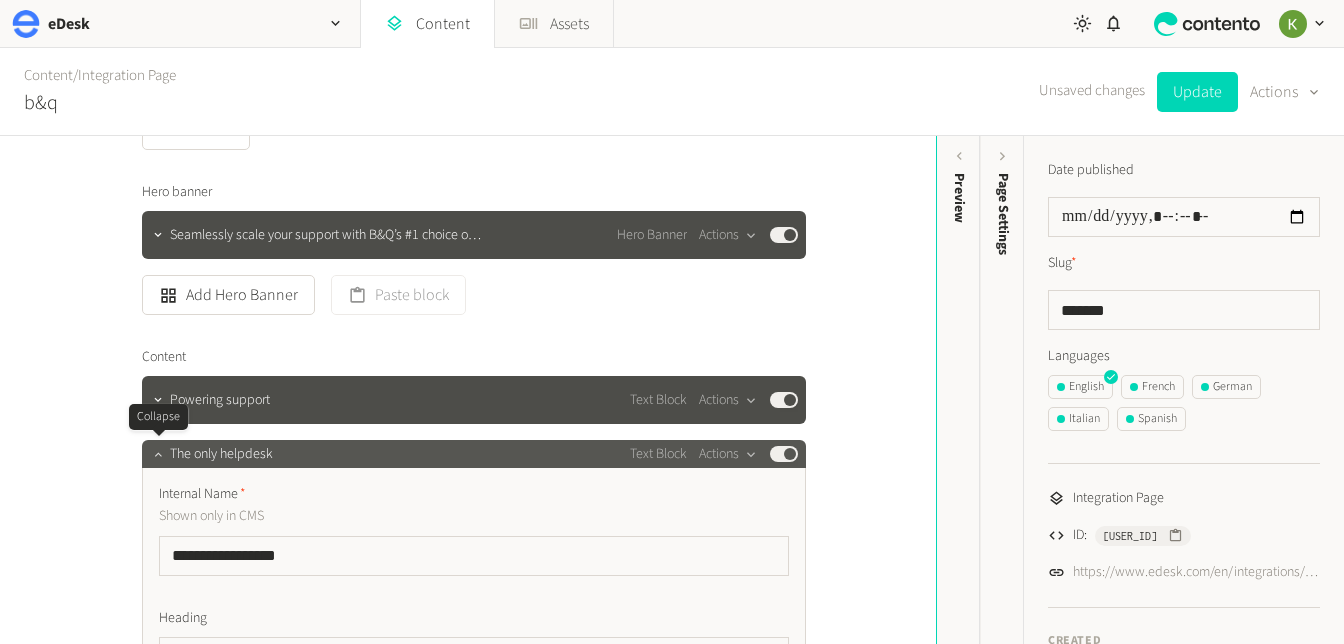 click 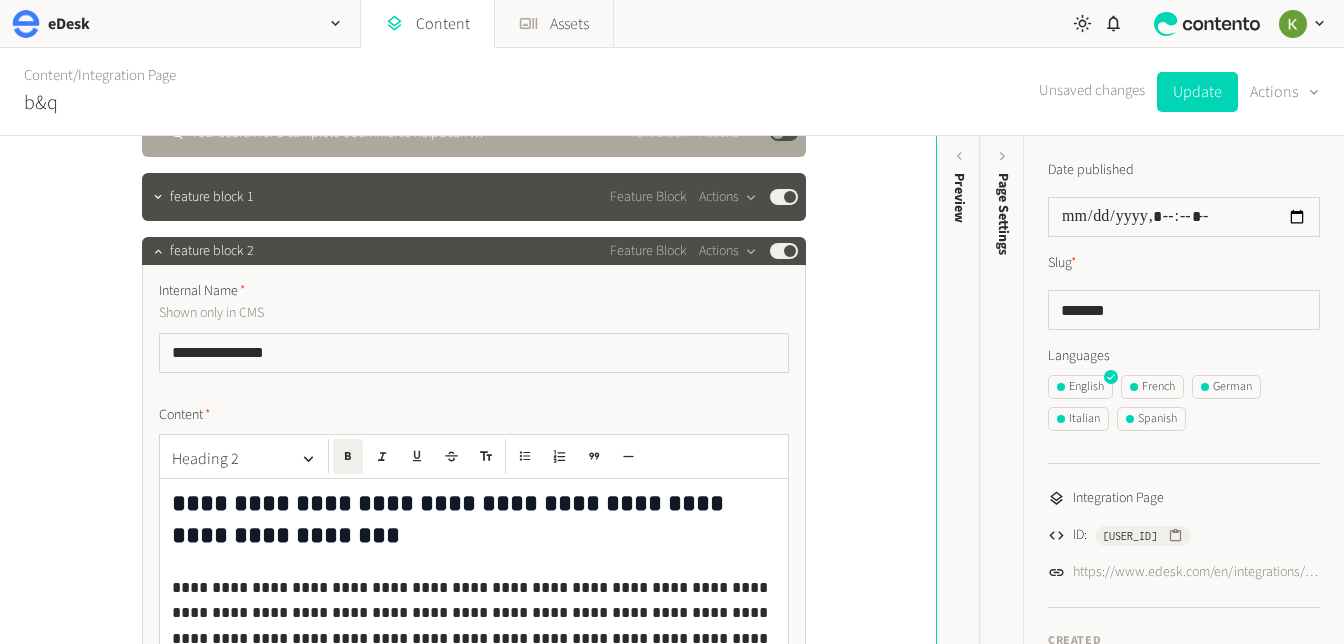 scroll, scrollTop: 875, scrollLeft: 0, axis: vertical 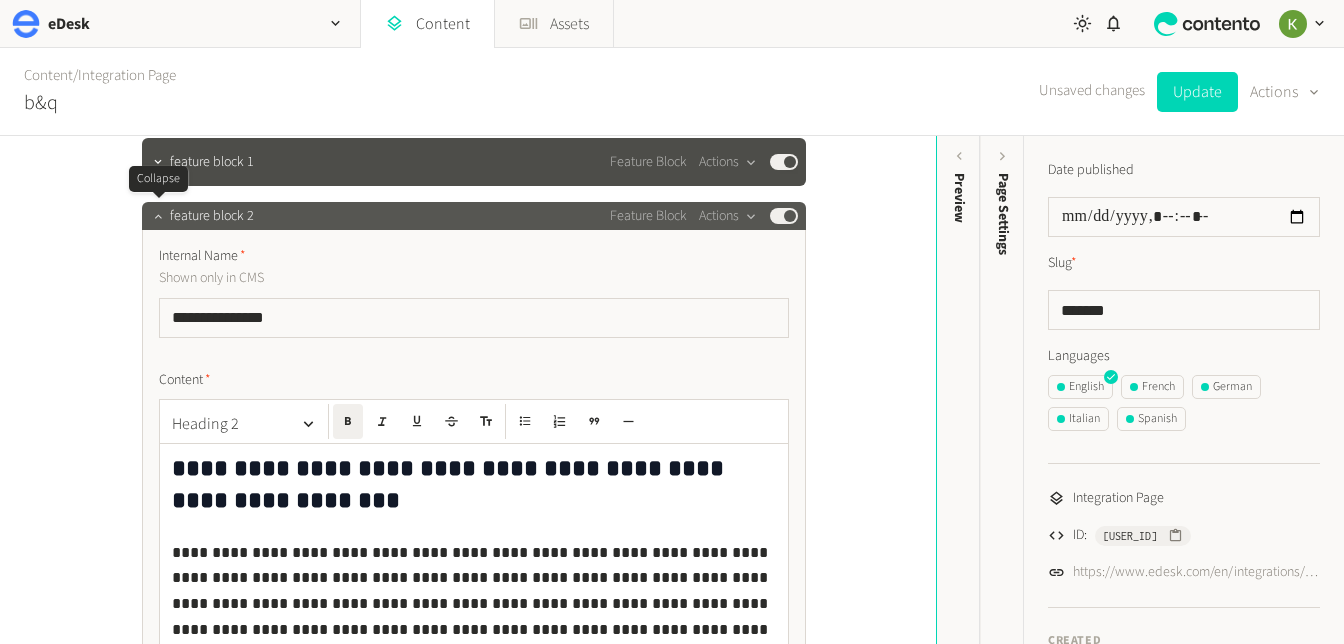 click 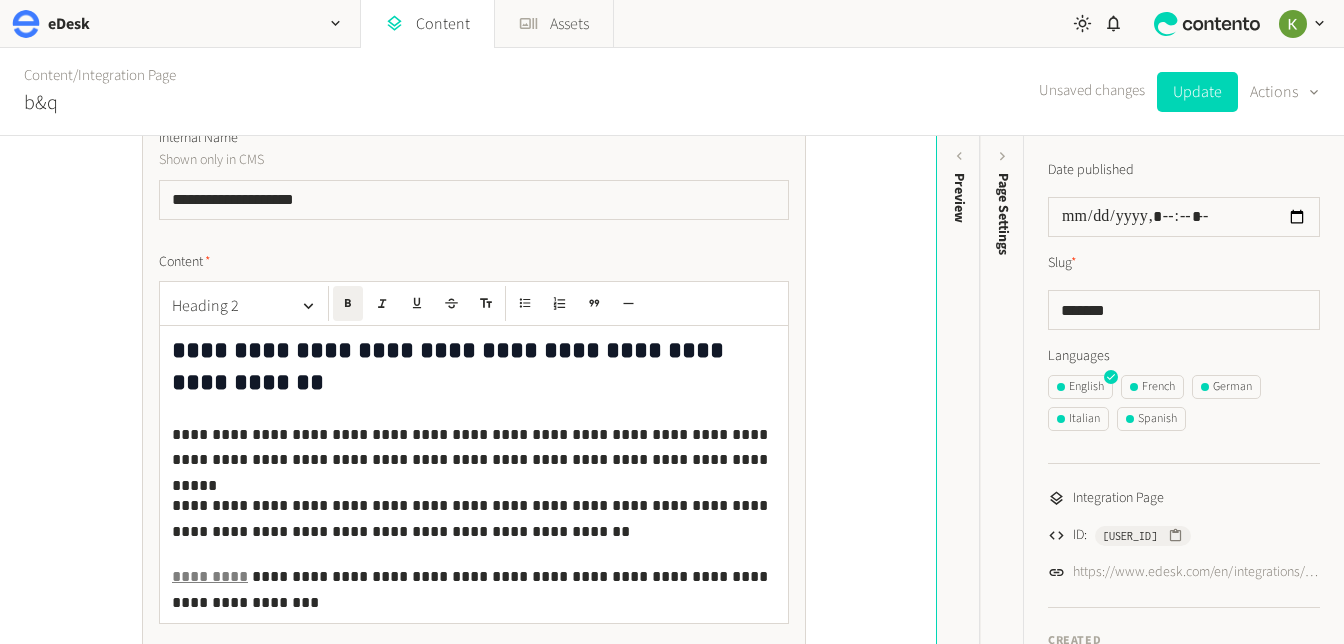 scroll, scrollTop: 1132, scrollLeft: 0, axis: vertical 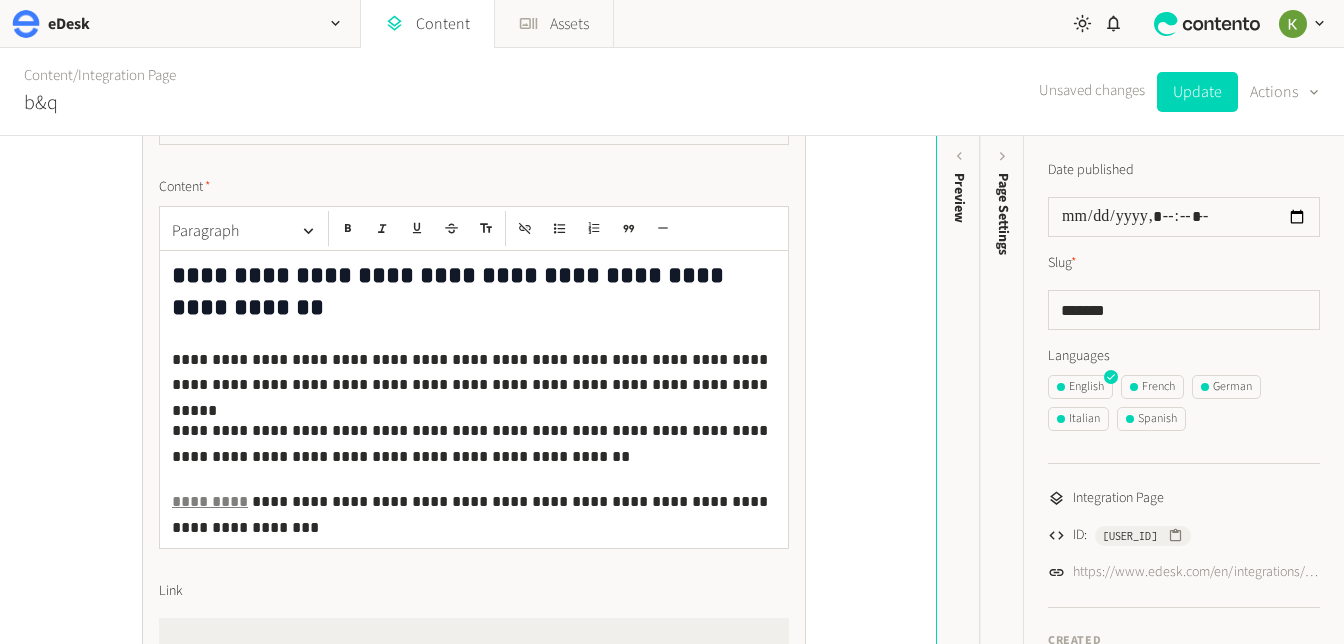 click on "*********" 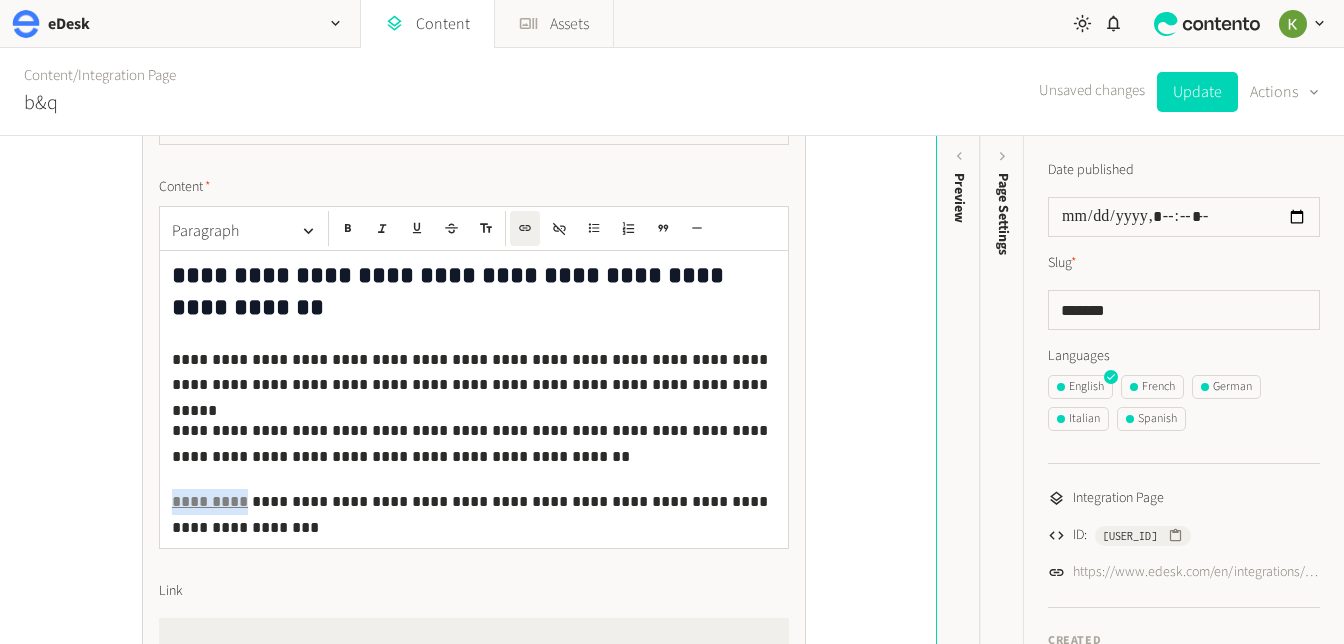 drag, startPoint x: 197, startPoint y: 468, endPoint x: 235, endPoint y: 441, distance: 46.615448 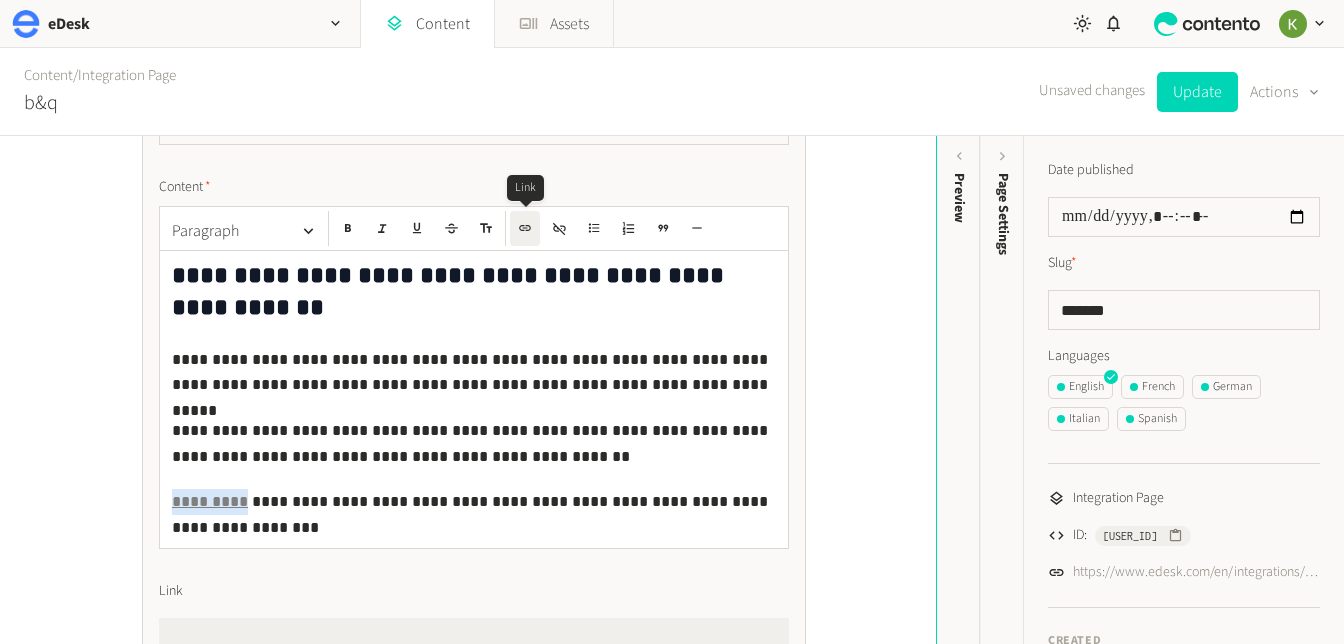 click 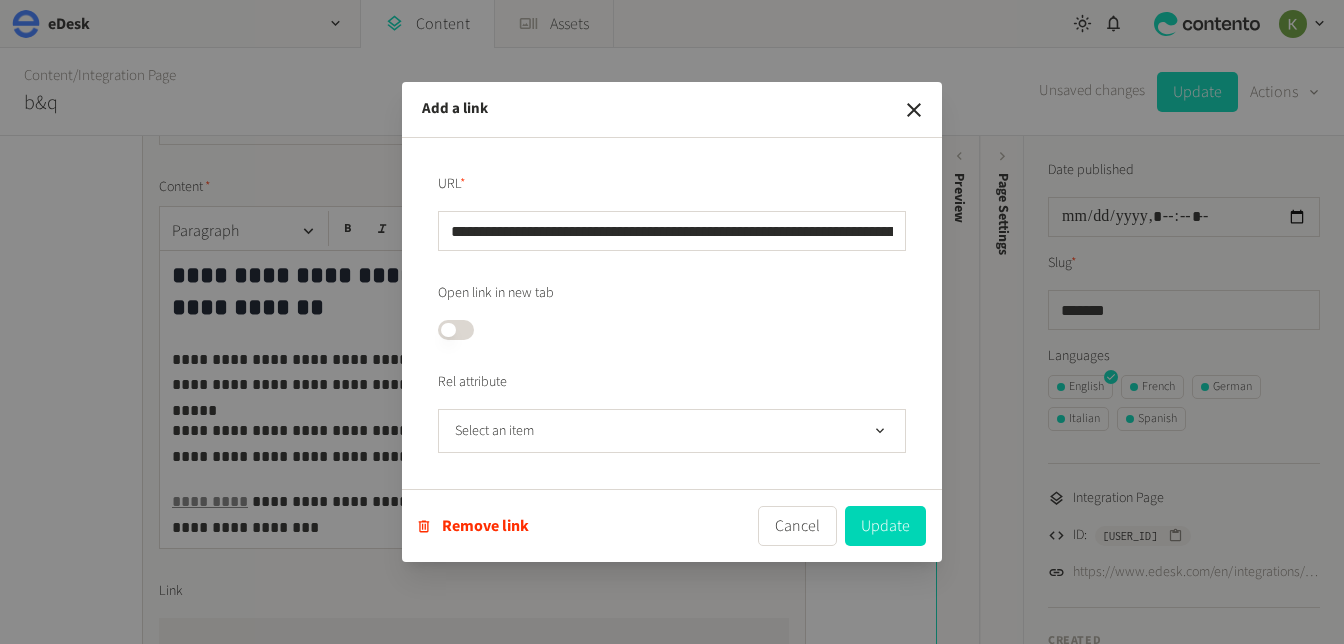 scroll, scrollTop: 0, scrollLeft: 318, axis: horizontal 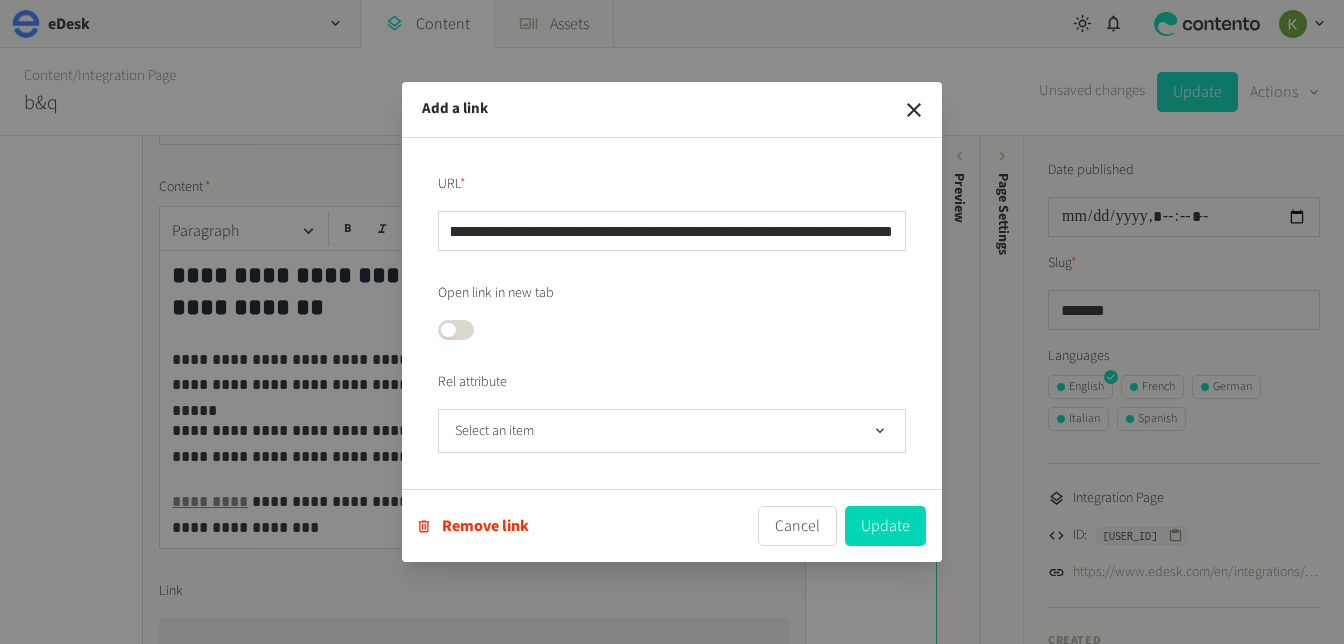 click on "**********" at bounding box center [672, 231] 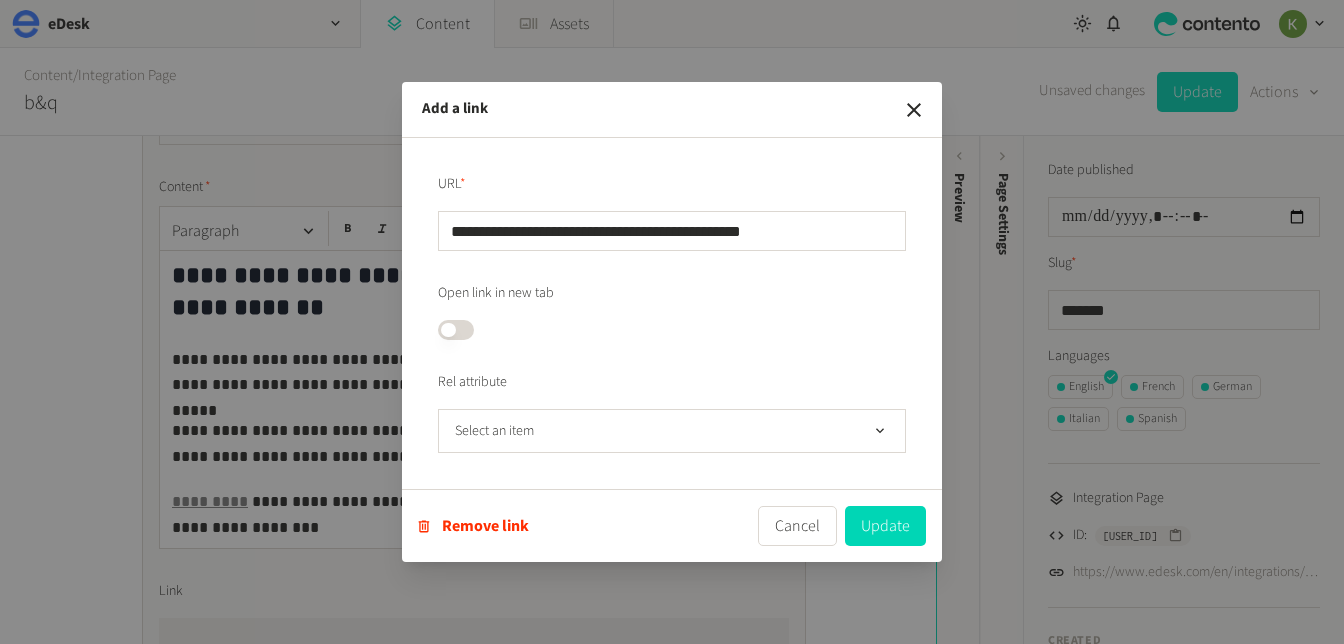 scroll, scrollTop: 0, scrollLeft: 0, axis: both 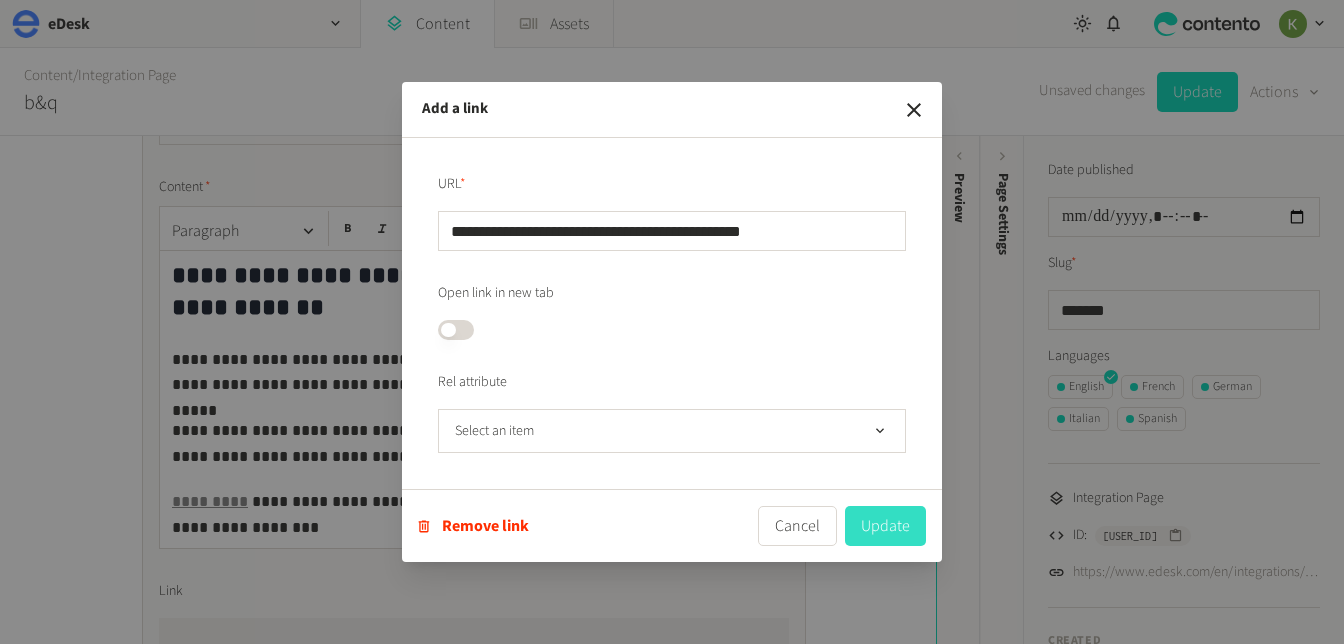 type on "**********" 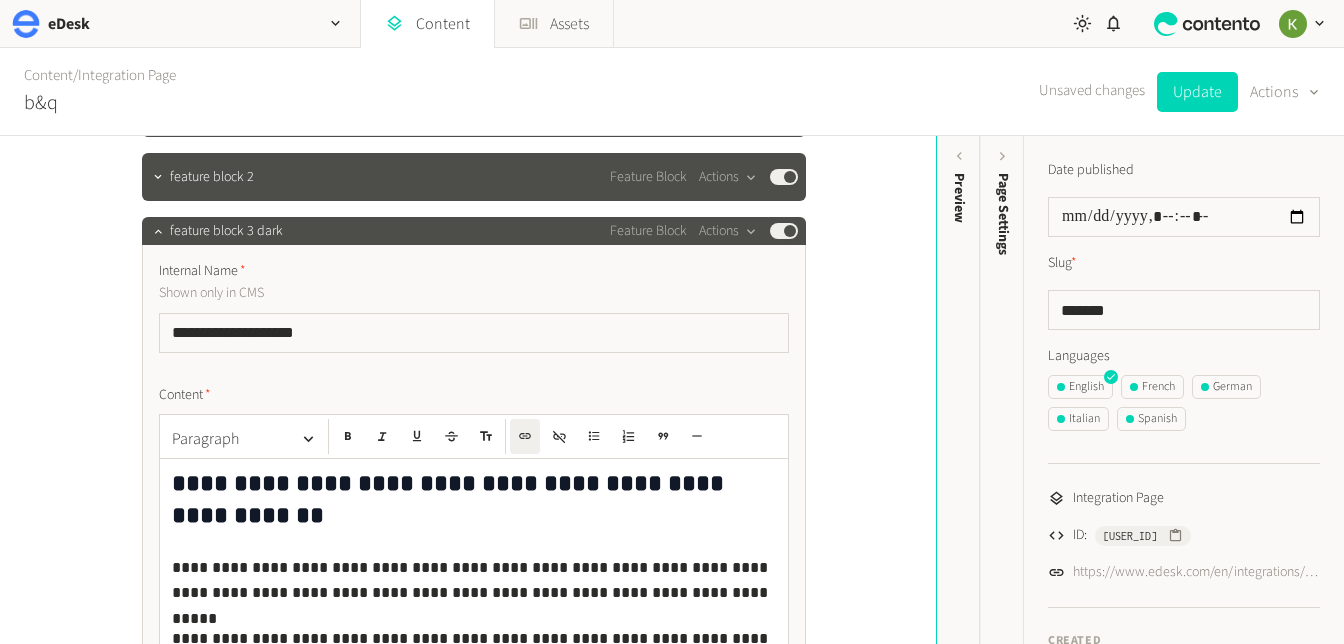 scroll, scrollTop: 892, scrollLeft: 0, axis: vertical 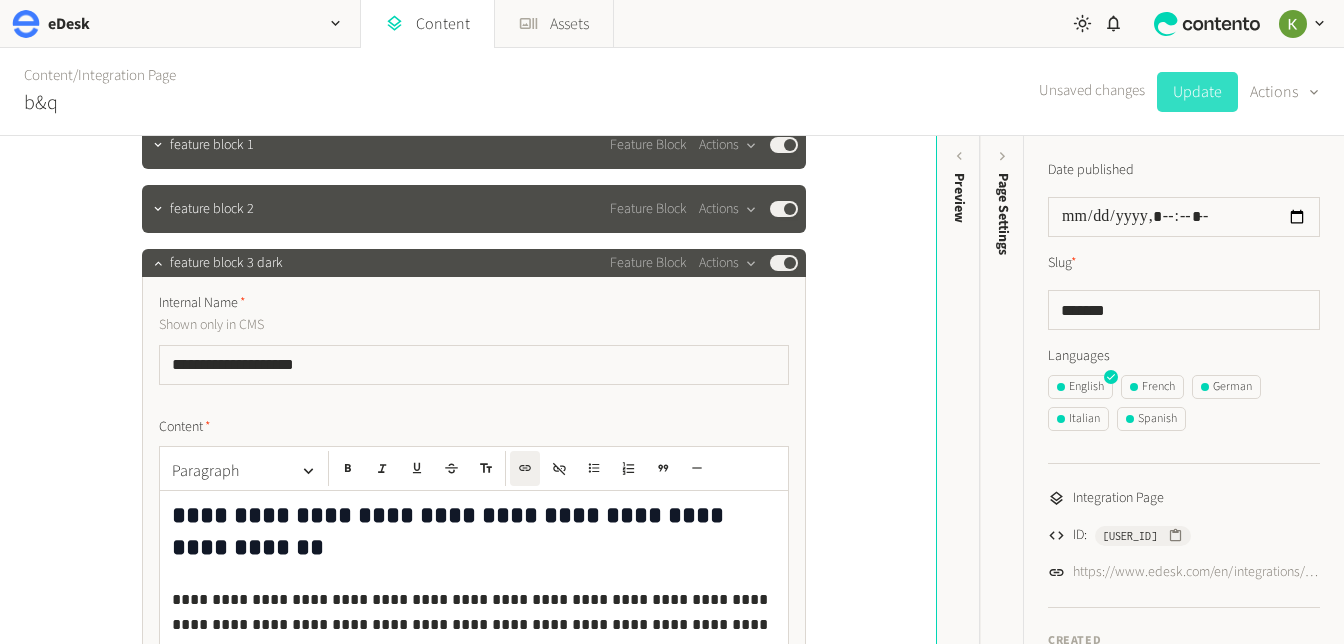 click on "Update" 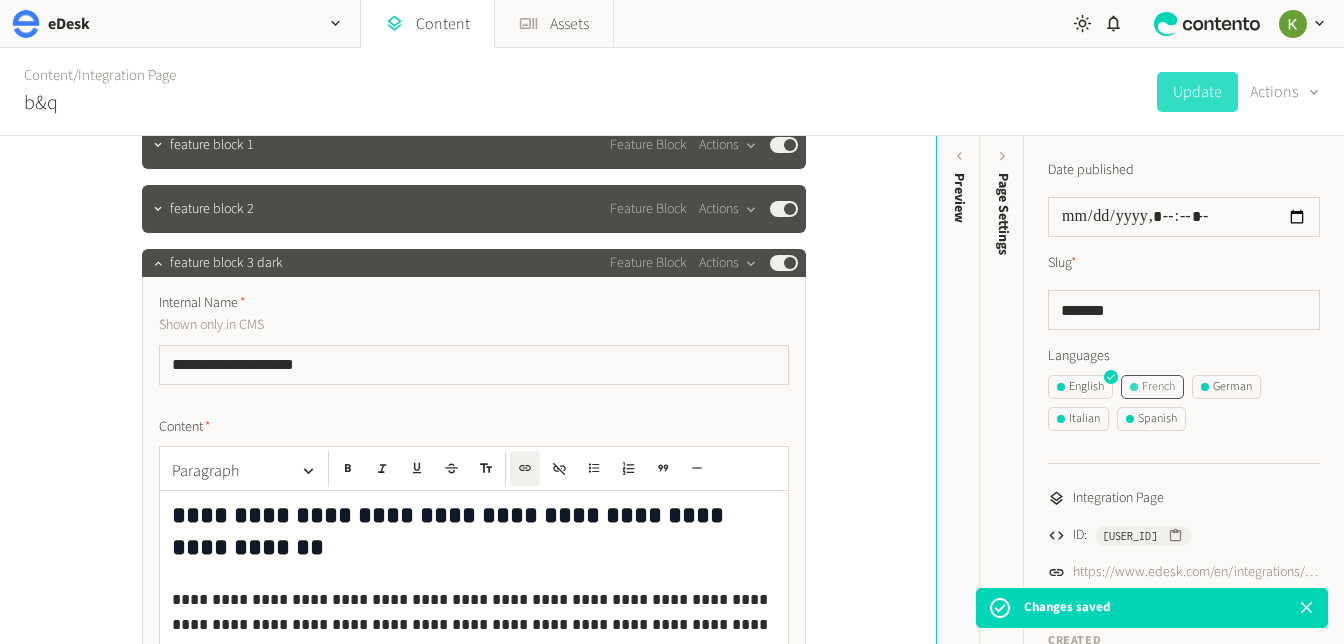 click on "French" 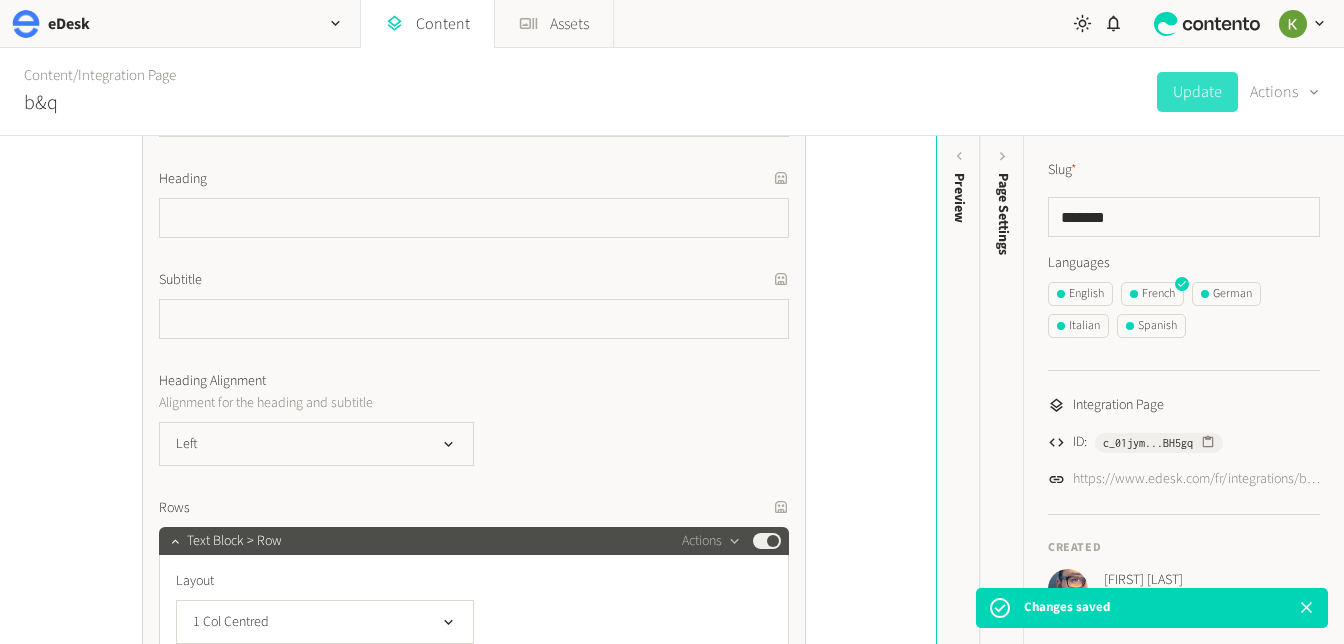 scroll, scrollTop: 551, scrollLeft: 0, axis: vertical 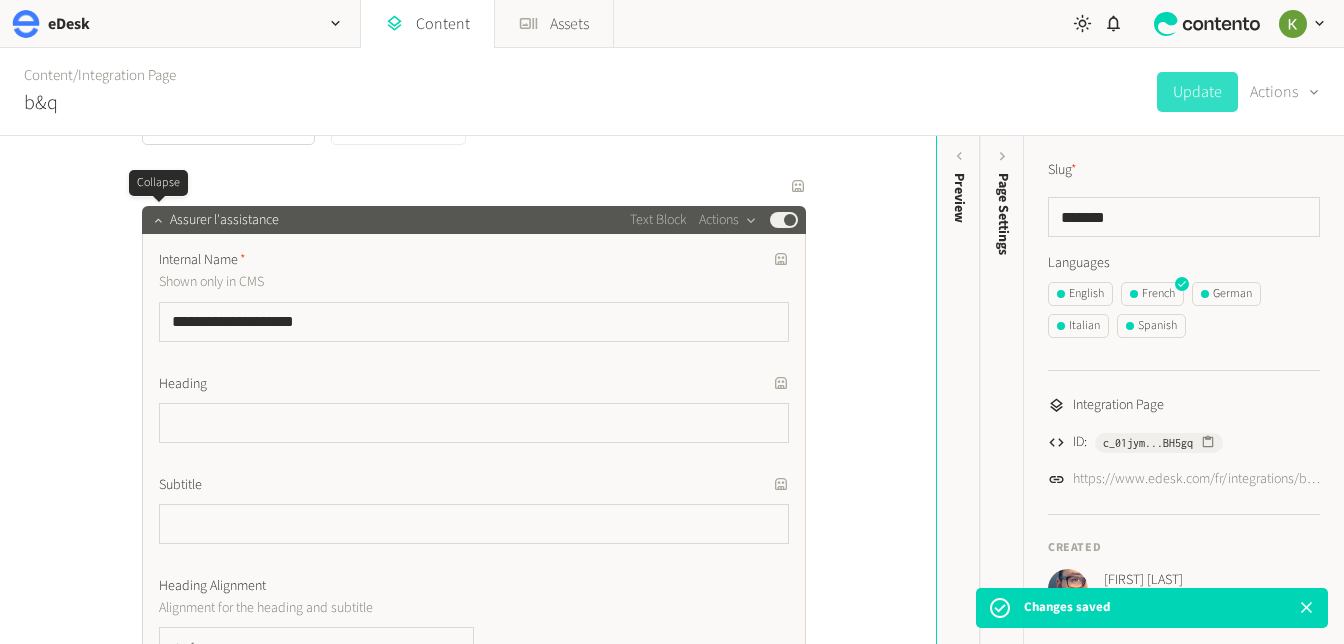 click 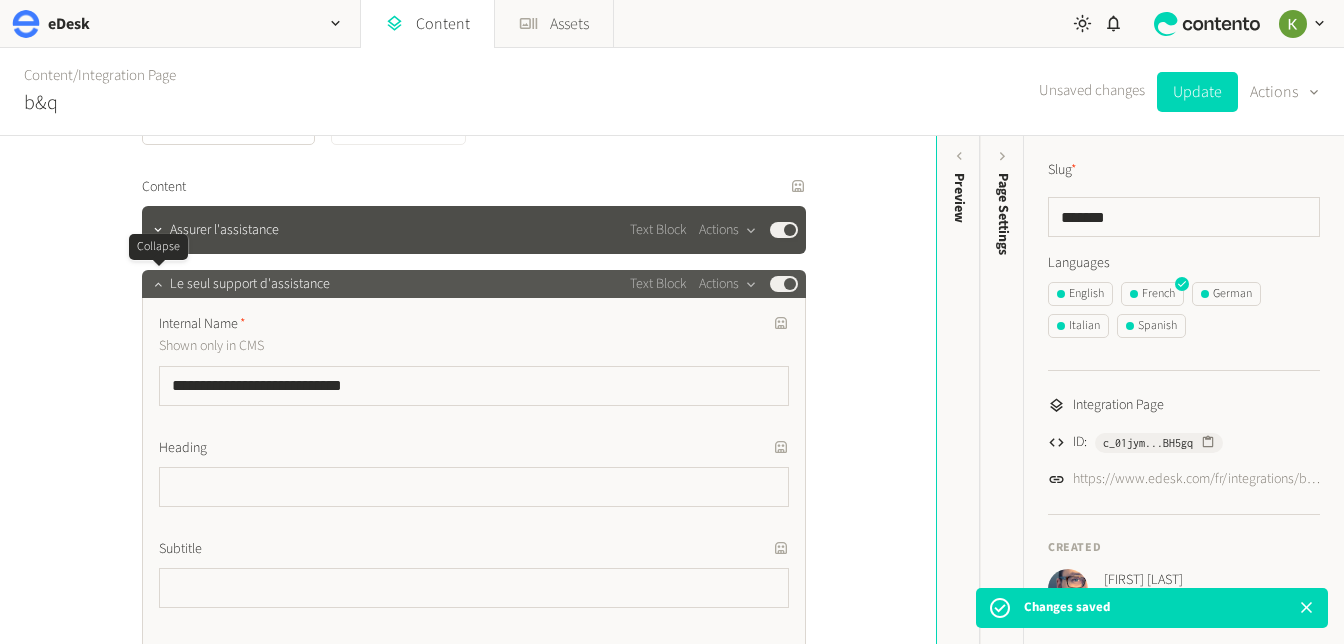 click 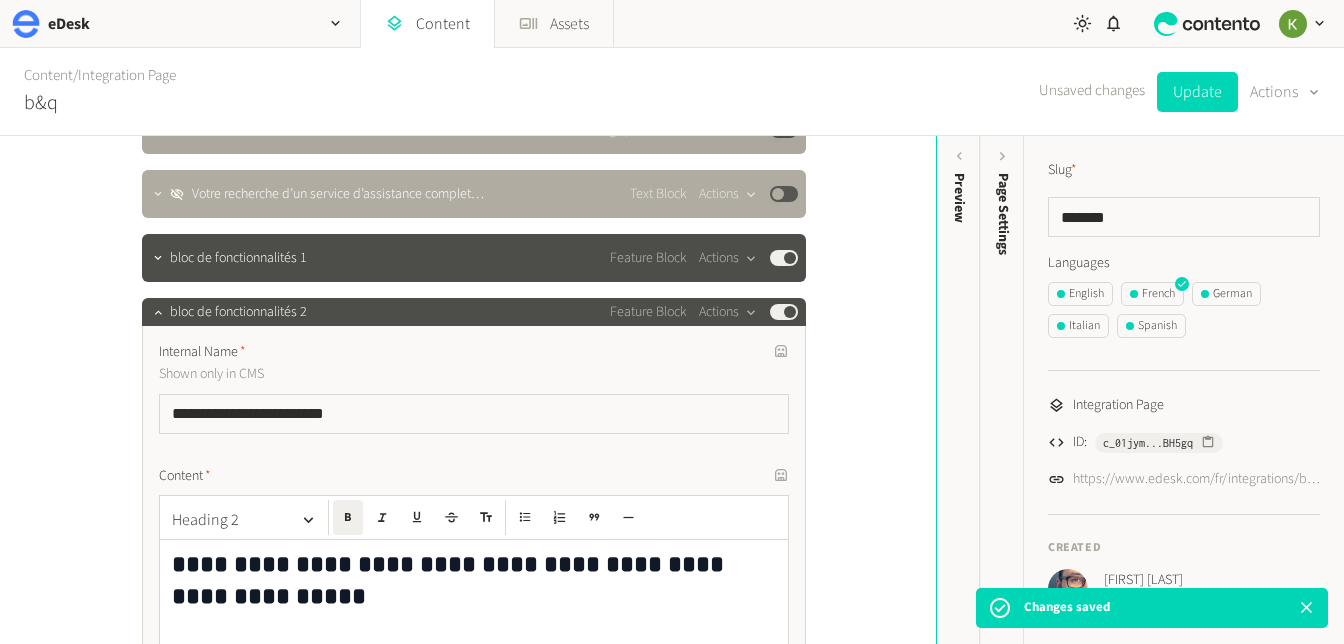 scroll, scrollTop: 781, scrollLeft: 0, axis: vertical 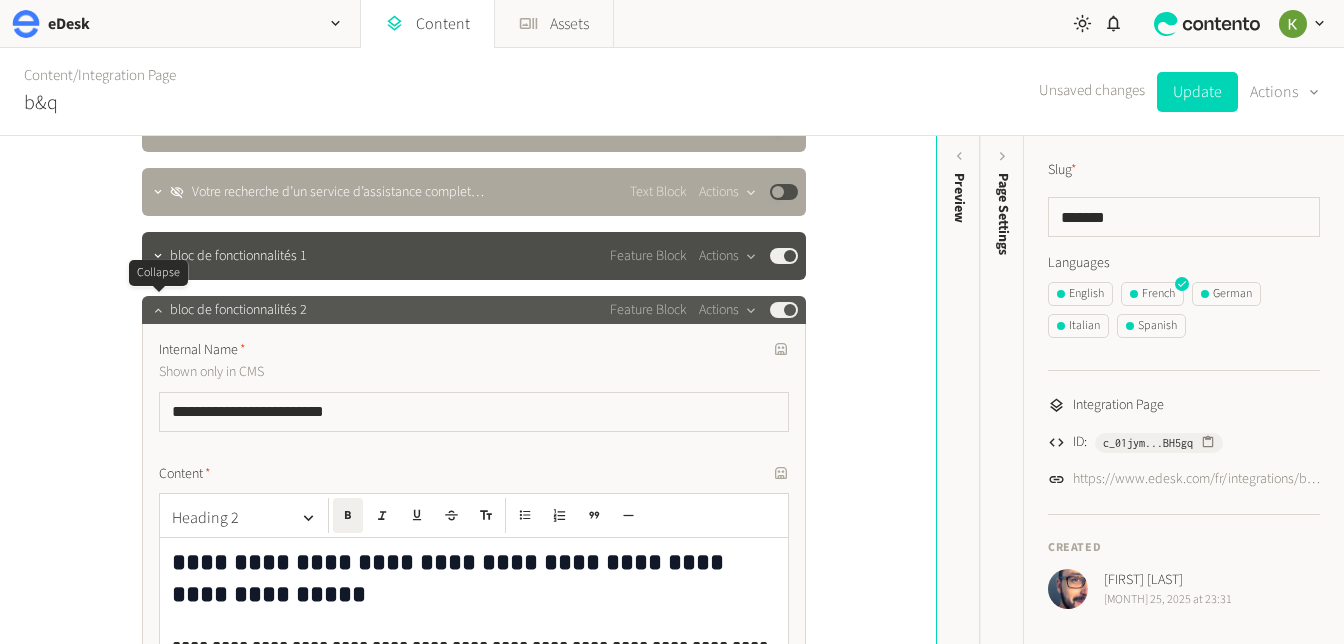 click 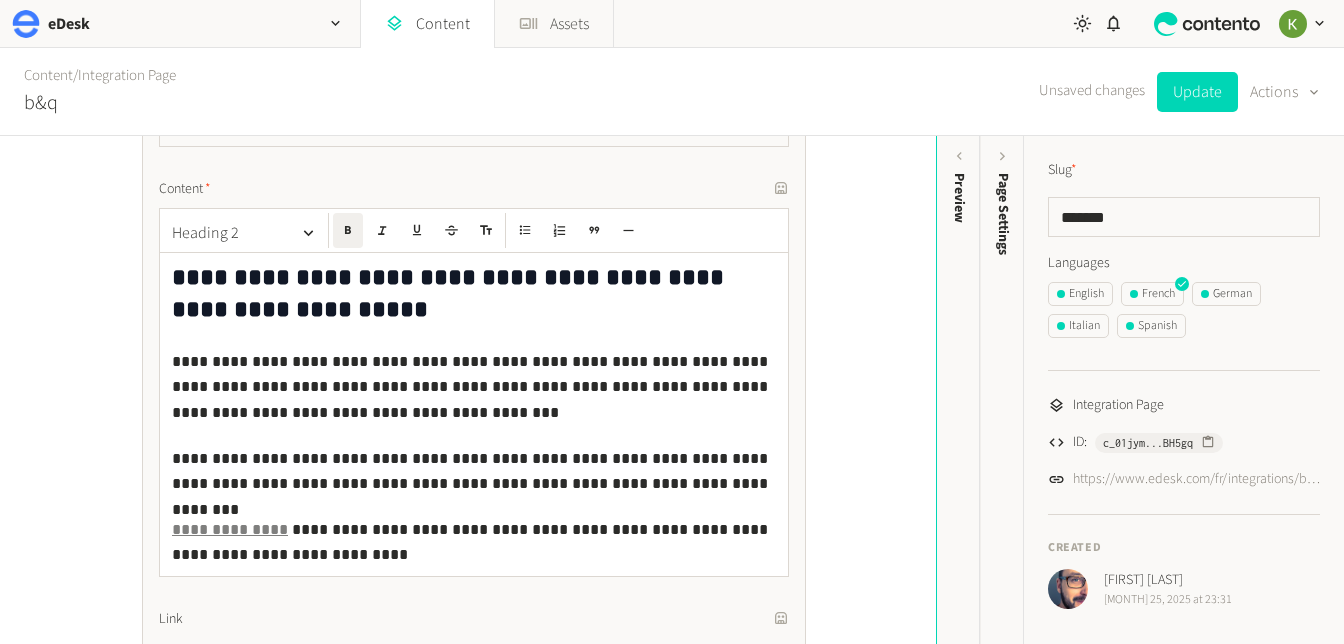 scroll, scrollTop: 1124, scrollLeft: 0, axis: vertical 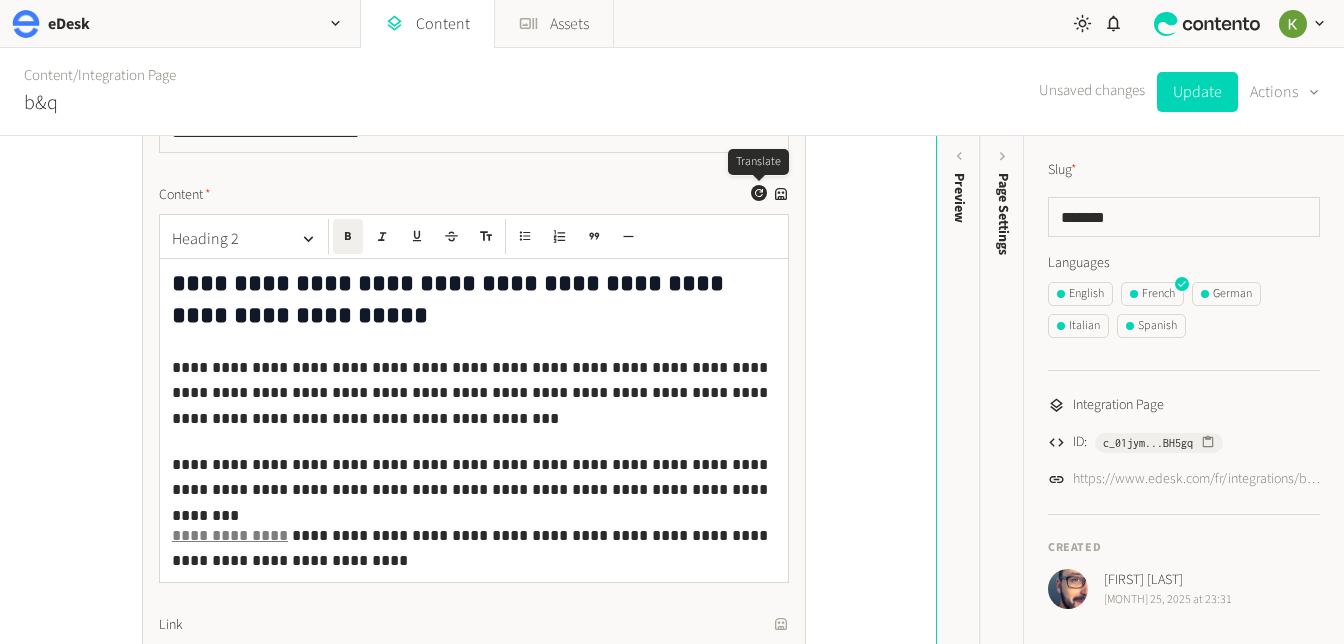 click 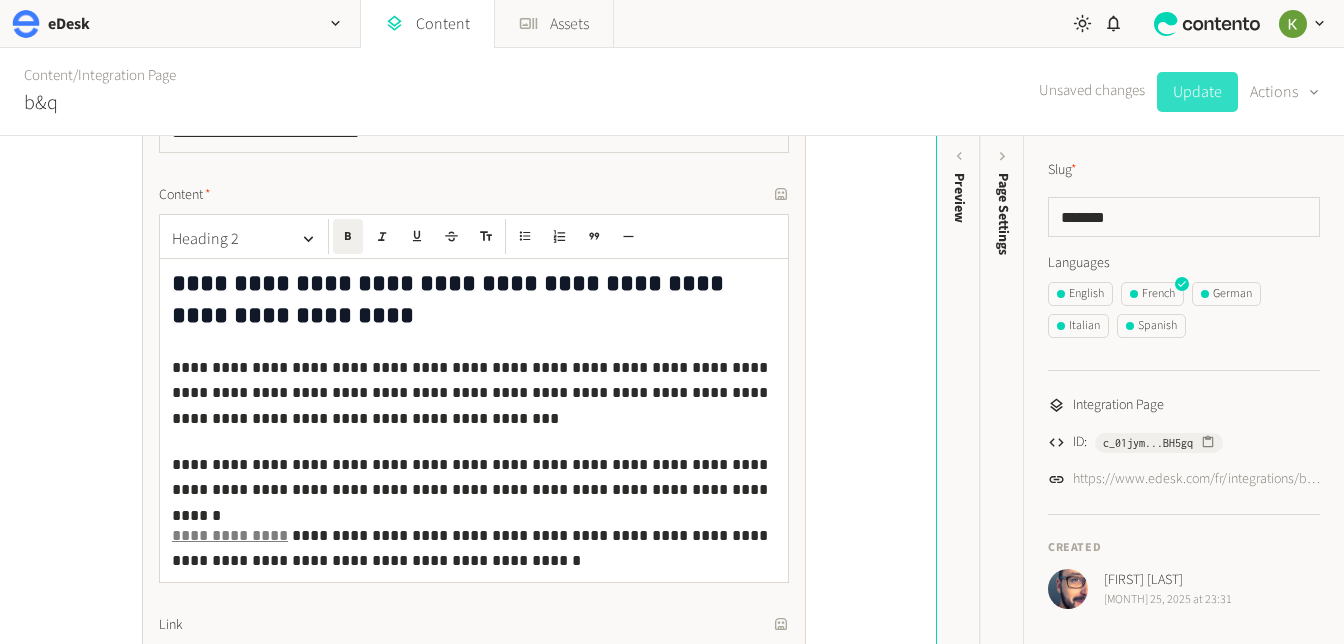 click on "Update" 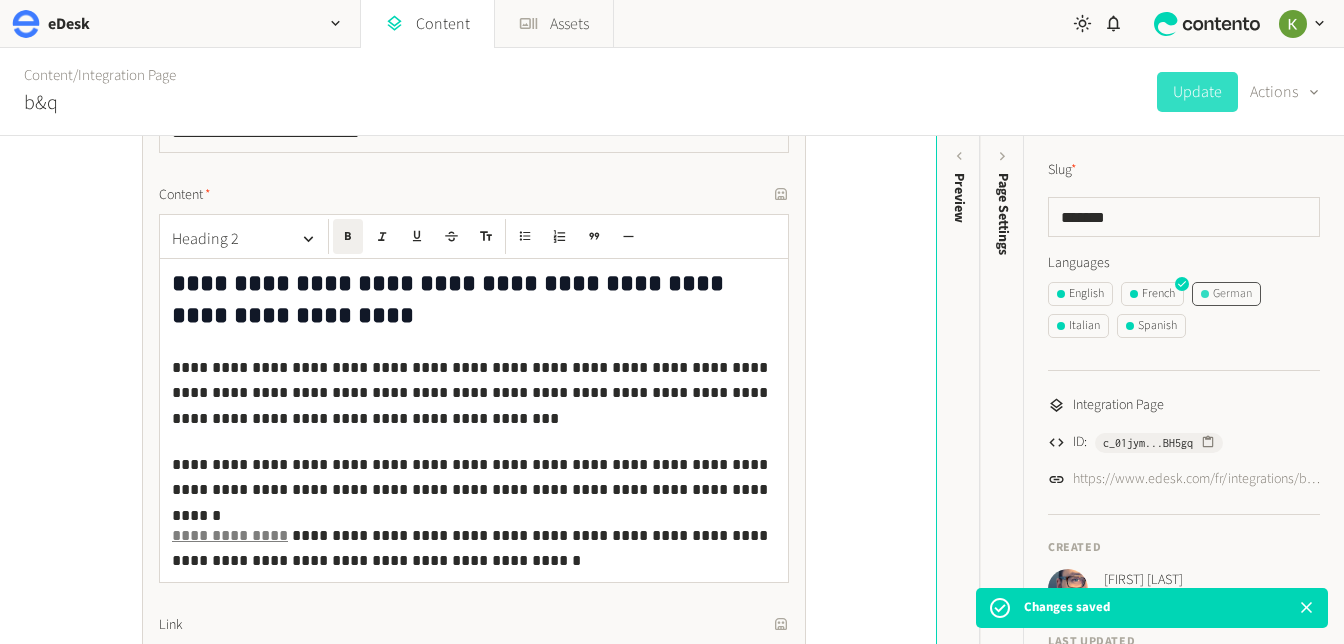 click on "German" 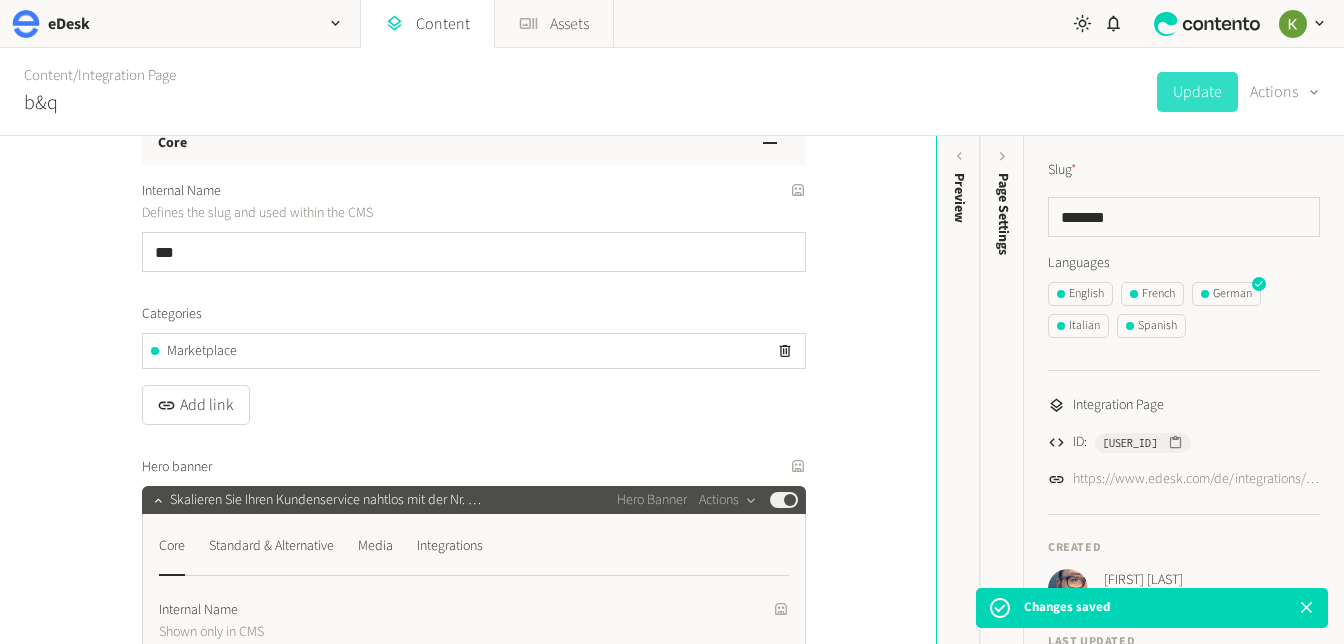 scroll, scrollTop: 205, scrollLeft: 0, axis: vertical 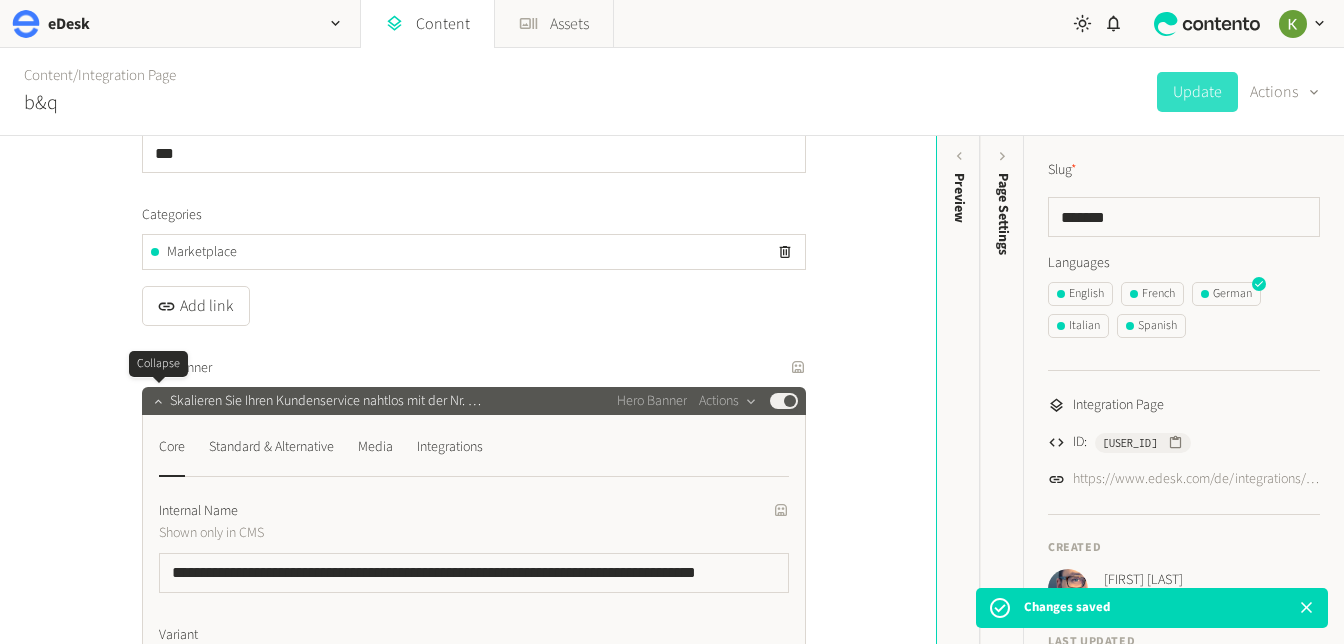 click 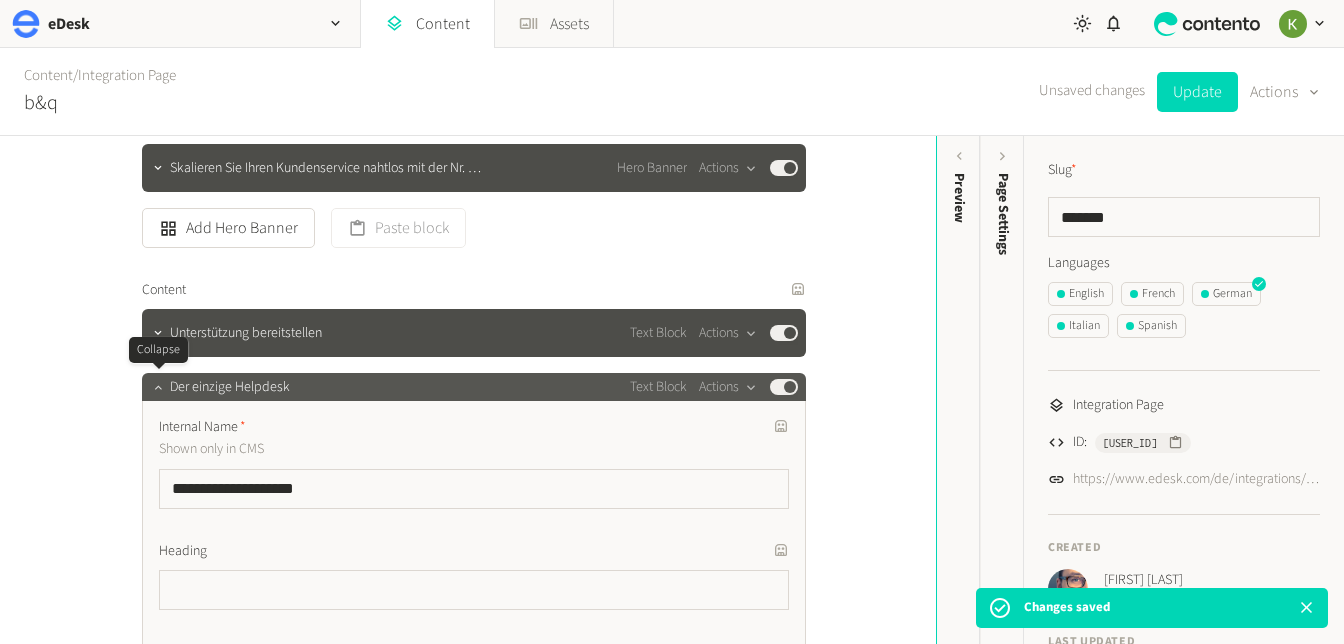 click 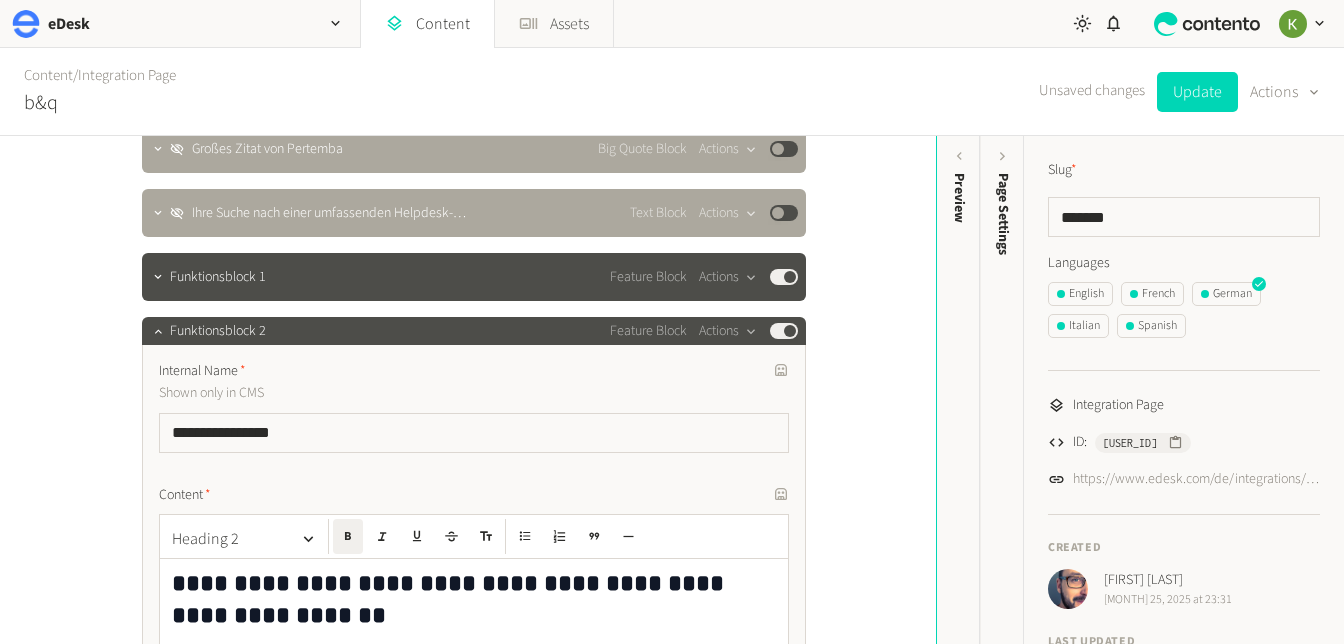 scroll, scrollTop: 766, scrollLeft: 0, axis: vertical 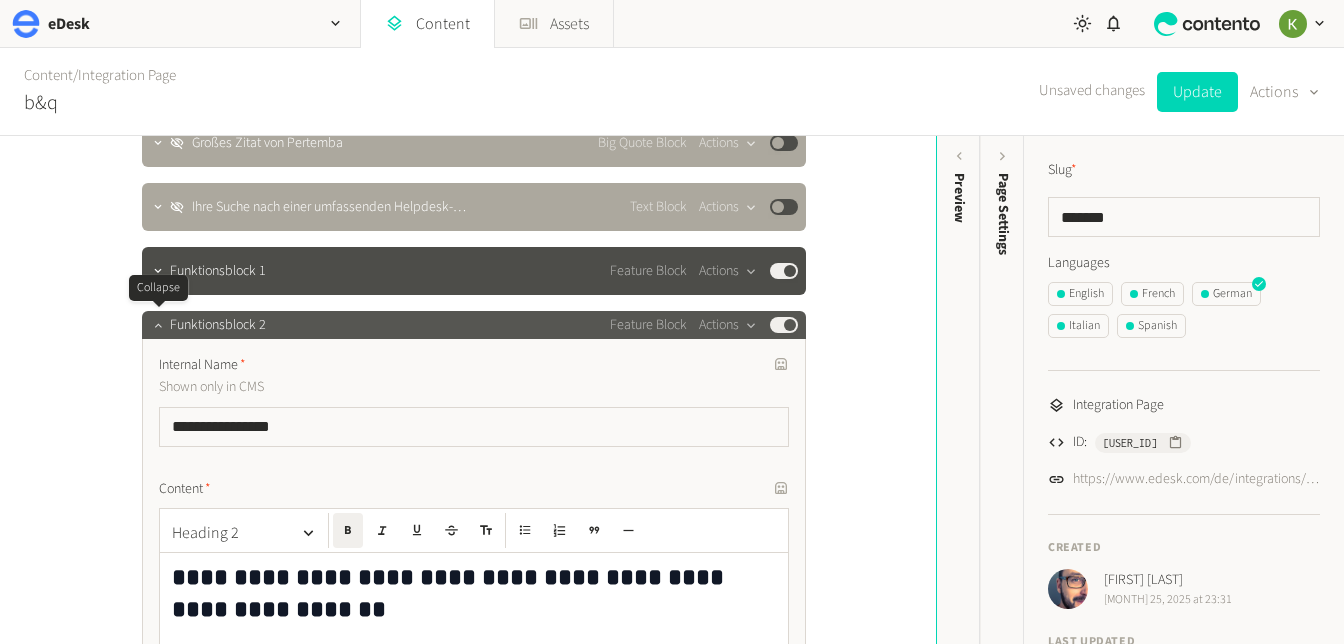 click 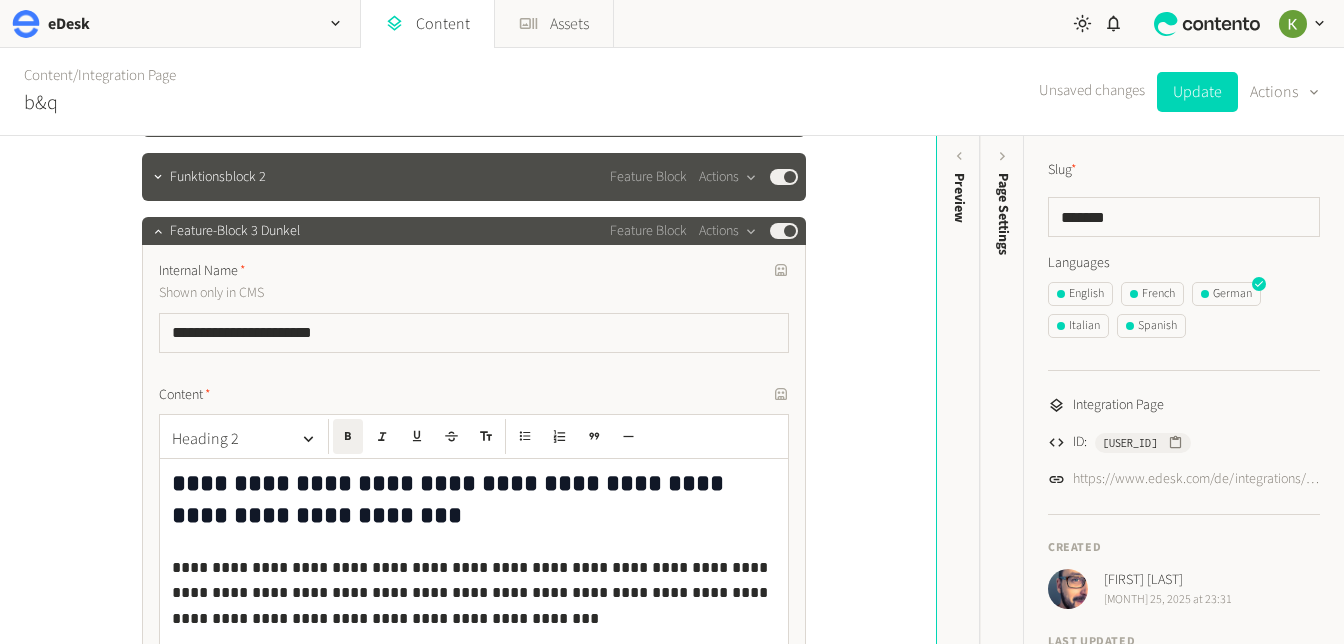 scroll, scrollTop: 994, scrollLeft: 0, axis: vertical 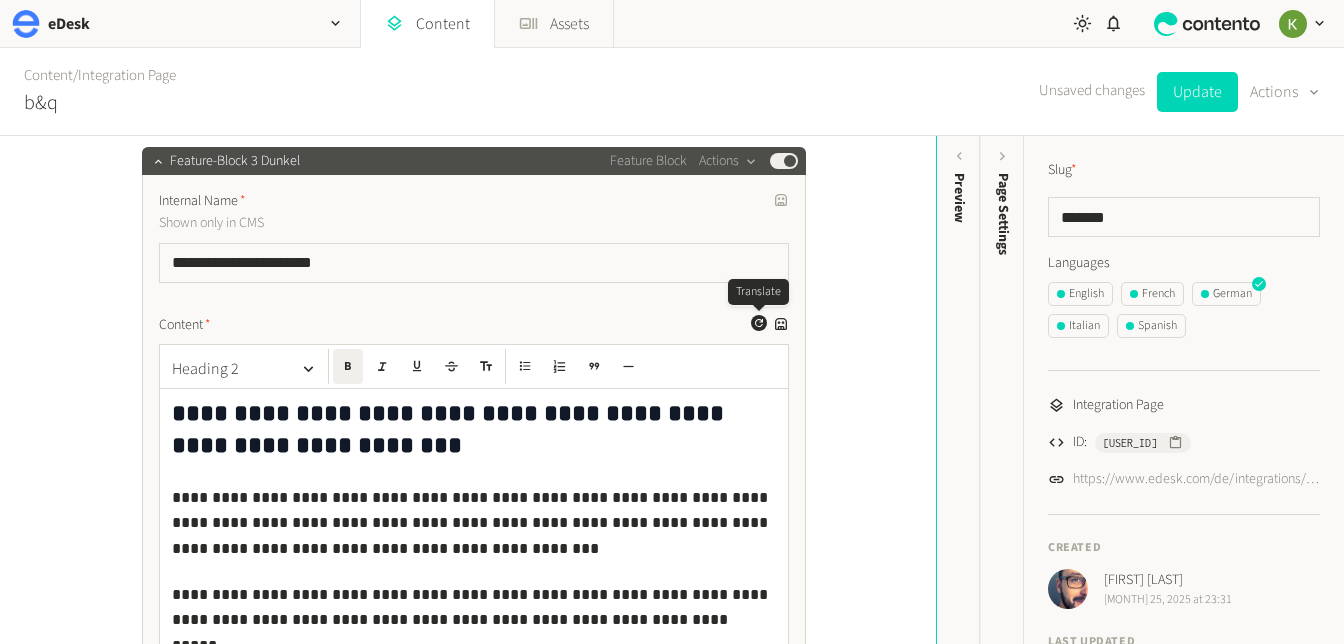 click 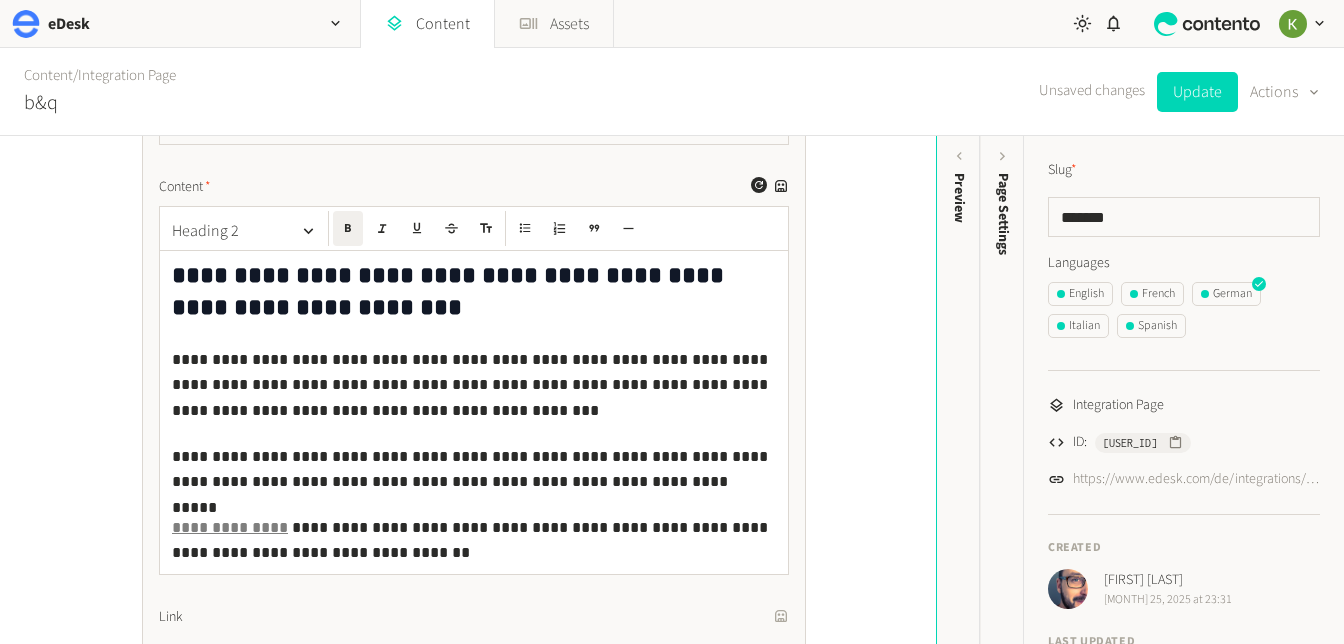 scroll, scrollTop: 1148, scrollLeft: 0, axis: vertical 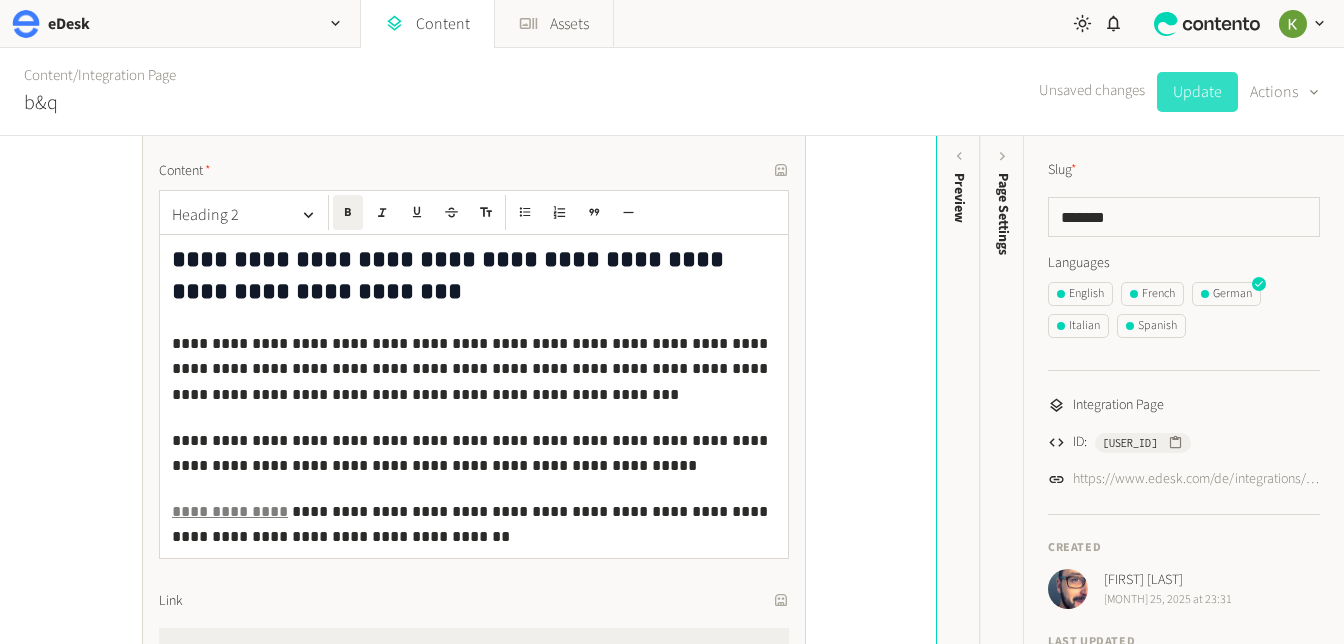 click on "Update" 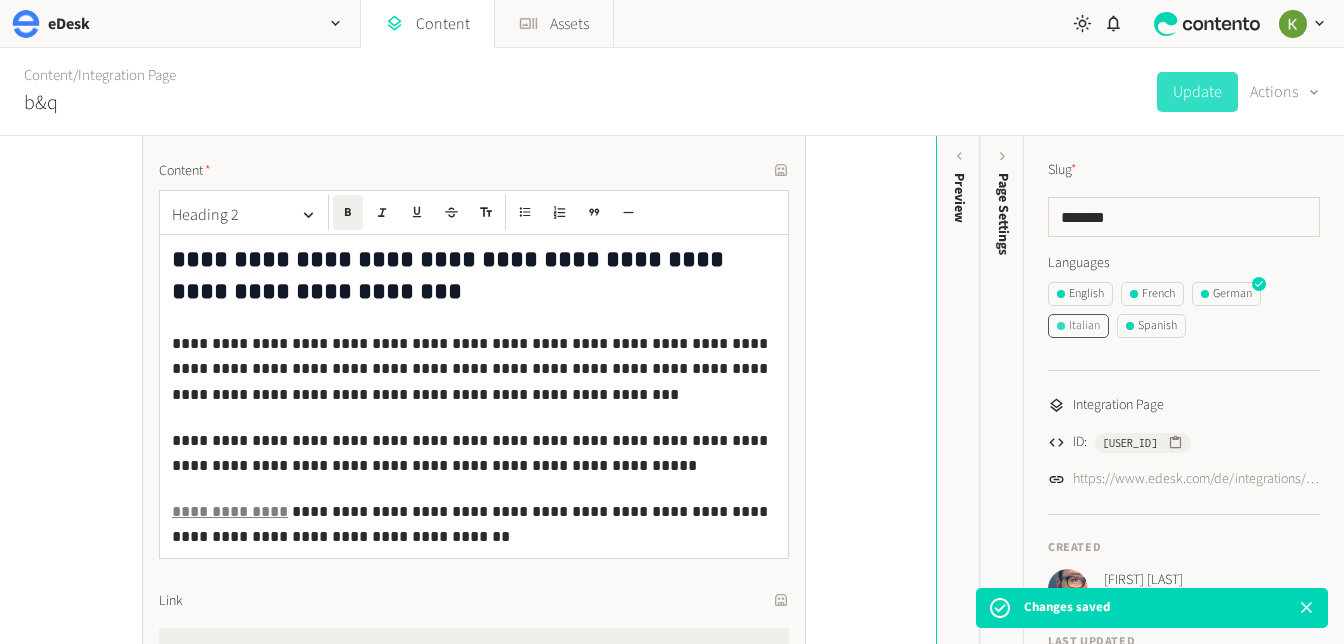 click on "Italian" 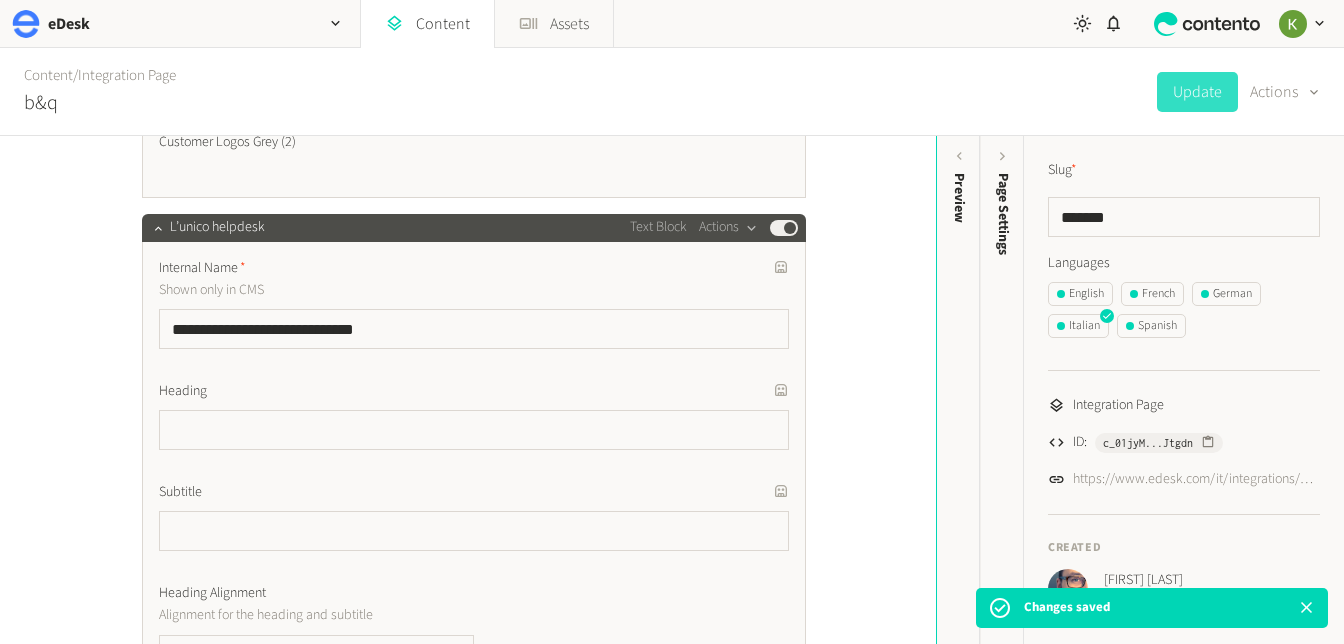scroll, scrollTop: 2069, scrollLeft: 0, axis: vertical 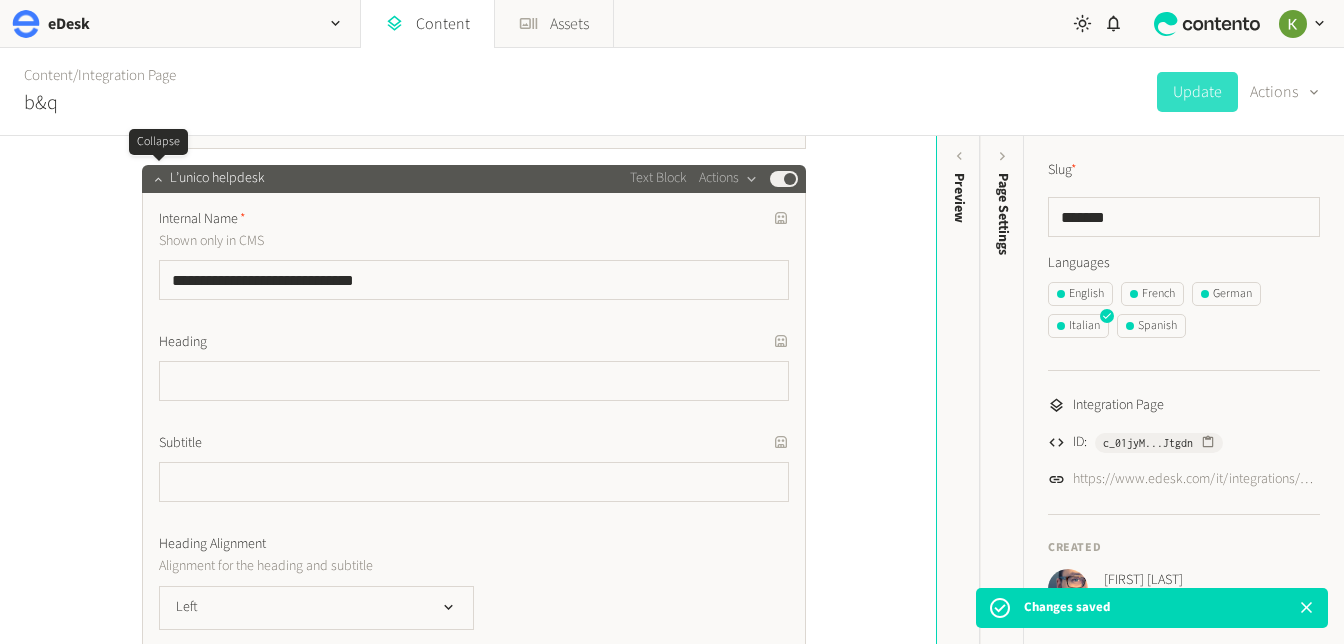 click 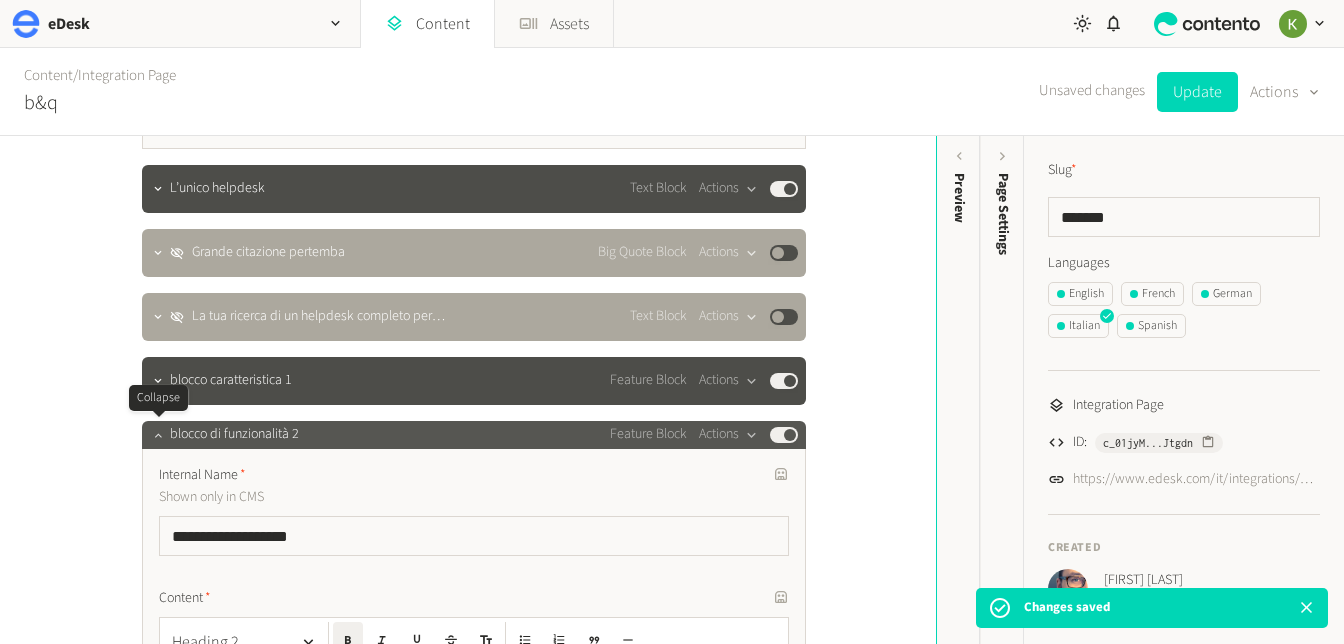click 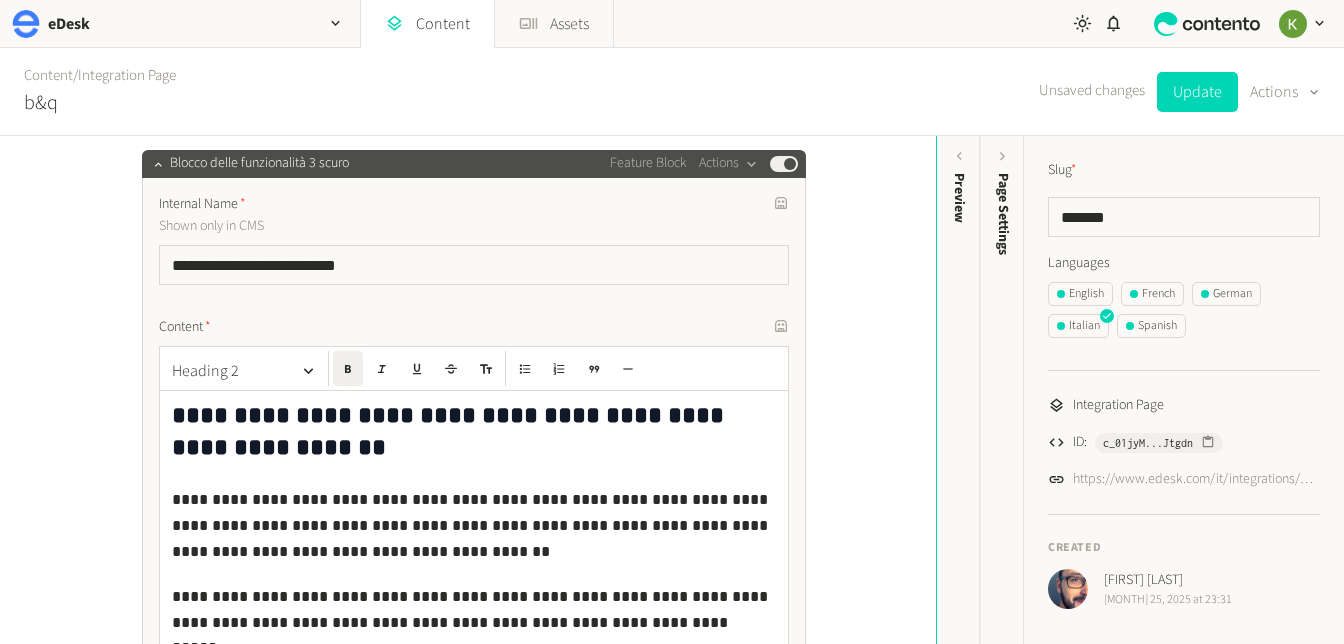 scroll, scrollTop: 2457, scrollLeft: 0, axis: vertical 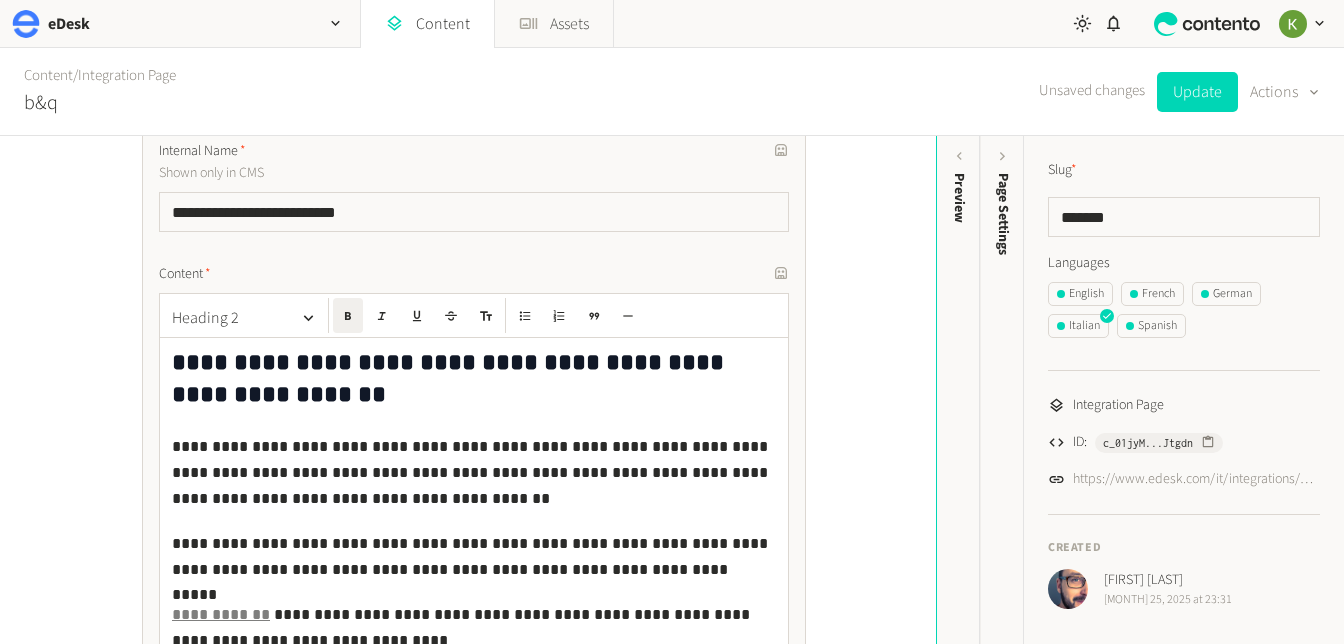 click on "Content" 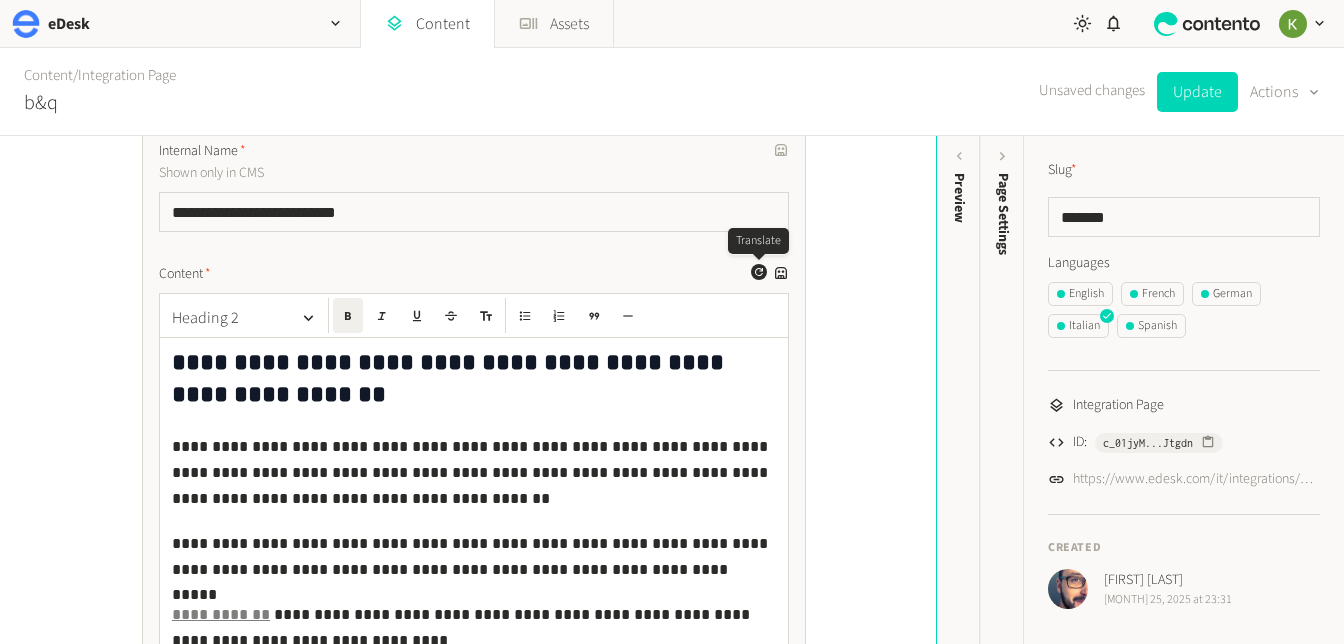 click 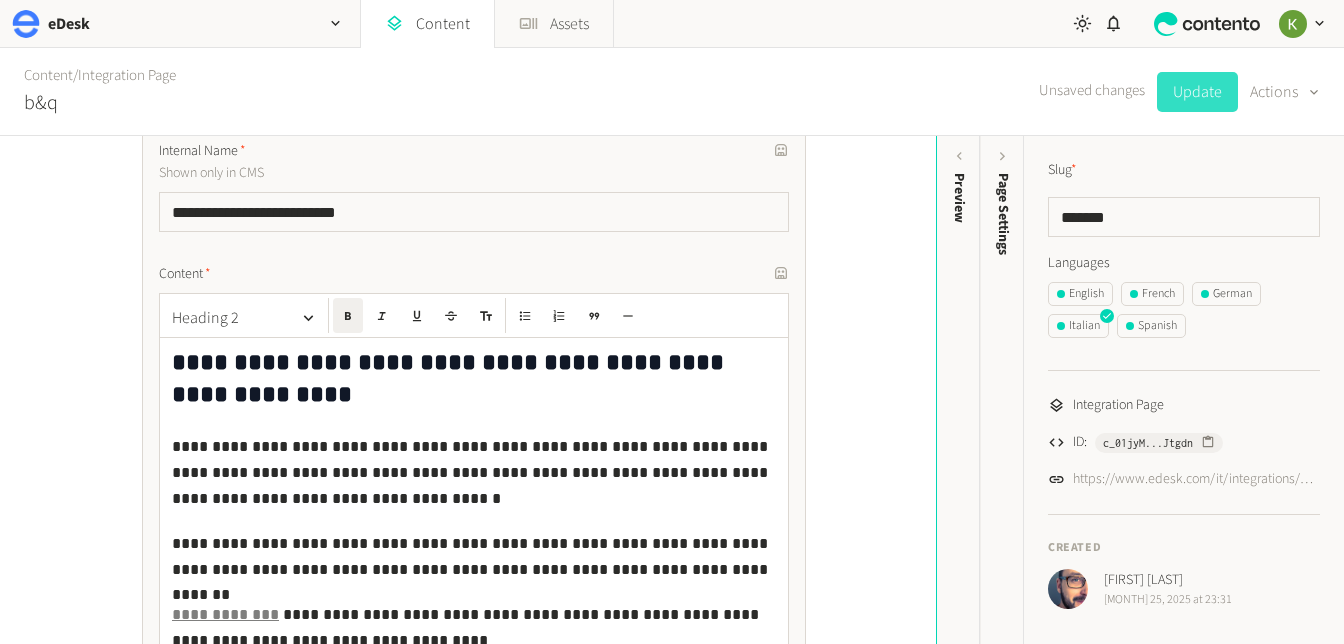 click on "Update" 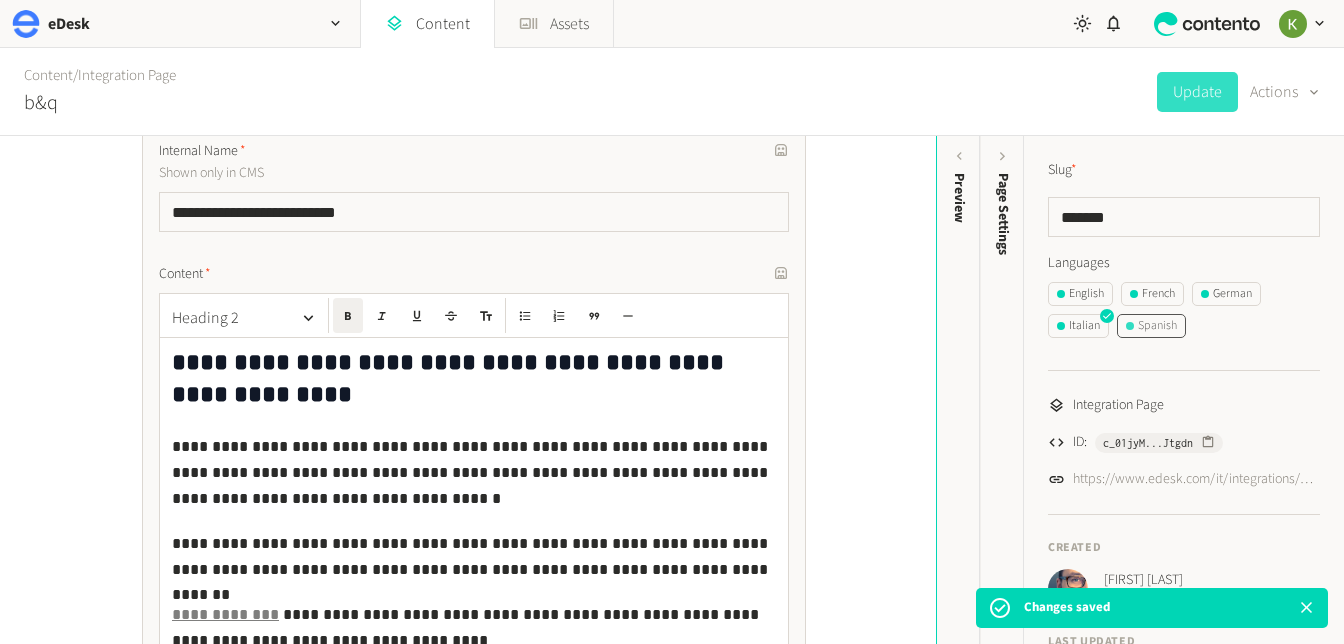 click on "Spanish" 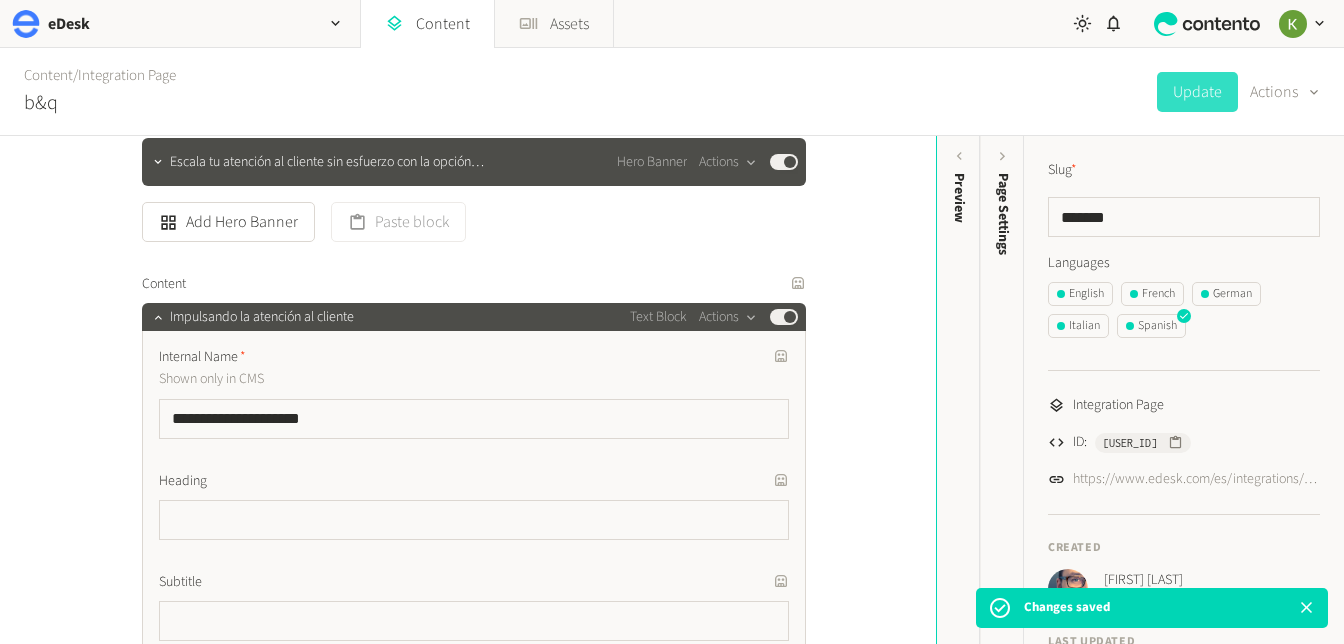 scroll, scrollTop: 463, scrollLeft: 0, axis: vertical 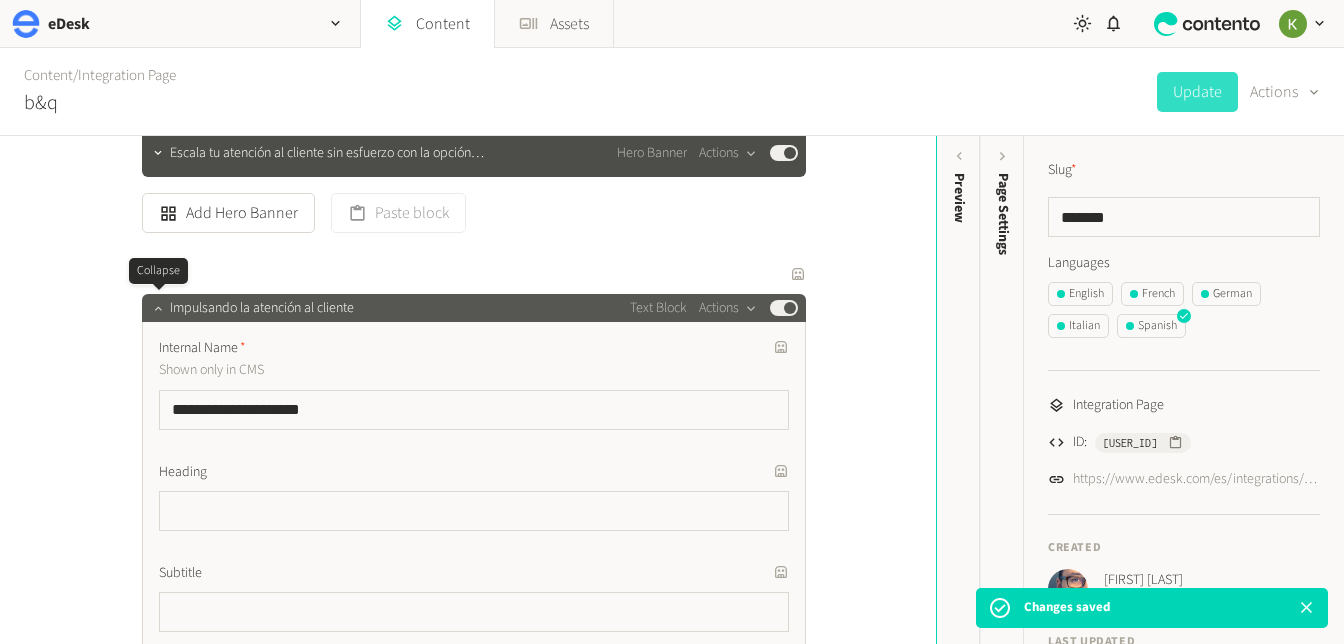 click 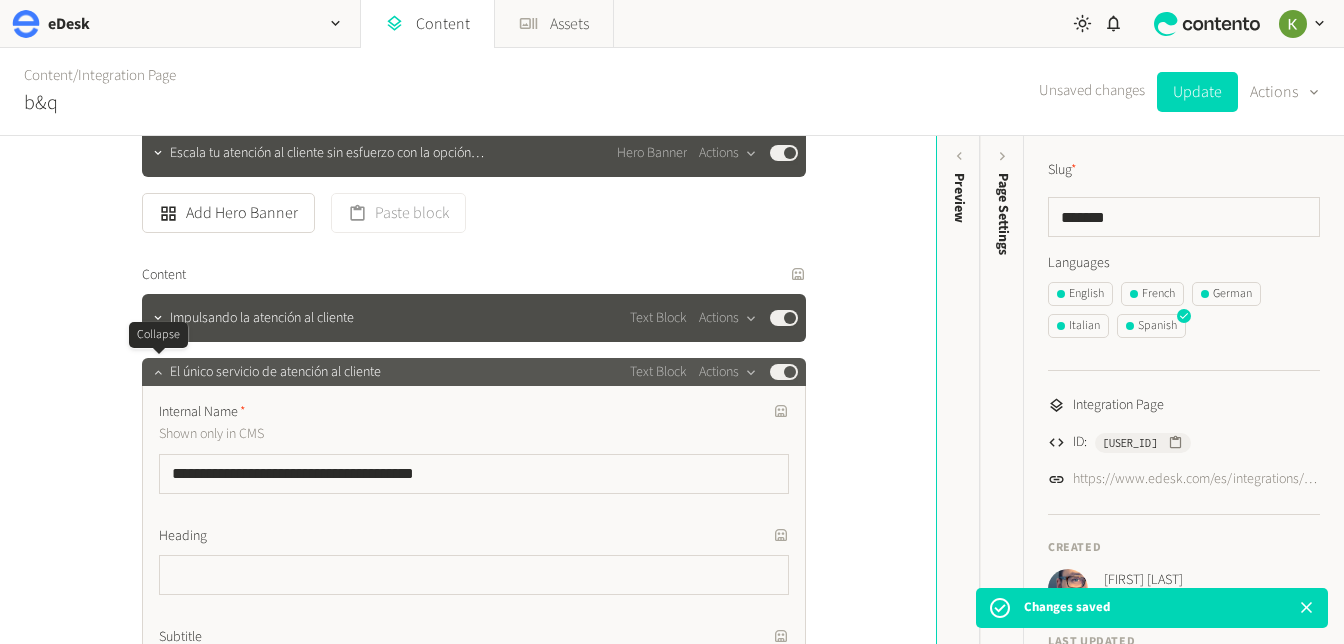 click 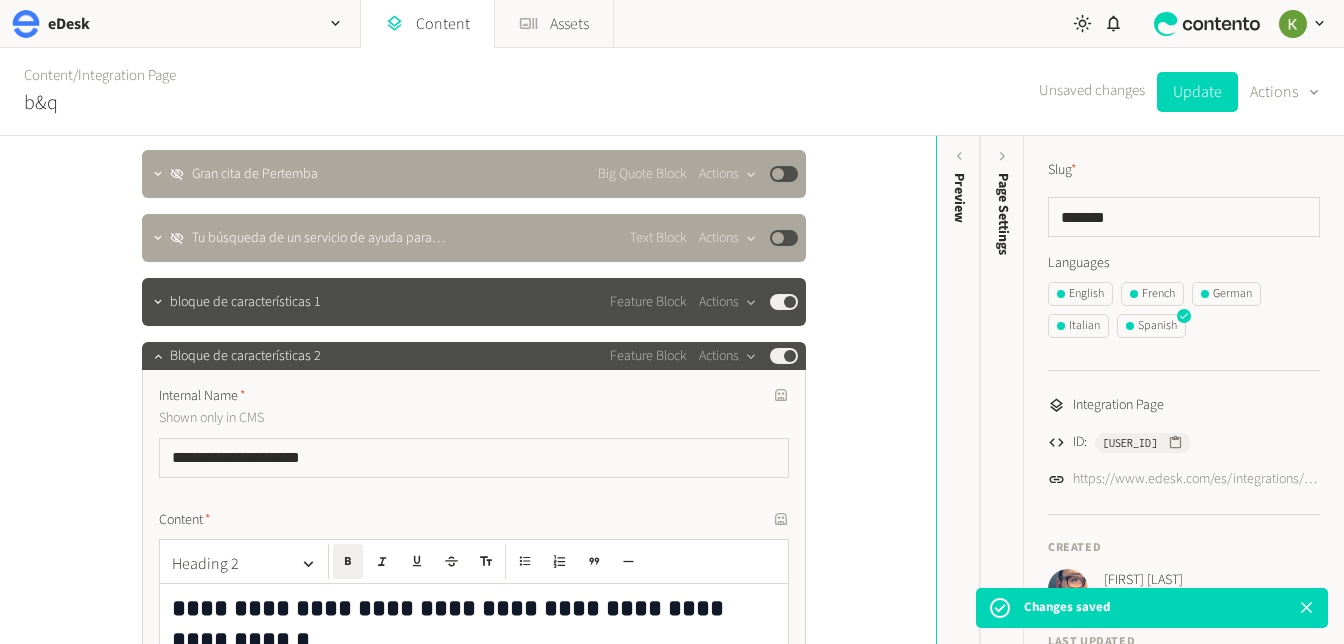 scroll, scrollTop: 853, scrollLeft: 0, axis: vertical 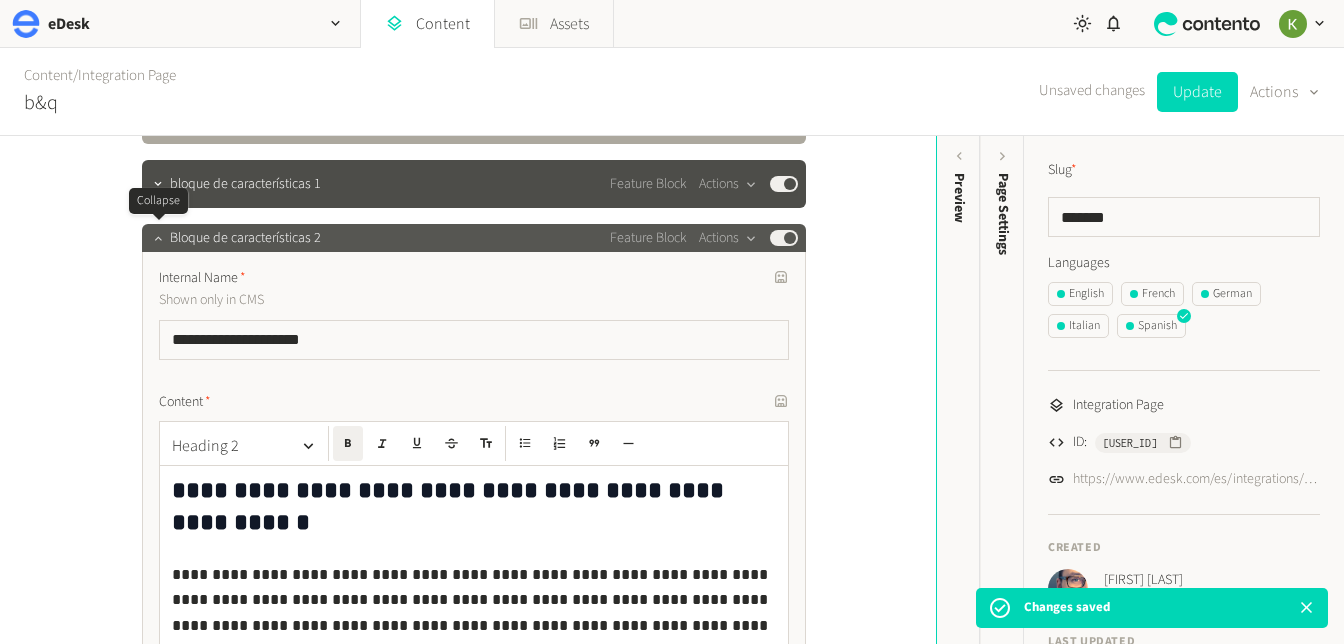 click 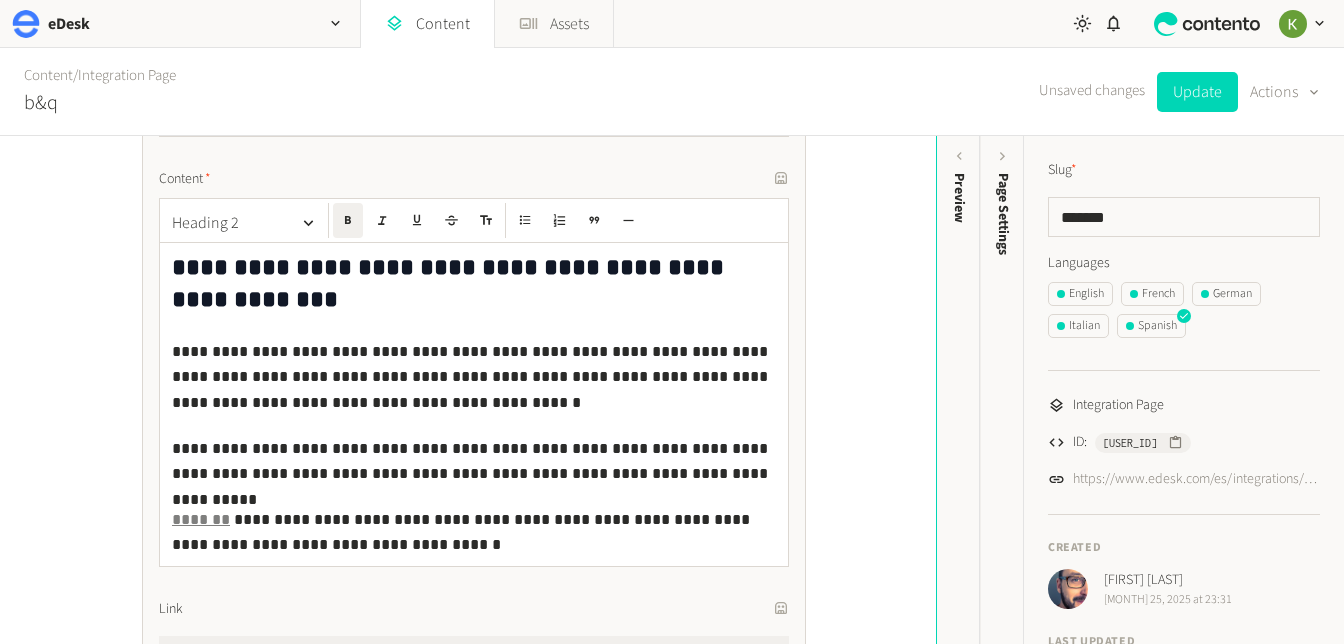 scroll, scrollTop: 1131, scrollLeft: 0, axis: vertical 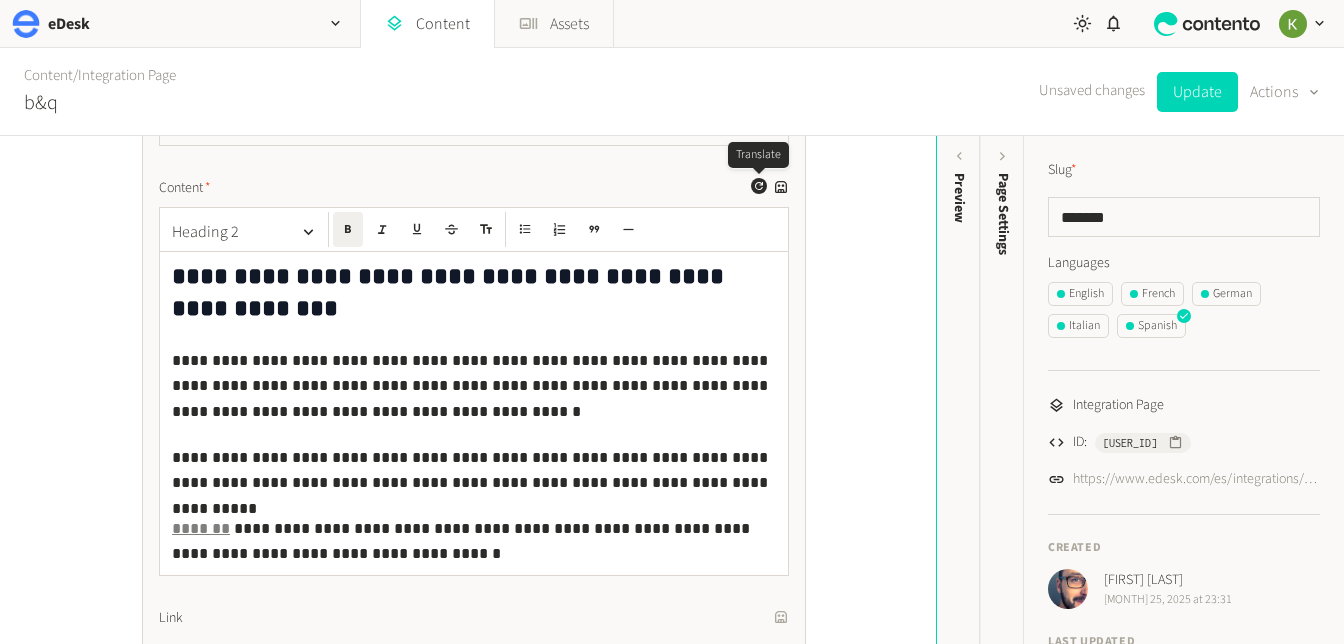 click 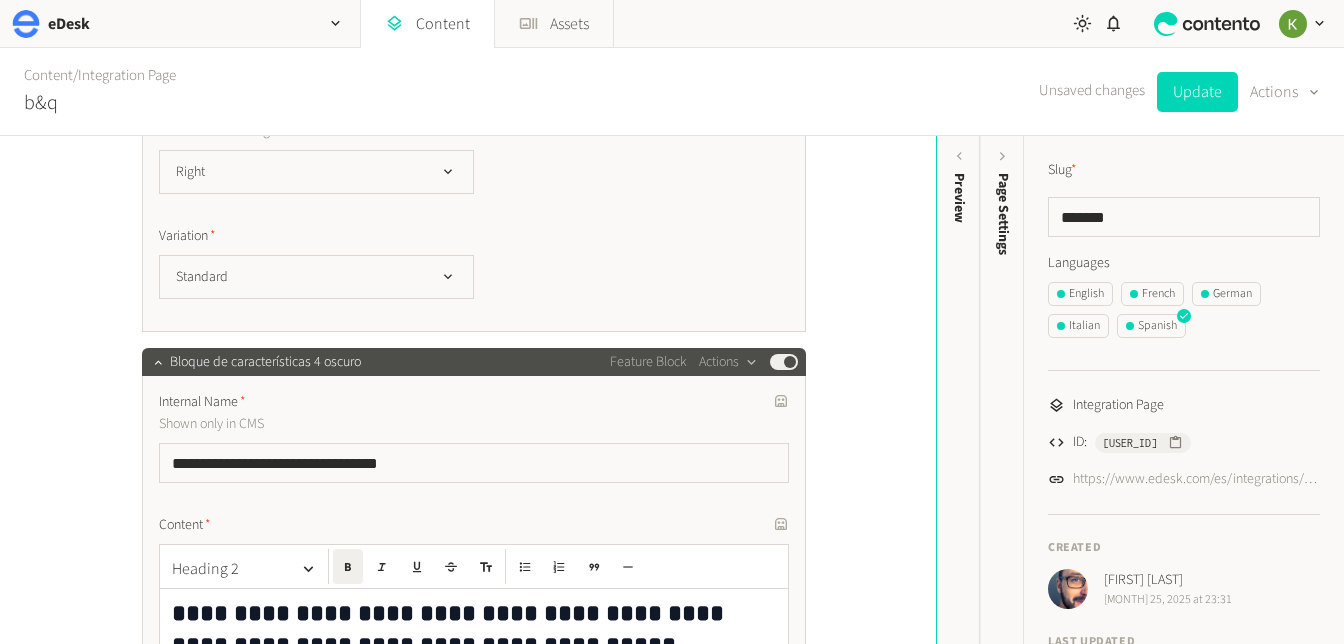 scroll, scrollTop: 2091, scrollLeft: 0, axis: vertical 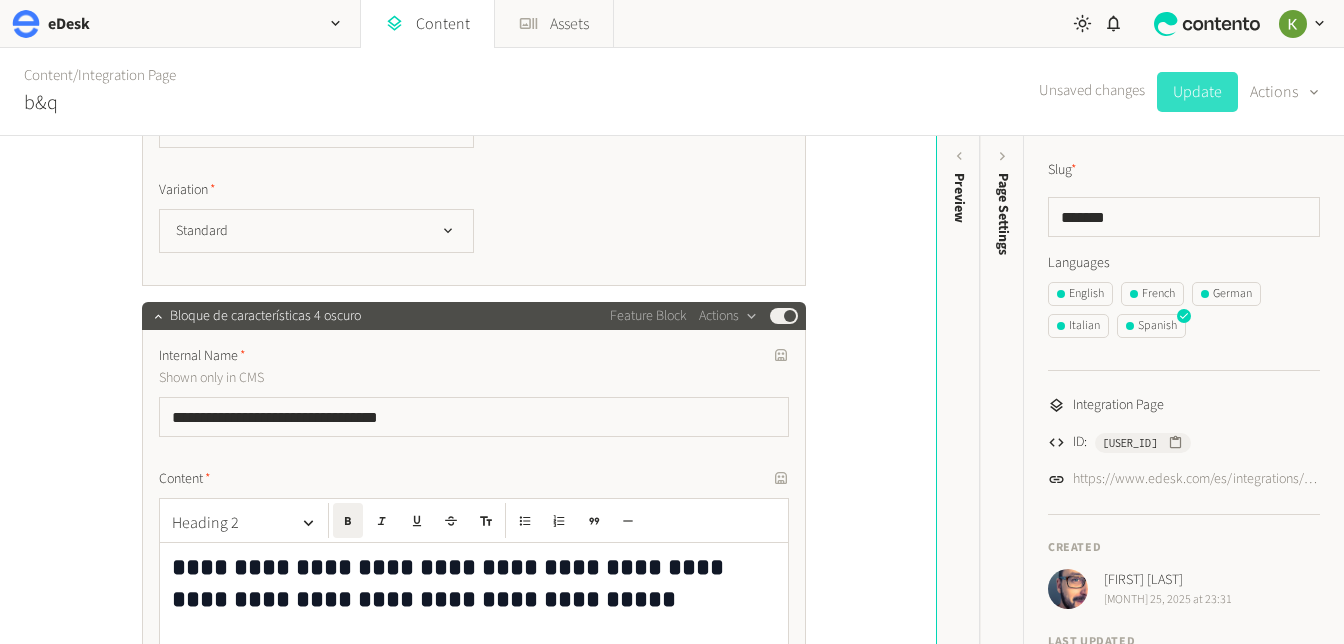 click on "Update" 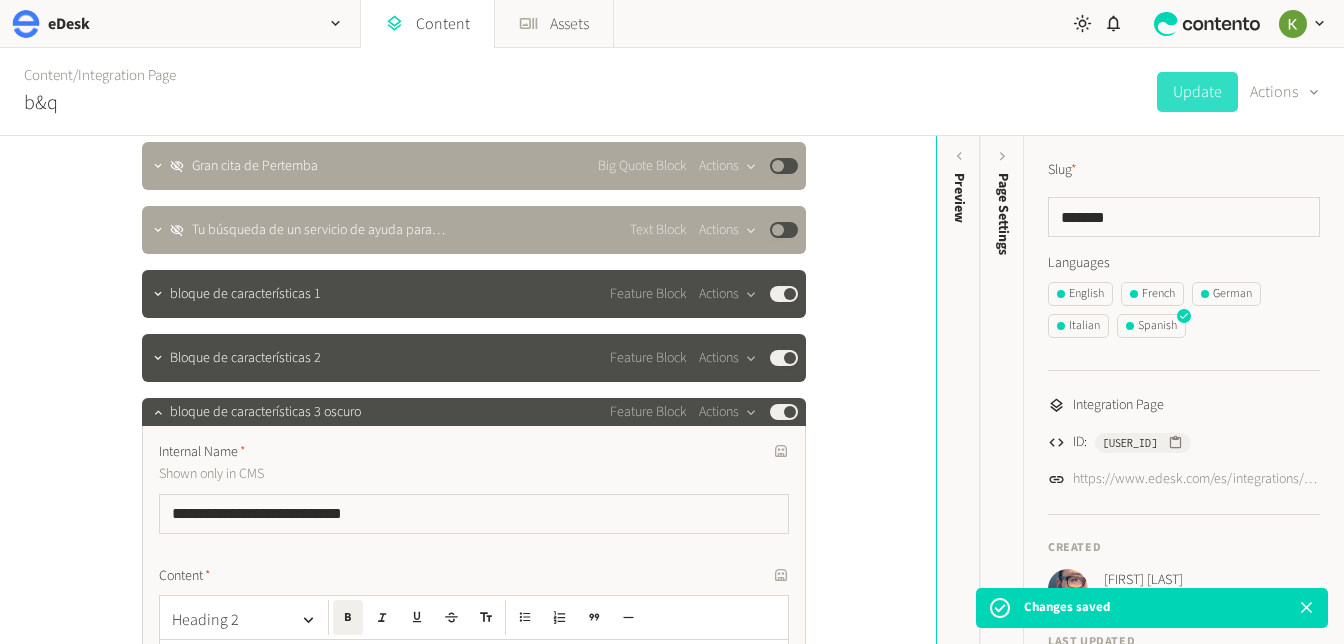 scroll, scrollTop: 606, scrollLeft: 0, axis: vertical 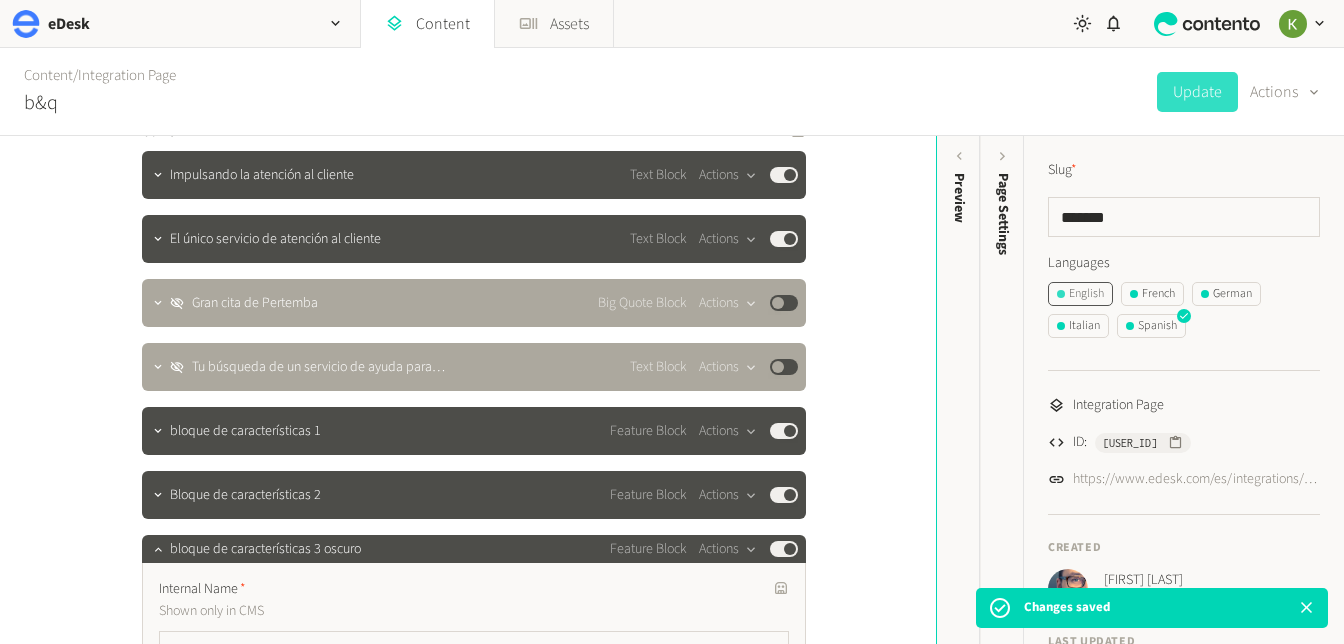 click on "English" 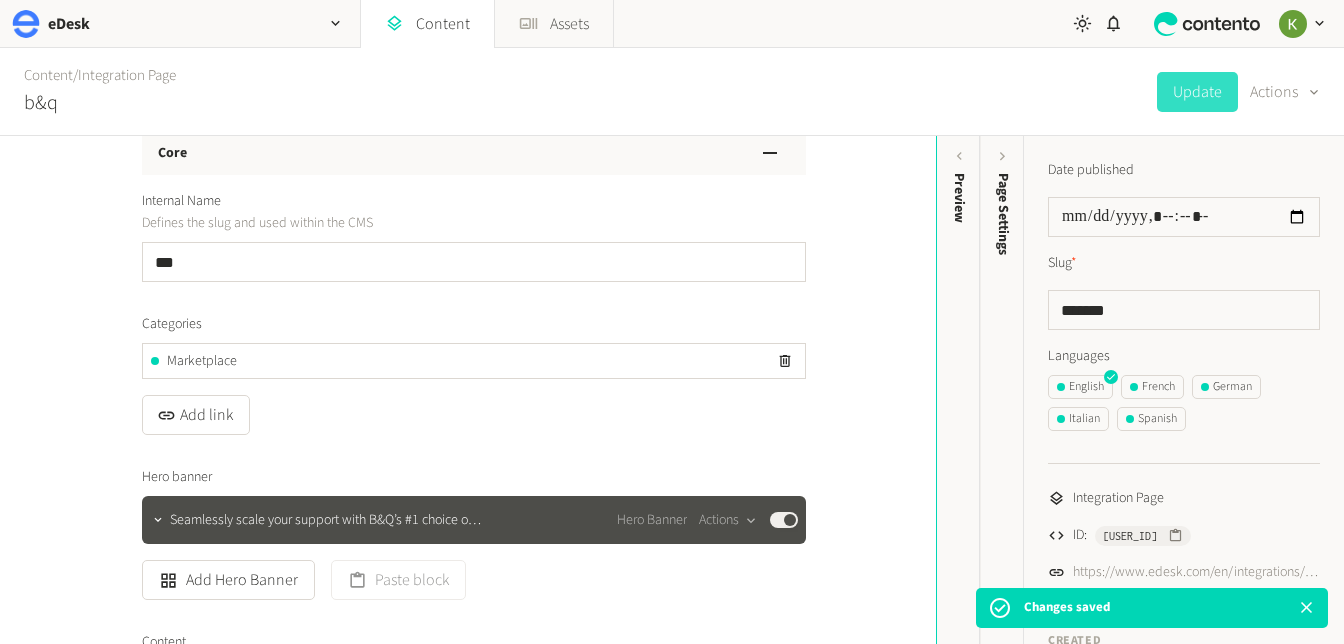 scroll, scrollTop: 0, scrollLeft: 0, axis: both 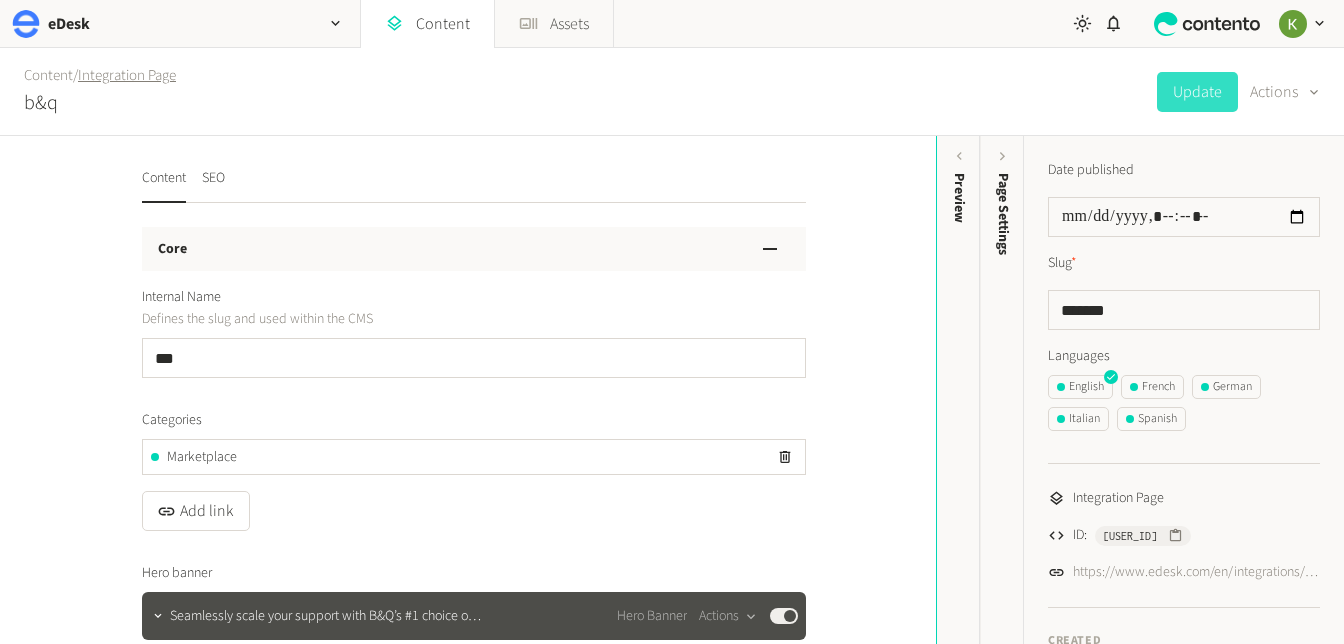 click on "Integration Page" 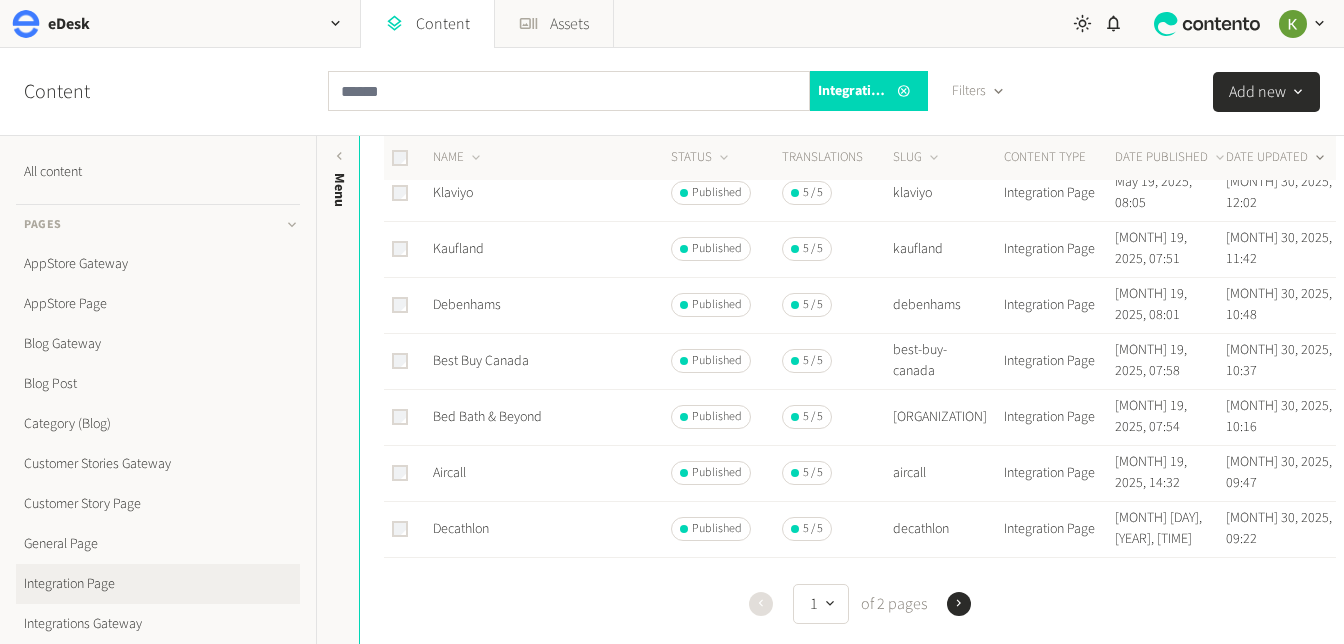 scroll, scrollTop: 257, scrollLeft: 0, axis: vertical 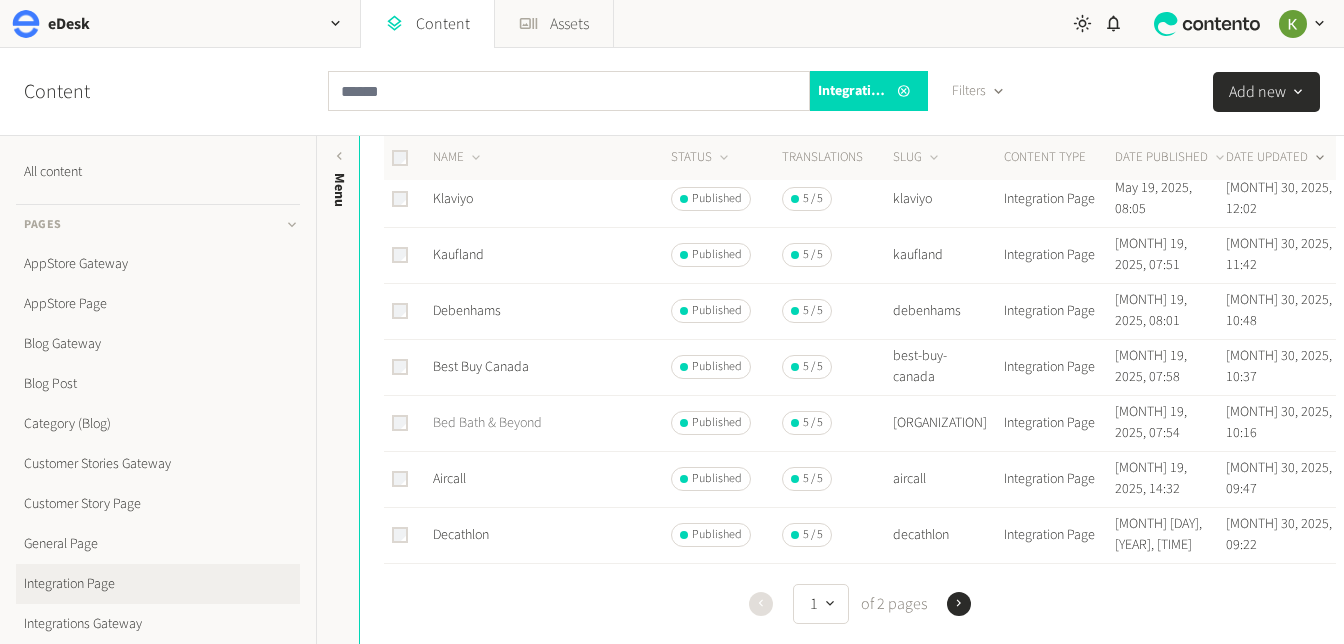 click on "Bed Bath & Beyond" 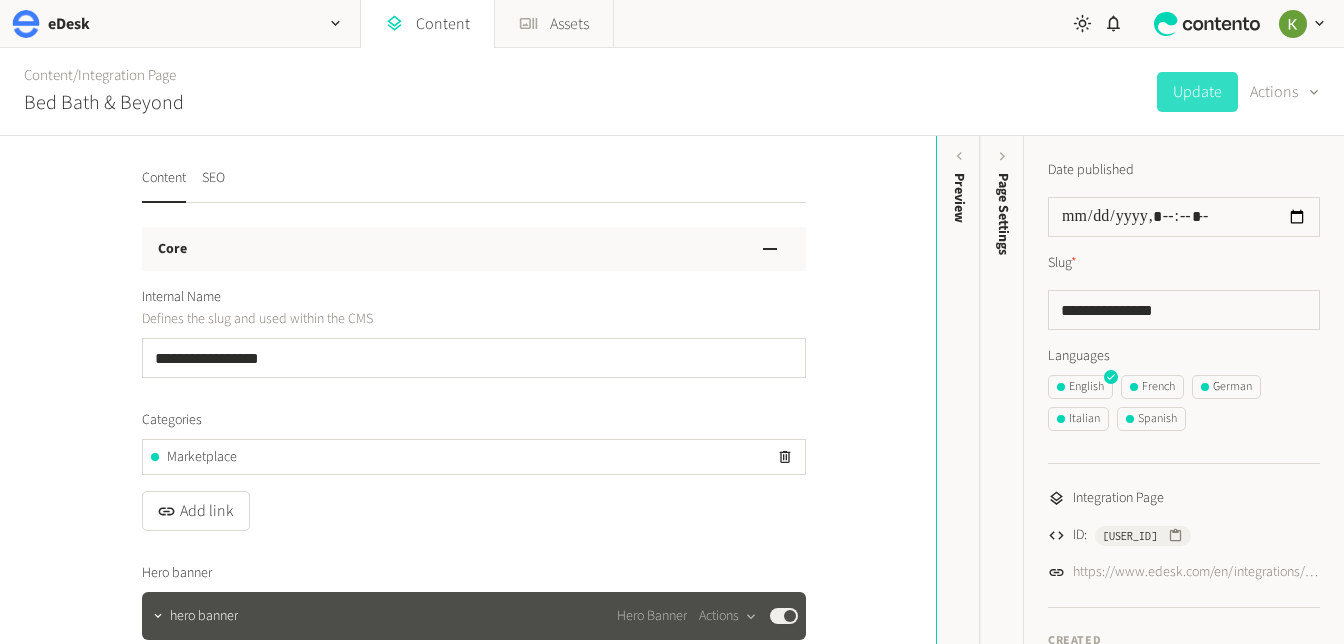 scroll, scrollTop: 301, scrollLeft: 0, axis: vertical 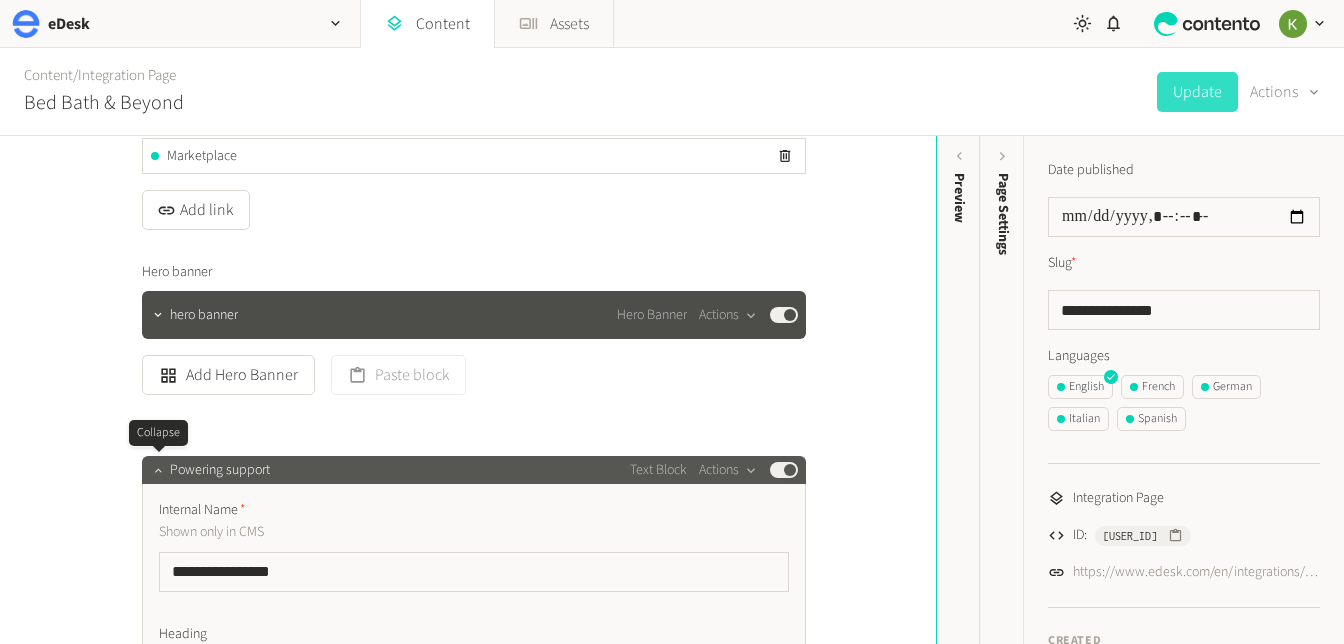 click 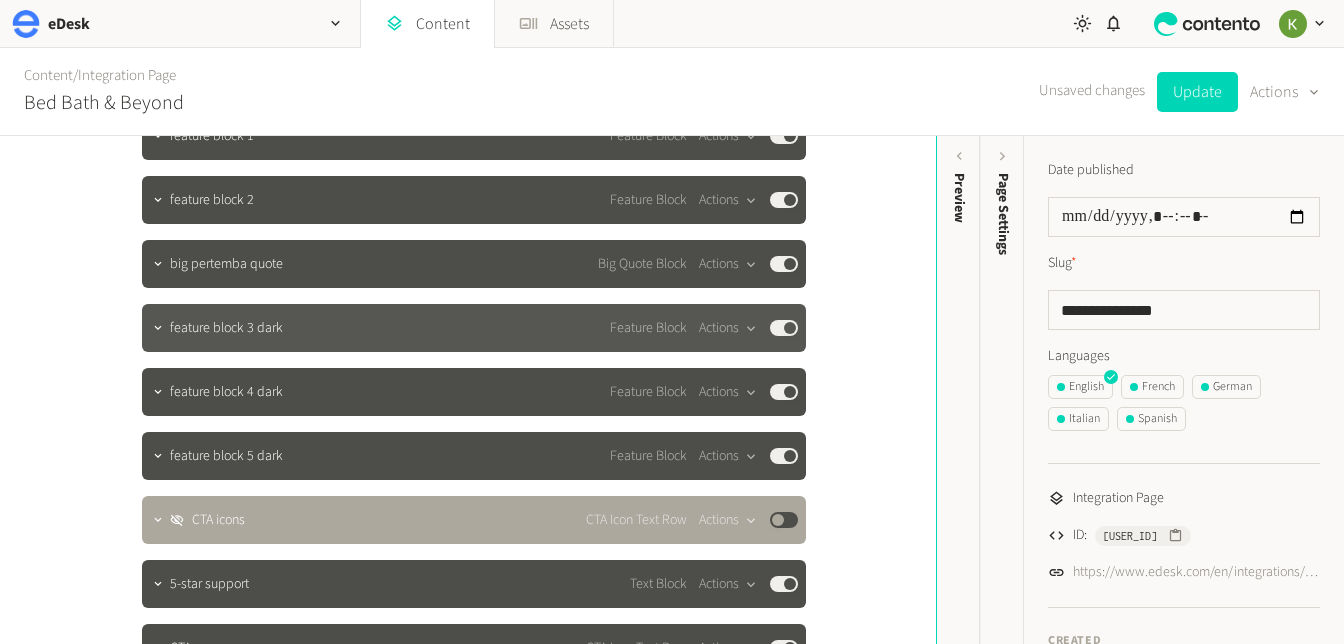 scroll, scrollTop: 853, scrollLeft: 0, axis: vertical 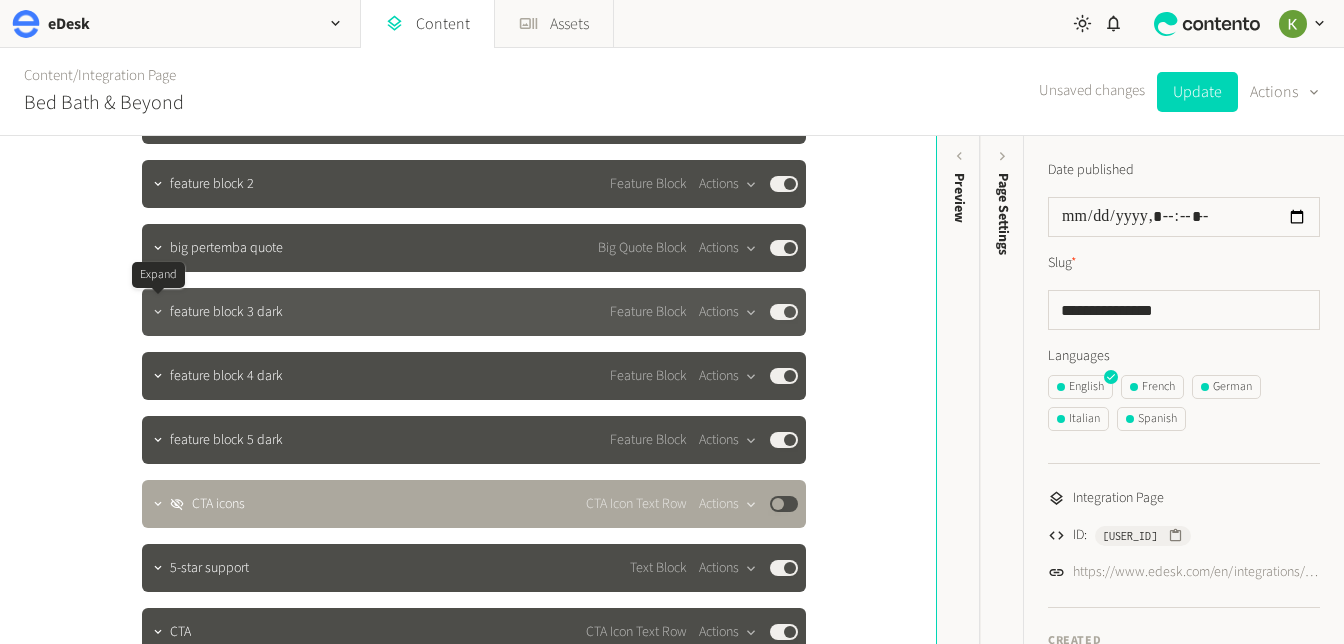 click 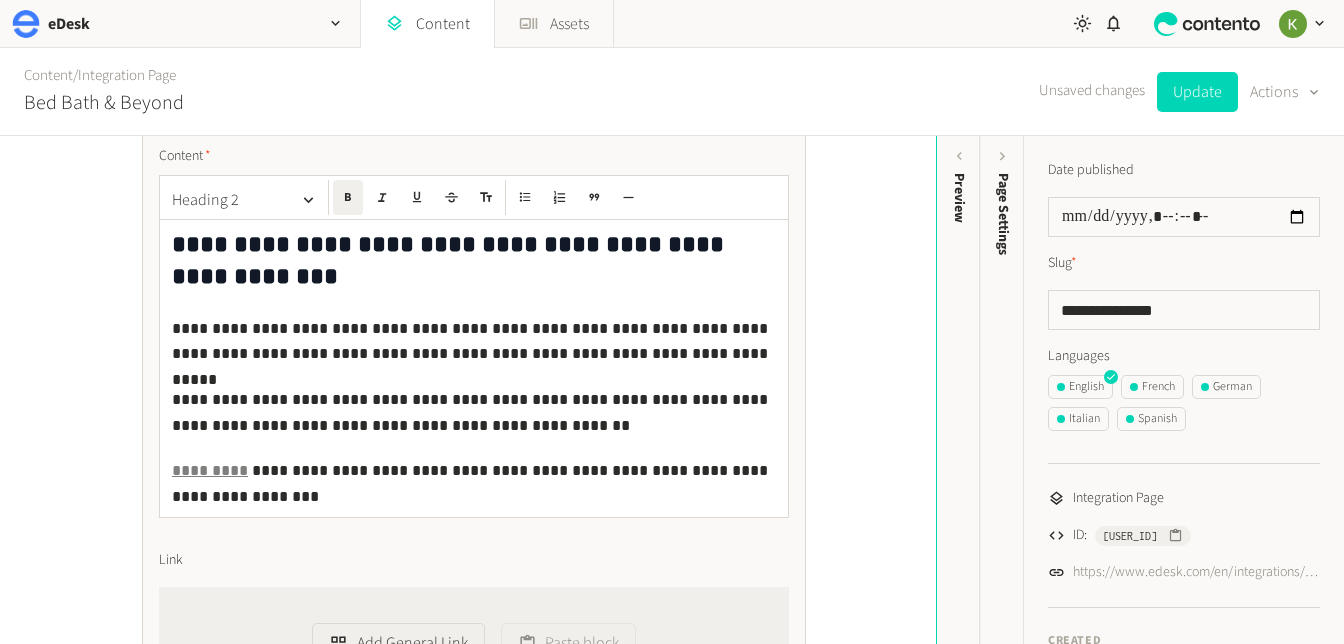 scroll, scrollTop: 1190, scrollLeft: 0, axis: vertical 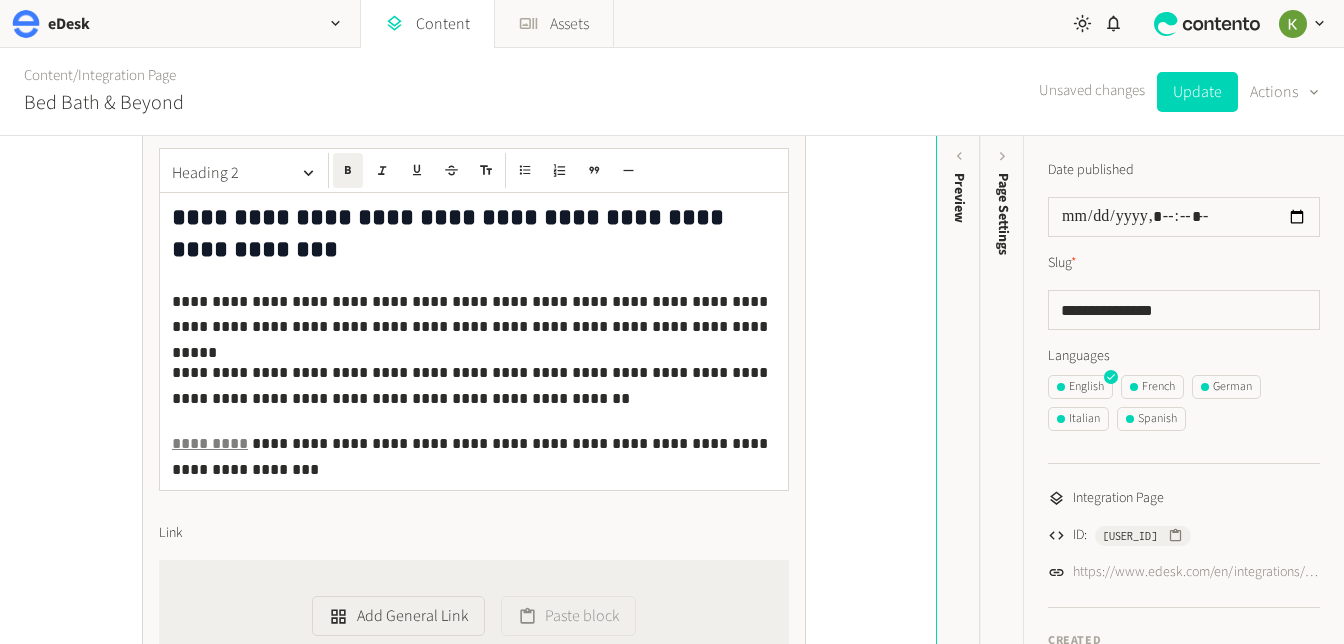 click on "*********" 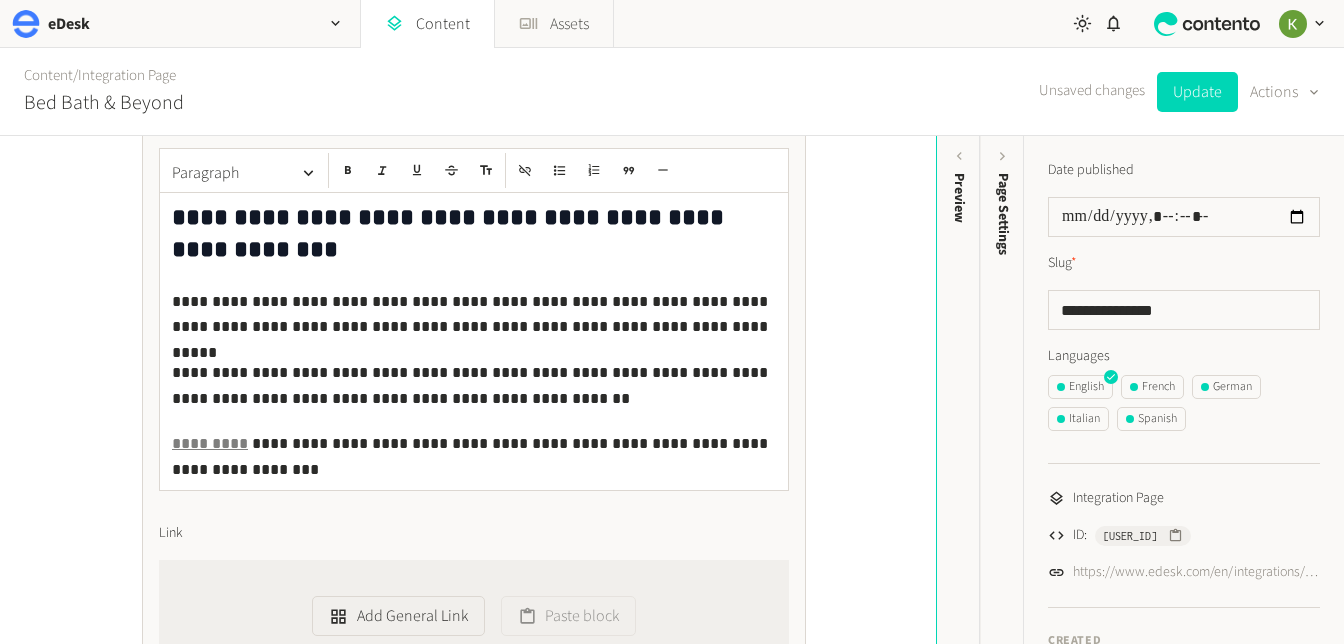 click on "*********" 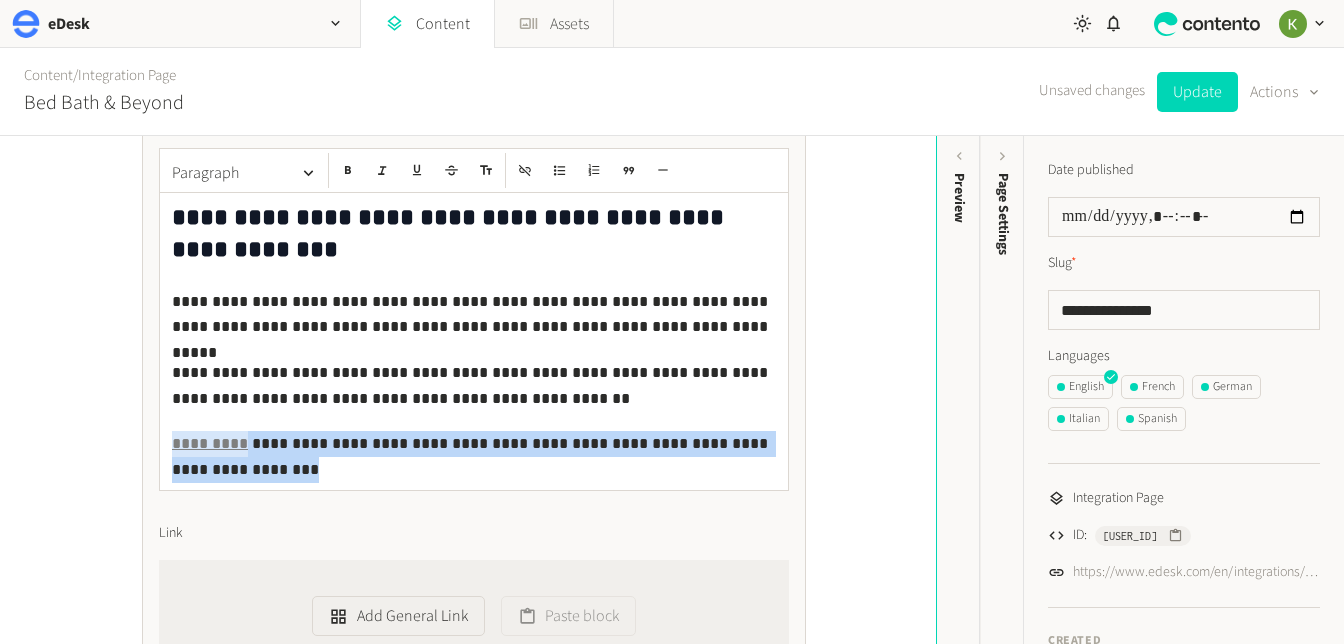 click on "*********" 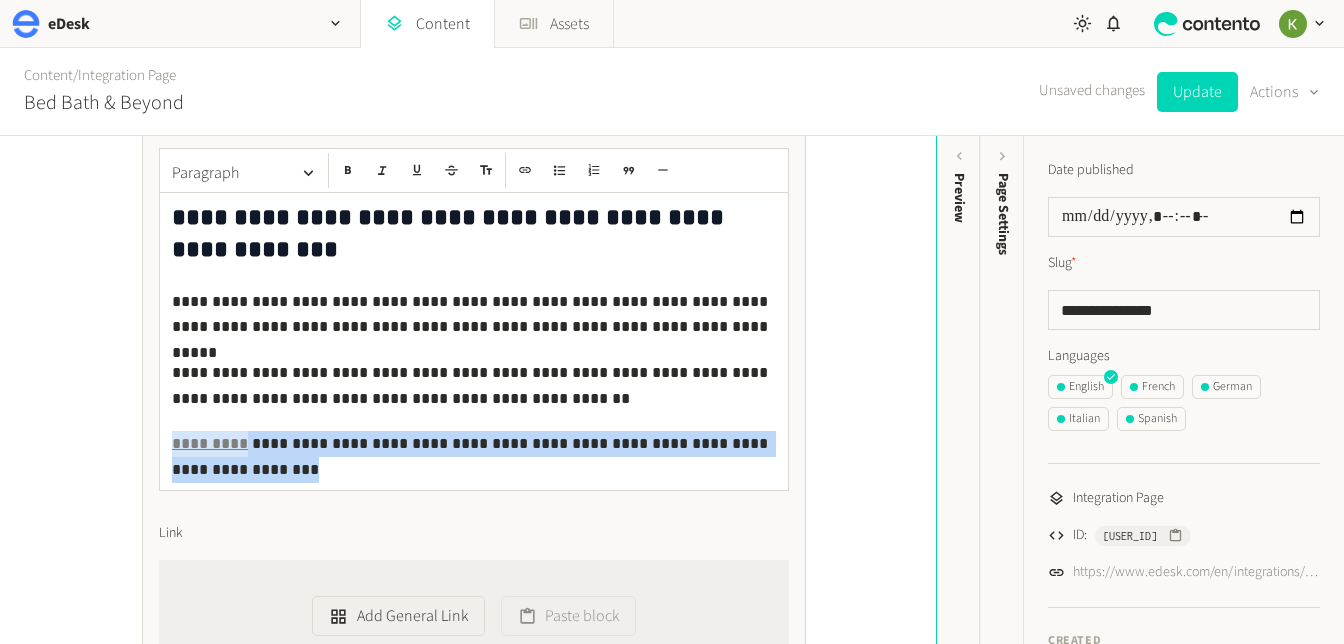 click on "**********" 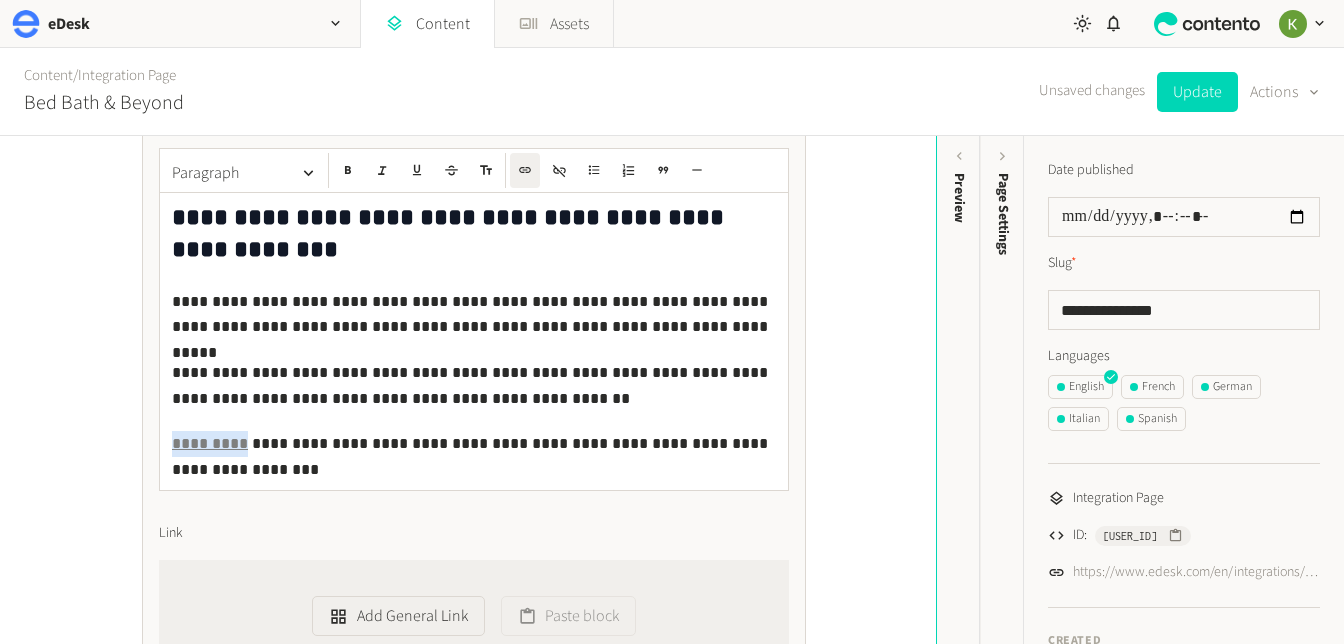 drag, startPoint x: 242, startPoint y: 445, endPoint x: 235, endPoint y: 393, distance: 52.46904 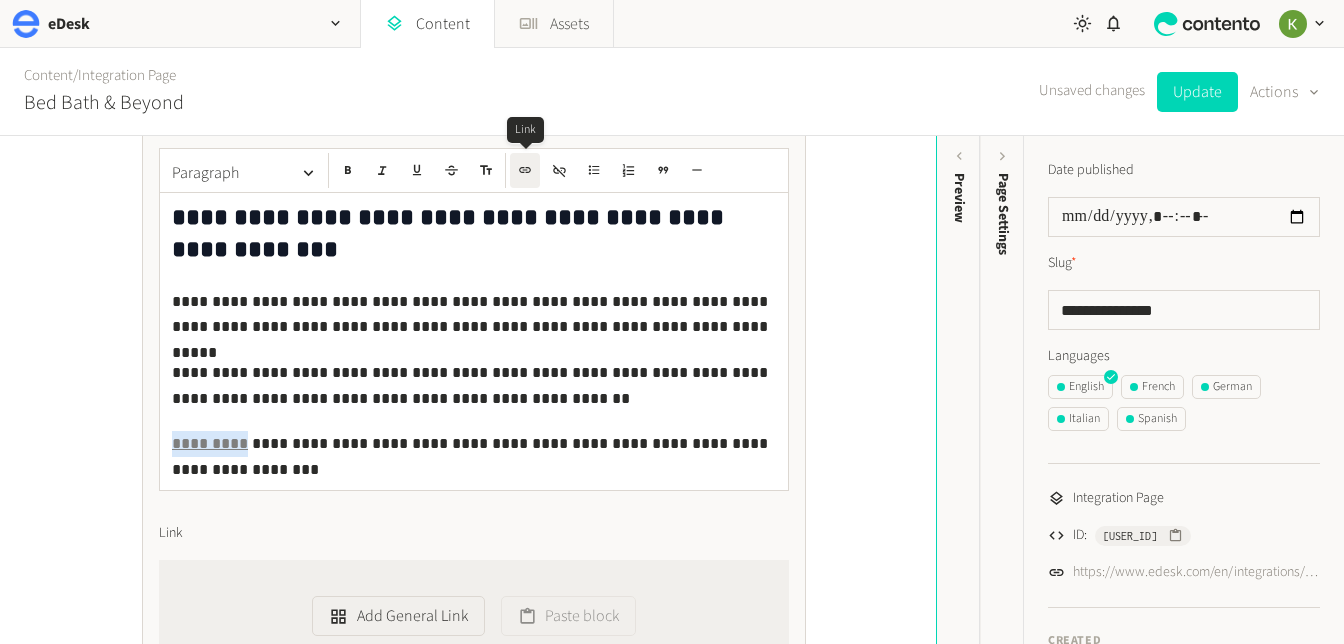 click 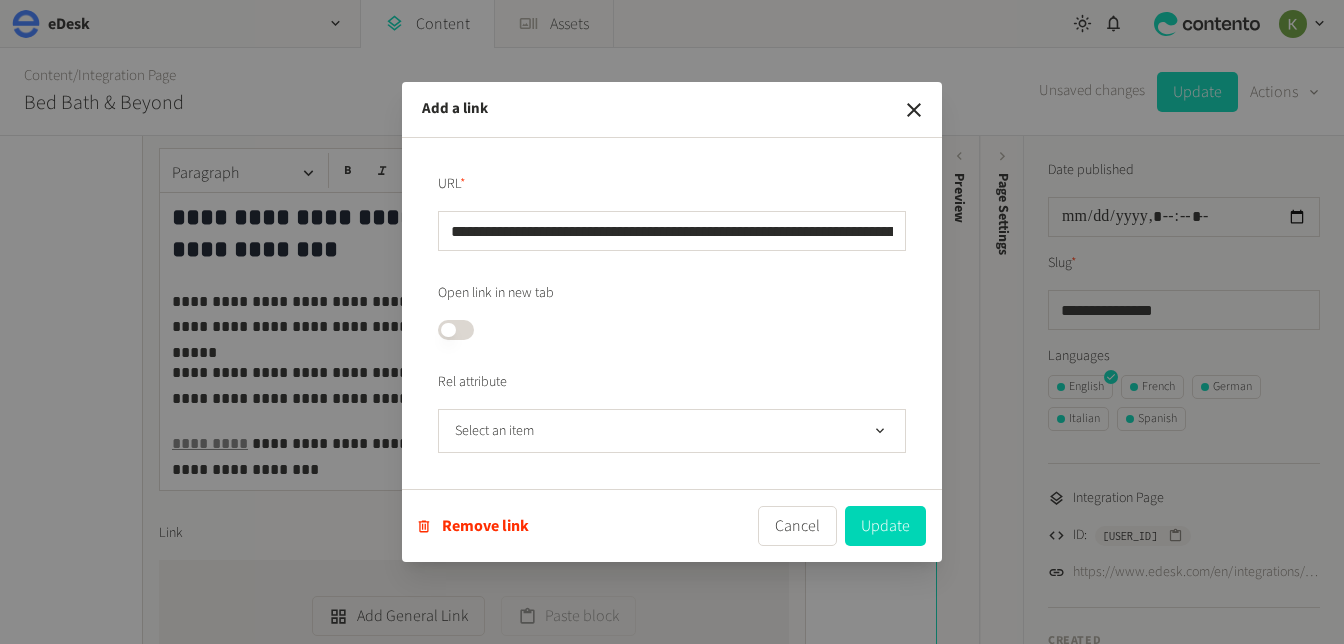 scroll, scrollTop: 0, scrollLeft: 318, axis: horizontal 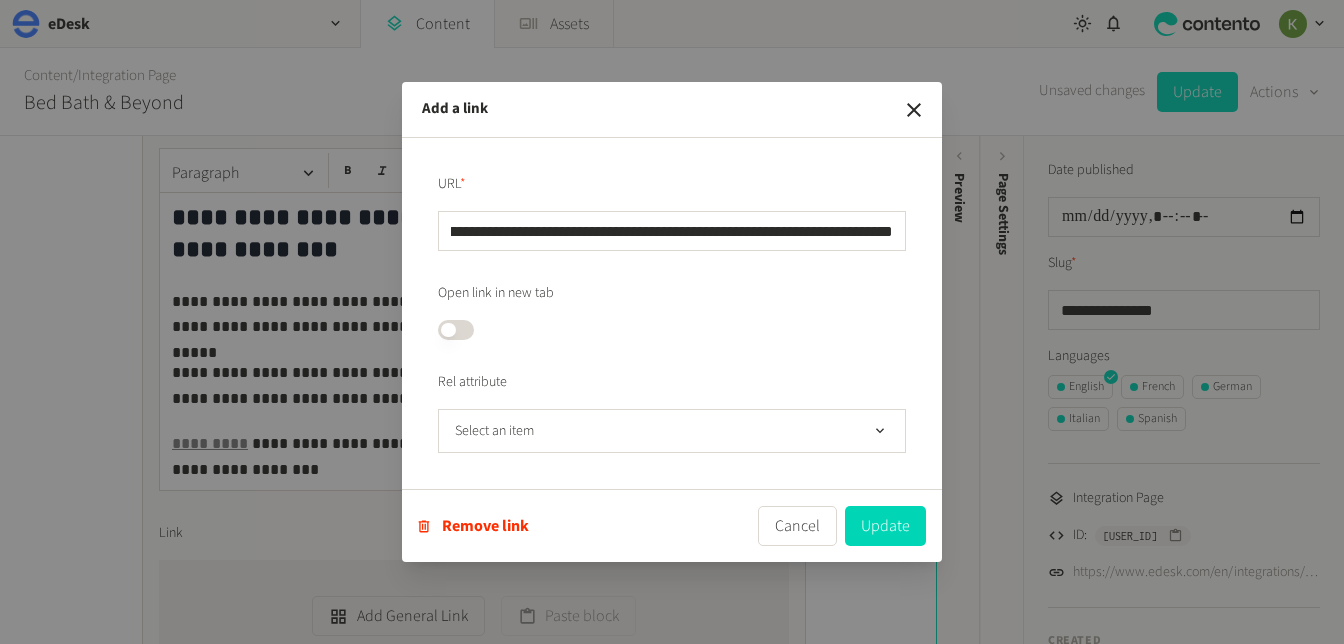 click on "**********" at bounding box center (672, 231) 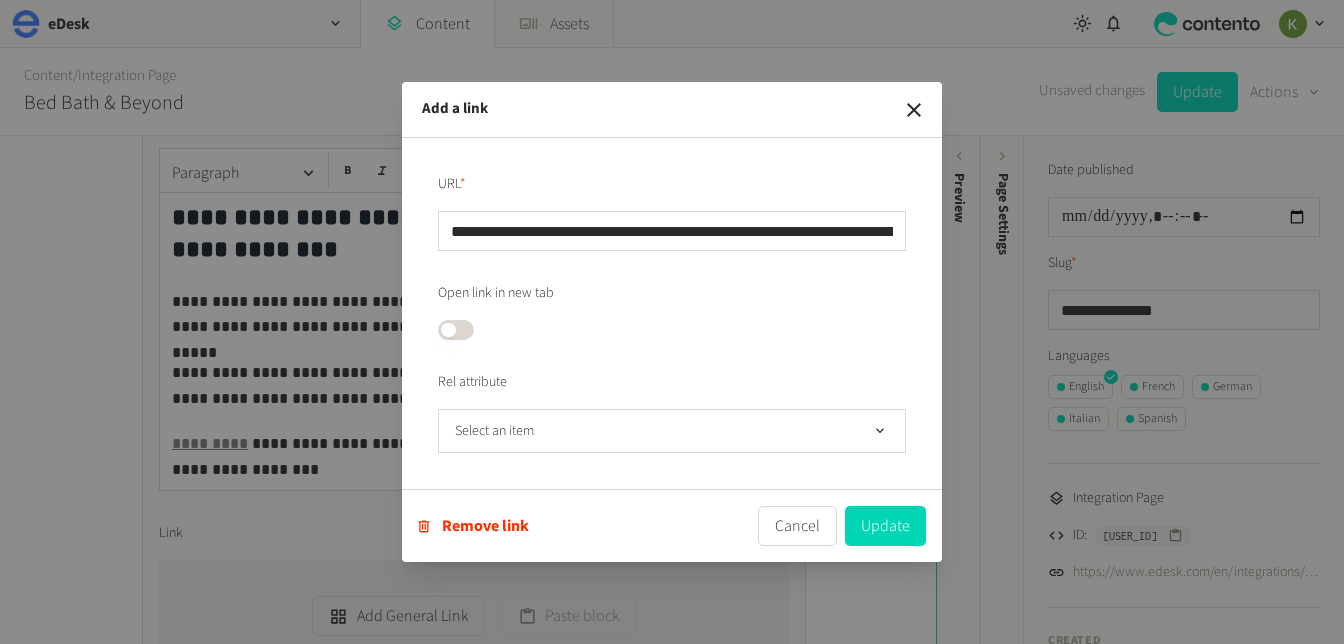 click on "**********" at bounding box center [672, 231] 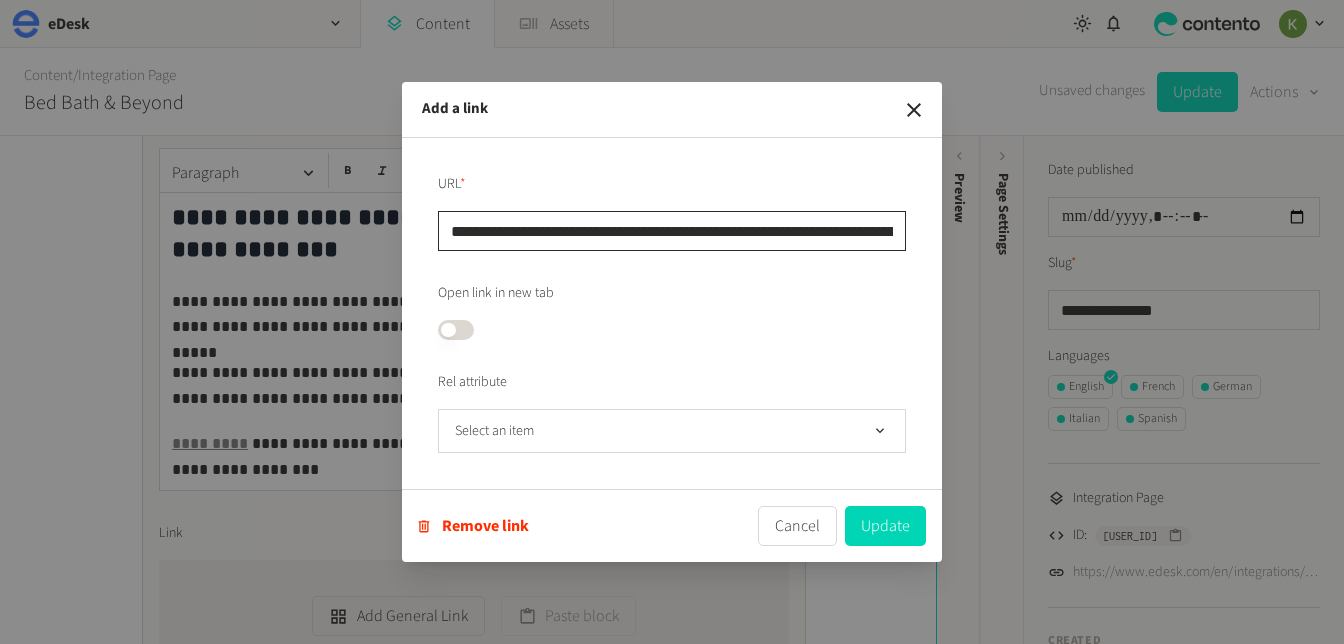 click on "**********" at bounding box center (672, 231) 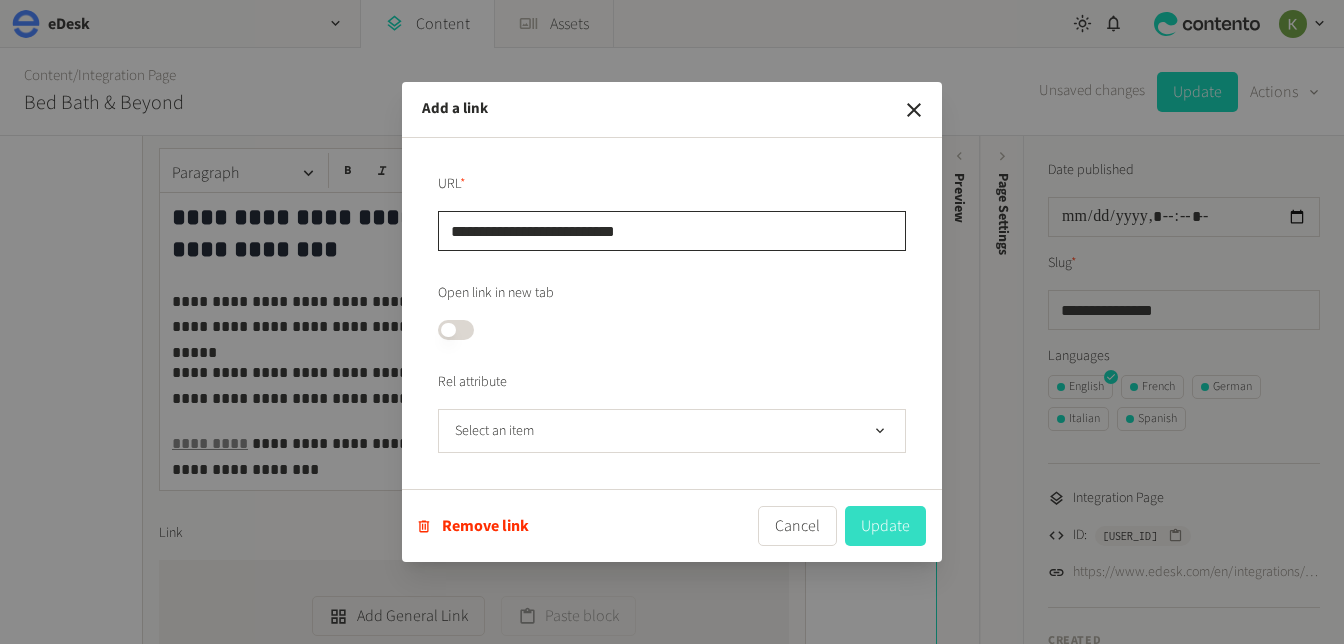 type on "**********" 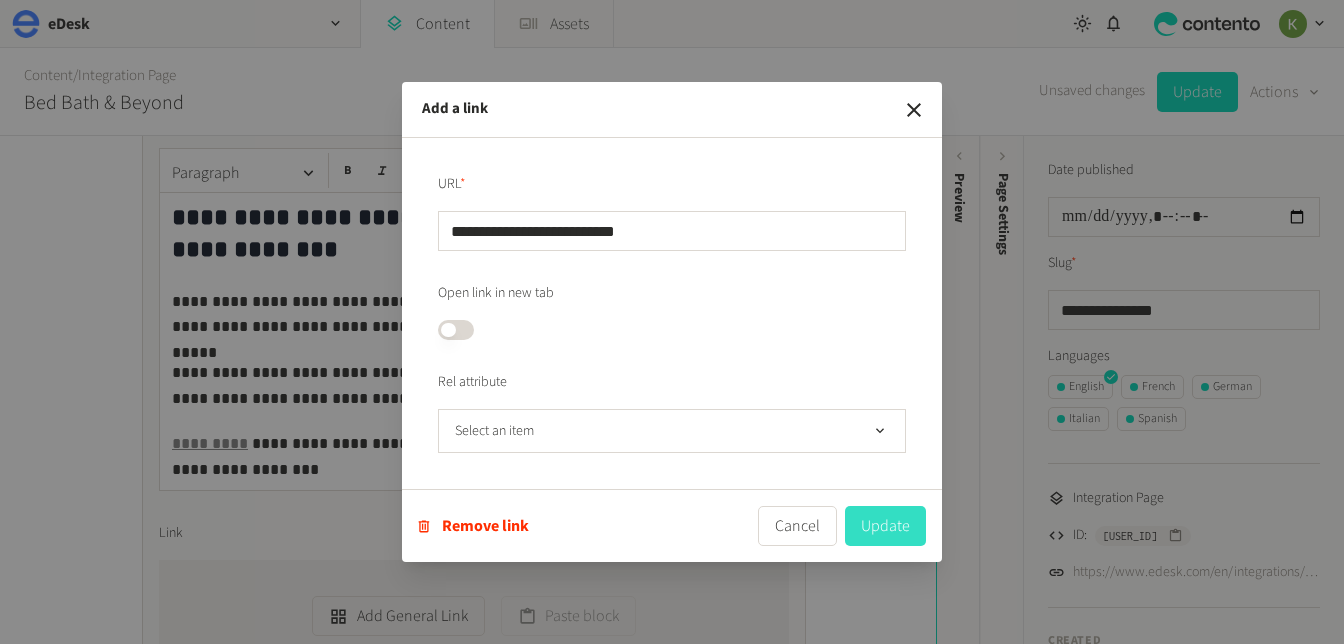 click on "Update" at bounding box center [885, 526] 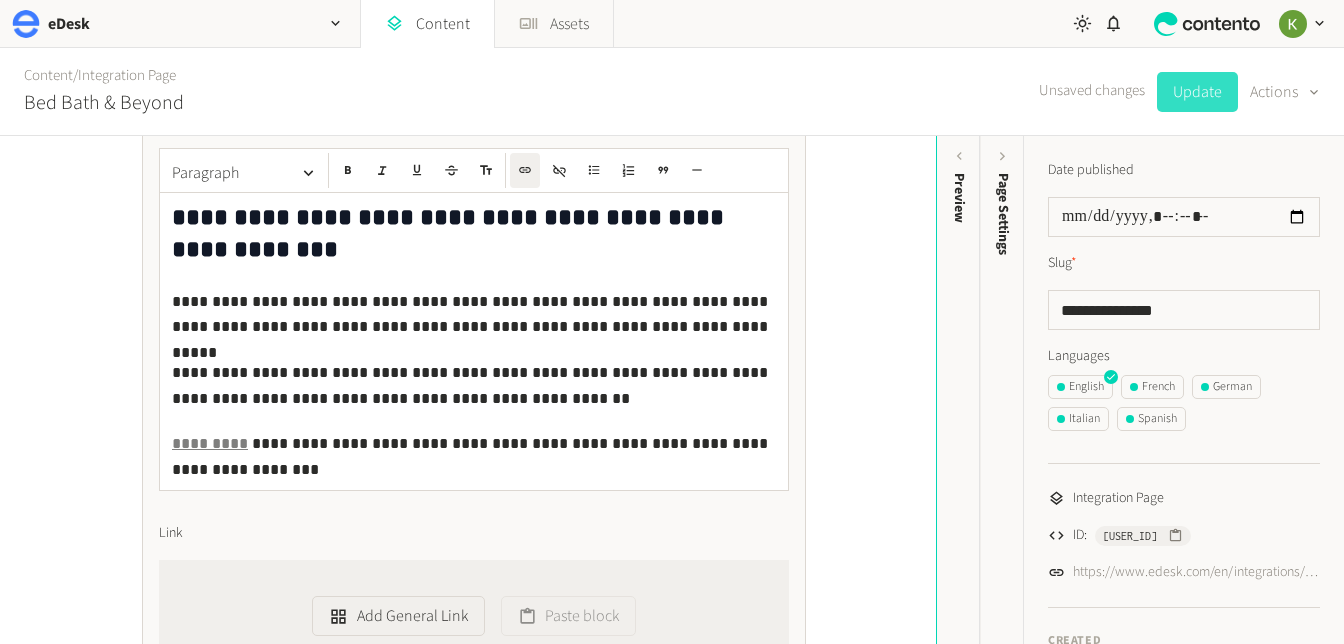 click on "Update" 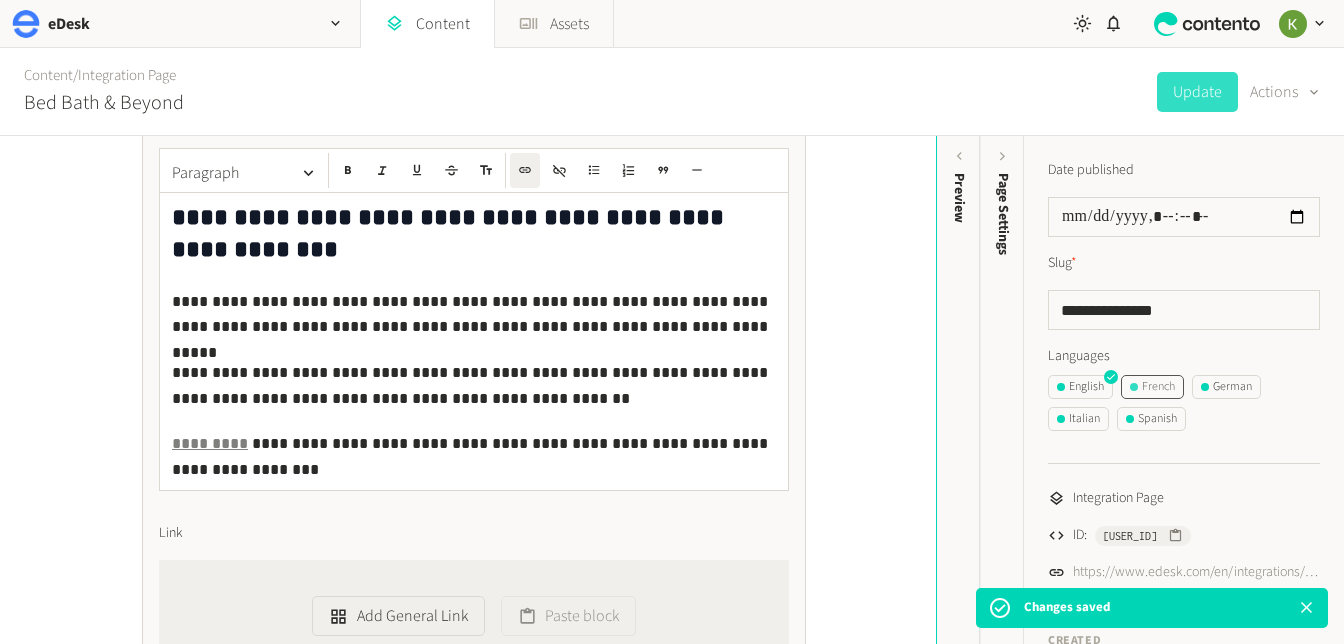 click on "French" 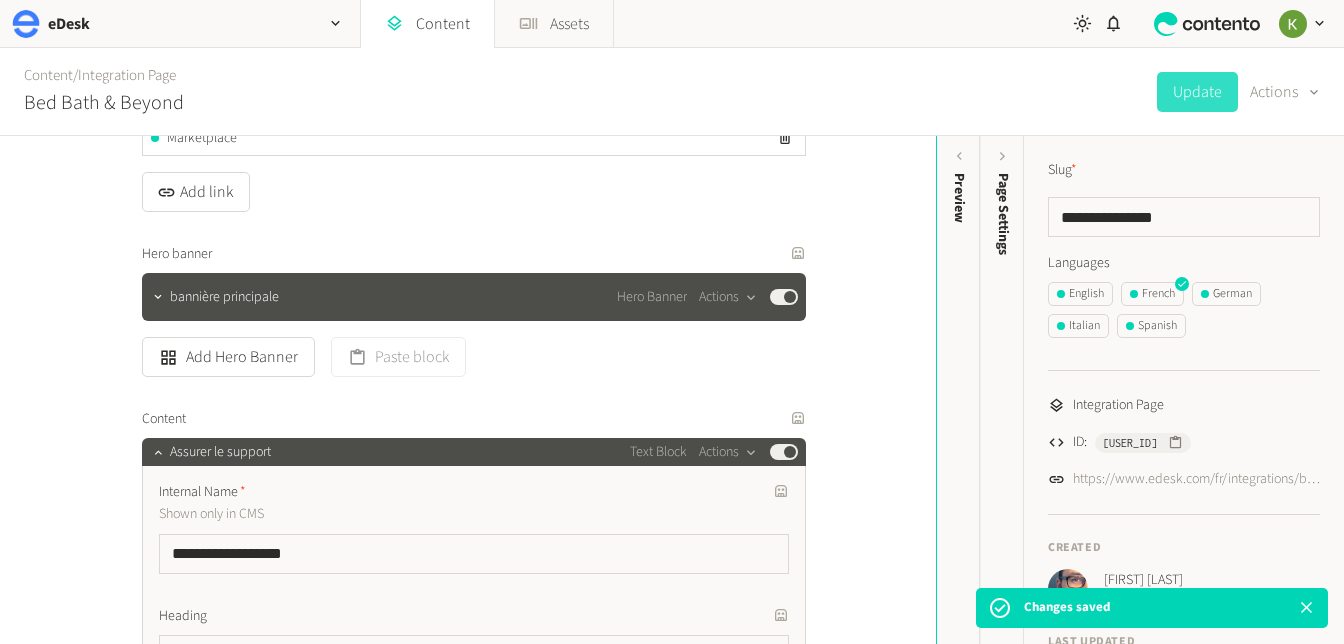 scroll, scrollTop: 346, scrollLeft: 0, axis: vertical 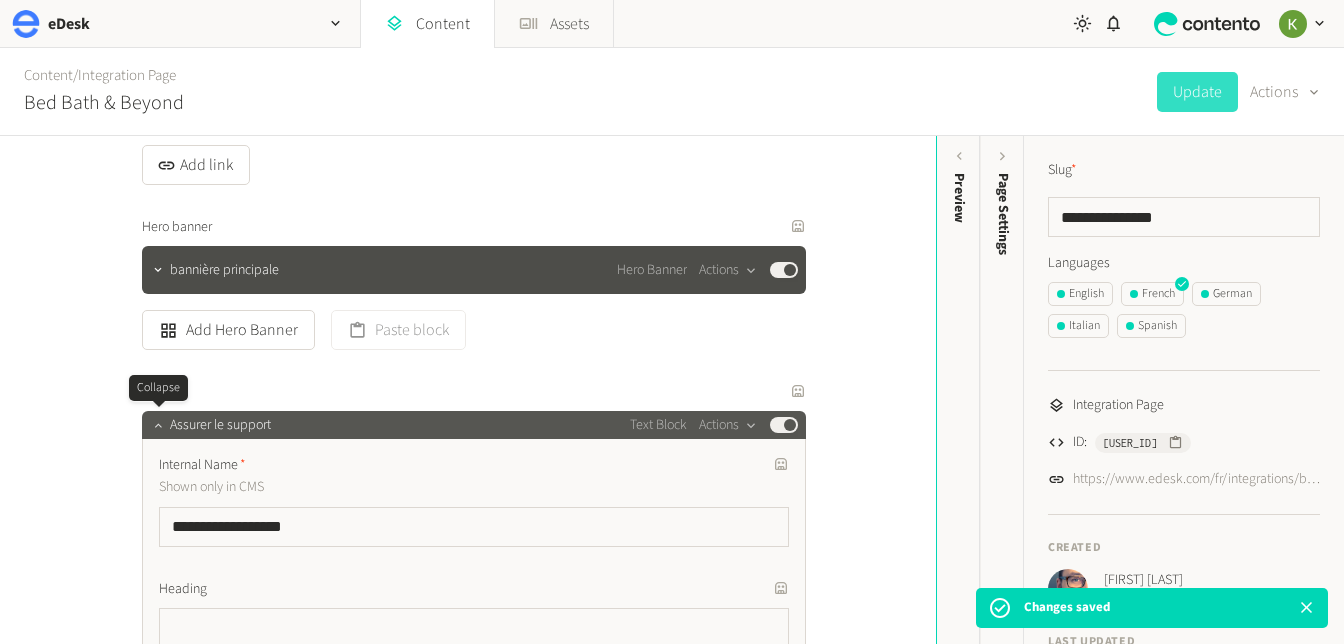 click 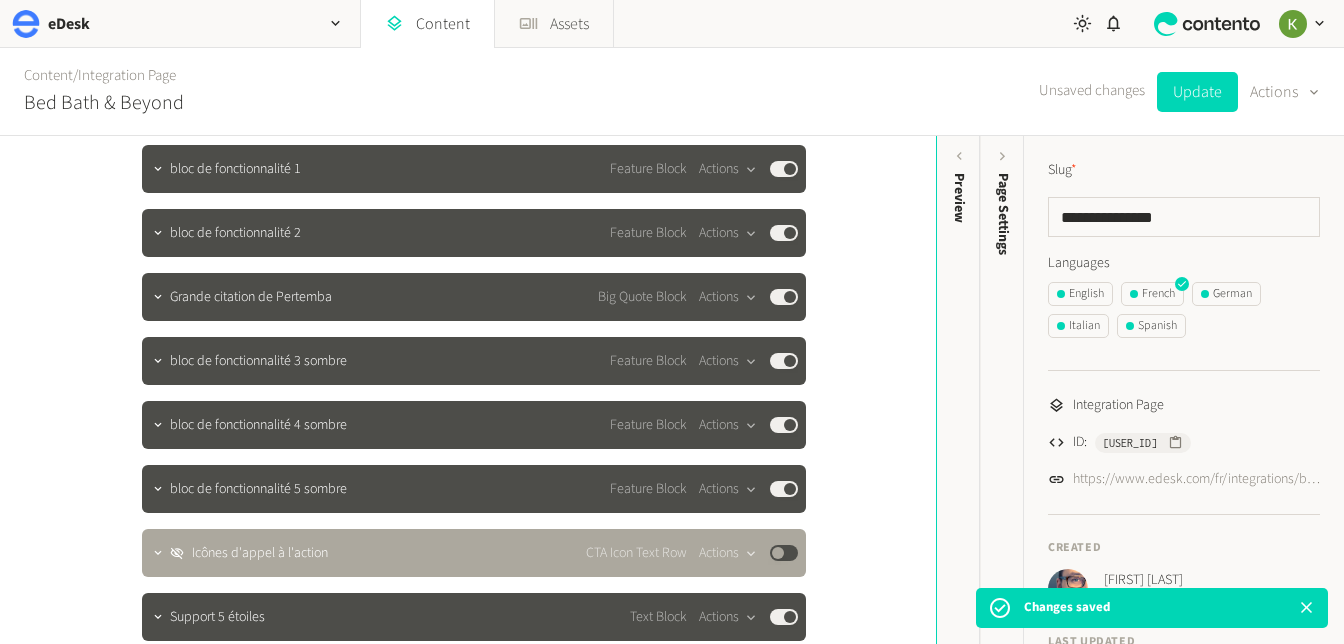 scroll, scrollTop: 833, scrollLeft: 0, axis: vertical 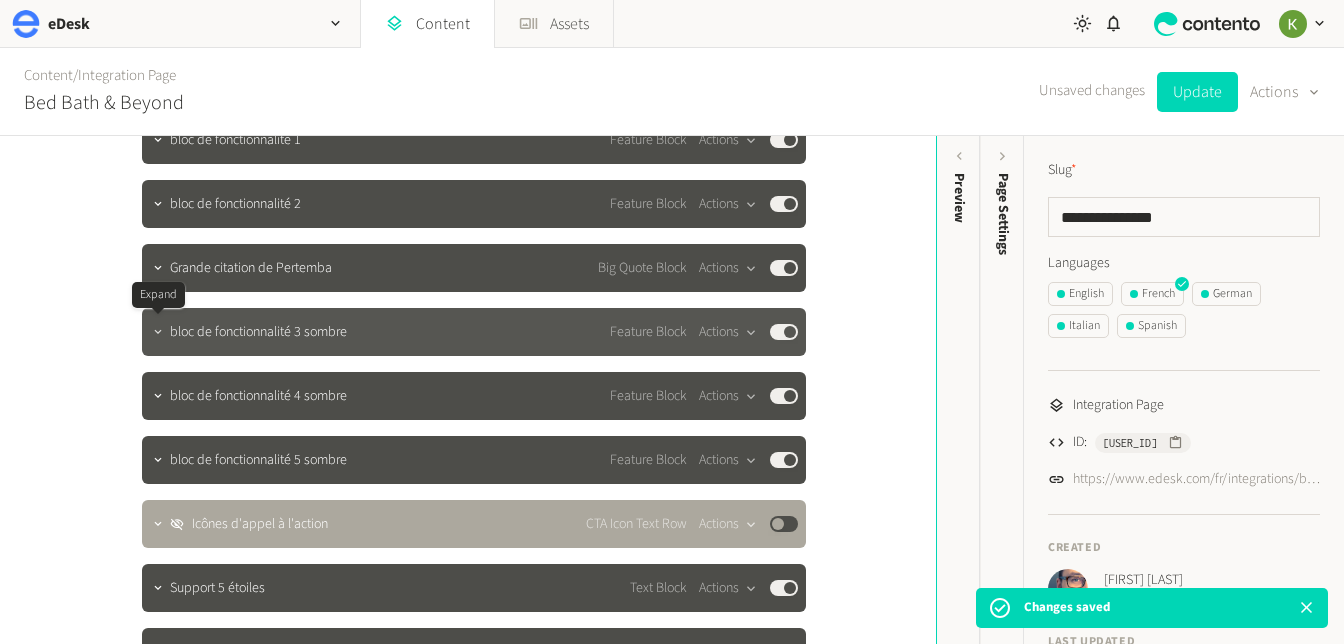 click 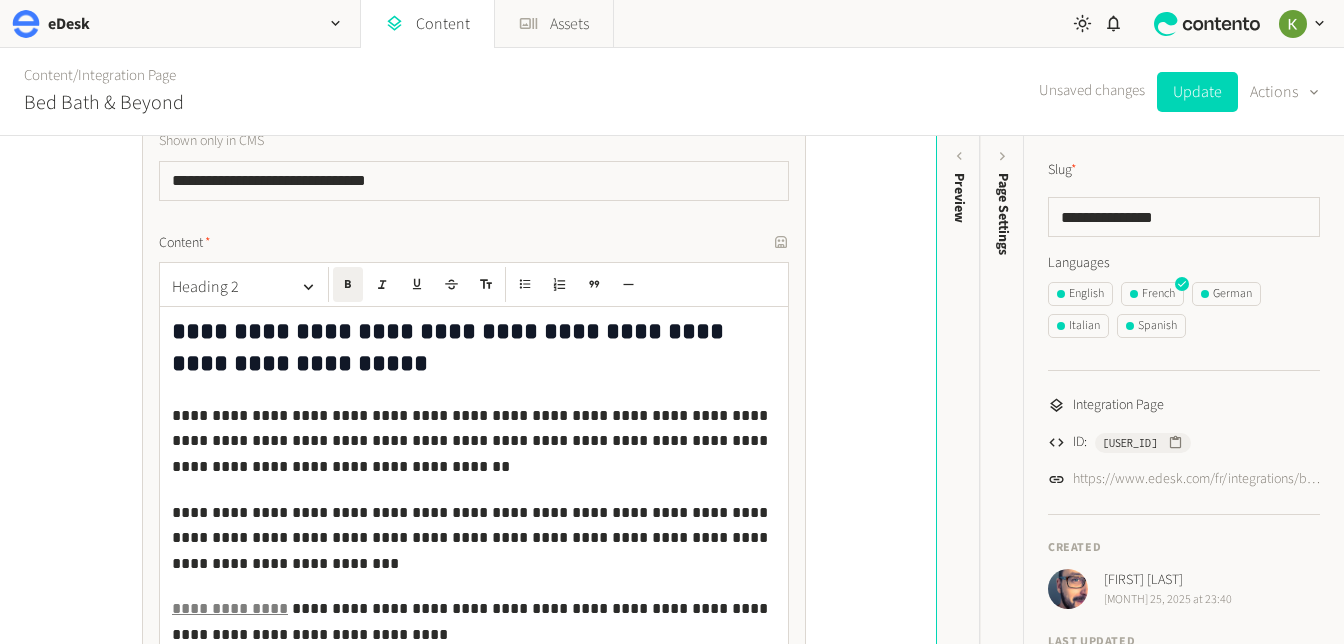scroll, scrollTop: 1073, scrollLeft: 0, axis: vertical 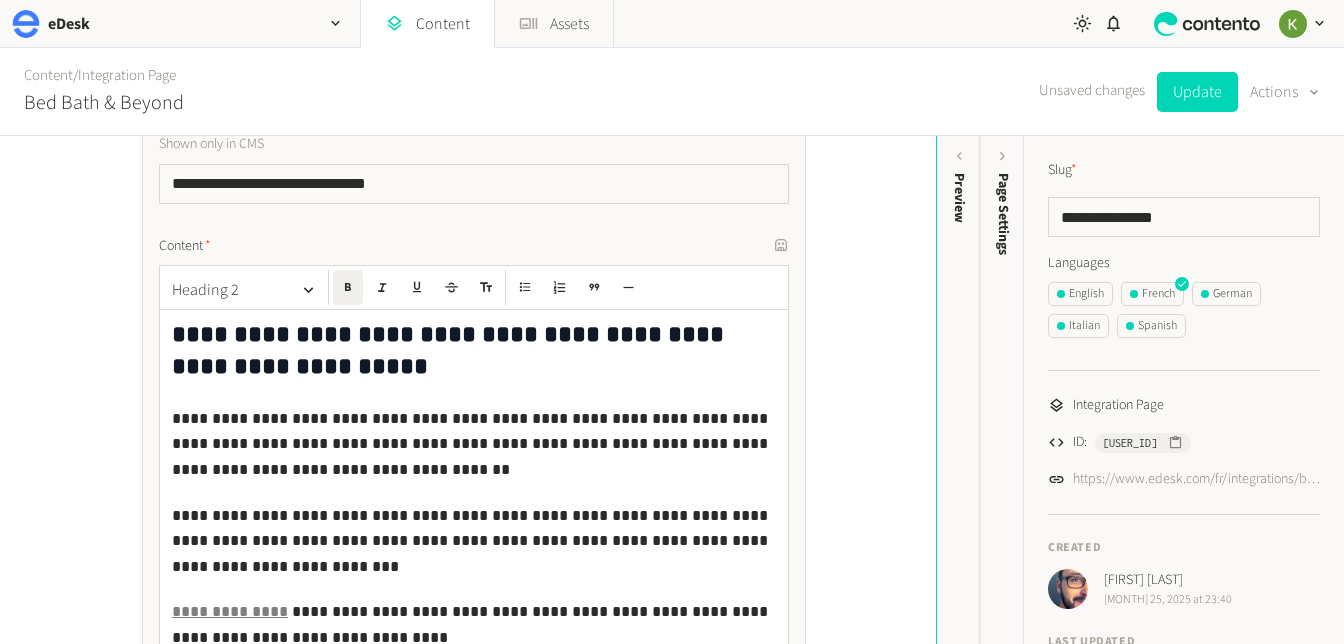 drag, startPoint x: 676, startPoint y: 247, endPoint x: 741, endPoint y: 251, distance: 65.12296 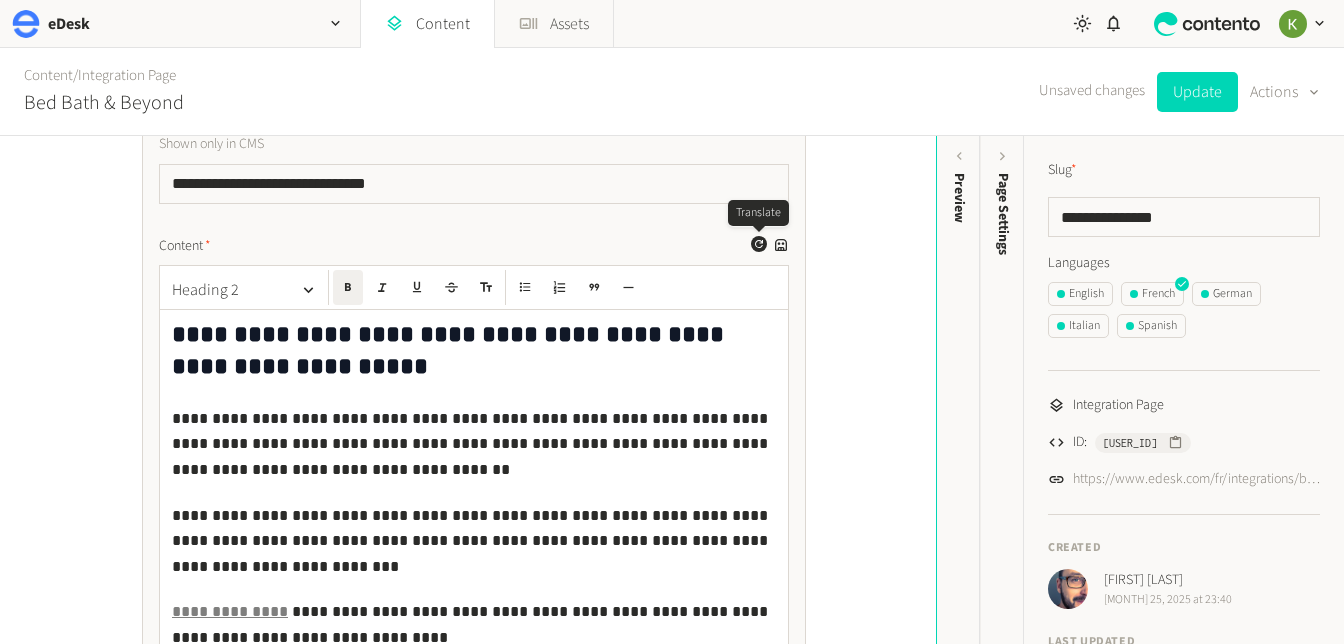 click 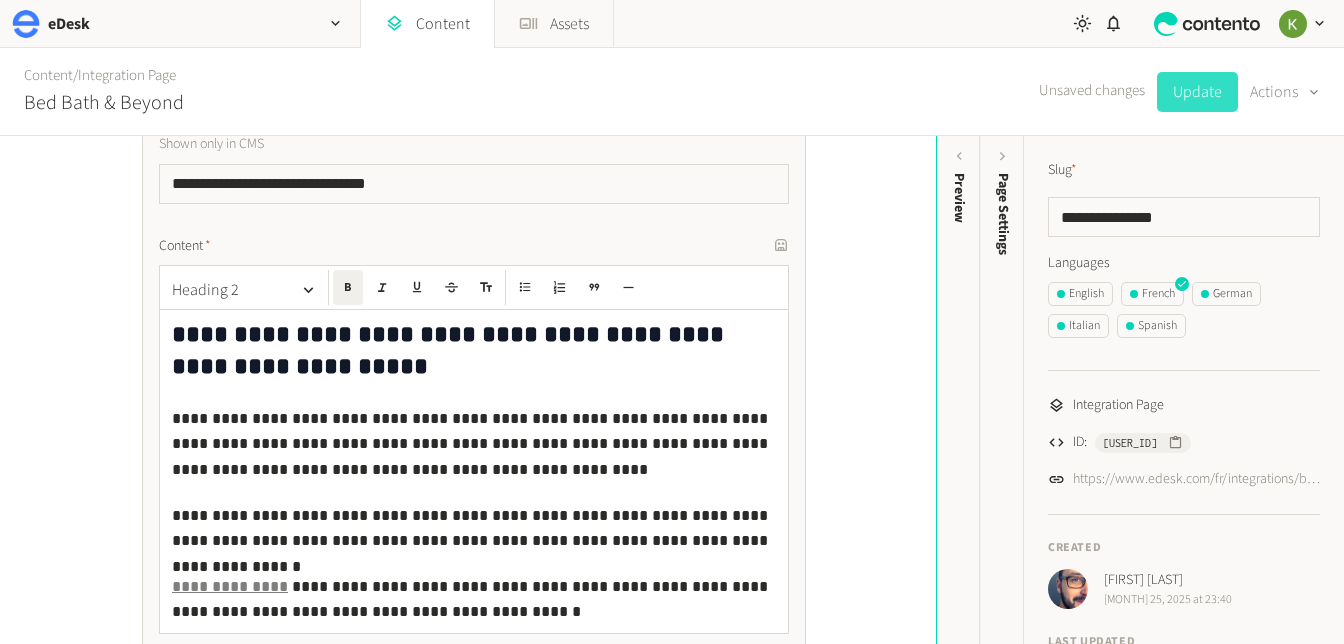 click on "Update" 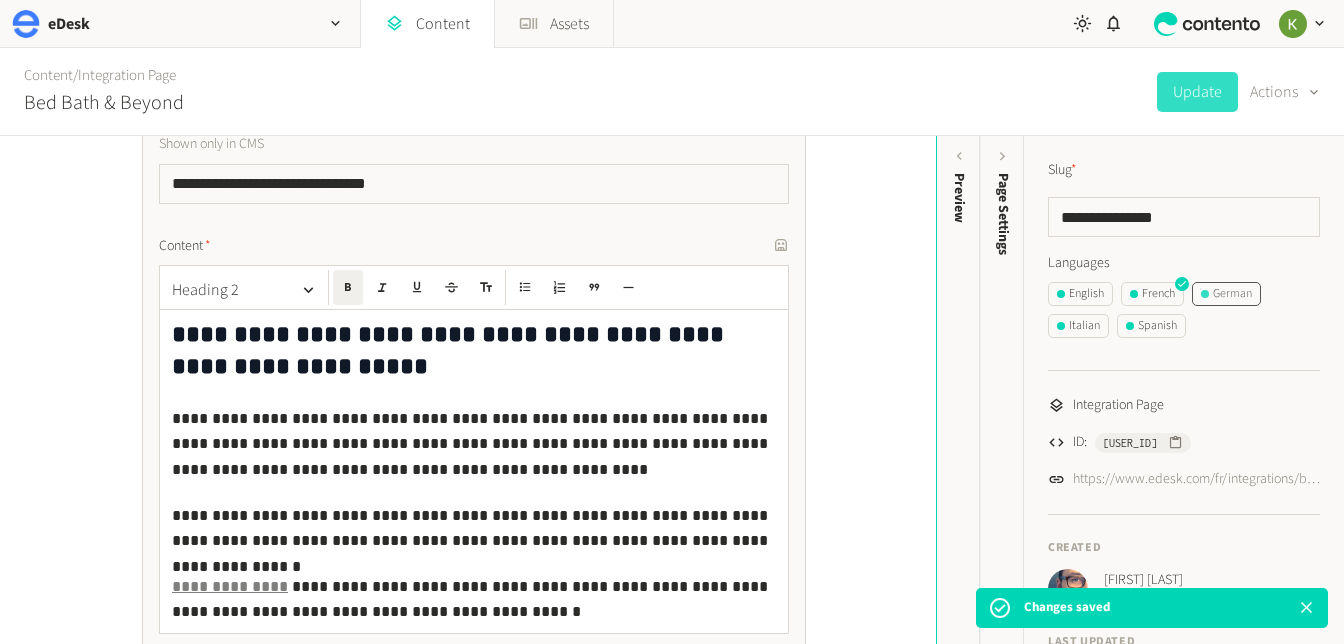 click on "German" 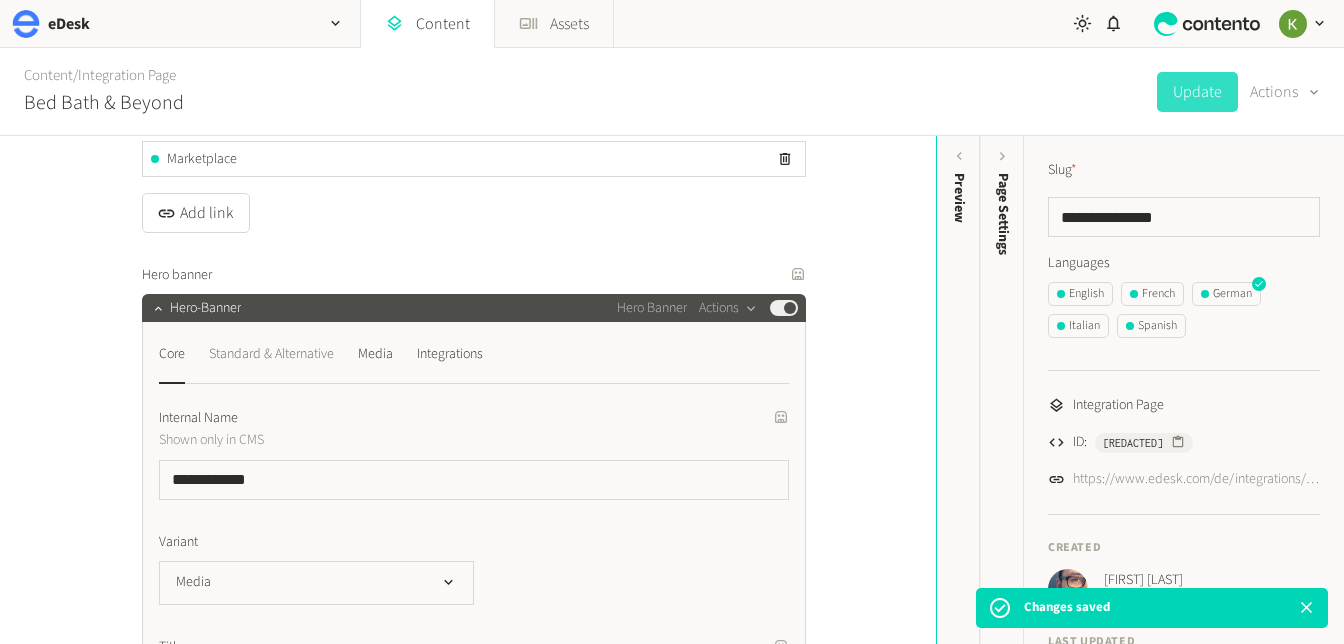scroll, scrollTop: 342, scrollLeft: 0, axis: vertical 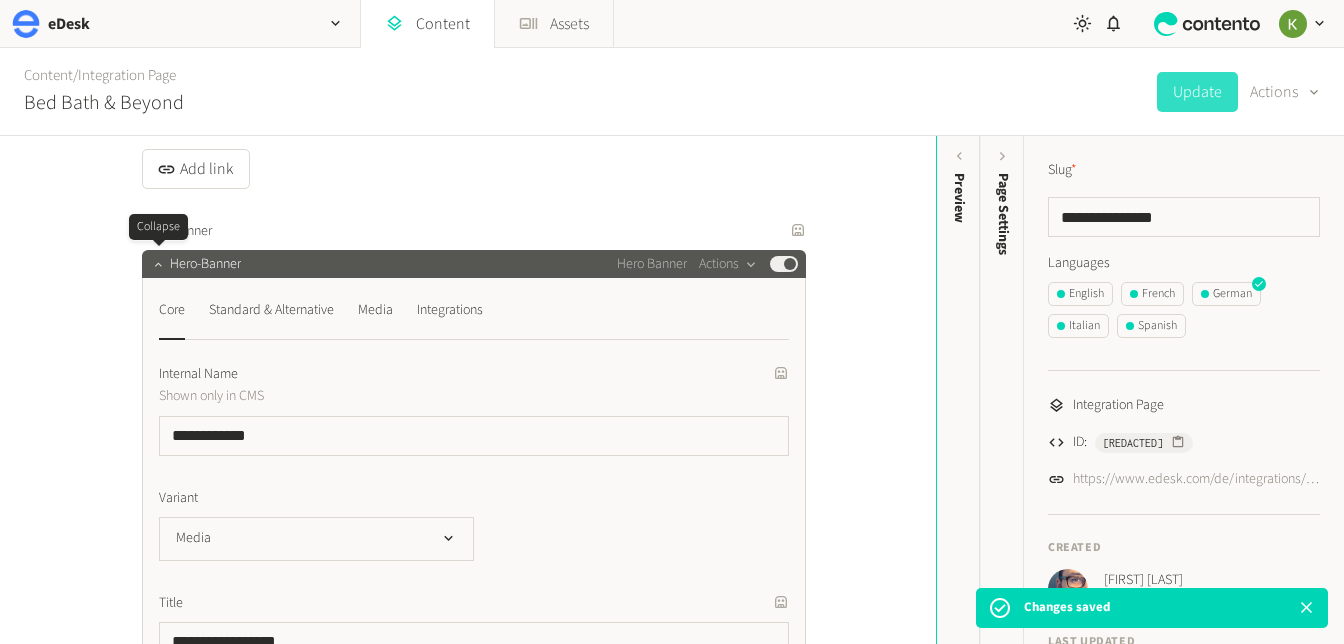 click 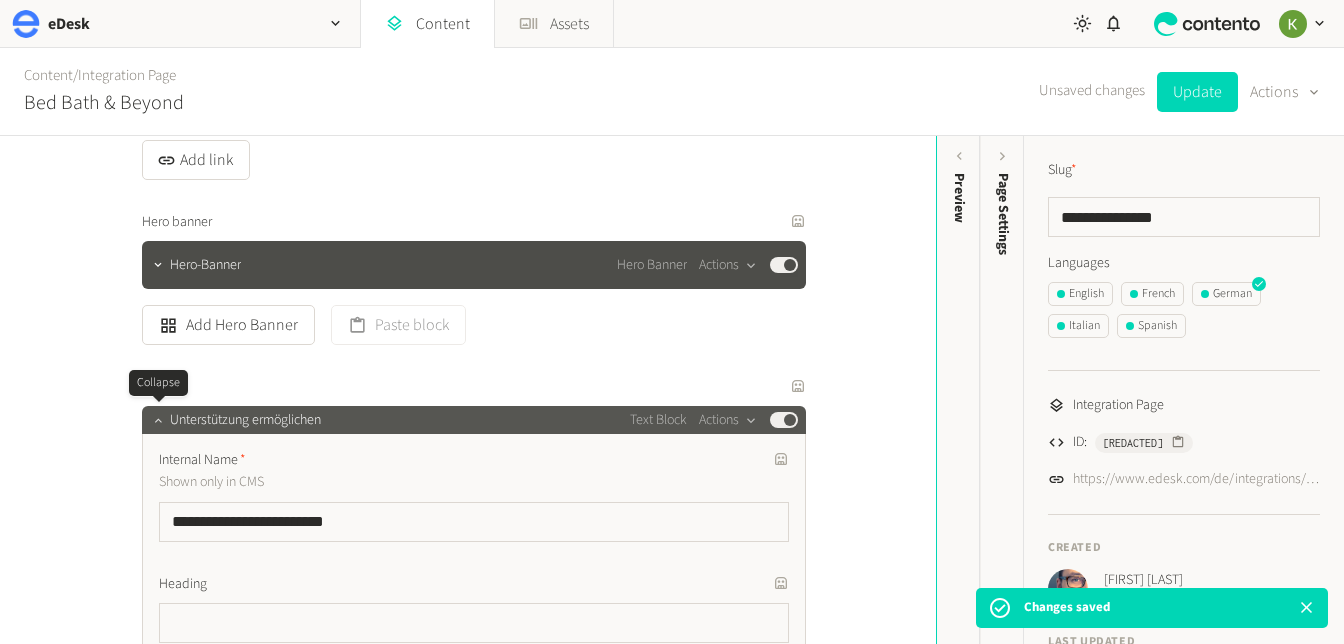 click 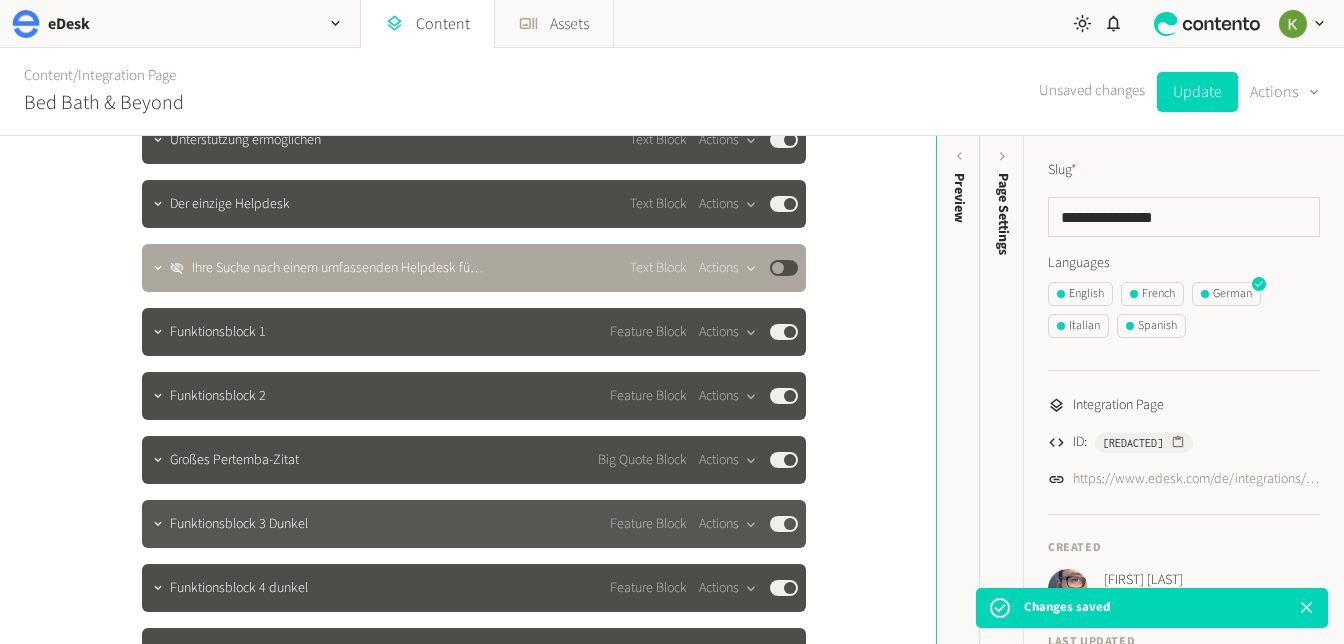 scroll, scrollTop: 765, scrollLeft: 0, axis: vertical 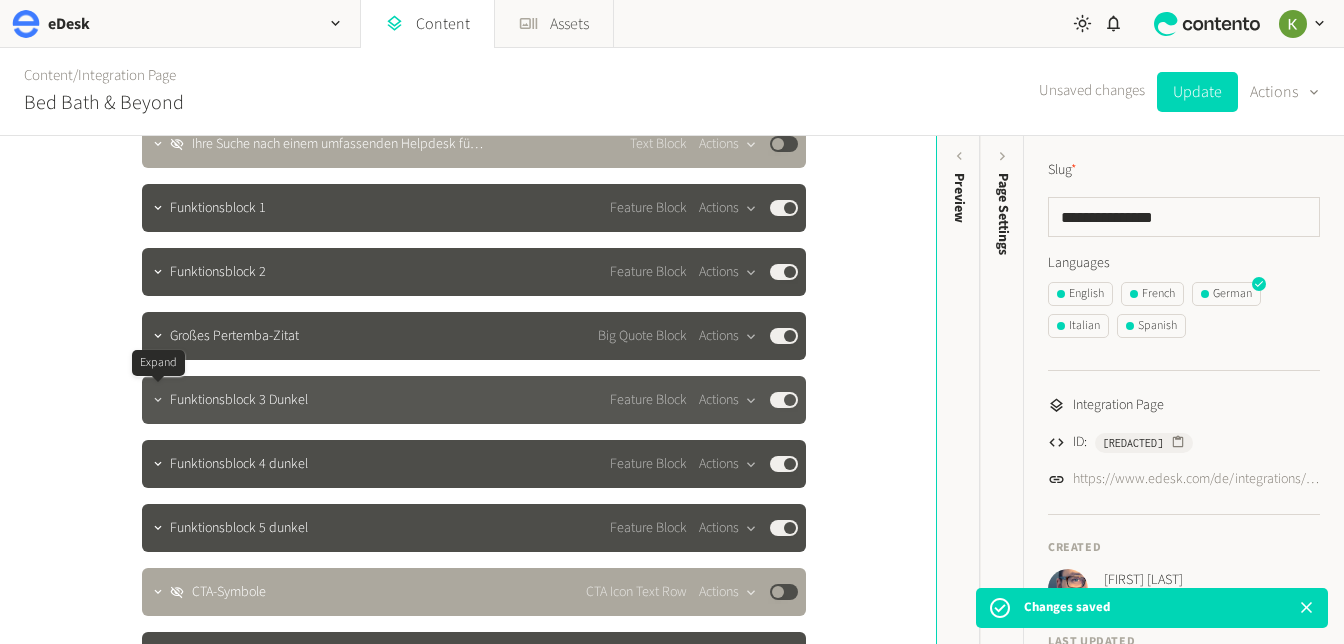 click 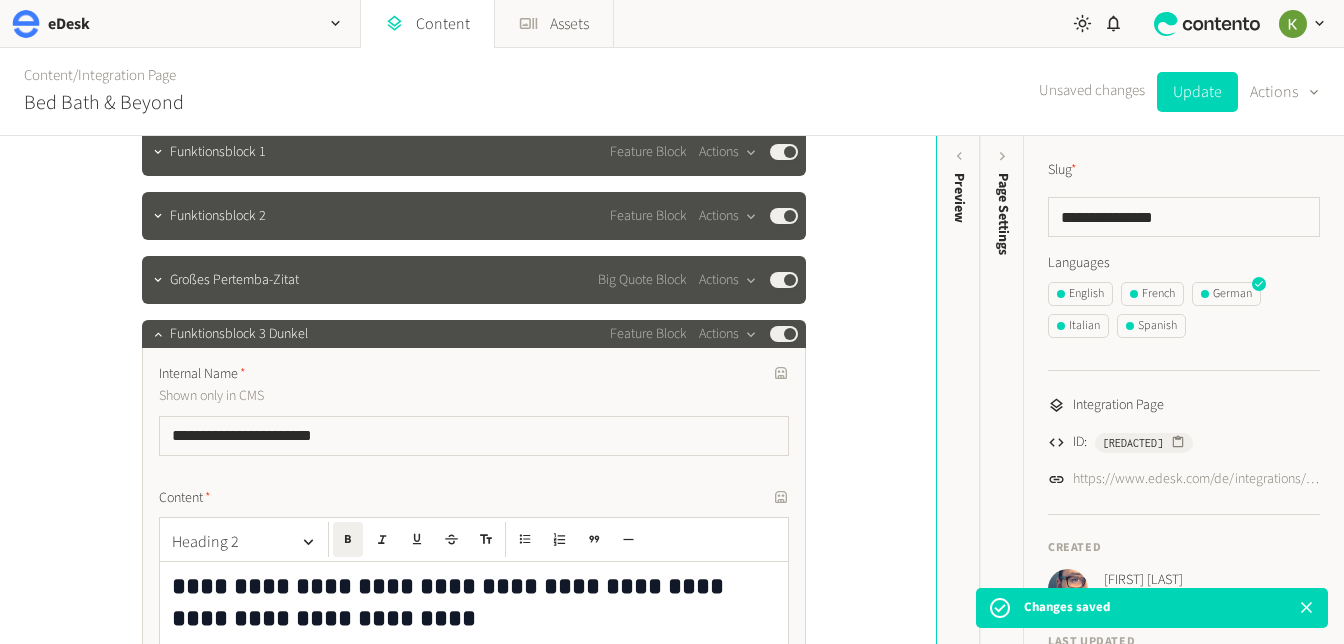 scroll, scrollTop: 890, scrollLeft: 0, axis: vertical 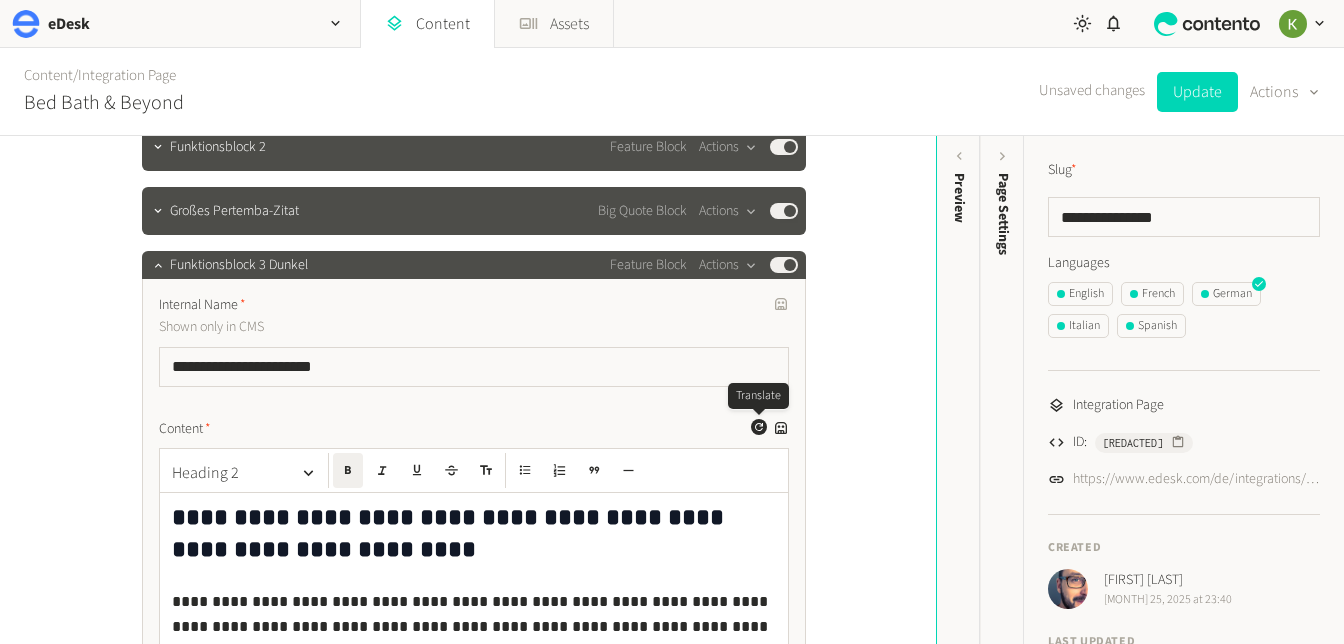 click 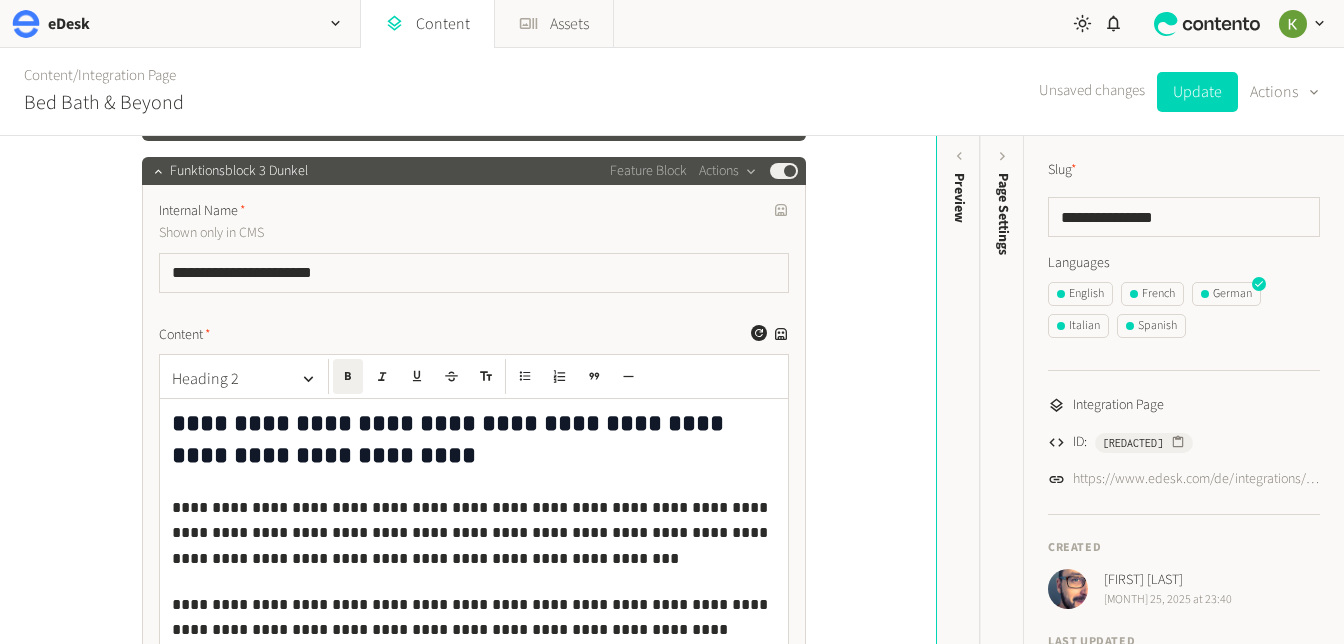 scroll, scrollTop: 1083, scrollLeft: 0, axis: vertical 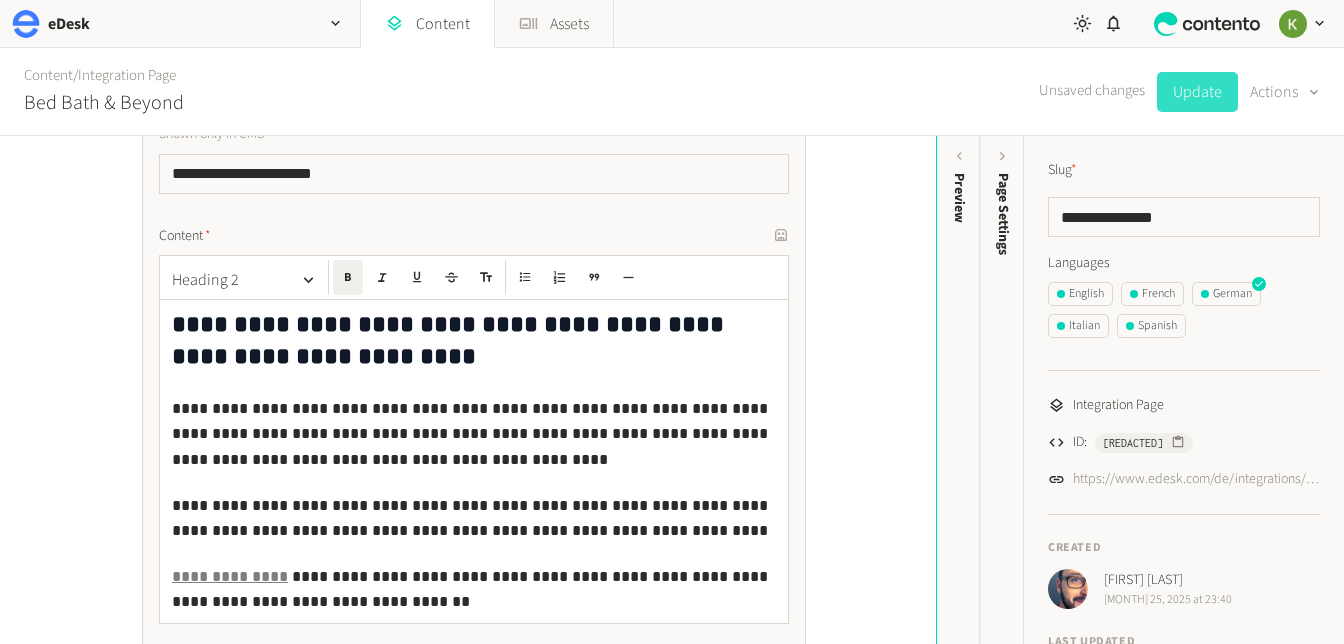 click on "Update" 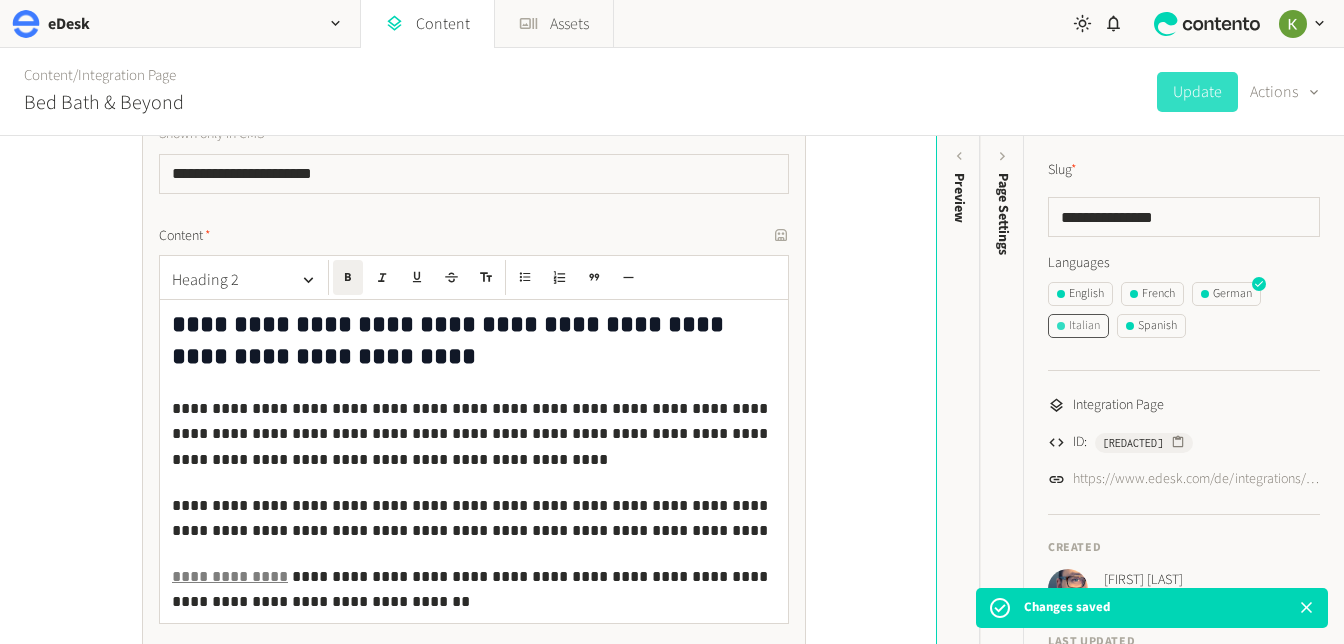 click on "Italian" 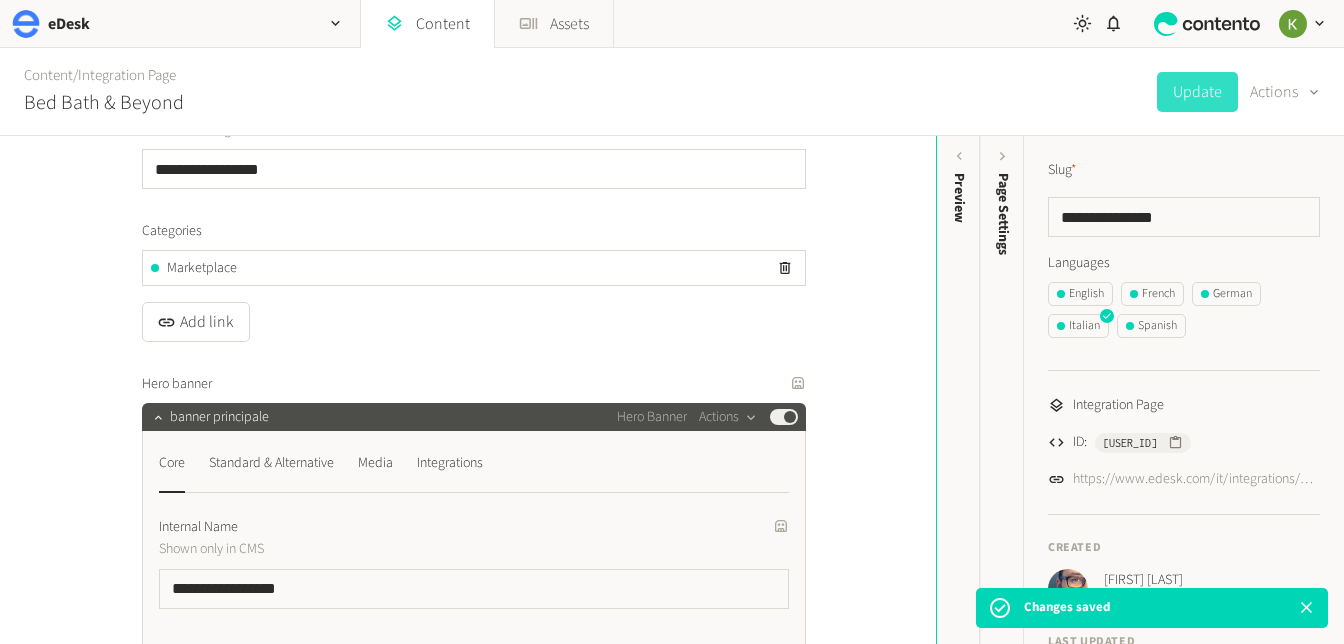 scroll, scrollTop: 395, scrollLeft: 0, axis: vertical 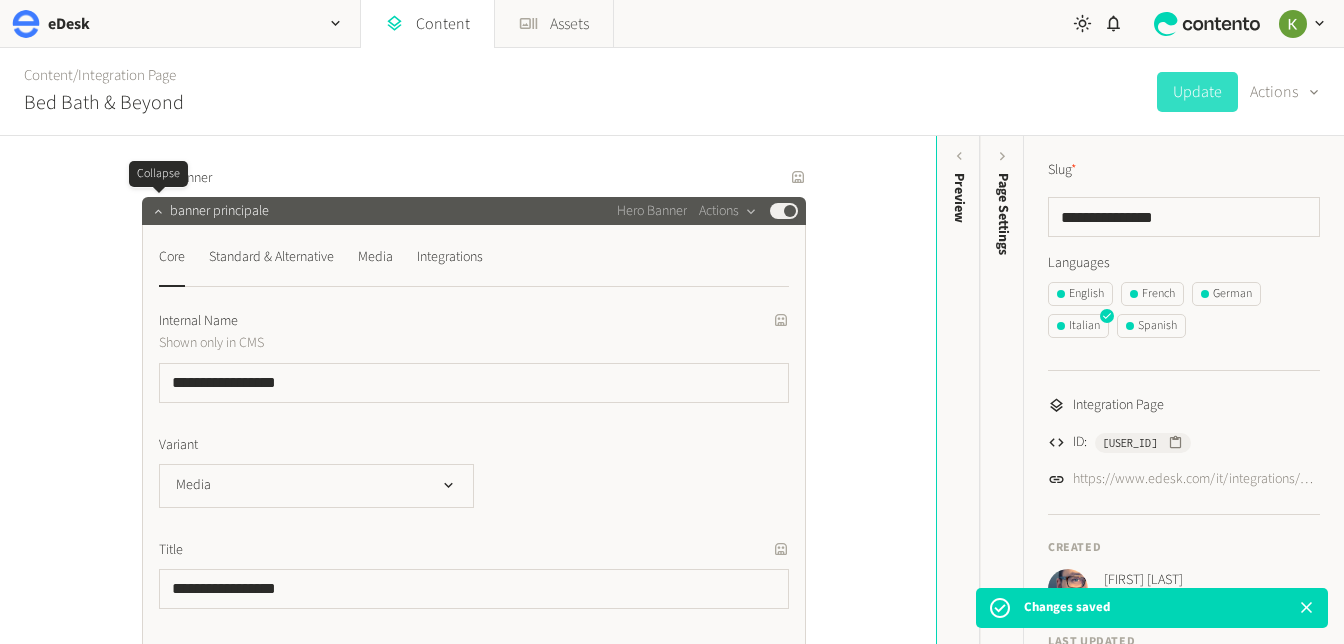 click 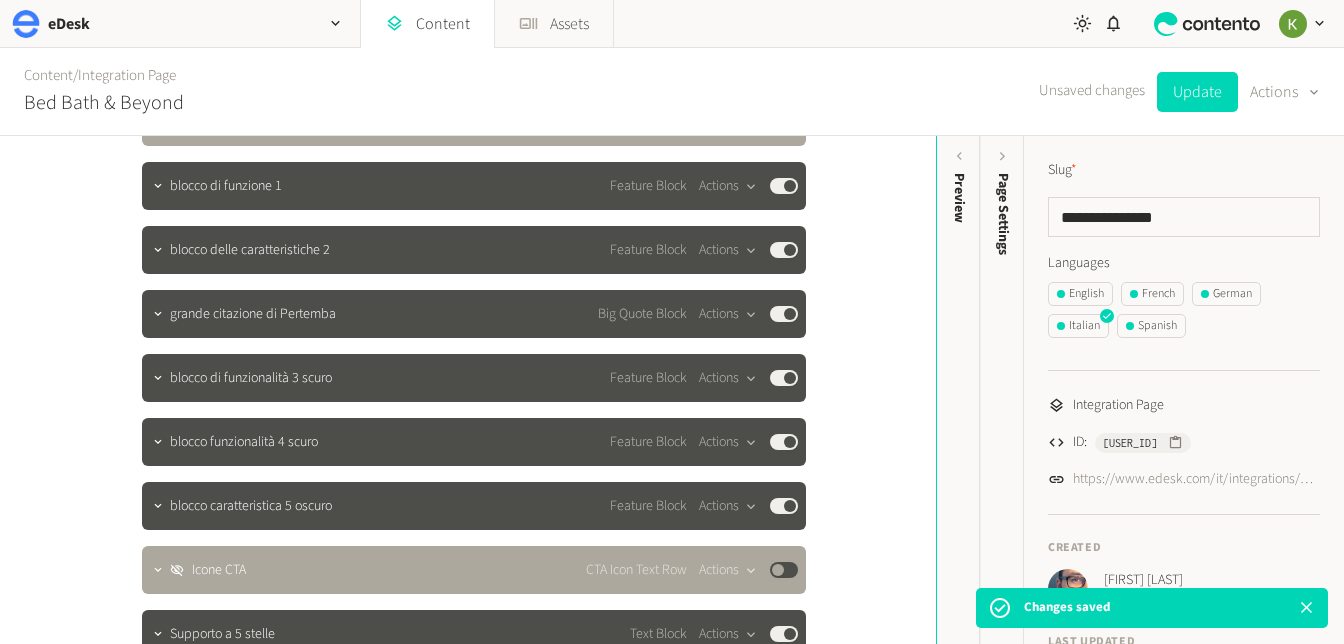 scroll, scrollTop: 798, scrollLeft: 0, axis: vertical 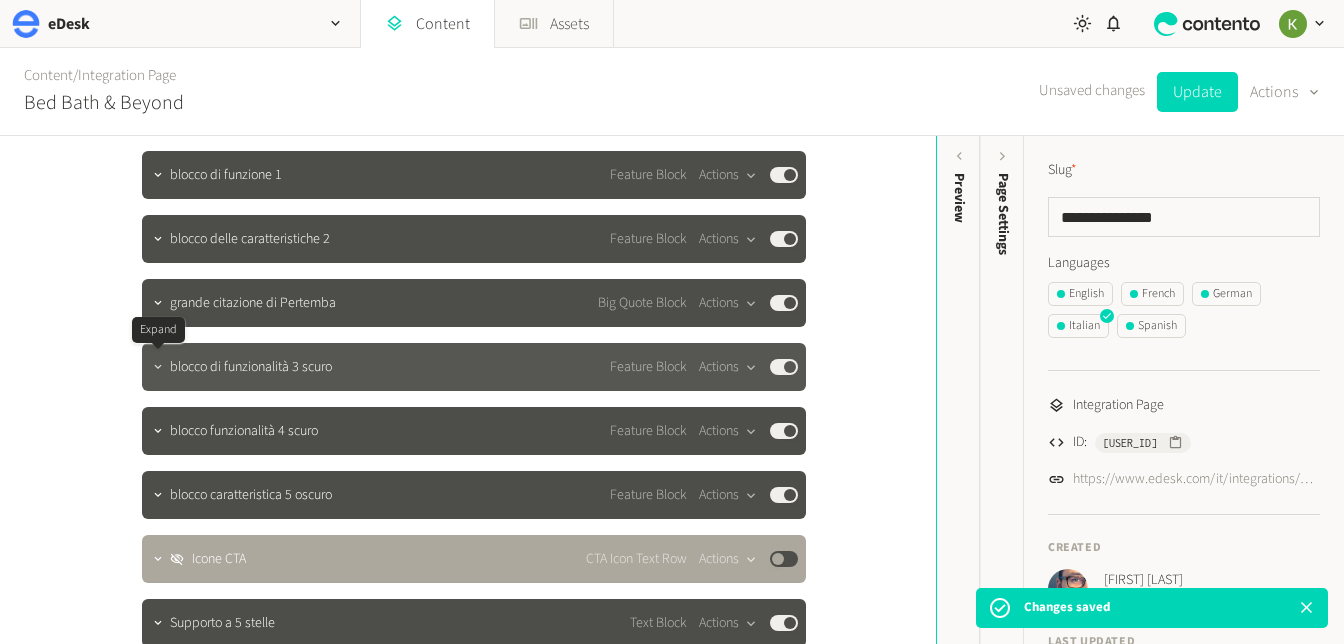 click 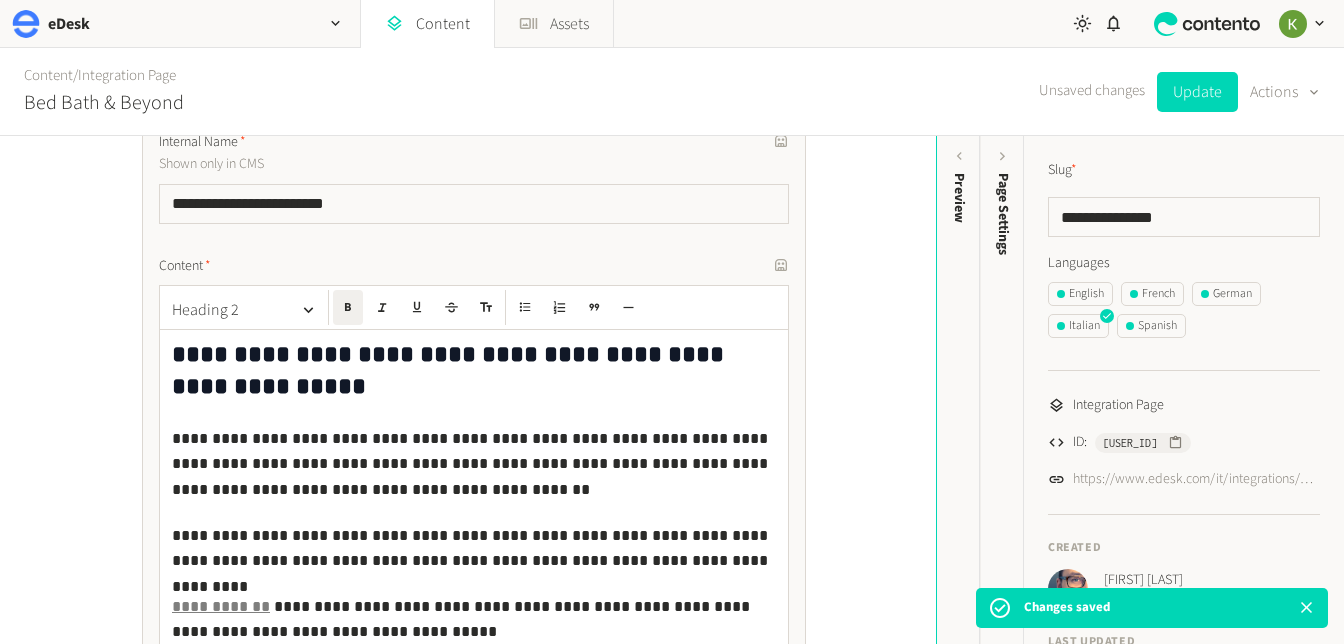 scroll, scrollTop: 1048, scrollLeft: 0, axis: vertical 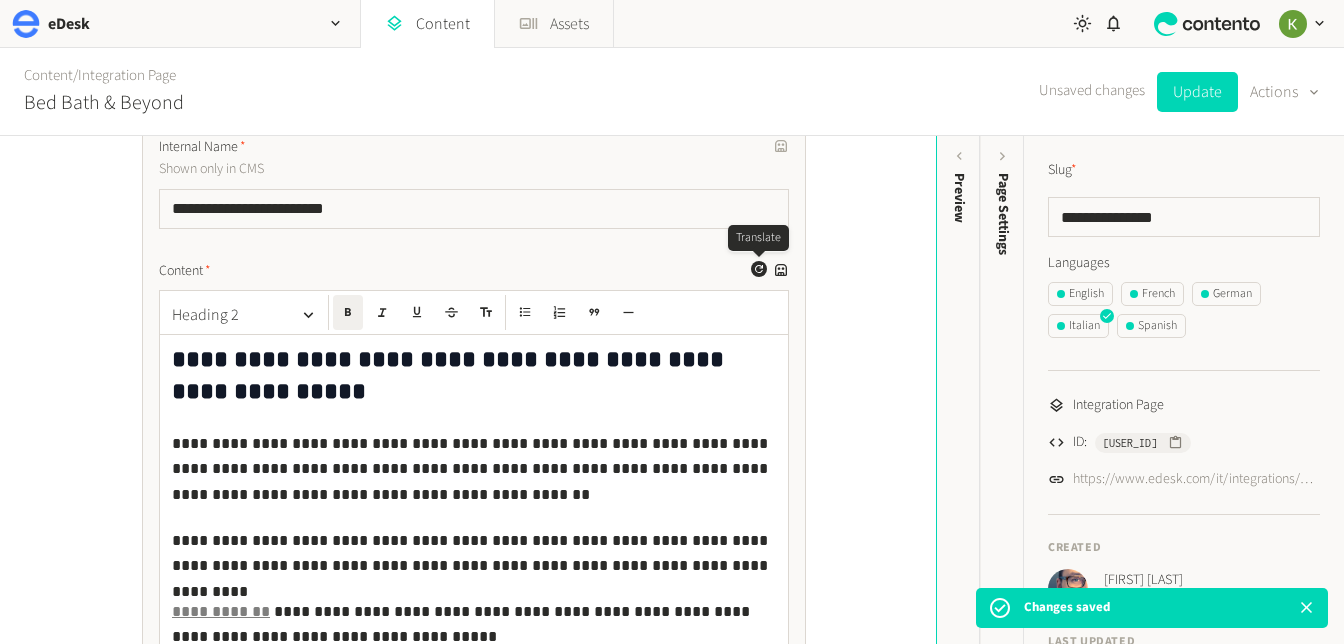click 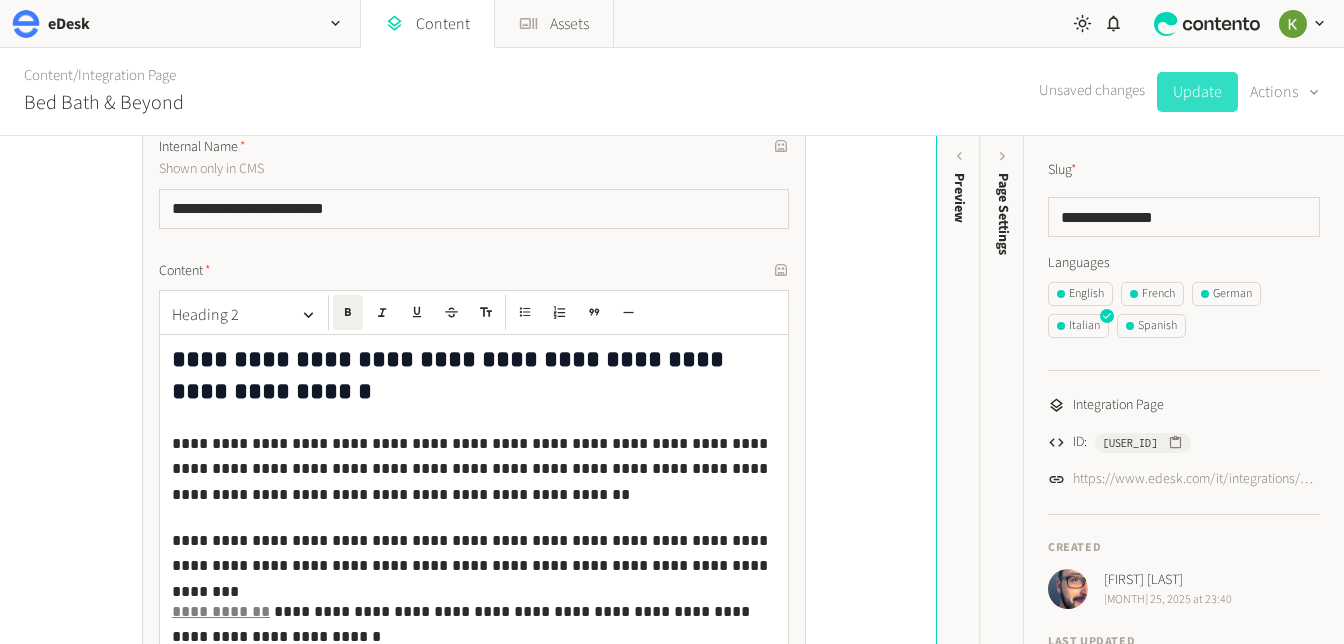 click on "Update" 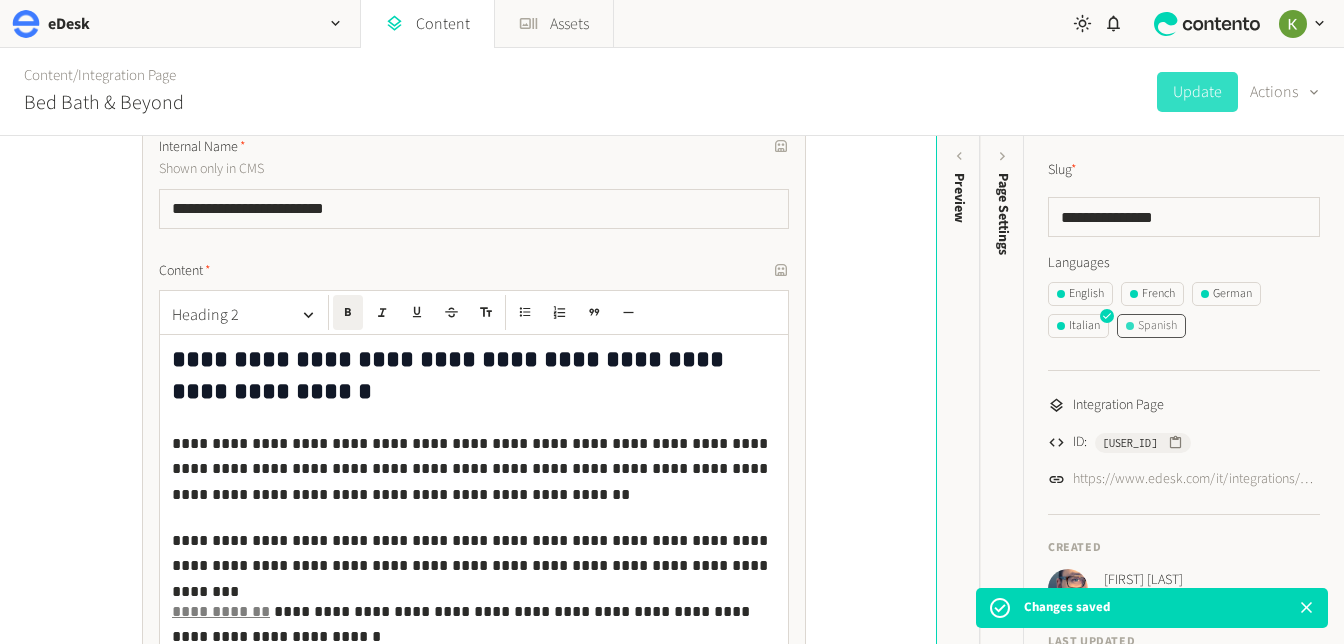 click on "Spanish" 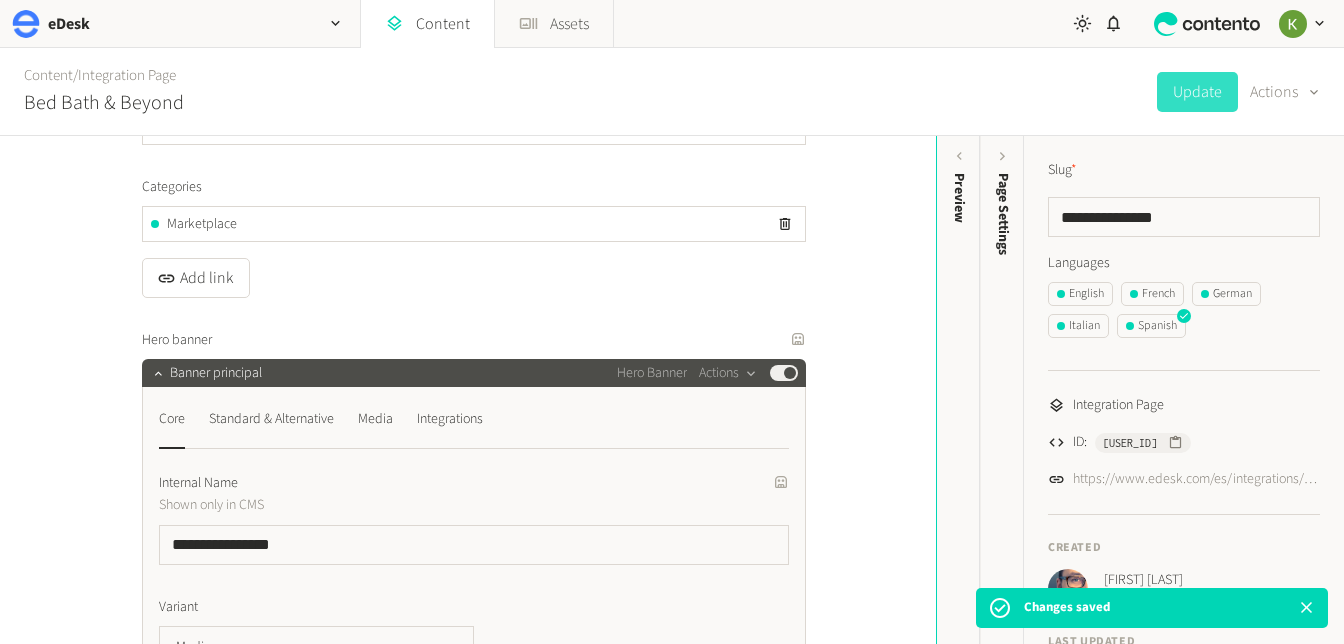 scroll, scrollTop: 339, scrollLeft: 0, axis: vertical 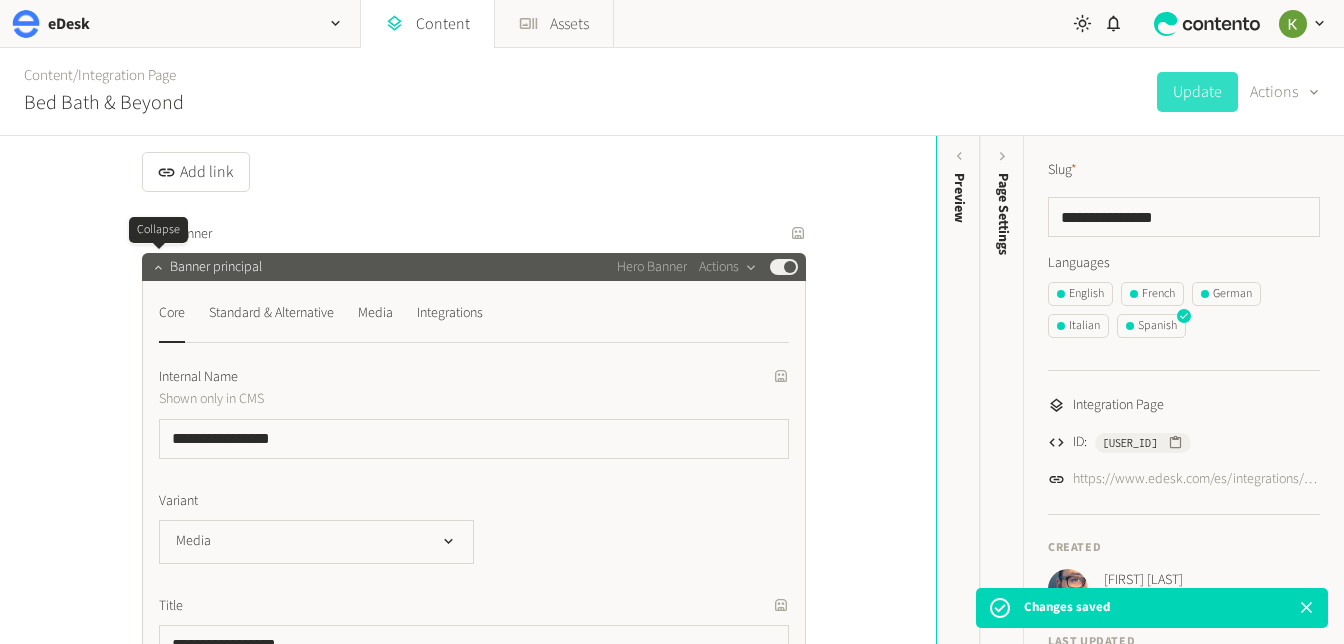 click 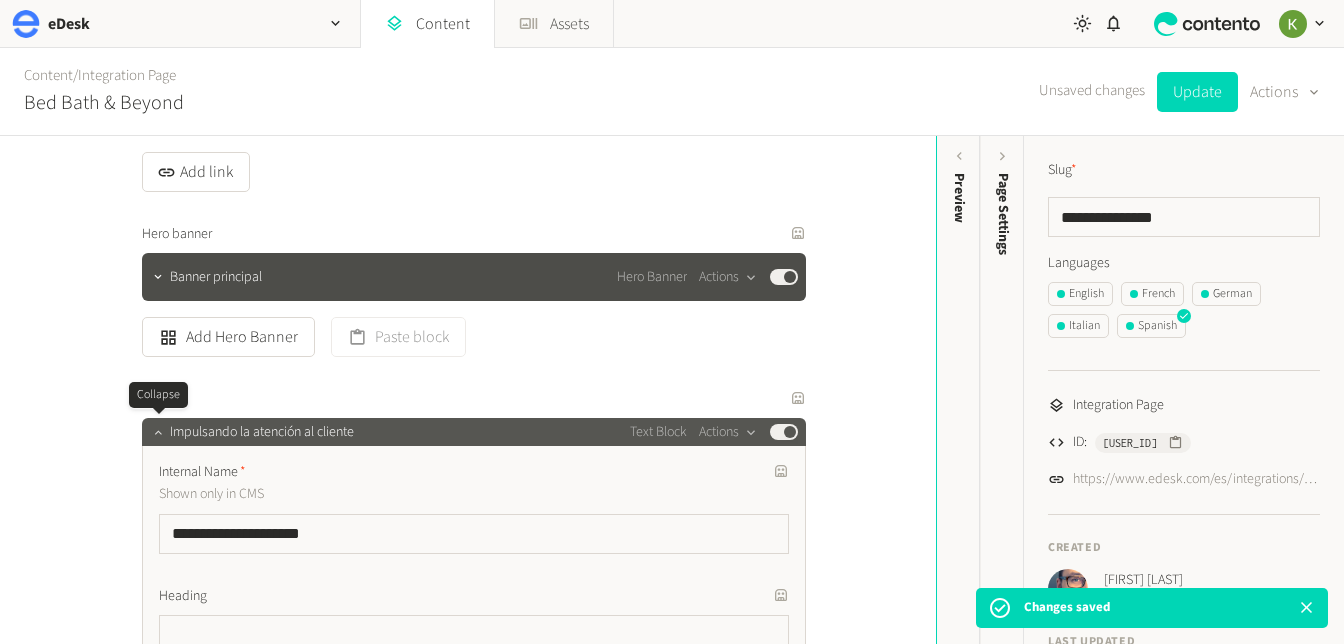 click 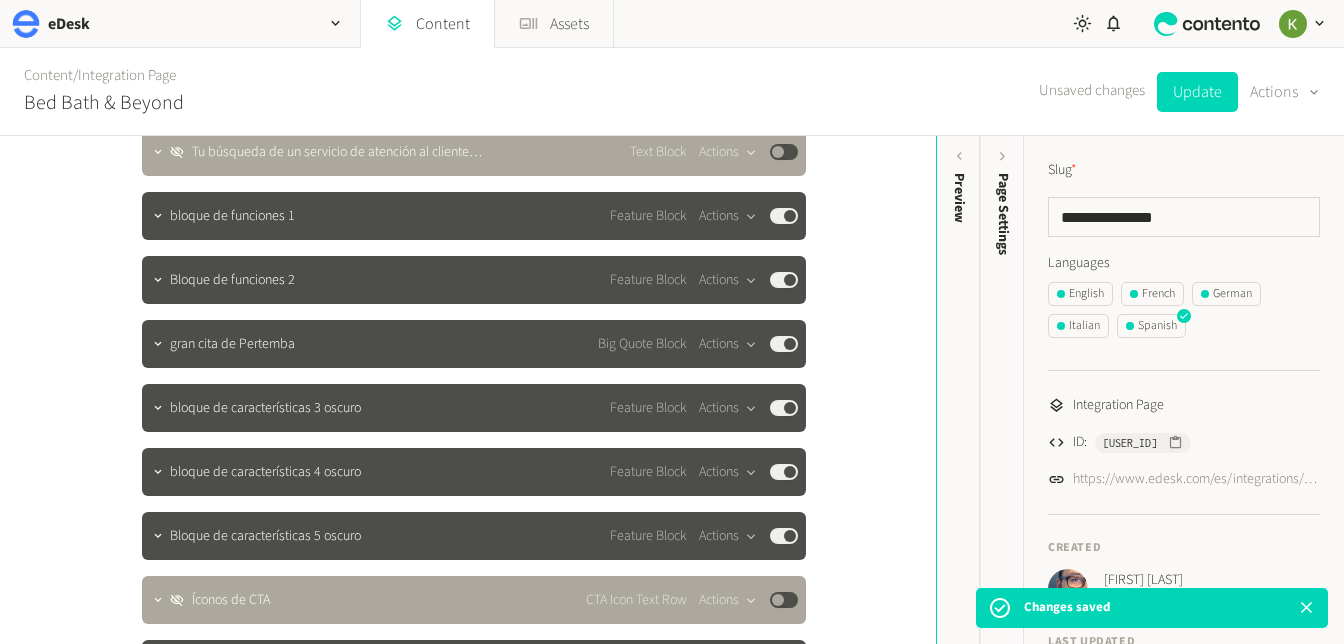 scroll, scrollTop: 827, scrollLeft: 0, axis: vertical 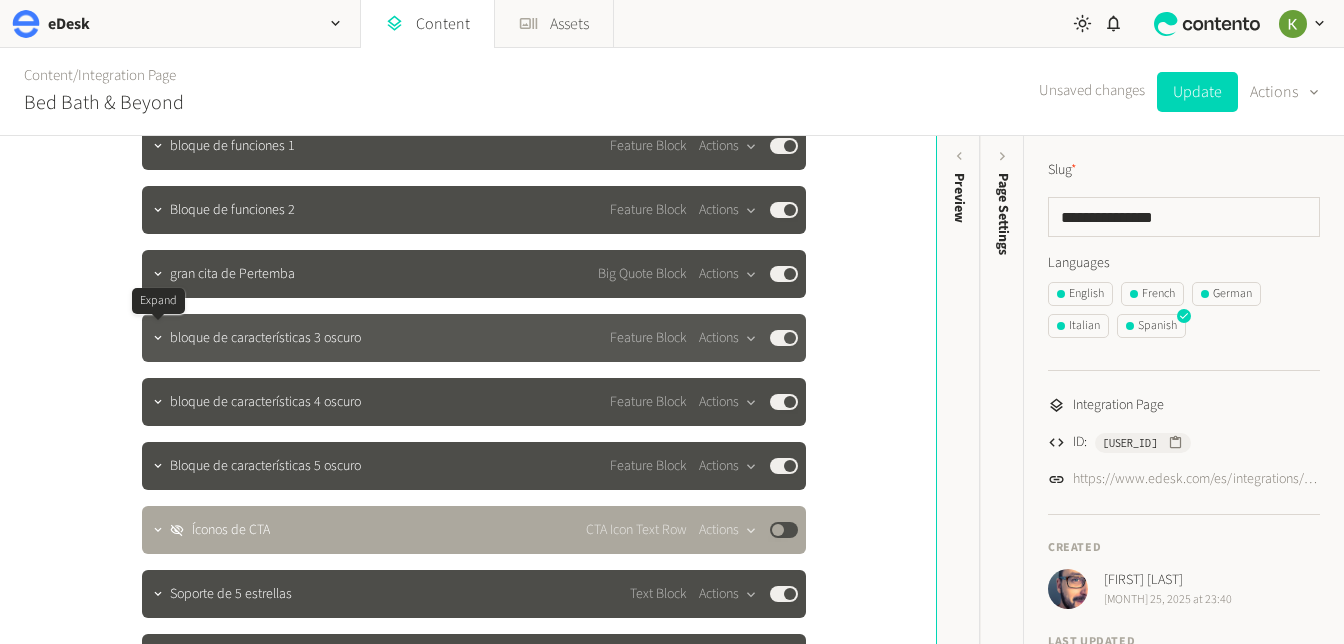 drag, startPoint x: 159, startPoint y: 338, endPoint x: 199, endPoint y: 333, distance: 40.311287 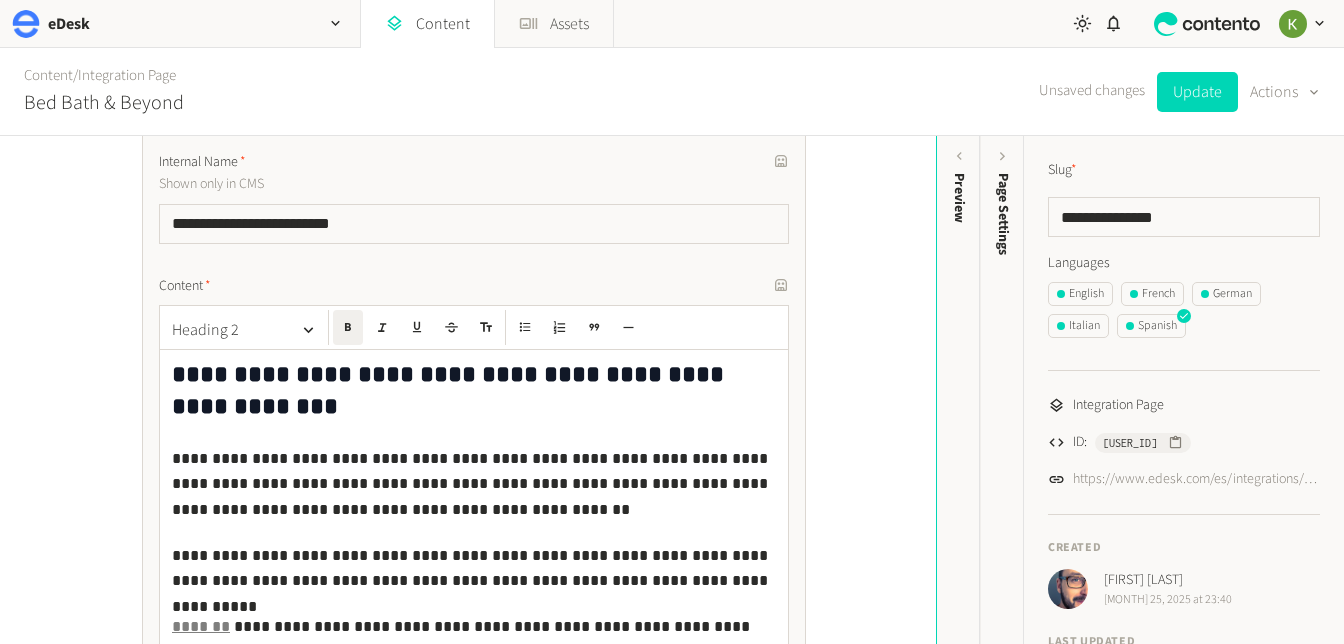 scroll, scrollTop: 1062, scrollLeft: 0, axis: vertical 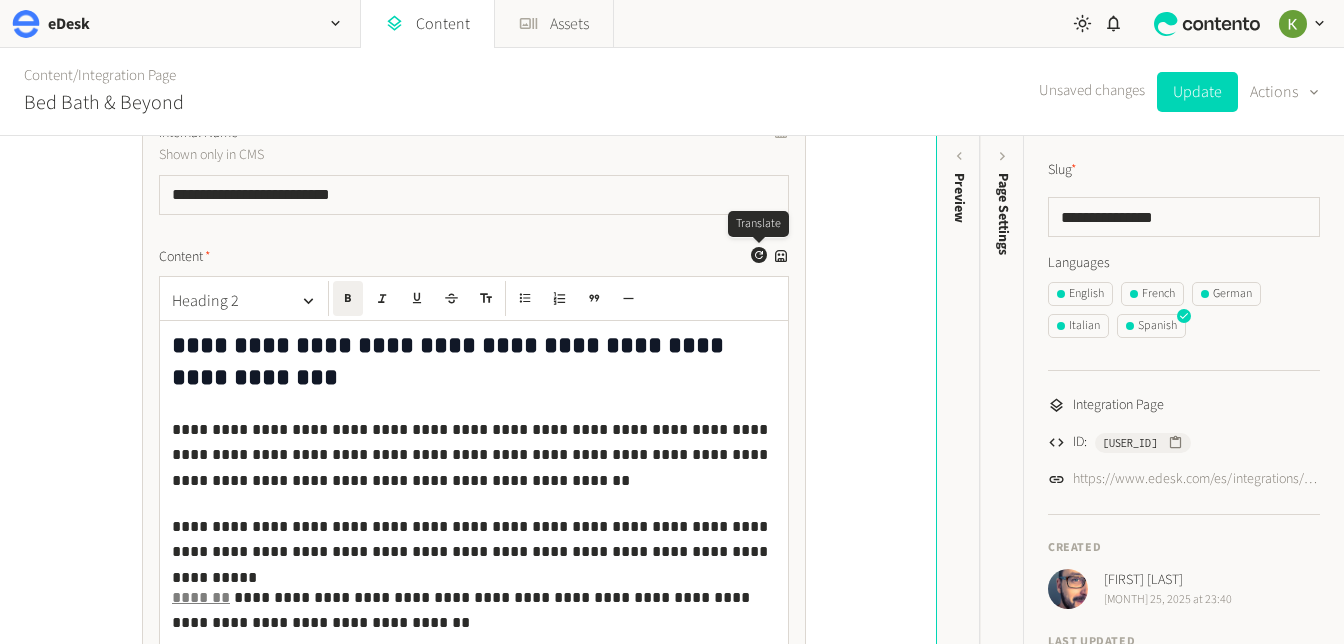 click 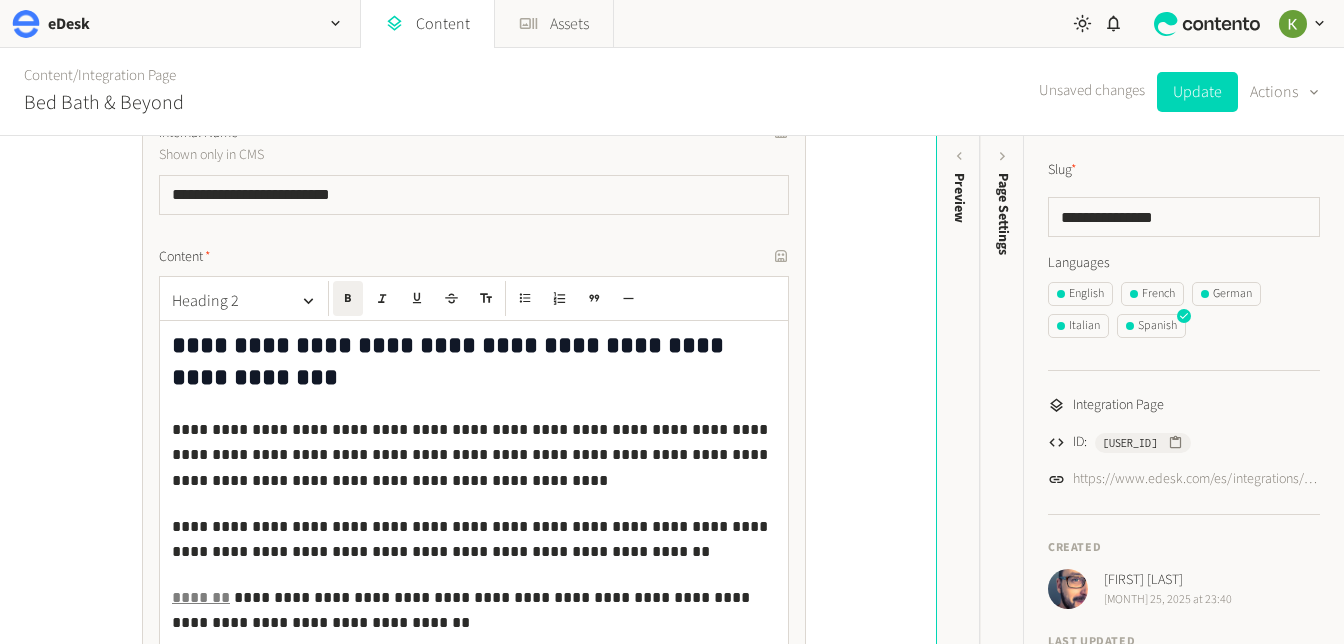 scroll, scrollTop: 1232, scrollLeft: 0, axis: vertical 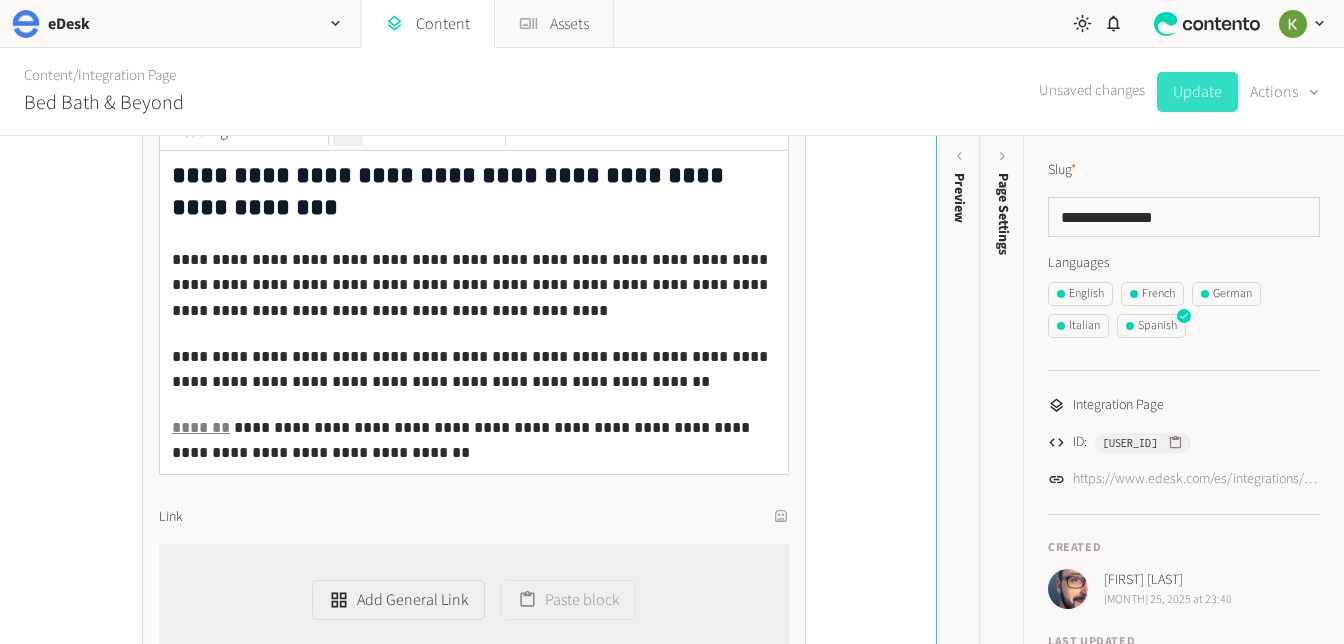 click on "Update" 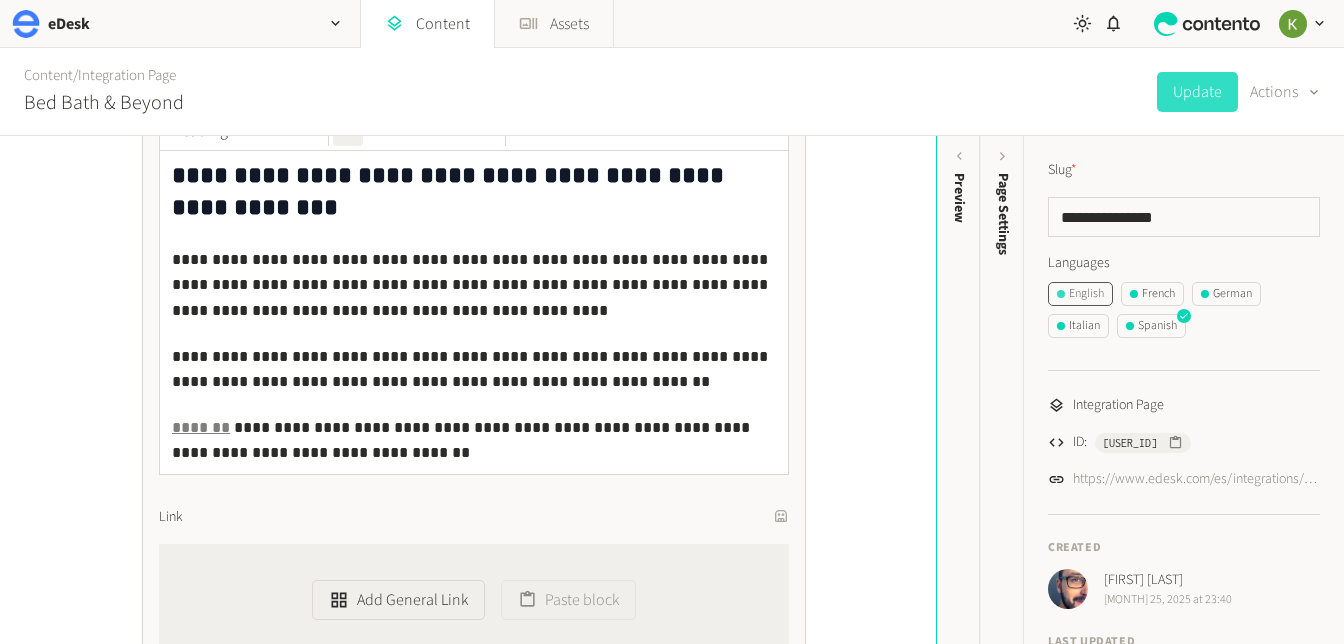 click on "English" 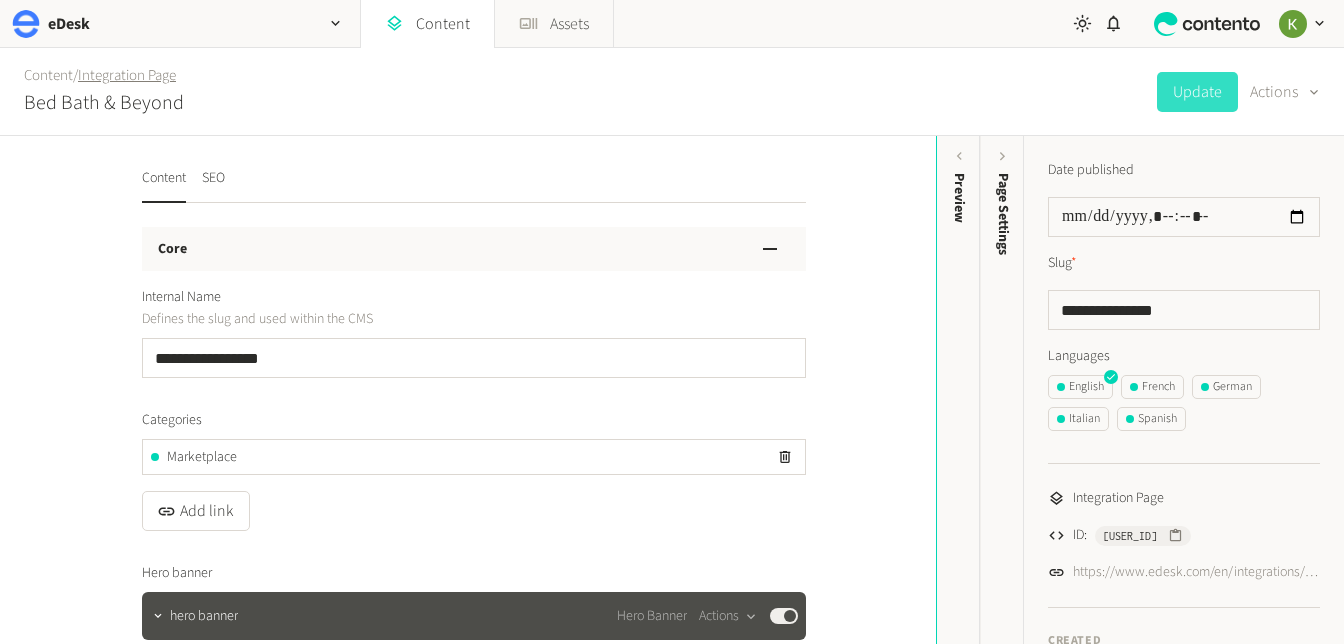 click on "Integration Page" 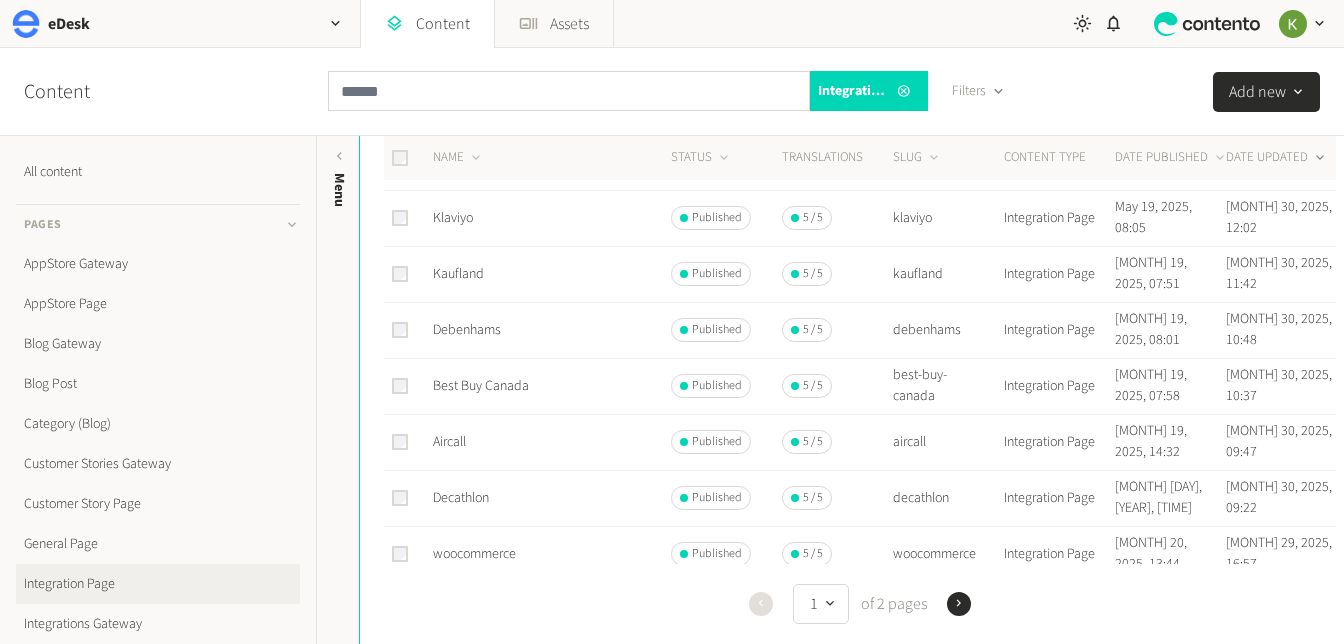 scroll, scrollTop: 402, scrollLeft: 0, axis: vertical 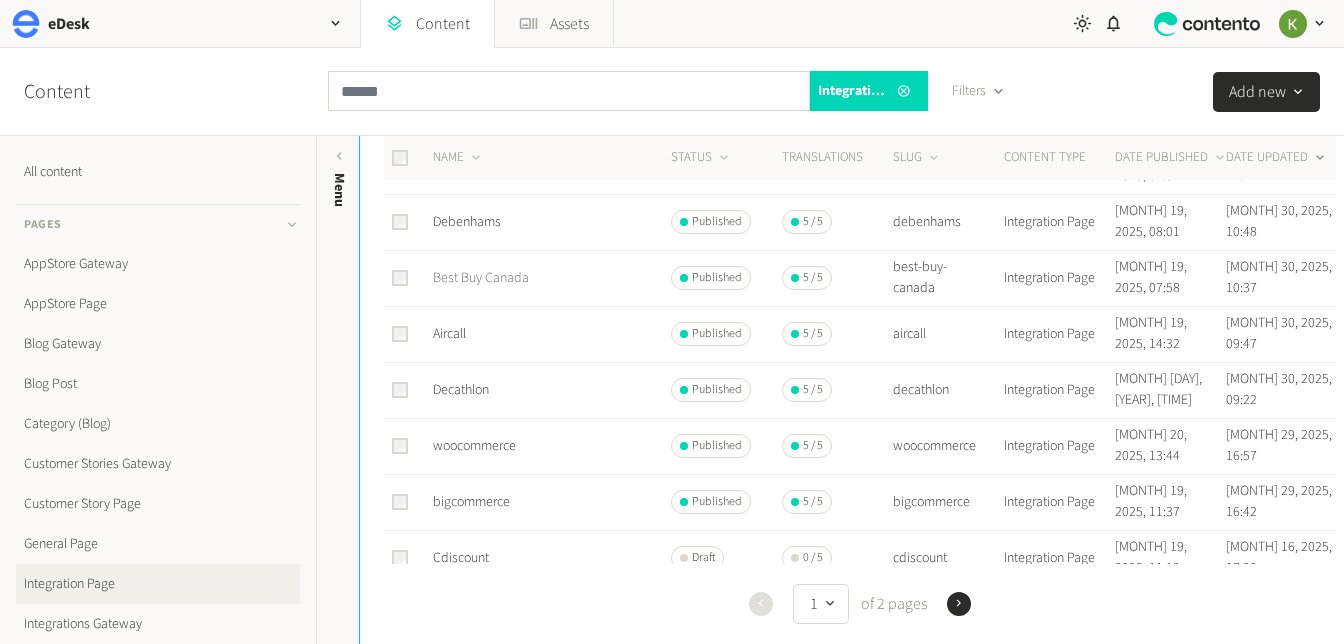 click on "Best Buy Canada" 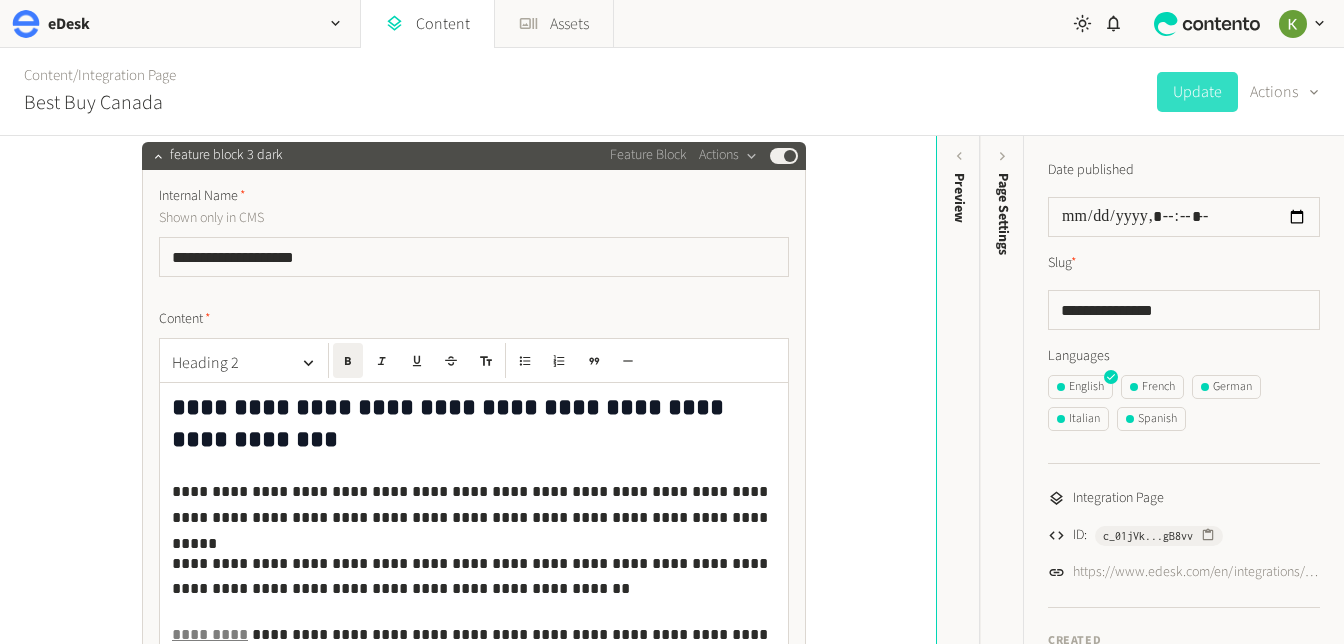 scroll, scrollTop: 2495, scrollLeft: 0, axis: vertical 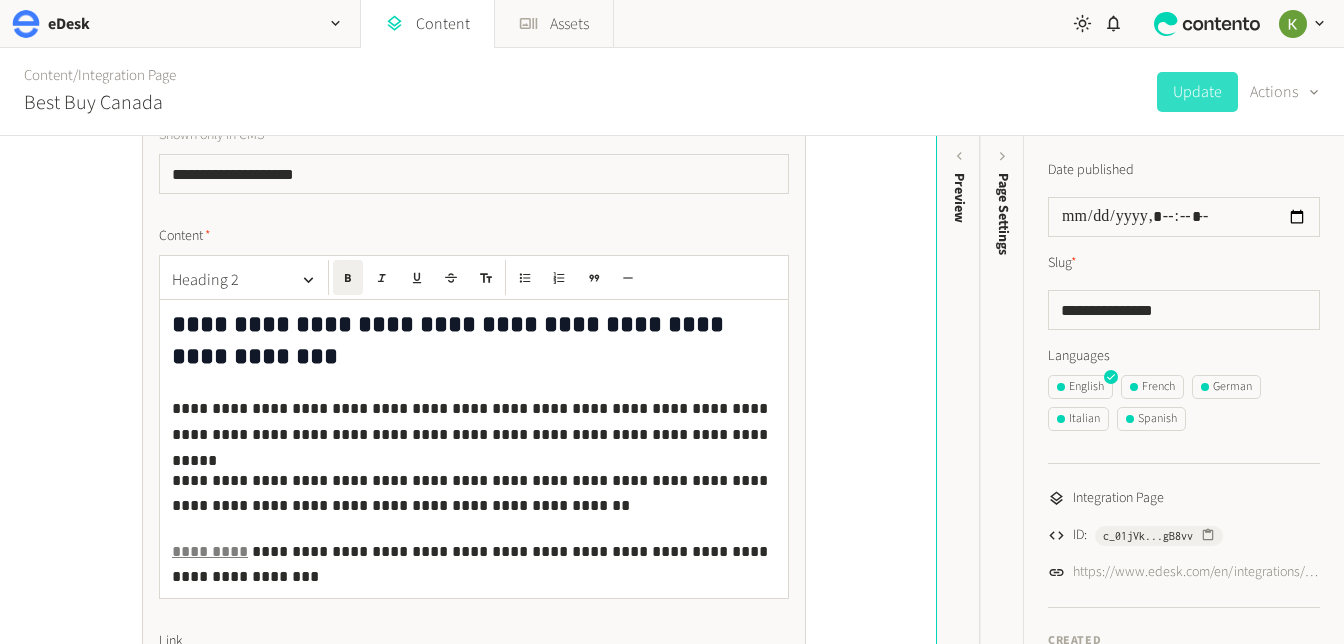 click on "*******" 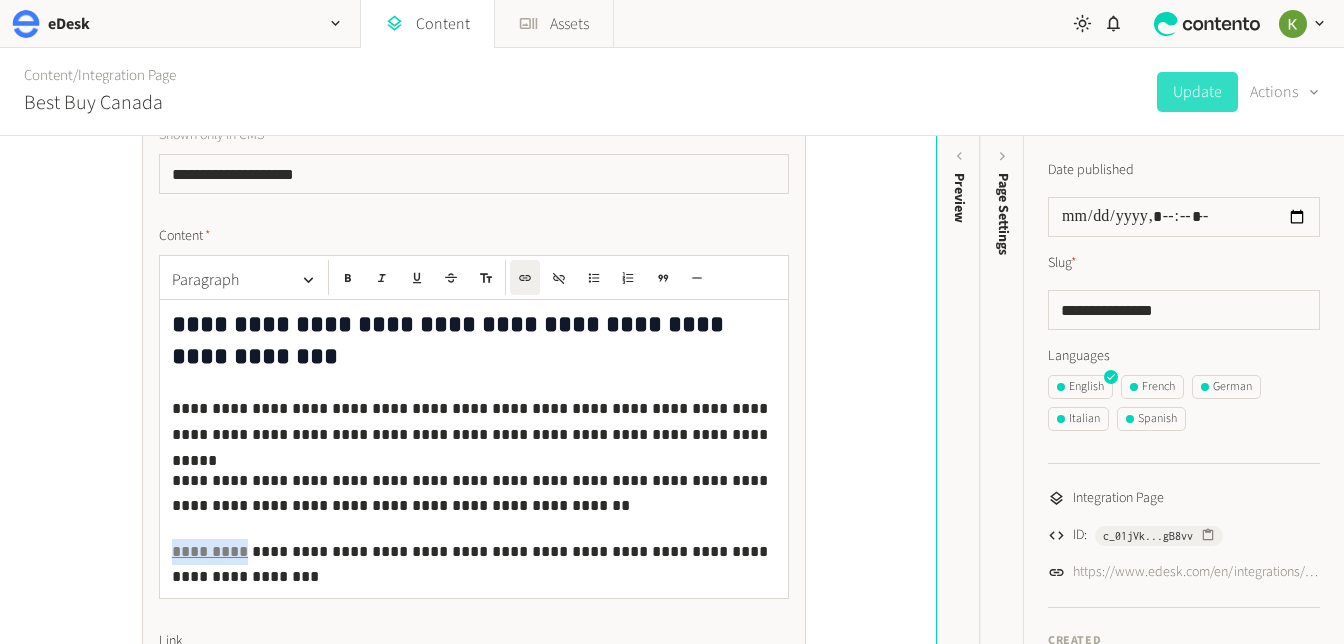 drag, startPoint x: 243, startPoint y: 551, endPoint x: 289, endPoint y: 467, distance: 95.77056 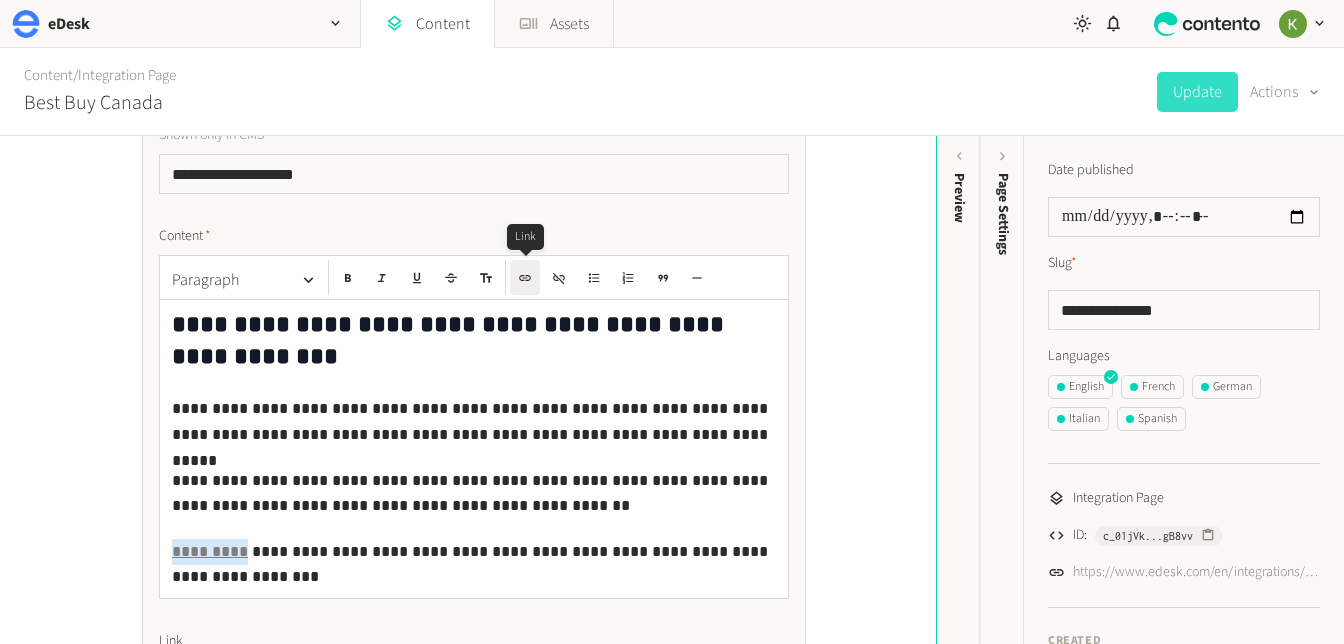 click 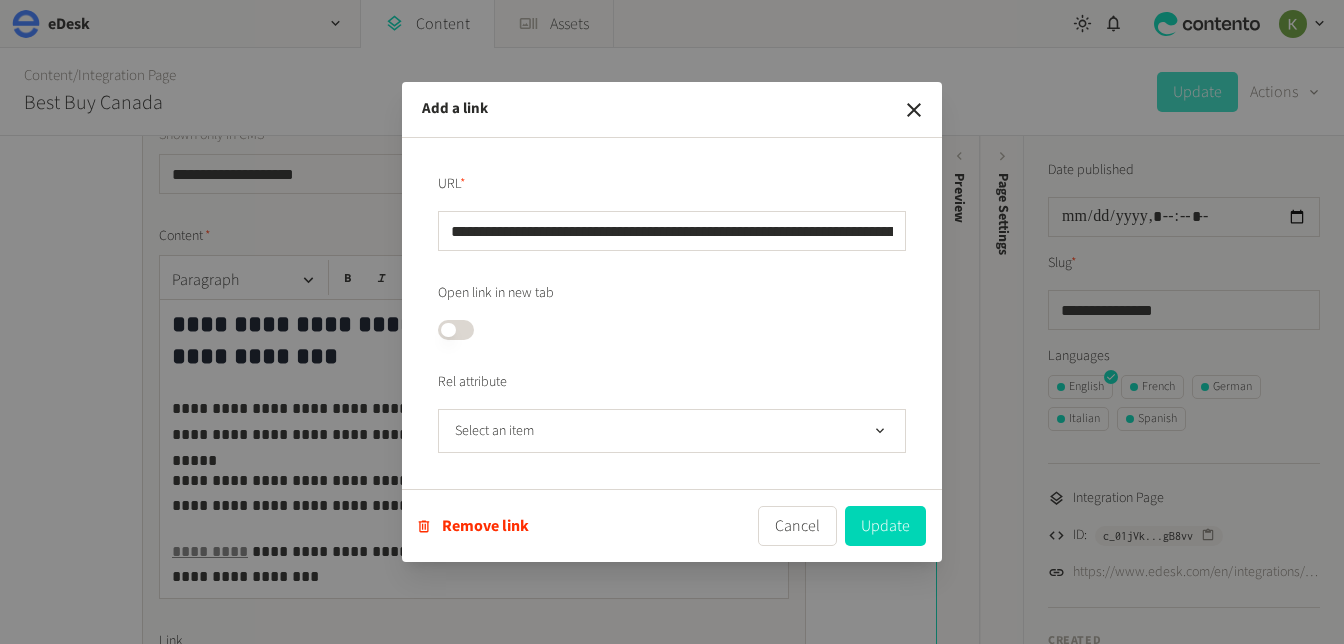 scroll, scrollTop: 0, scrollLeft: 318, axis: horizontal 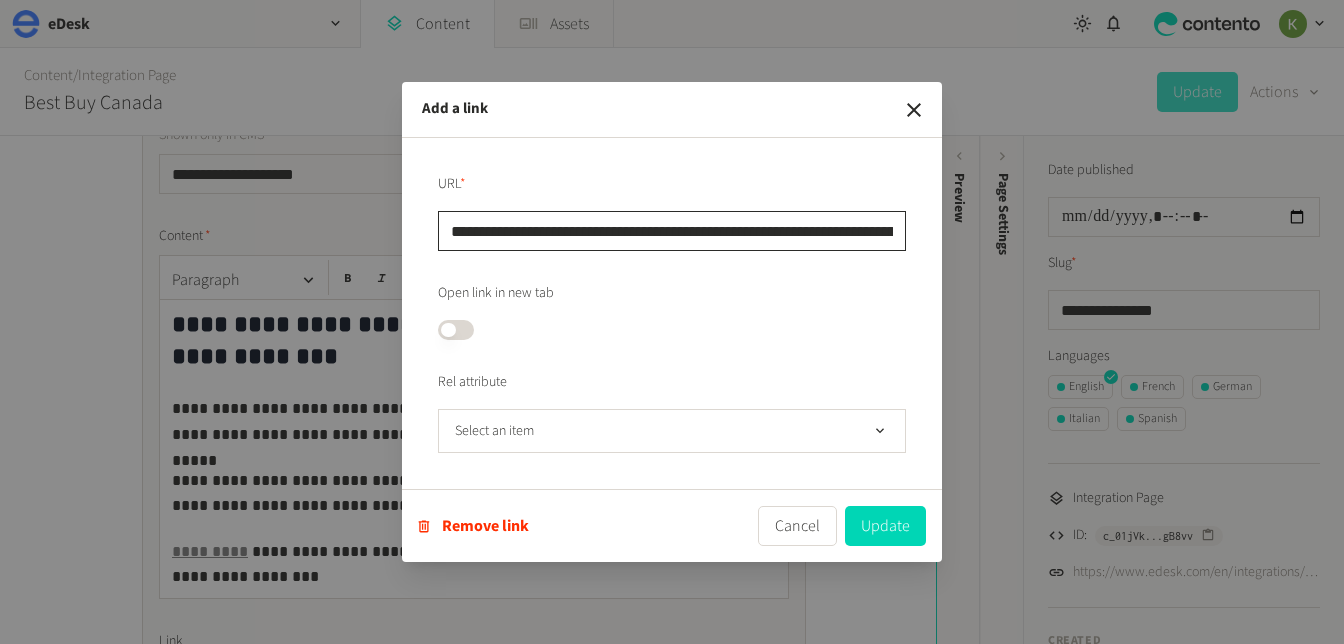 click on "**********" at bounding box center (672, 231) 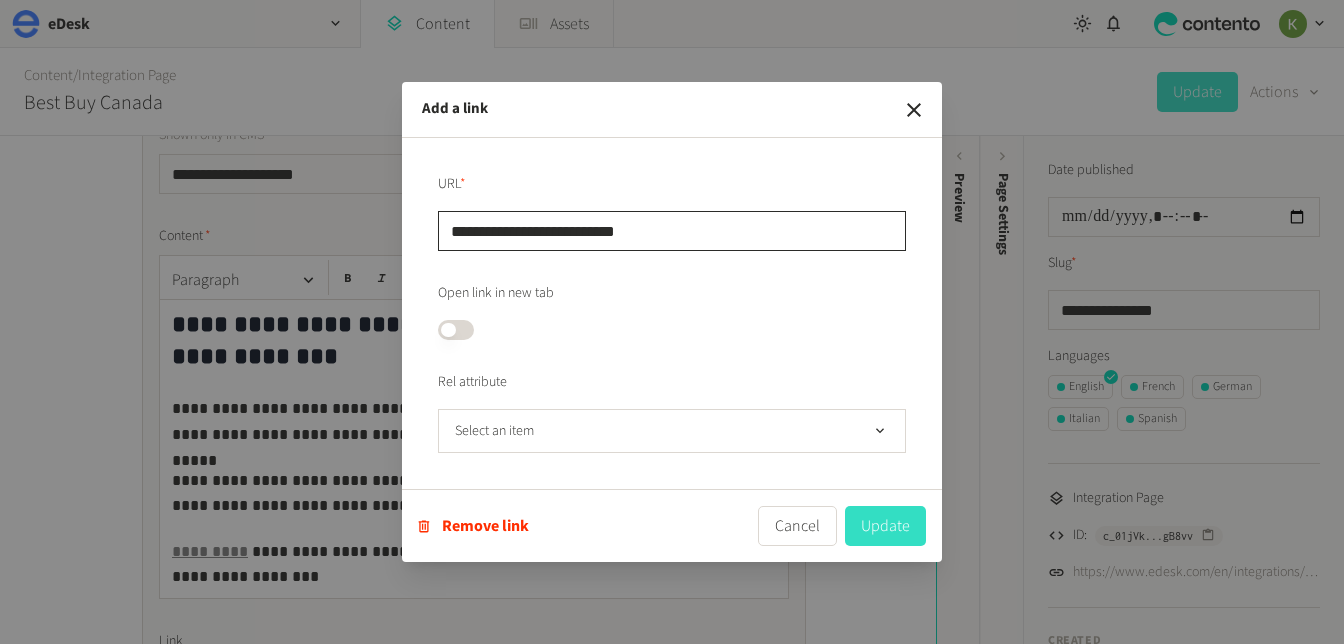 type on "**********" 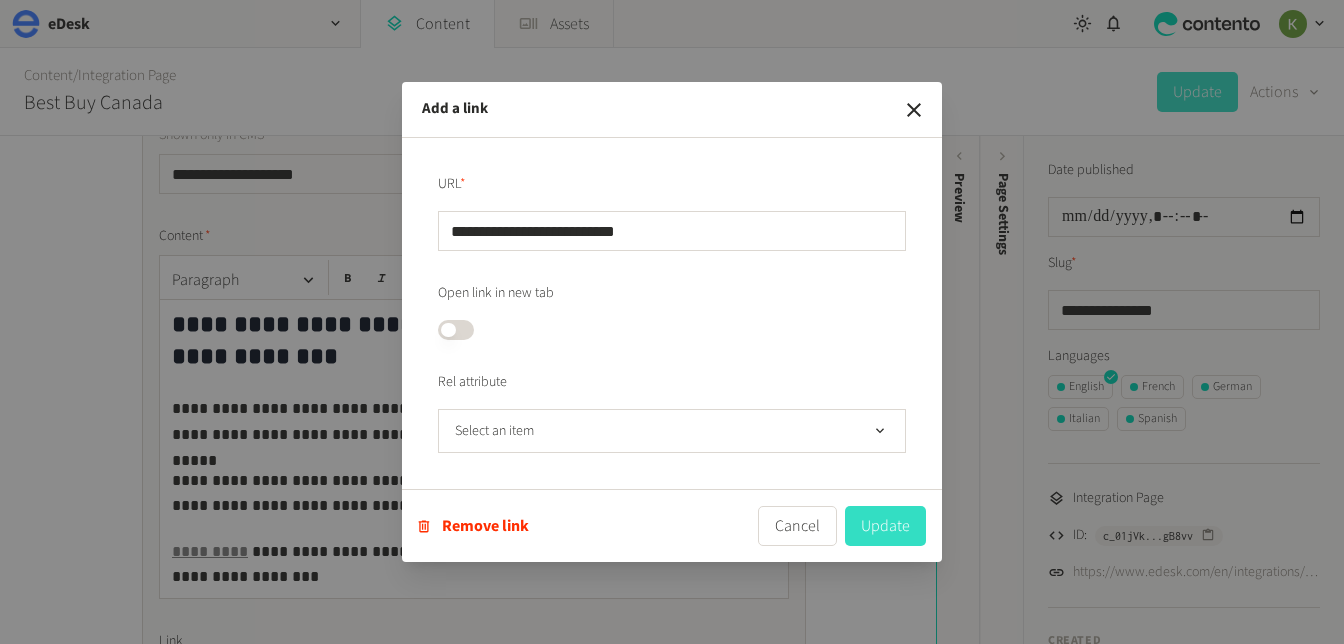 click on "Update" at bounding box center (885, 526) 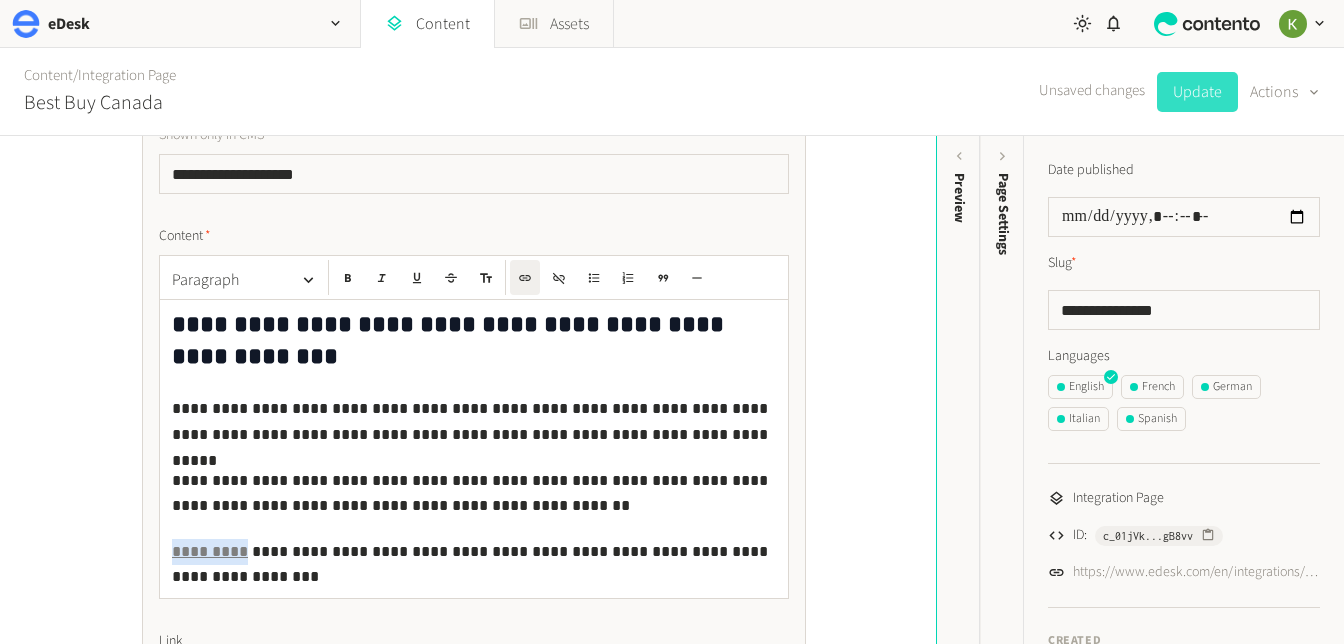 click on "Update" 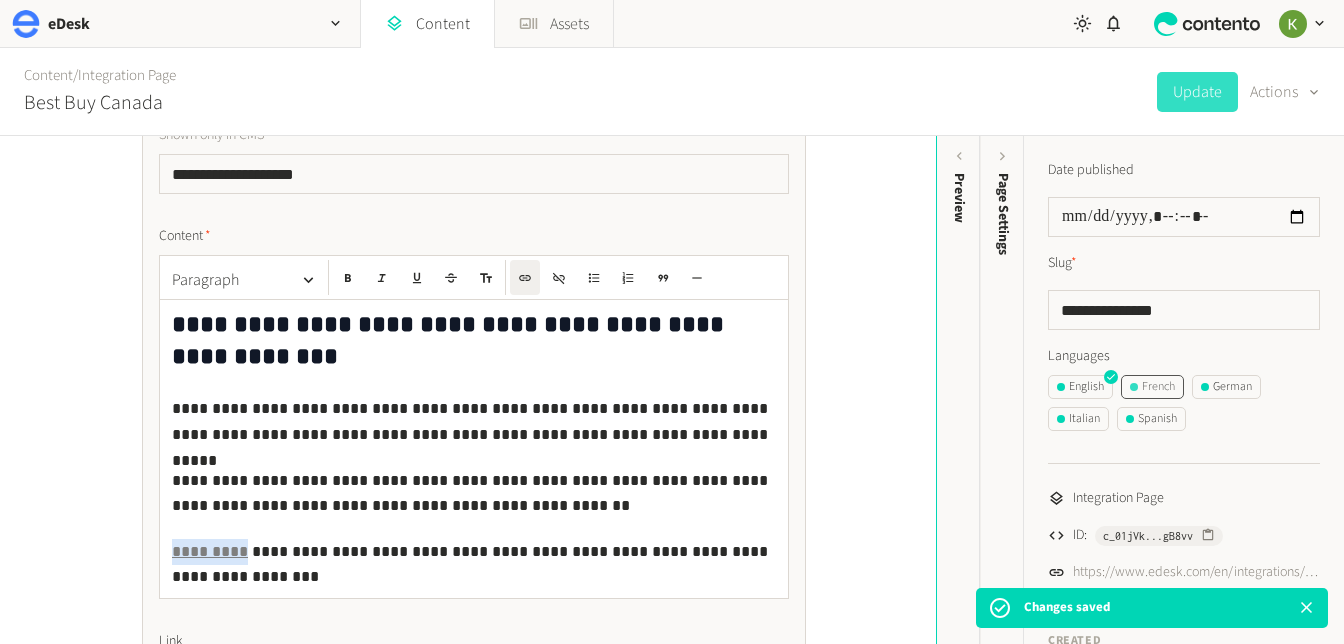 click on "French" 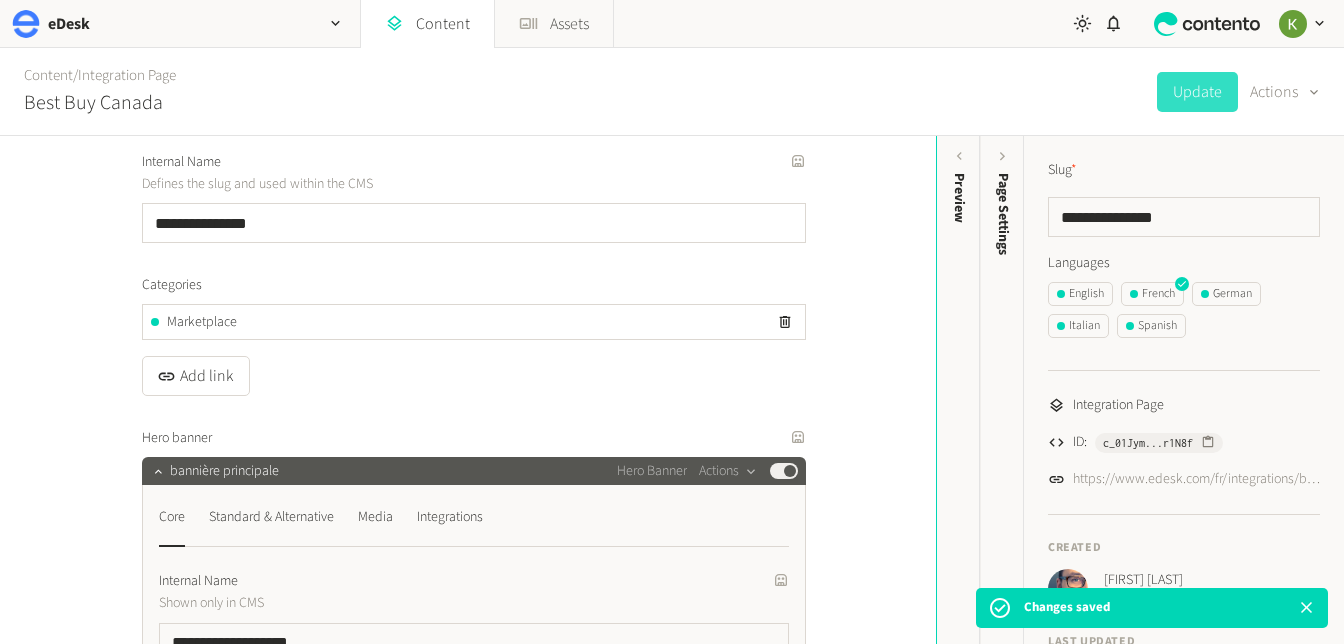 scroll, scrollTop: 197, scrollLeft: 0, axis: vertical 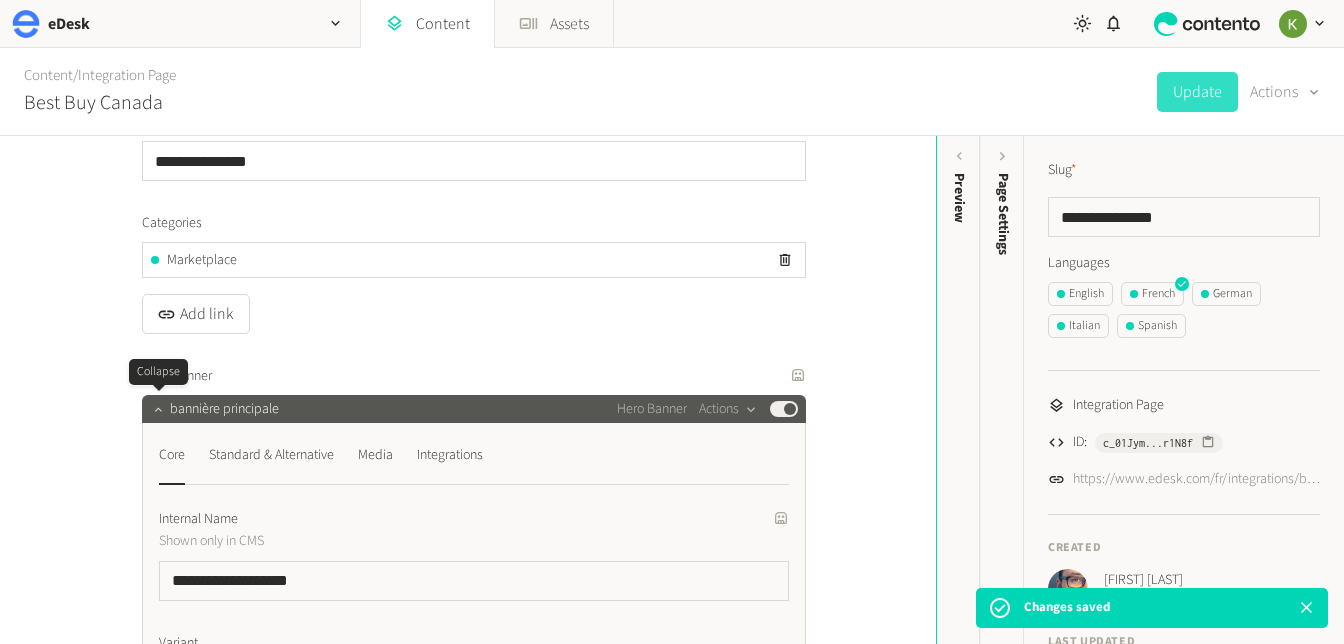 click 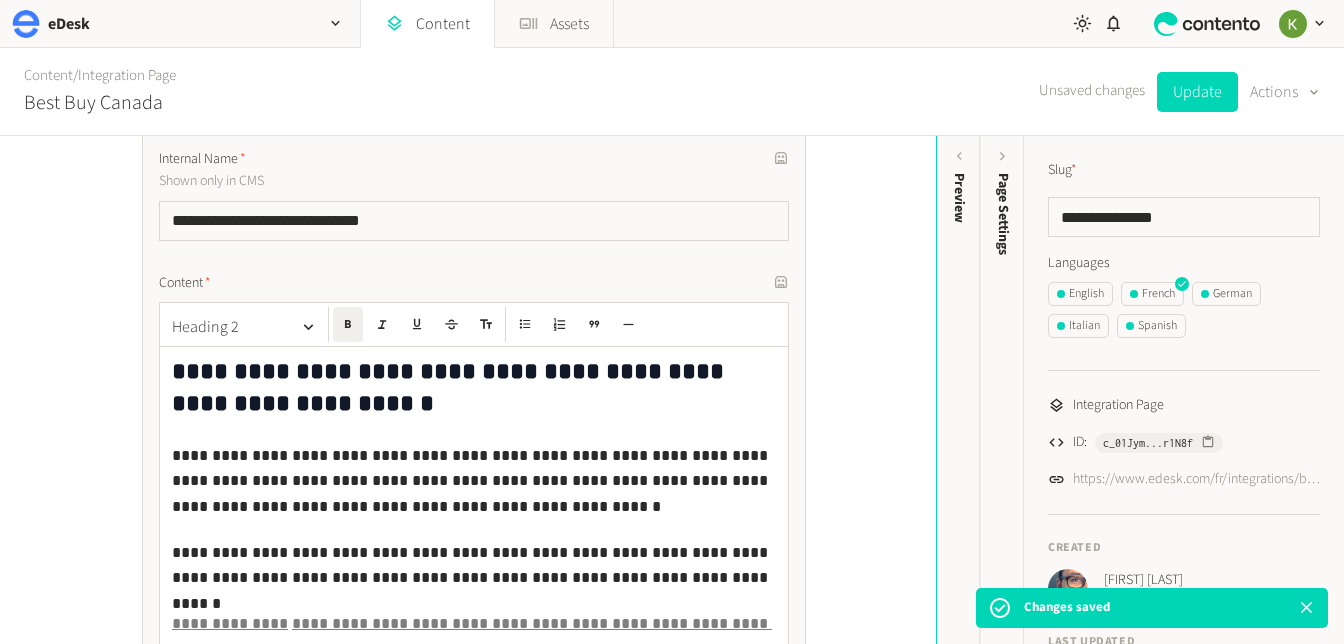 scroll, scrollTop: 1139, scrollLeft: 0, axis: vertical 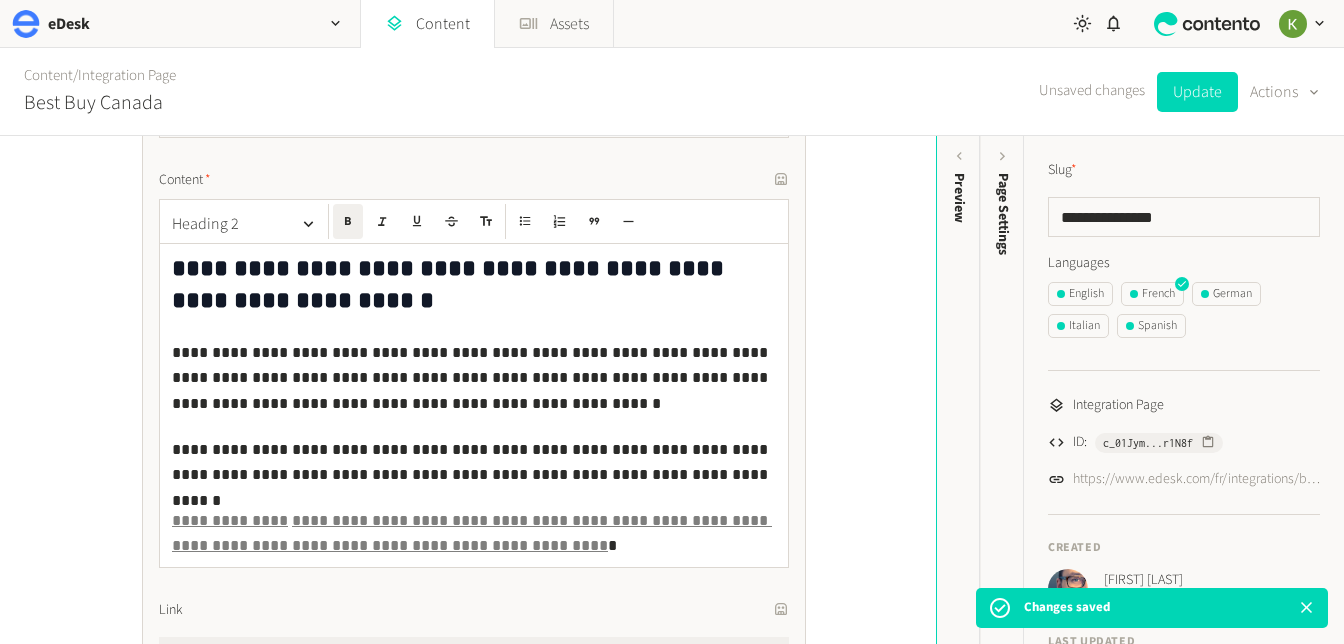 click on "Content" 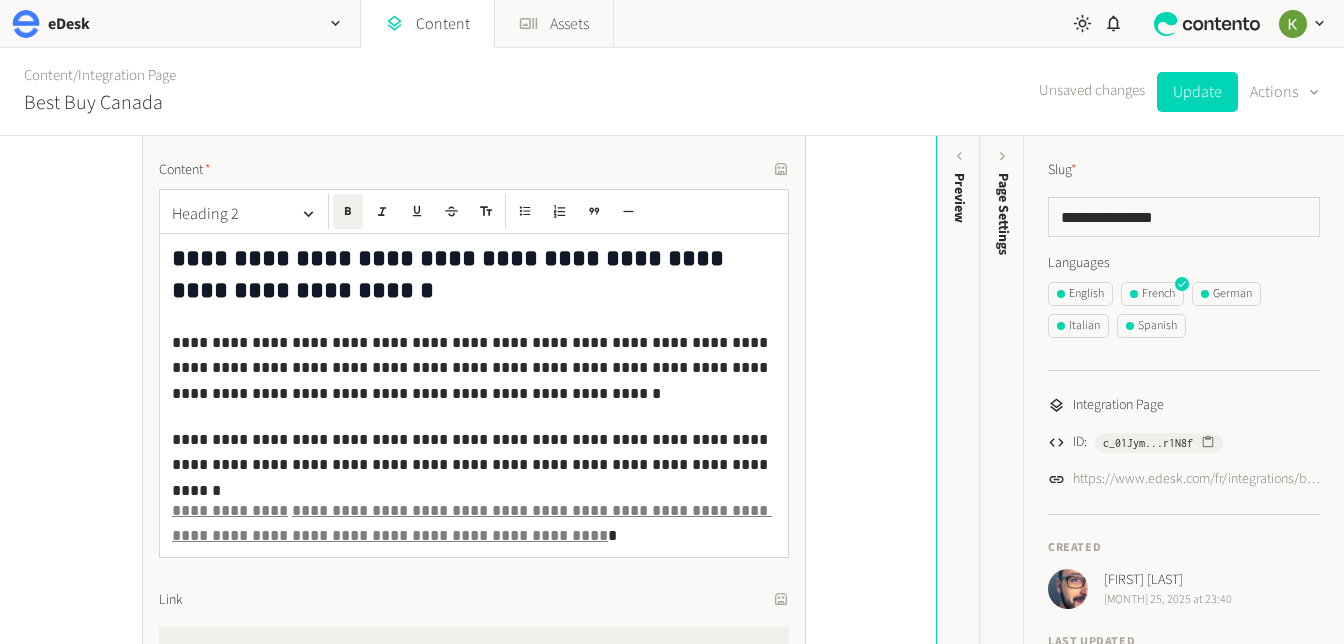 scroll, scrollTop: 1165, scrollLeft: 0, axis: vertical 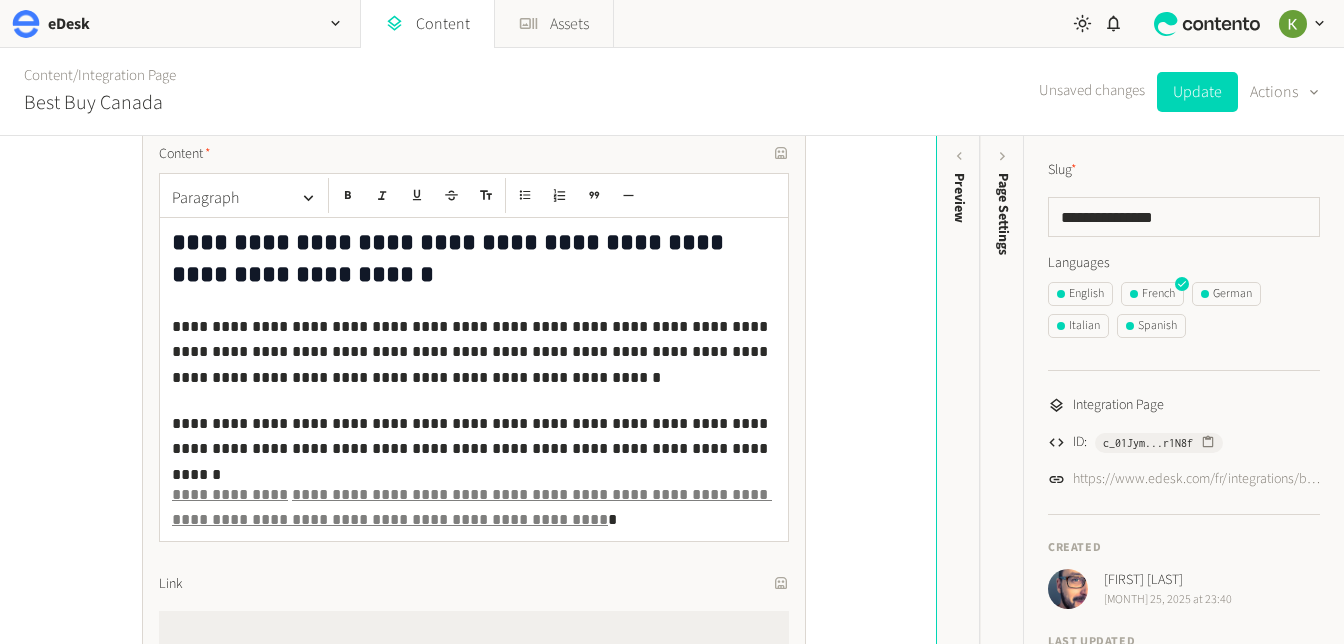 click on "**********" 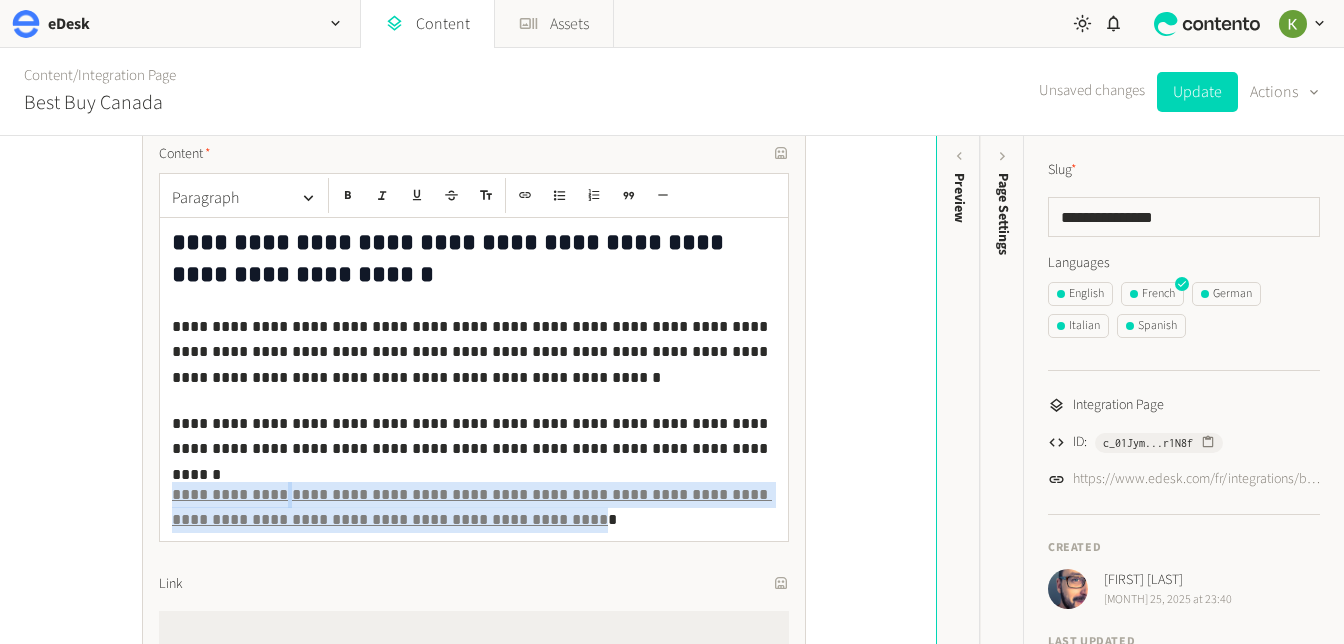 drag, startPoint x: 458, startPoint y: 523, endPoint x: 214, endPoint y: 443, distance: 256.78006 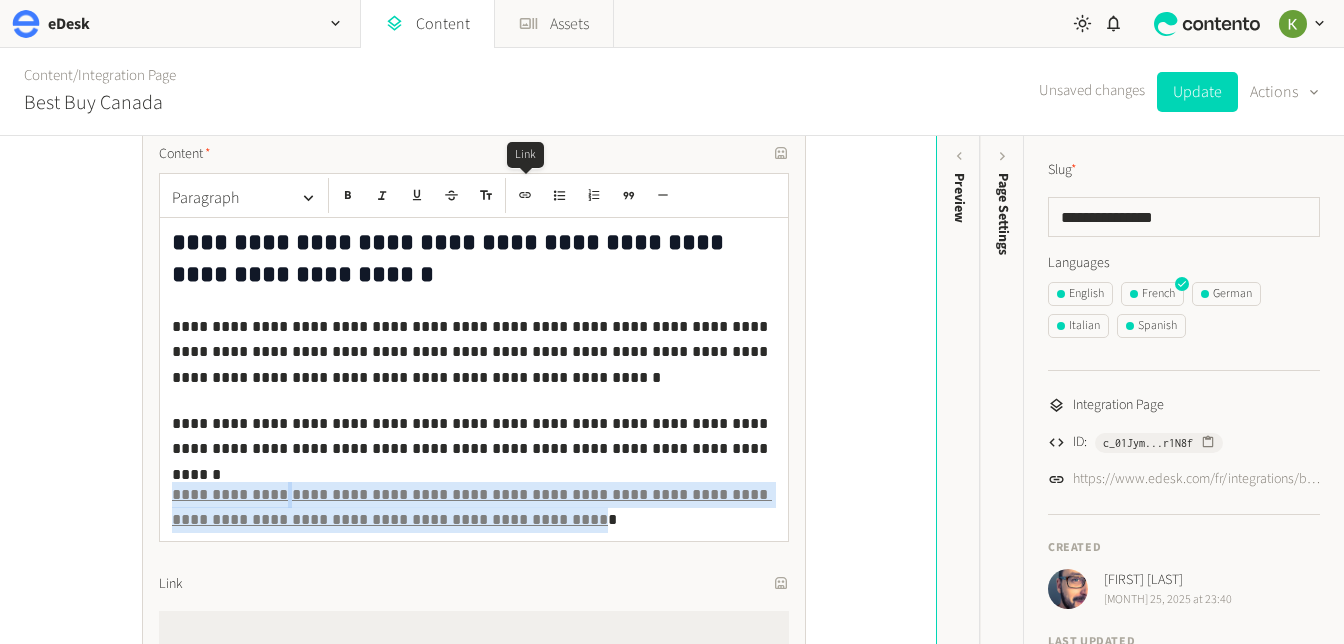 click 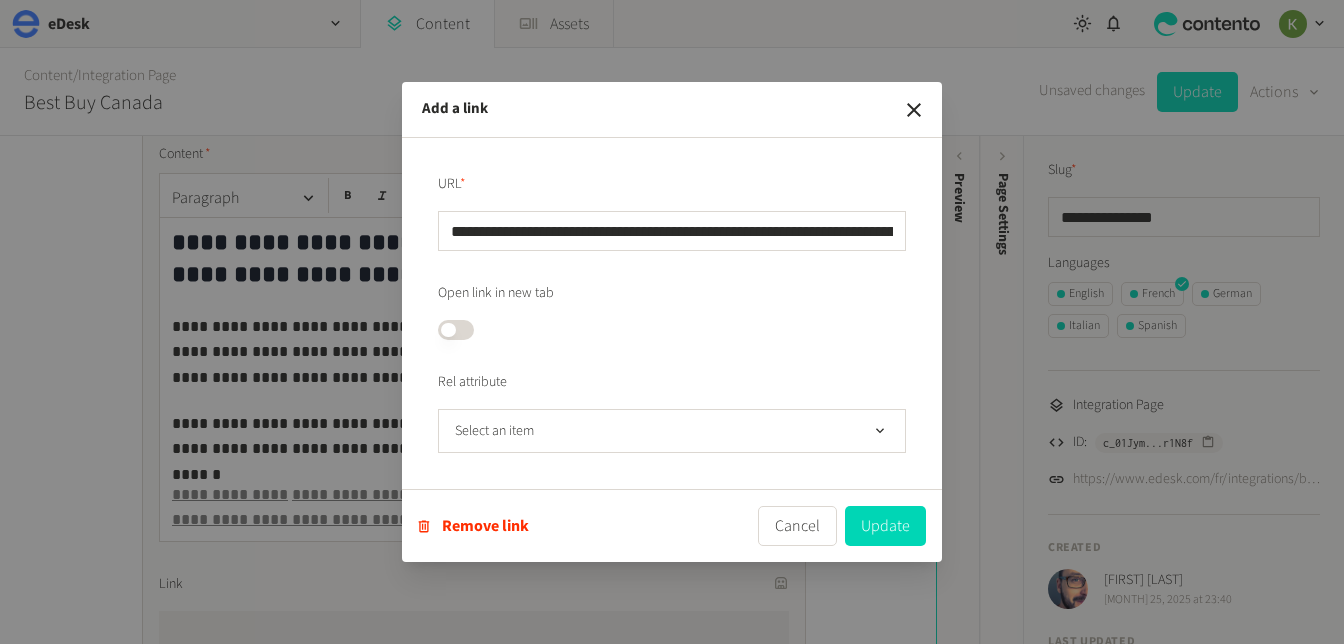 scroll, scrollTop: 0, scrollLeft: 318, axis: horizontal 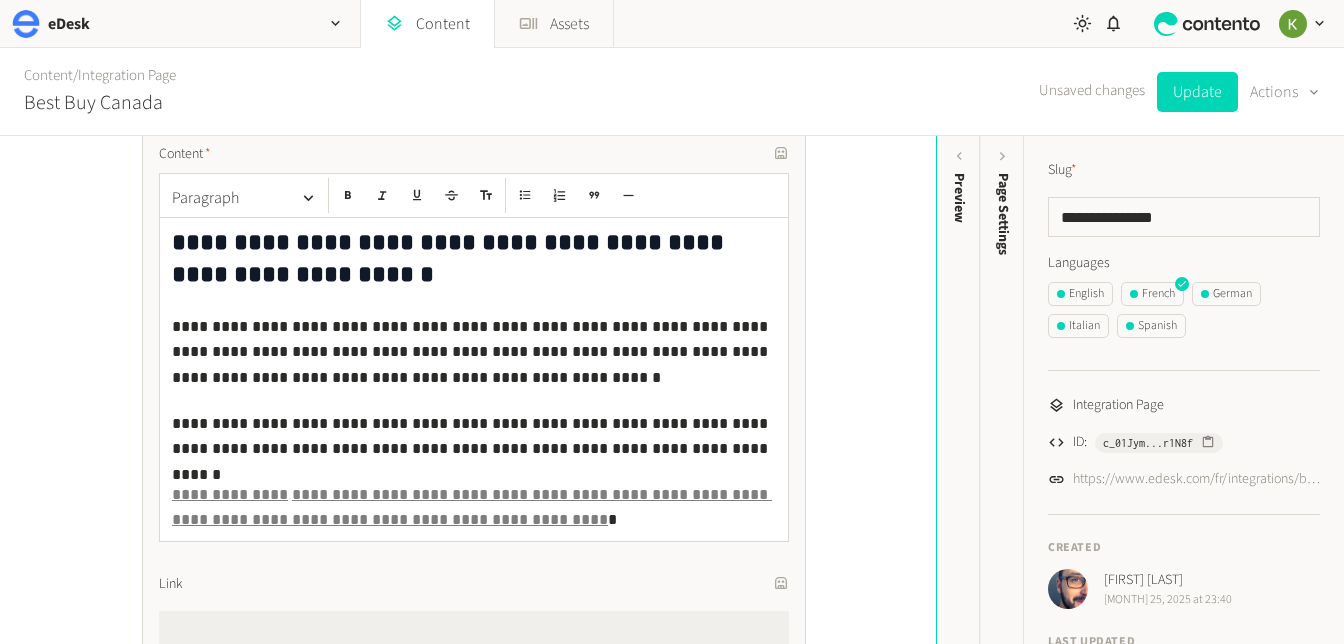 click on "**********" 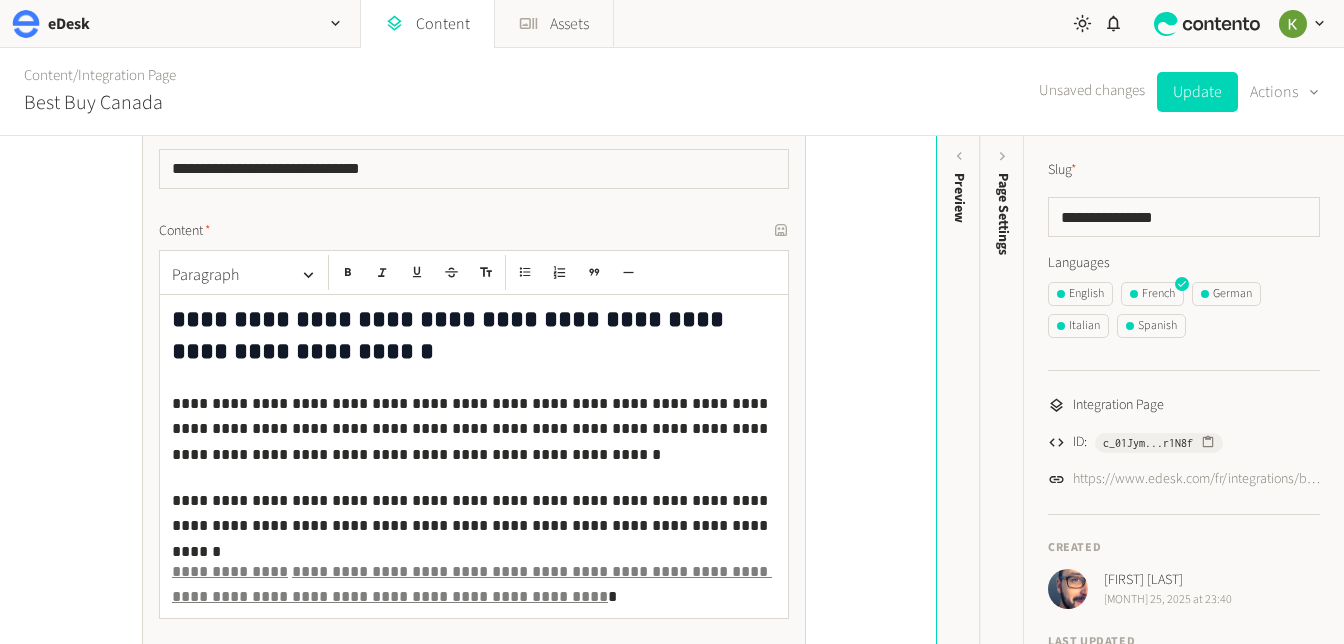 scroll, scrollTop: 1087, scrollLeft: 0, axis: vertical 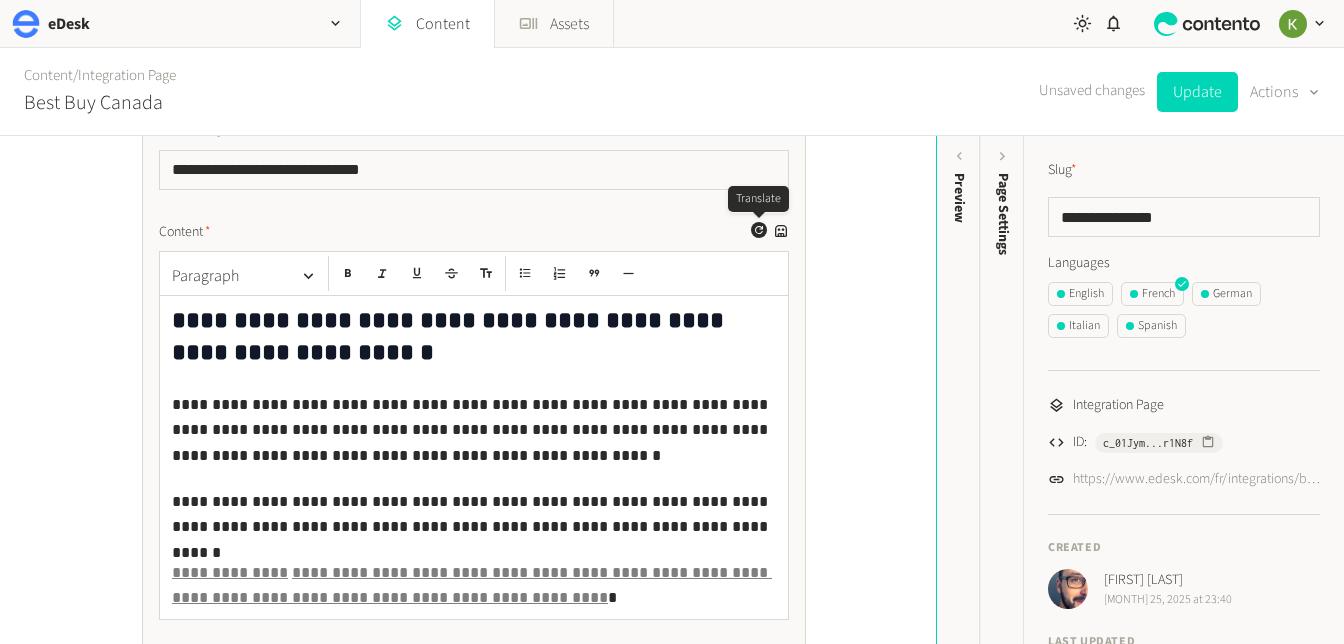 click 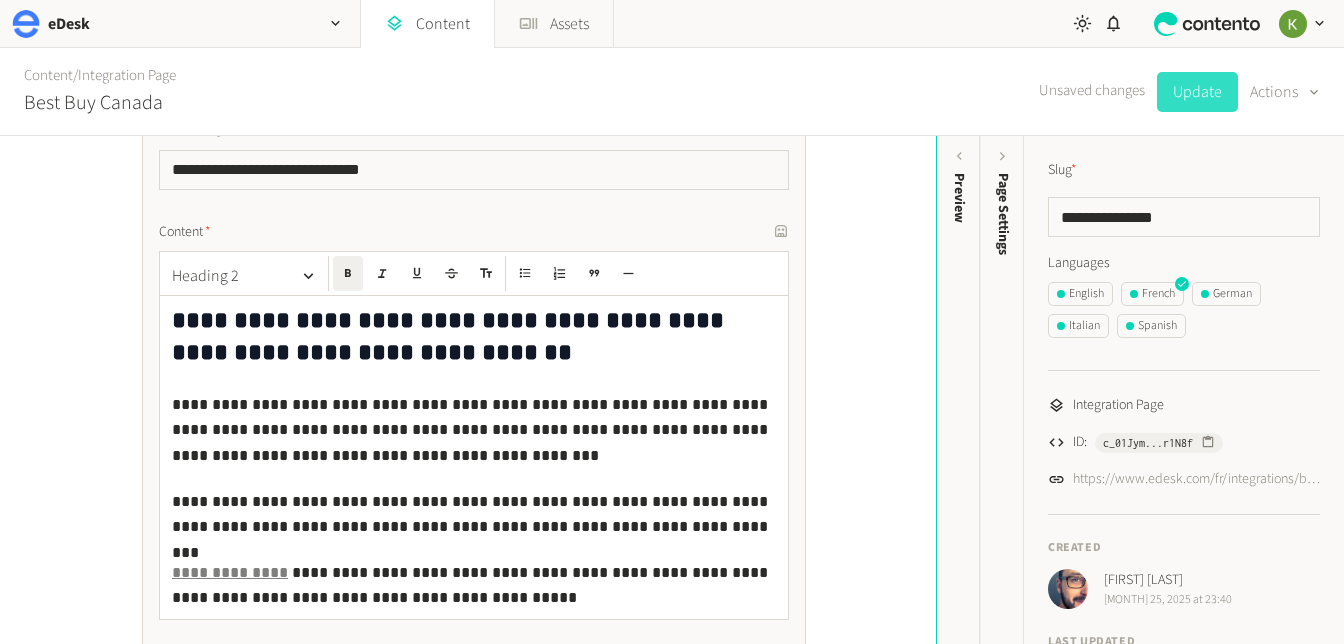 click on "Update" 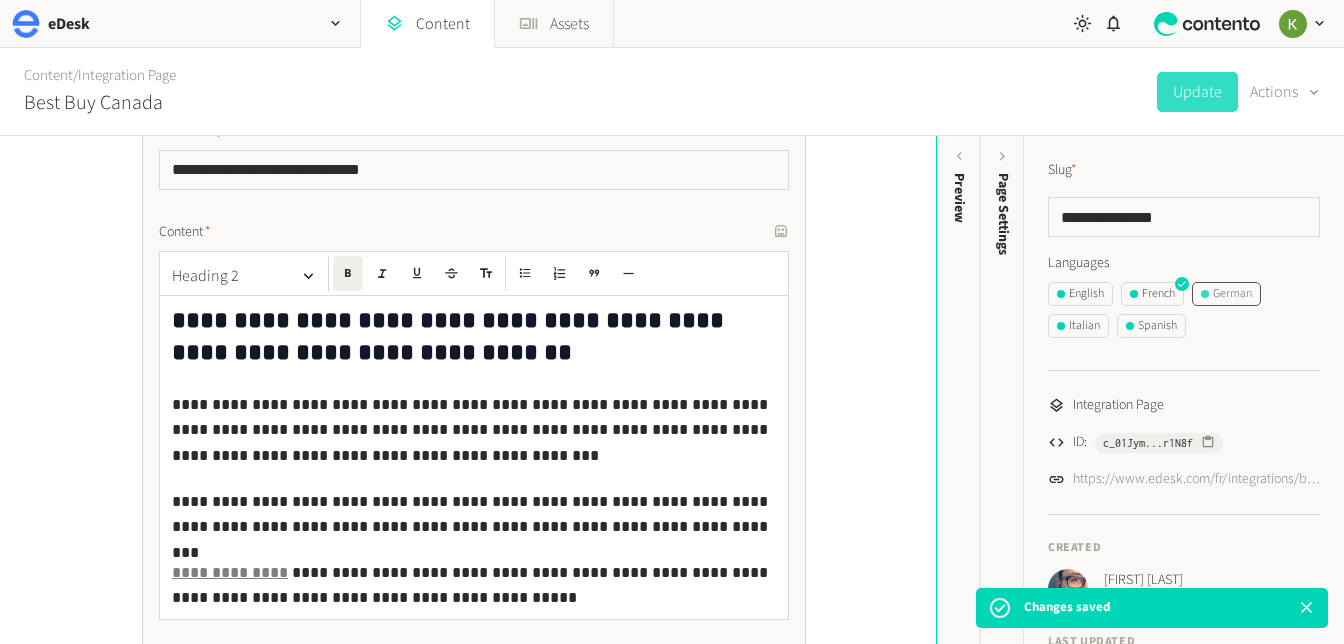 click on "German" 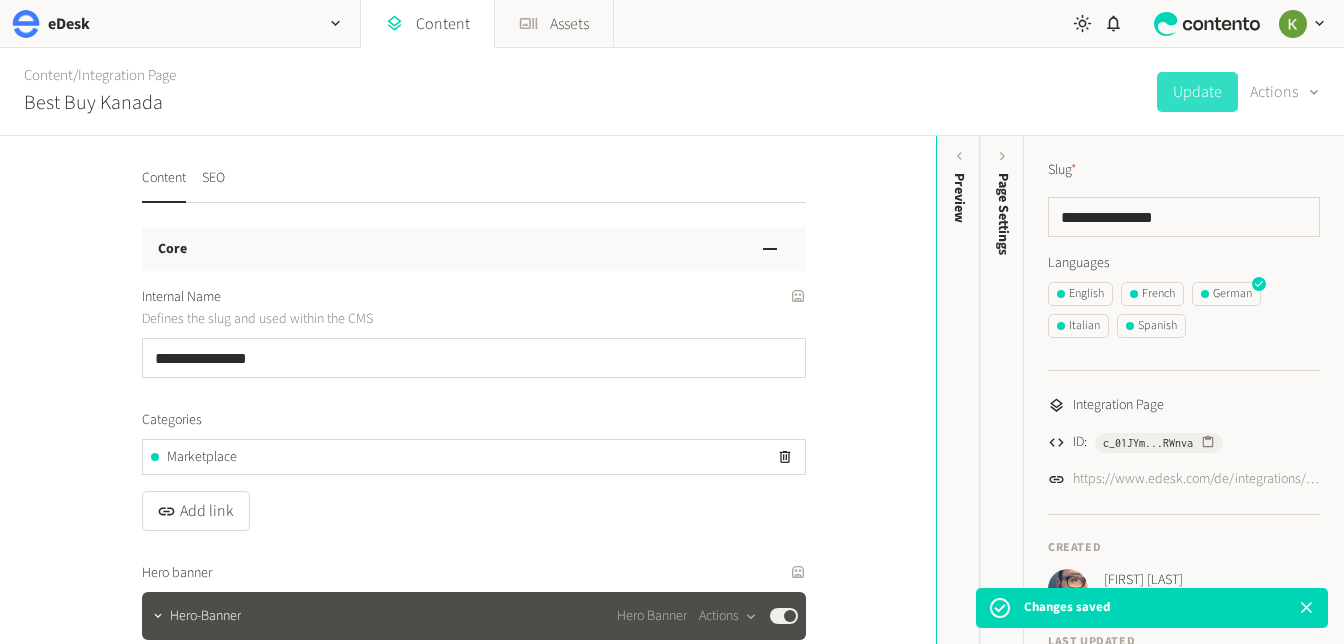 scroll, scrollTop: 328, scrollLeft: 0, axis: vertical 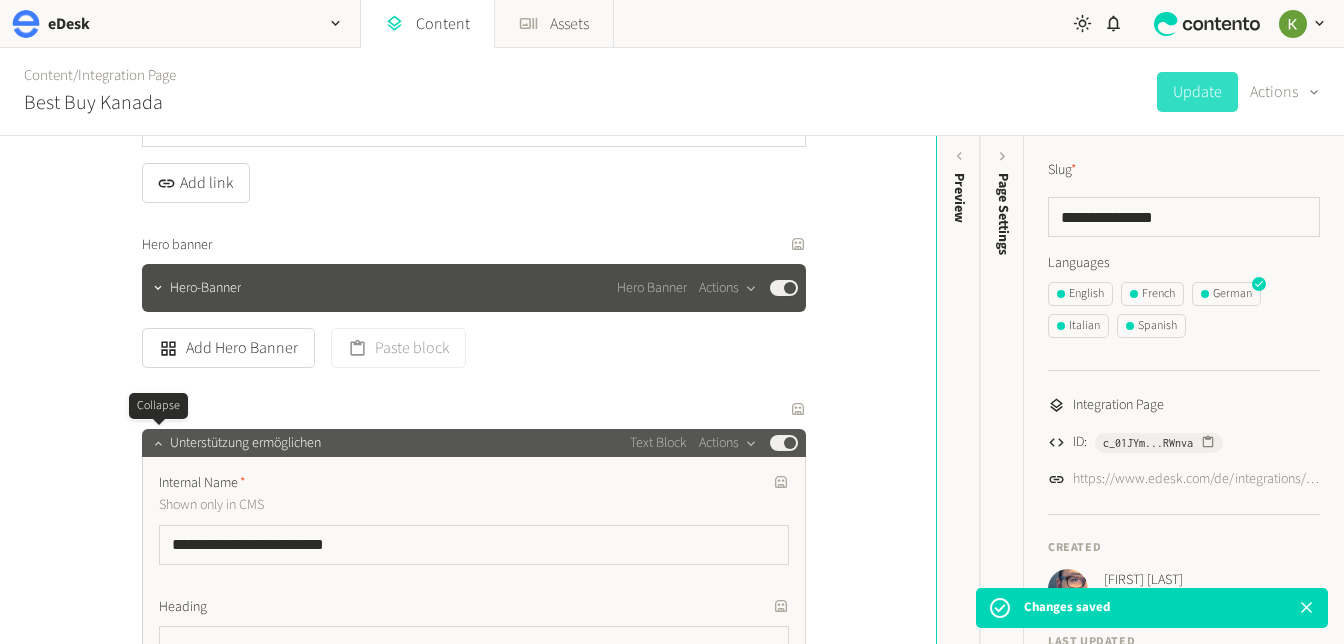 click 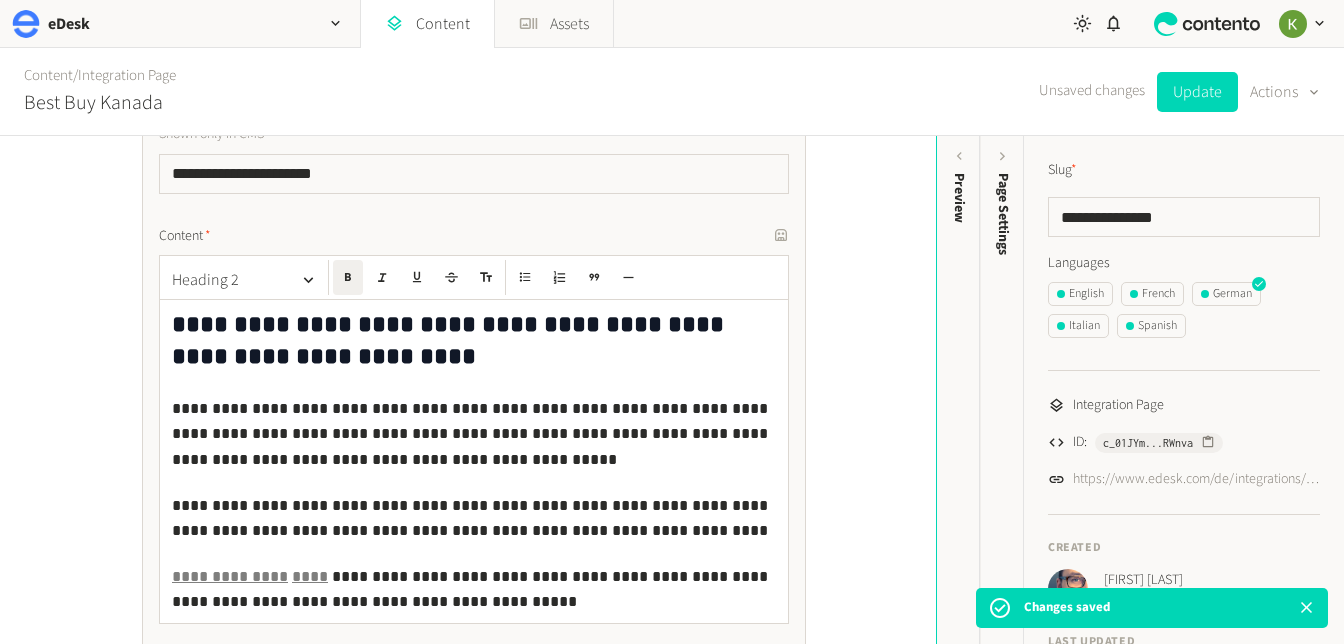 scroll, scrollTop: 1086, scrollLeft: 0, axis: vertical 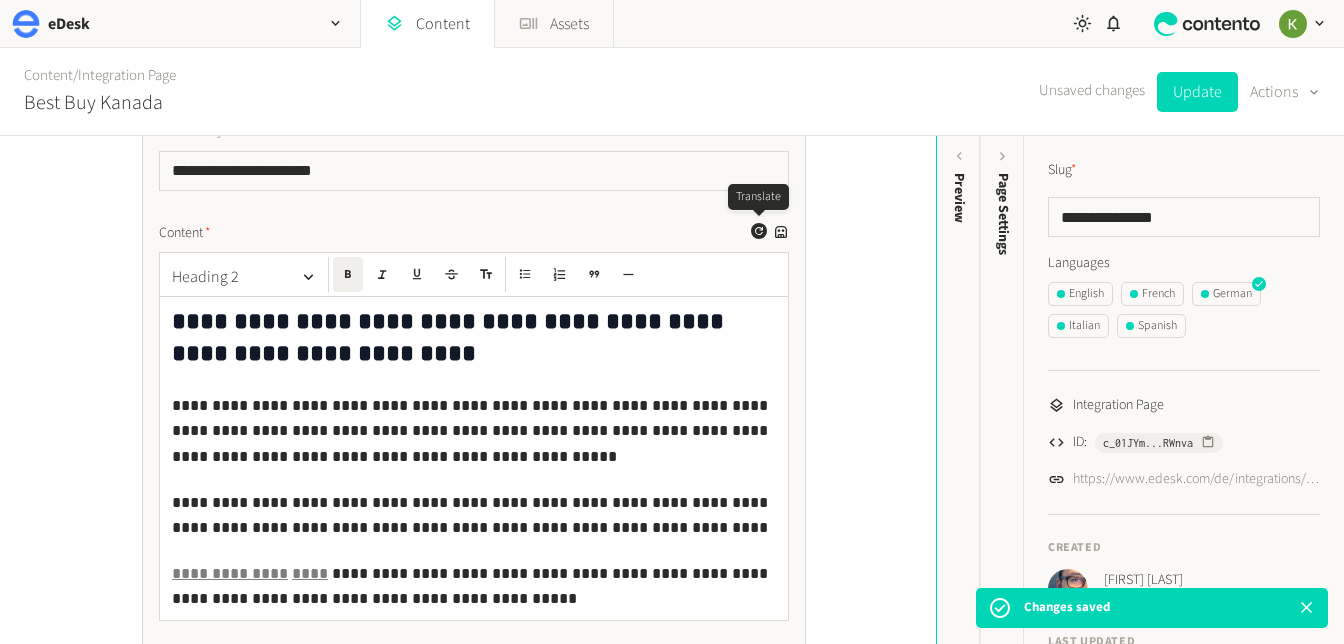 click on "Generate a translation for this field" 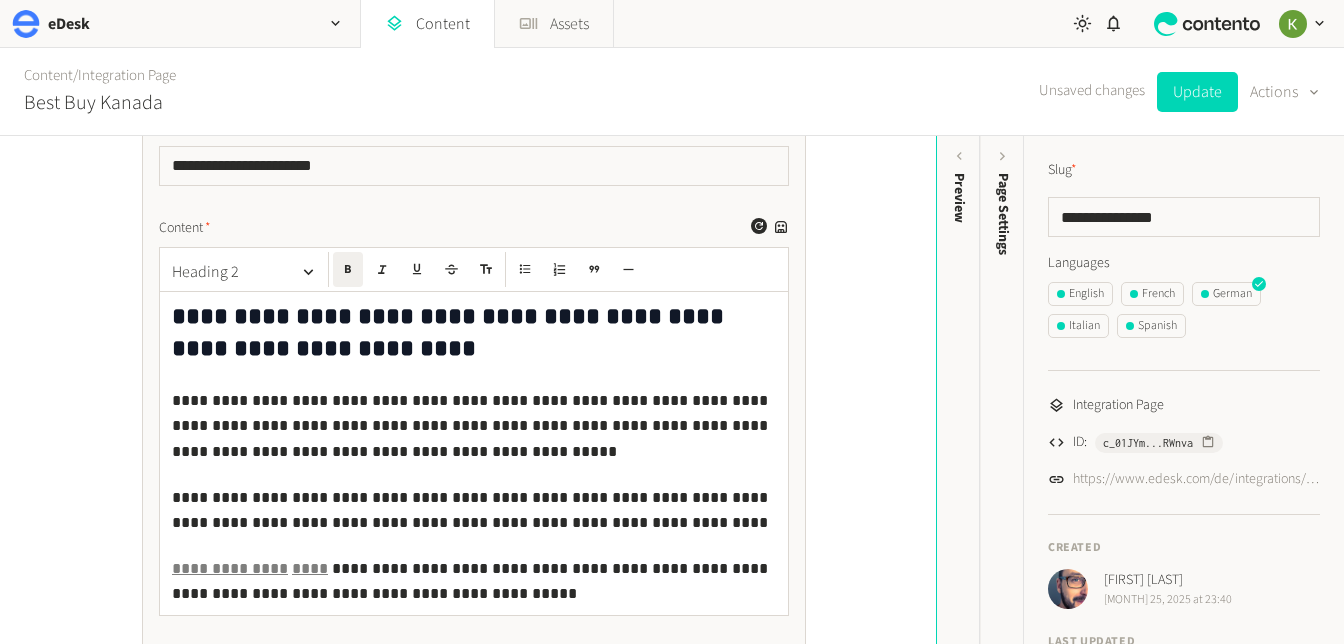 scroll, scrollTop: 1089, scrollLeft: 0, axis: vertical 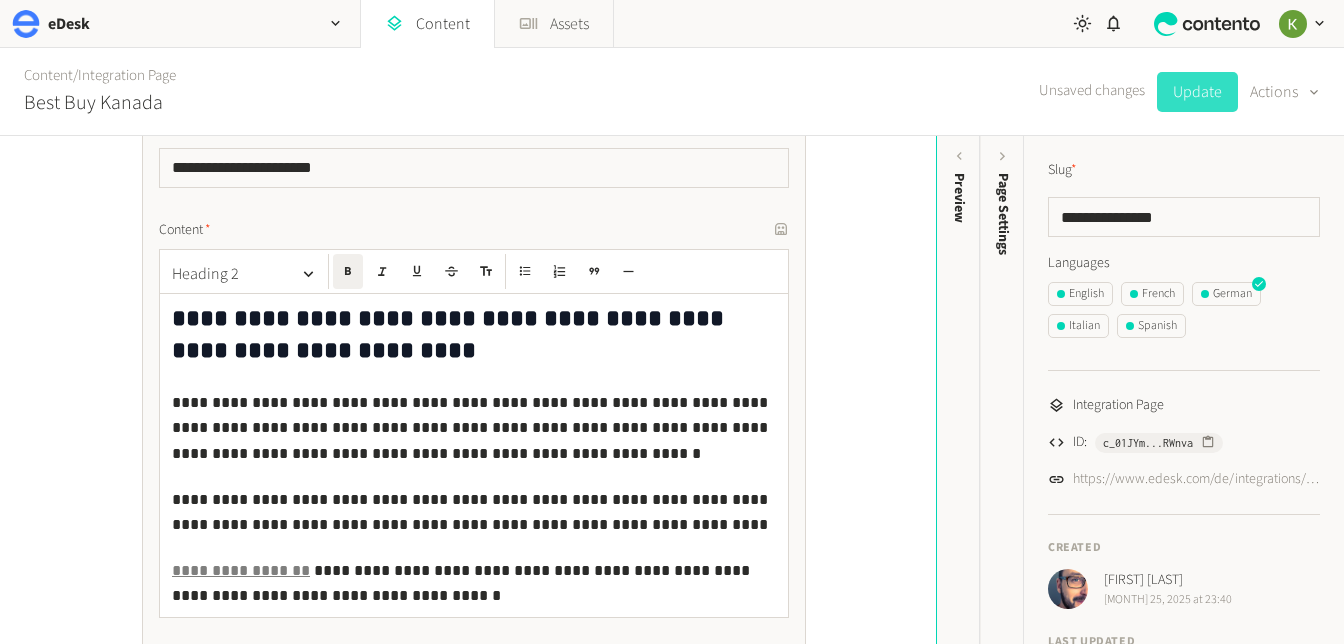 click on "Update" 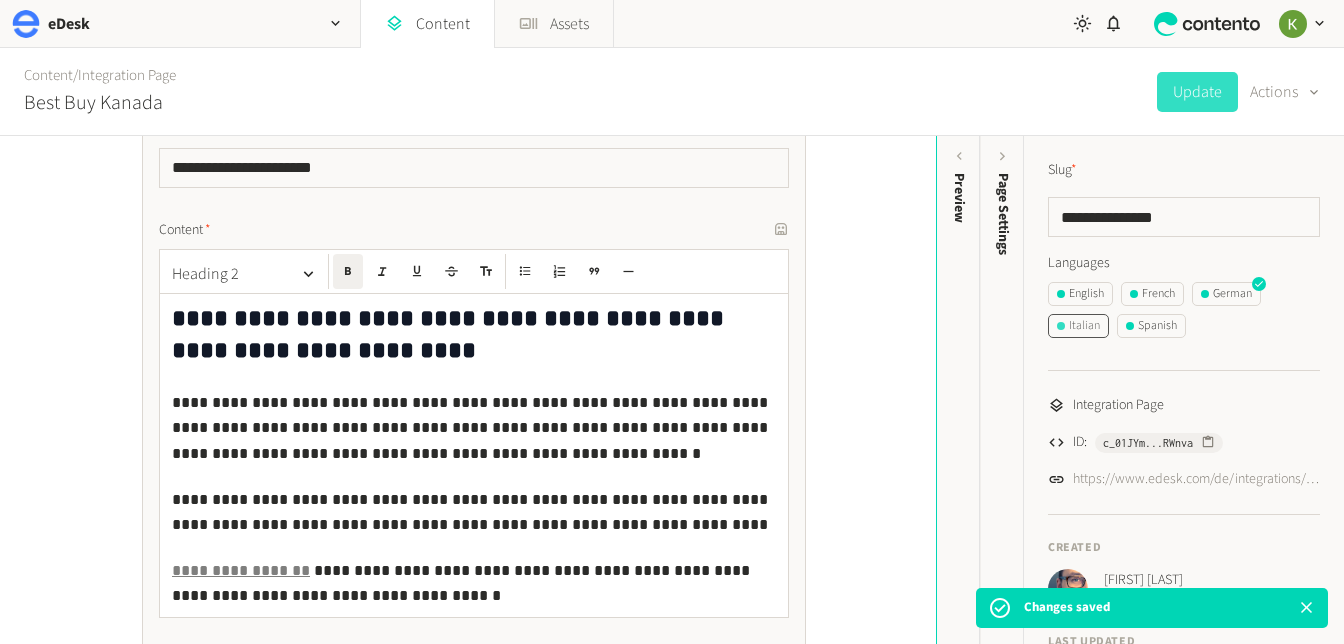 click on "Italian" 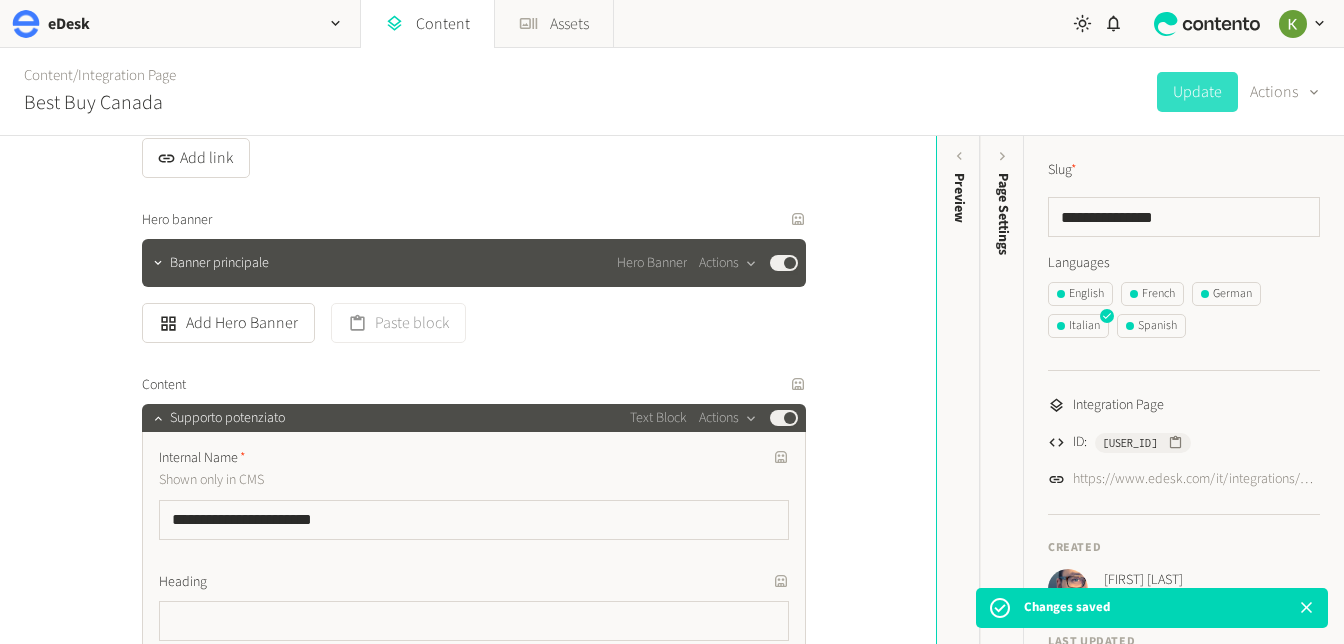 scroll, scrollTop: 457, scrollLeft: 0, axis: vertical 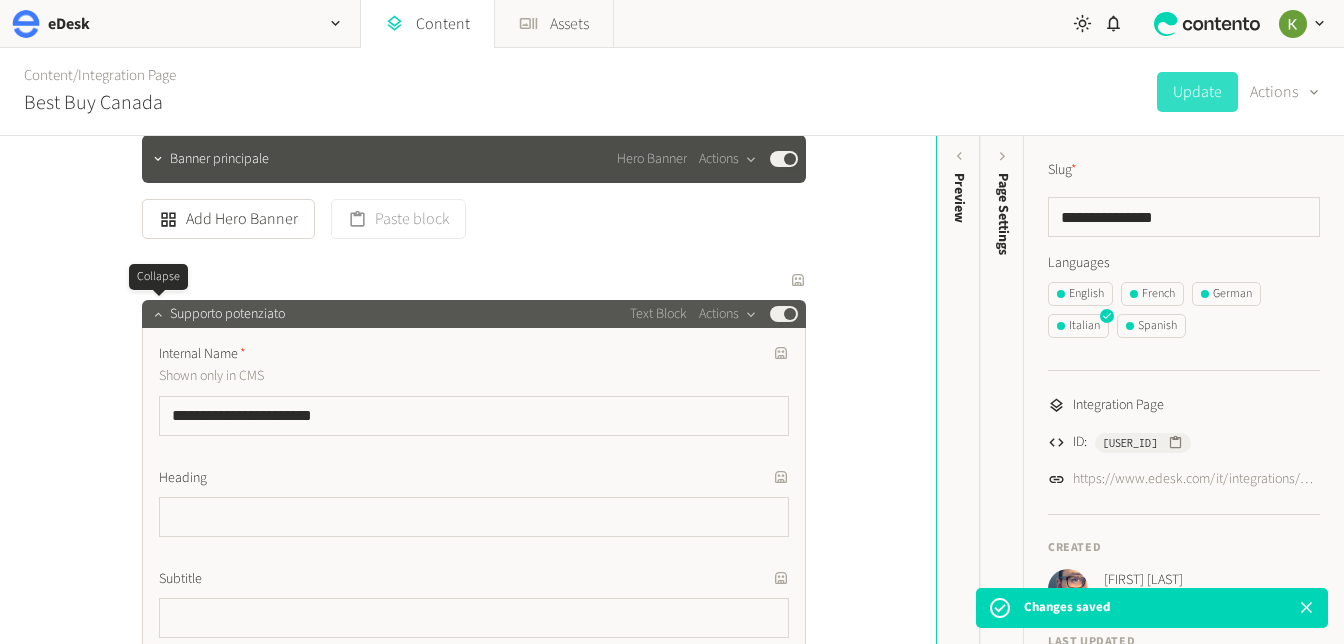 click 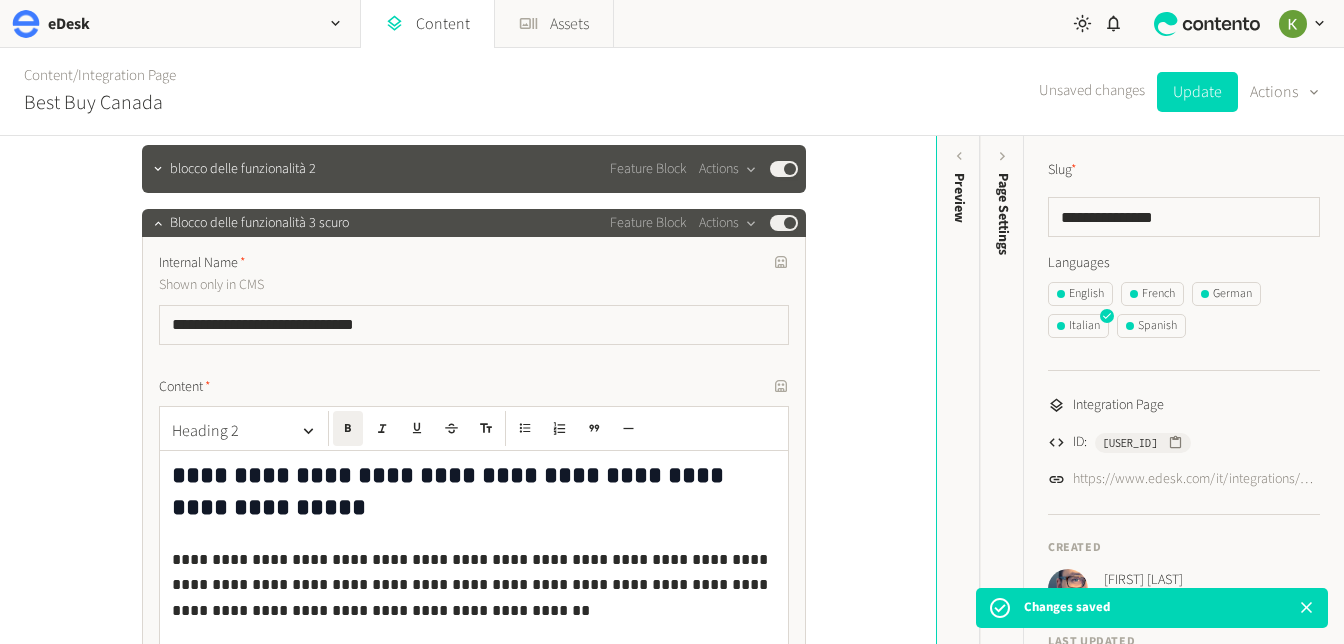 scroll, scrollTop: 968, scrollLeft: 0, axis: vertical 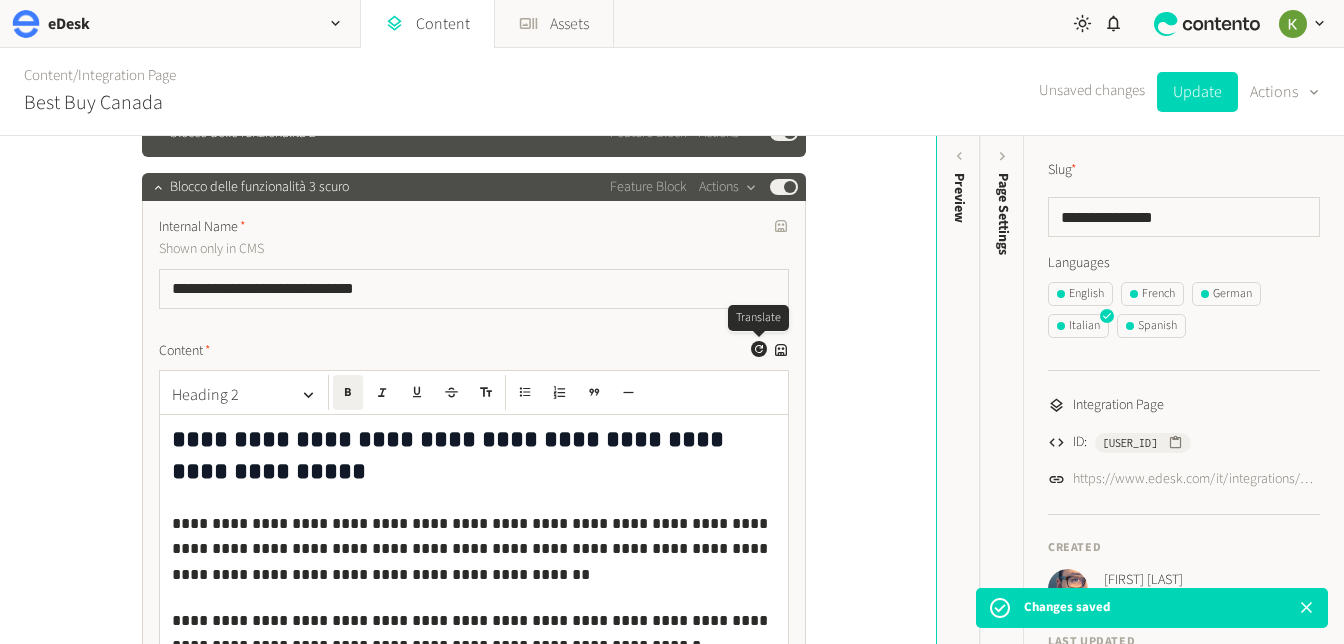 click 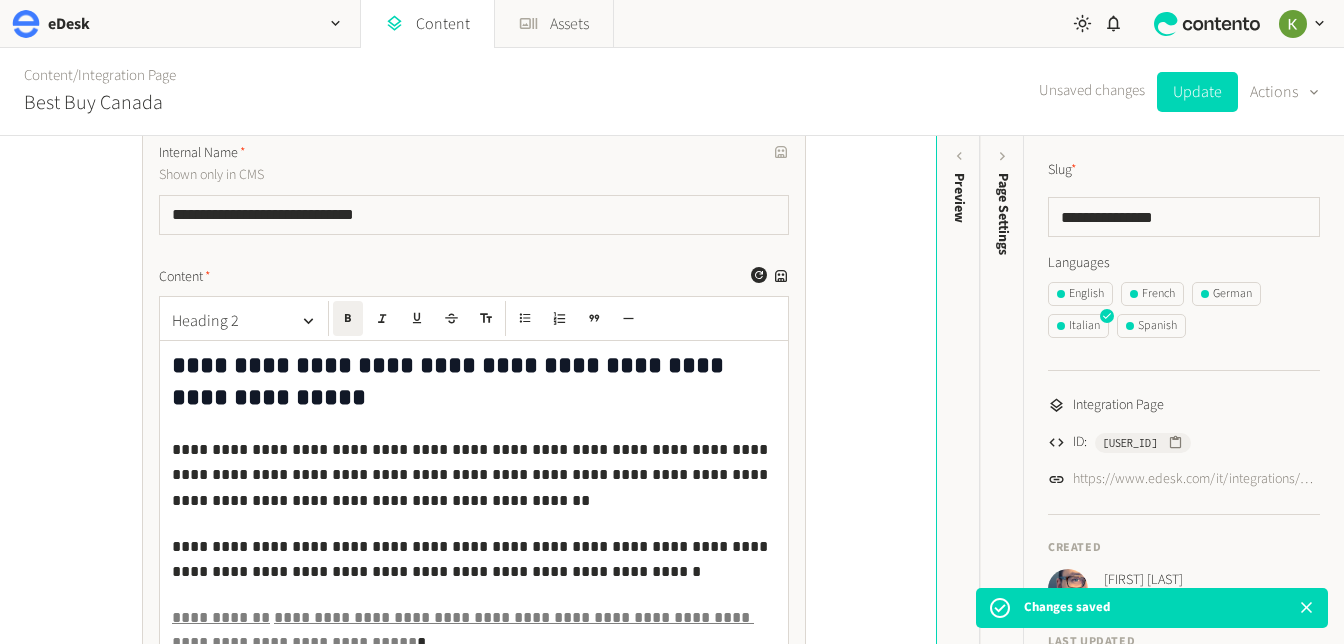 scroll, scrollTop: 1131, scrollLeft: 0, axis: vertical 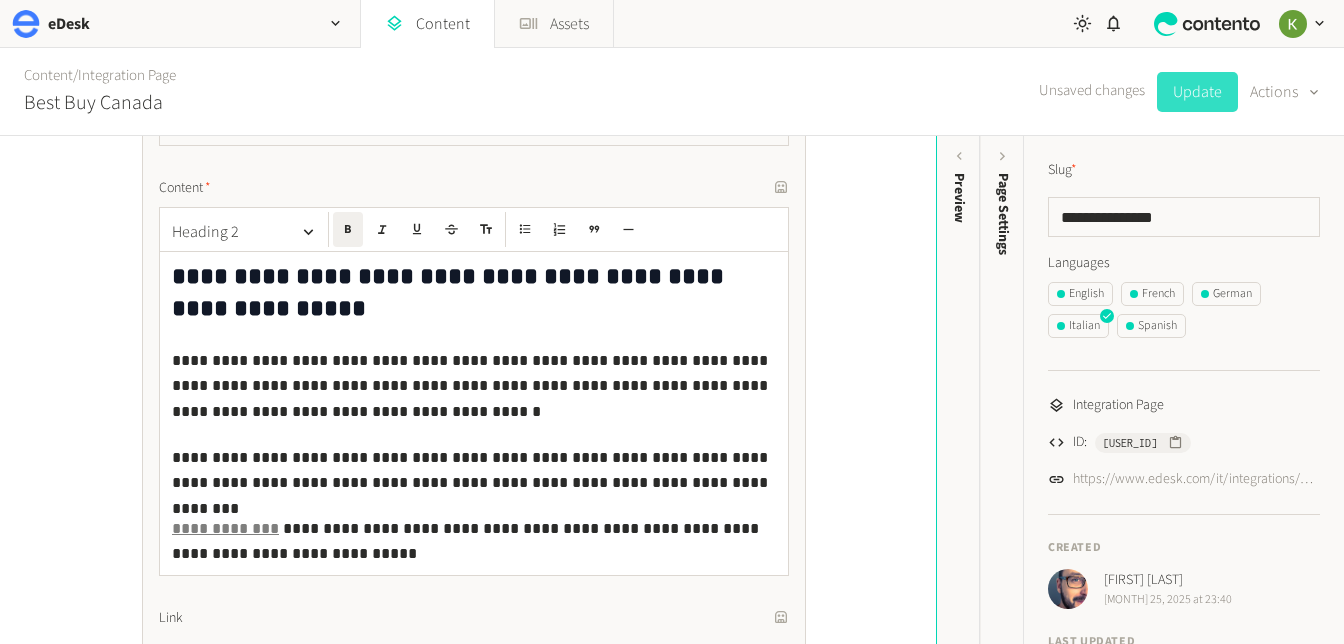 click on "Update" 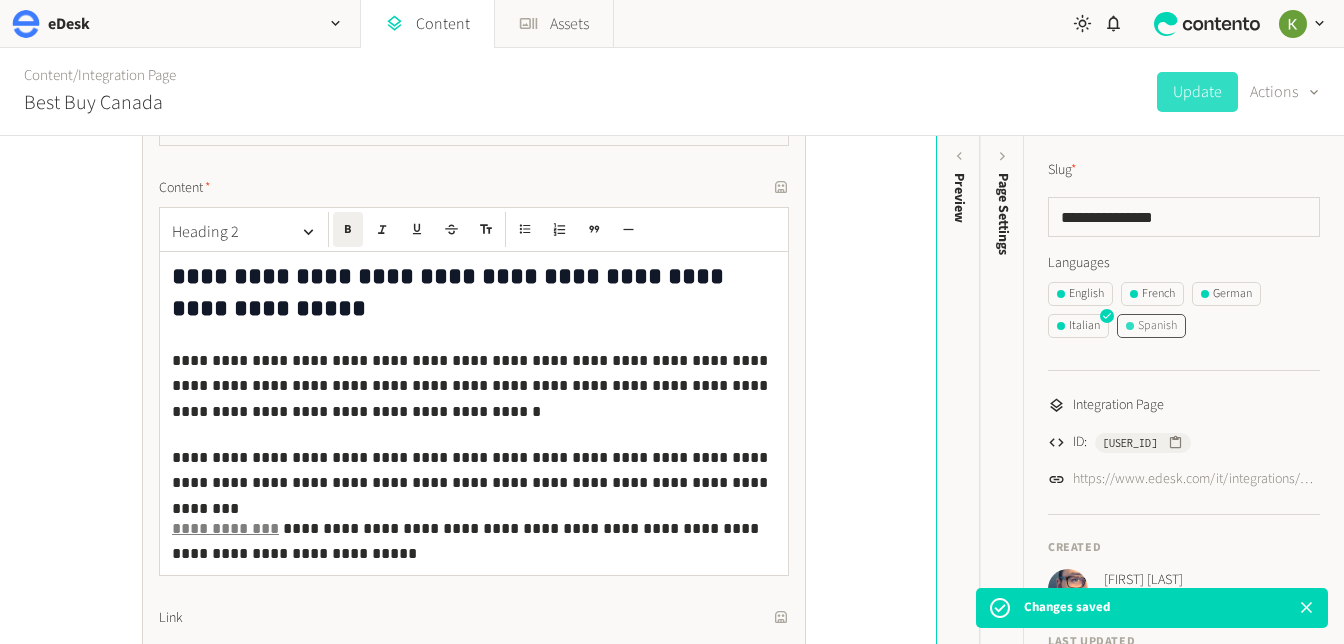 click on "Spanish" 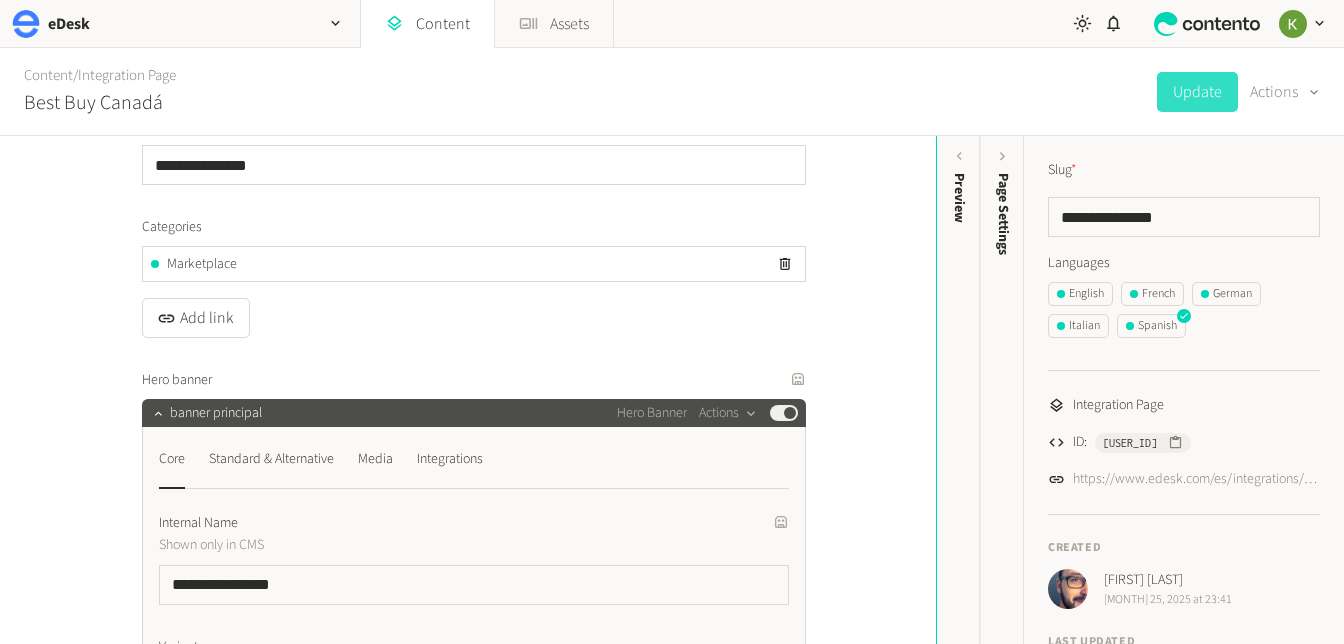 scroll, scrollTop: 199, scrollLeft: 0, axis: vertical 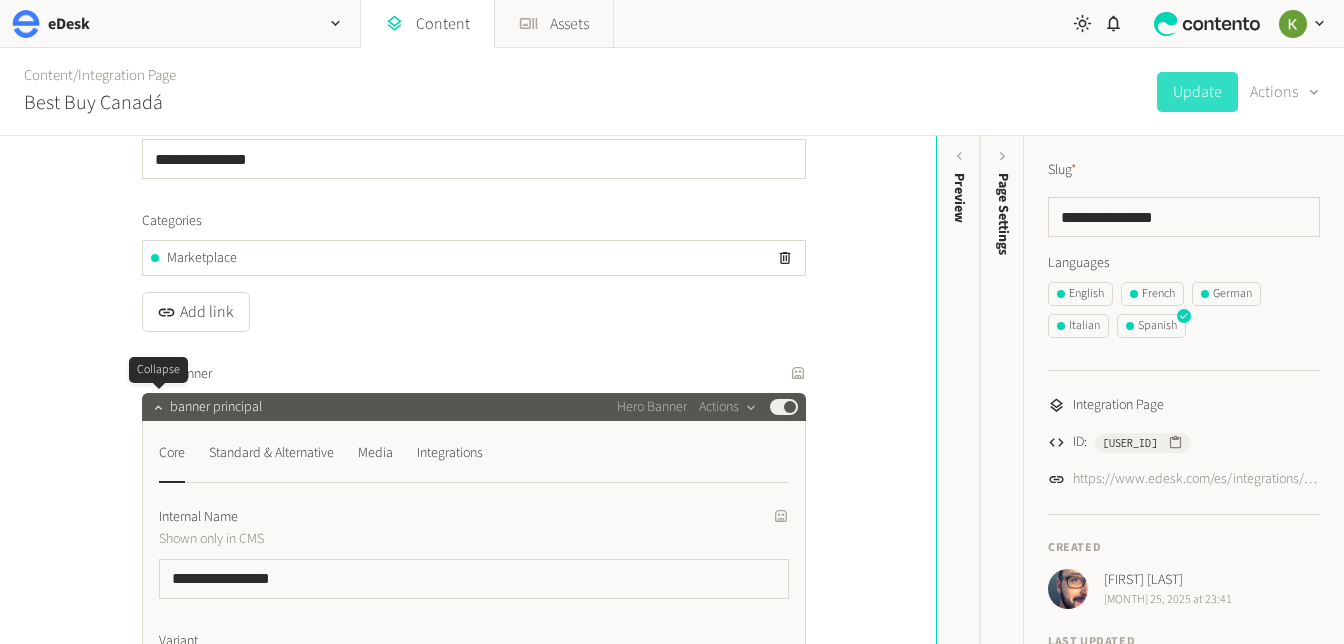 drag, startPoint x: 155, startPoint y: 400, endPoint x: 165, endPoint y: 397, distance: 10.440307 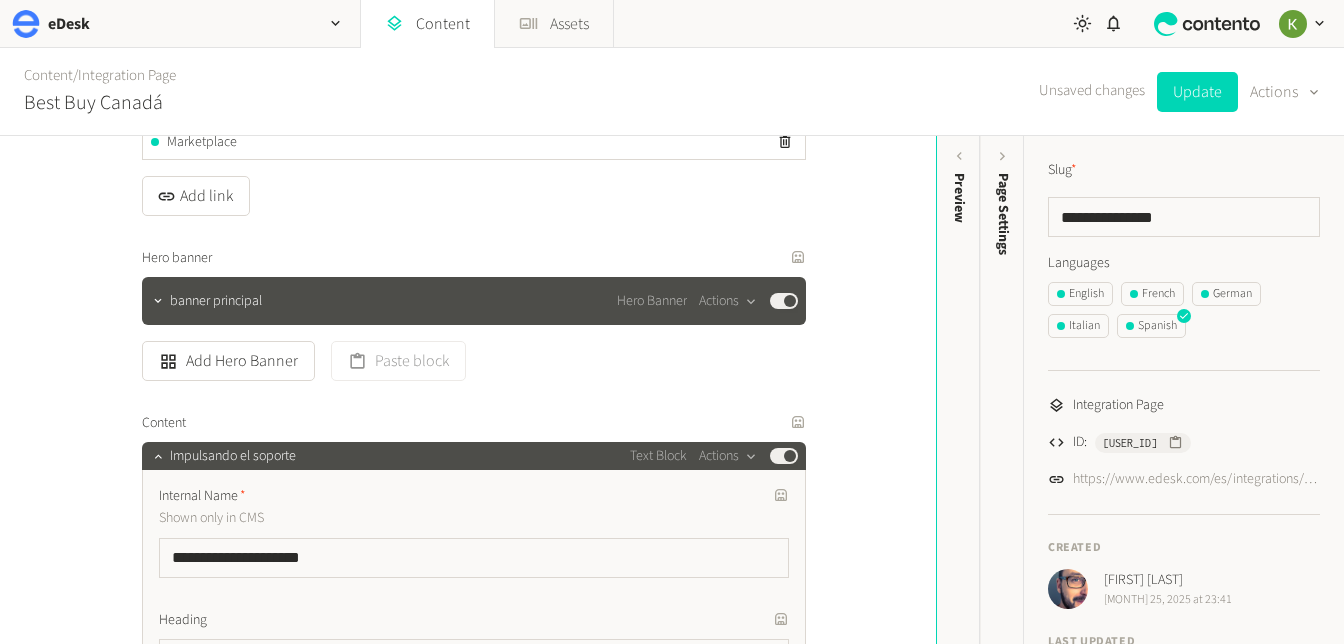 scroll, scrollTop: 329, scrollLeft: 0, axis: vertical 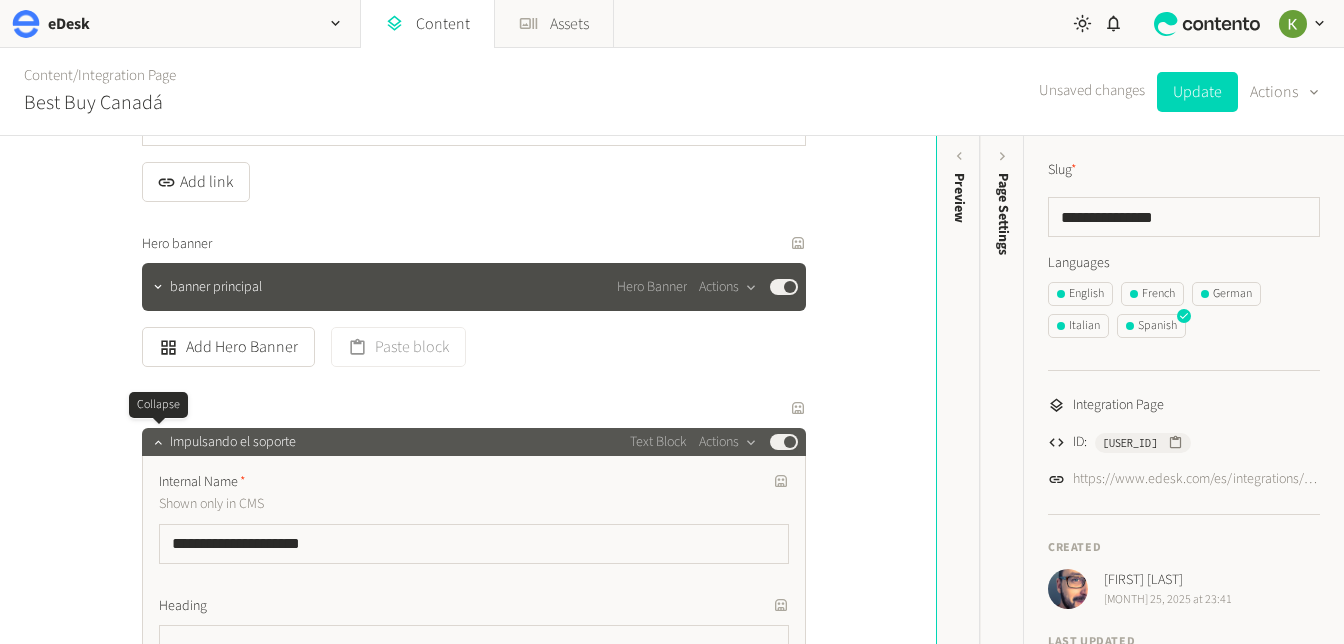 click 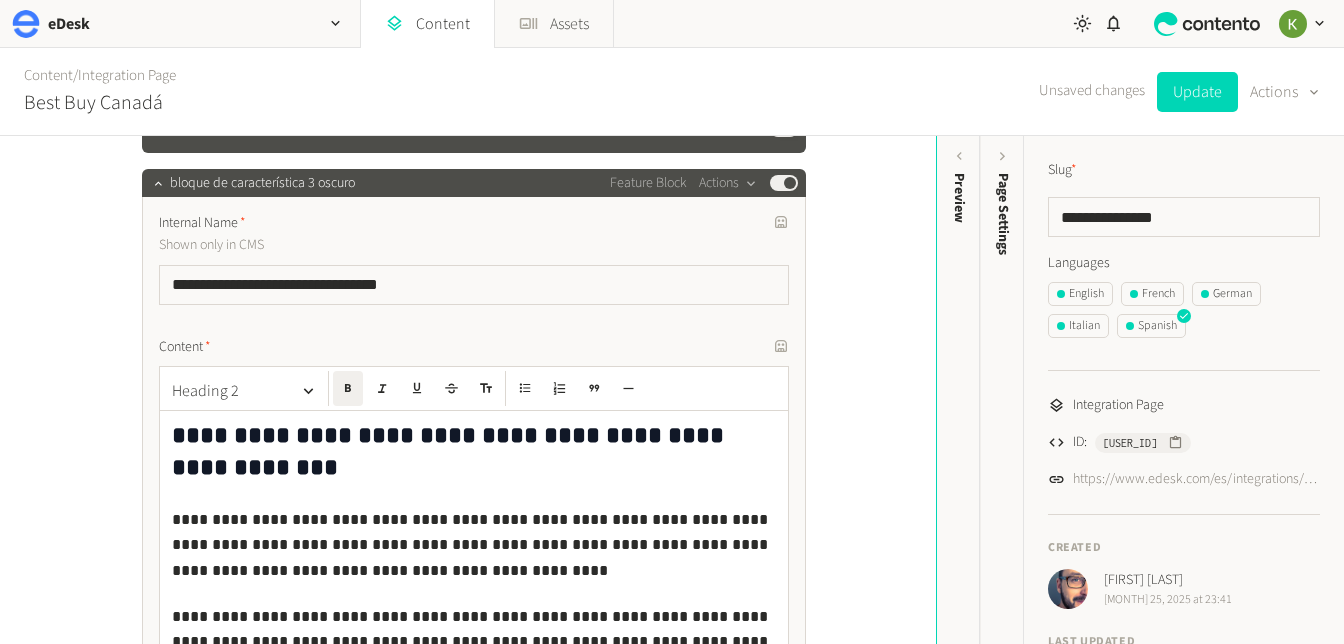 scroll, scrollTop: 1003, scrollLeft: 0, axis: vertical 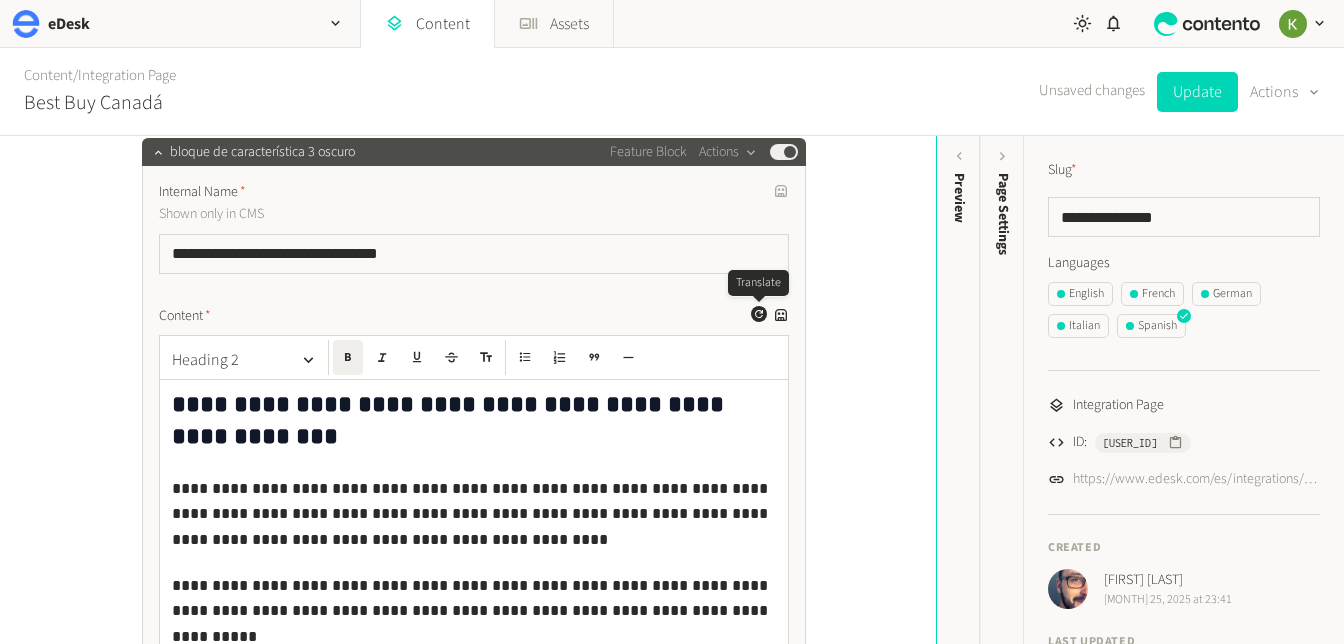 click 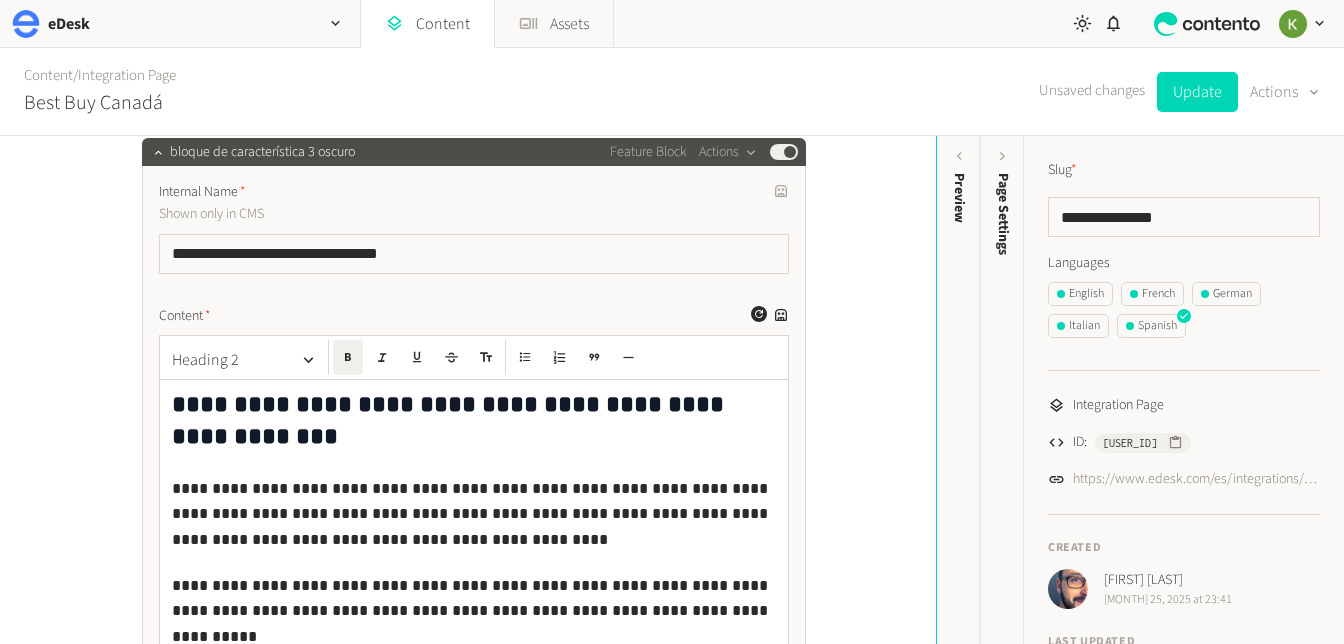 scroll, scrollTop: 1145, scrollLeft: 0, axis: vertical 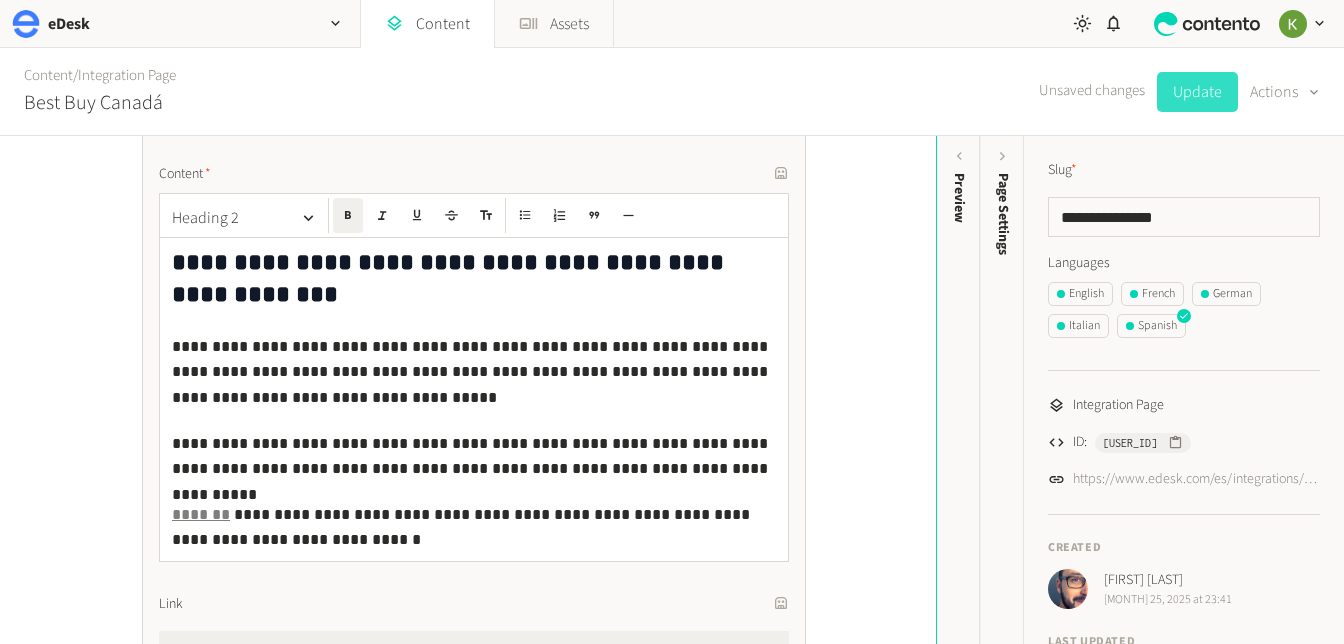 click on "Update" 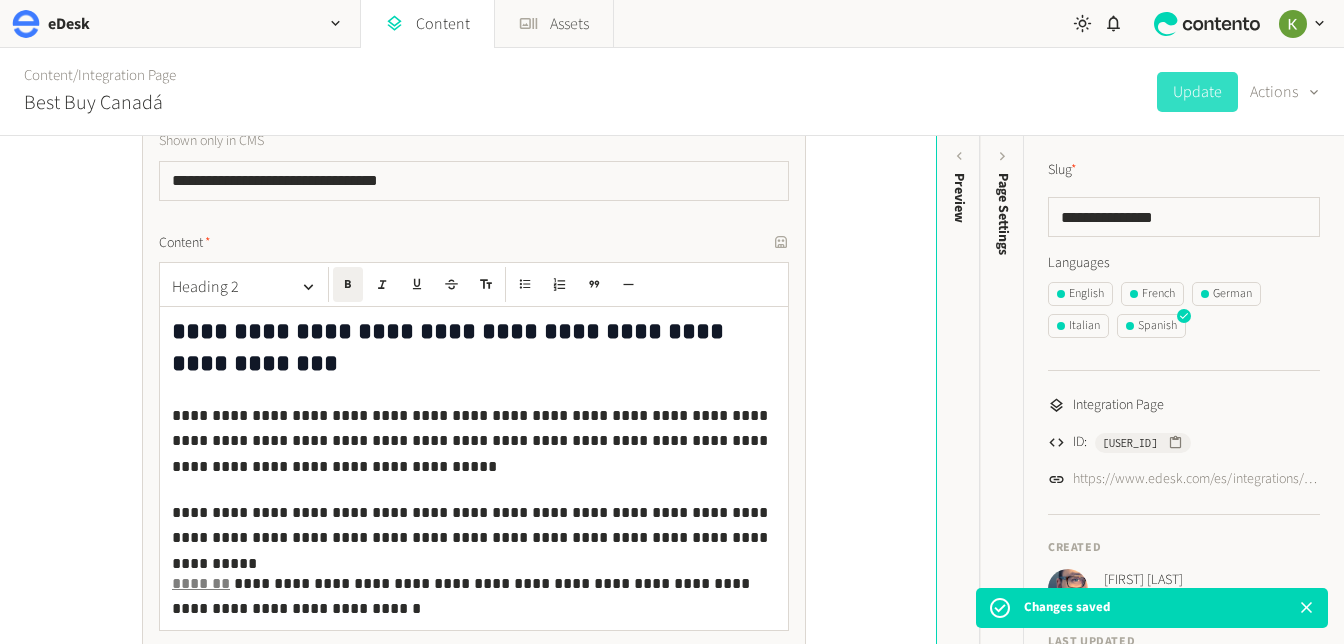 scroll, scrollTop: 790, scrollLeft: 0, axis: vertical 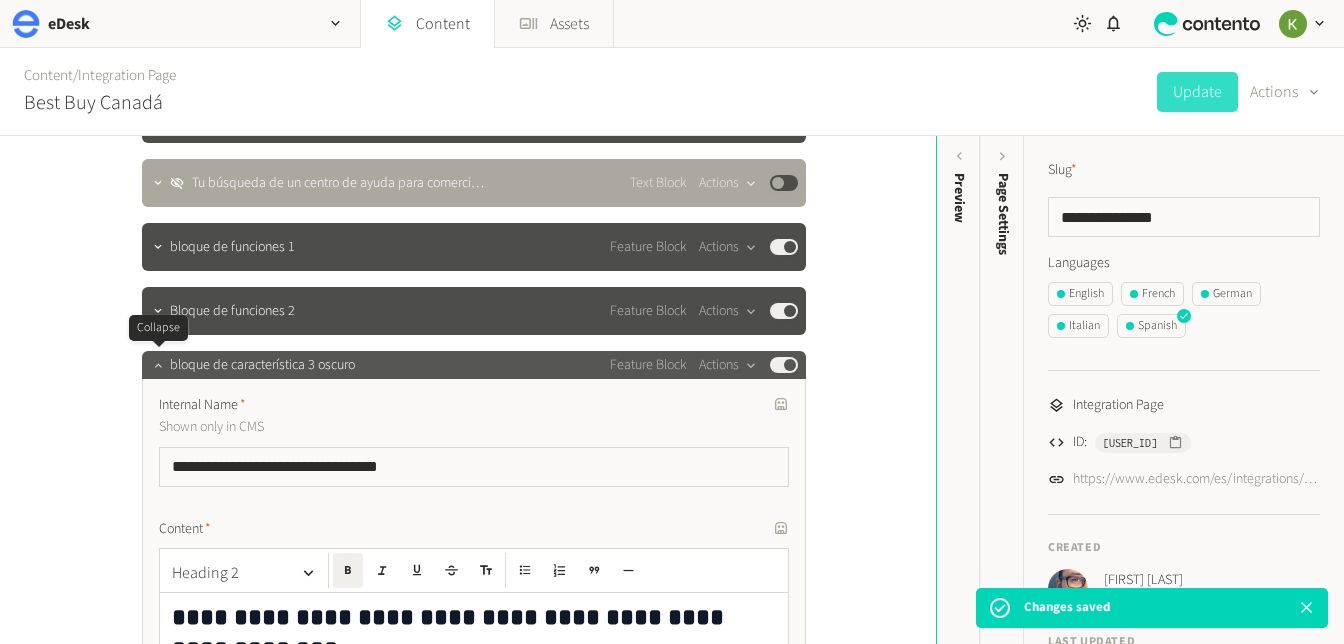 click 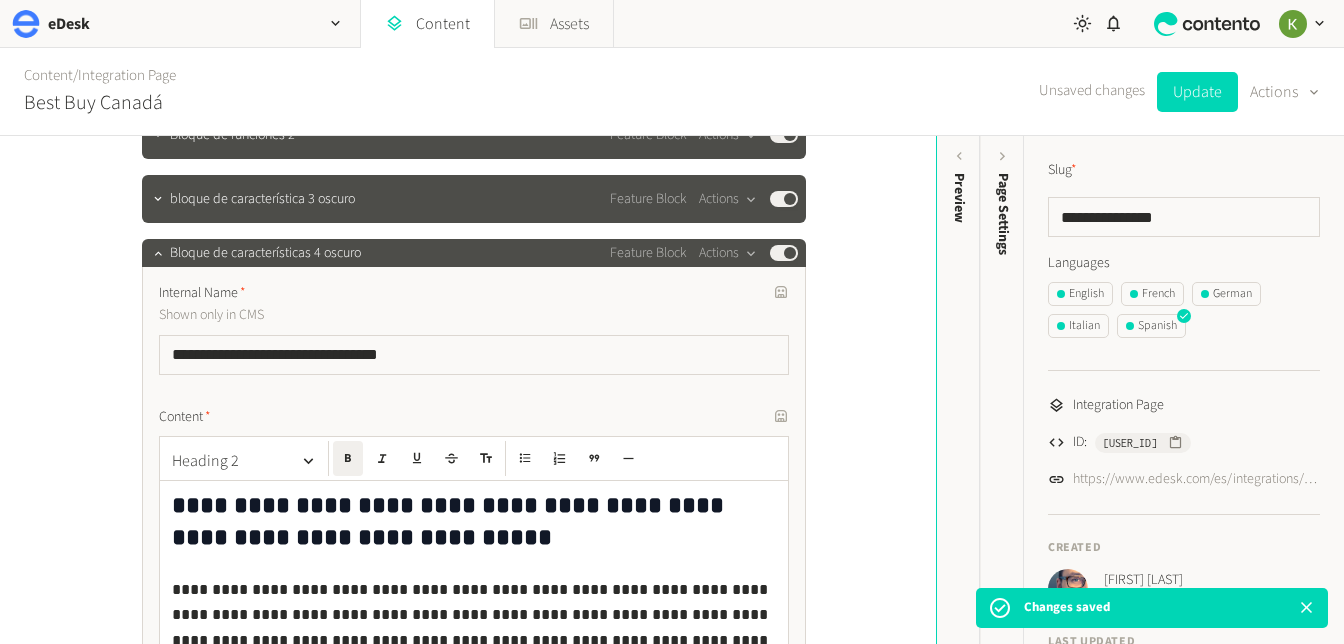 scroll, scrollTop: 994, scrollLeft: 0, axis: vertical 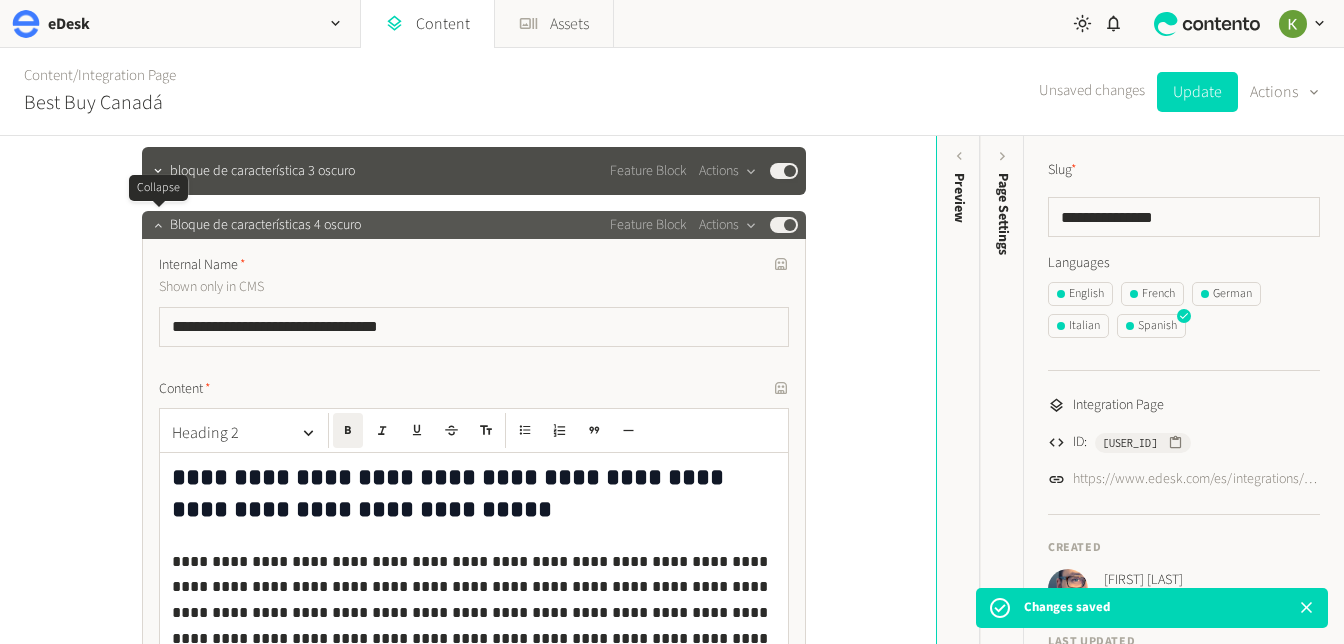 click 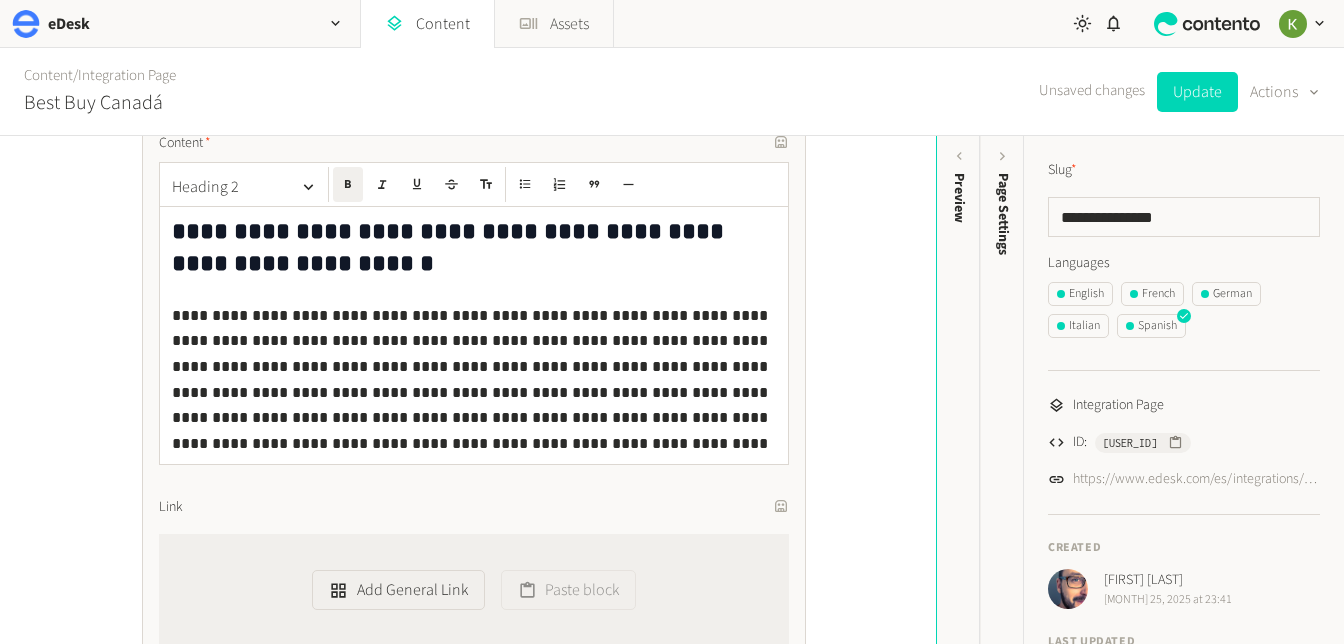 scroll, scrollTop: 1051, scrollLeft: 0, axis: vertical 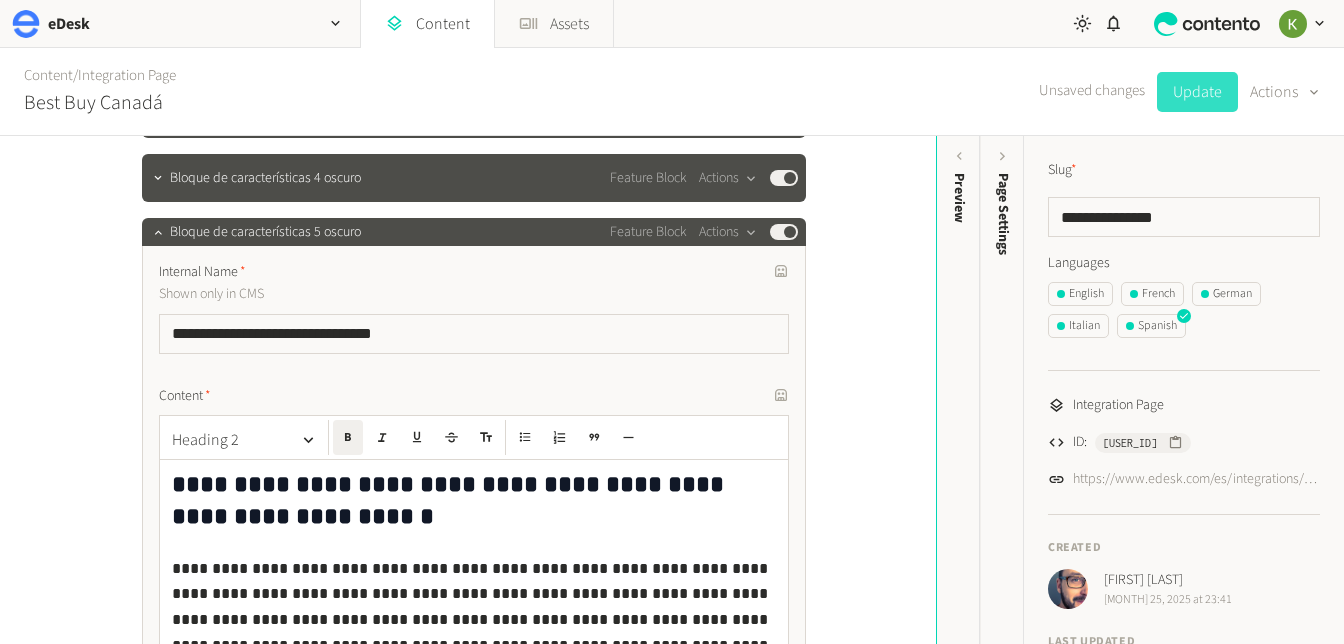 click on "Update" 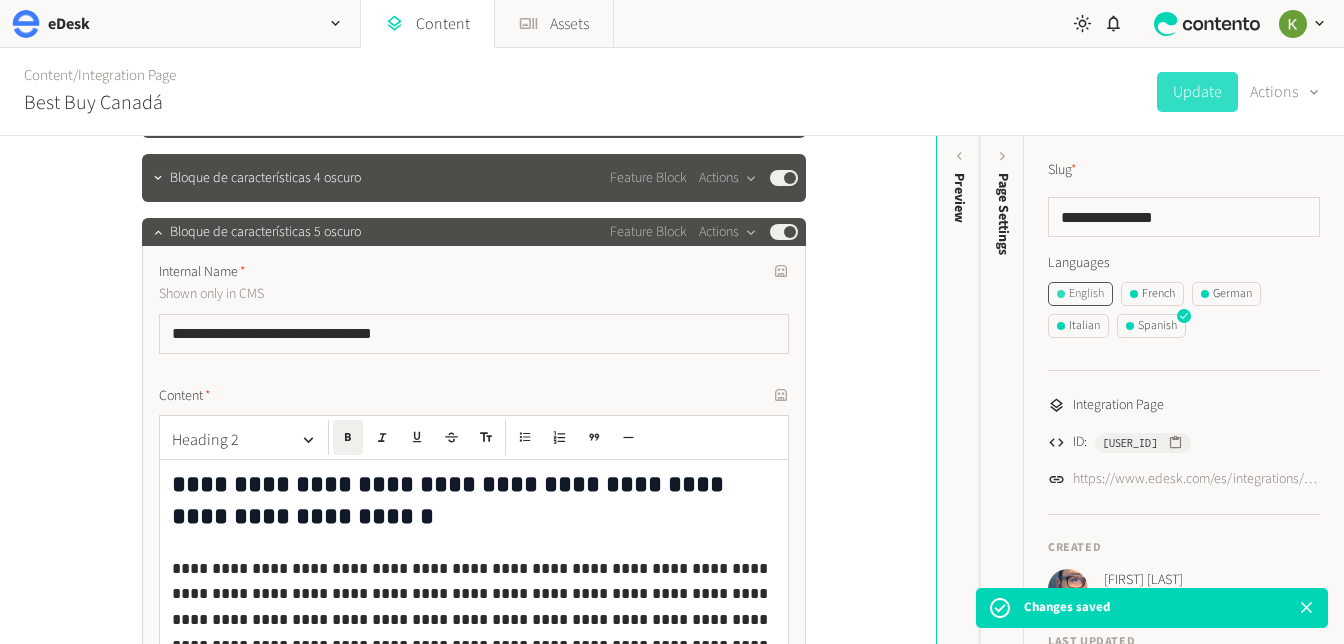 click on "English" 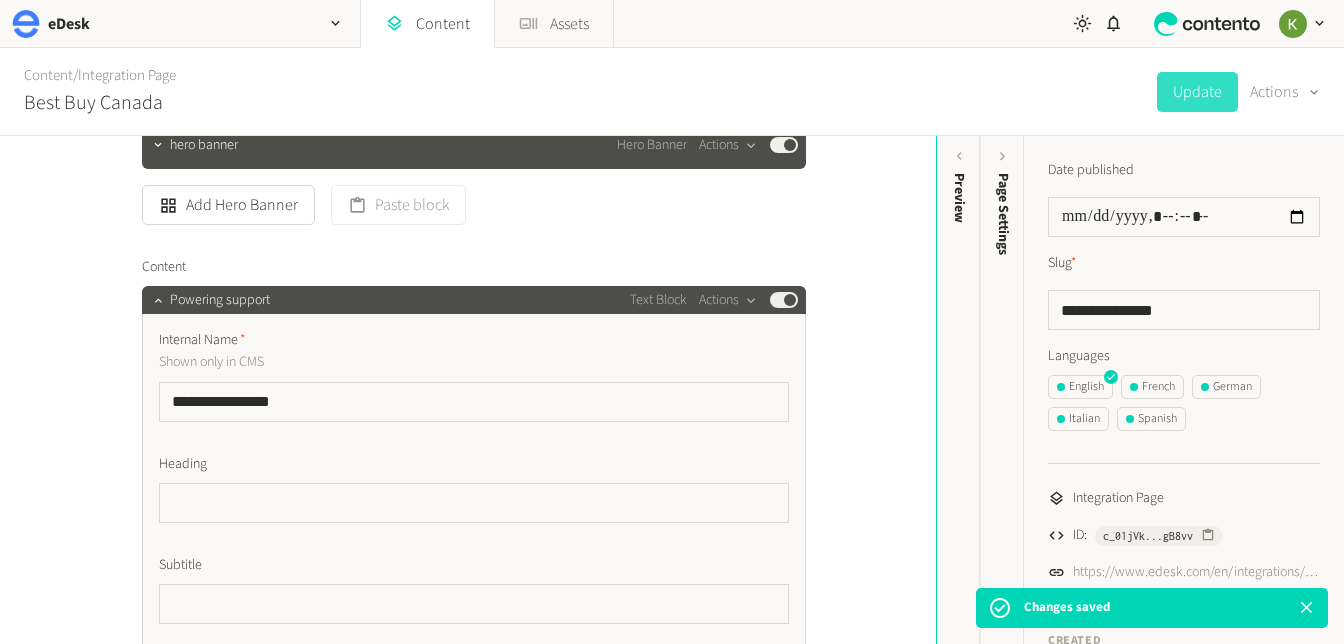 scroll, scrollTop: 448, scrollLeft: 0, axis: vertical 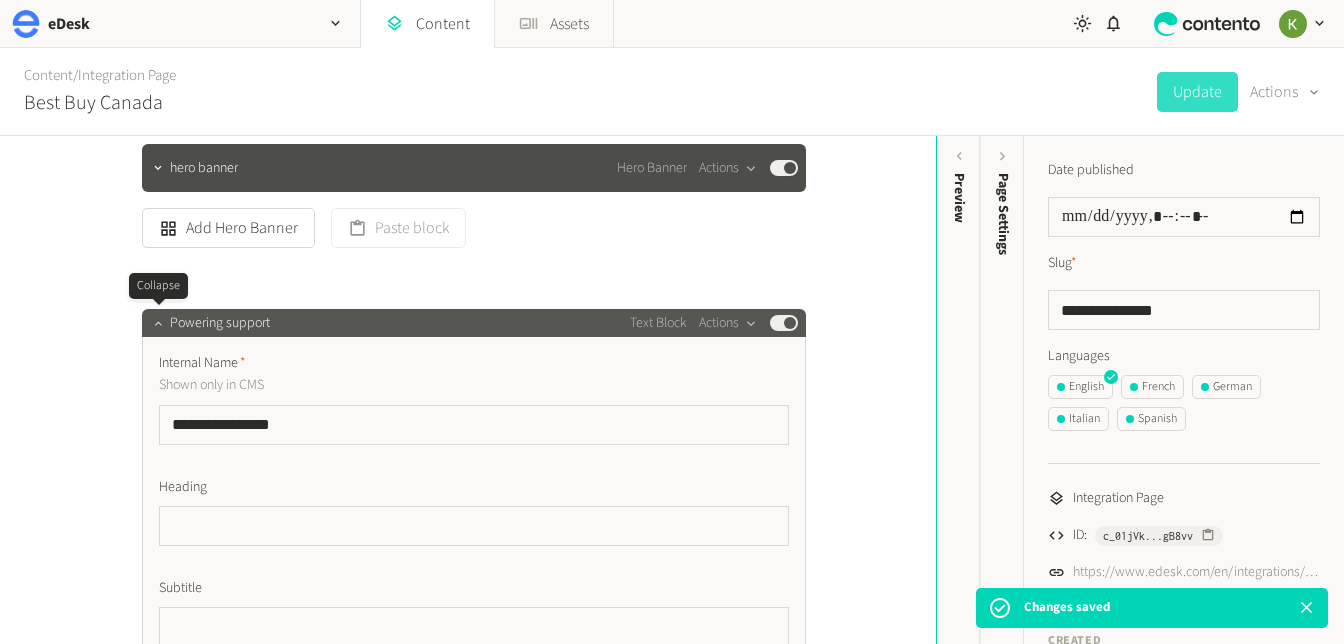 click 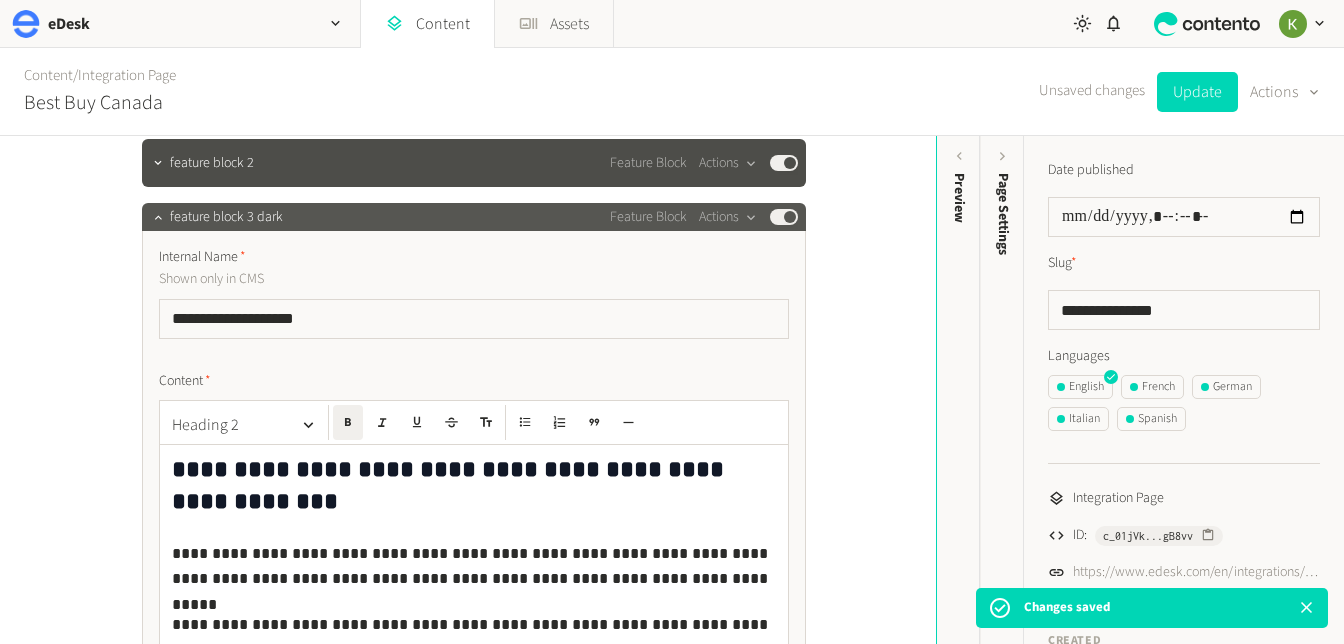 scroll, scrollTop: 1058, scrollLeft: 0, axis: vertical 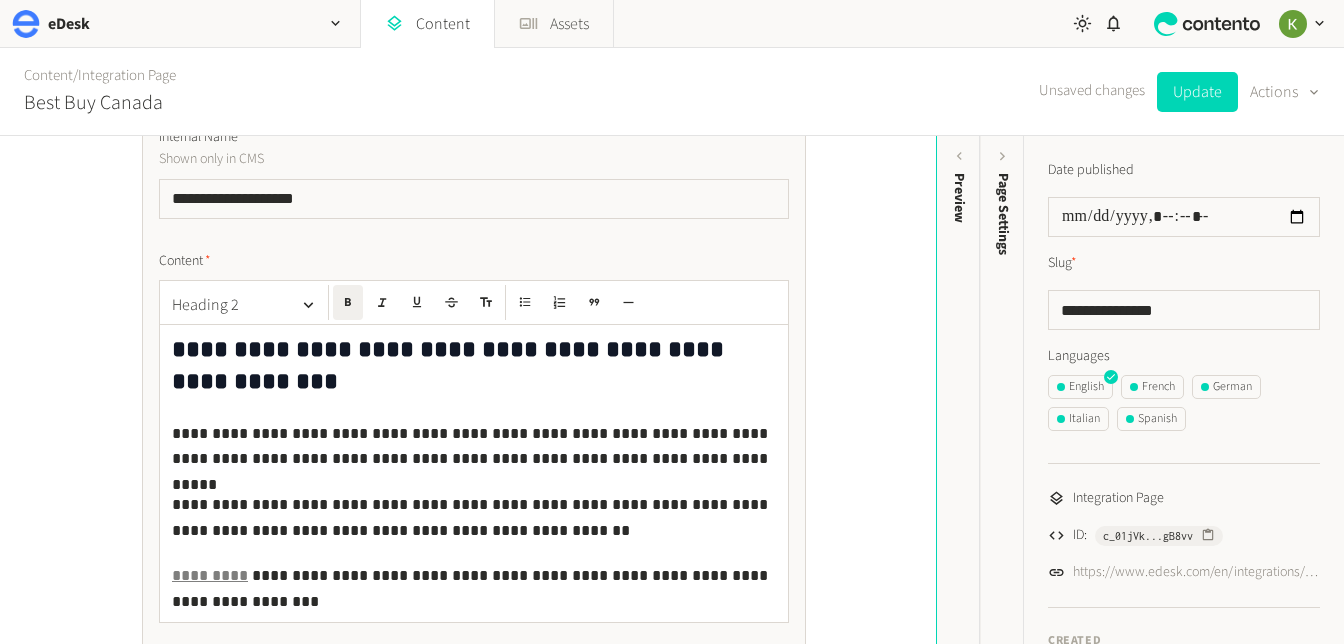 click on "*********" 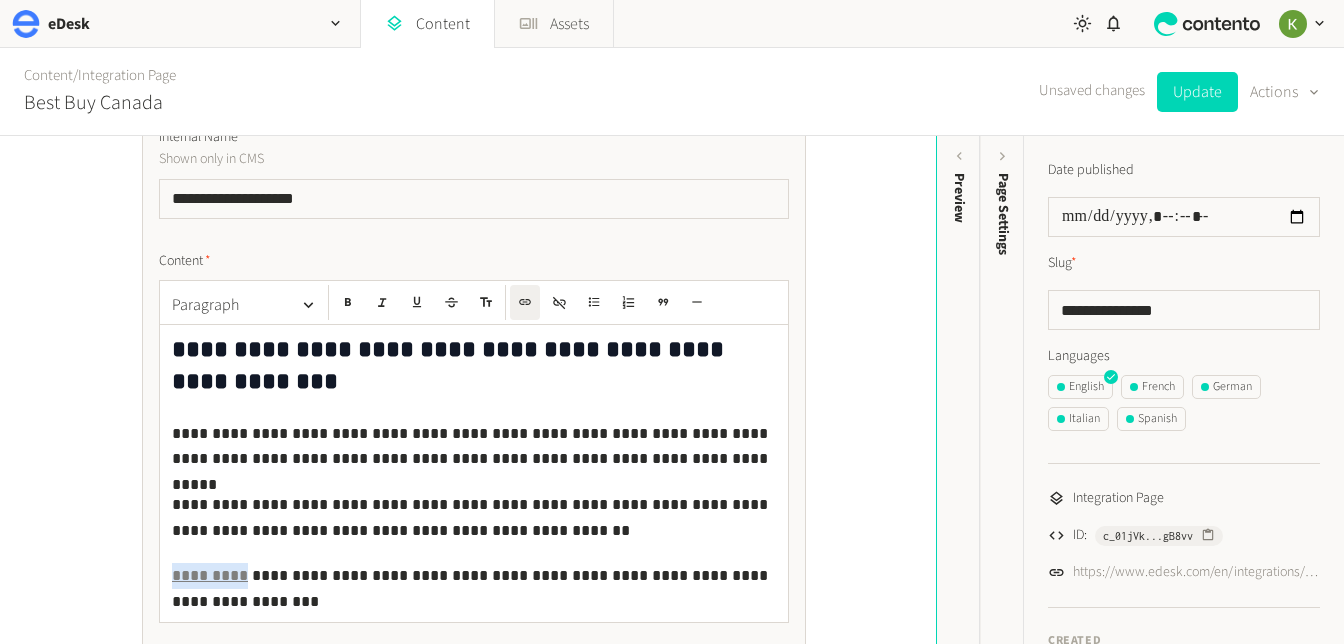 drag, startPoint x: 241, startPoint y: 573, endPoint x: 331, endPoint y: 434, distance: 165.59288 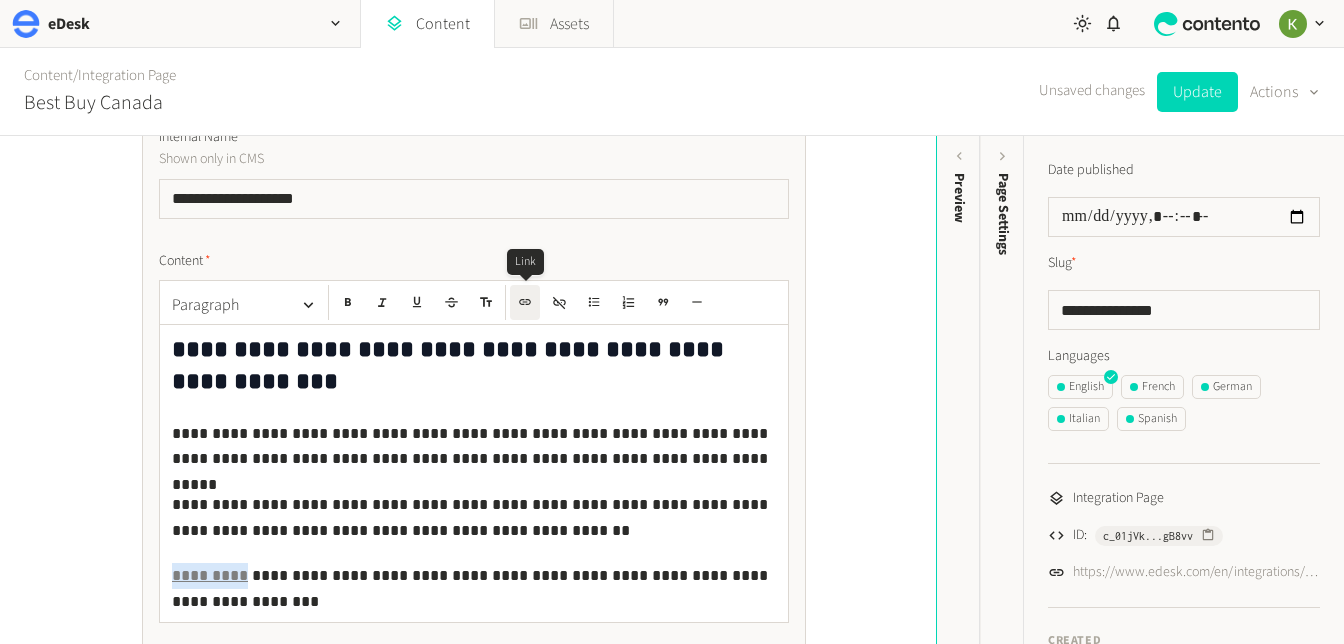 click 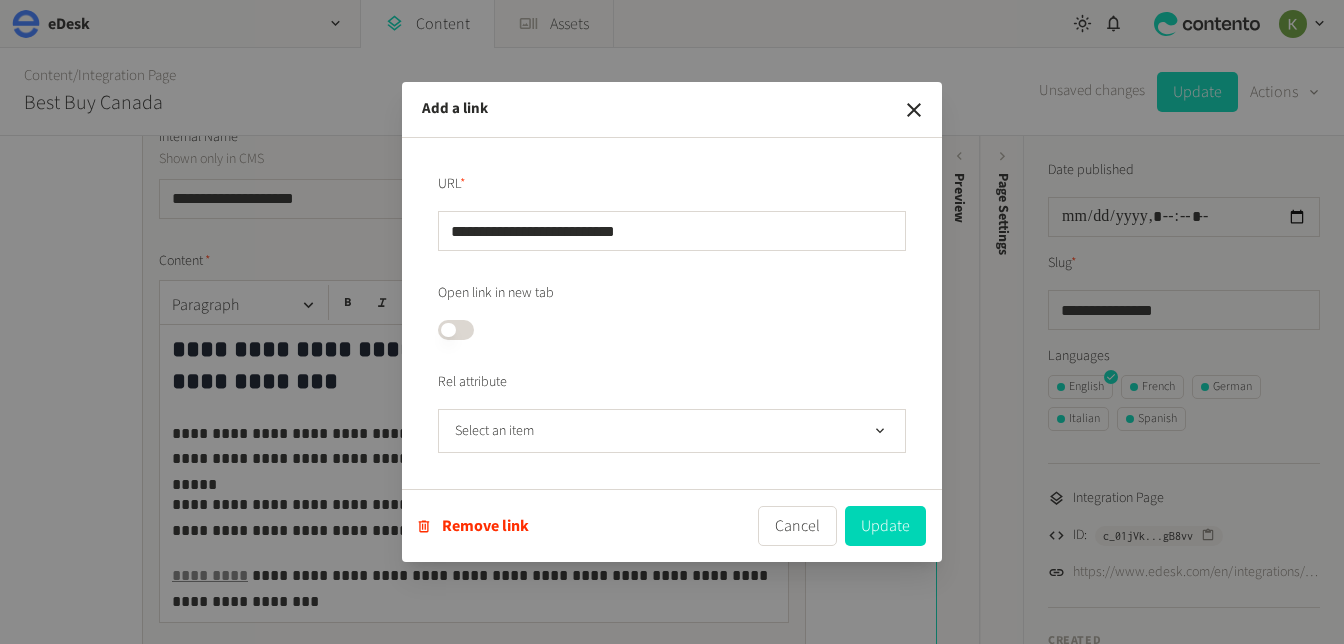 click 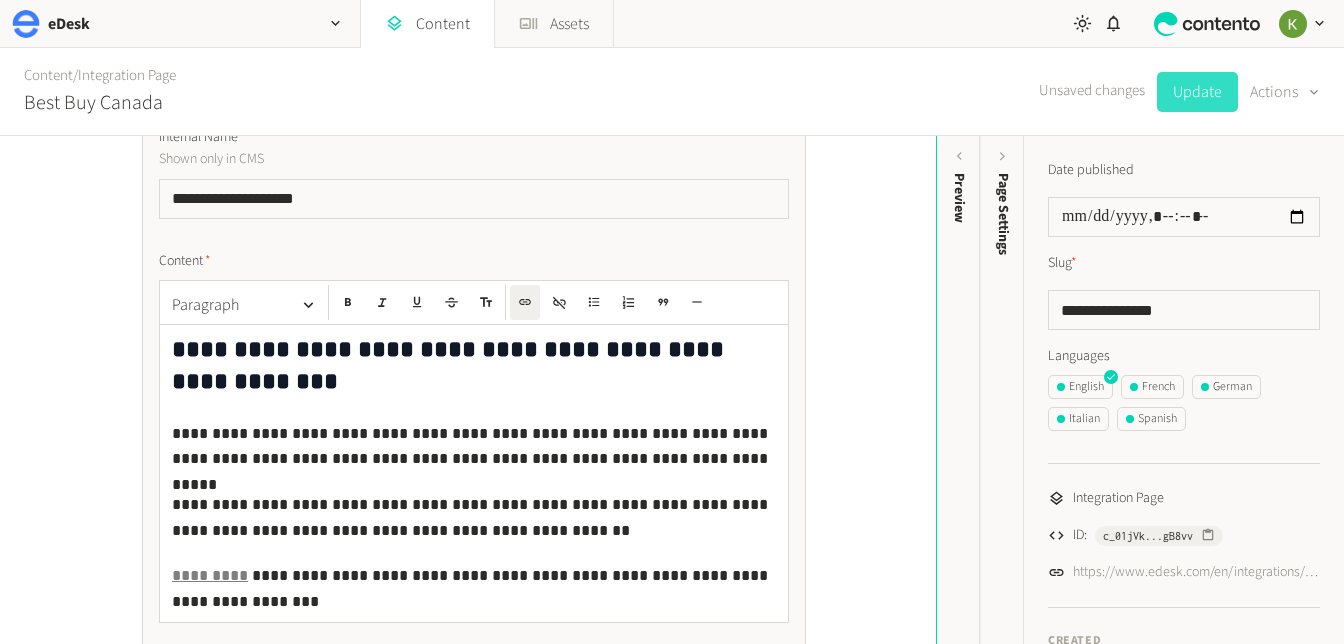 click on "Update" 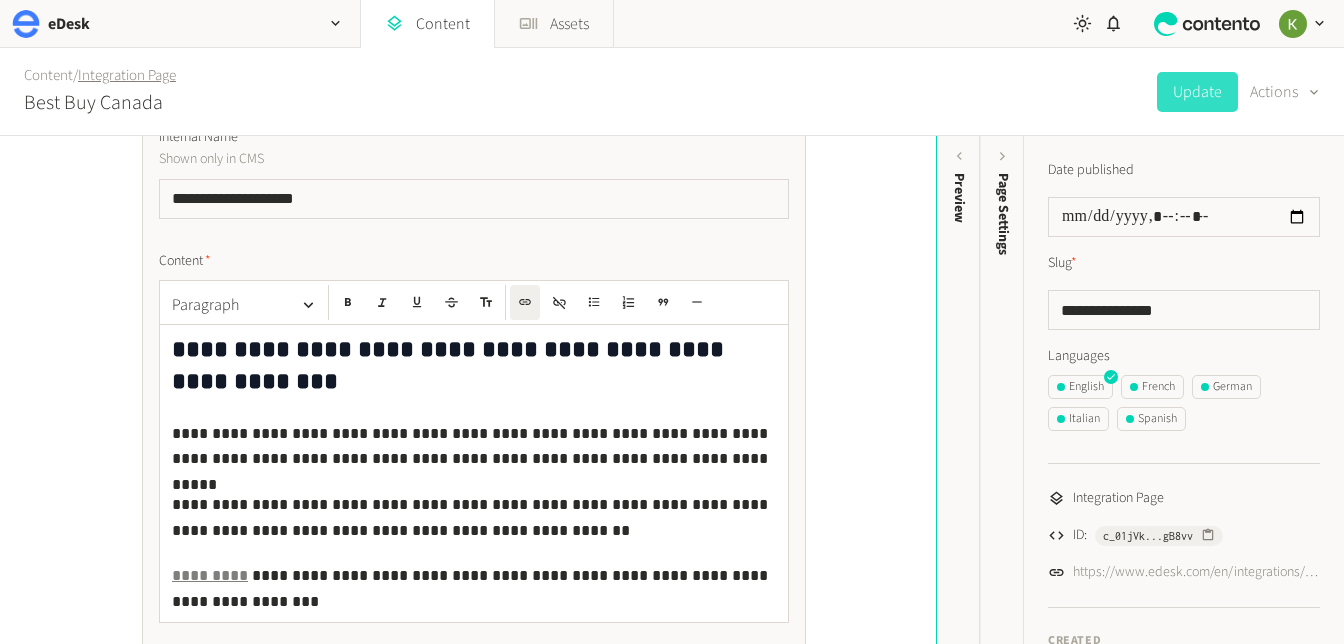 click on "Integration Page" 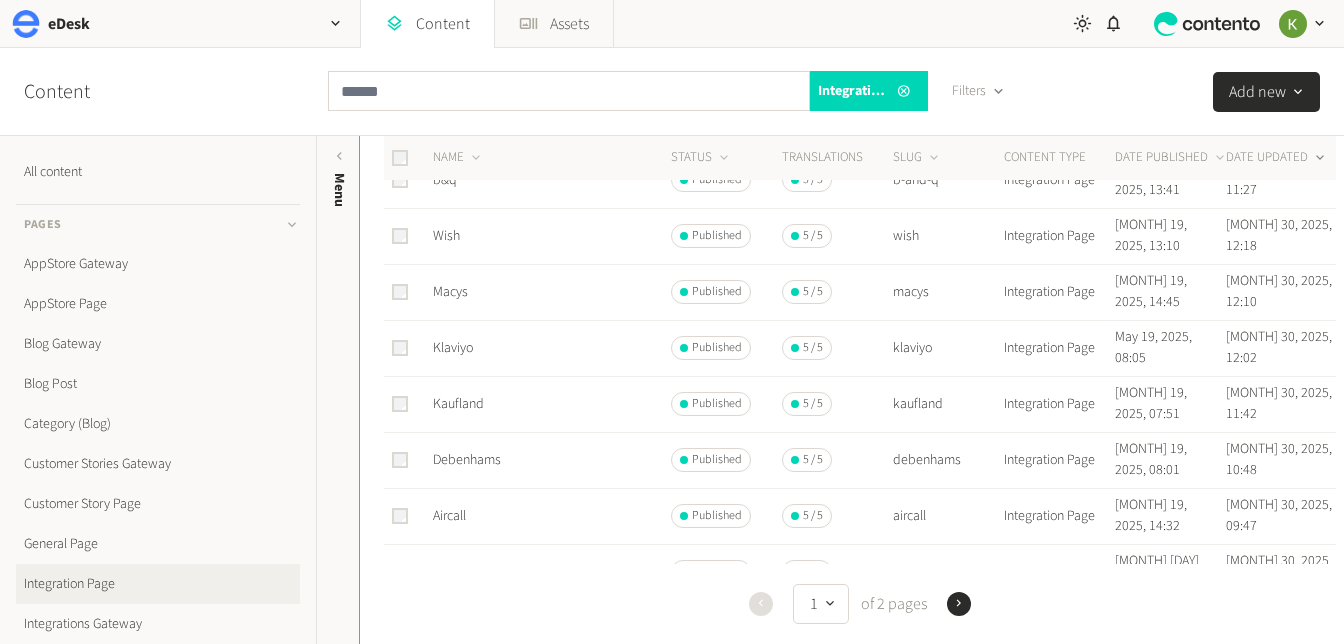 scroll, scrollTop: 378, scrollLeft: 0, axis: vertical 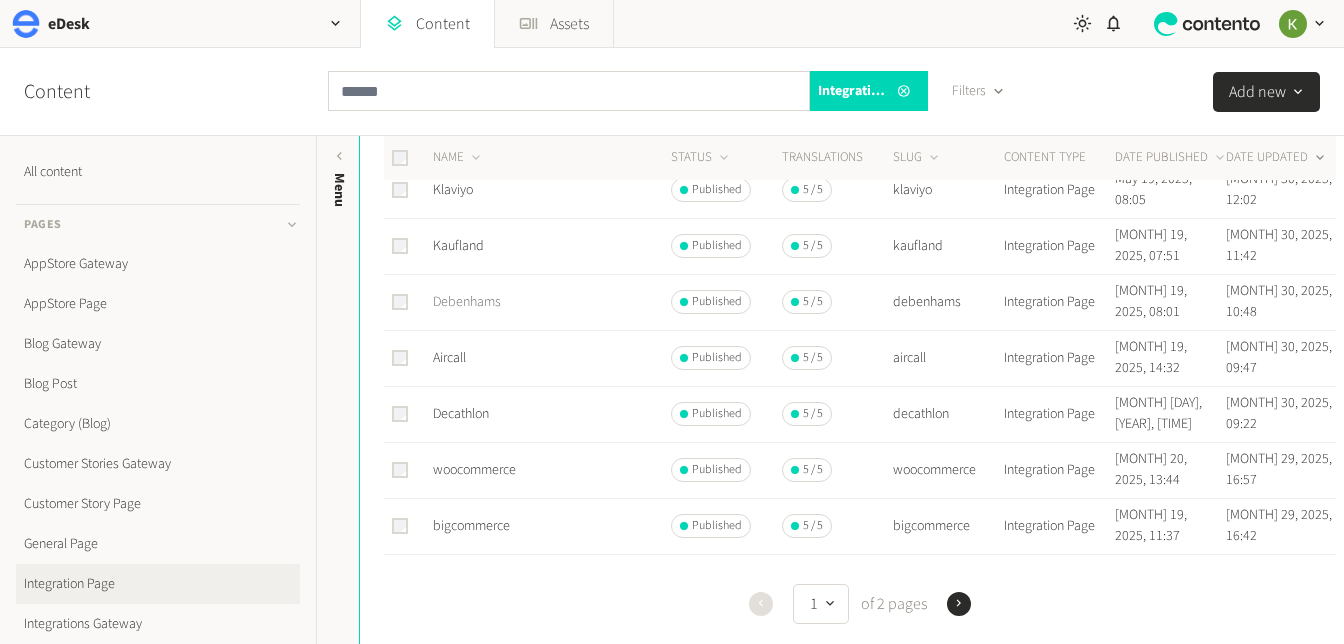 click on "Debenhams" 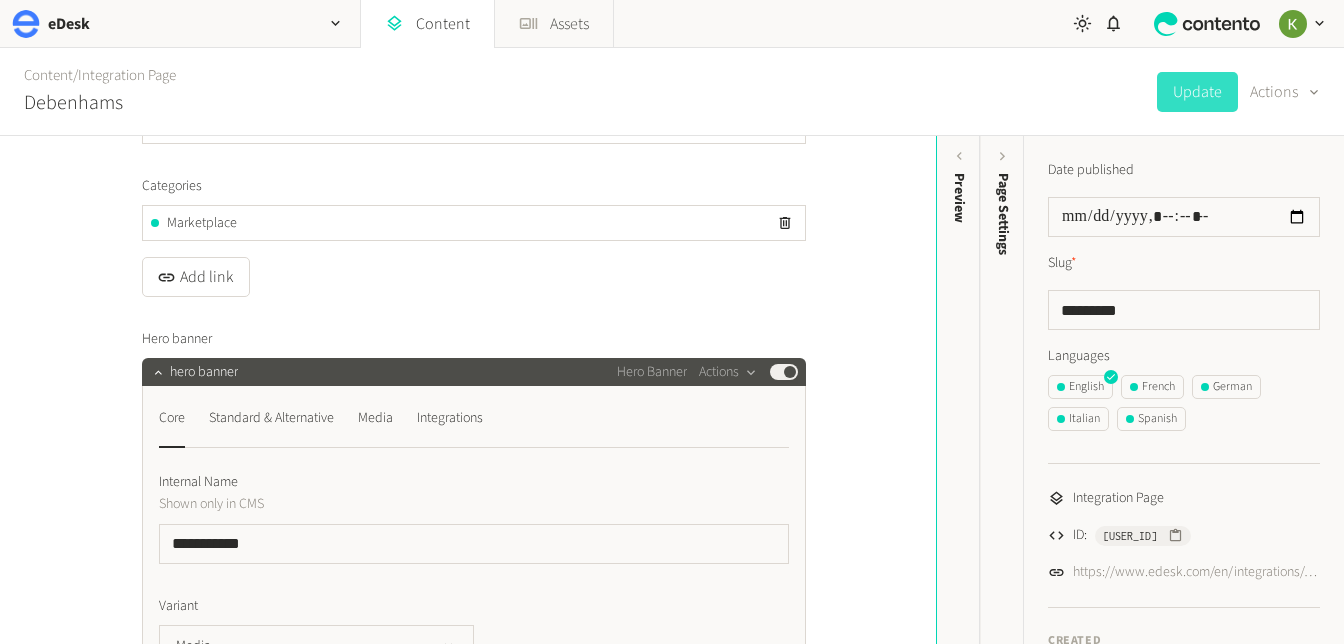 scroll, scrollTop: 268, scrollLeft: 0, axis: vertical 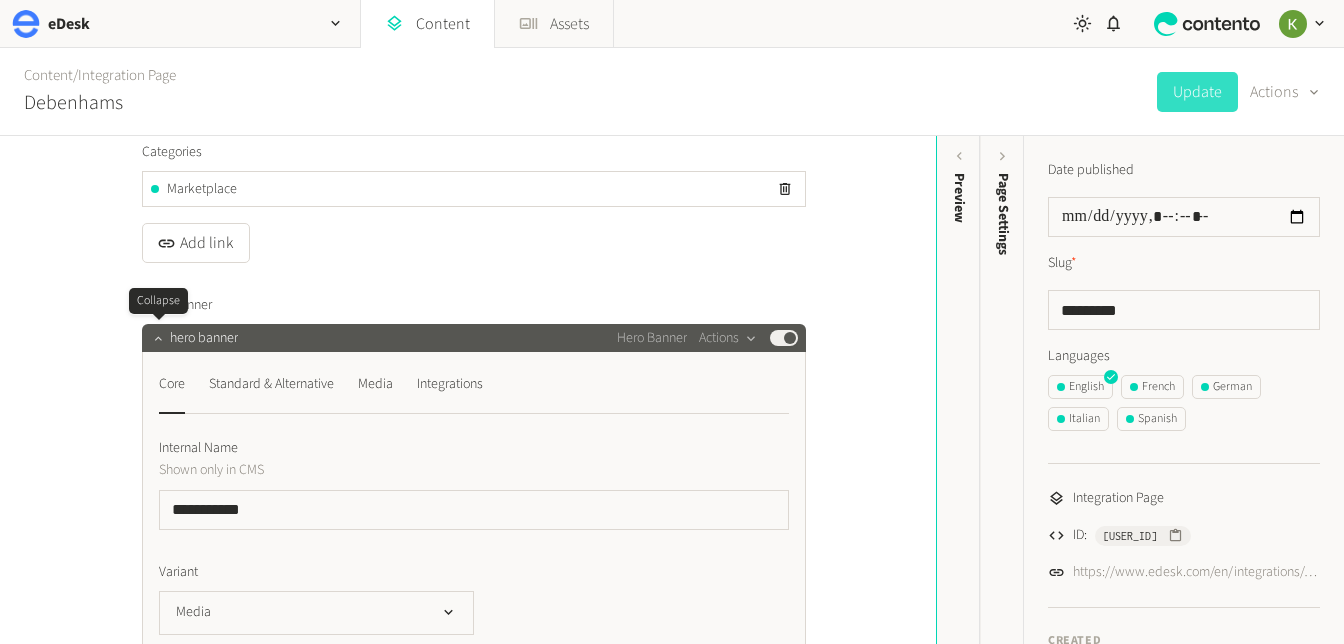 click 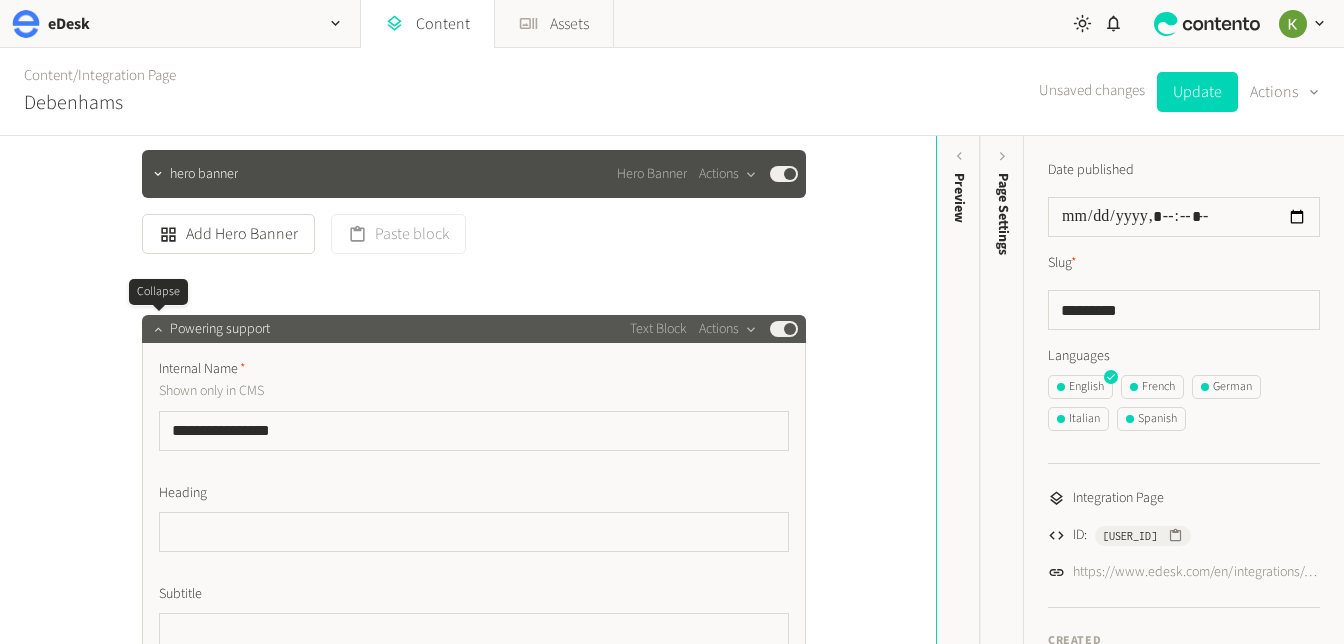 click 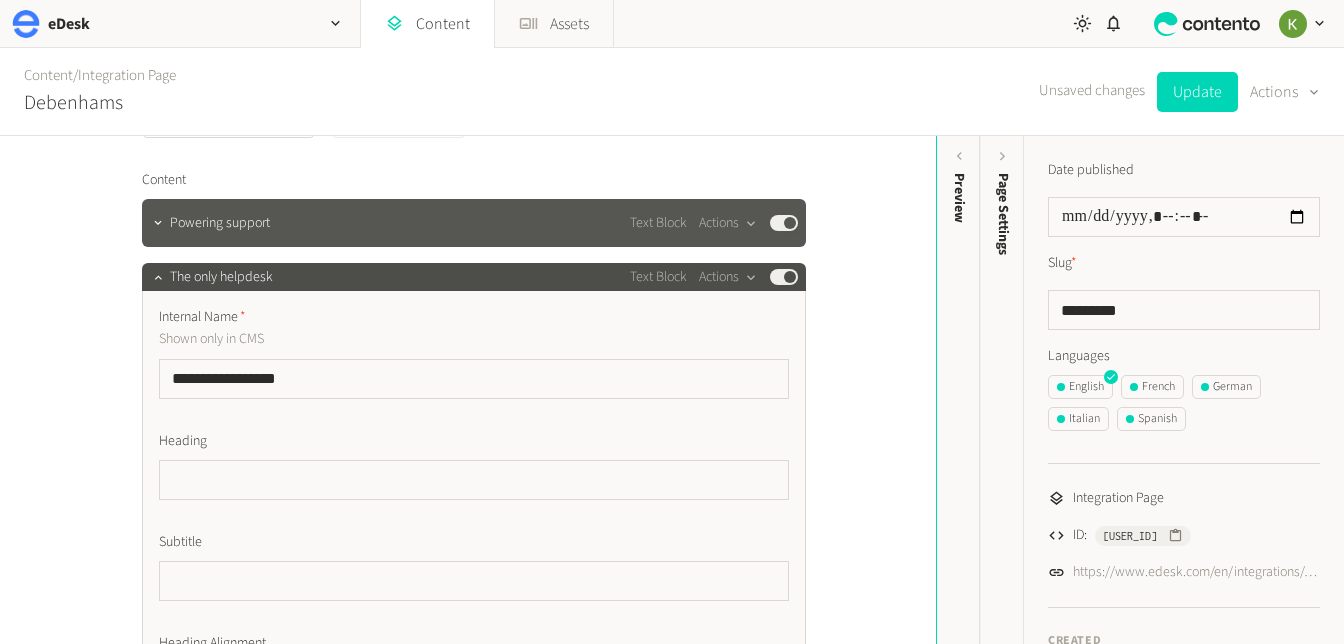 scroll, scrollTop: 689, scrollLeft: 0, axis: vertical 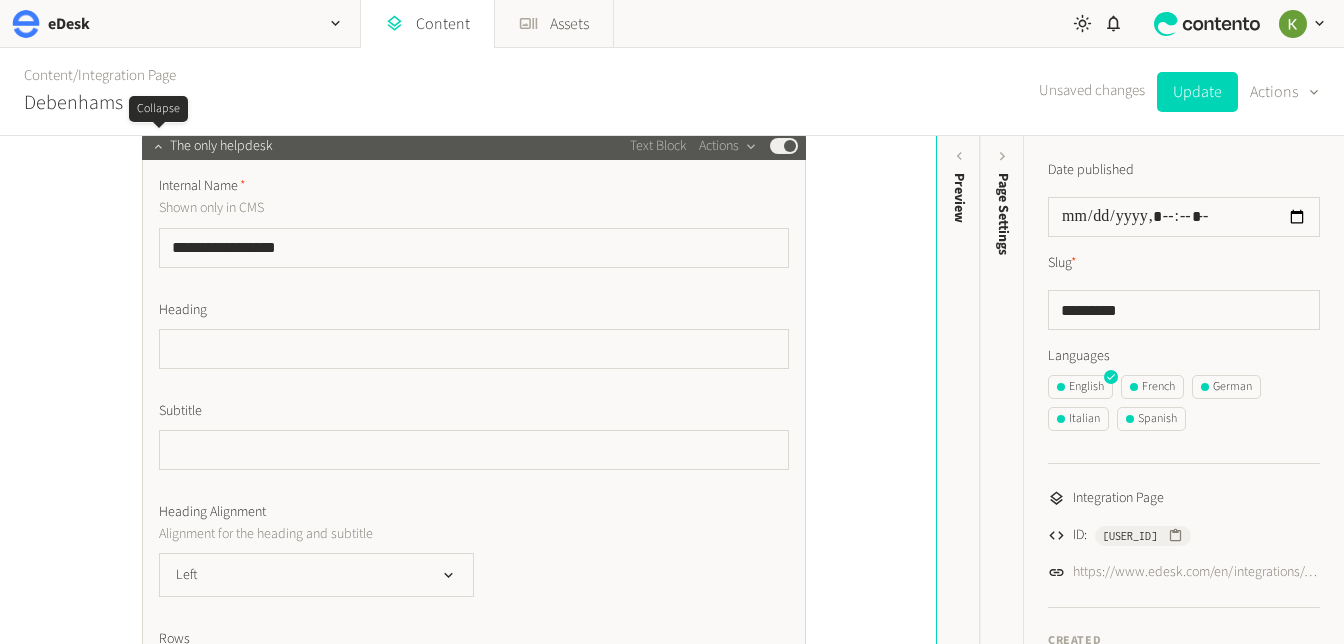 click 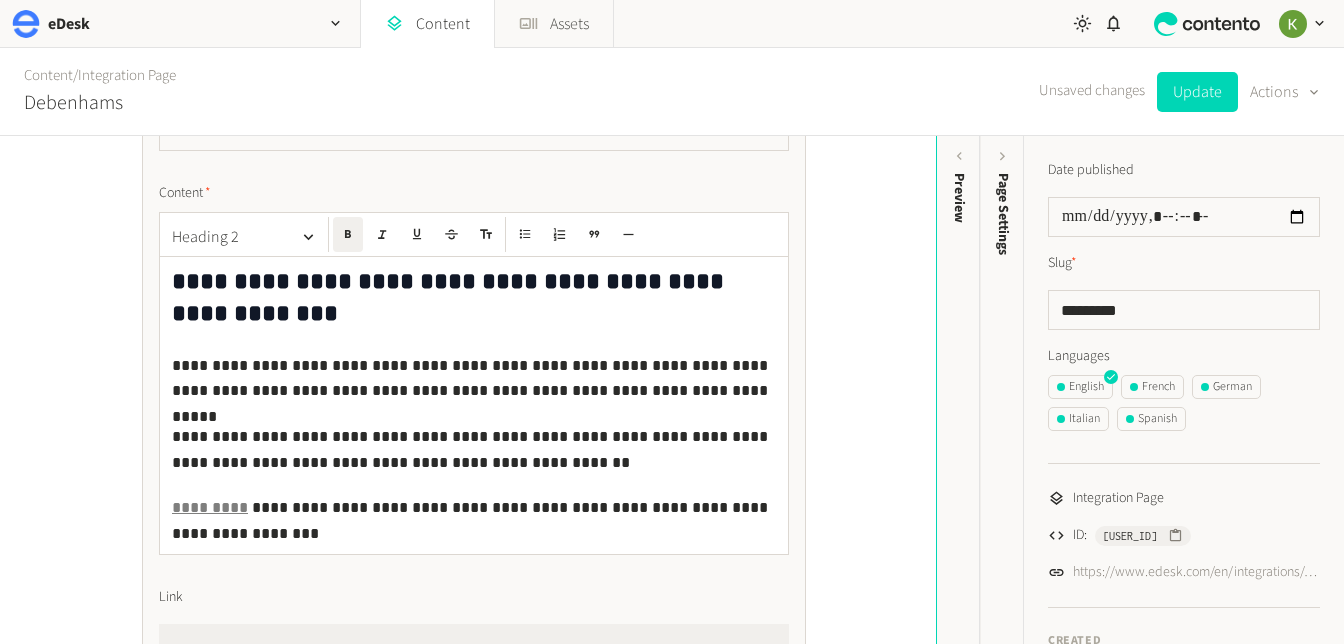 scroll, scrollTop: 1124, scrollLeft: 0, axis: vertical 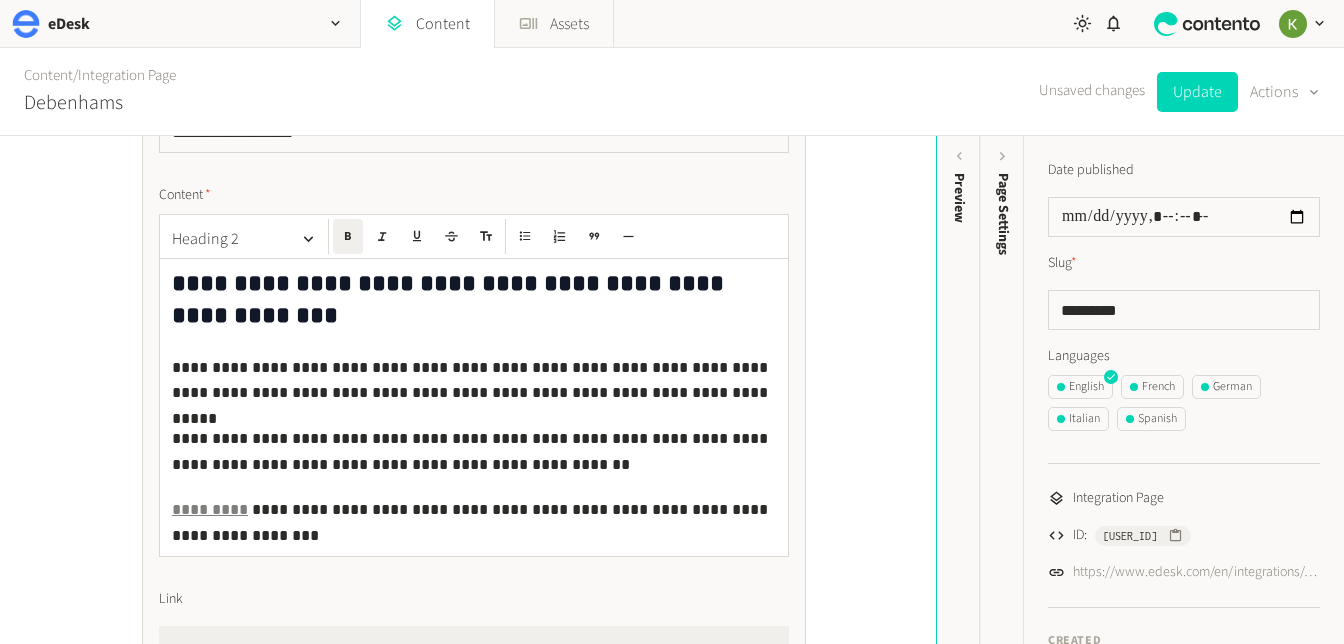 click on "*********" 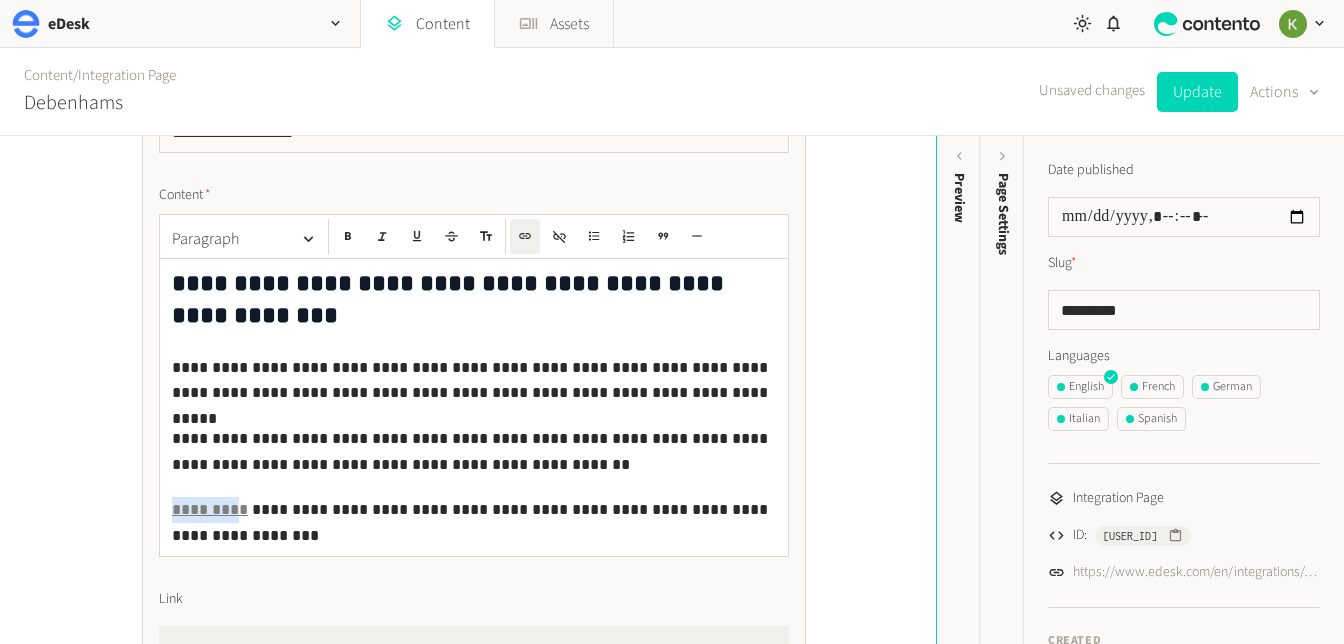 drag, startPoint x: 239, startPoint y: 511, endPoint x: 148, endPoint y: 512, distance: 91.00549 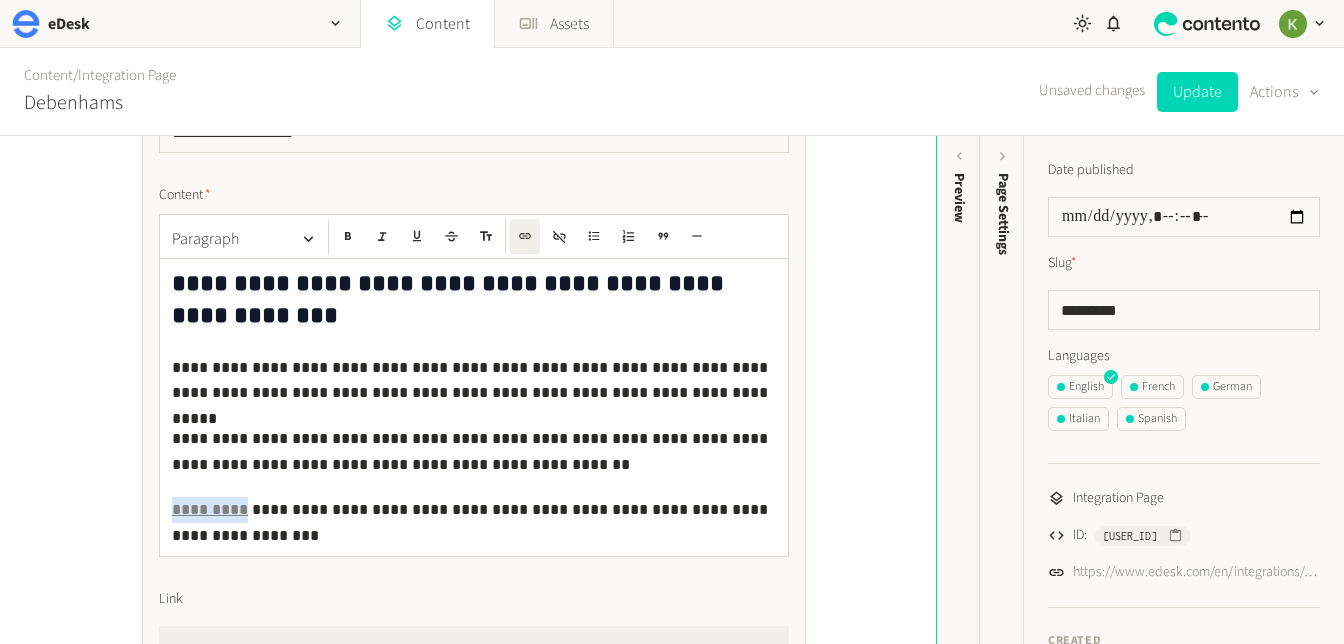 drag, startPoint x: 242, startPoint y: 511, endPoint x: 154, endPoint y: 501, distance: 88.56636 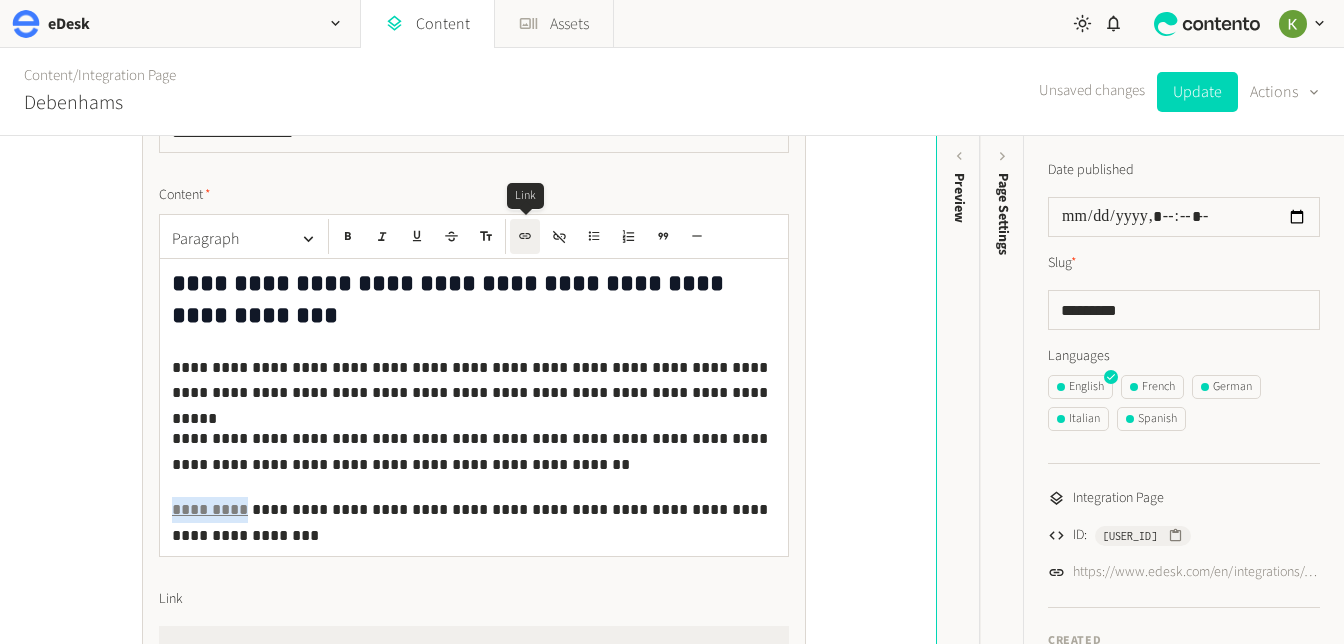 click 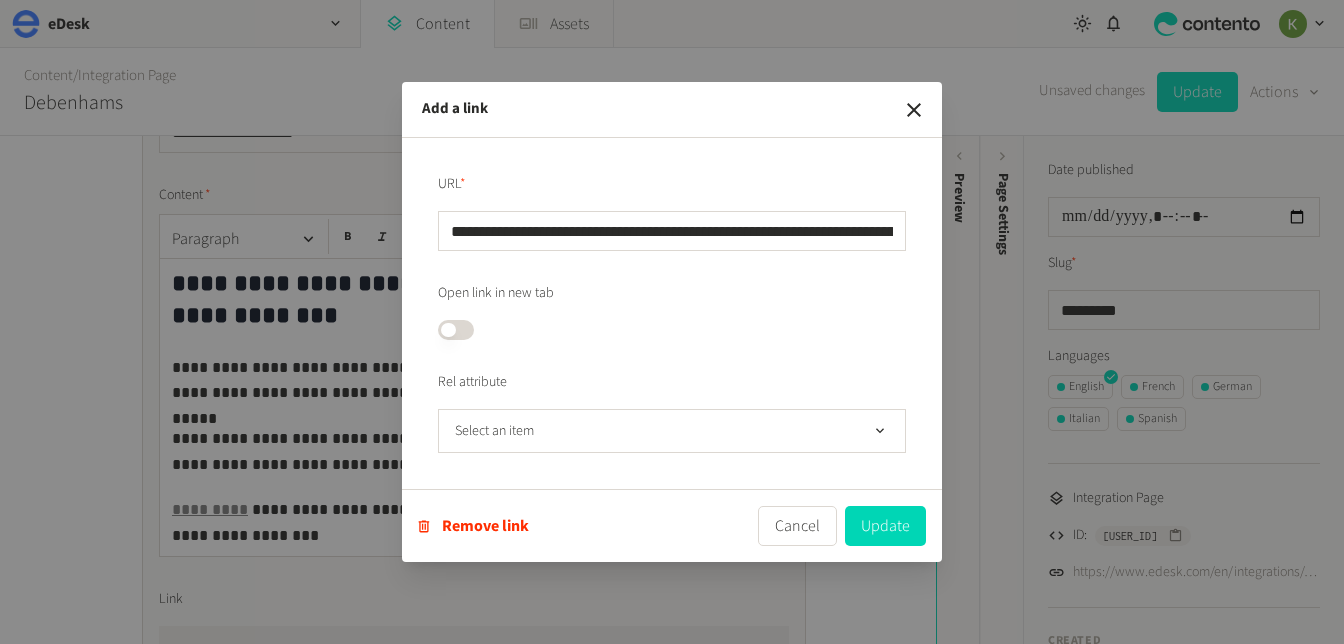 scroll, scrollTop: 0, scrollLeft: 318, axis: horizontal 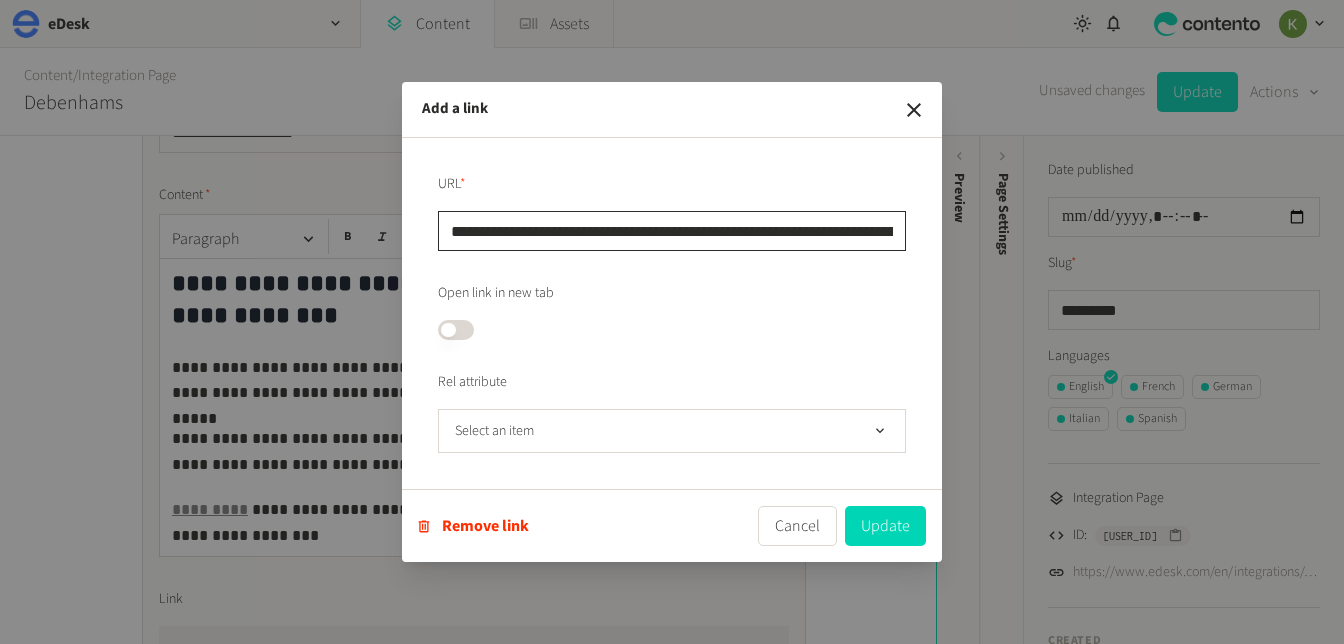 drag, startPoint x: 514, startPoint y: 241, endPoint x: 540, endPoint y: 240, distance: 26.019224 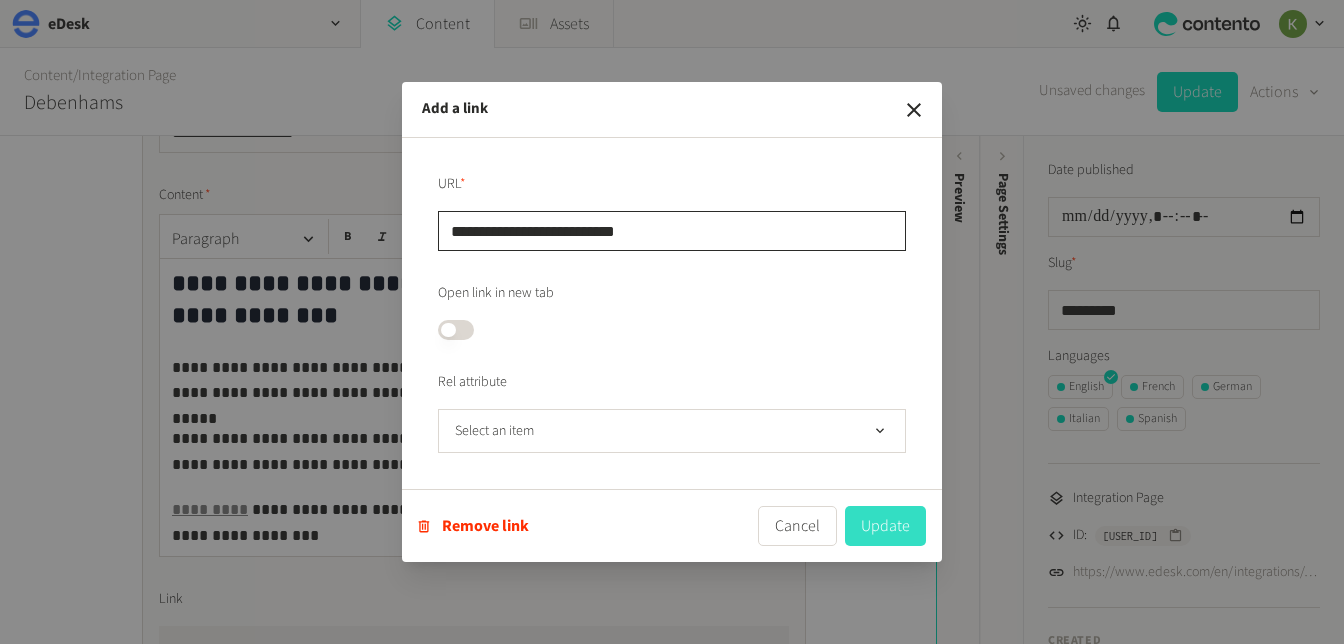 type on "**********" 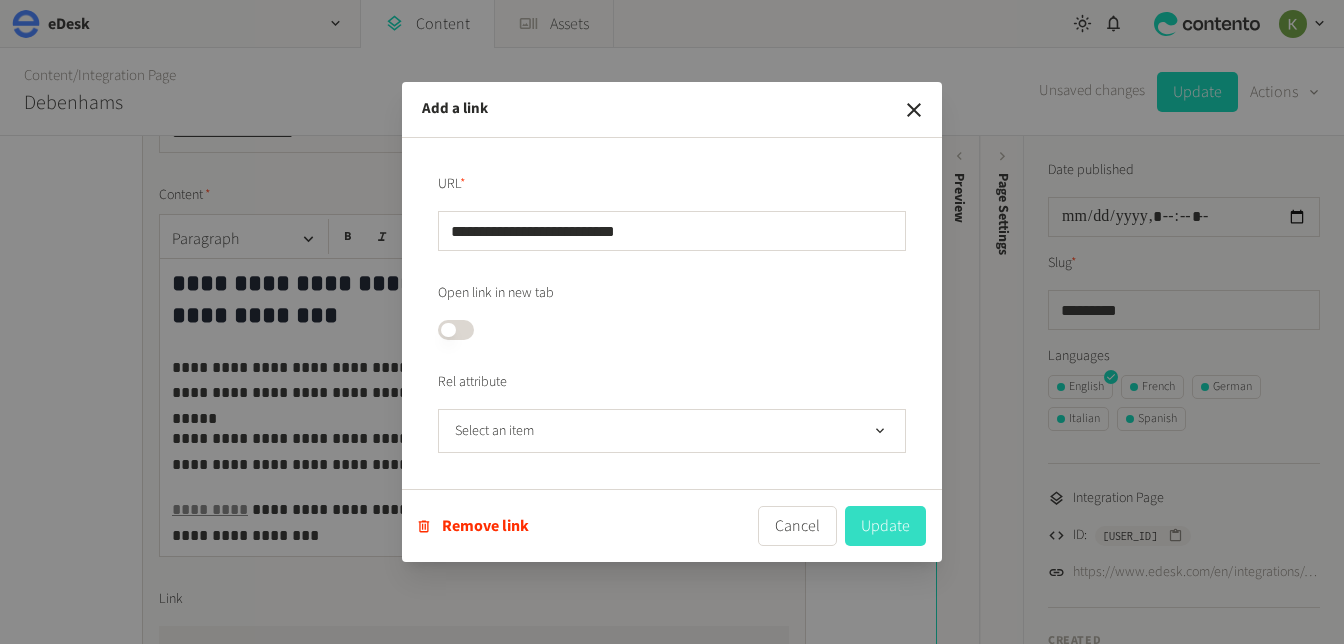 click on "Update" at bounding box center [885, 526] 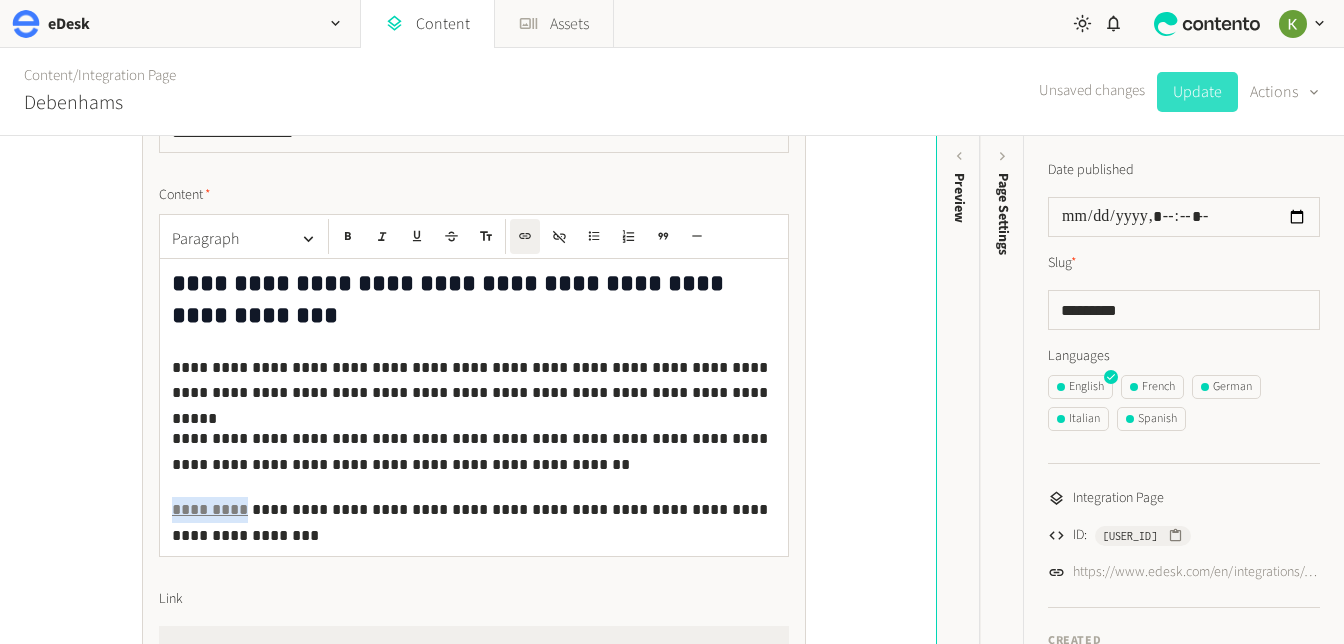 click on "Update" 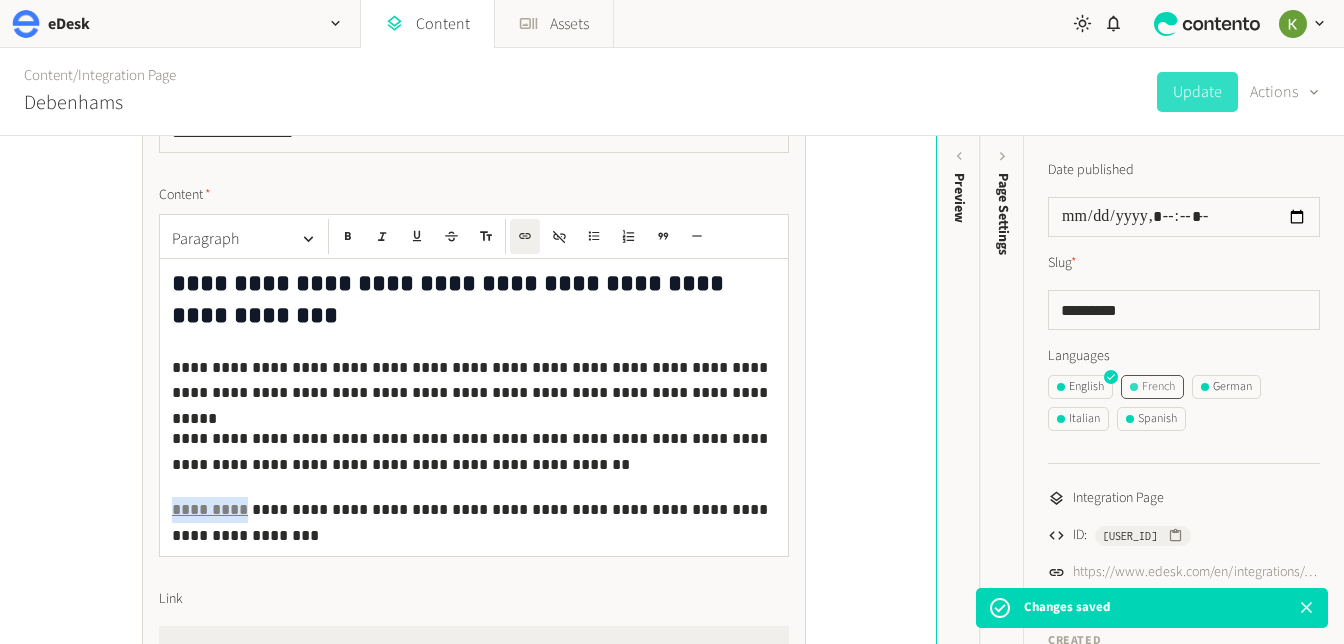 click on "French" 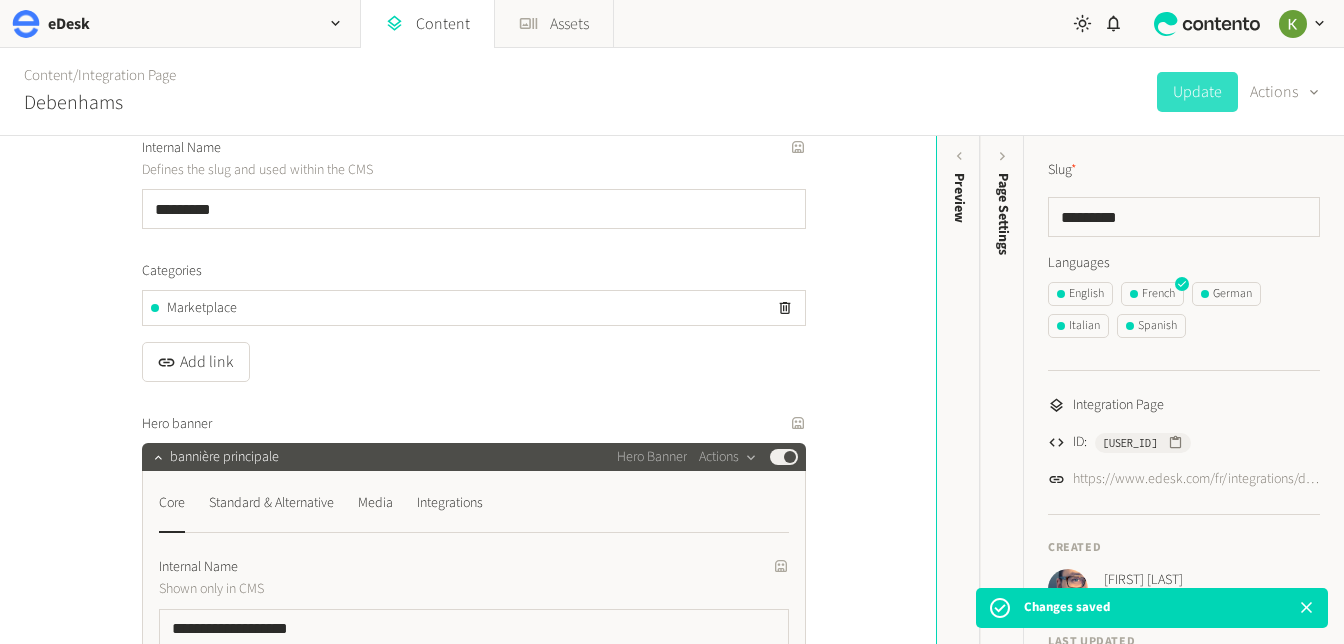 scroll, scrollTop: 411, scrollLeft: 0, axis: vertical 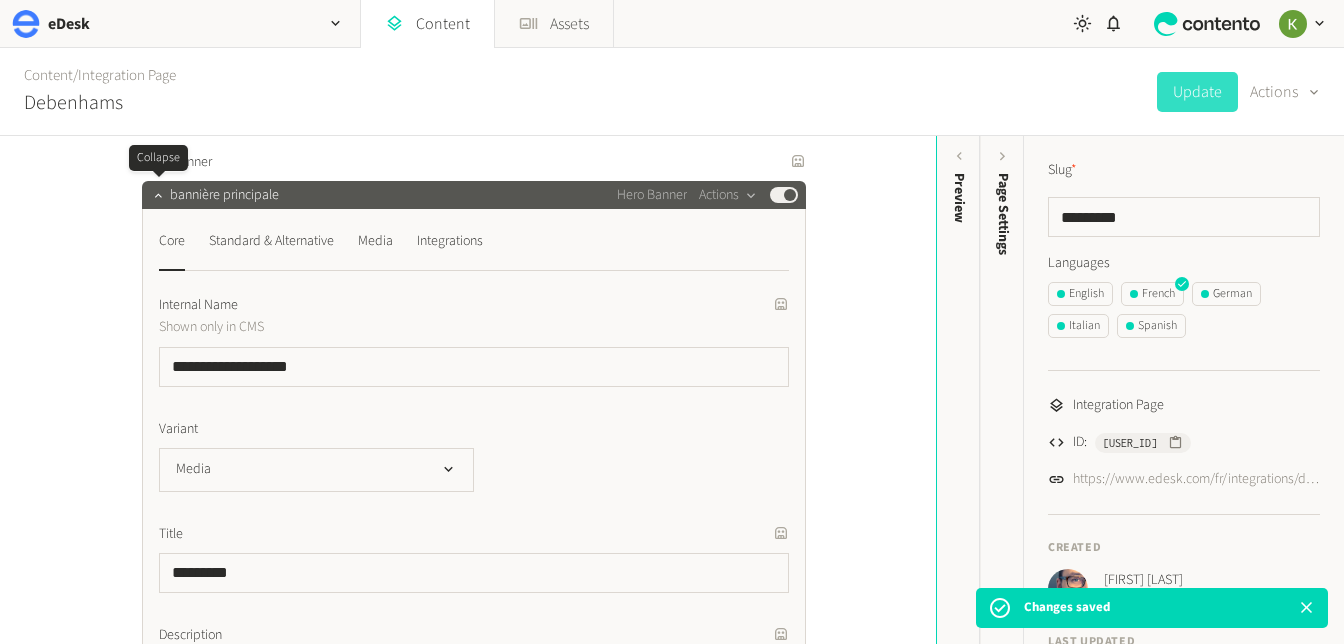 click 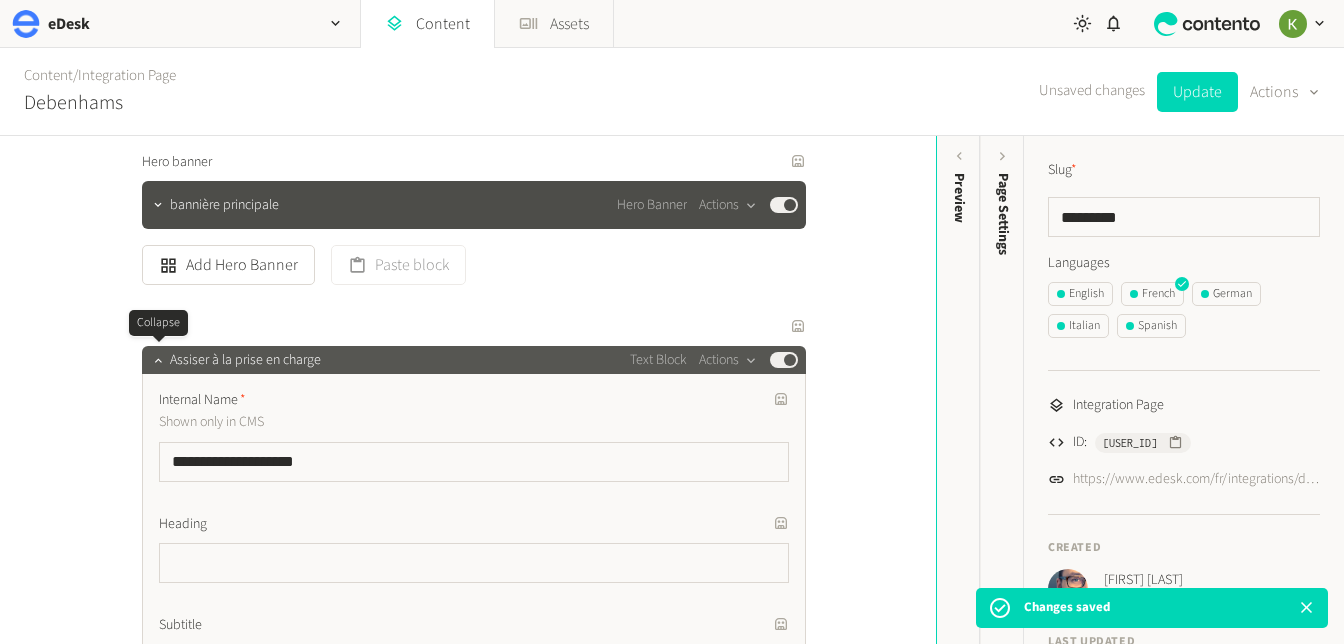 click 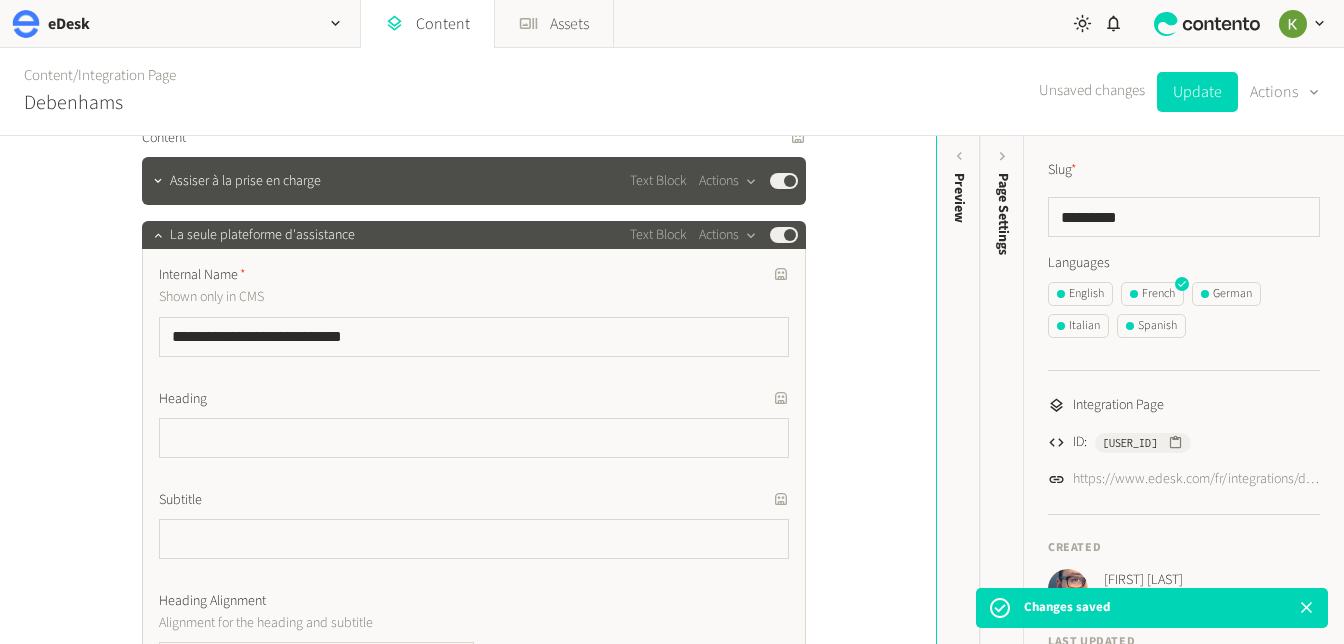 scroll, scrollTop: 612, scrollLeft: 0, axis: vertical 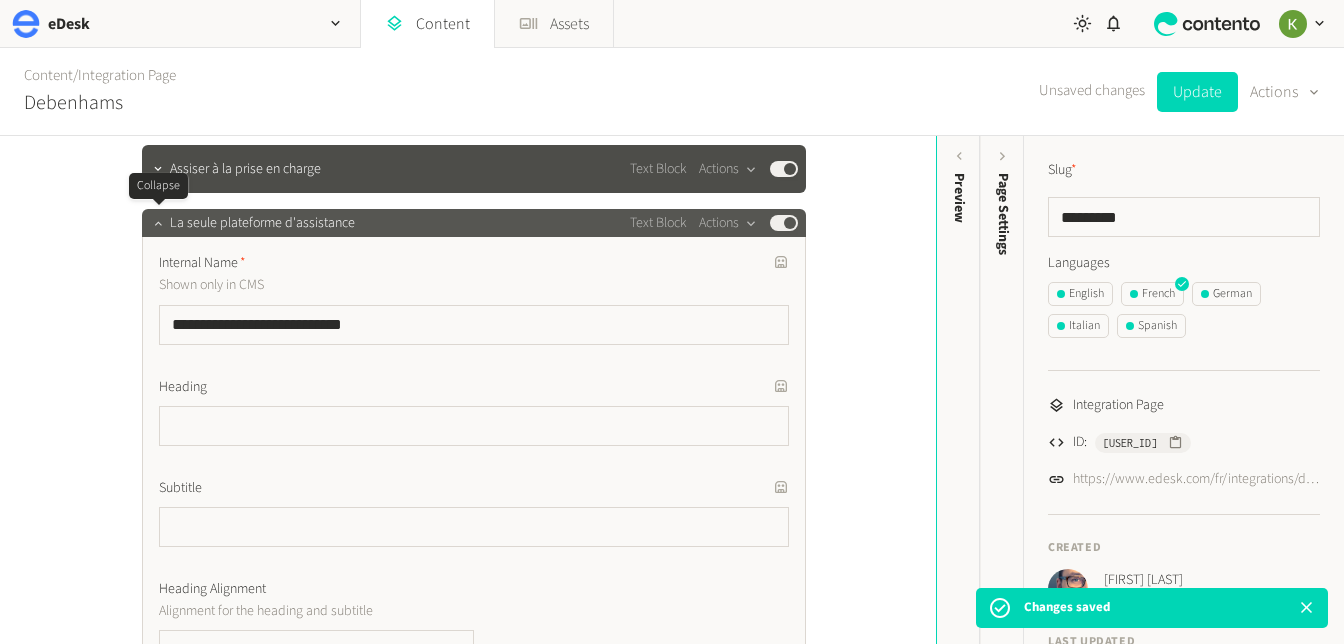 click 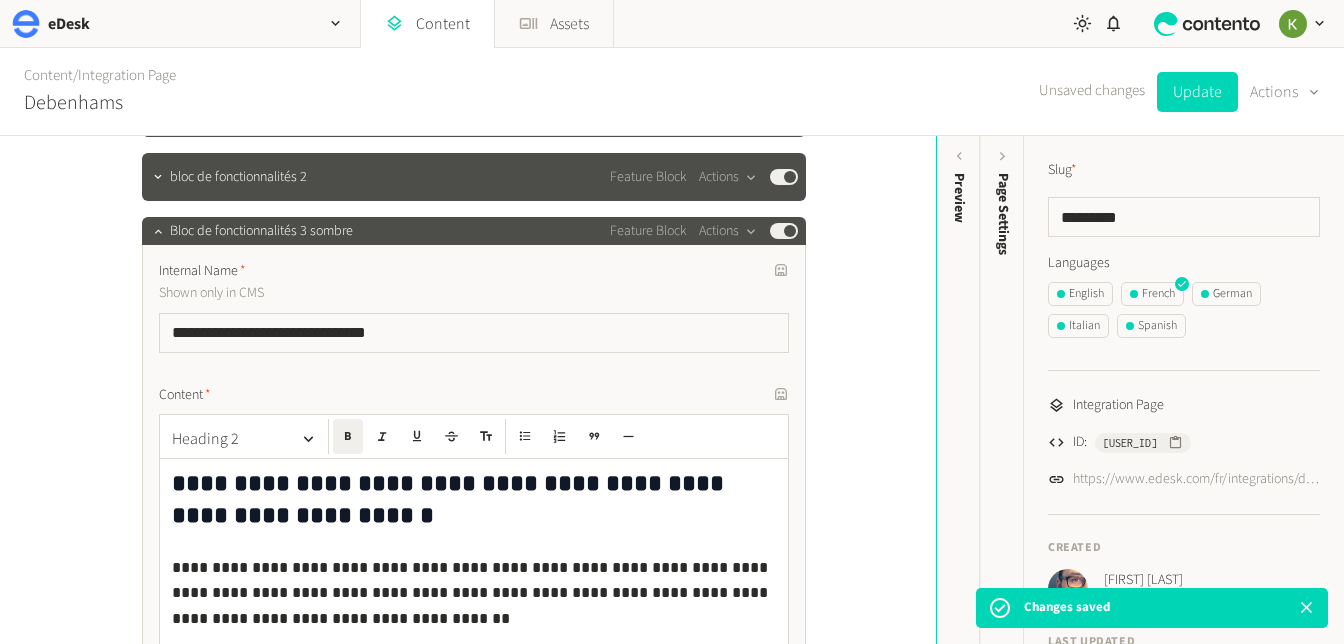 scroll, scrollTop: 1020, scrollLeft: 0, axis: vertical 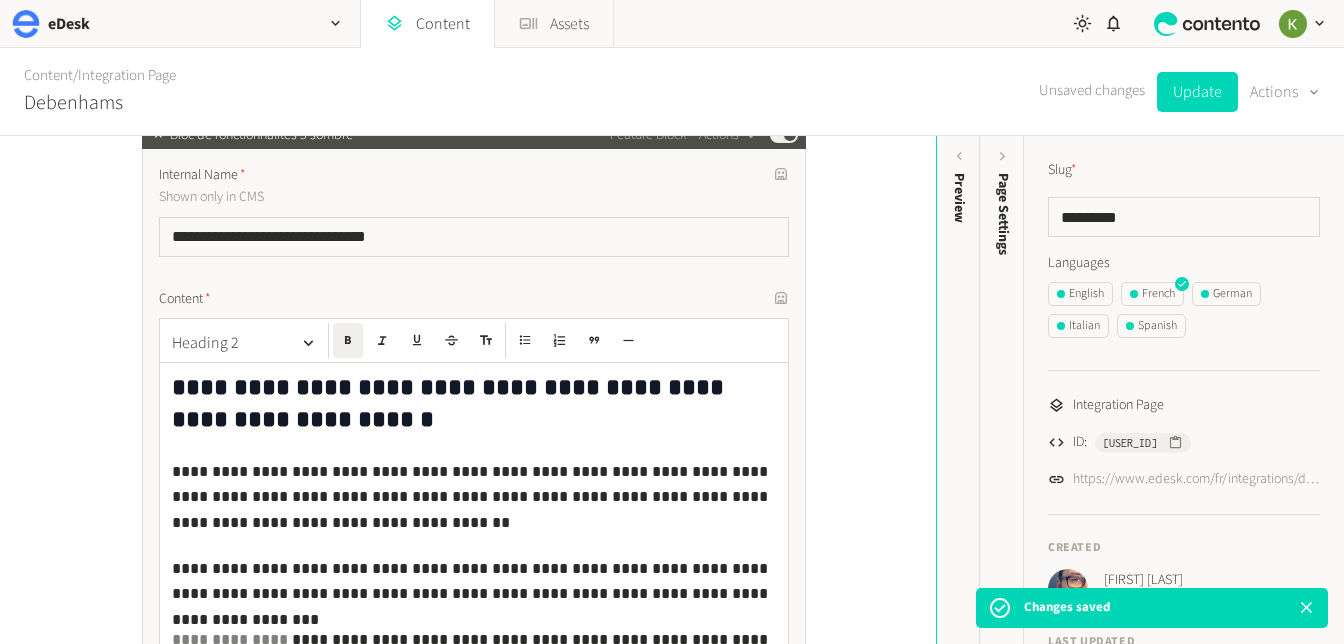 click on "Content" 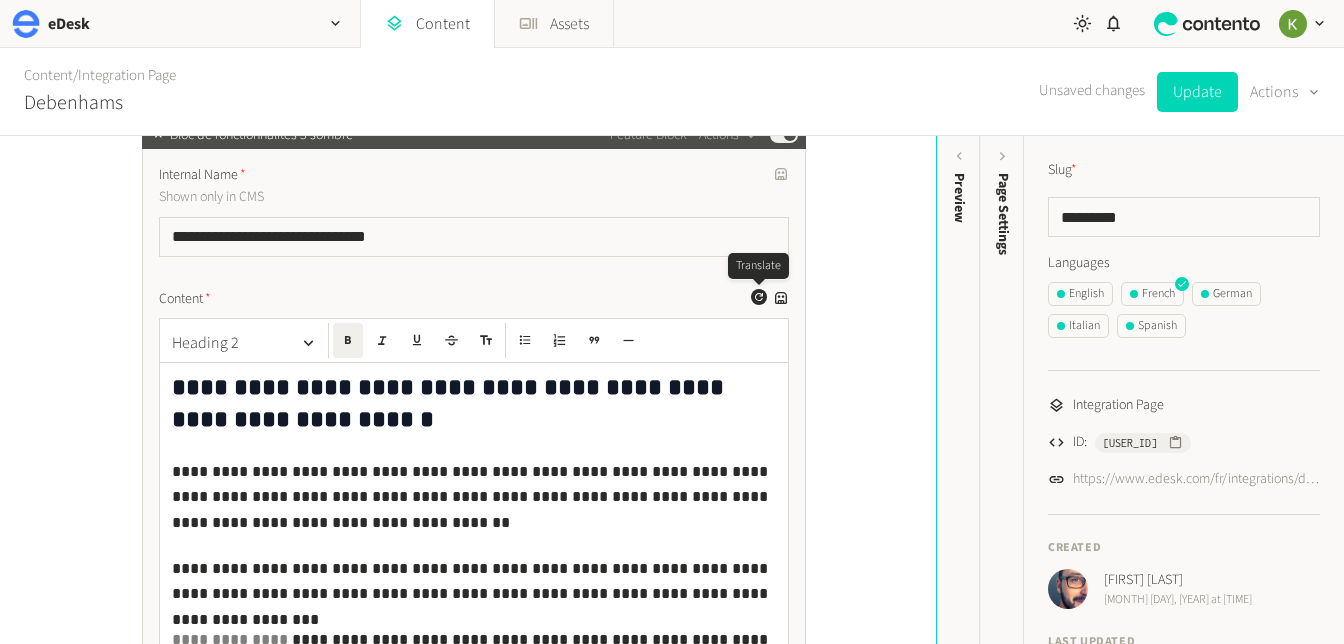click 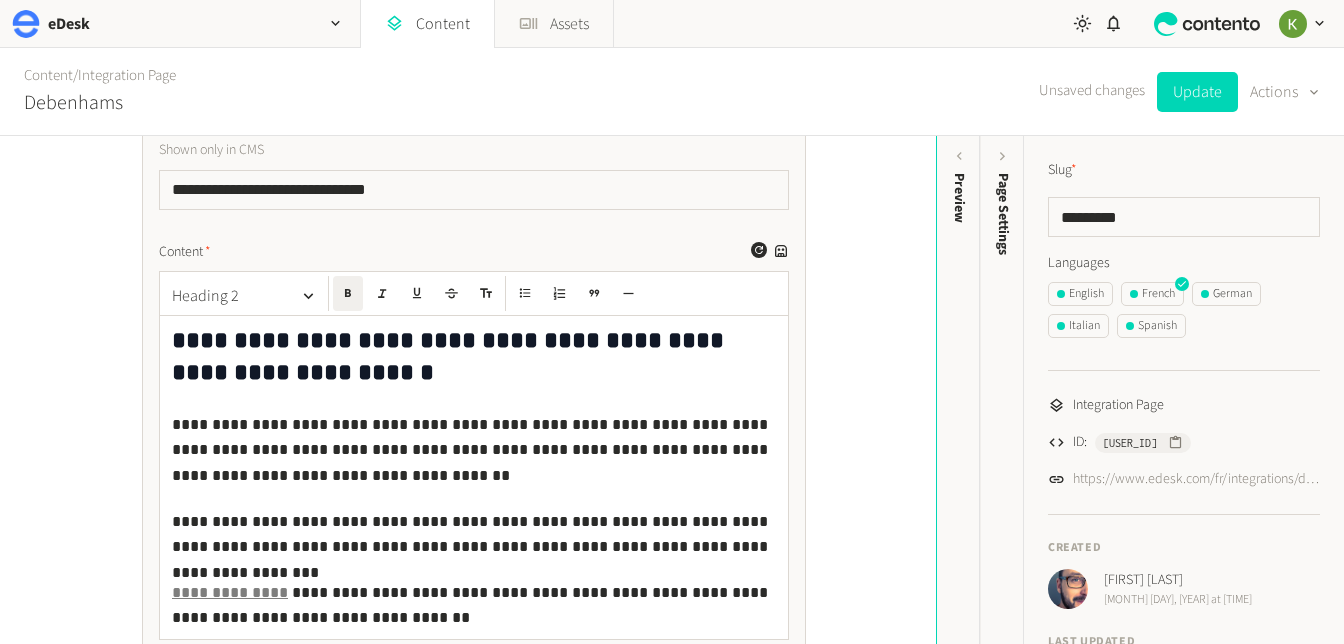 scroll, scrollTop: 1147, scrollLeft: 0, axis: vertical 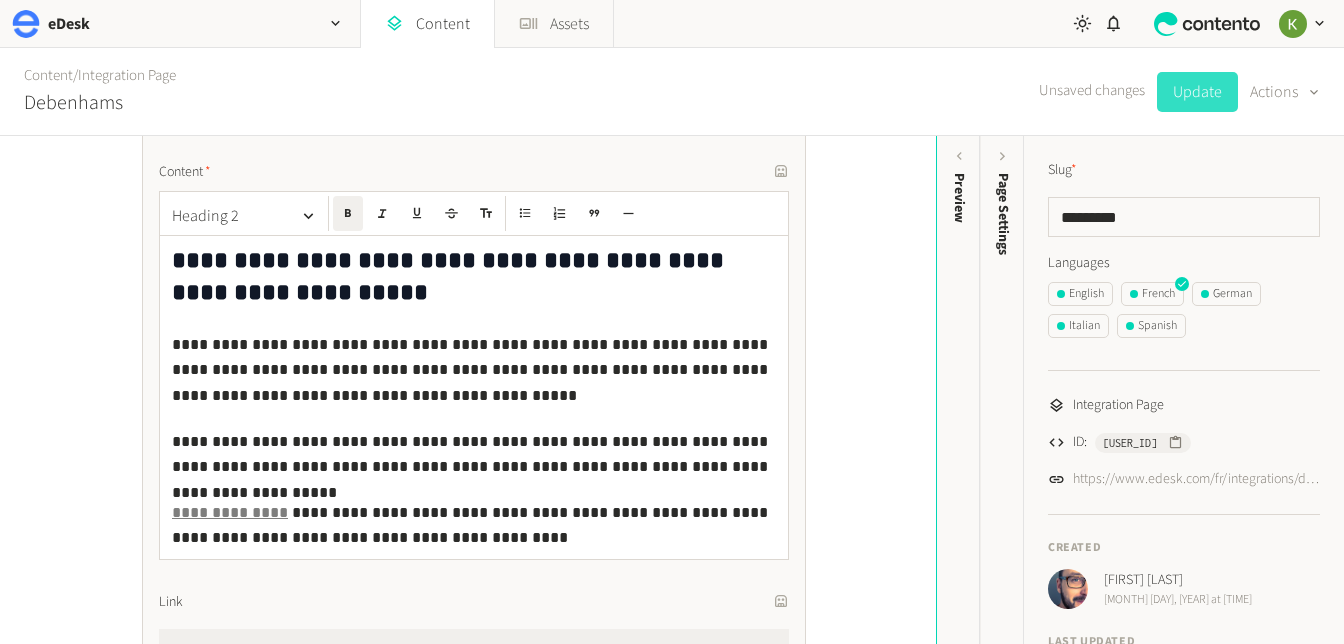 click on "Update" 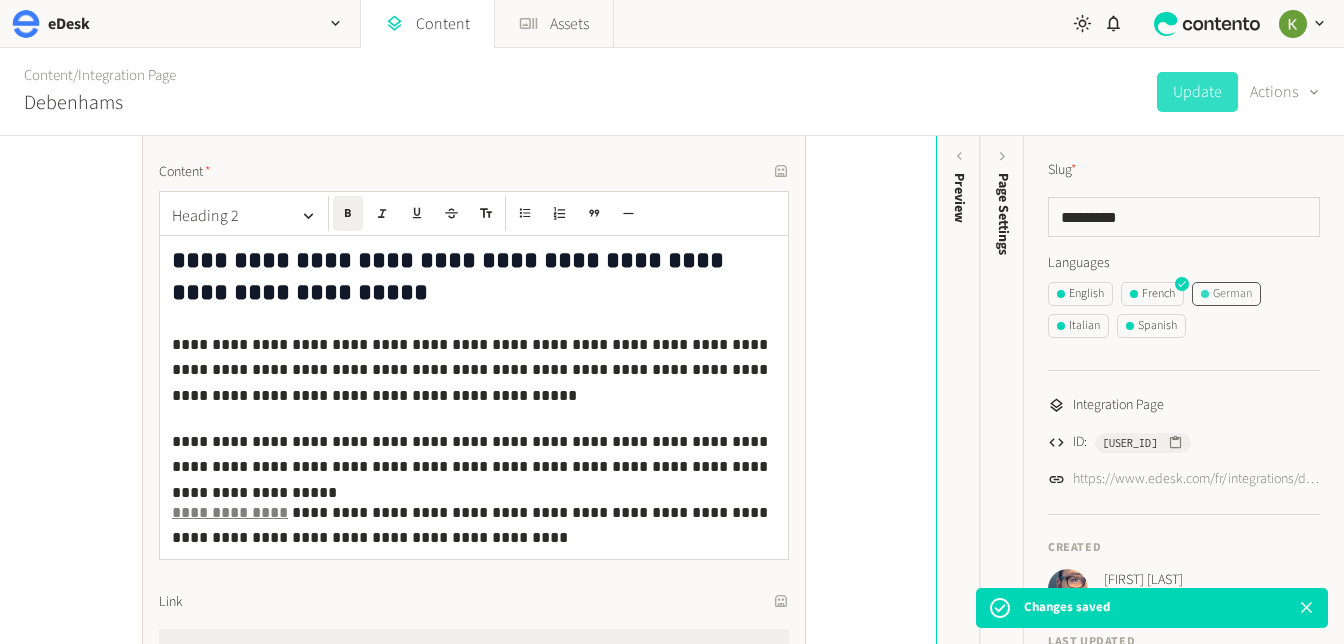click on "German" 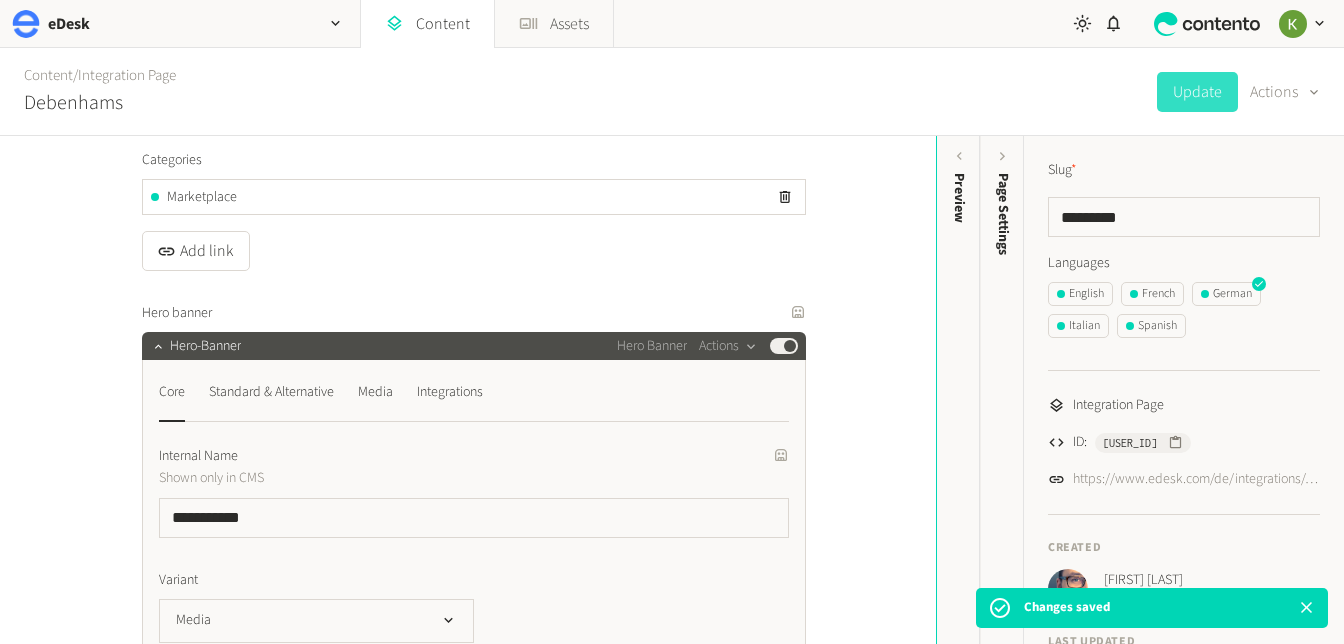 scroll, scrollTop: 284, scrollLeft: 0, axis: vertical 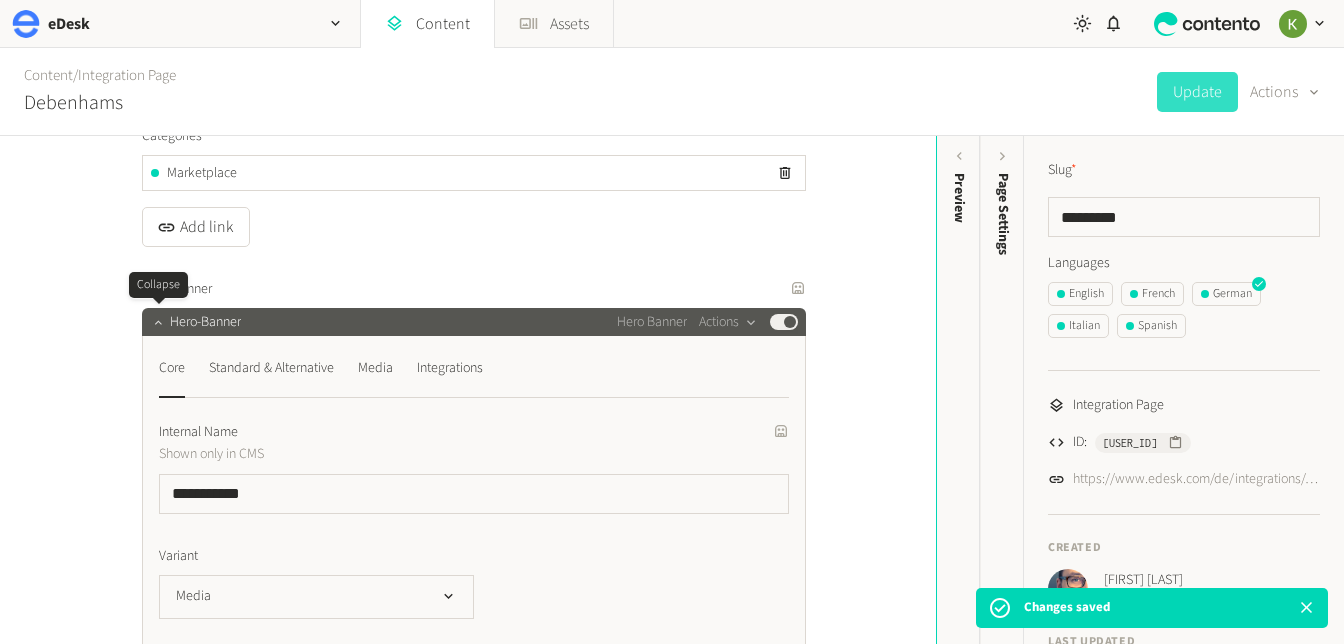 click 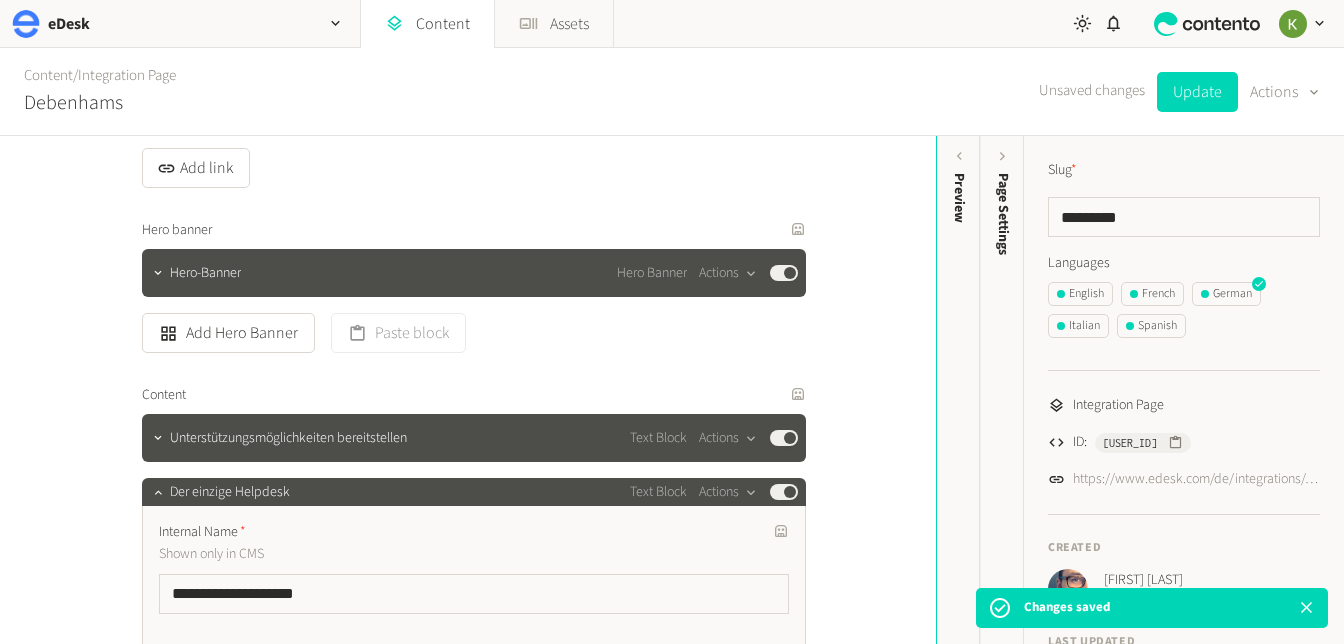 scroll, scrollTop: 431, scrollLeft: 0, axis: vertical 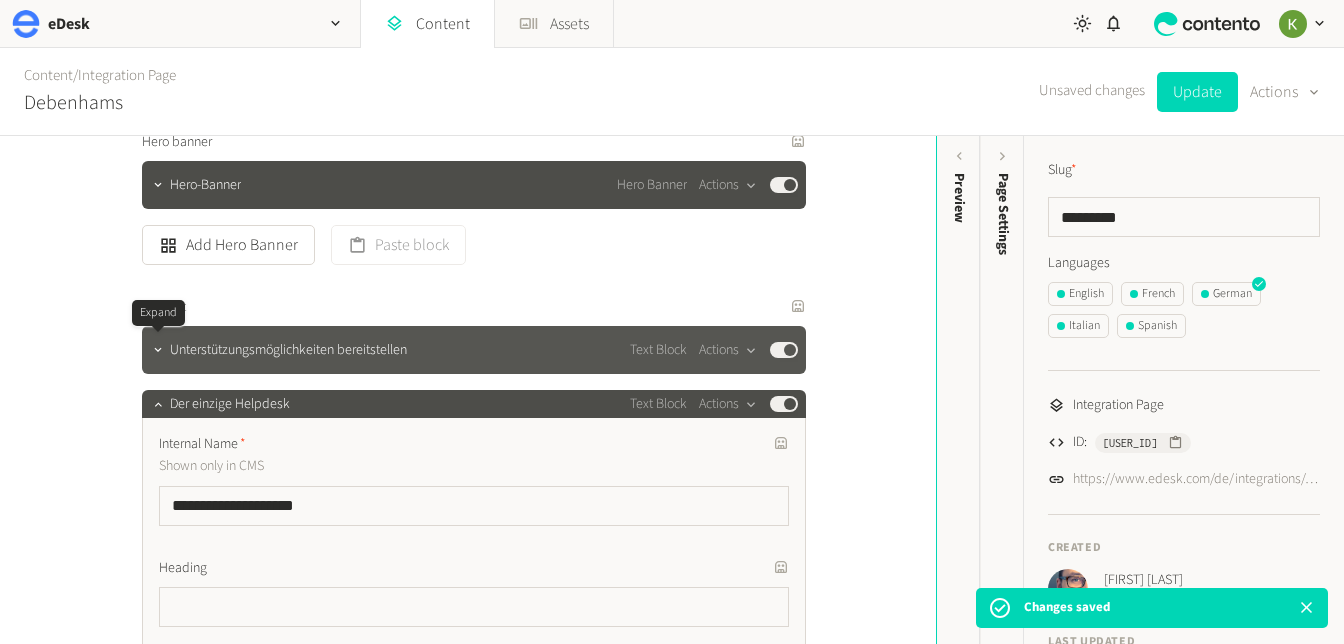 click 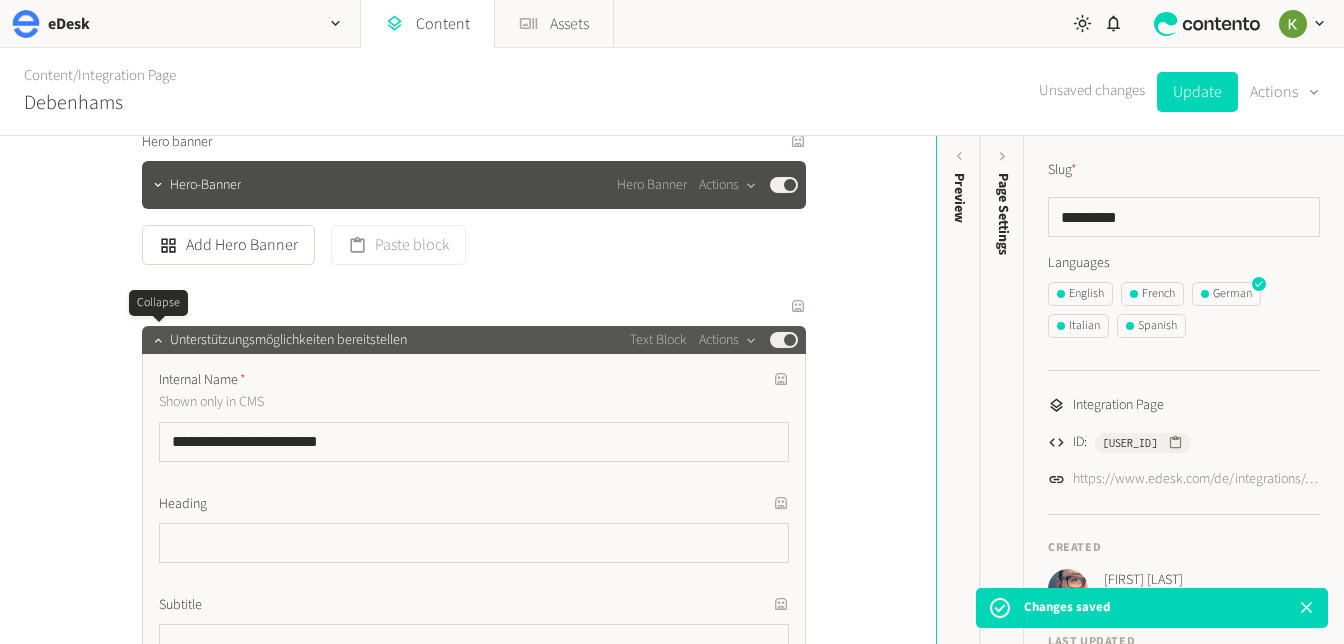 click 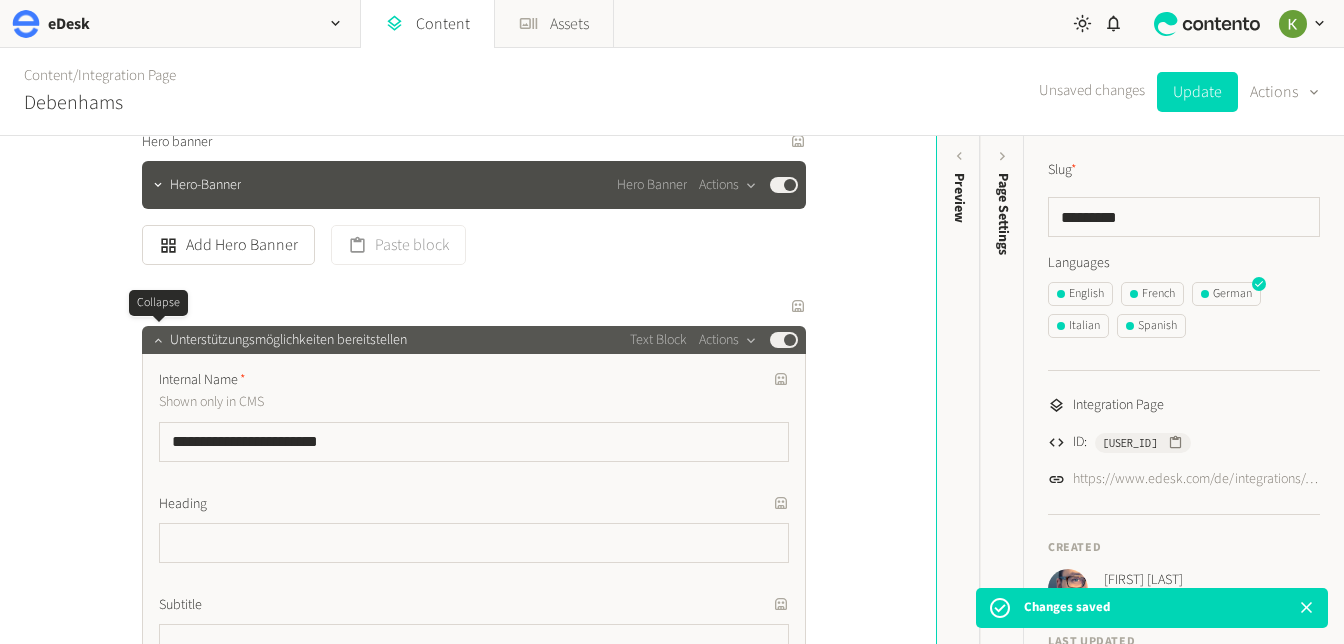 click 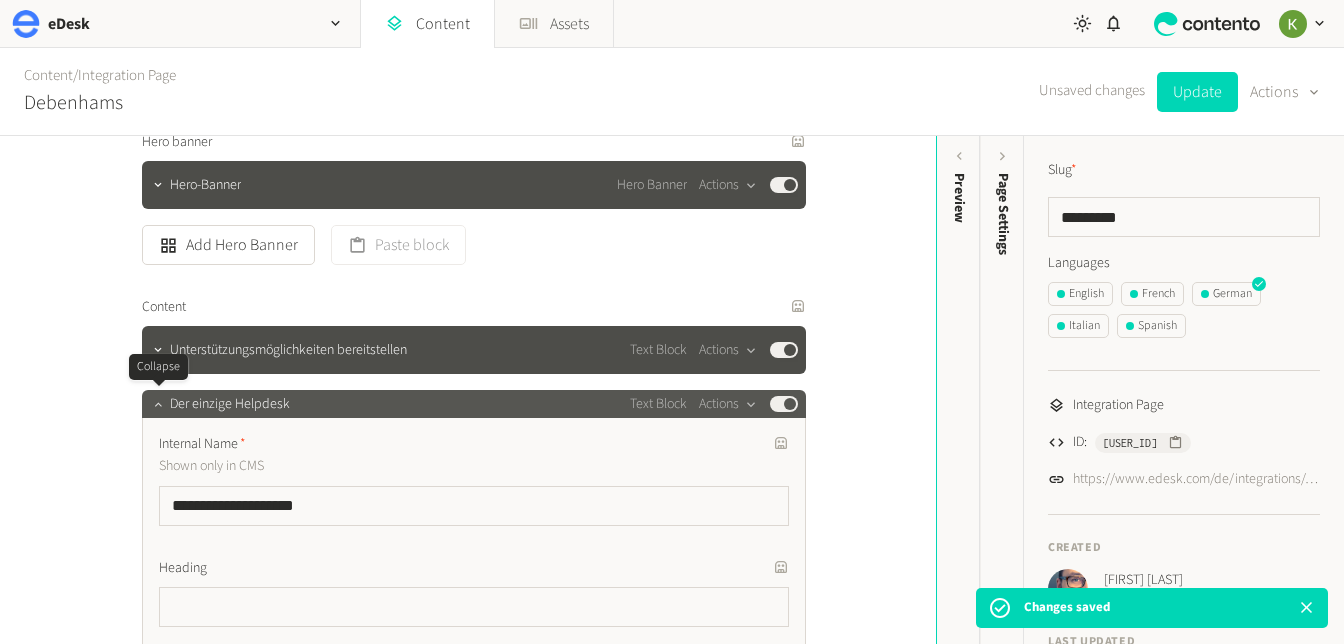 click 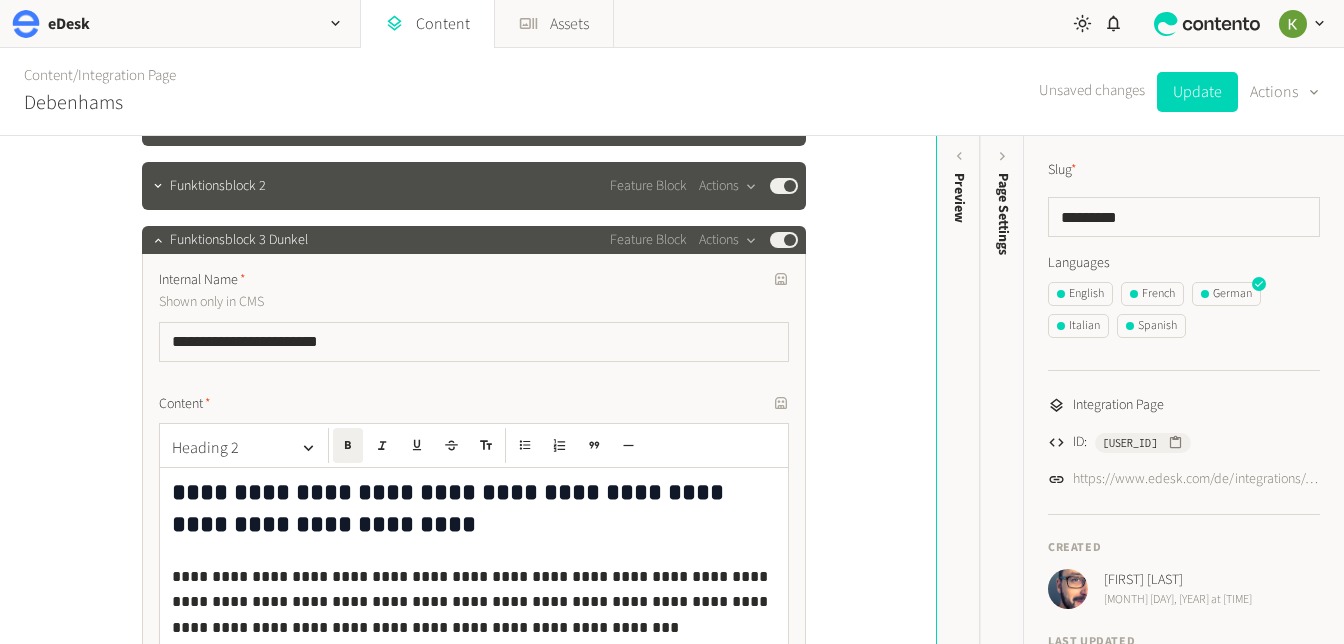 scroll, scrollTop: 944, scrollLeft: 0, axis: vertical 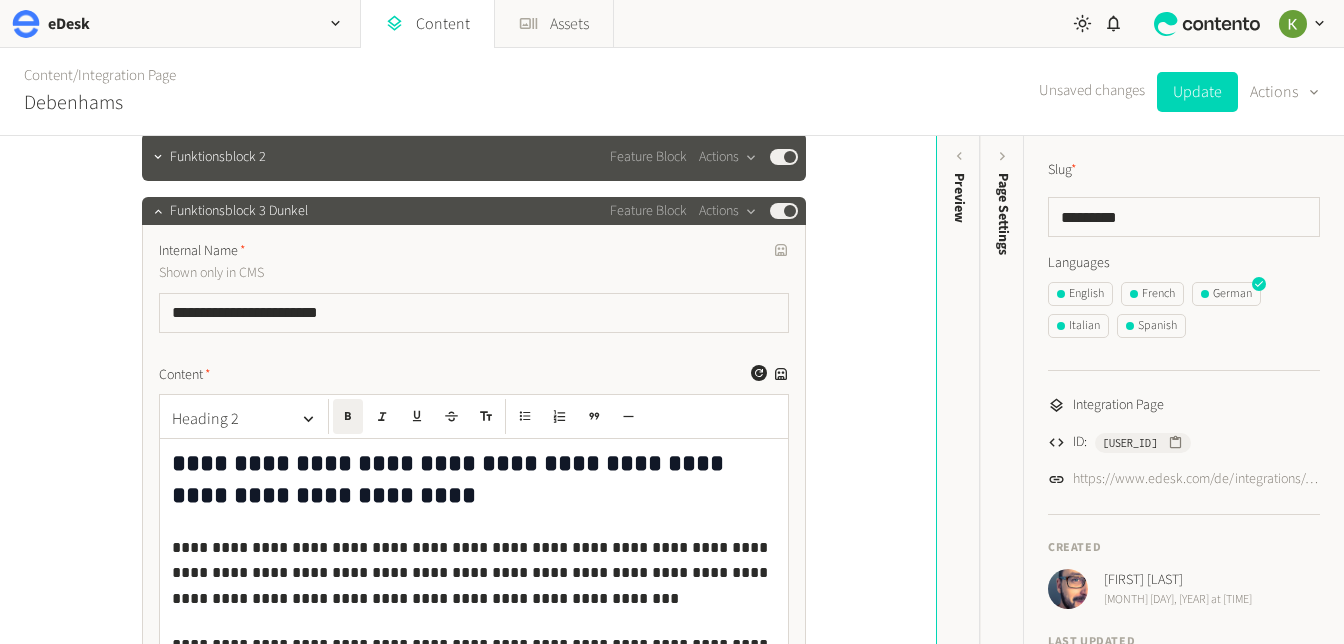 drag, startPoint x: 665, startPoint y: 380, endPoint x: 754, endPoint y: 379, distance: 89.005615 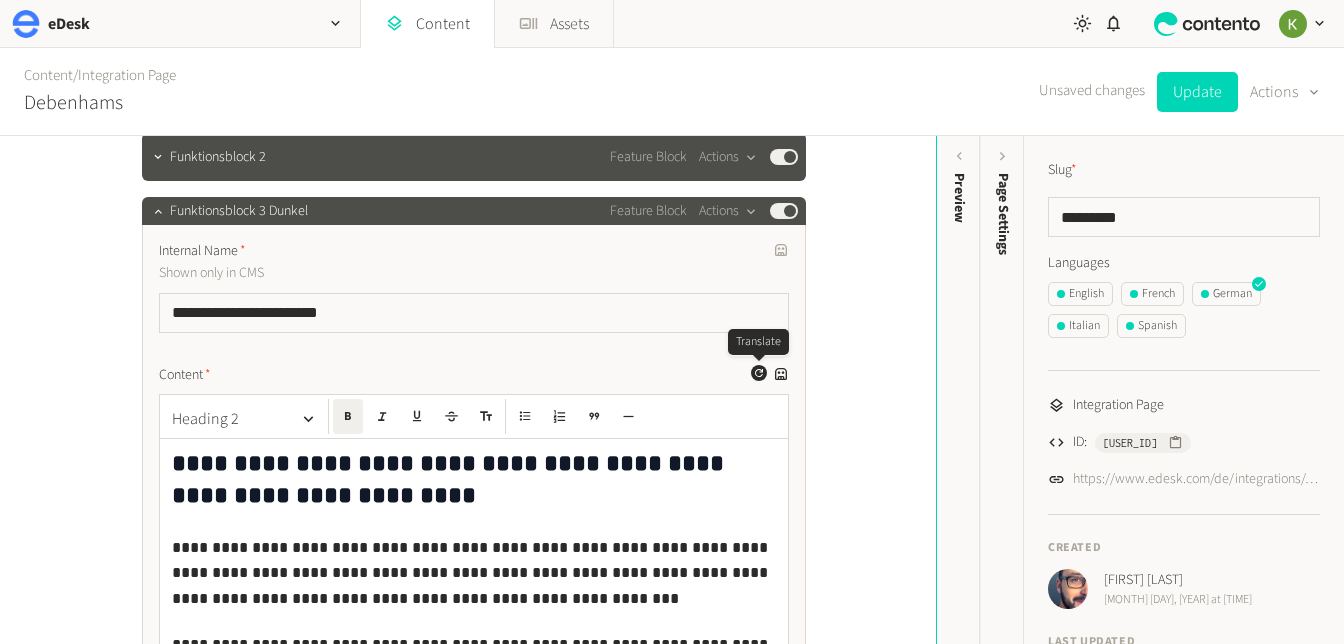 click 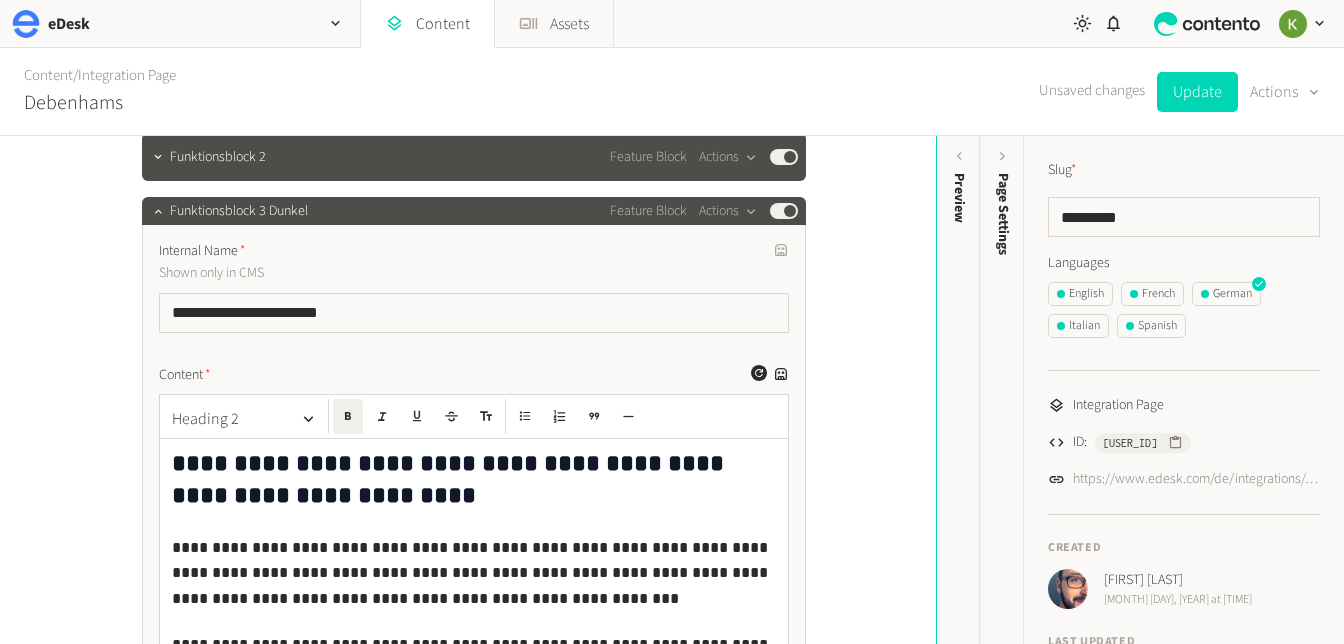 scroll, scrollTop: 1087, scrollLeft: 0, axis: vertical 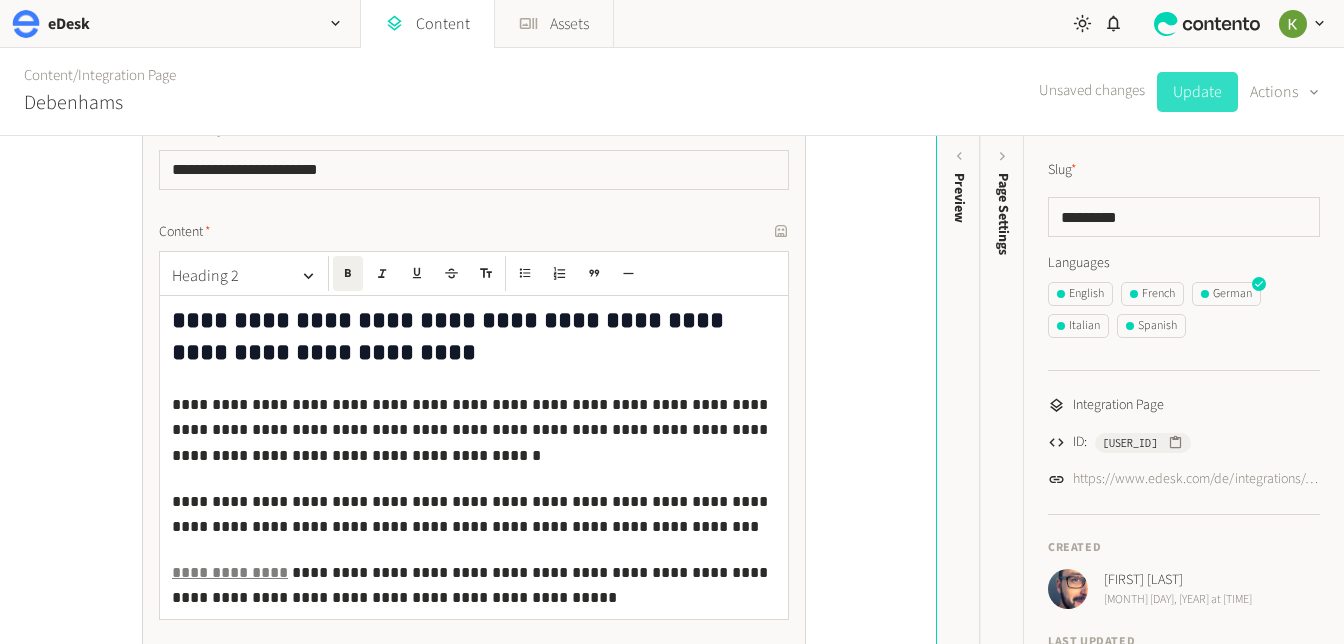 click on "Update" 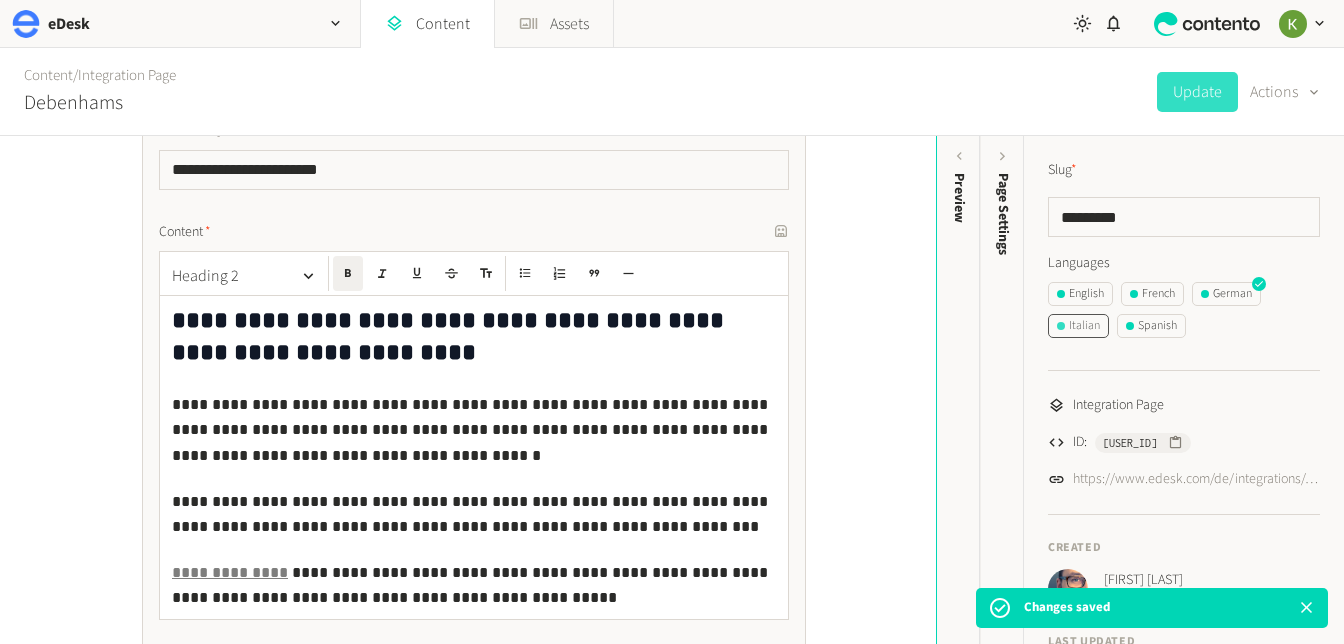 click on "Italian" 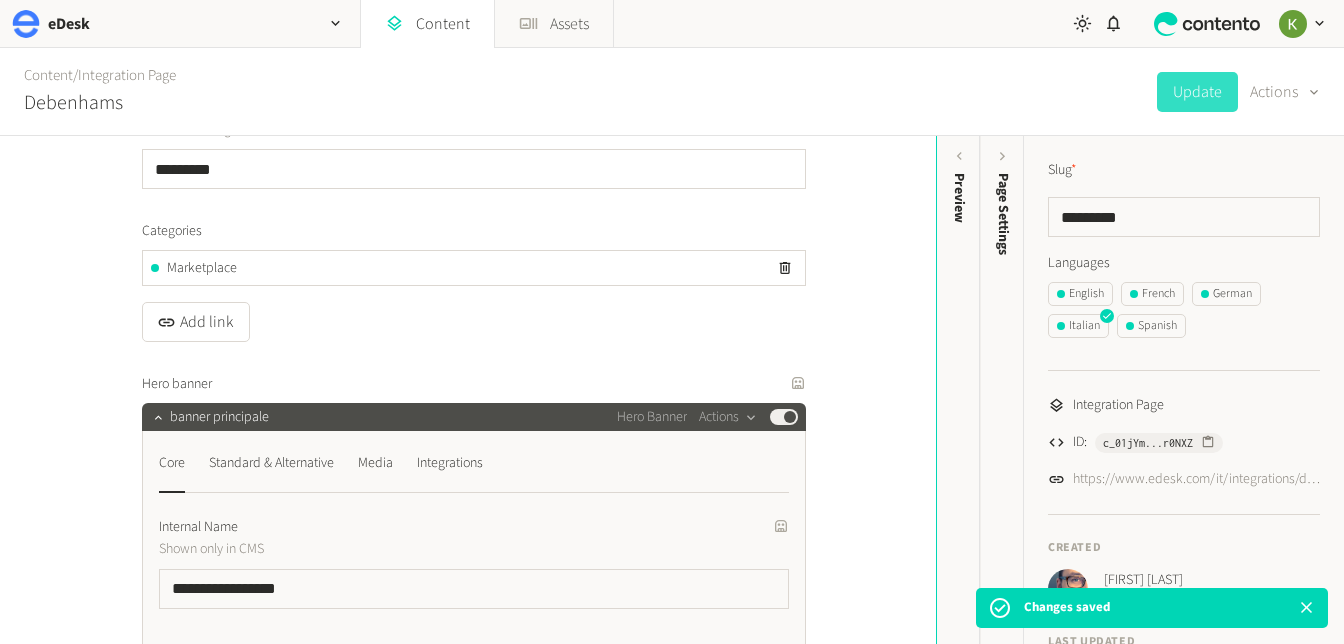 scroll, scrollTop: 239, scrollLeft: 0, axis: vertical 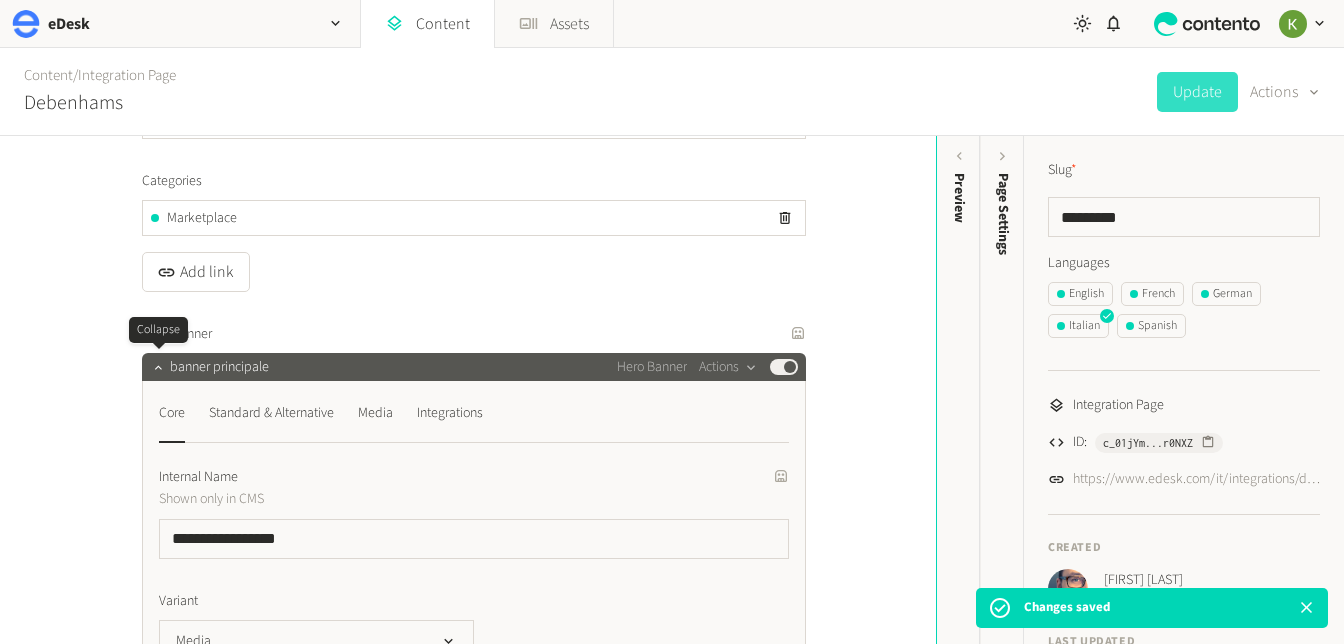 drag, startPoint x: 162, startPoint y: 366, endPoint x: 172, endPoint y: 363, distance: 10.440307 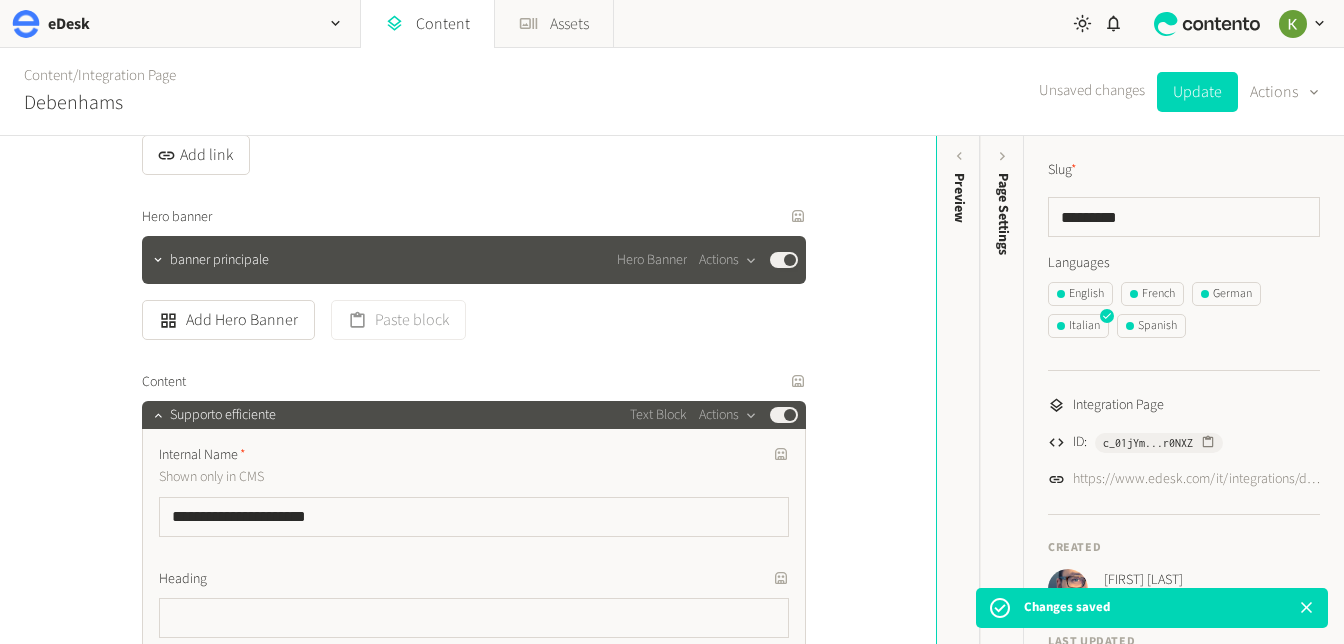 scroll, scrollTop: 372, scrollLeft: 0, axis: vertical 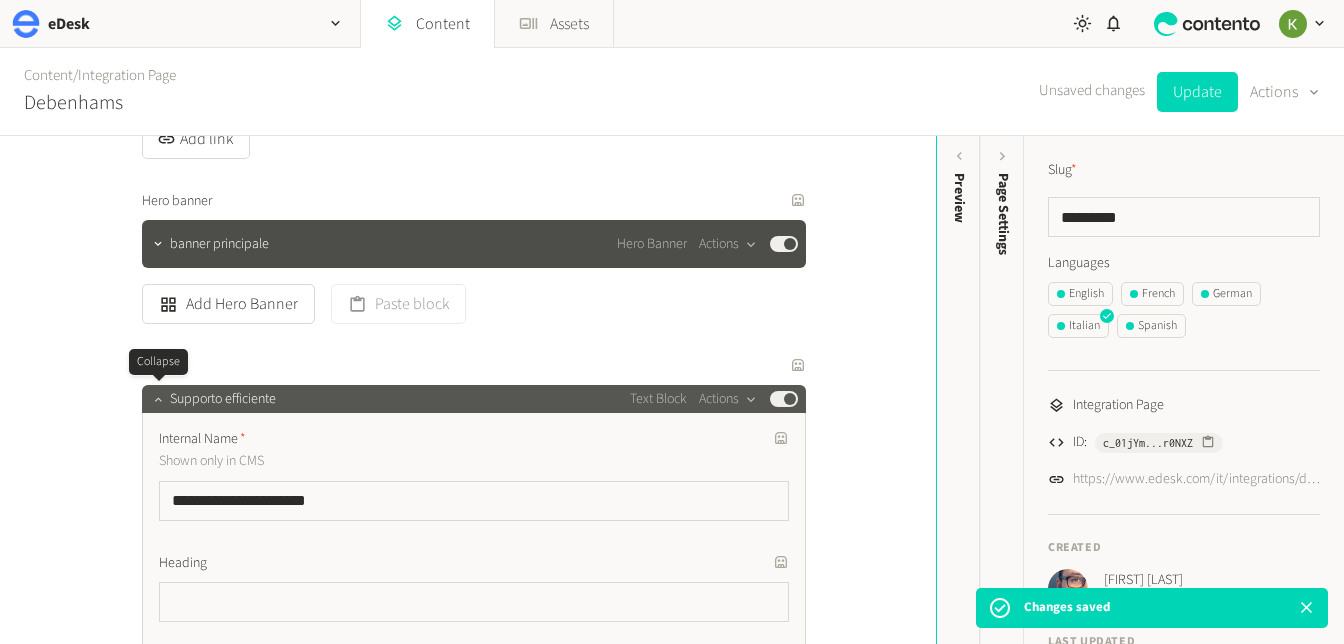 click 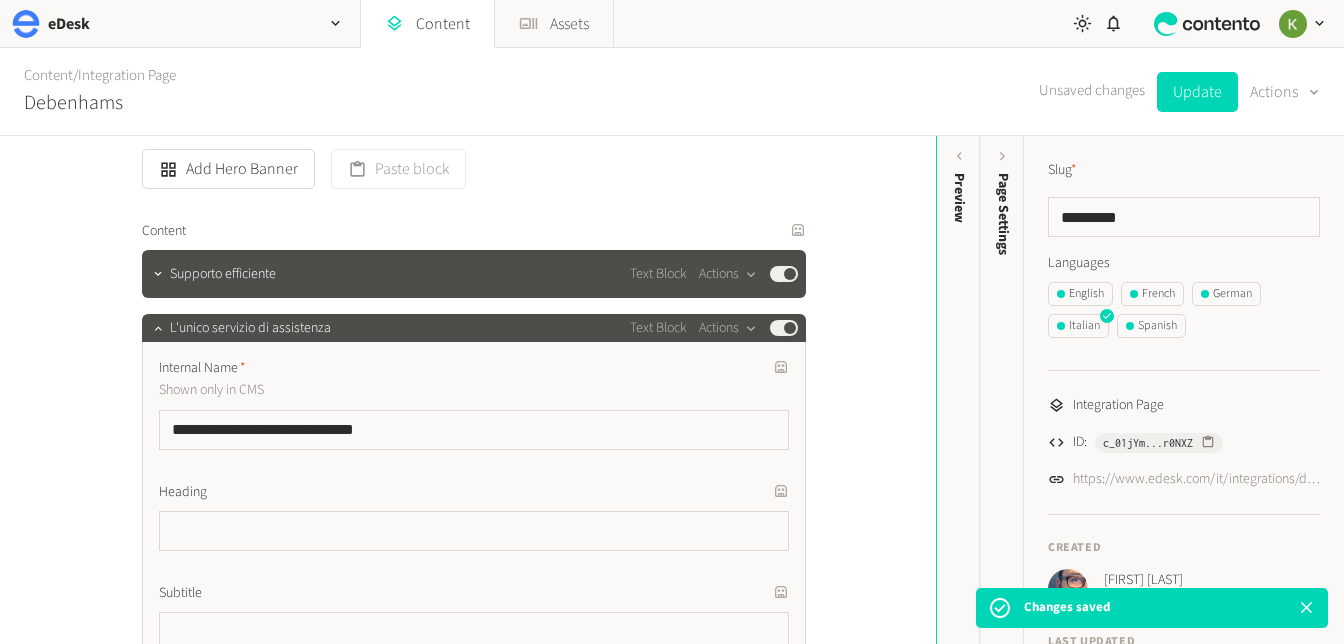 scroll, scrollTop: 531, scrollLeft: 0, axis: vertical 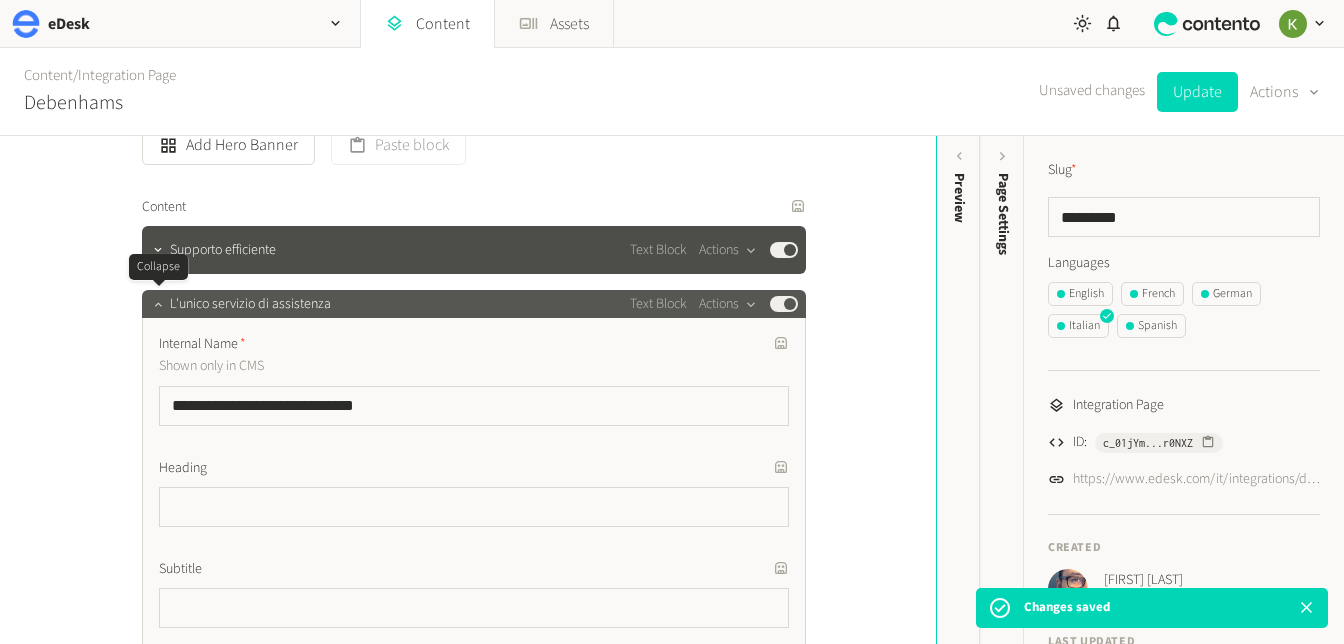 click 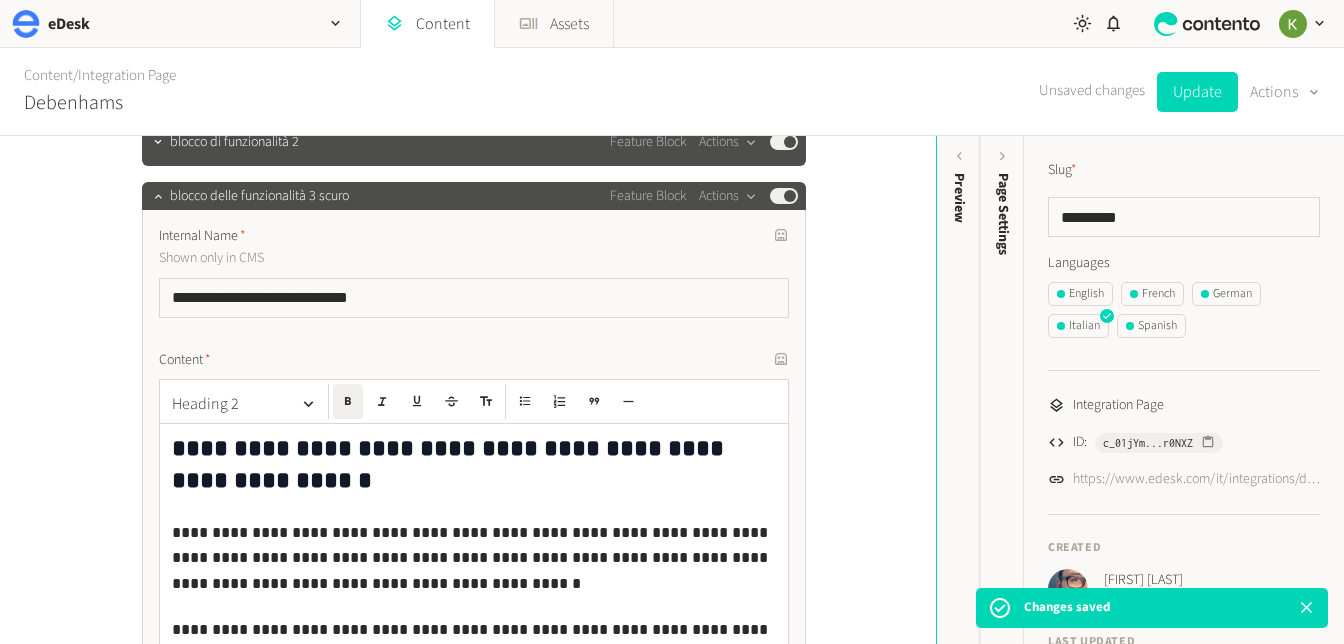 click on "Content" 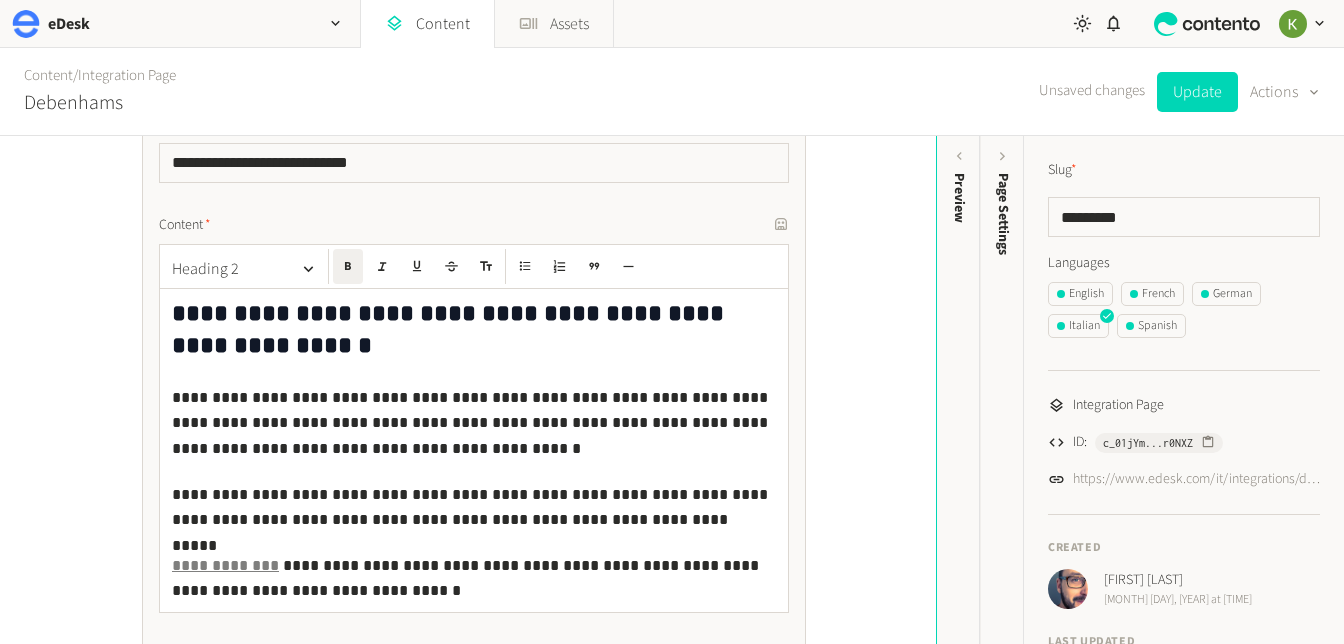 scroll, scrollTop: 1132, scrollLeft: 0, axis: vertical 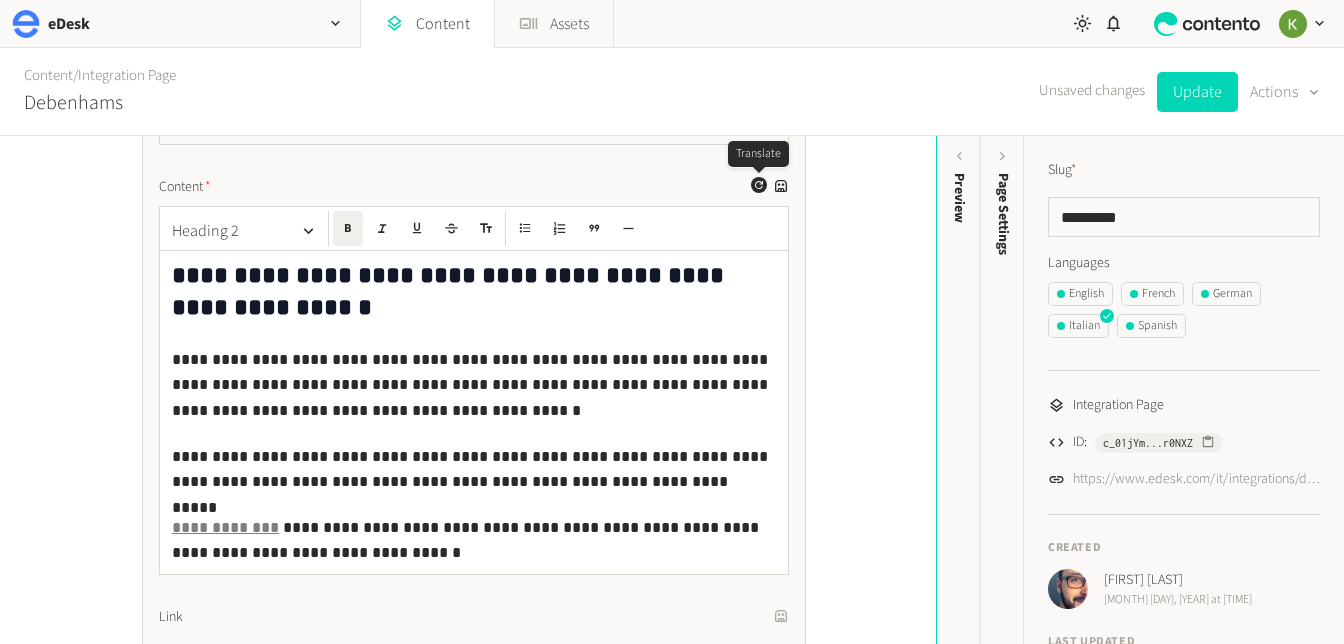 click 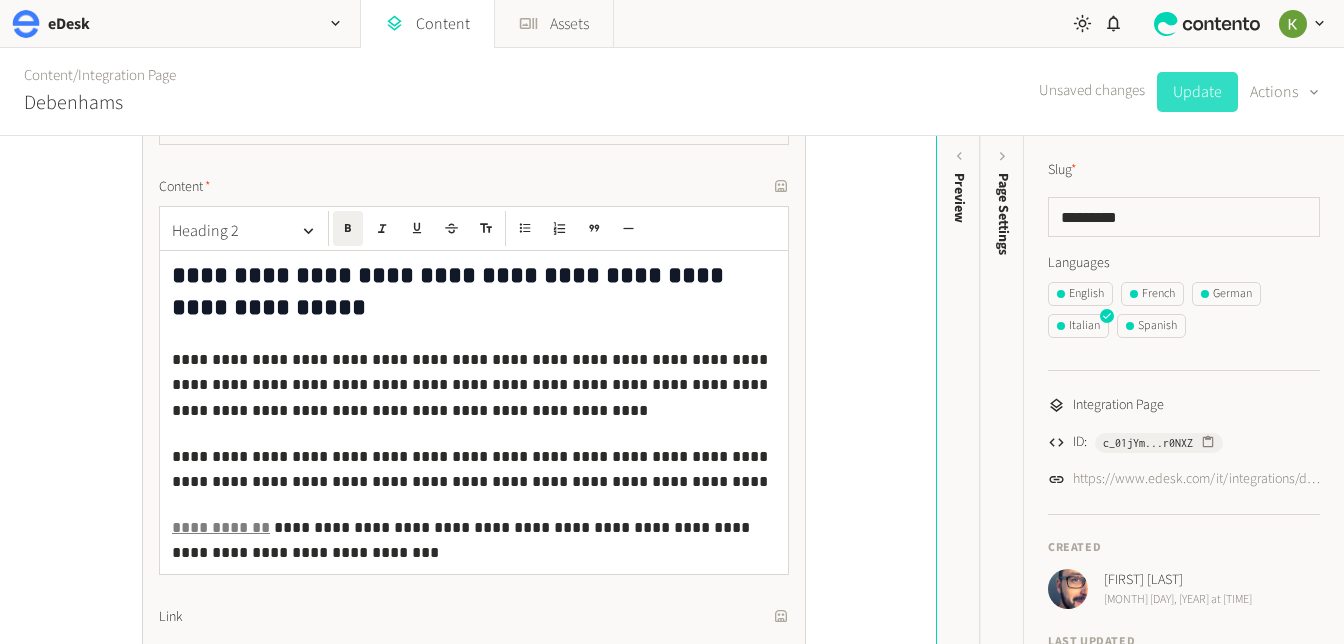click on "Update" 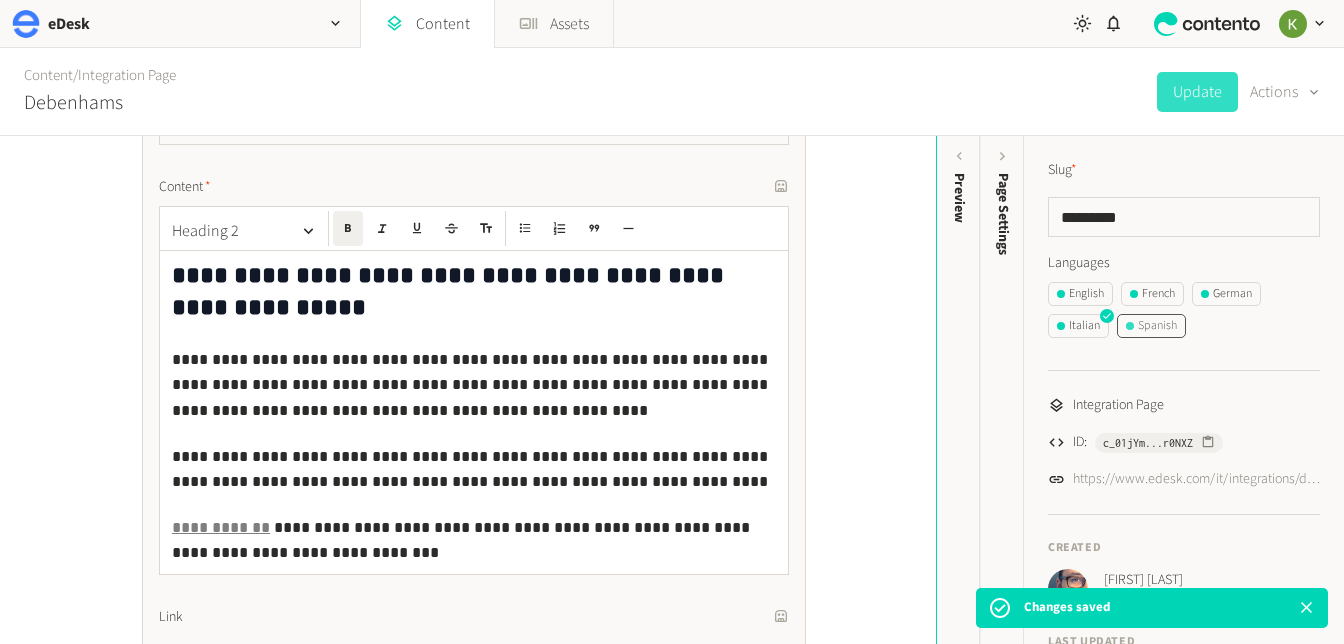 click on "Spanish" 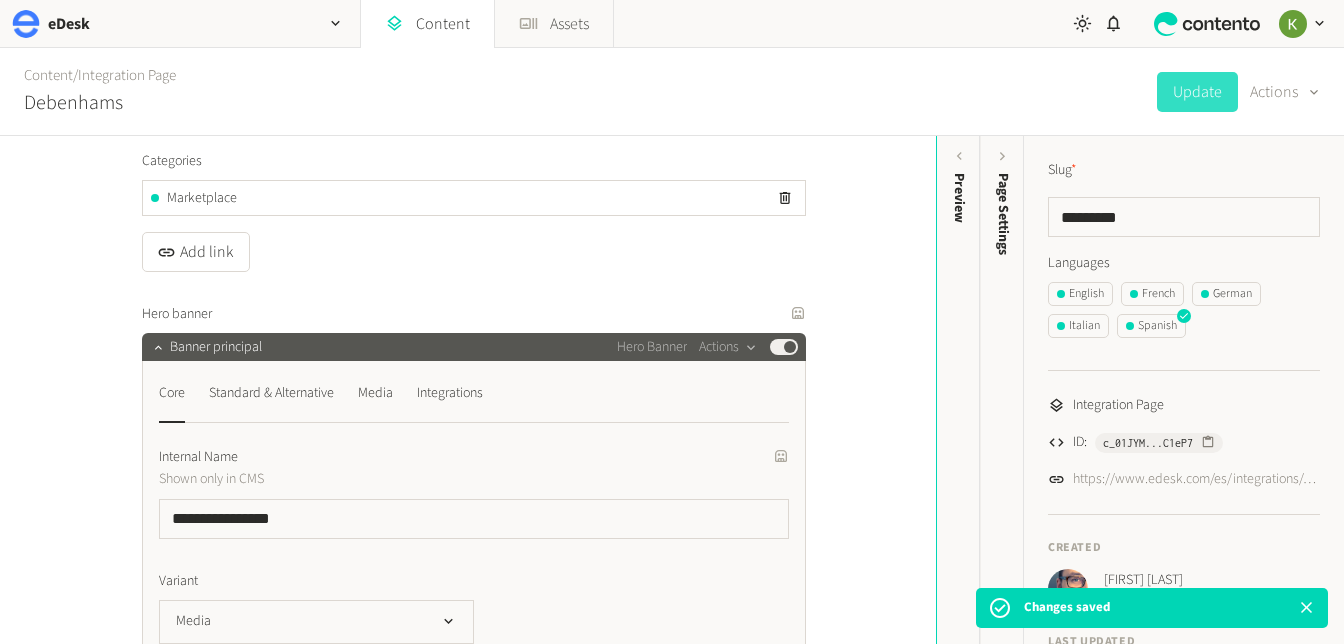 scroll, scrollTop: 270, scrollLeft: 0, axis: vertical 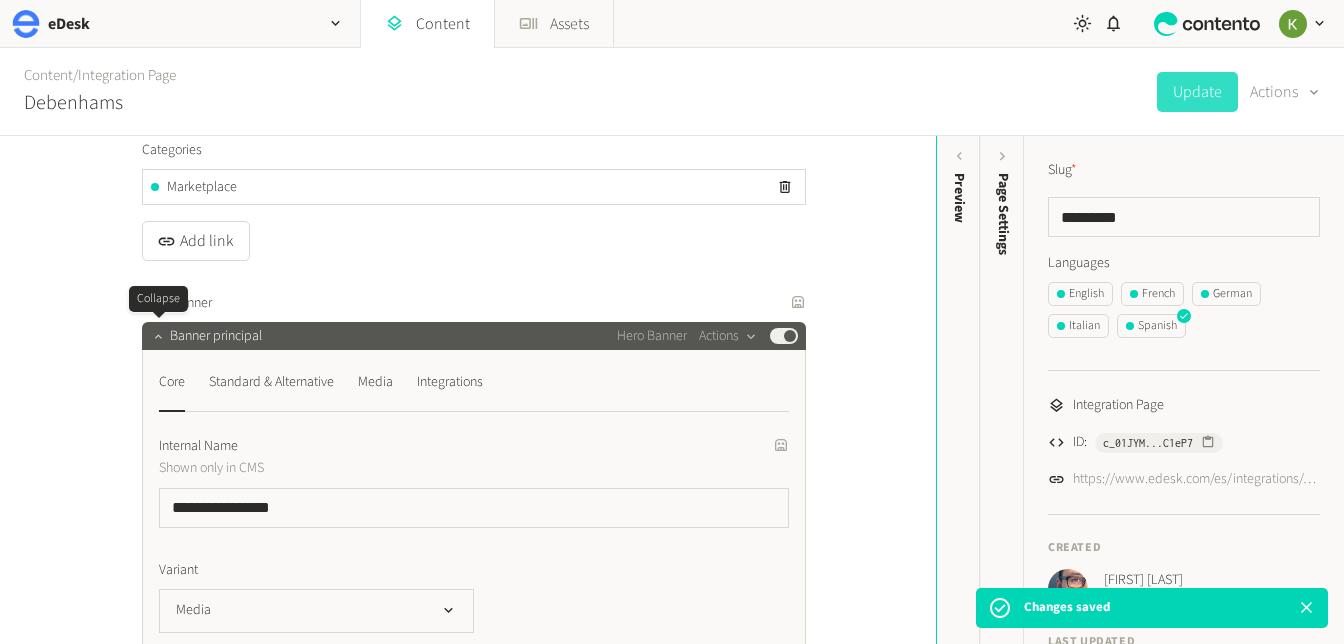 click 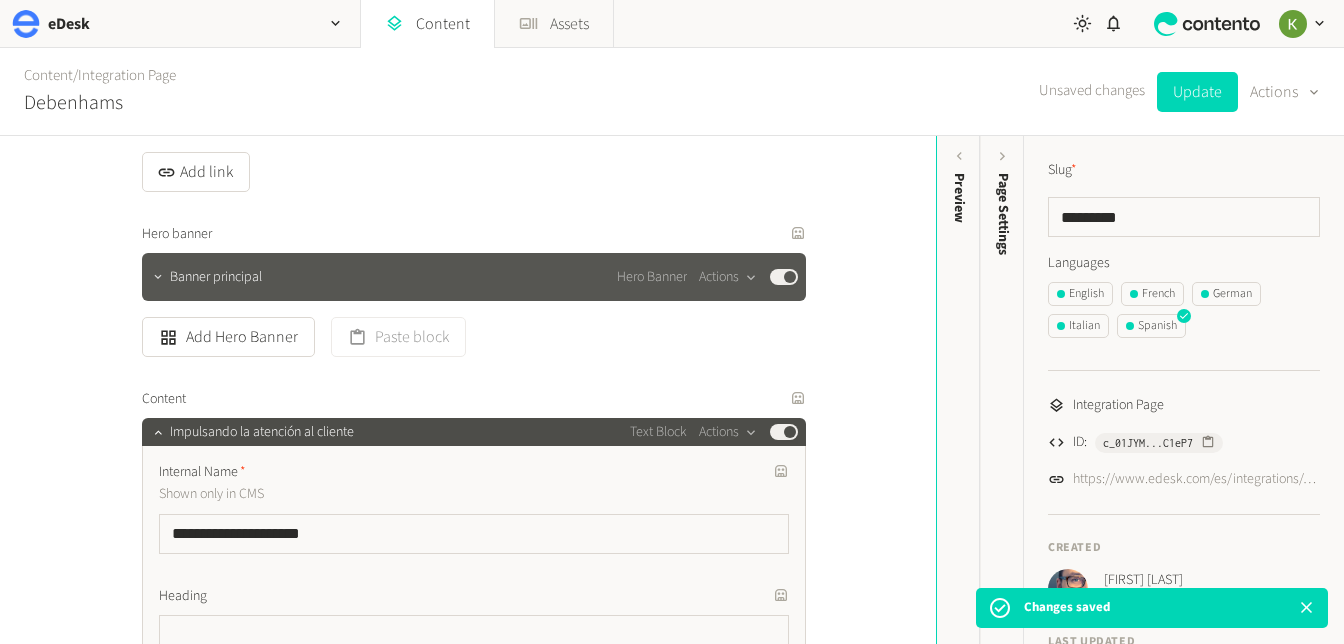 scroll, scrollTop: 386, scrollLeft: 0, axis: vertical 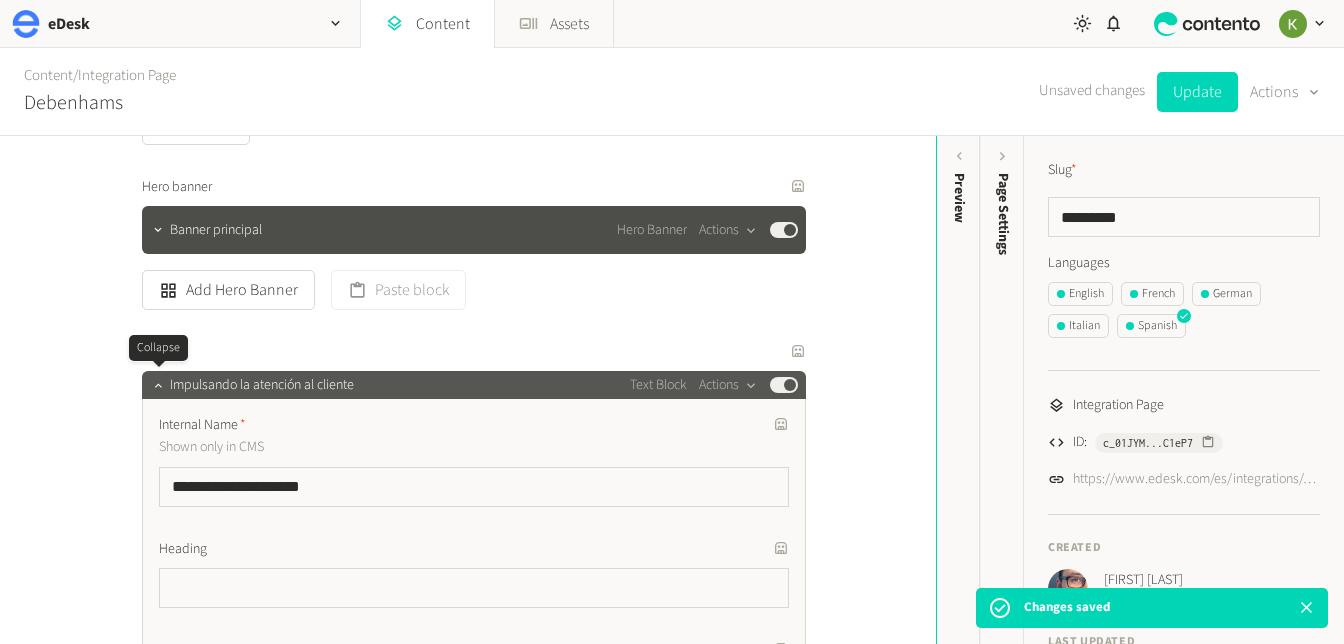click 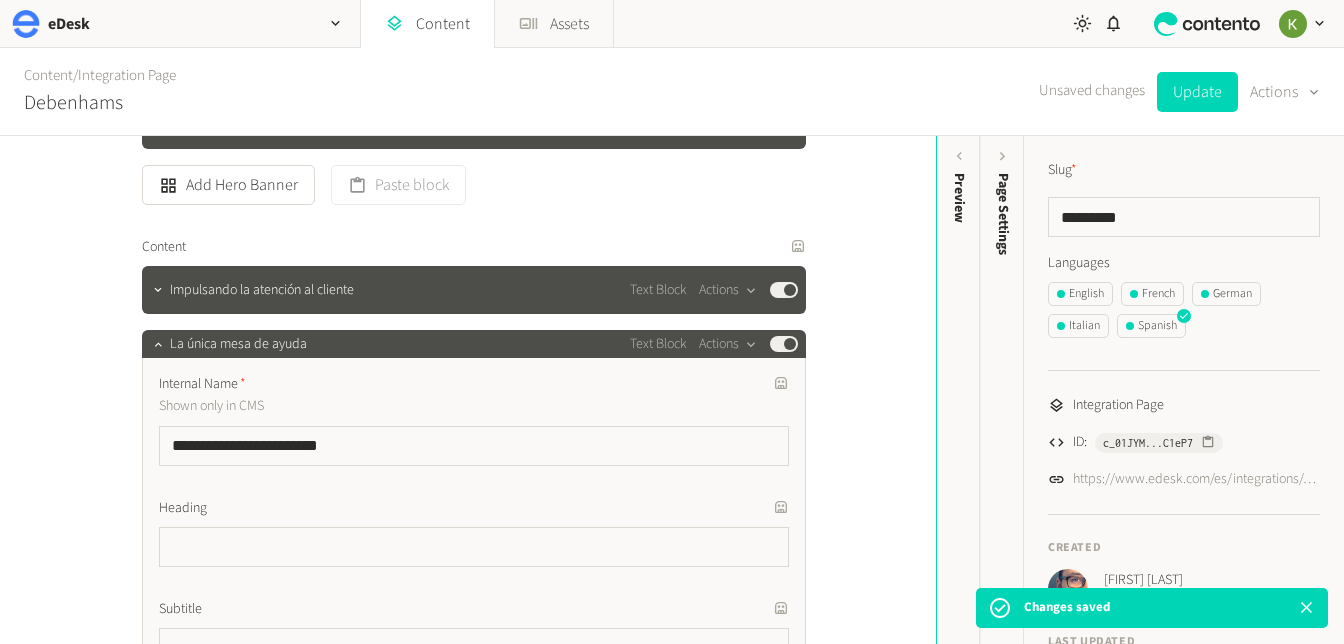 scroll, scrollTop: 594, scrollLeft: 0, axis: vertical 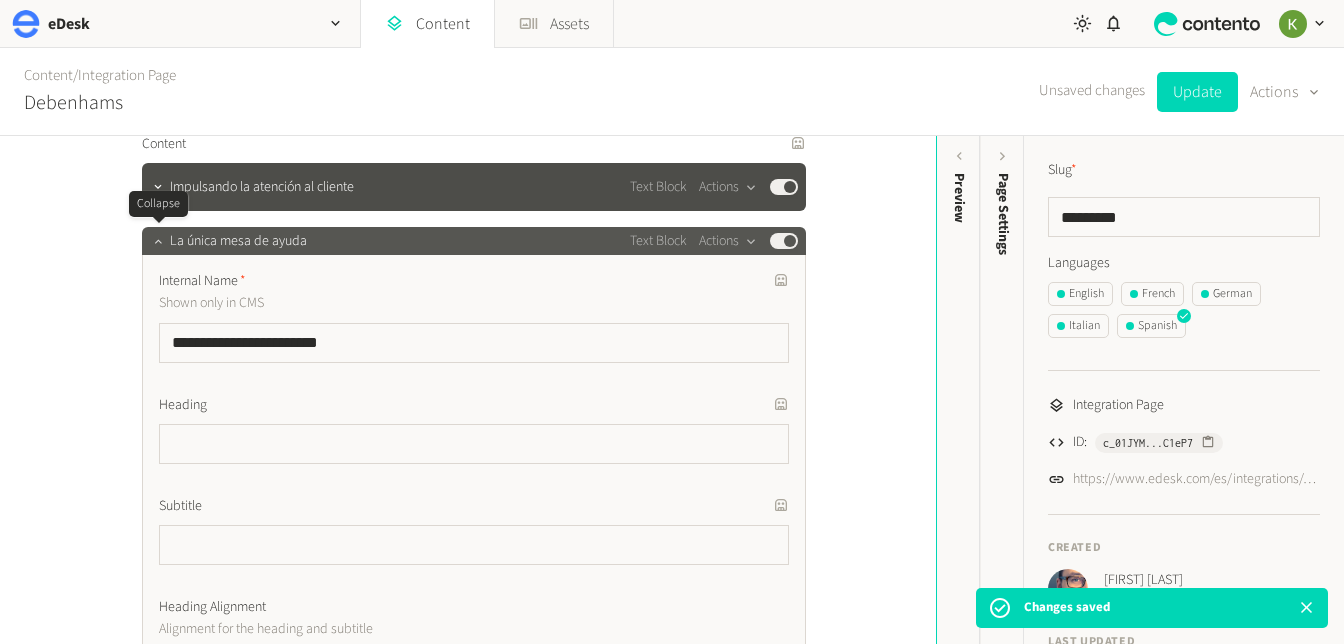 click 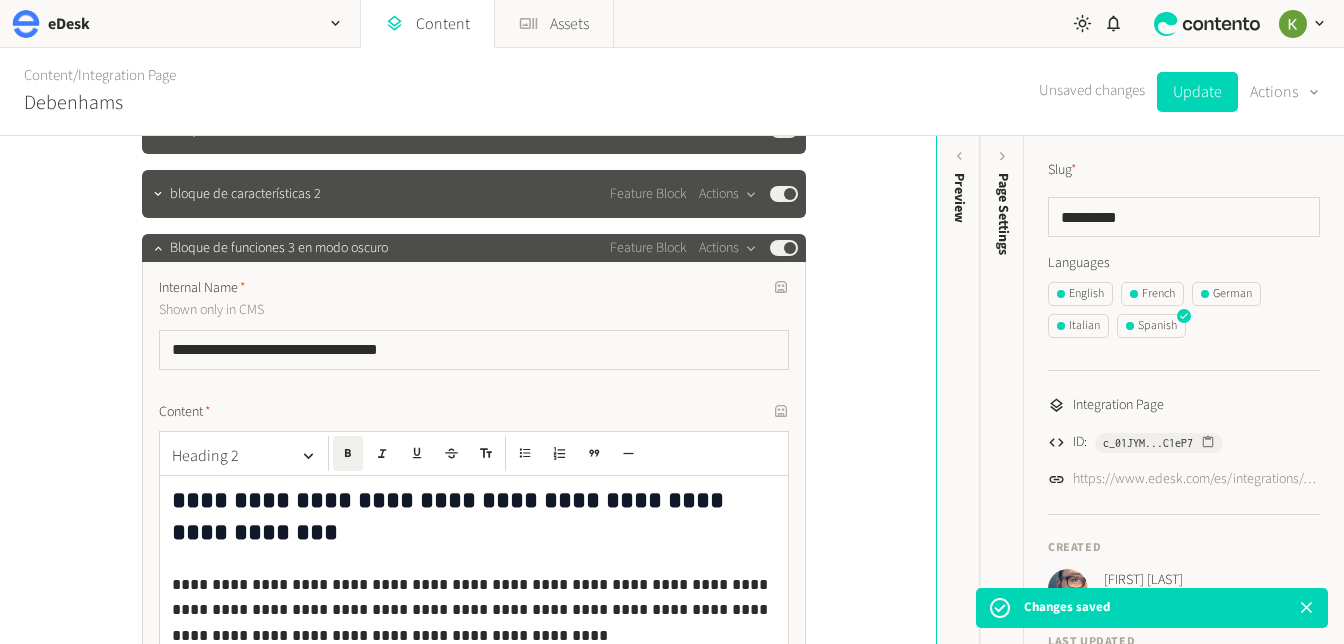 scroll, scrollTop: 921, scrollLeft: 0, axis: vertical 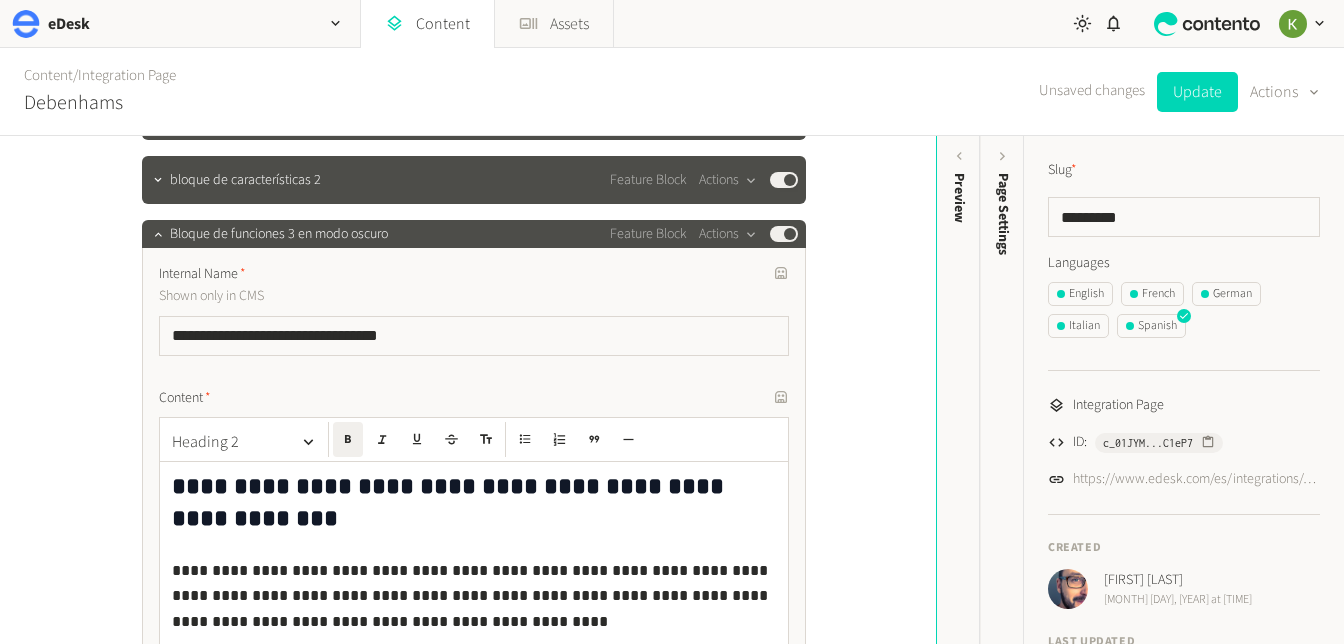 click on "Content" 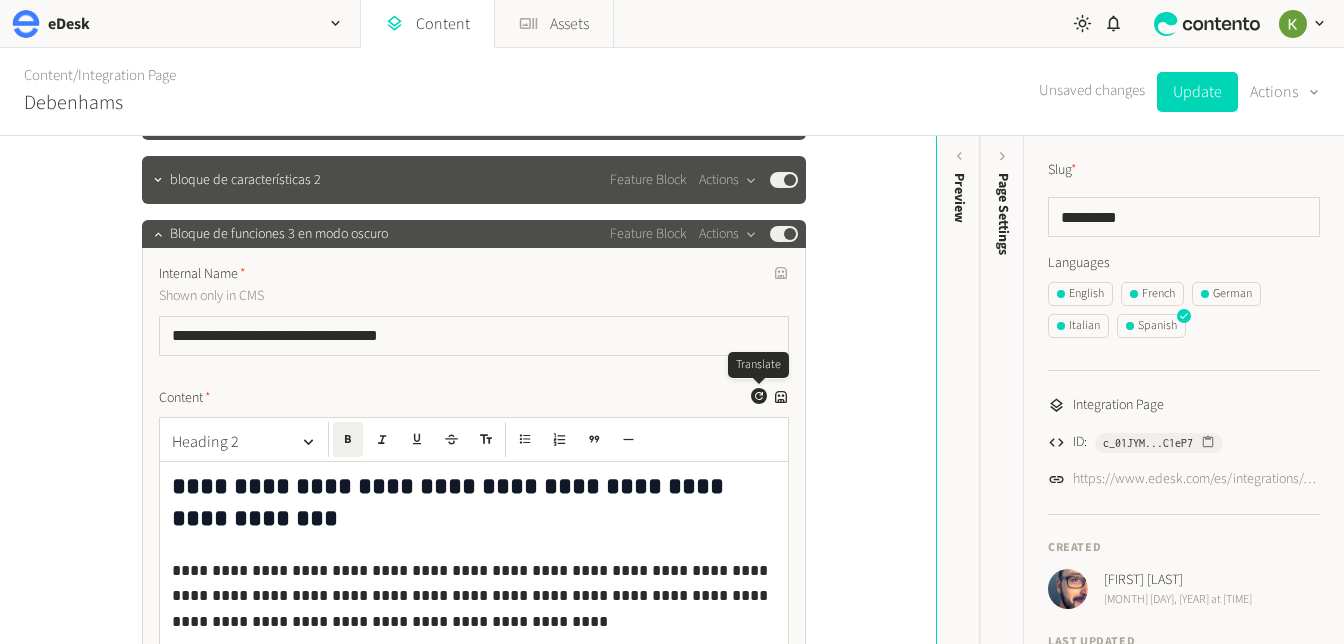 click 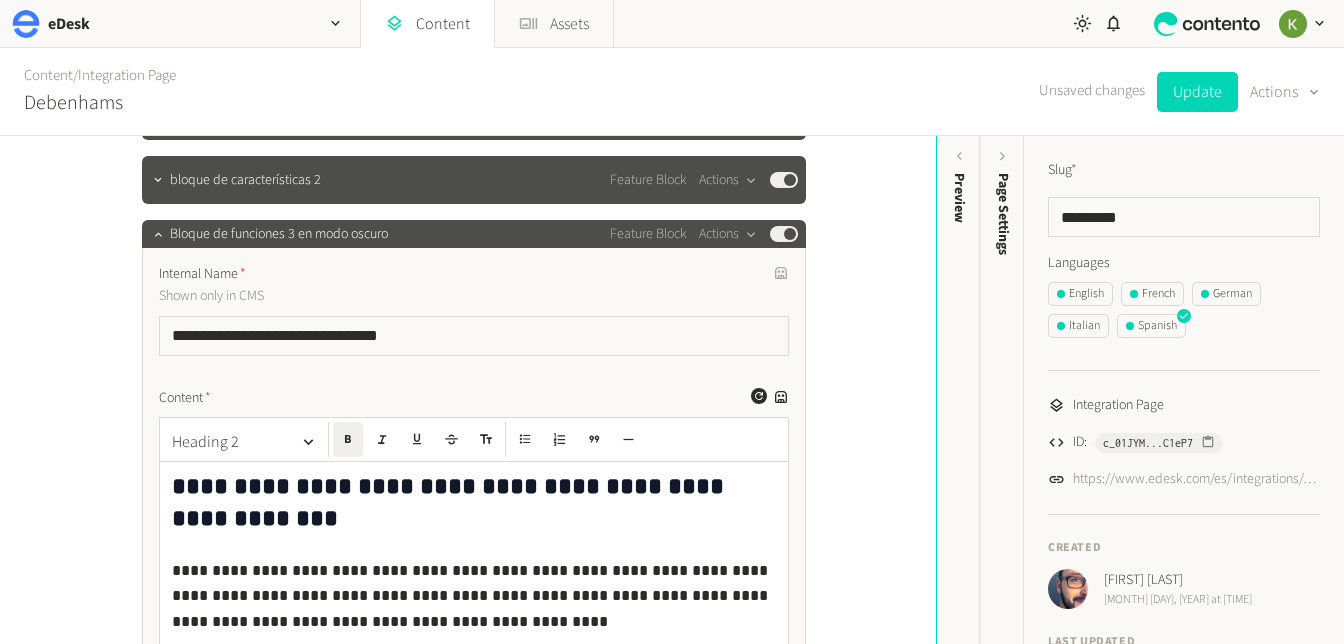 scroll, scrollTop: 1119, scrollLeft: 0, axis: vertical 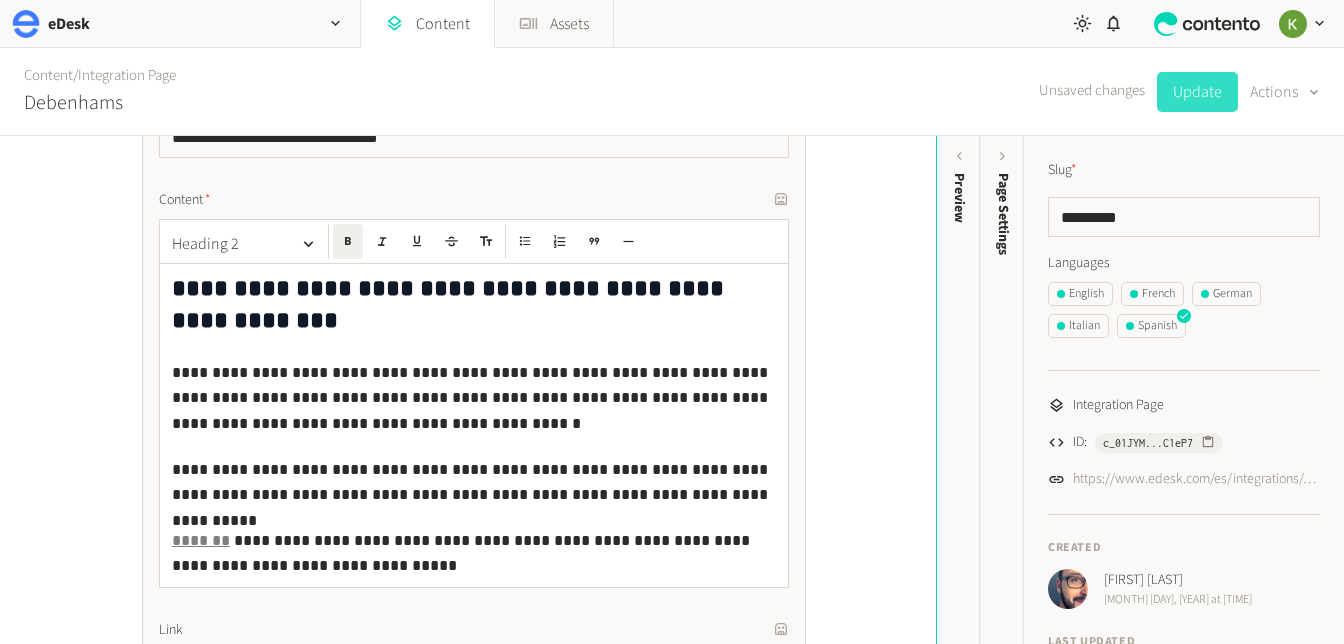 click on "Update" 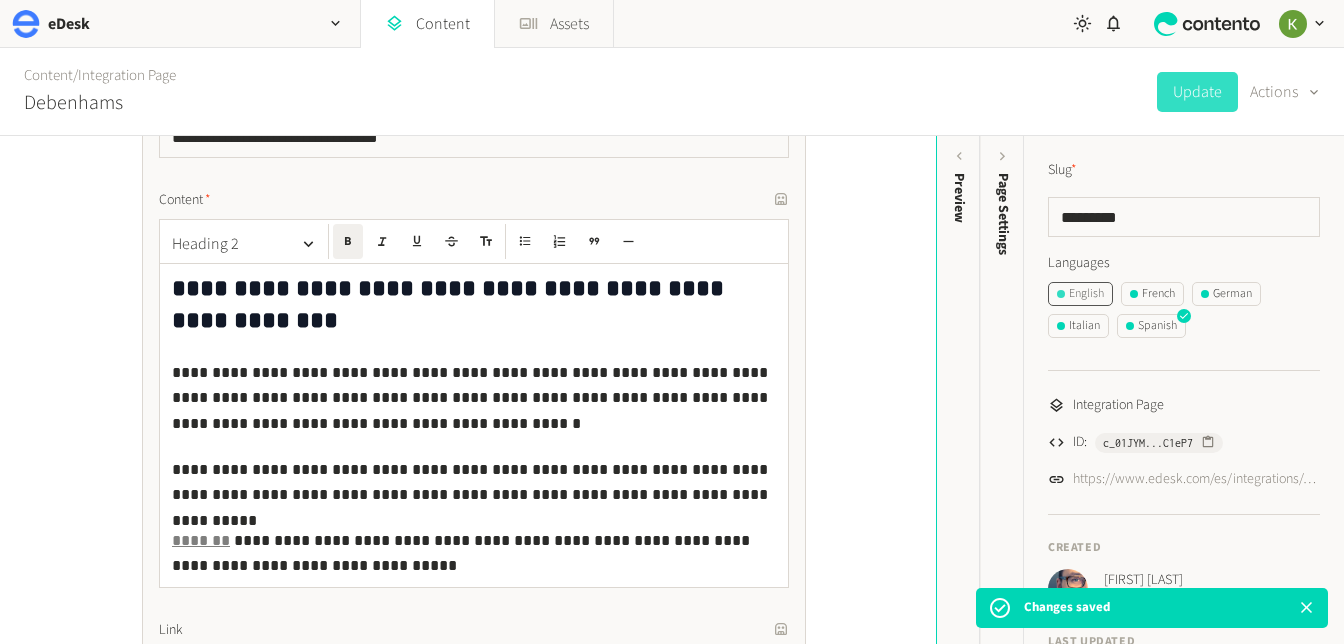 click on "English" 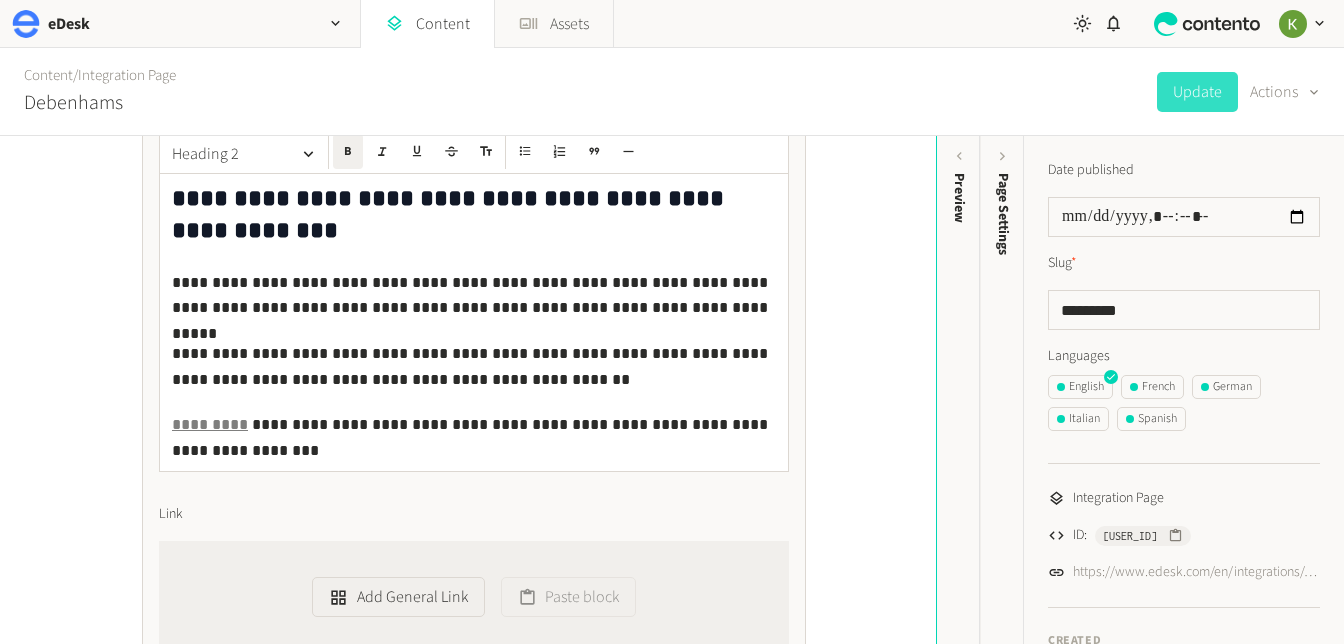 scroll, scrollTop: 1238, scrollLeft: 0, axis: vertical 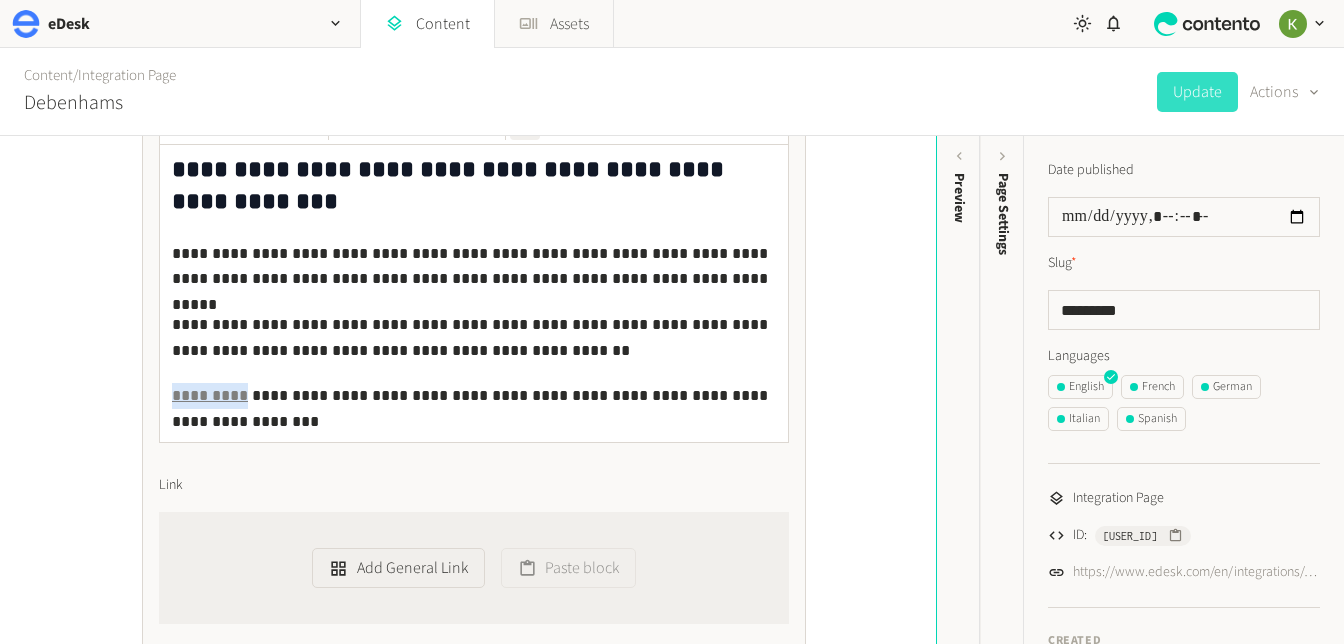 drag, startPoint x: 243, startPoint y: 394, endPoint x: 171, endPoint y: 392, distance: 72.02777 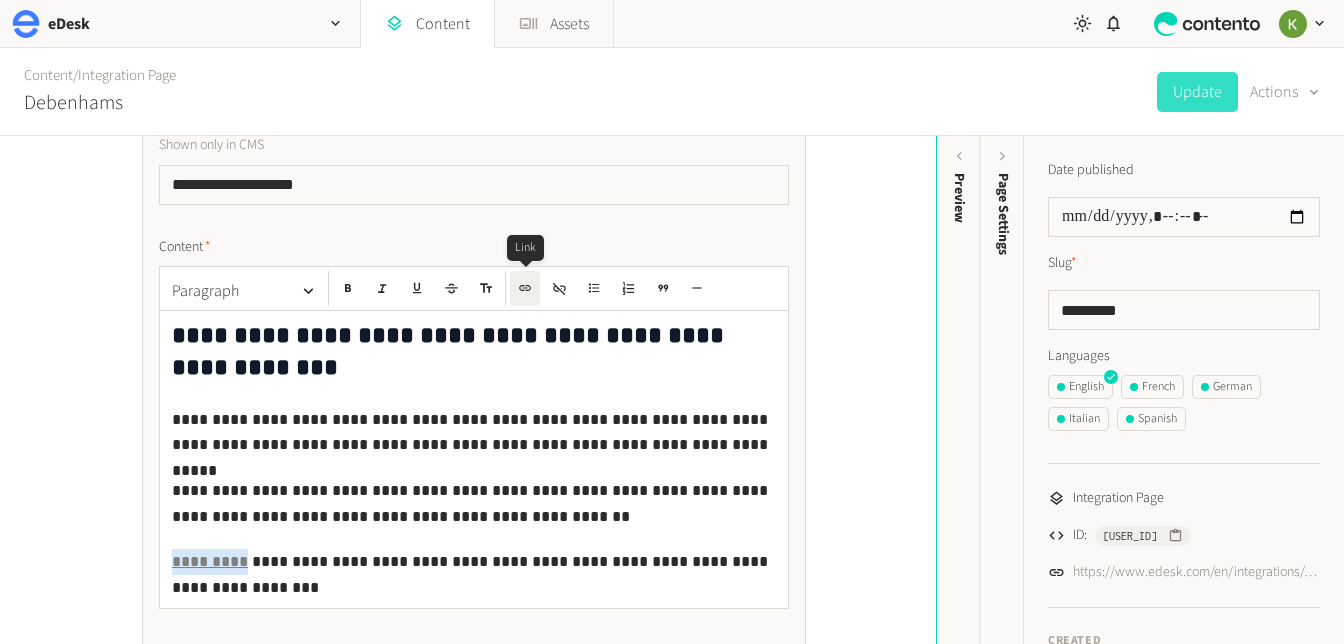 click 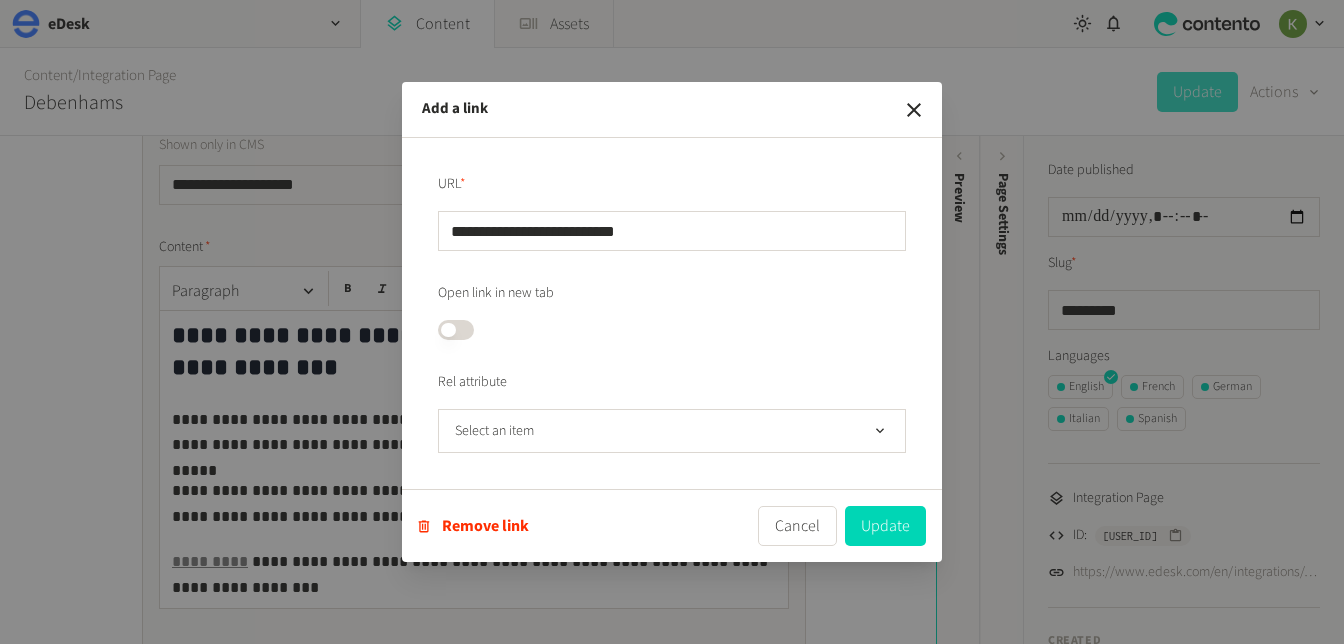 click on "Update" at bounding box center (885, 526) 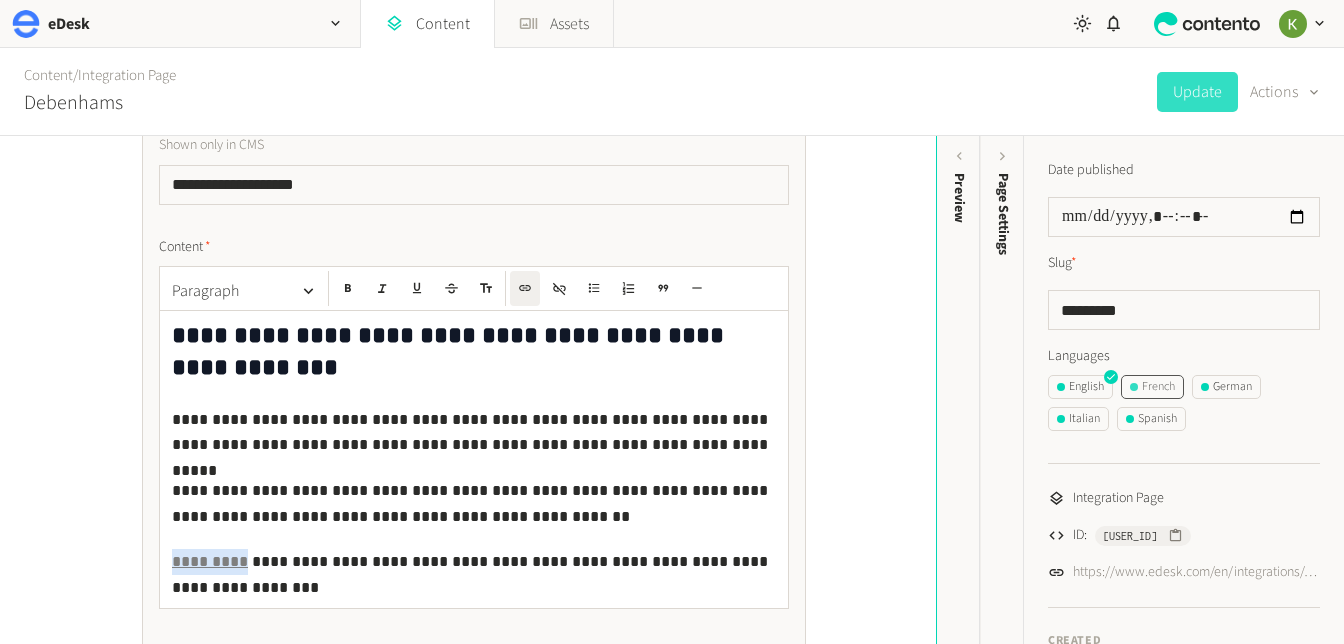 click on "French" 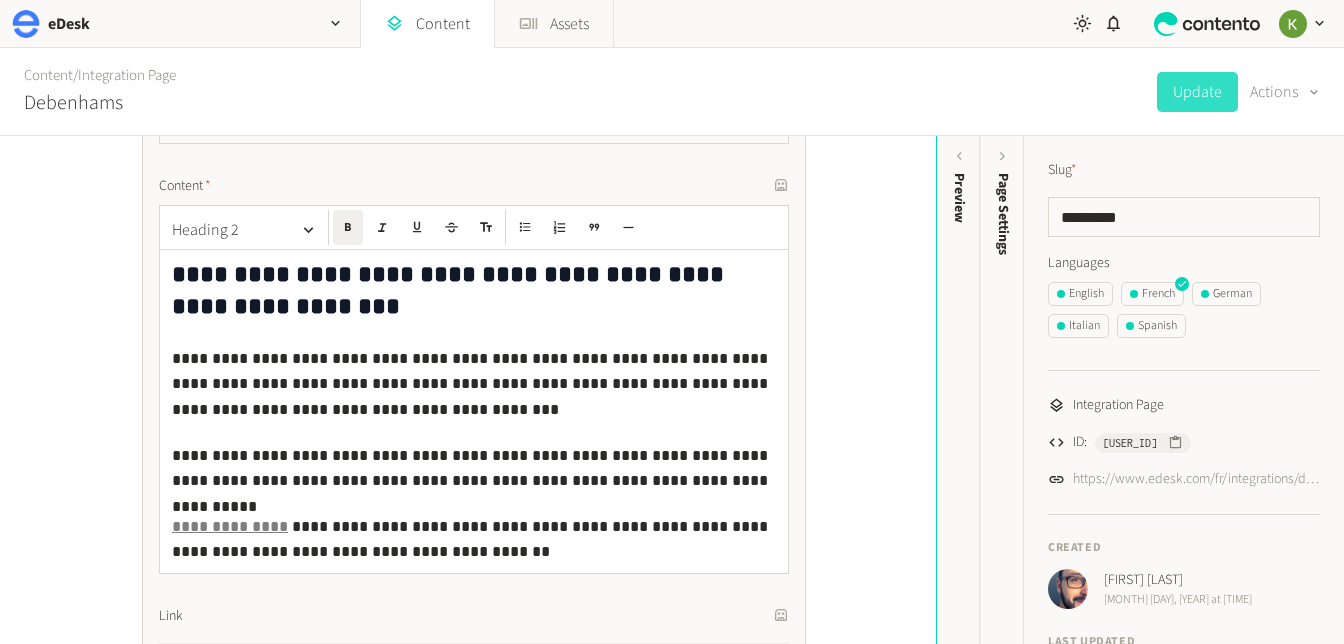 scroll, scrollTop: 1225, scrollLeft: 0, axis: vertical 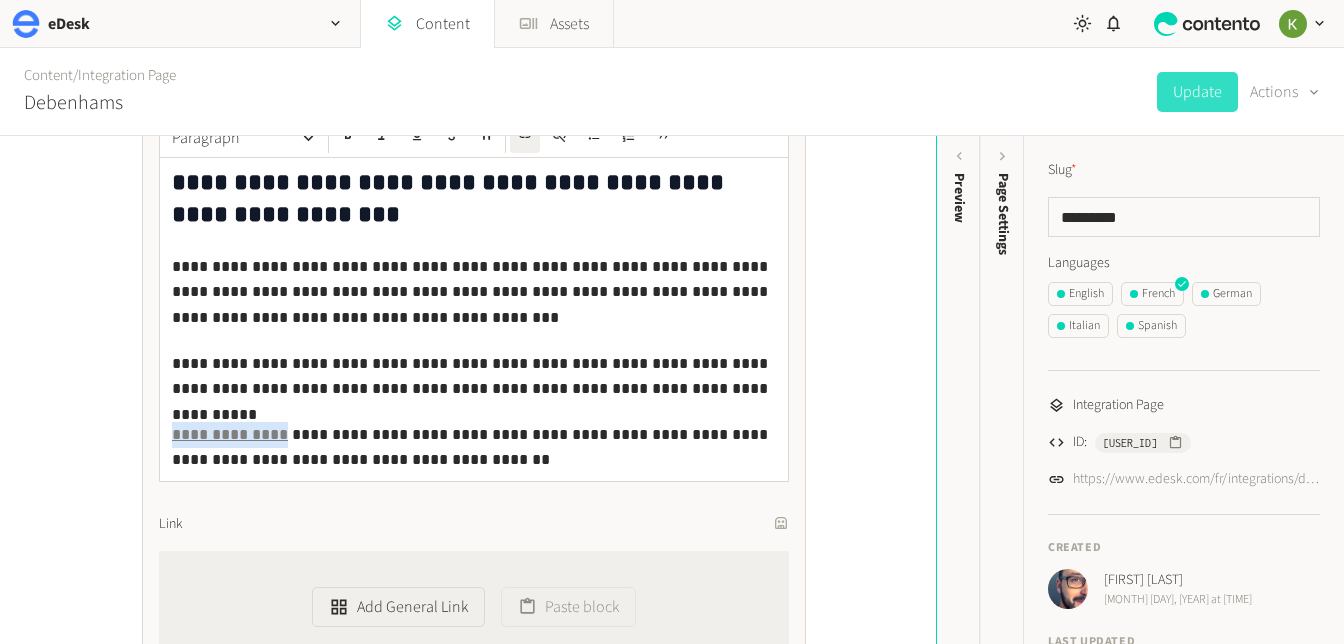 drag, startPoint x: 261, startPoint y: 431, endPoint x: 166, endPoint y: 427, distance: 95.084175 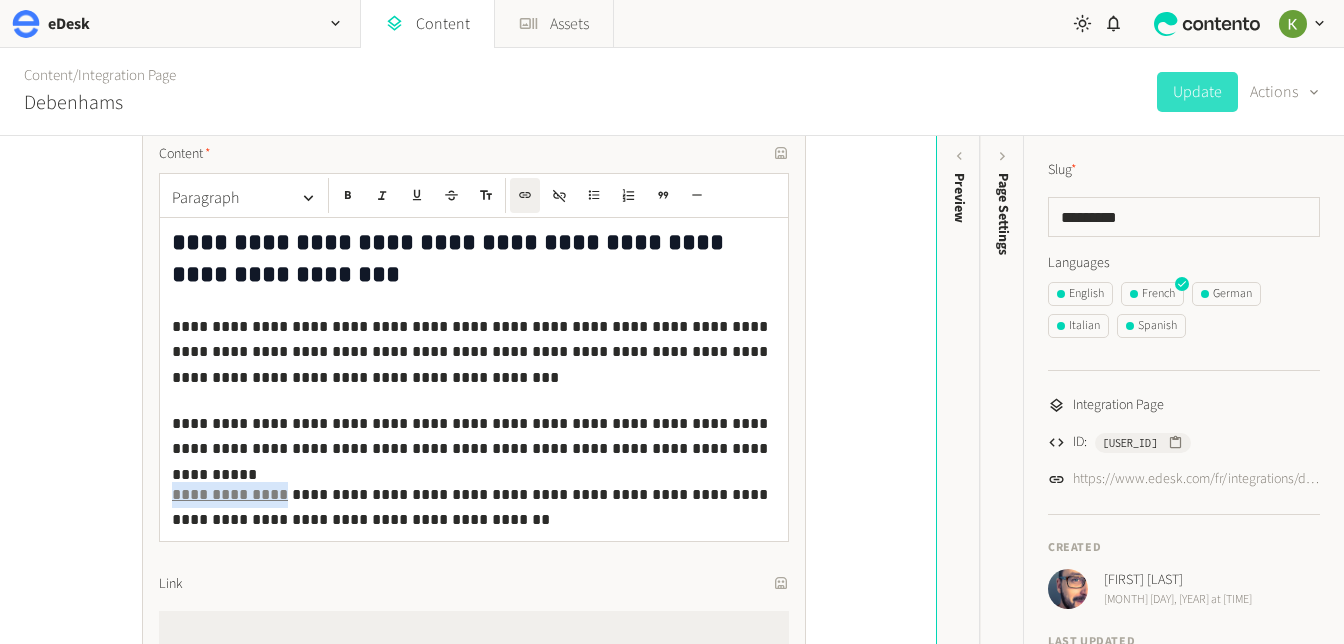 scroll, scrollTop: 1157, scrollLeft: 0, axis: vertical 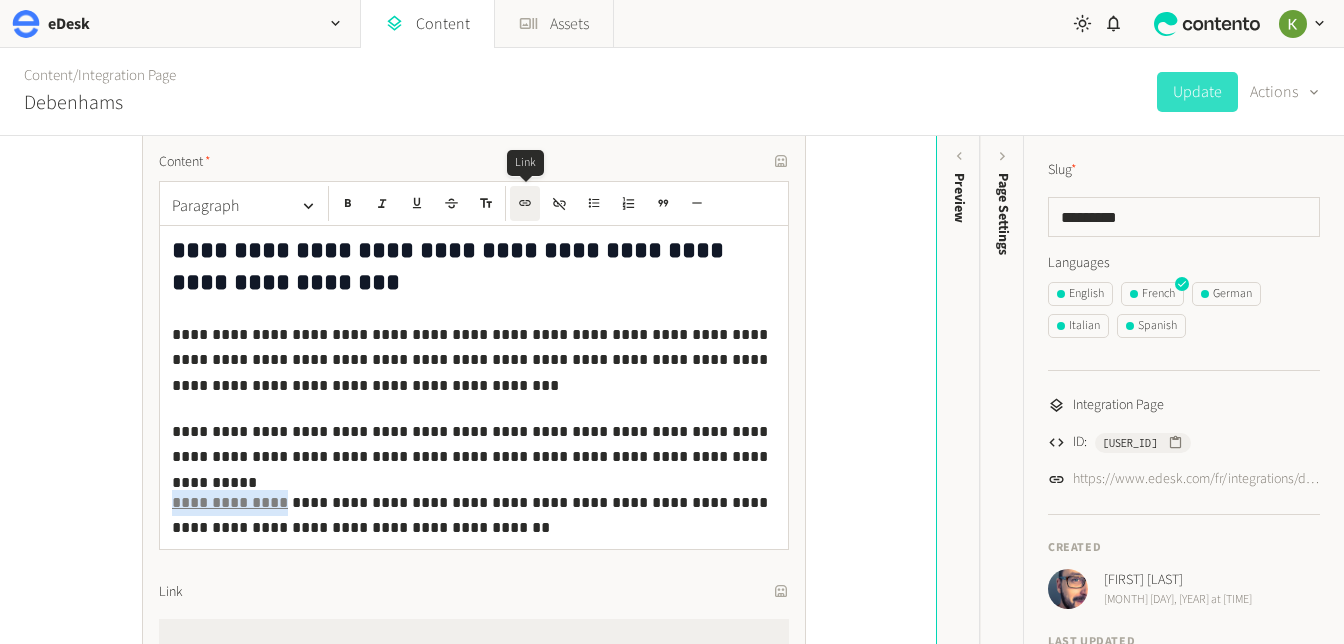 click 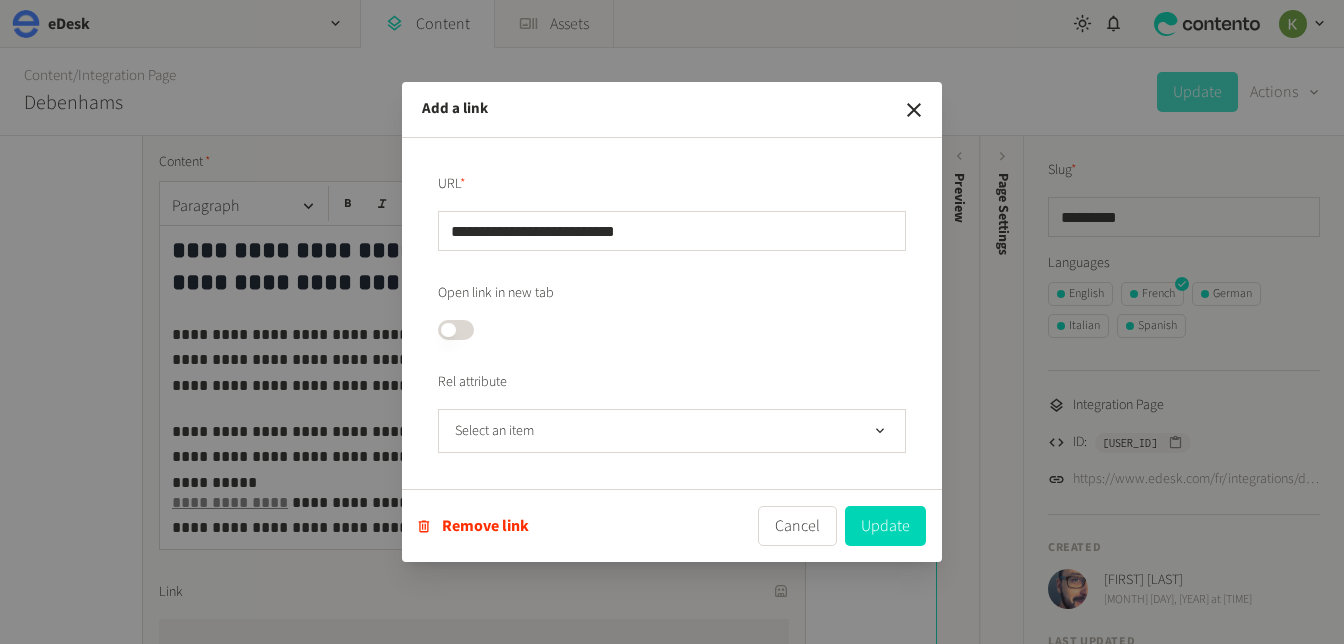 drag, startPoint x: 908, startPoint y: 111, endPoint x: 981, endPoint y: 101, distance: 73.68175 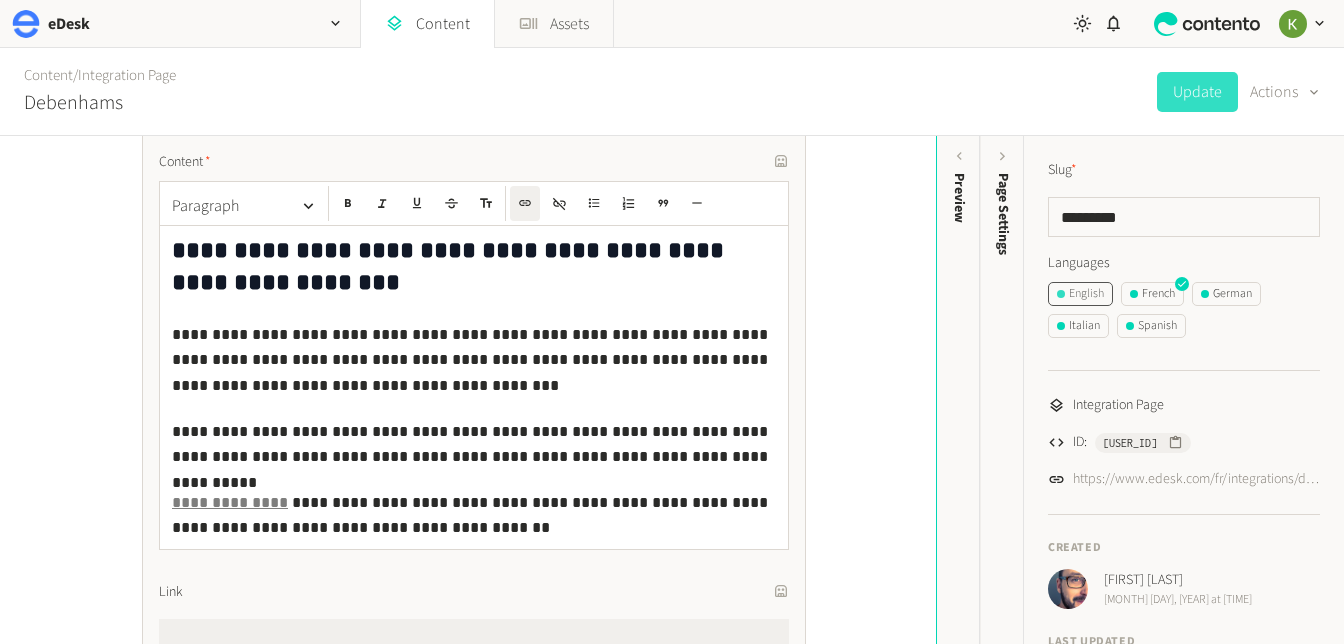 click on "English" 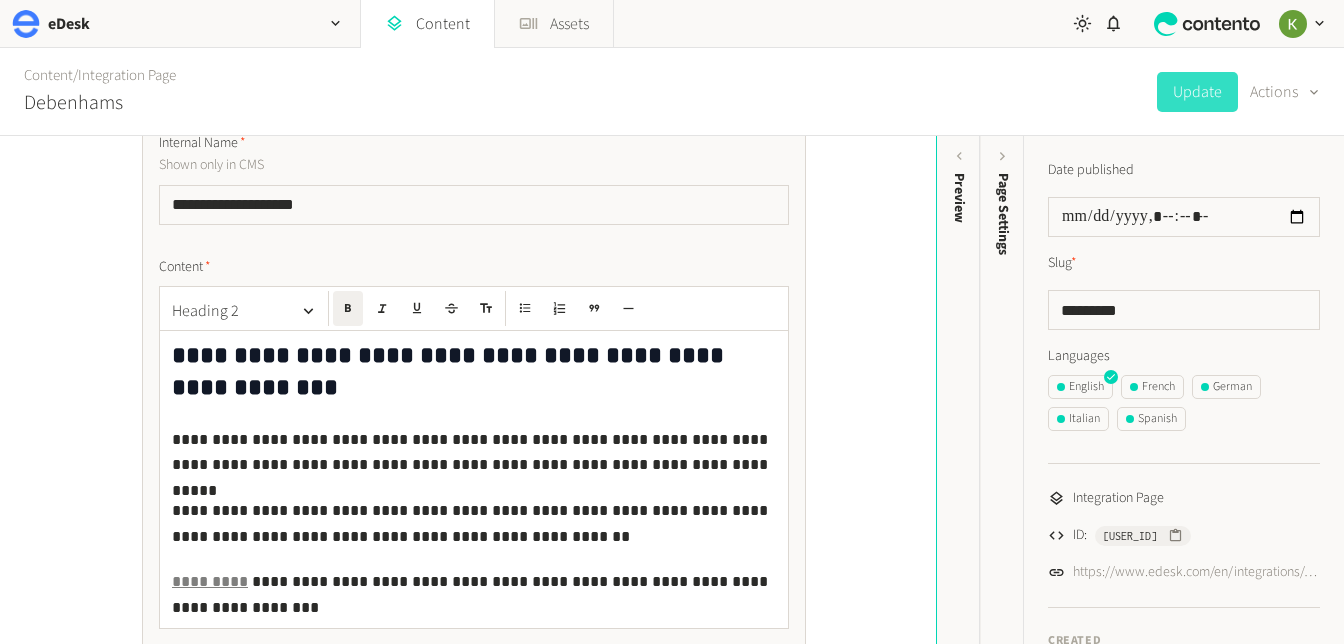 scroll, scrollTop: 1145, scrollLeft: 0, axis: vertical 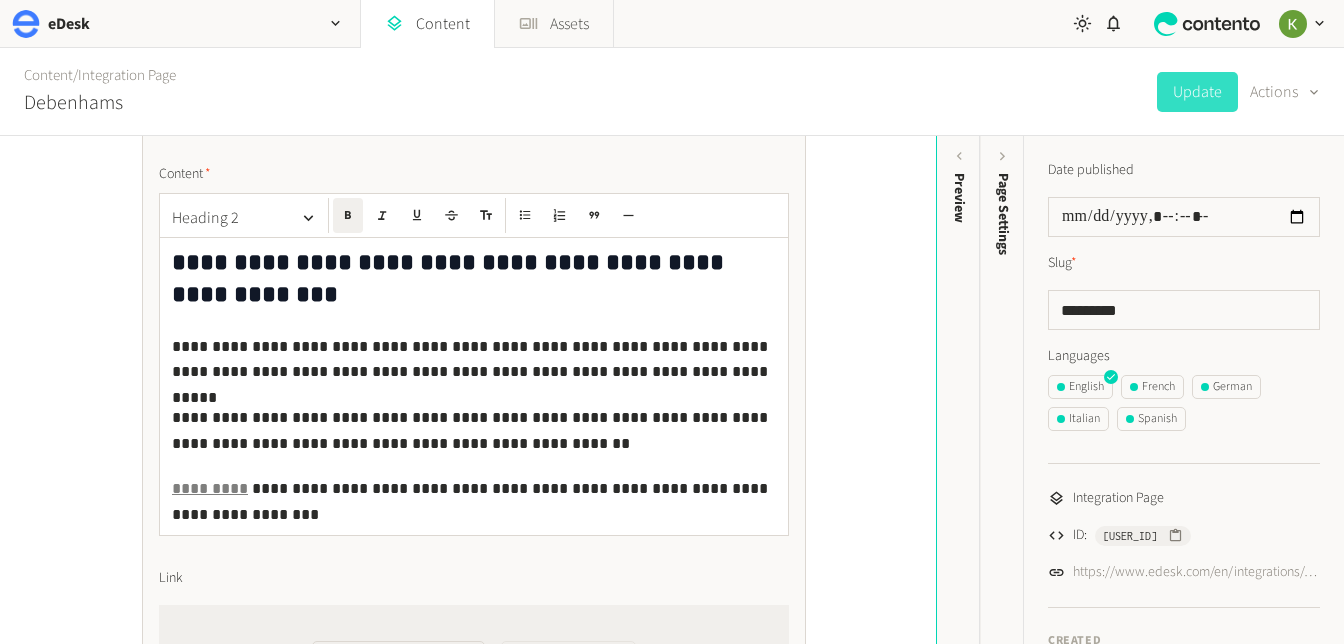 click on "*********" 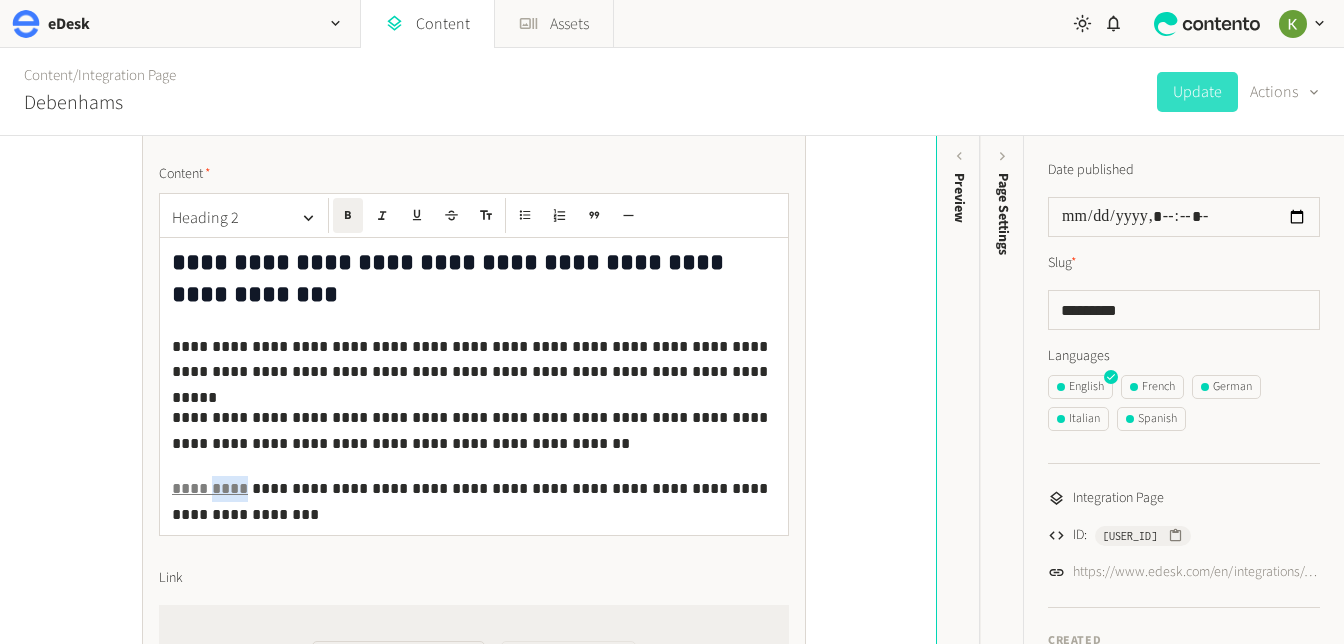 click on "*********" 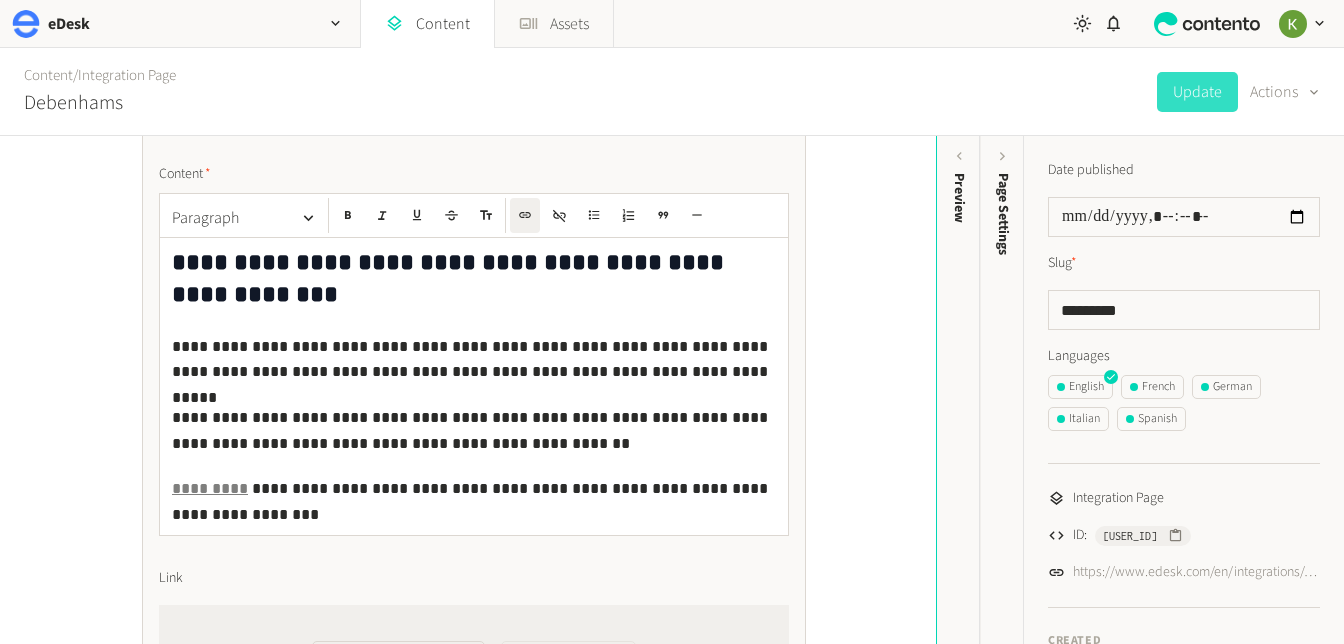 click on "**********" 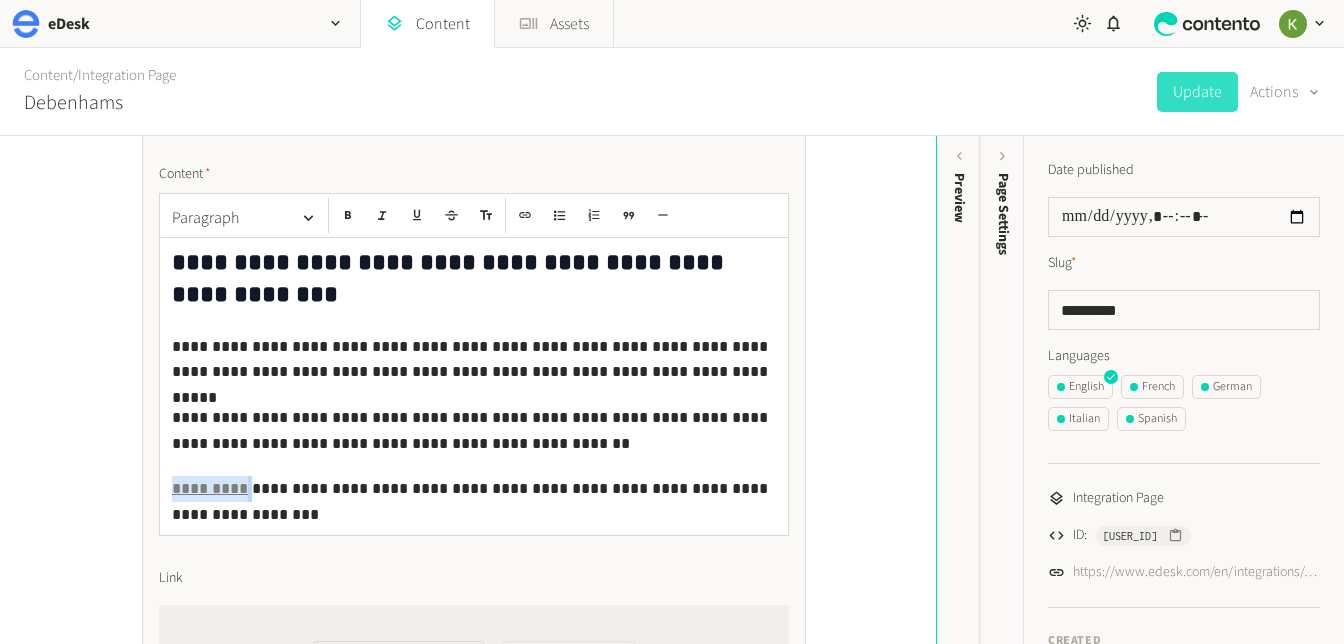 drag, startPoint x: 245, startPoint y: 488, endPoint x: 129, endPoint y: 475, distance: 116.72617 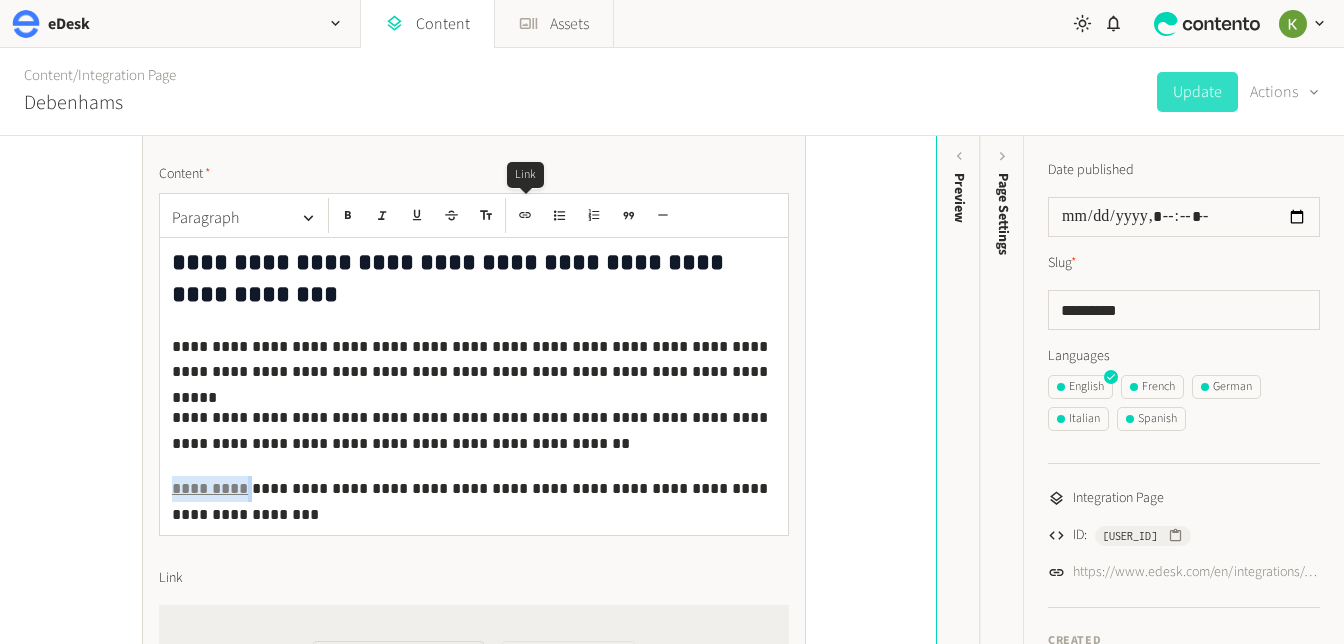 click 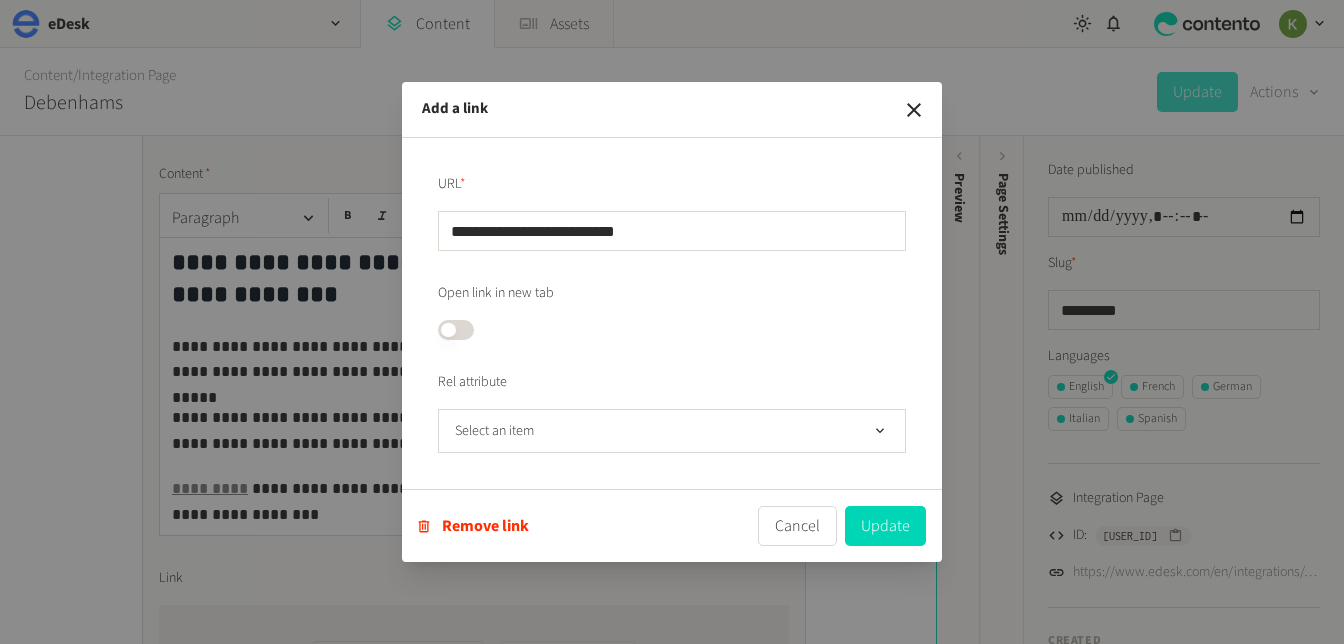 click on "**********" at bounding box center (672, 322) 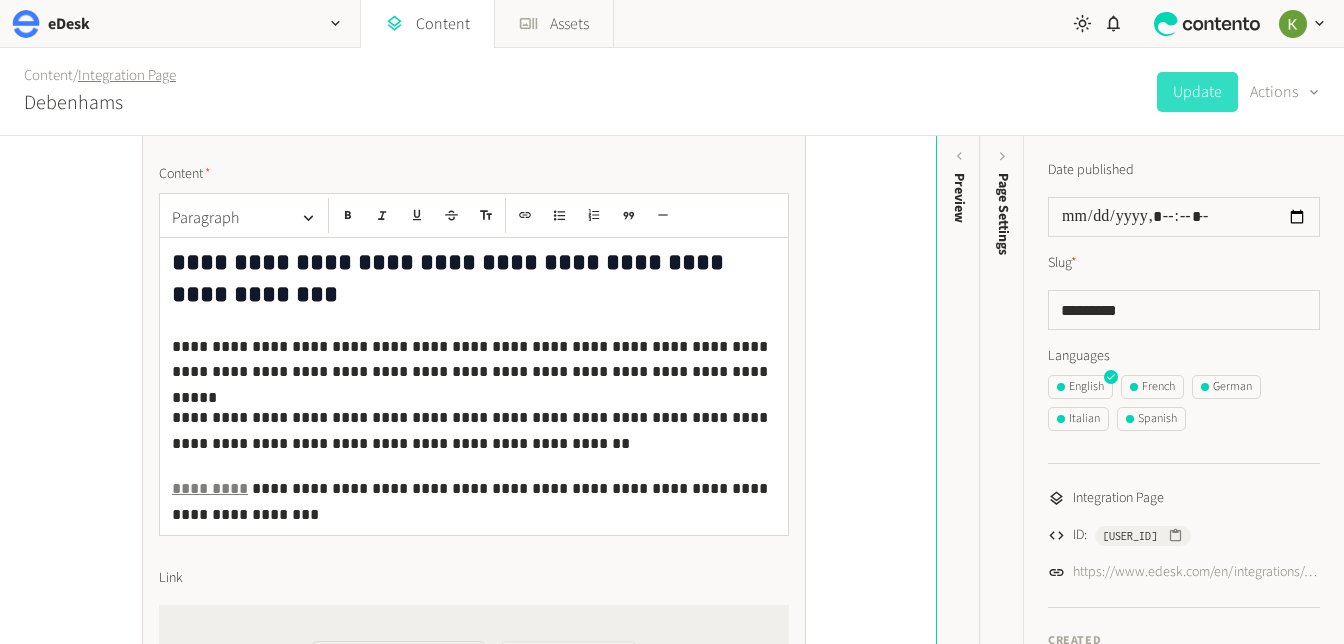 click on "Integration Page" 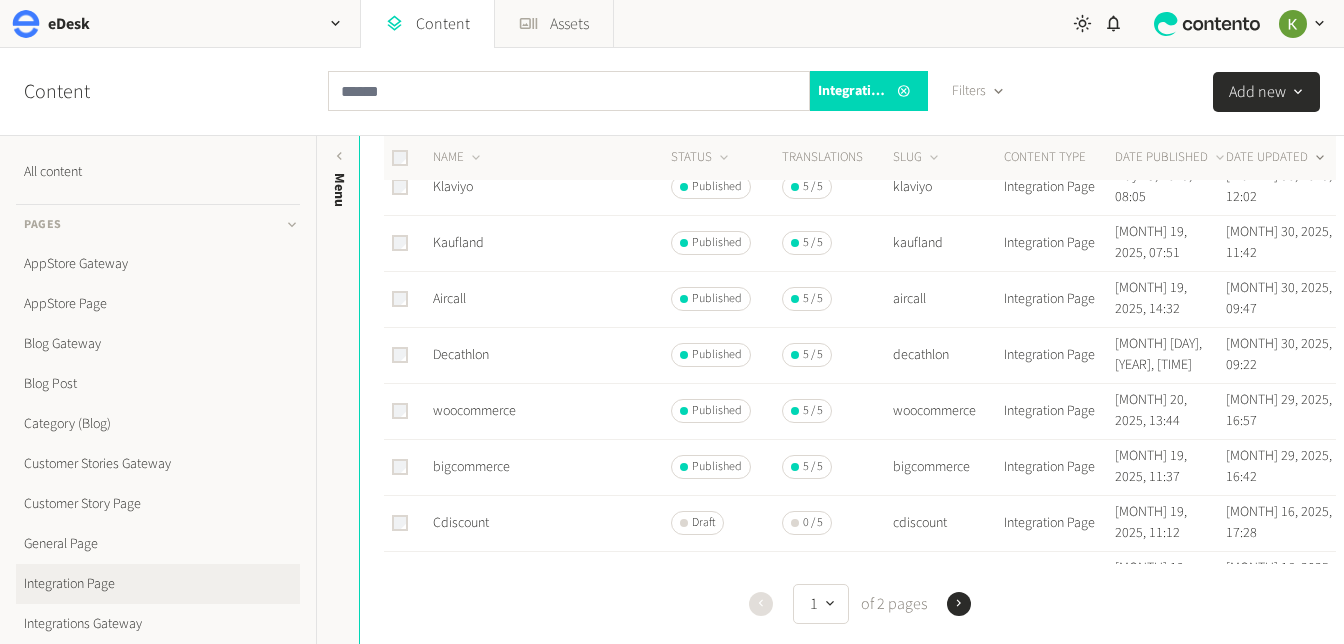 scroll, scrollTop: 540, scrollLeft: 0, axis: vertical 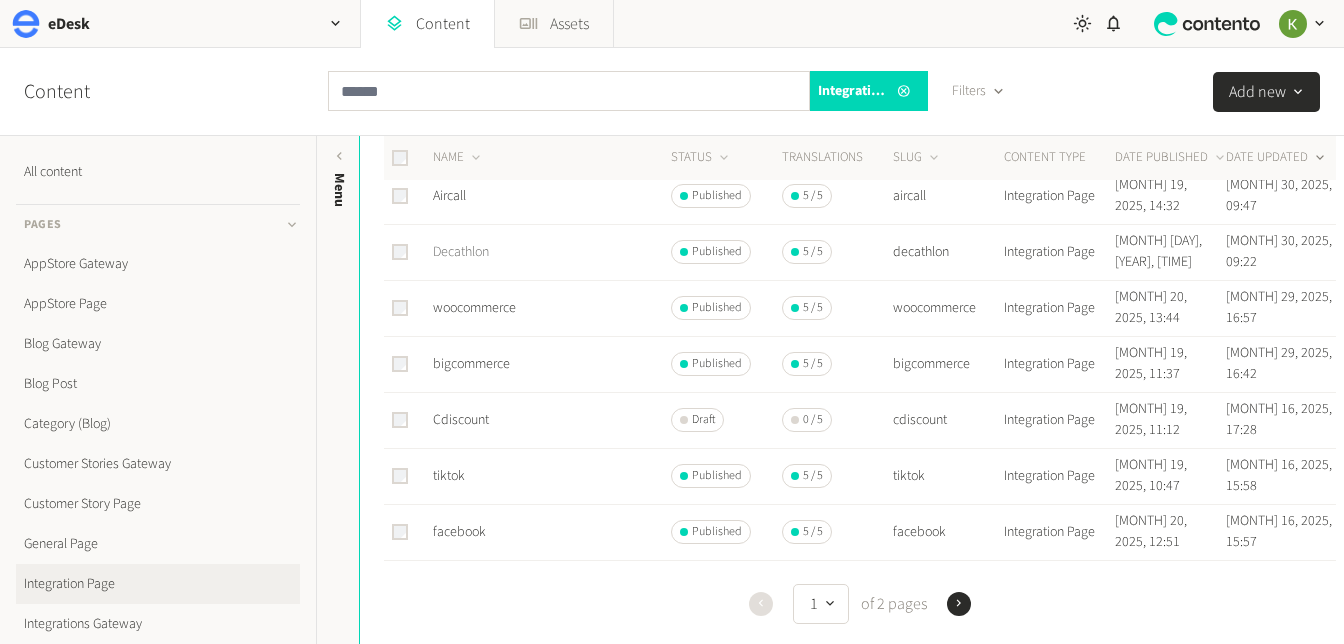 click on "Decathlon" 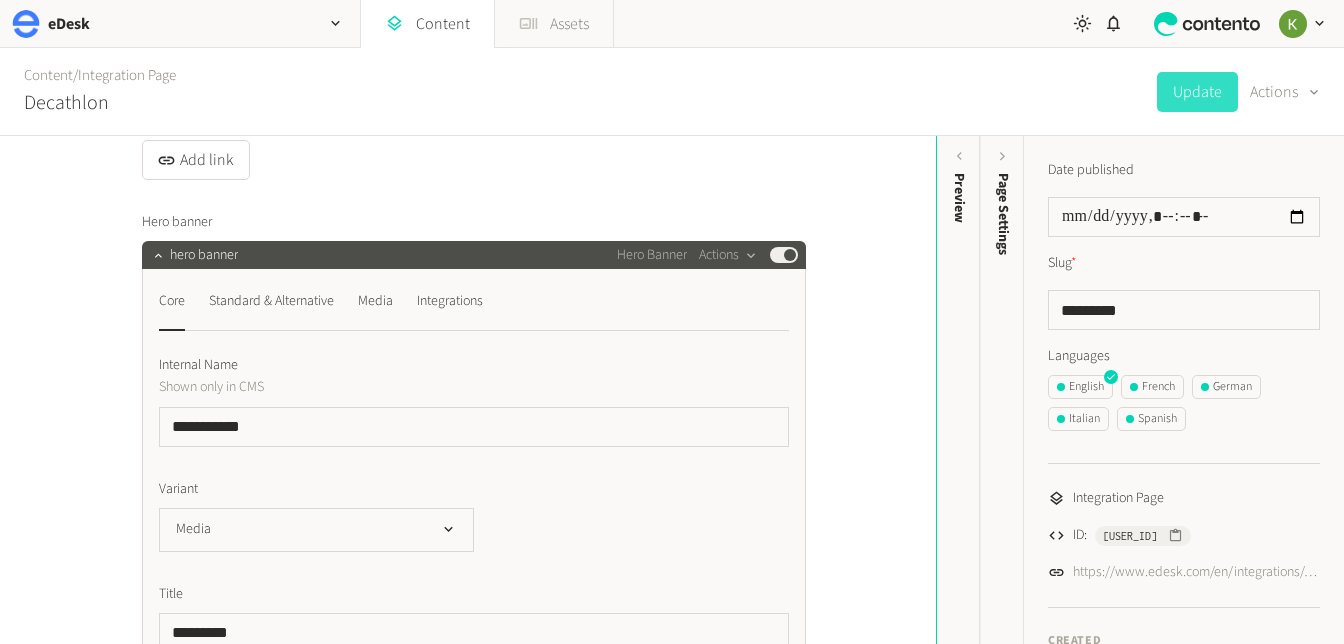 scroll, scrollTop: 401, scrollLeft: 0, axis: vertical 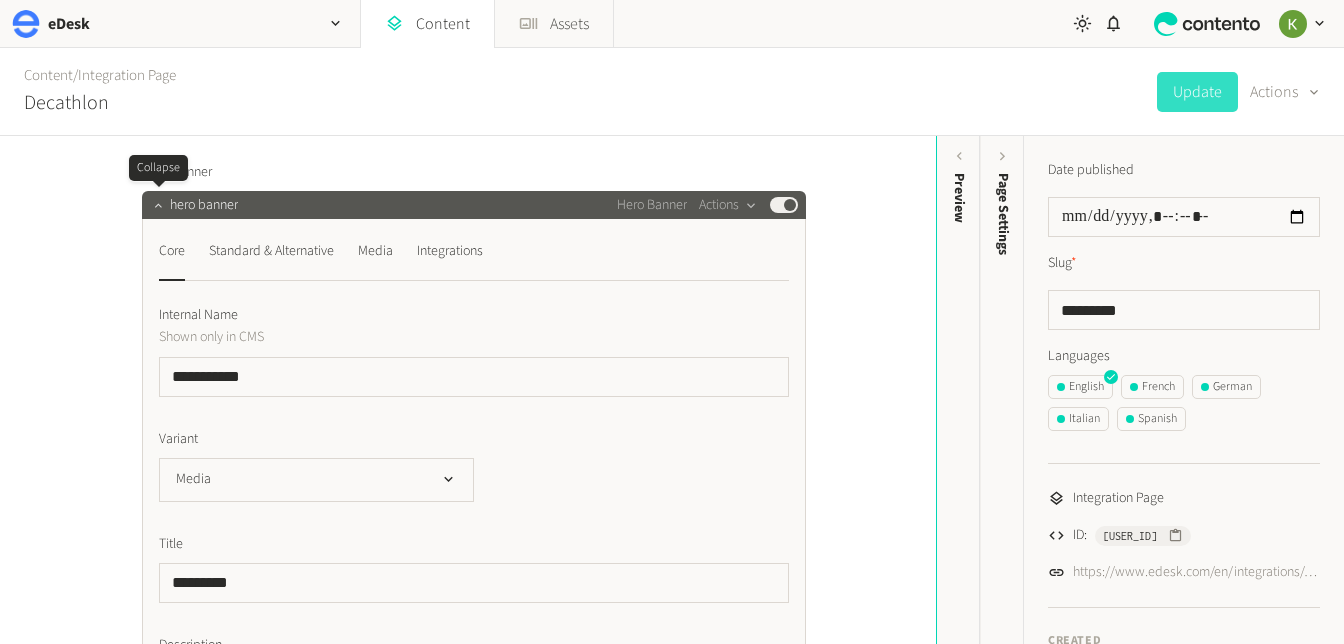 click 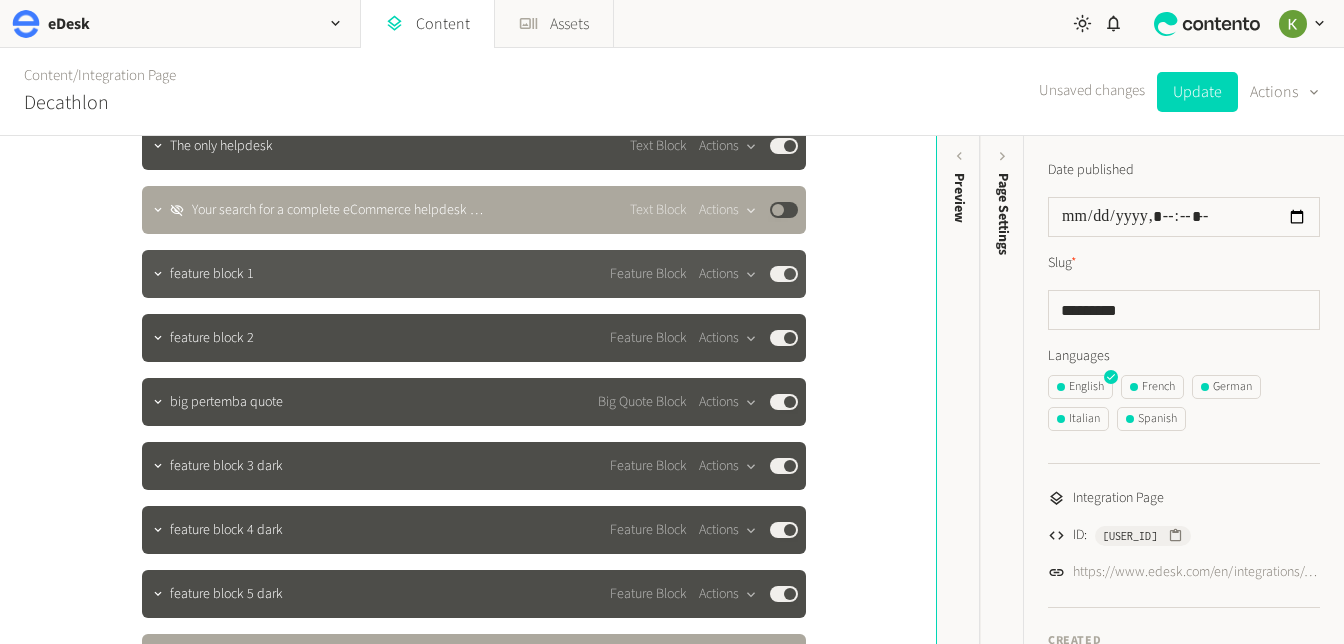 scroll, scrollTop: 747, scrollLeft: 0, axis: vertical 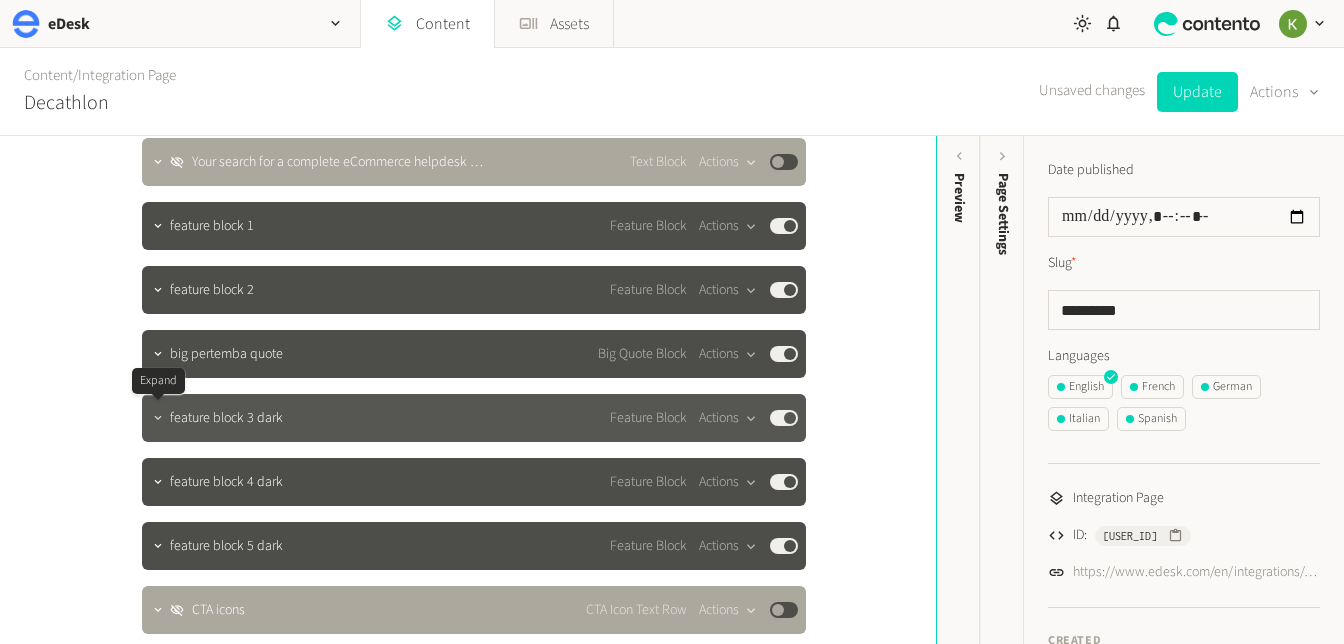 click 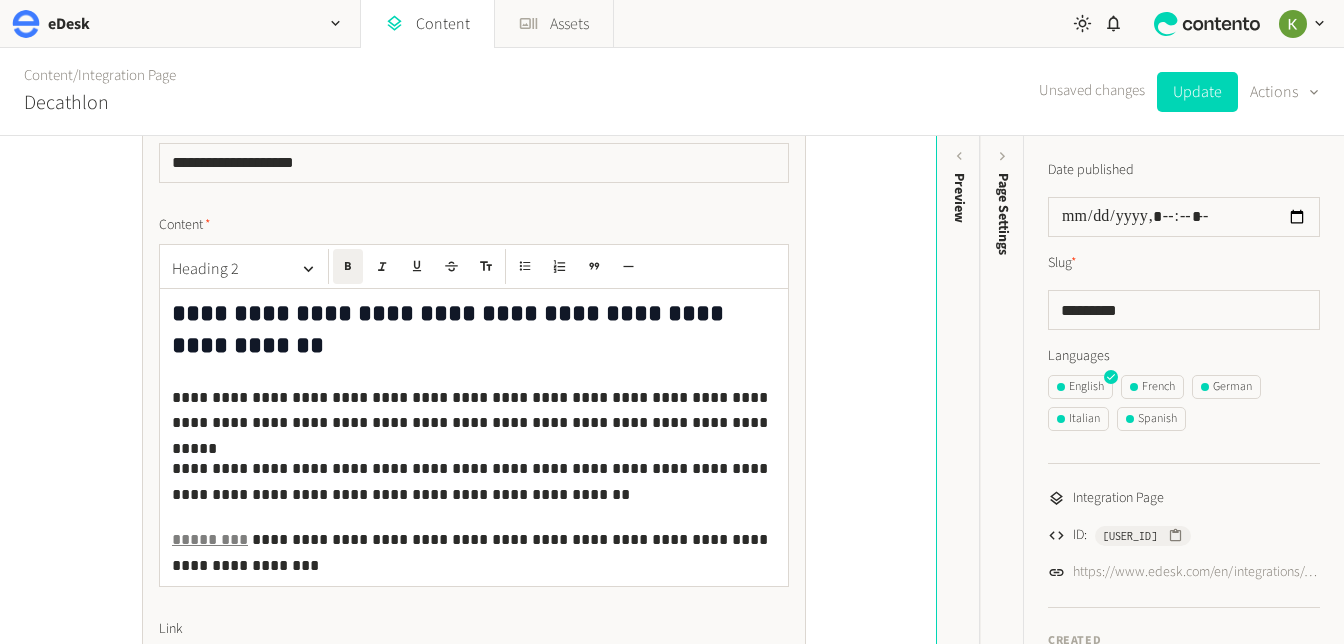 scroll, scrollTop: 1146, scrollLeft: 0, axis: vertical 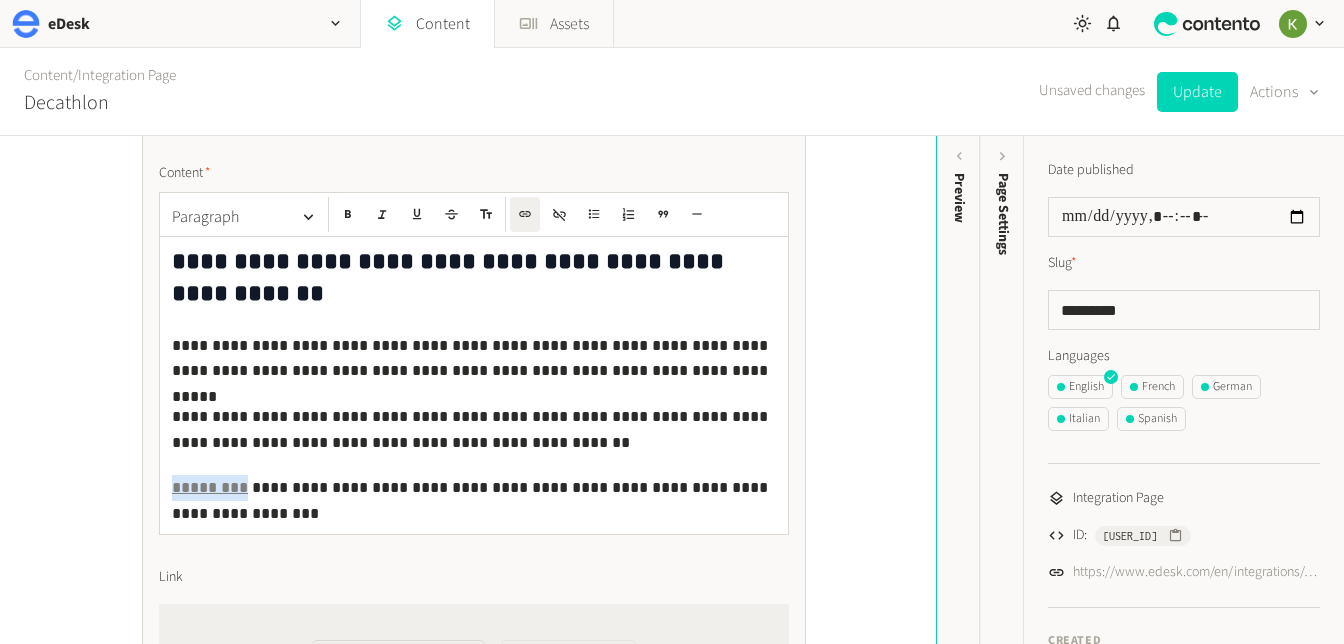 drag, startPoint x: 241, startPoint y: 453, endPoint x: 184, endPoint y: 440, distance: 58.463665 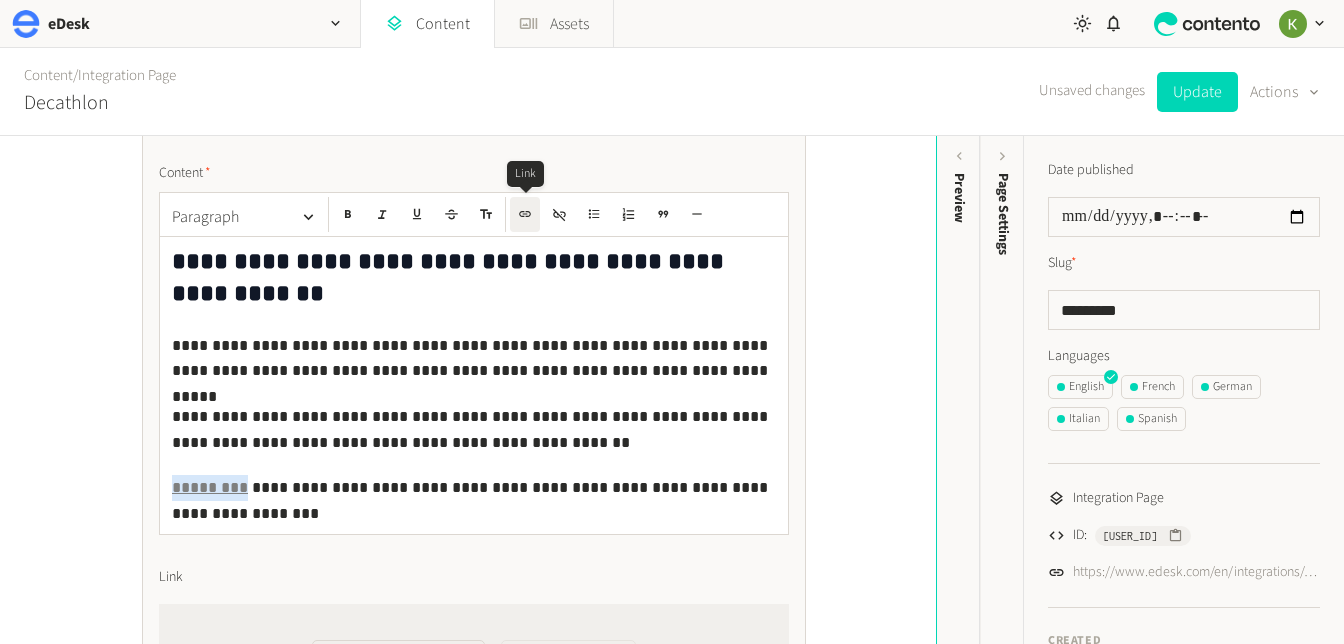 click 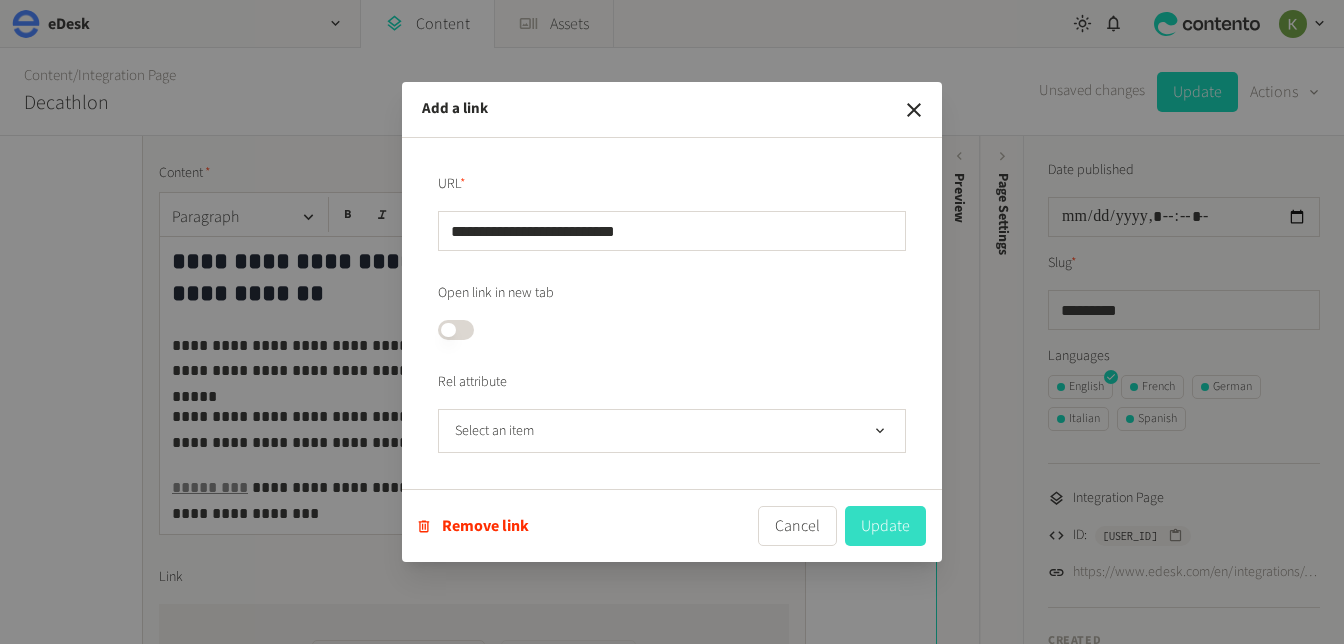 click on "Update" at bounding box center (885, 526) 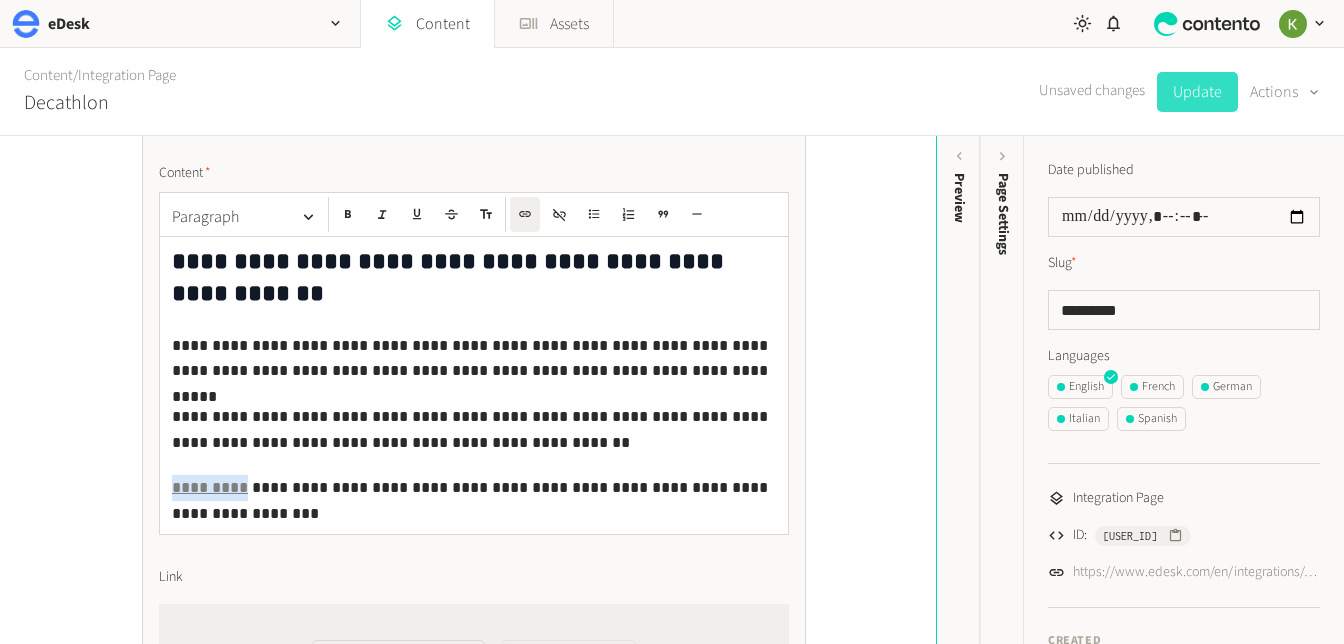 click on "Update" 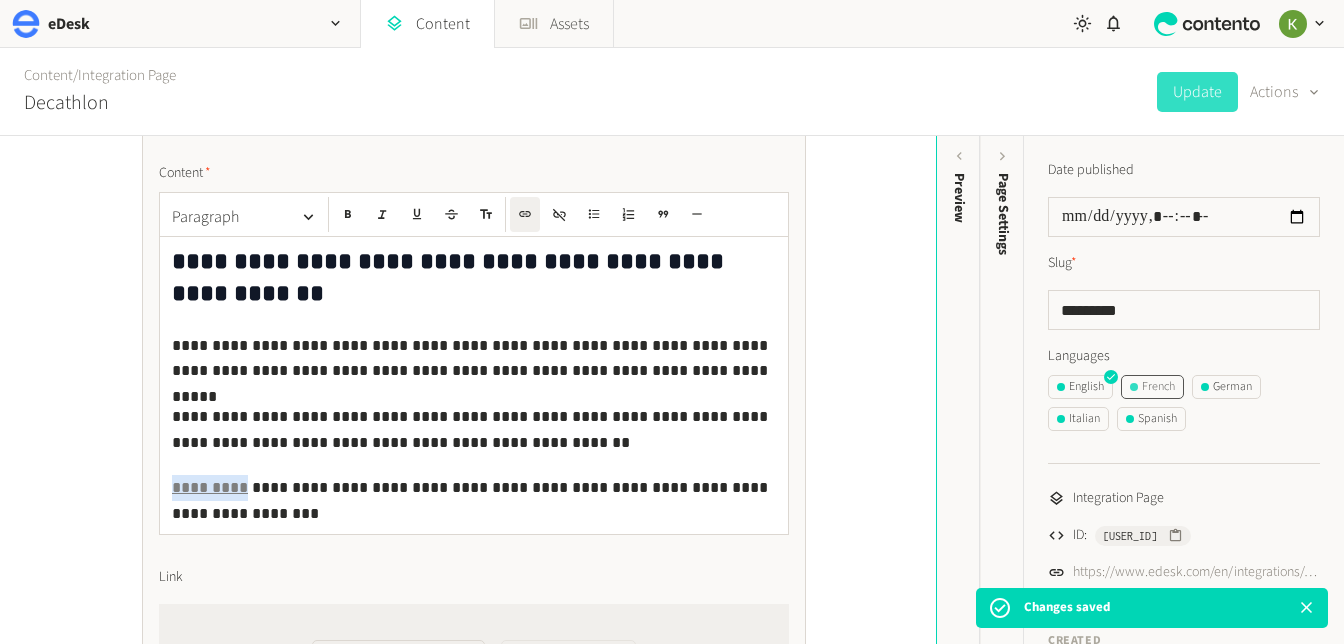 click on "French" 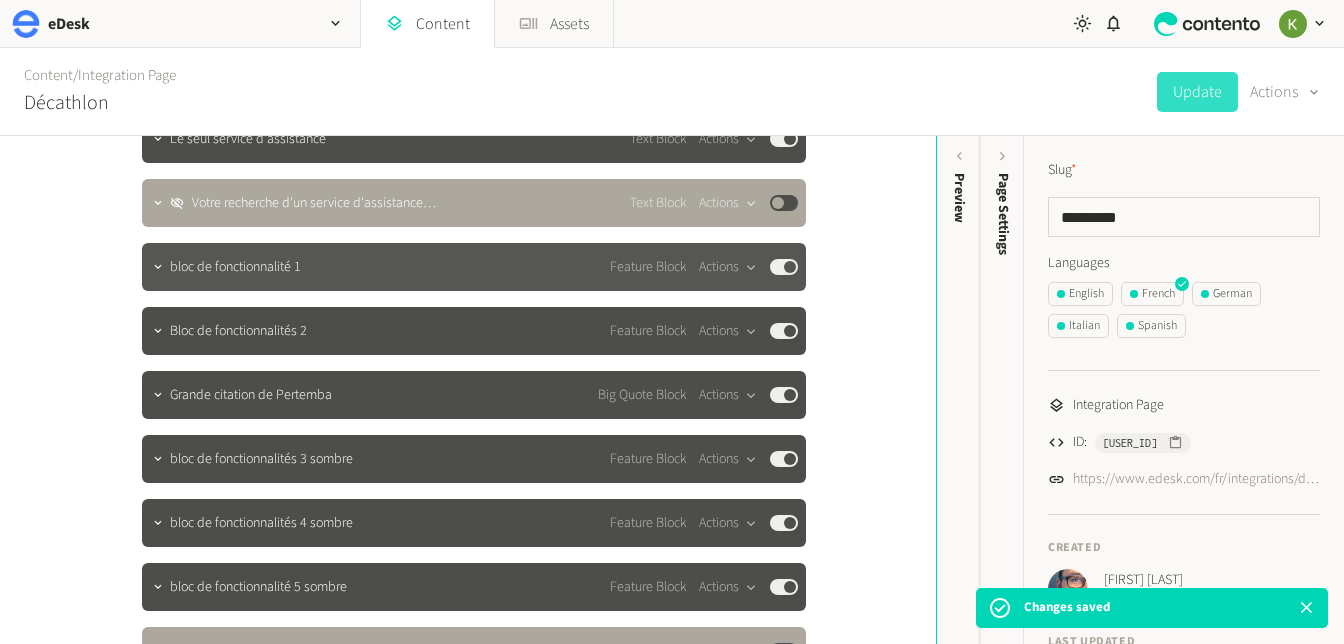 scroll, scrollTop: 2615, scrollLeft: 0, axis: vertical 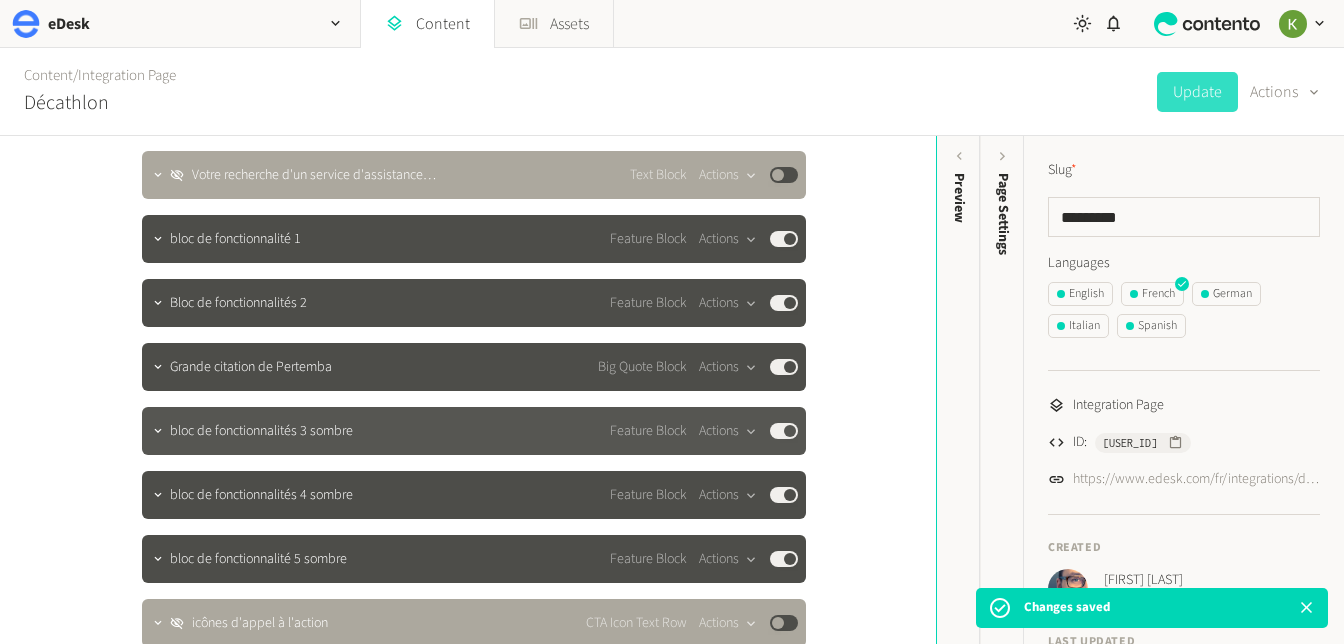 click on "bloc de fonctionnalités 3 sombre" 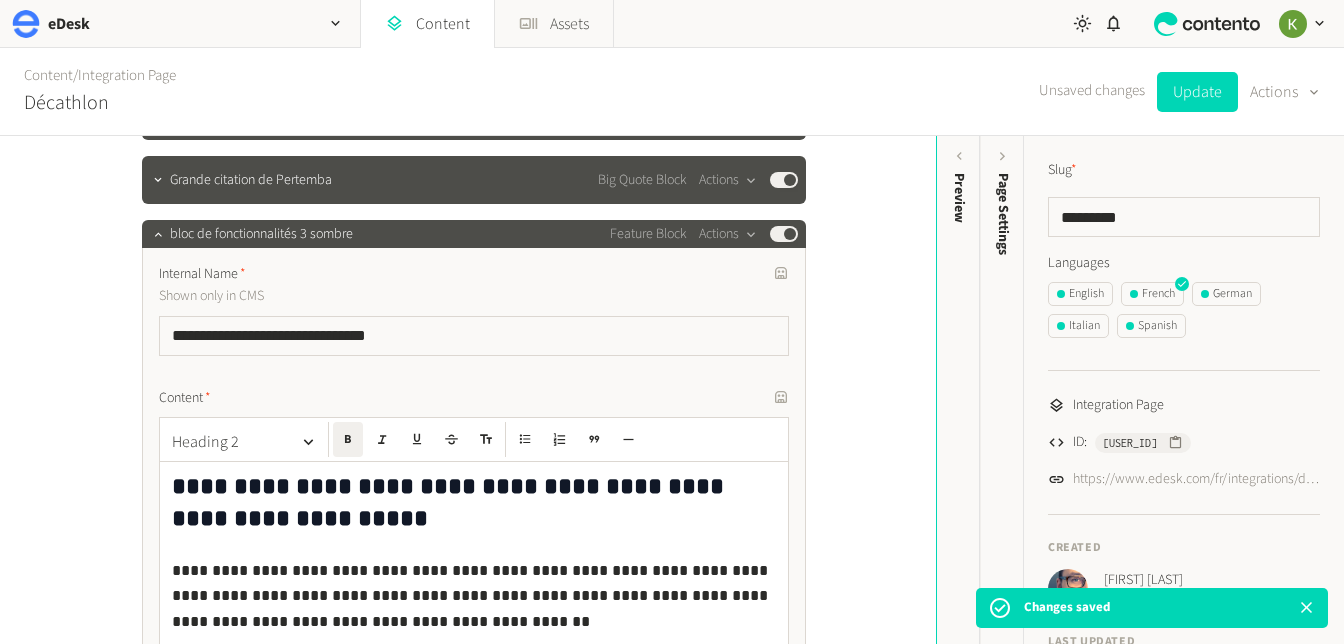 scroll, scrollTop: 3048, scrollLeft: 0, axis: vertical 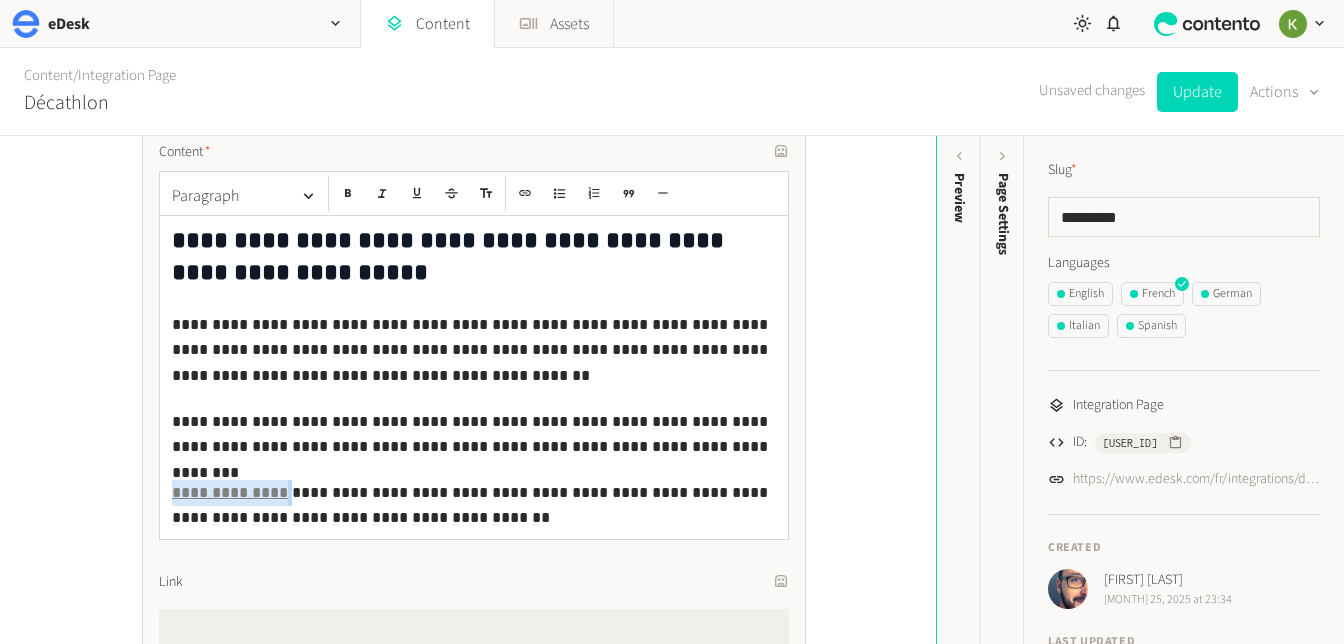 drag, startPoint x: 265, startPoint y: 492, endPoint x: 403, endPoint y: 303, distance: 234.01923 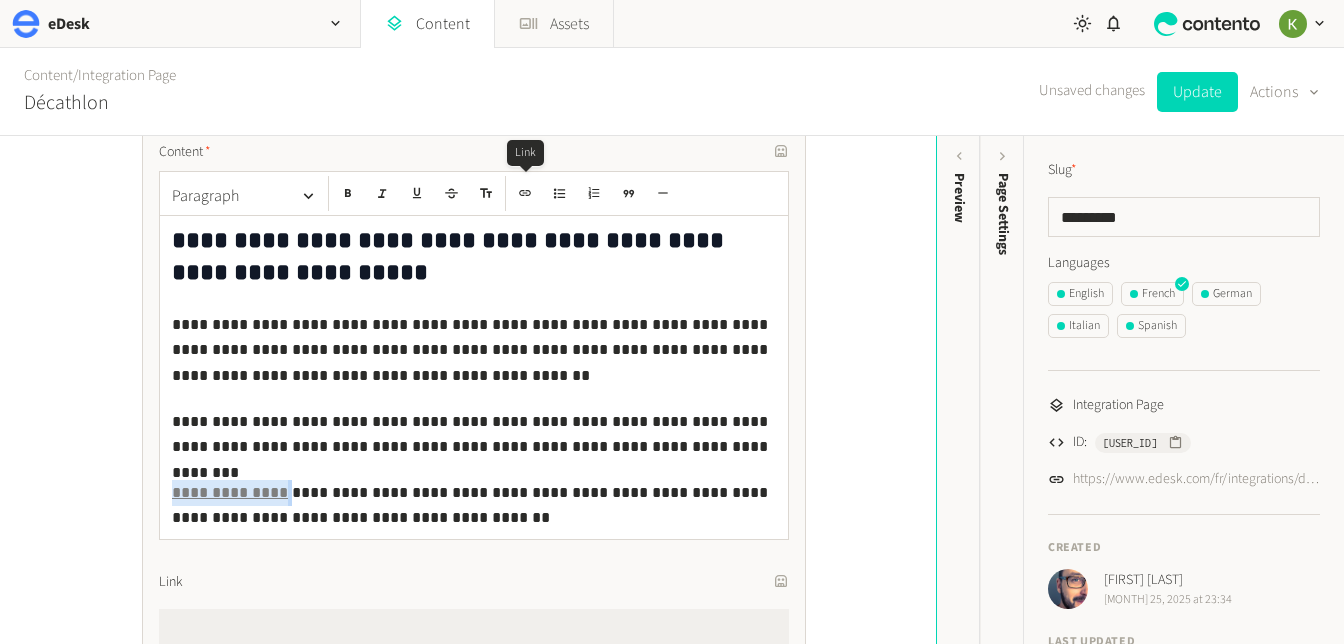 click 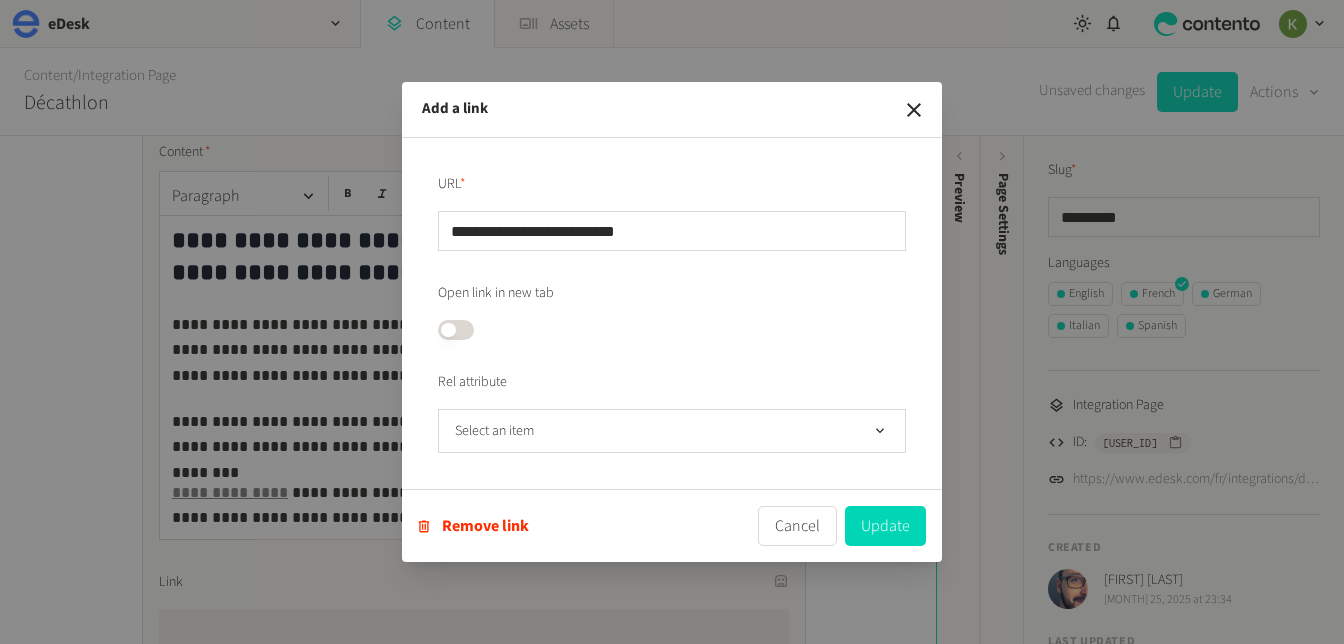 click 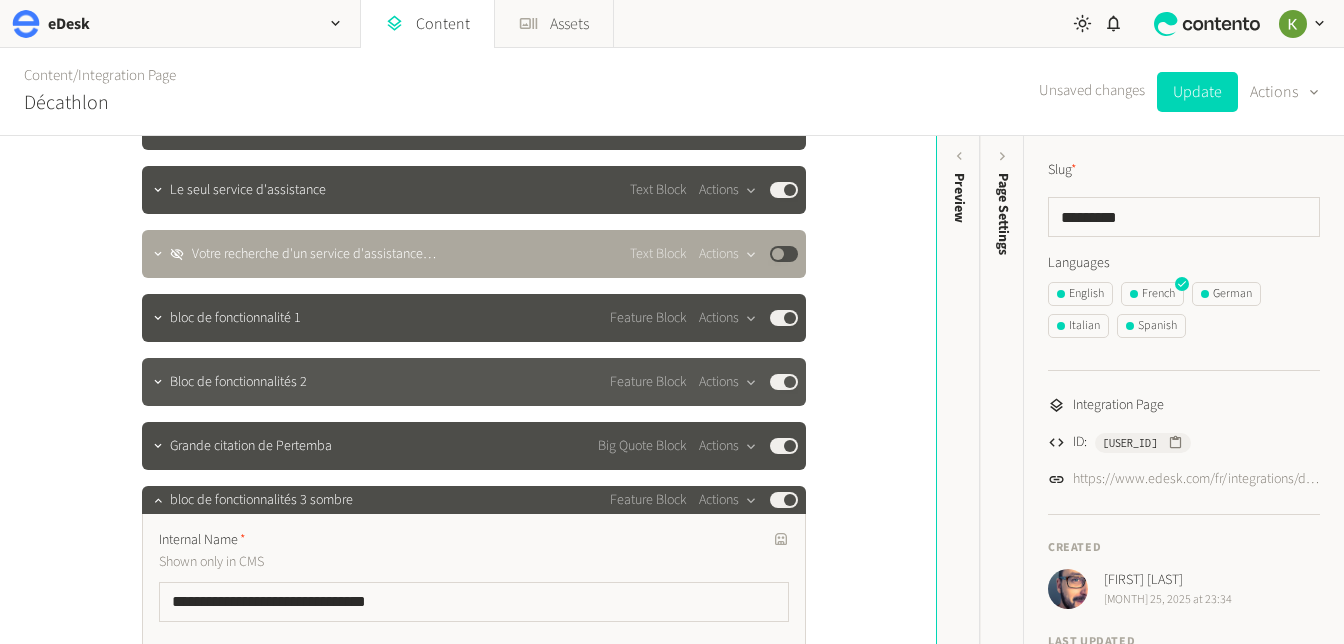 scroll, scrollTop: 2474, scrollLeft: 0, axis: vertical 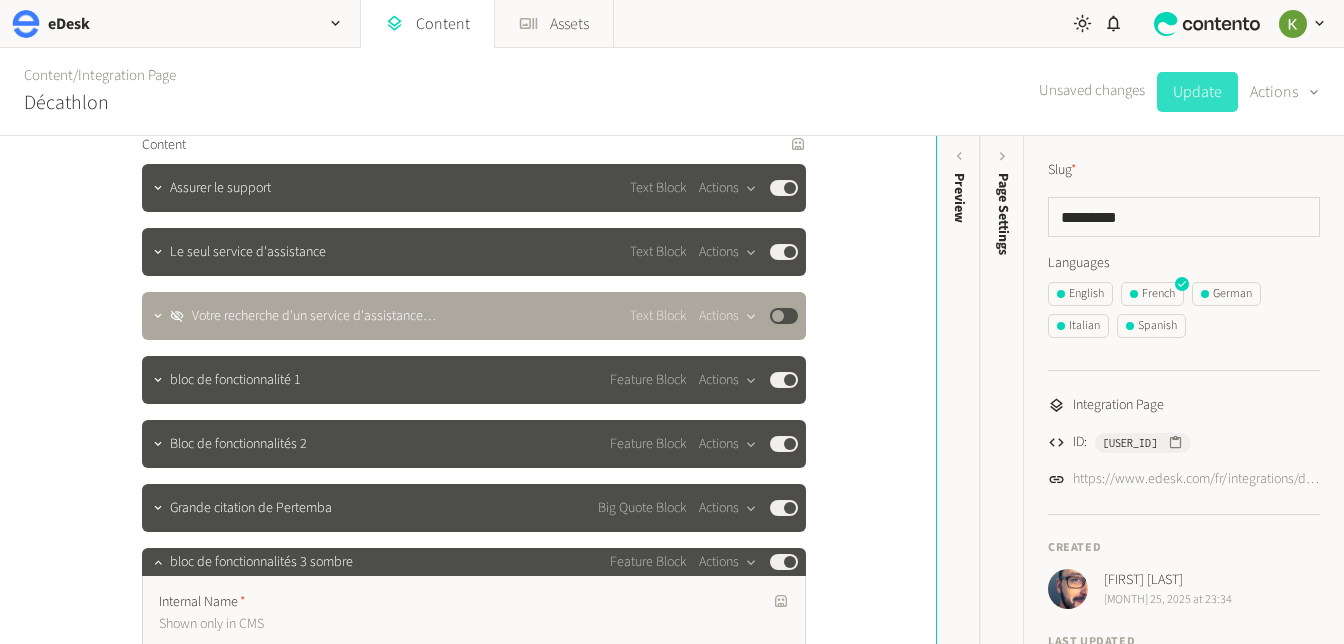 click on "Update" 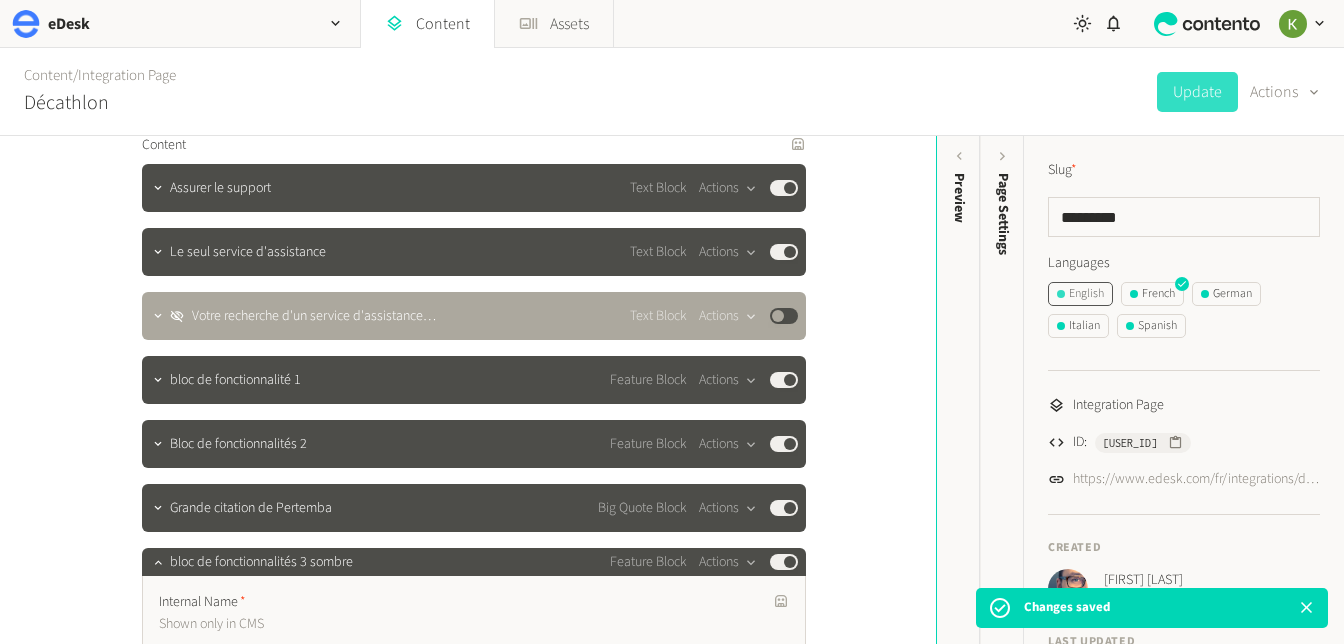click on "English" 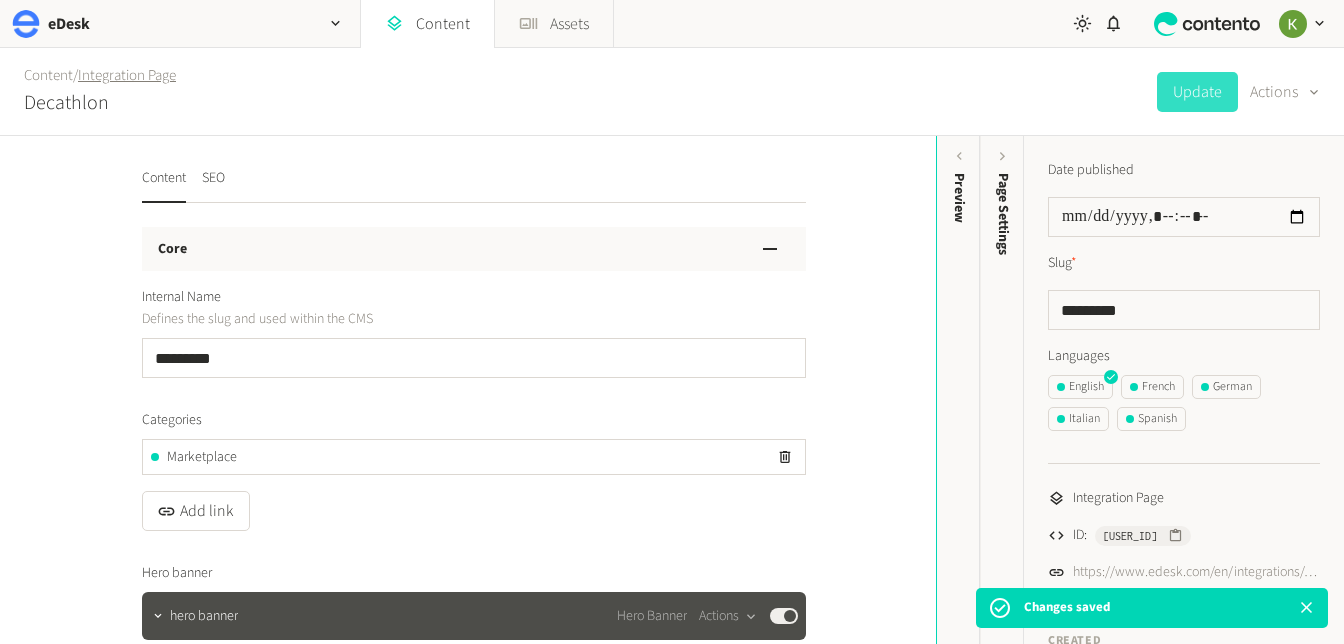 click on "Integration Page" 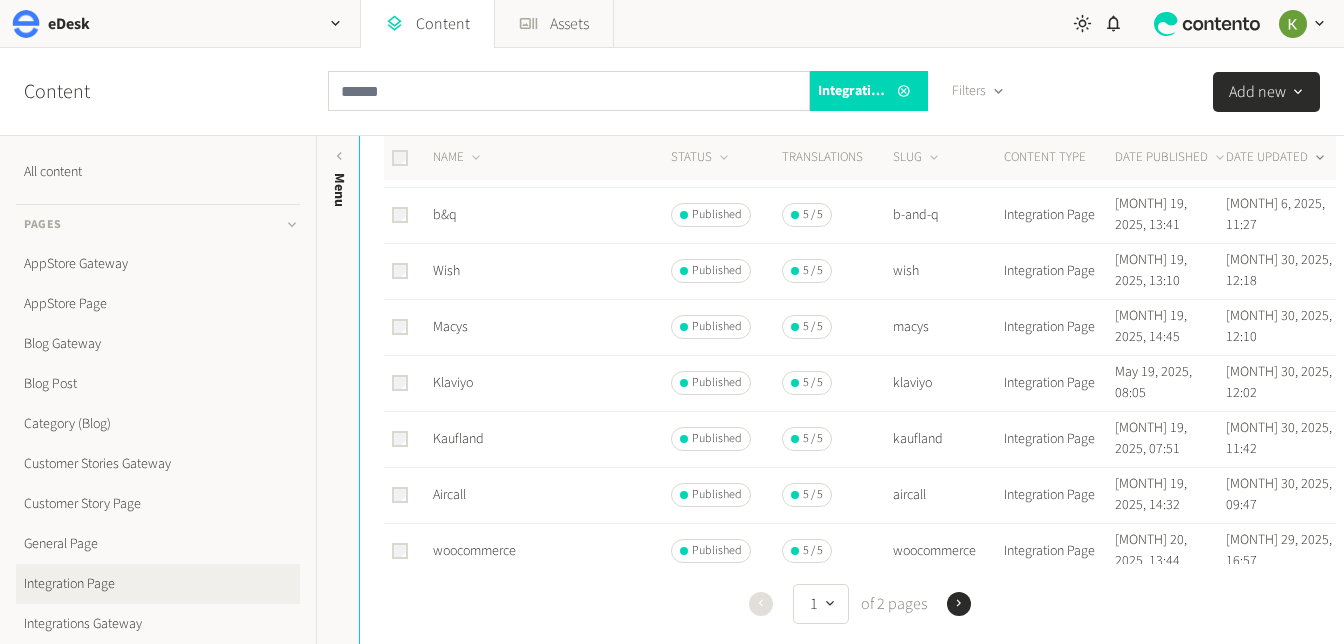 scroll, scrollTop: 338, scrollLeft: 0, axis: vertical 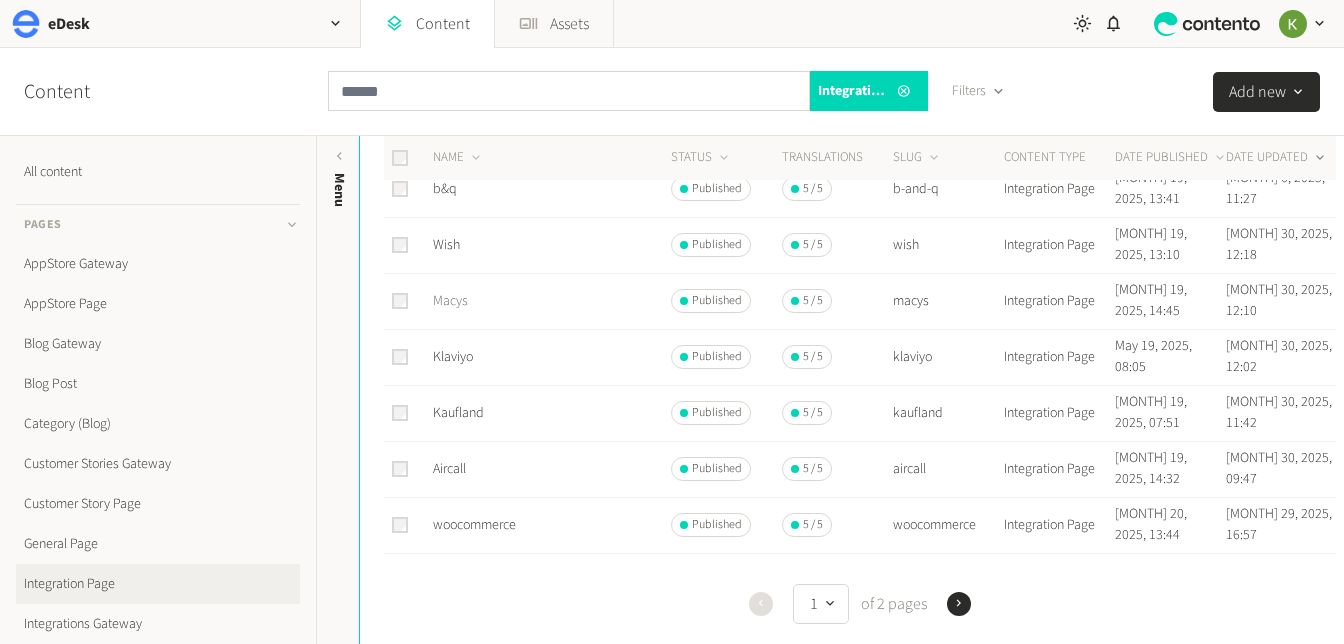 click on "Macys" 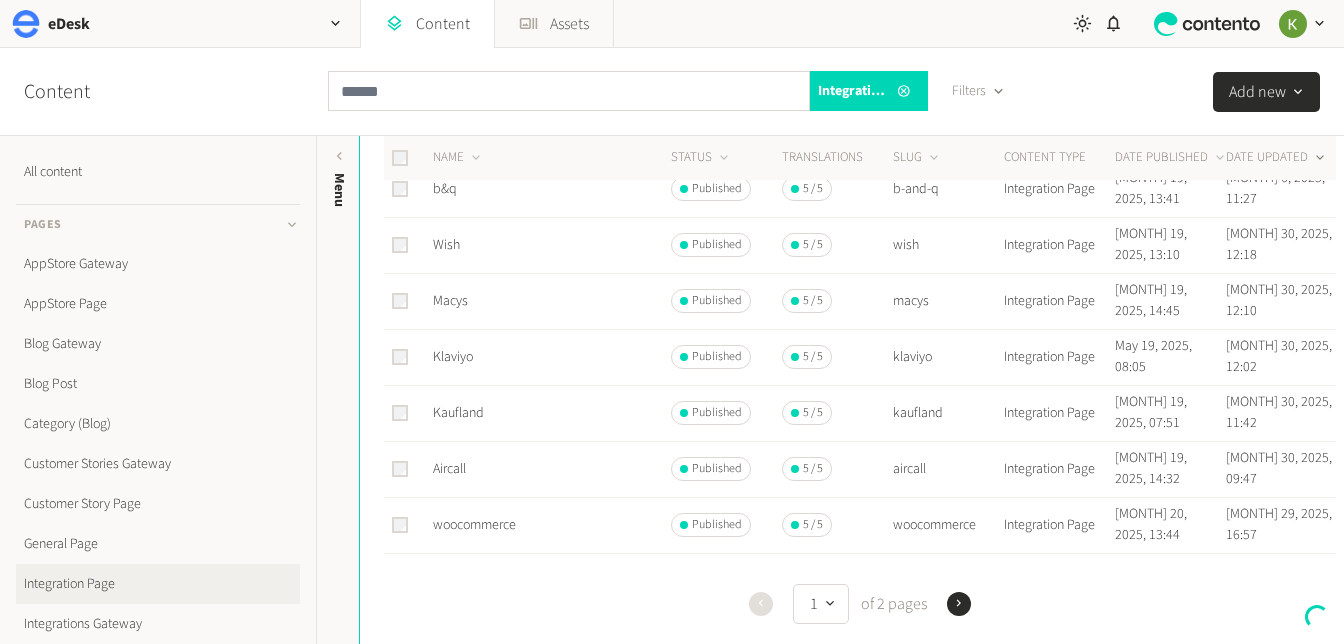 scroll, scrollTop: 322, scrollLeft: 0, axis: vertical 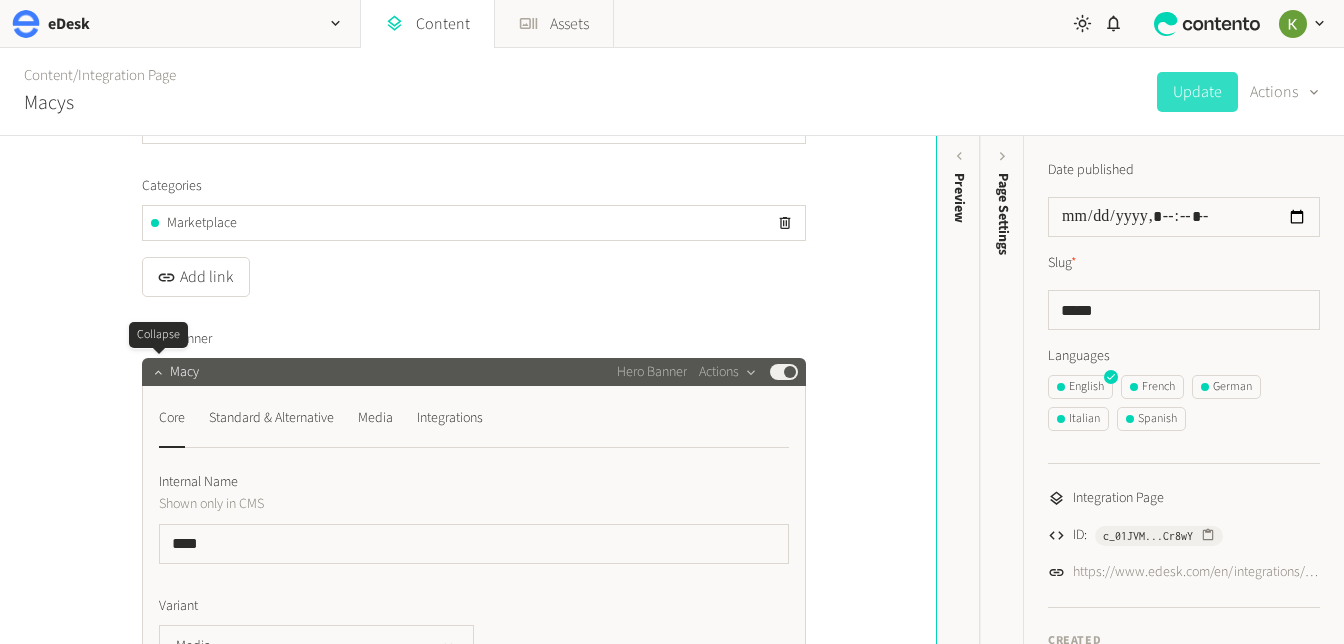 click 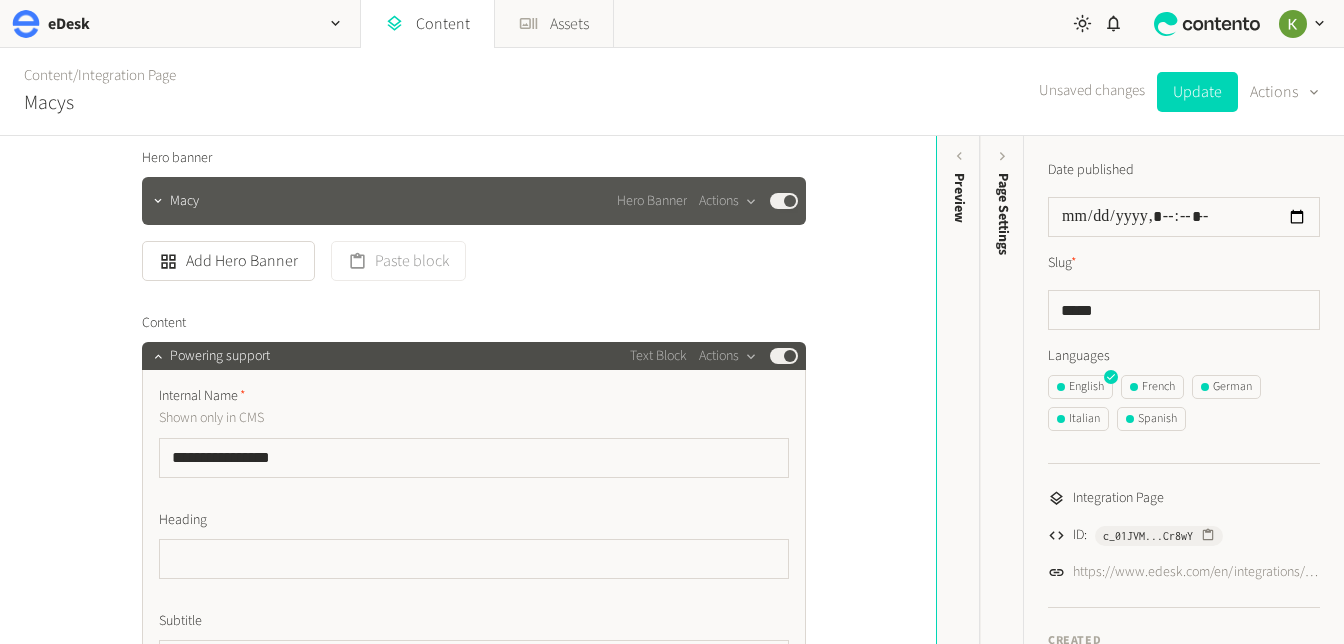 scroll, scrollTop: 447, scrollLeft: 0, axis: vertical 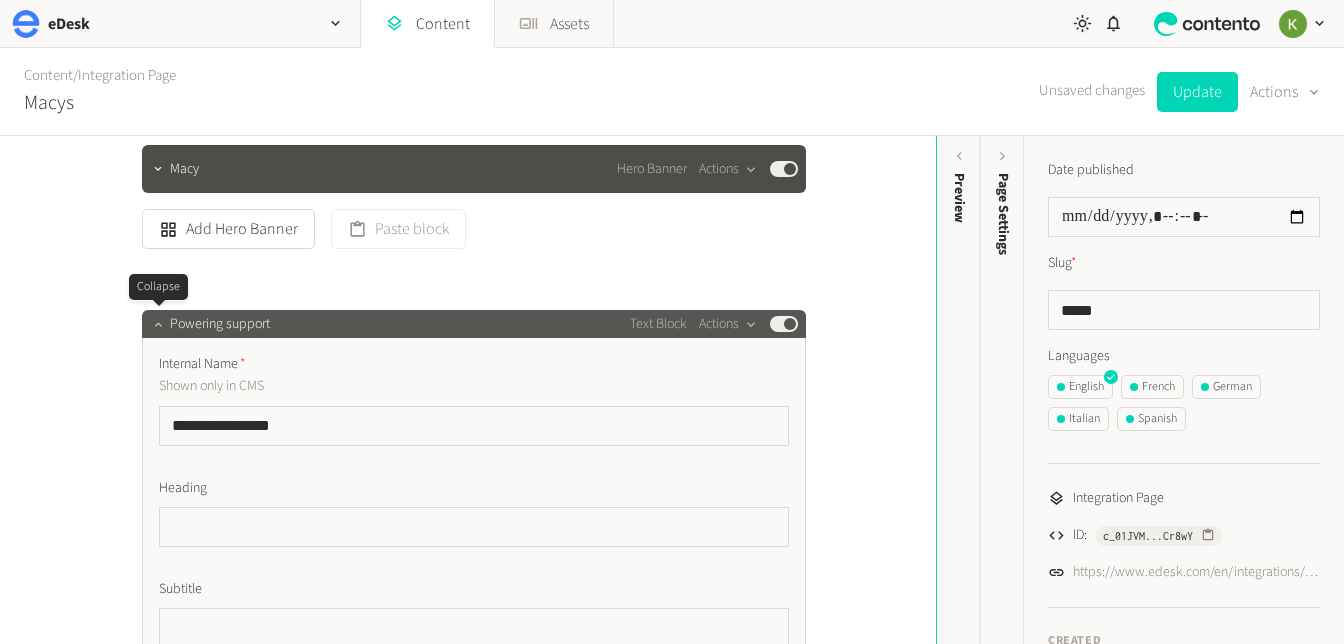 click 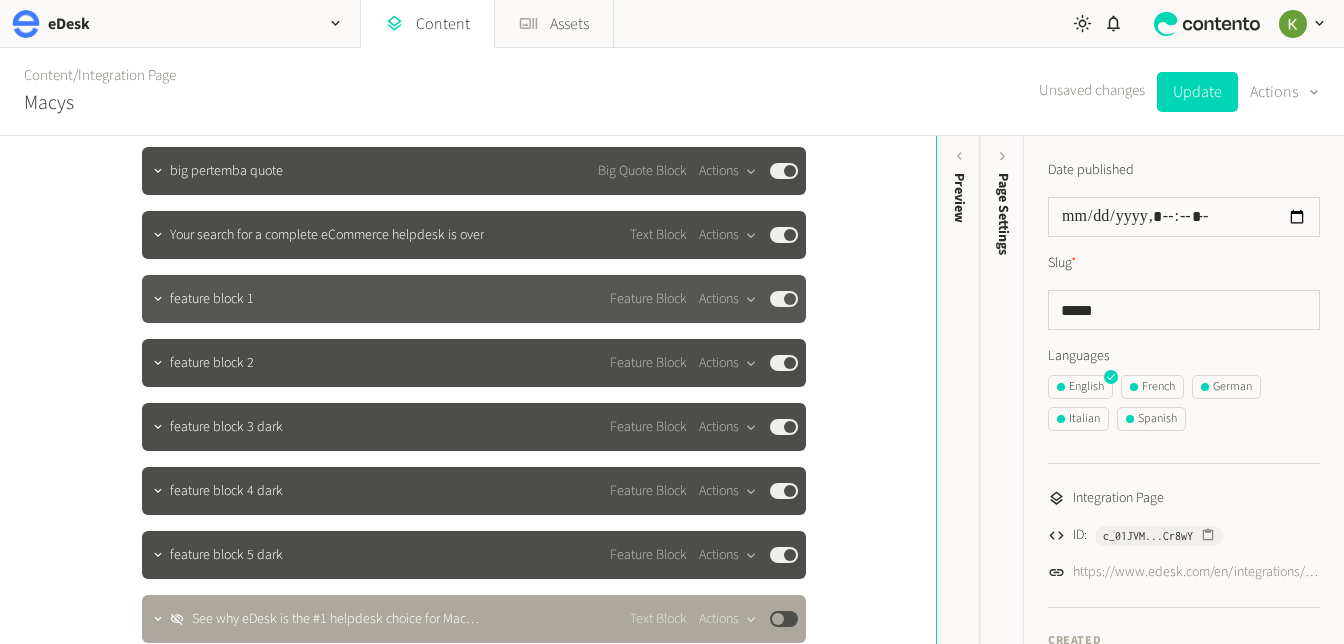 scroll, scrollTop: 810, scrollLeft: 0, axis: vertical 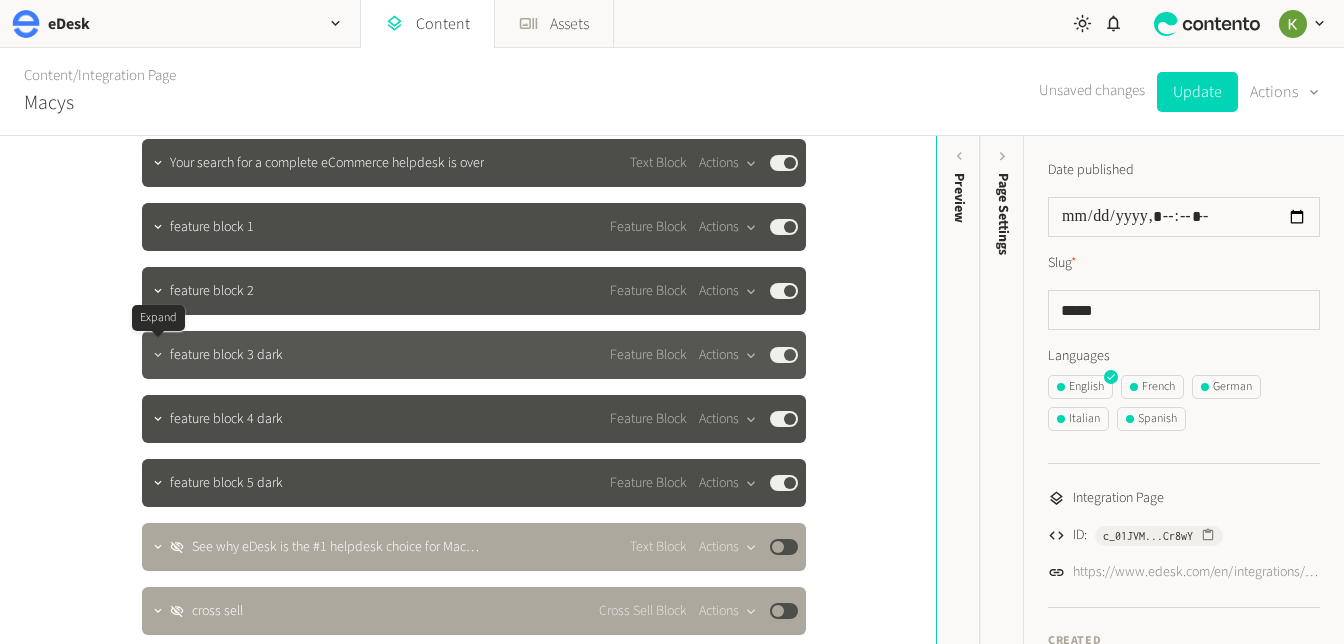 click 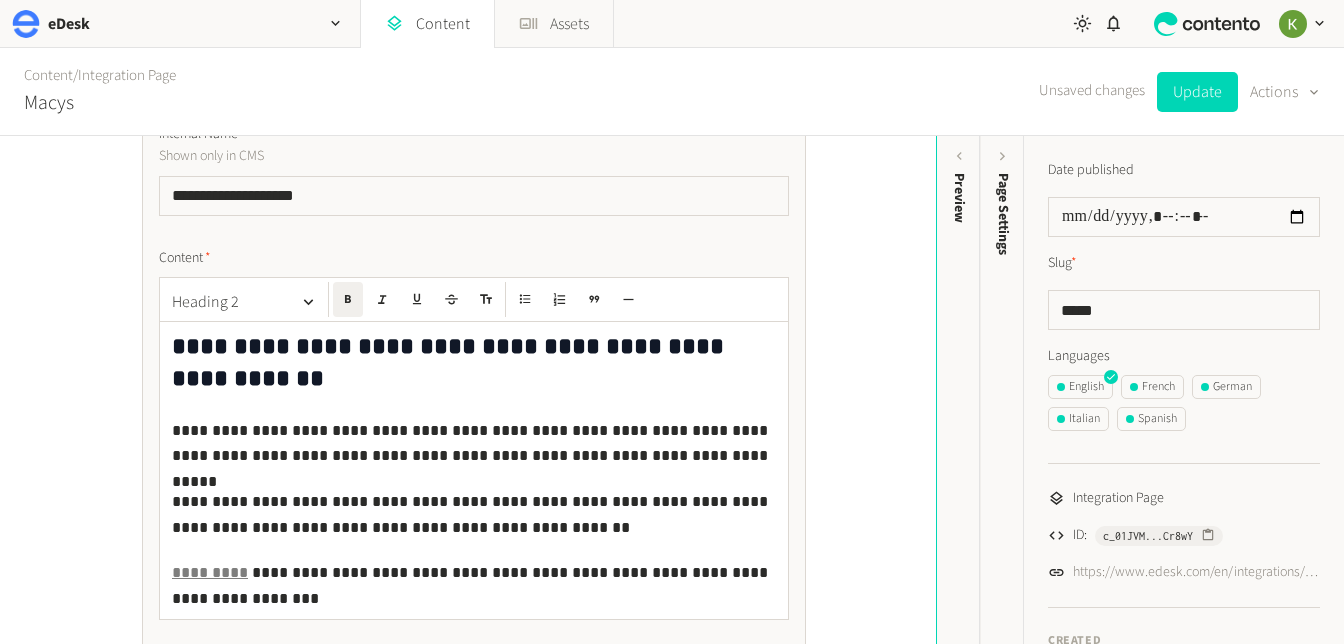 scroll, scrollTop: 1256, scrollLeft: 0, axis: vertical 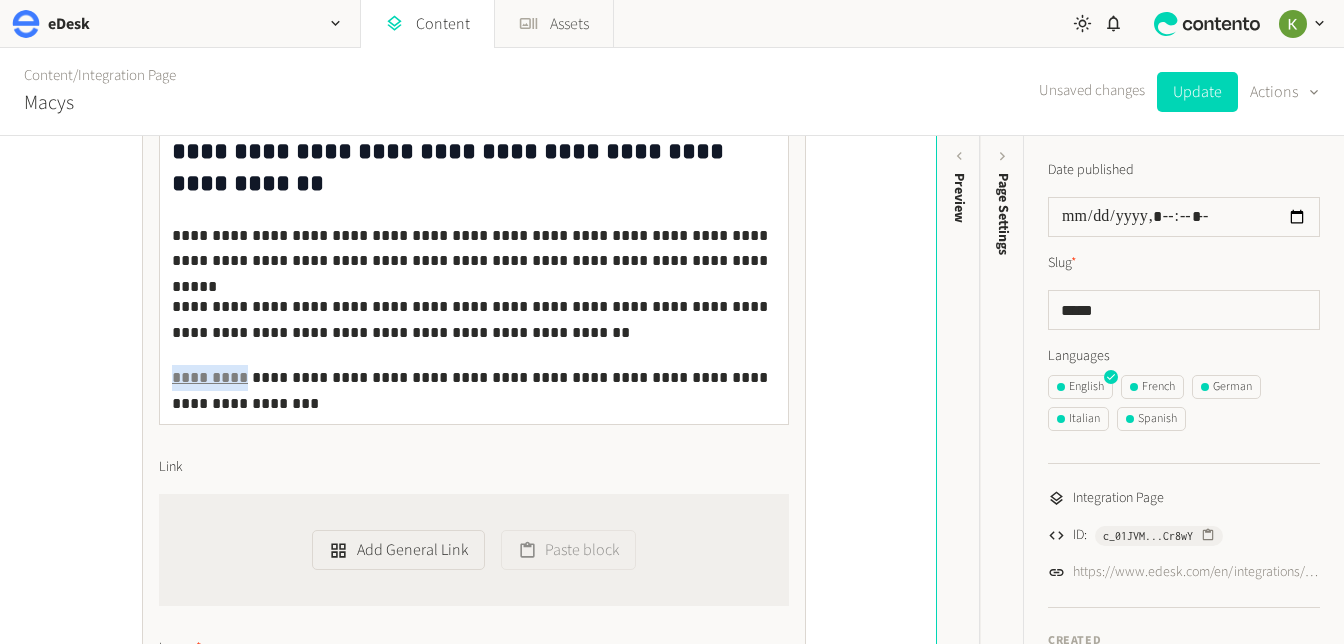 drag, startPoint x: 242, startPoint y: 350, endPoint x: 180, endPoint y: 338, distance: 63.15061 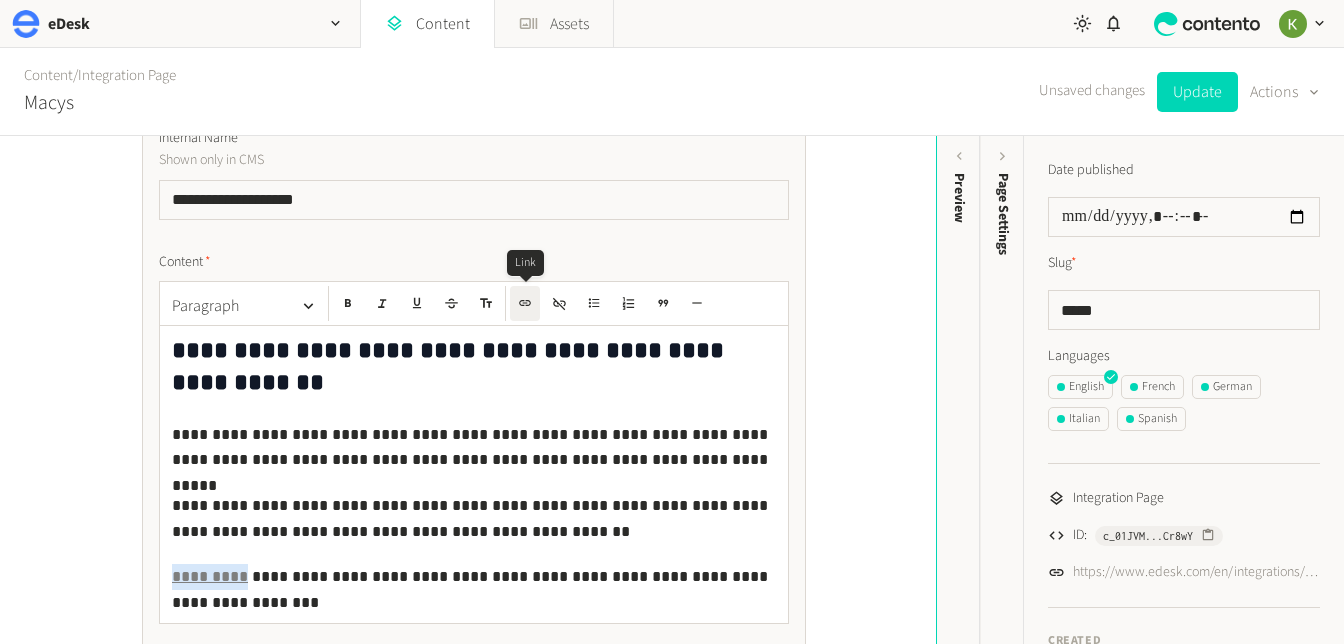 click 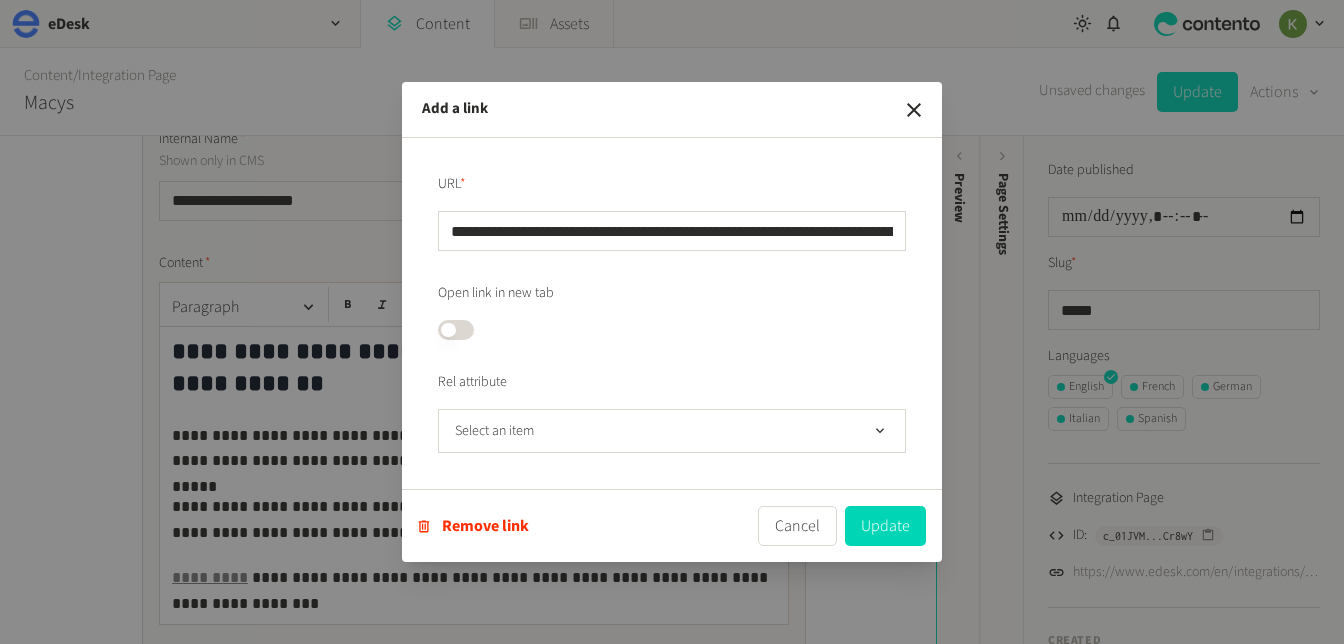 scroll, scrollTop: 0, scrollLeft: 318, axis: horizontal 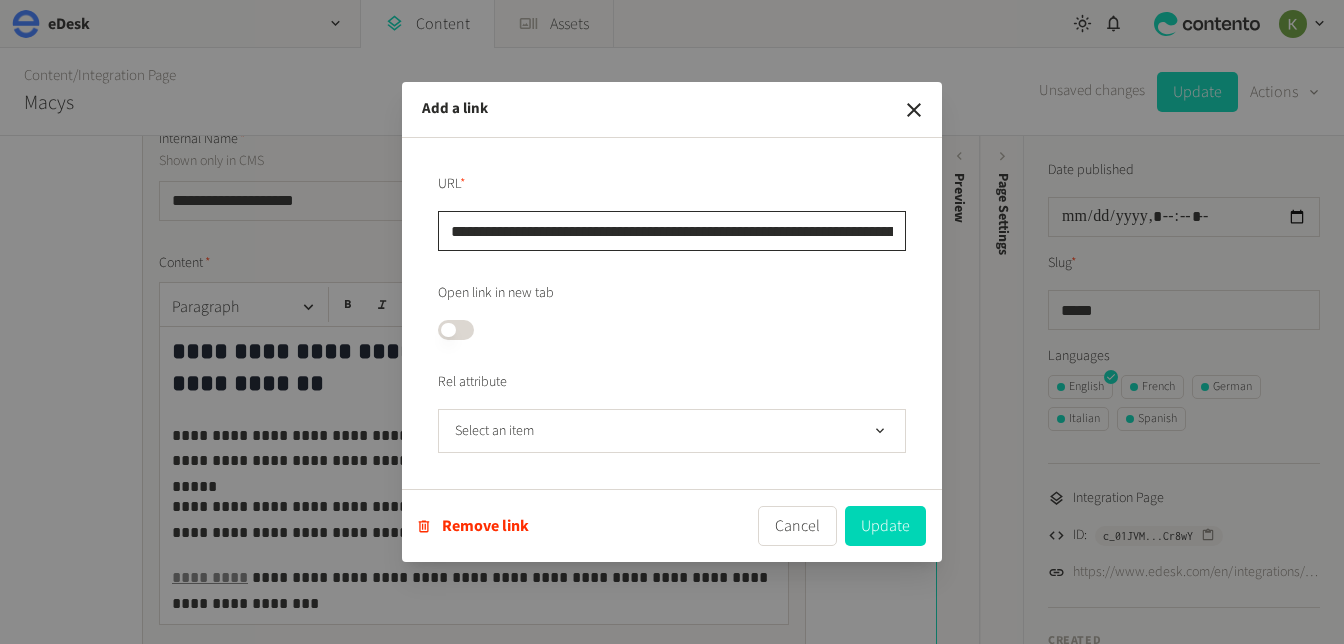 click on "**********" at bounding box center (672, 231) 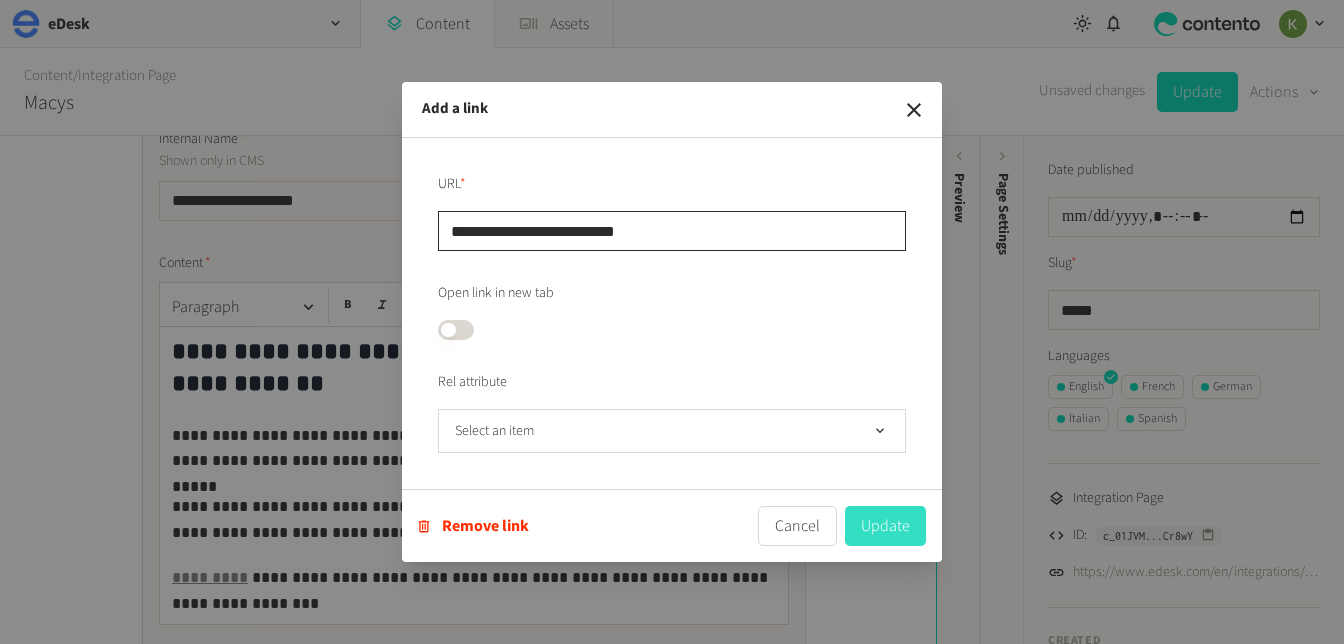 type on "**********" 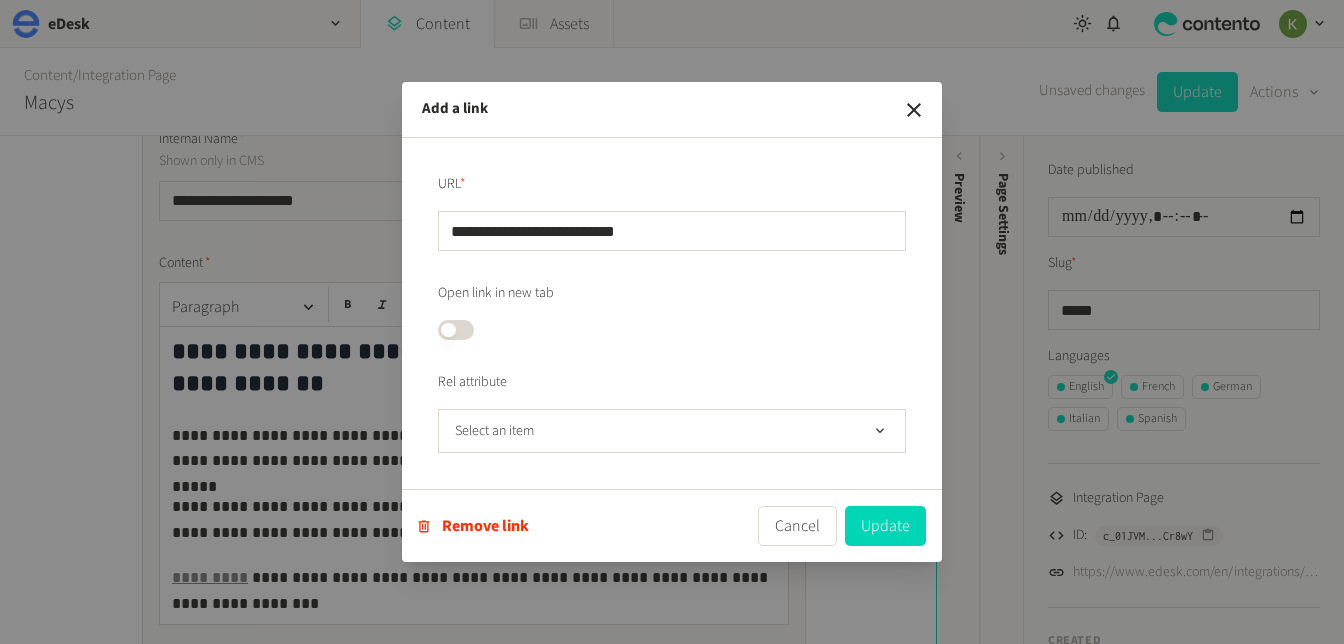 click on "Update" at bounding box center [885, 526] 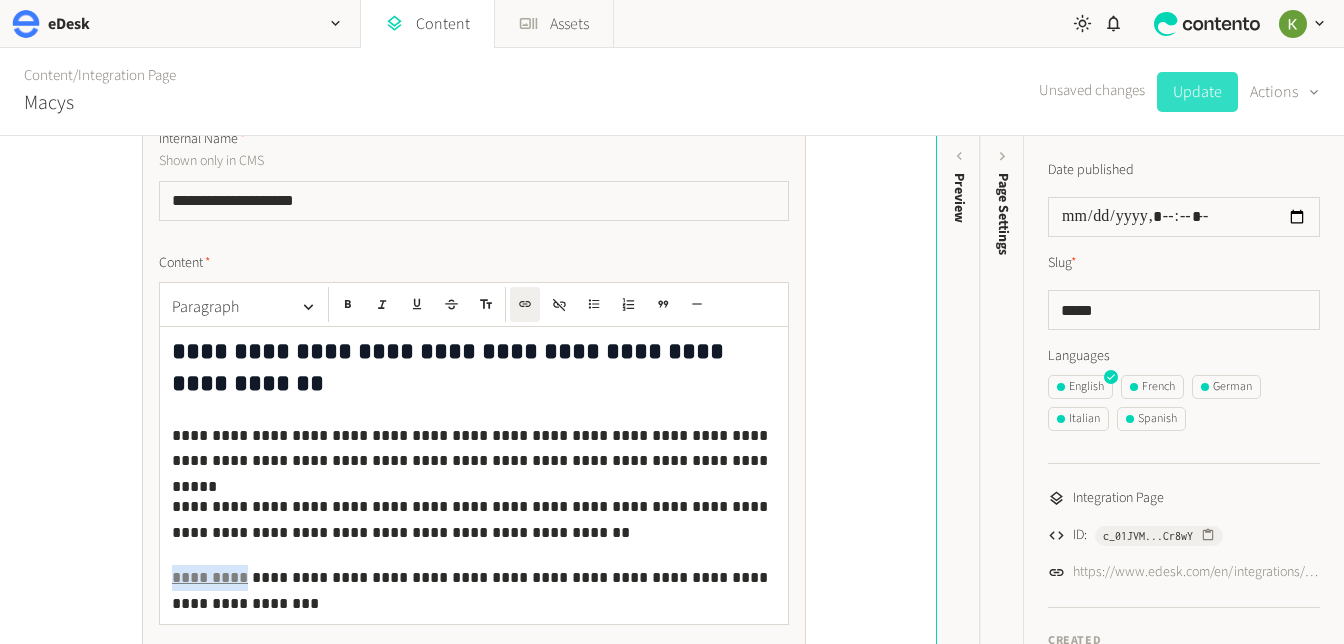 click on "Update" 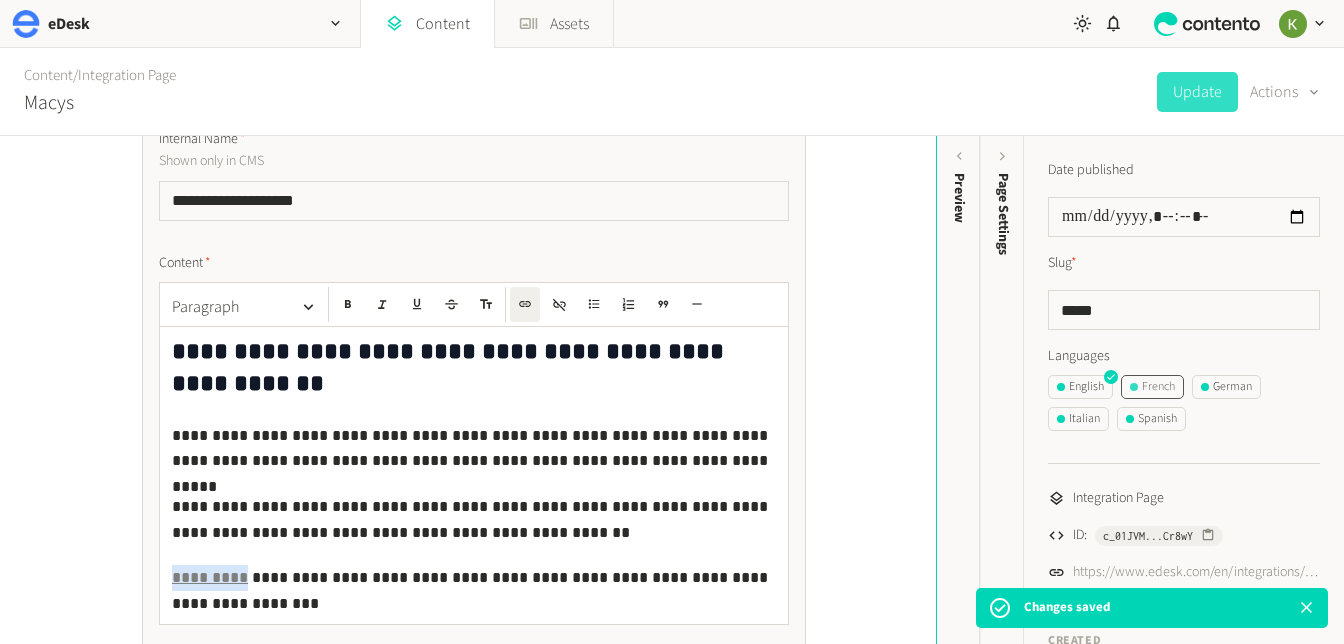 click on "French" 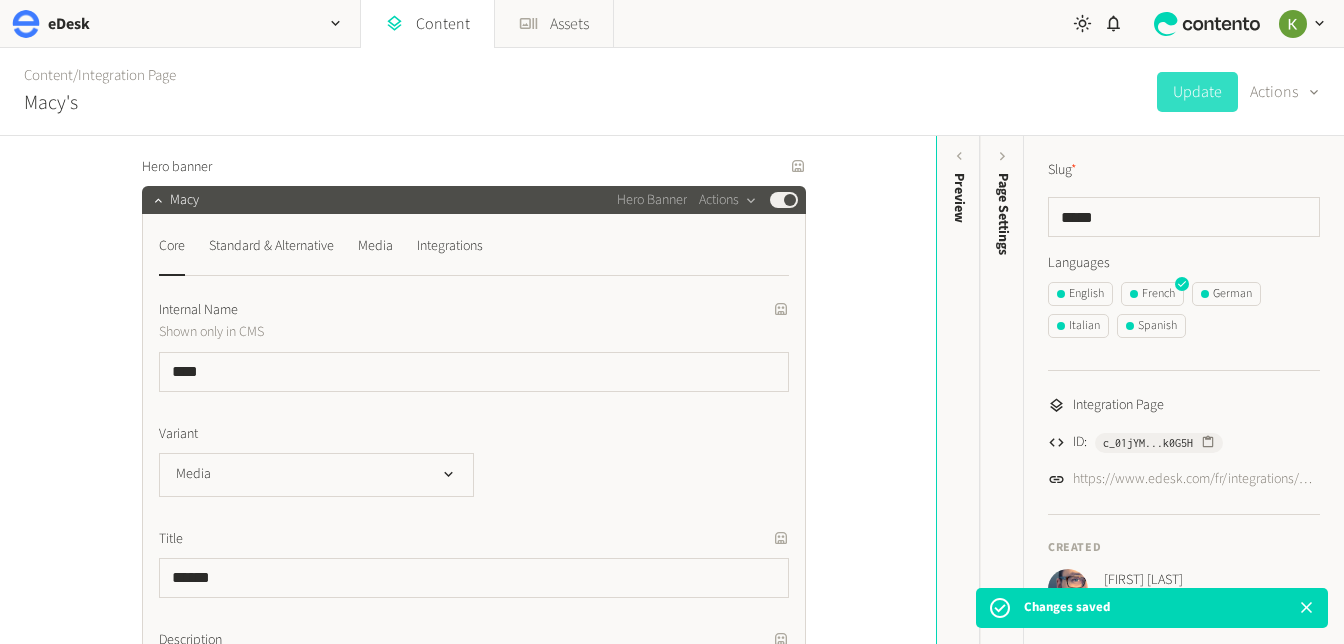 scroll, scrollTop: 350, scrollLeft: 0, axis: vertical 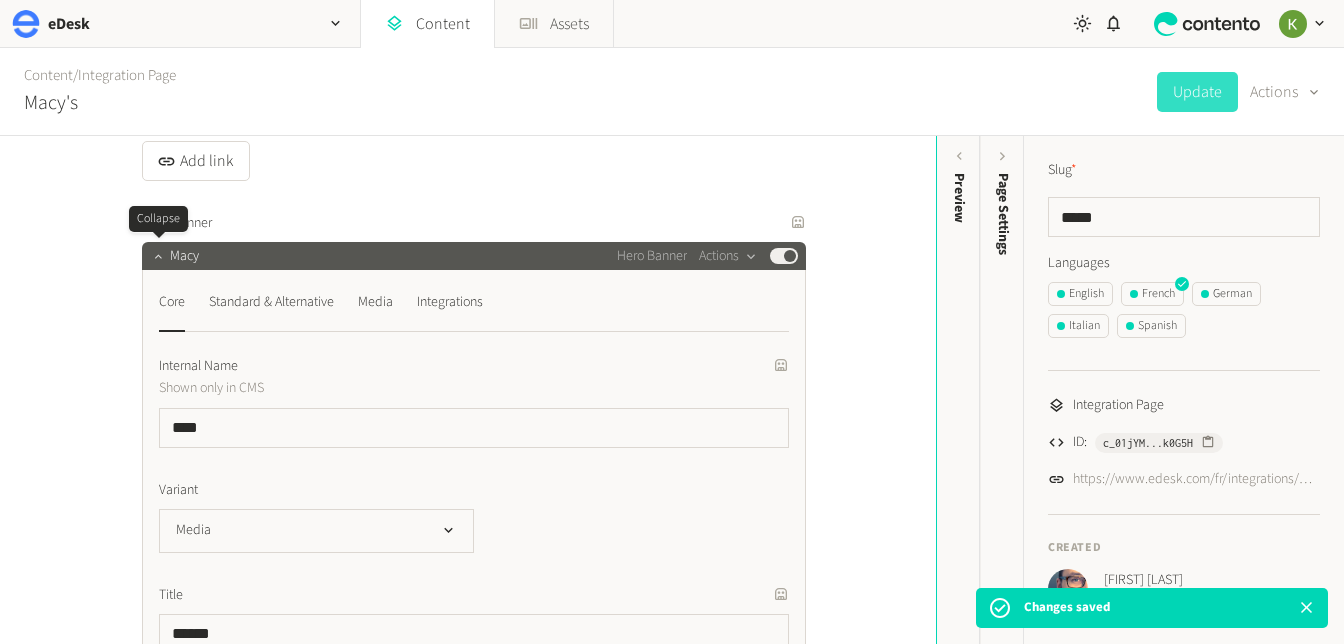 click 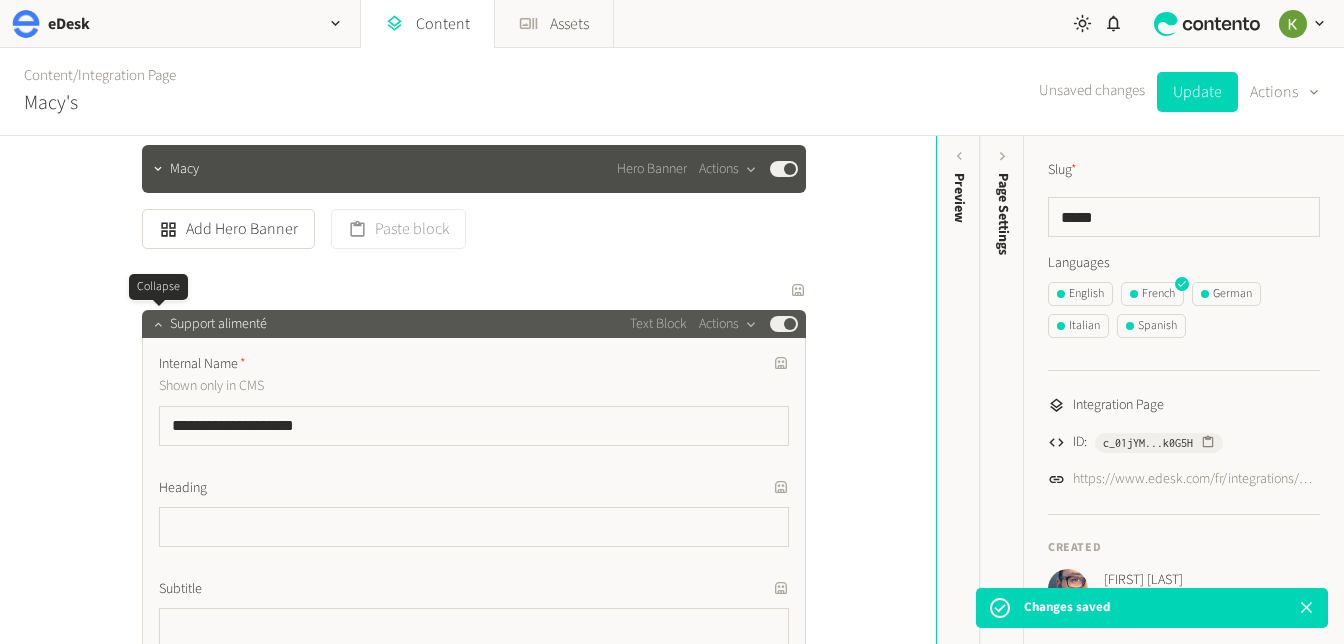 click 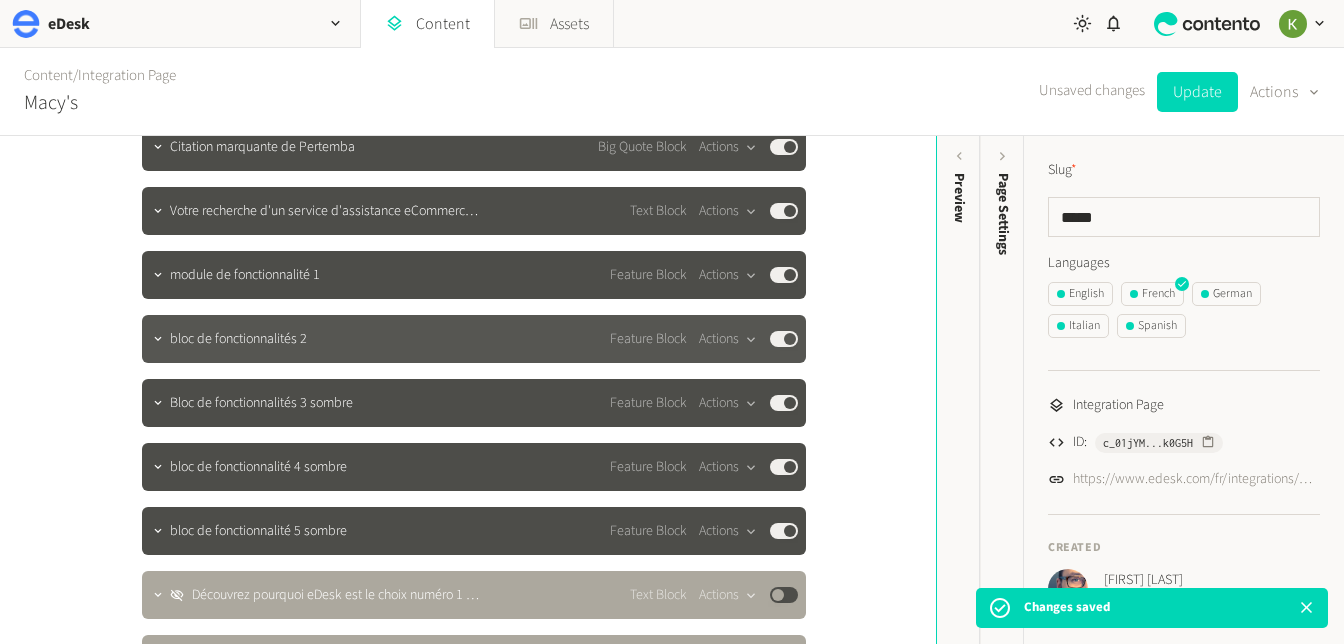 scroll, scrollTop: 797, scrollLeft: 0, axis: vertical 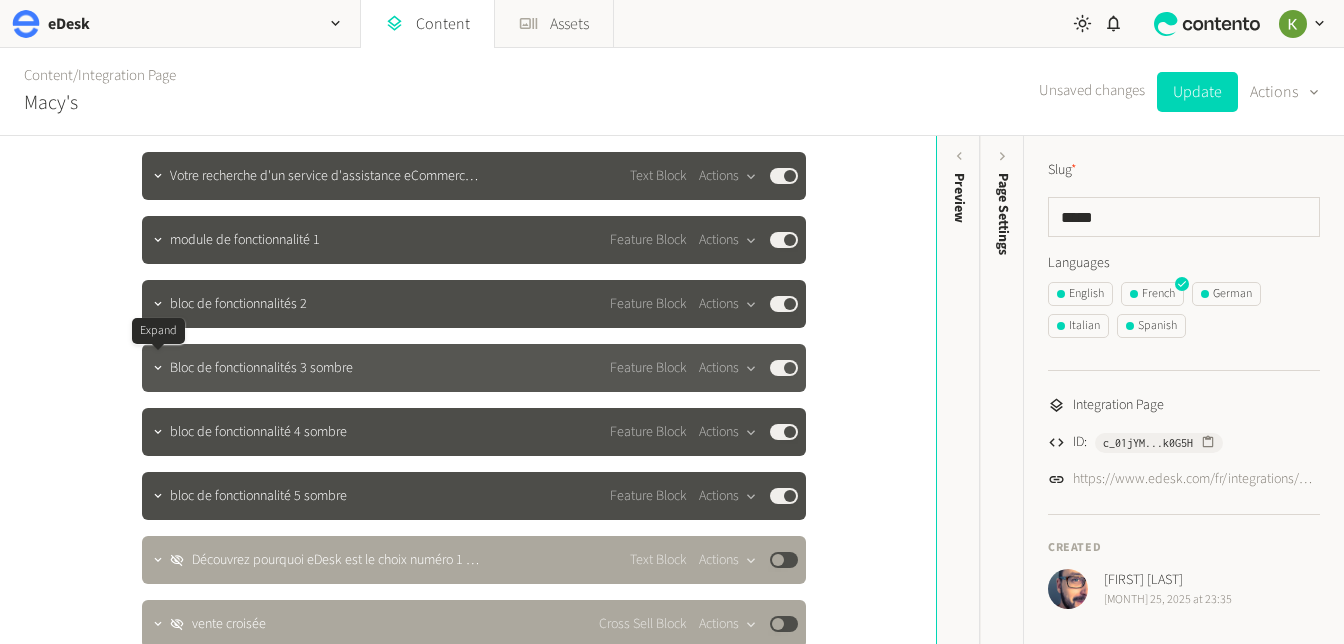 click 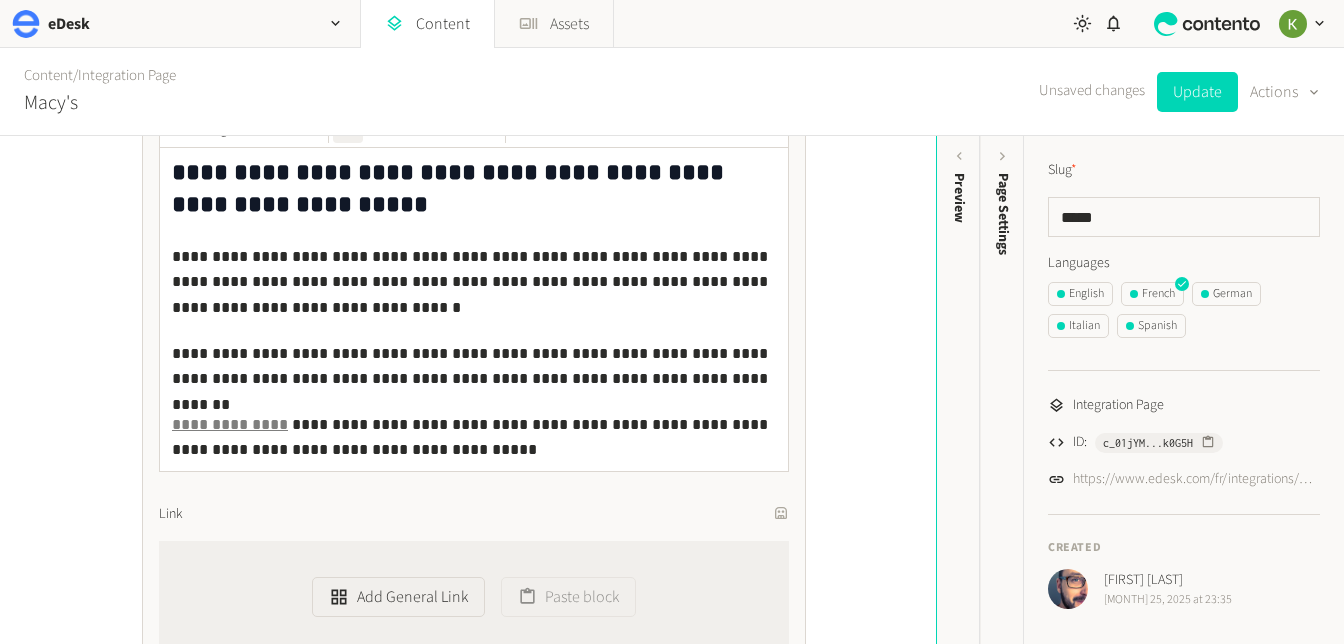 scroll, scrollTop: 1258, scrollLeft: 0, axis: vertical 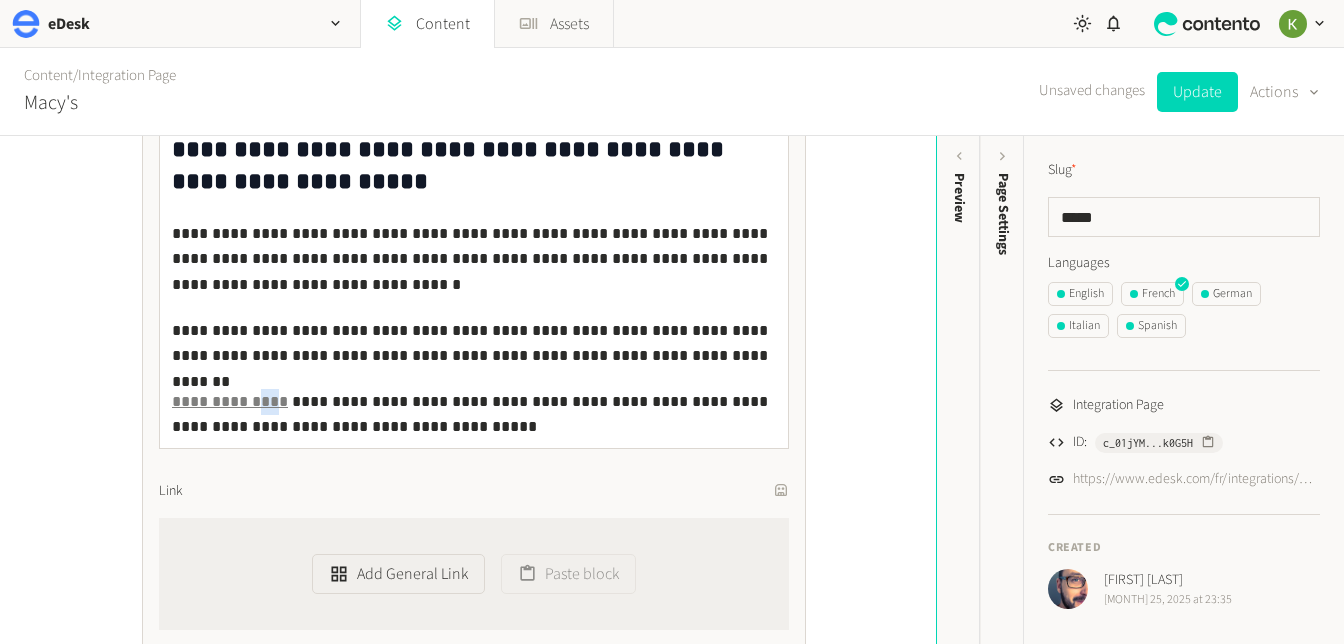 drag, startPoint x: 257, startPoint y: 401, endPoint x: 269, endPoint y: 401, distance: 12 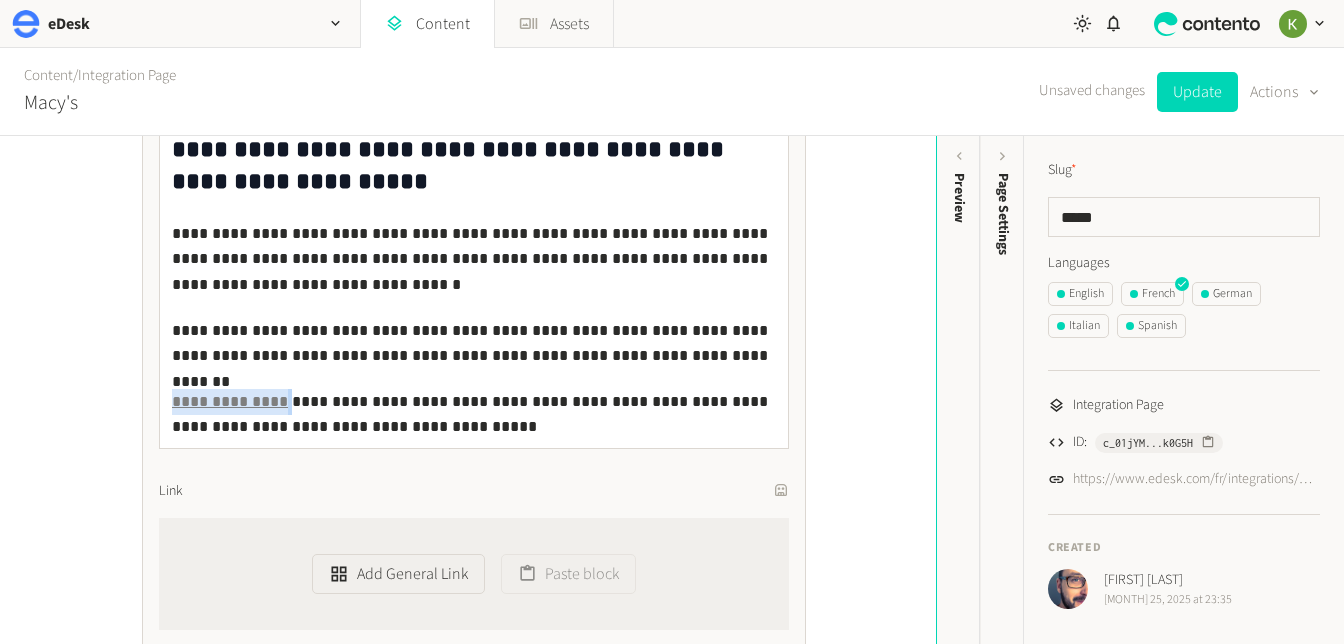 drag, startPoint x: 265, startPoint y: 401, endPoint x: 178, endPoint y: 376, distance: 90.52071 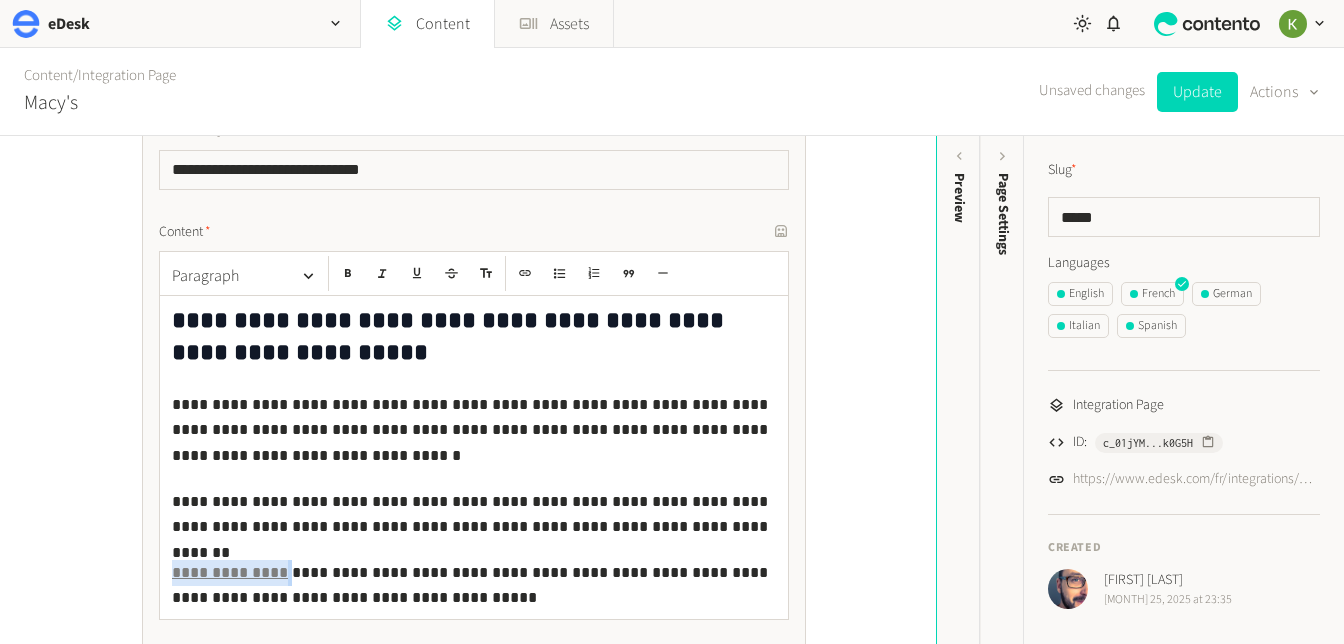 scroll, scrollTop: 1077, scrollLeft: 0, axis: vertical 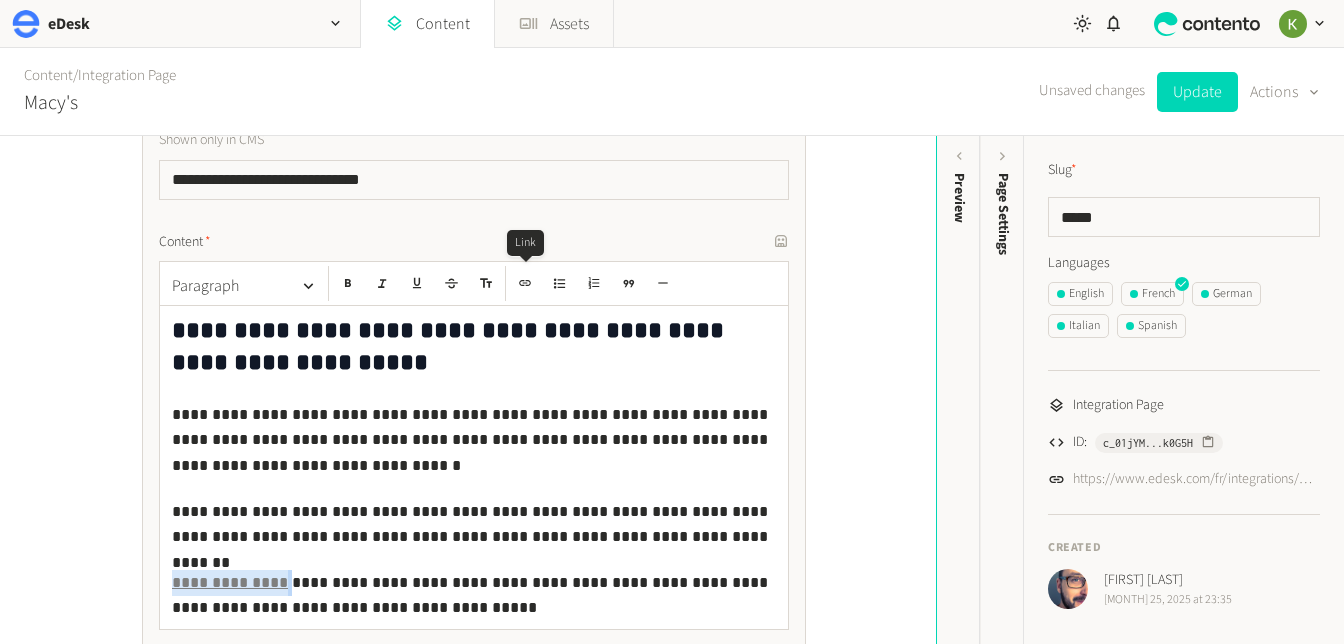 click 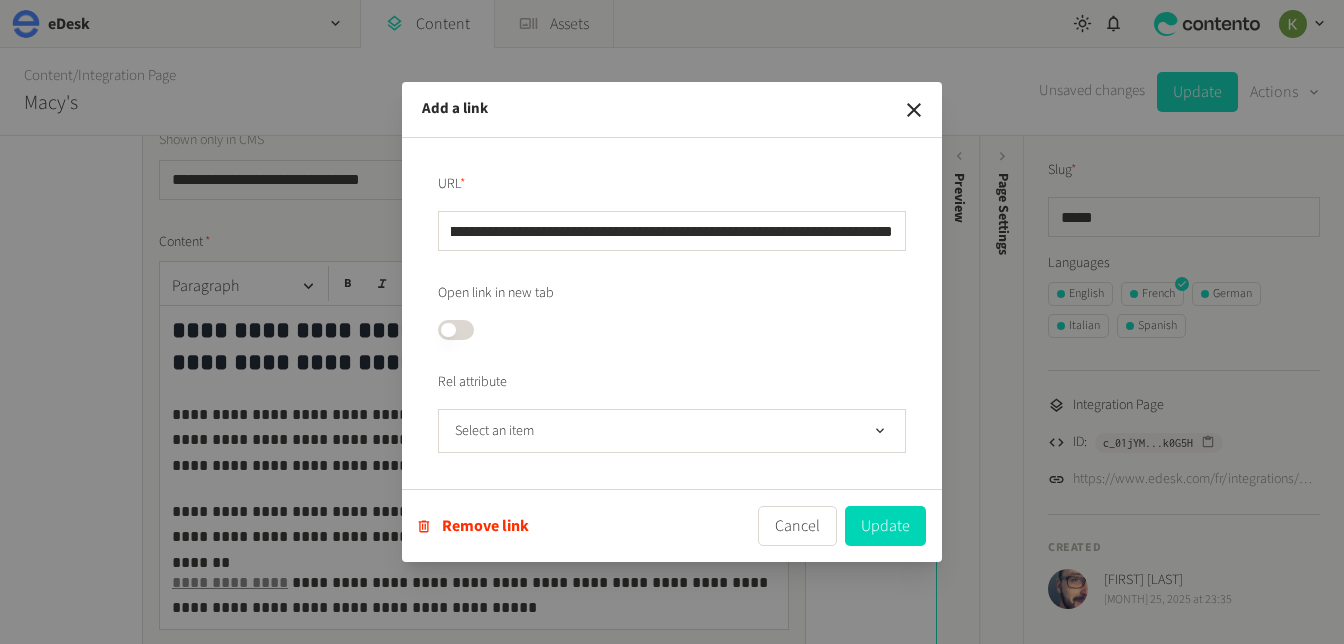 scroll, scrollTop: 0, scrollLeft: 0, axis: both 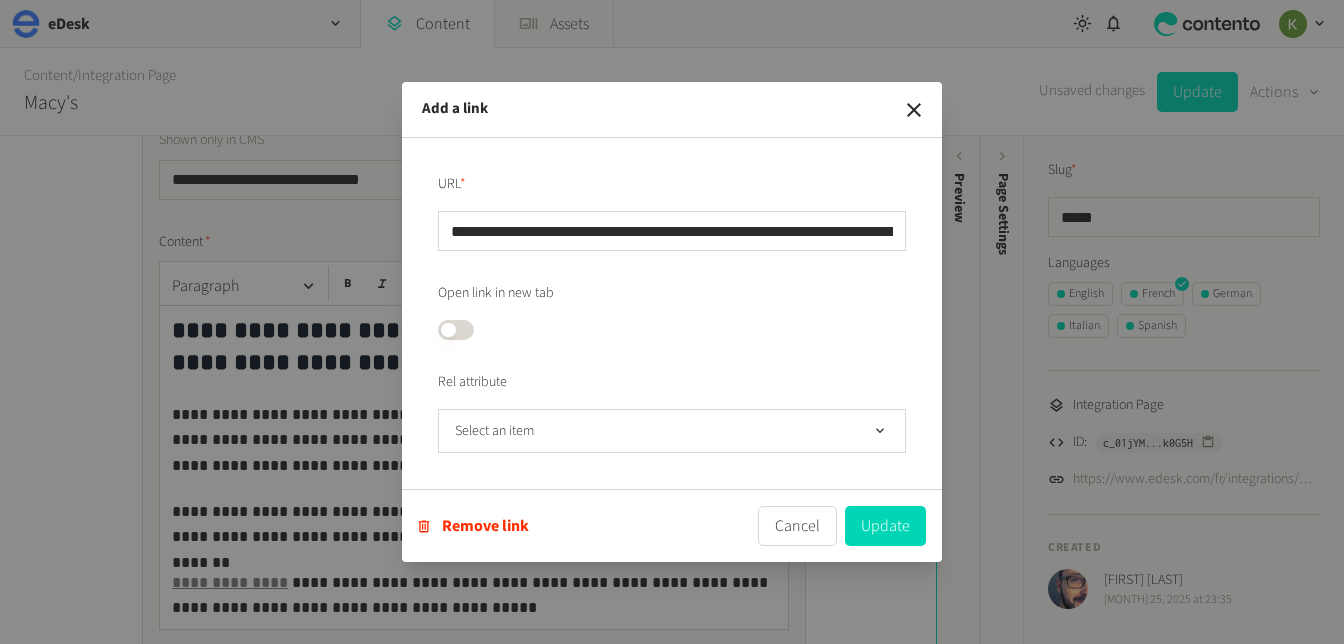 click on "**********" at bounding box center [672, 322] 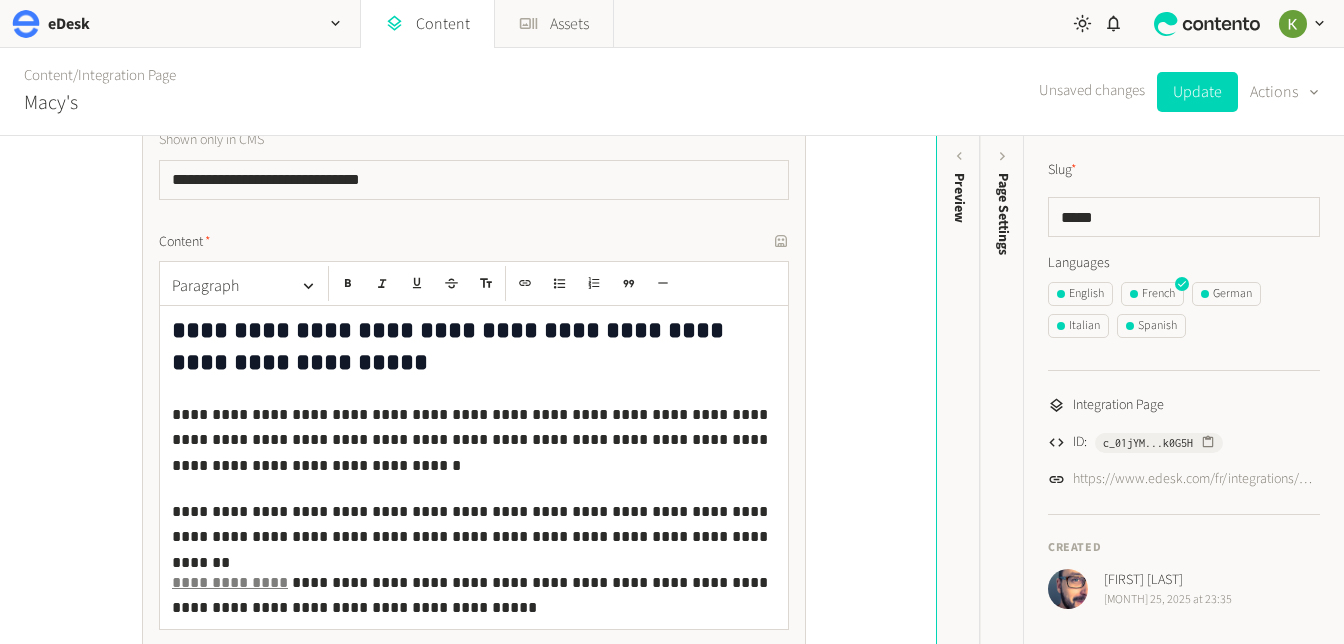 drag, startPoint x: 652, startPoint y: 240, endPoint x: 721, endPoint y: 252, distance: 70.035706 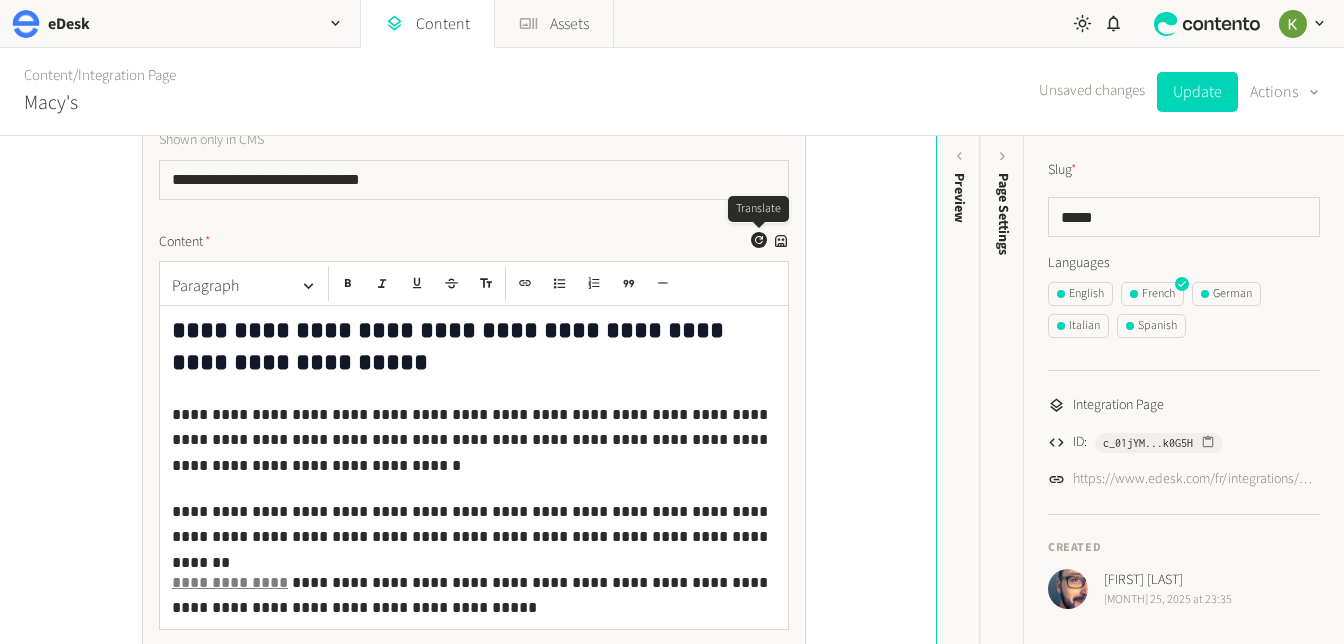 click 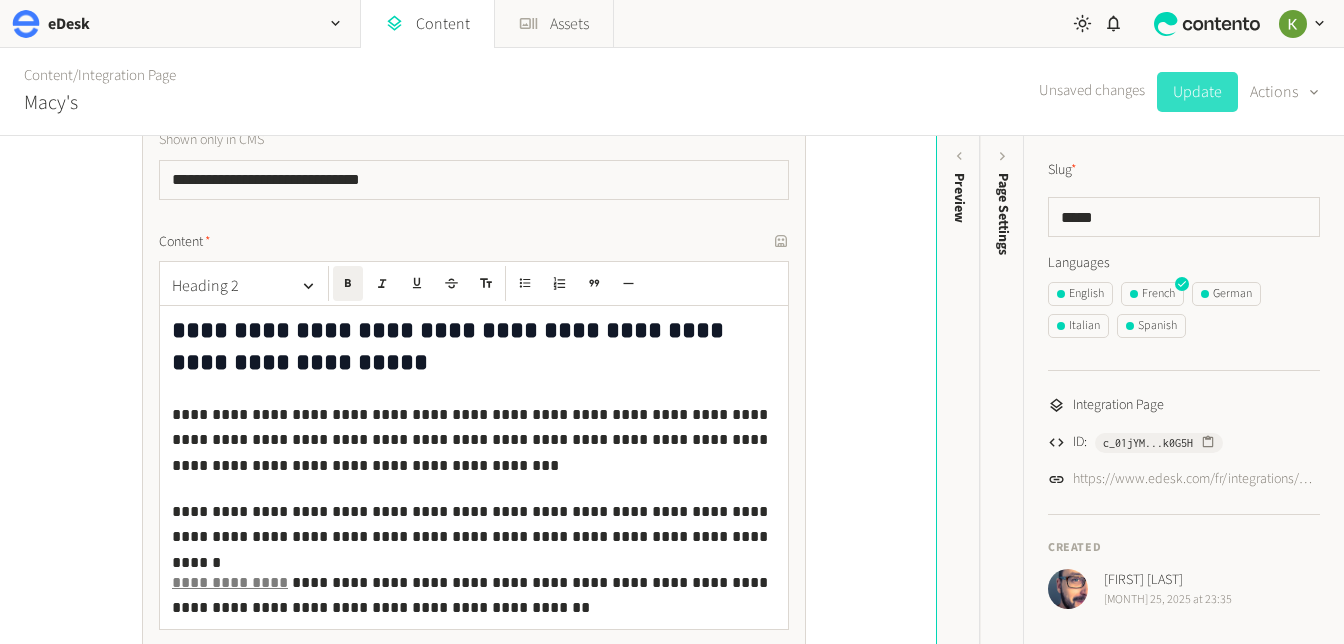 click on "Update" 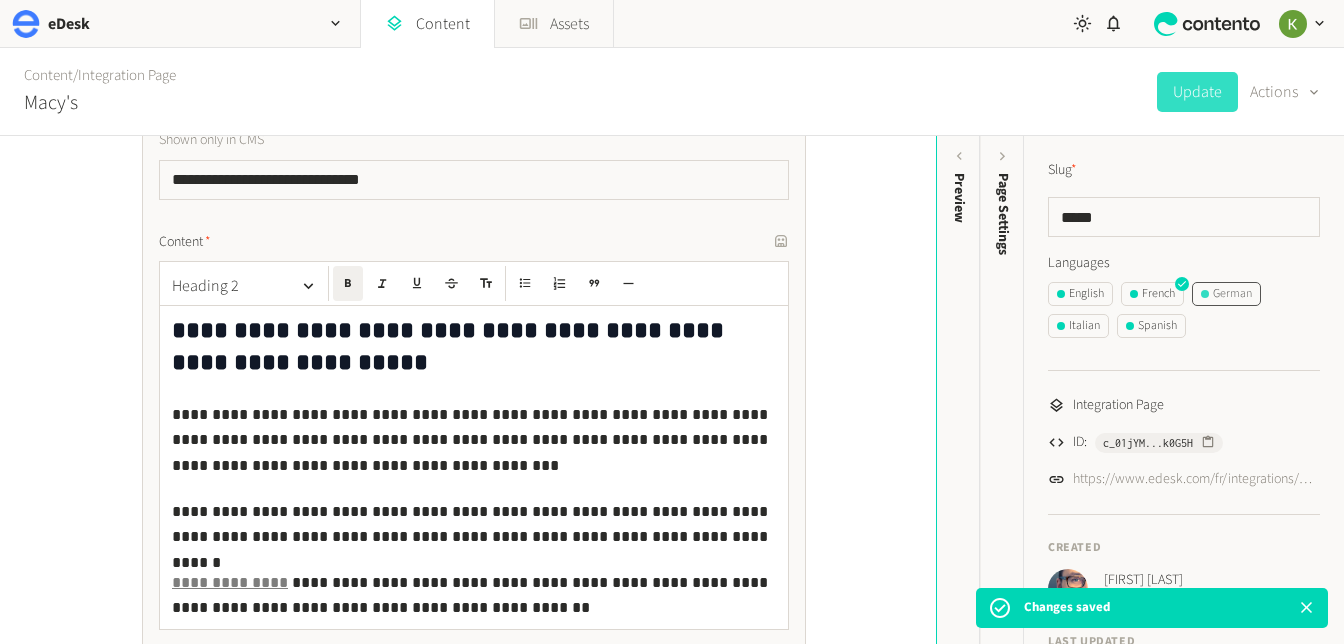 click on "German" 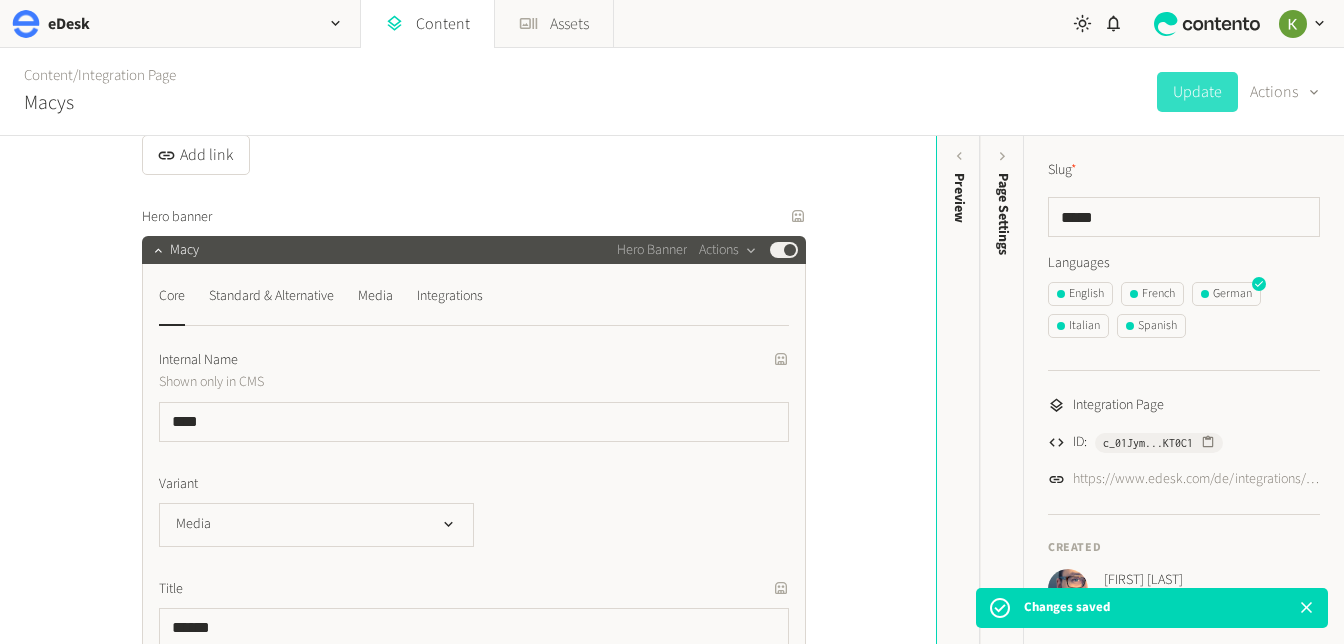 scroll, scrollTop: 354, scrollLeft: 0, axis: vertical 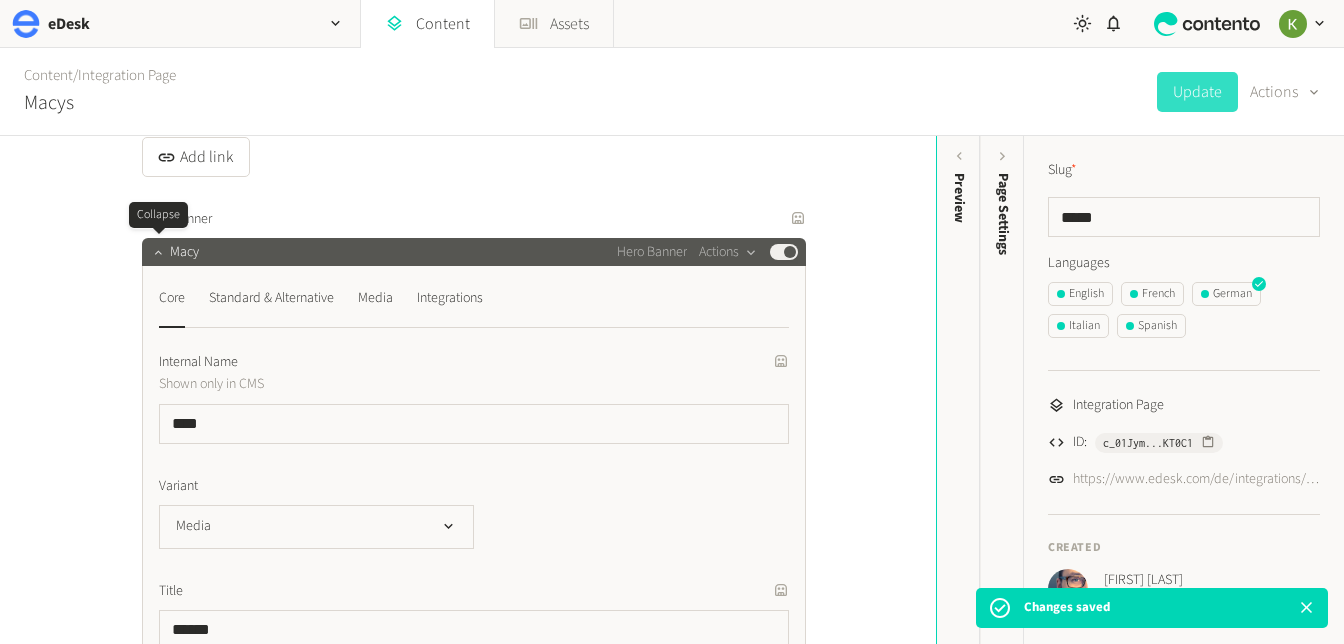 click 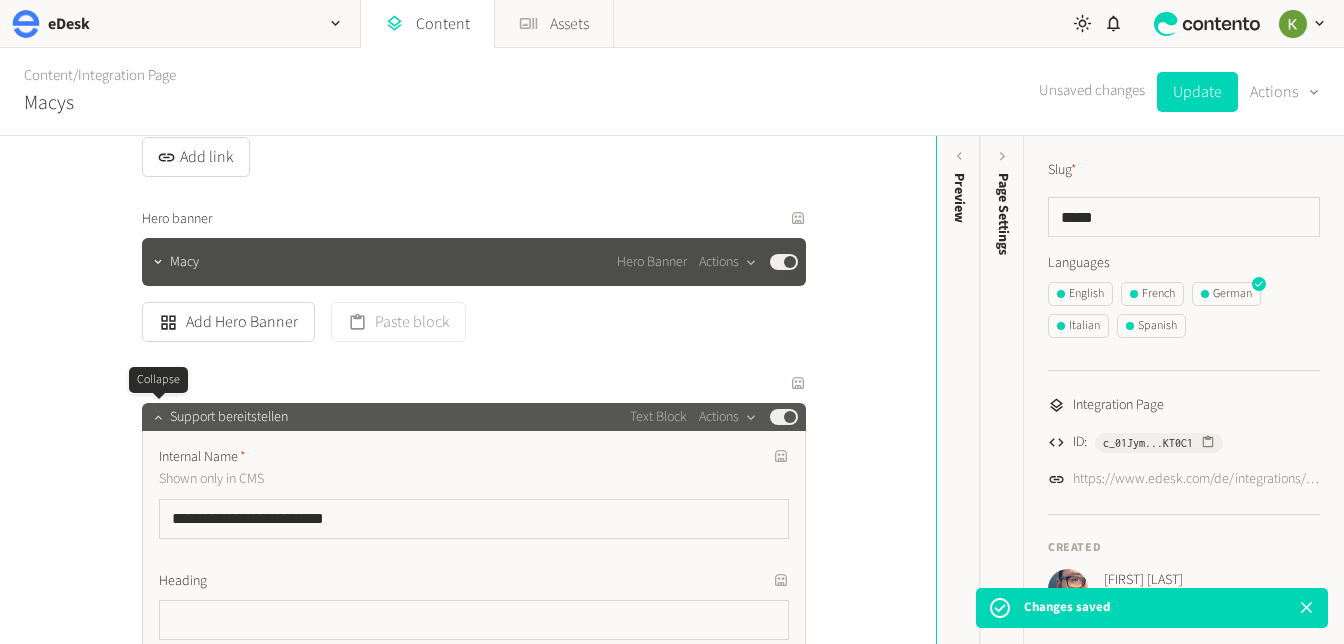 click 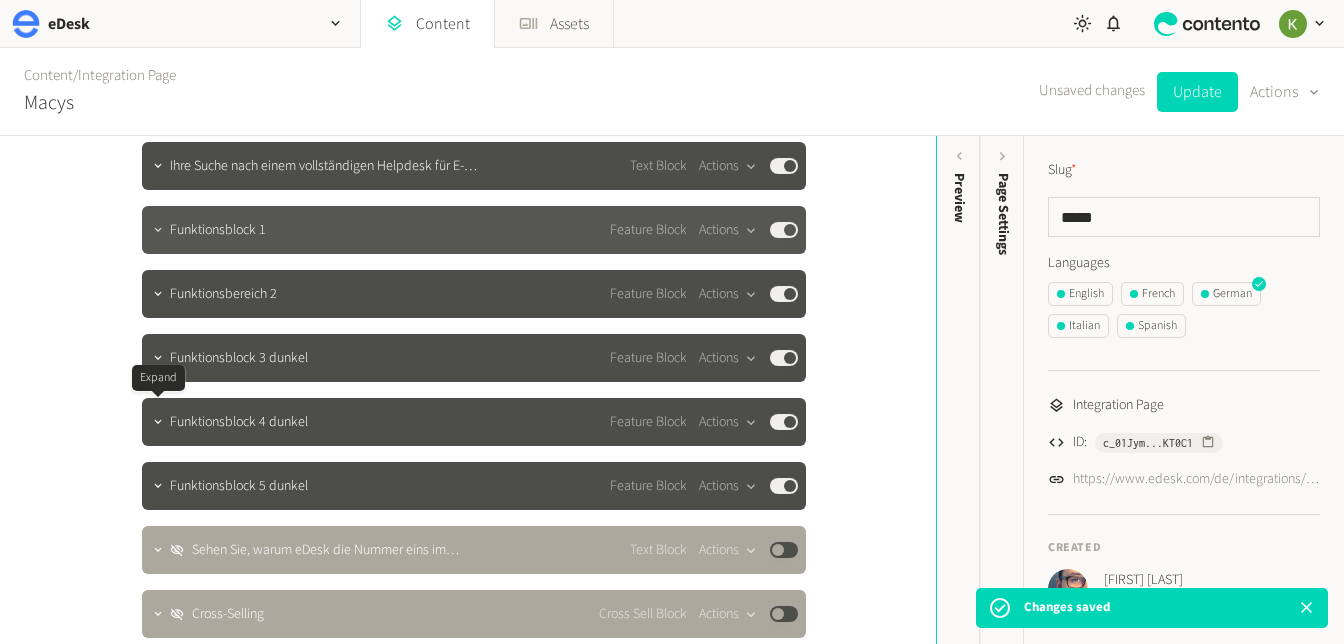 scroll, scrollTop: 814, scrollLeft: 0, axis: vertical 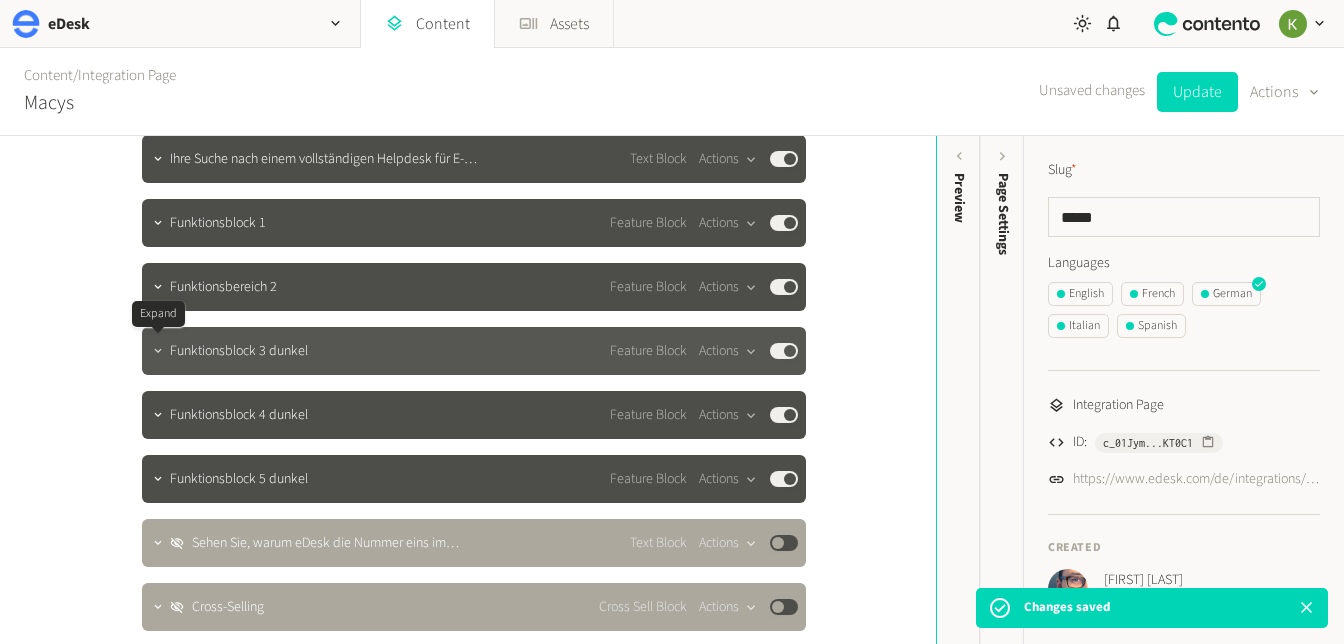 click 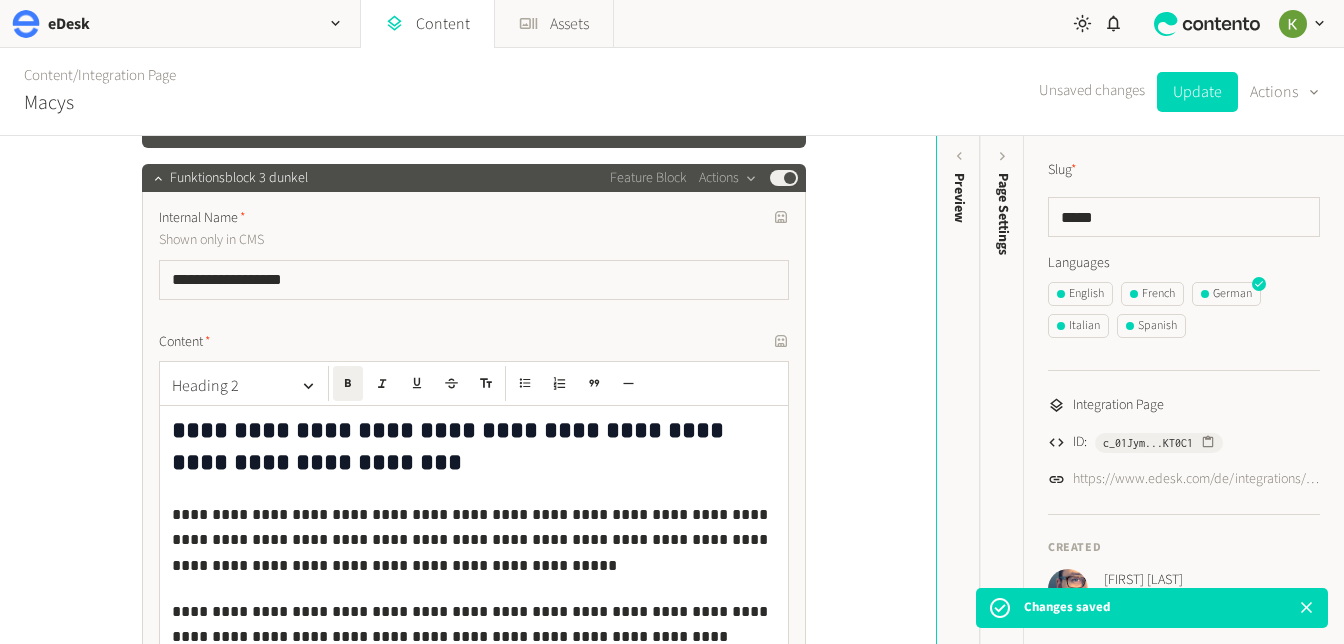 scroll, scrollTop: 1009, scrollLeft: 0, axis: vertical 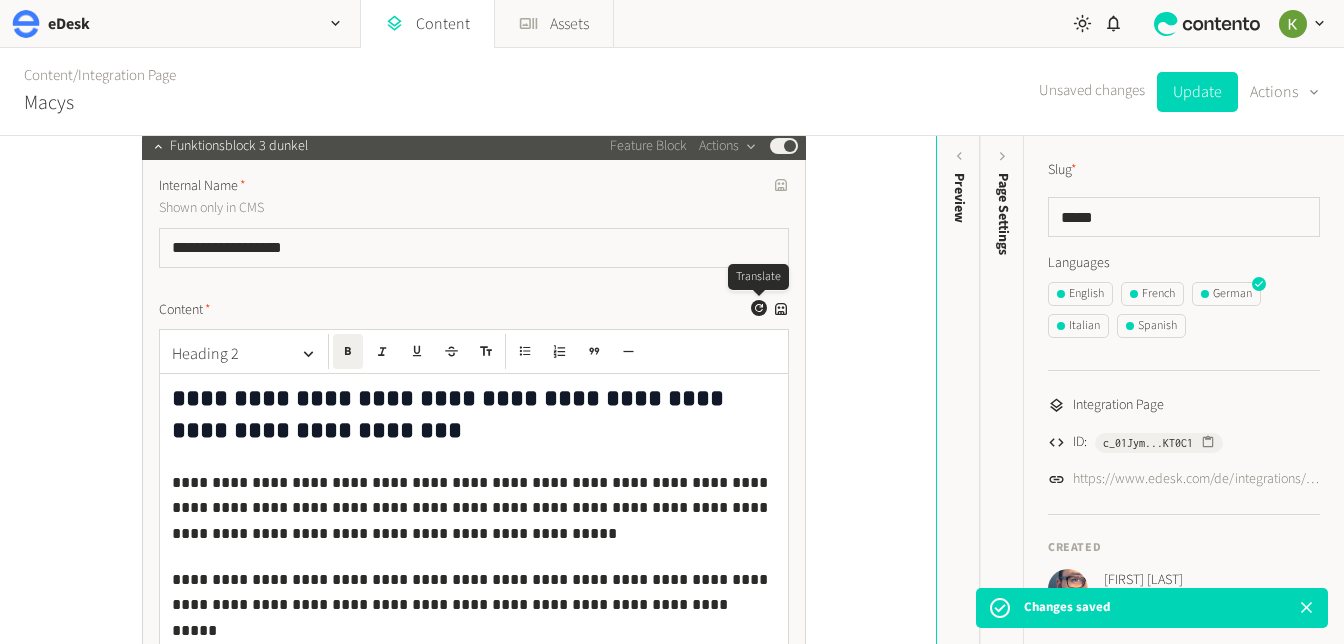click 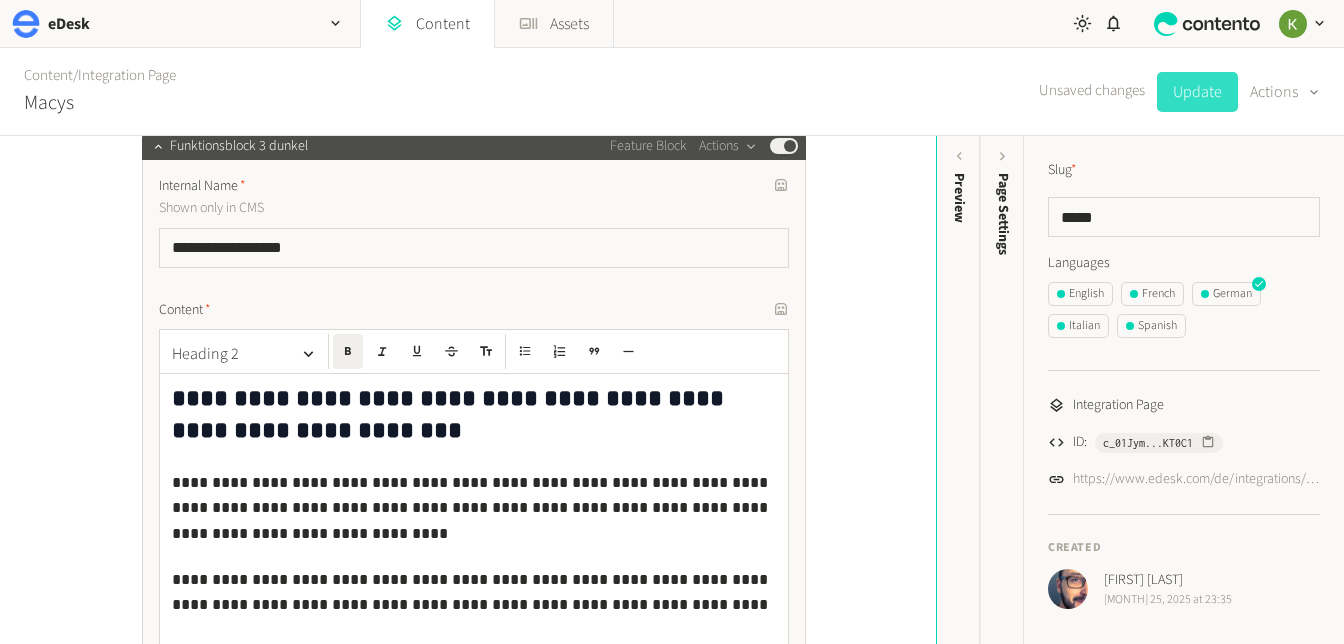 click on "Update" 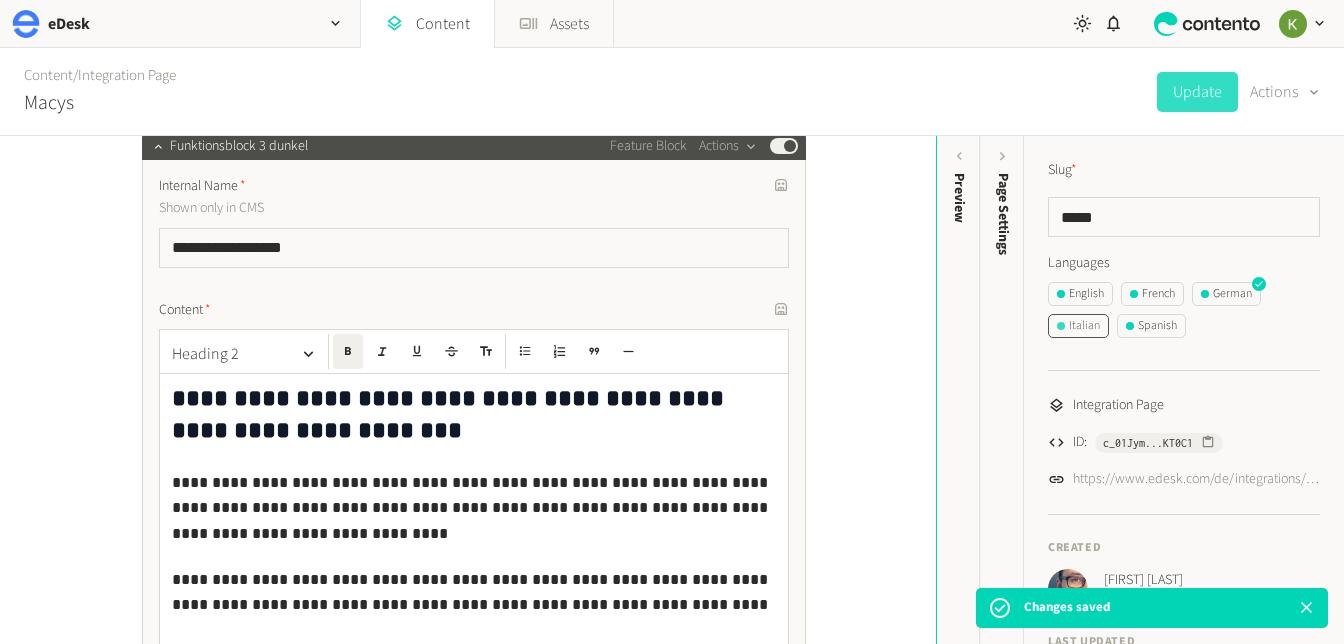 click on "Italian" 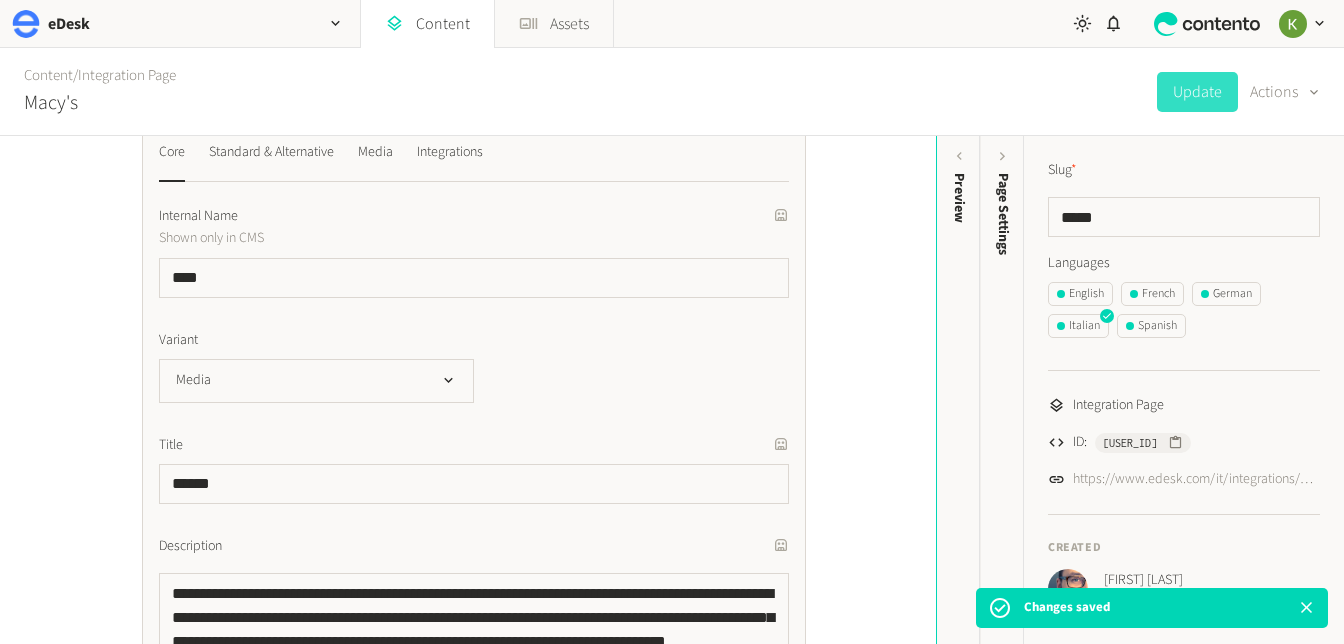 scroll, scrollTop: 340, scrollLeft: 0, axis: vertical 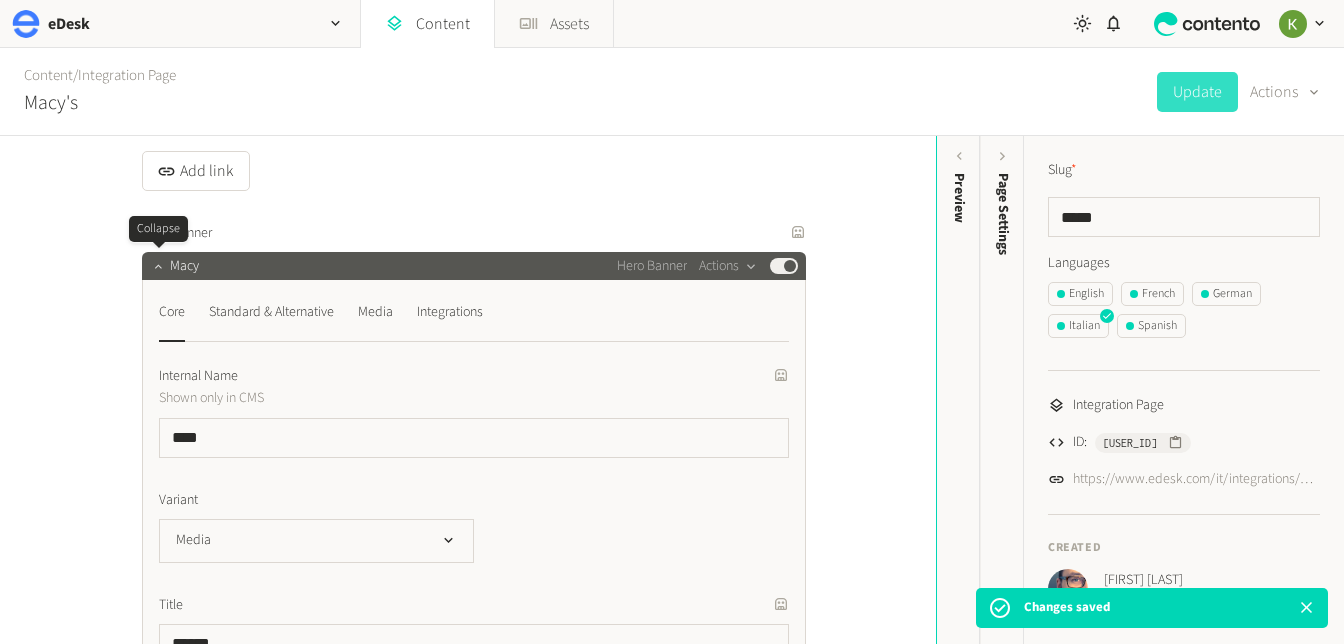 drag, startPoint x: 152, startPoint y: 269, endPoint x: 167, endPoint y: 266, distance: 15.297058 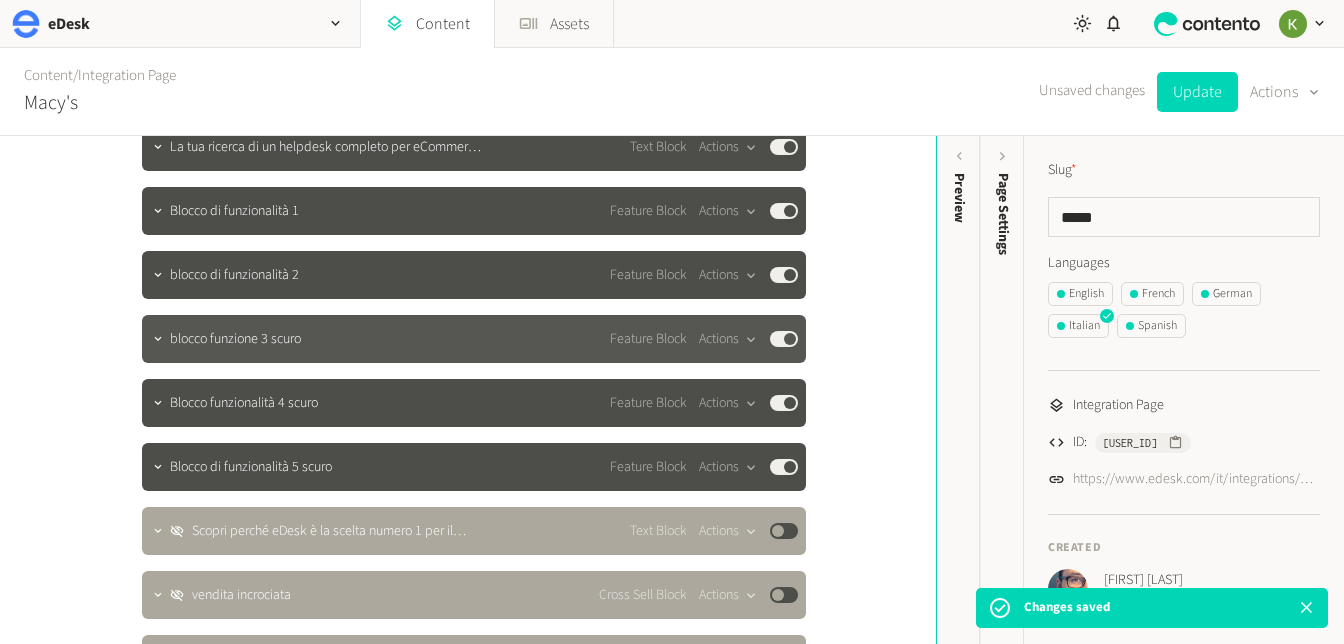 scroll, scrollTop: 833, scrollLeft: 0, axis: vertical 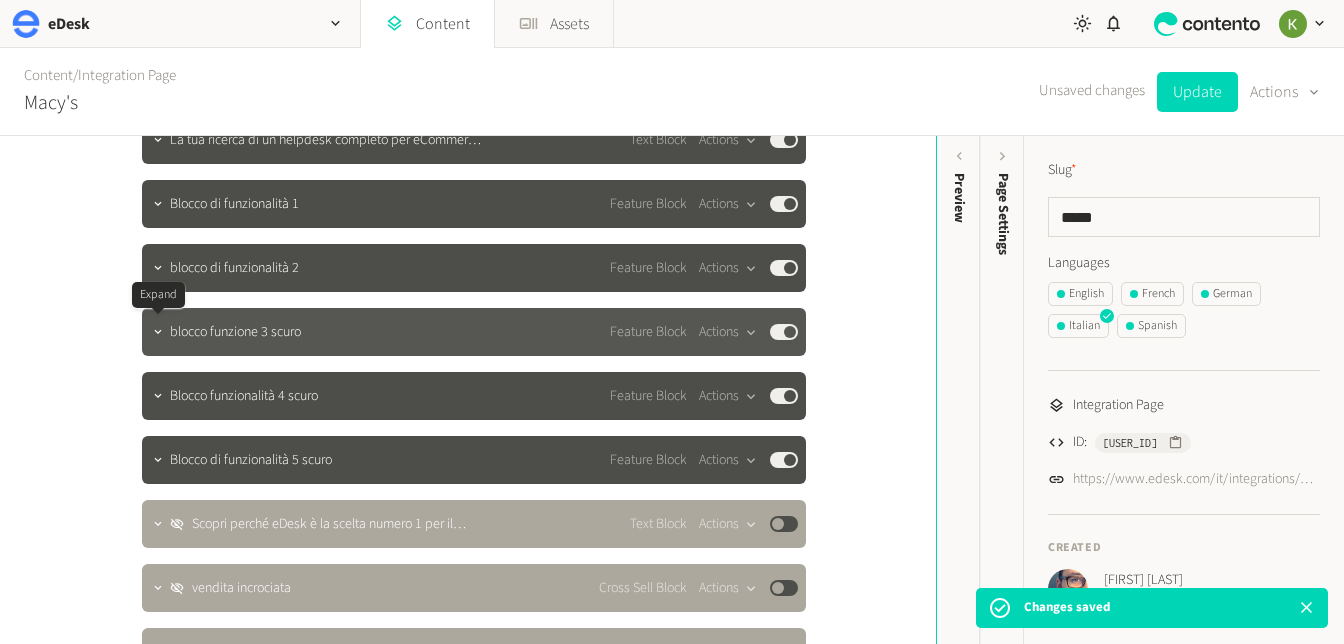 click 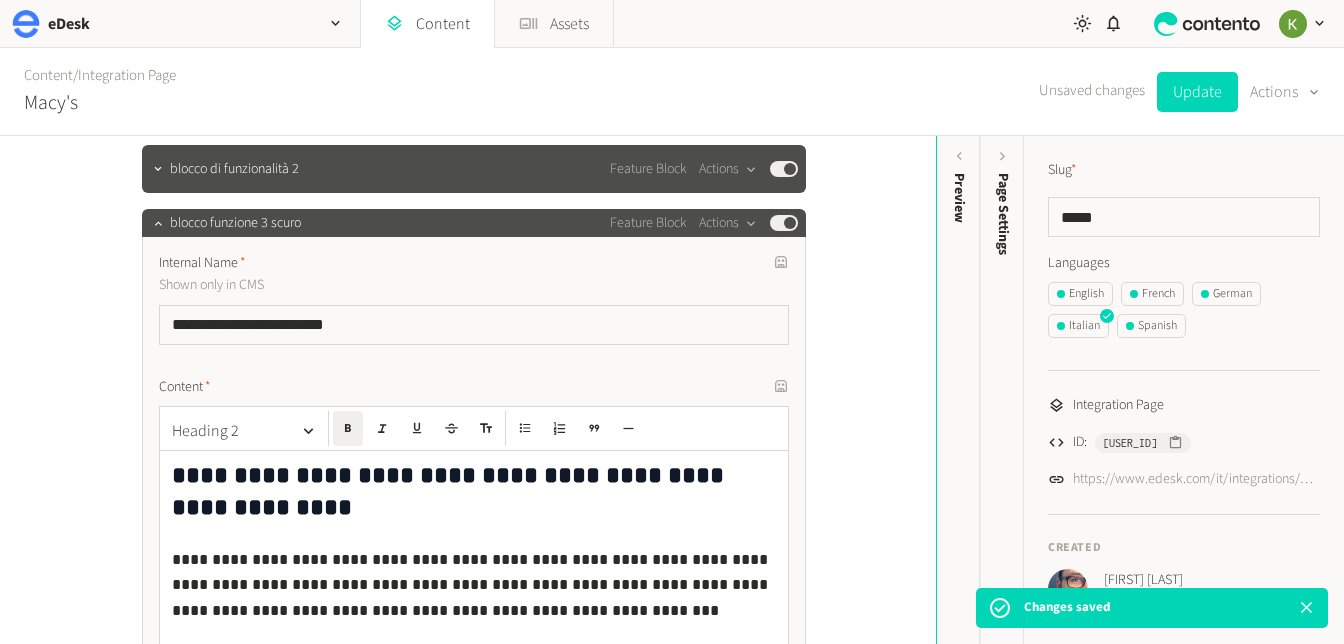scroll, scrollTop: 1091, scrollLeft: 0, axis: vertical 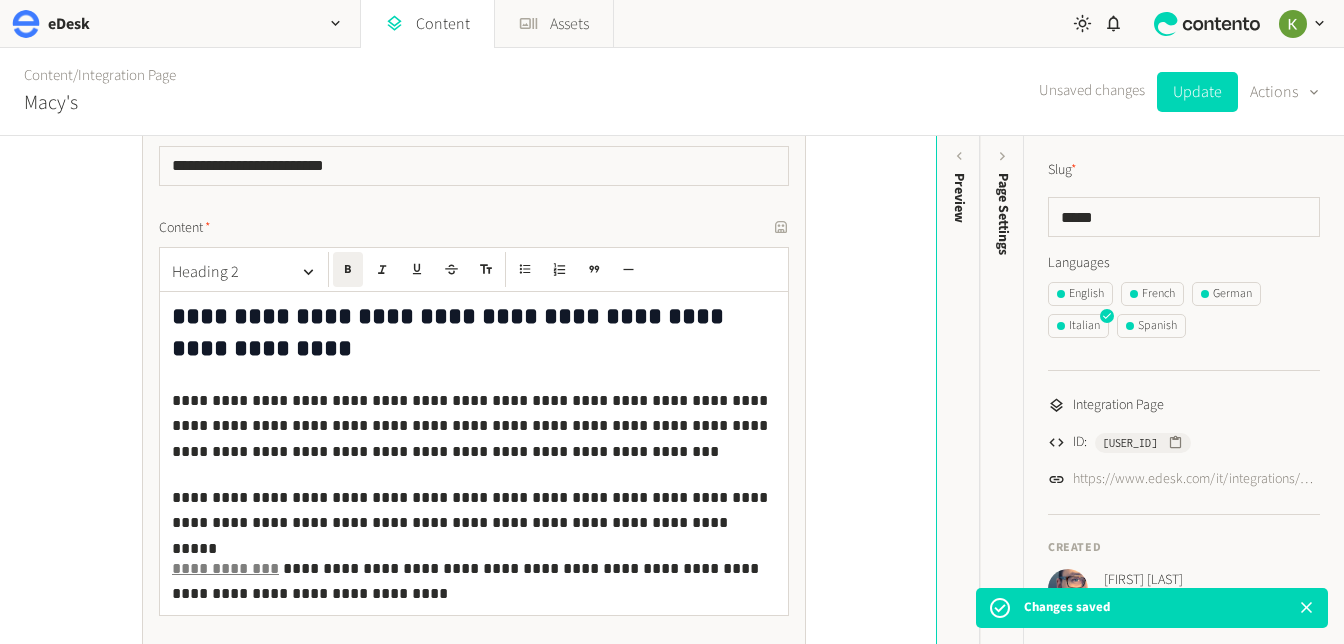 click on "Content" 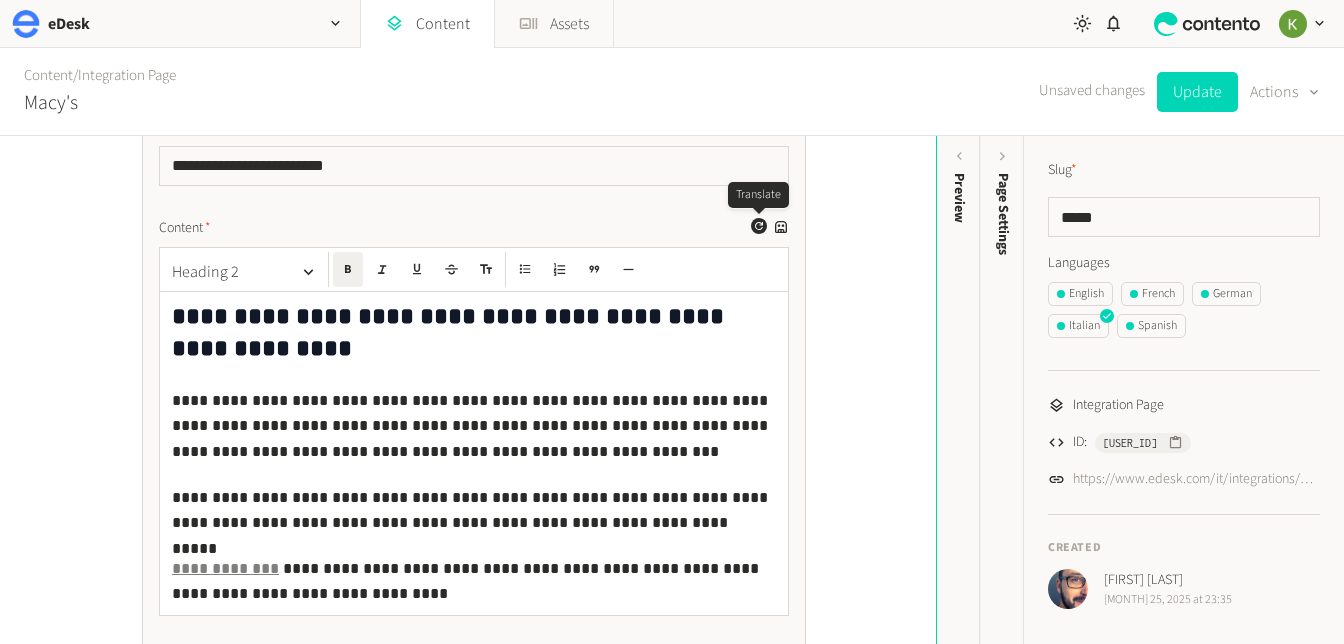 click 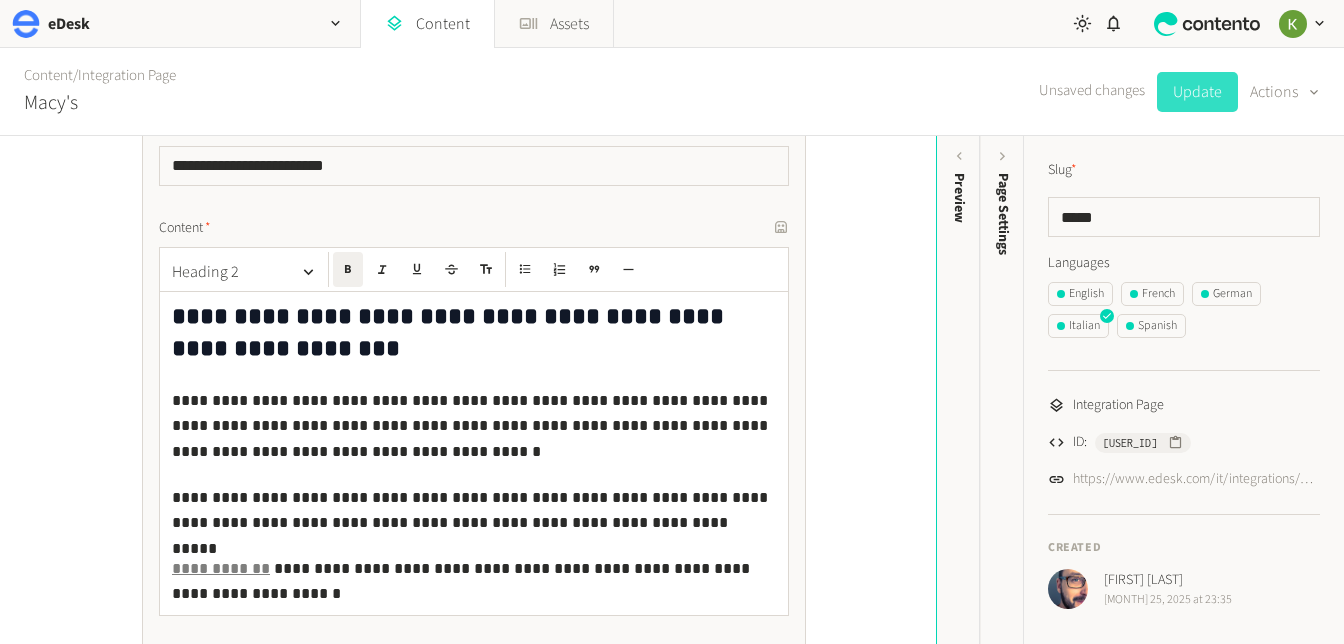 click on "Update" 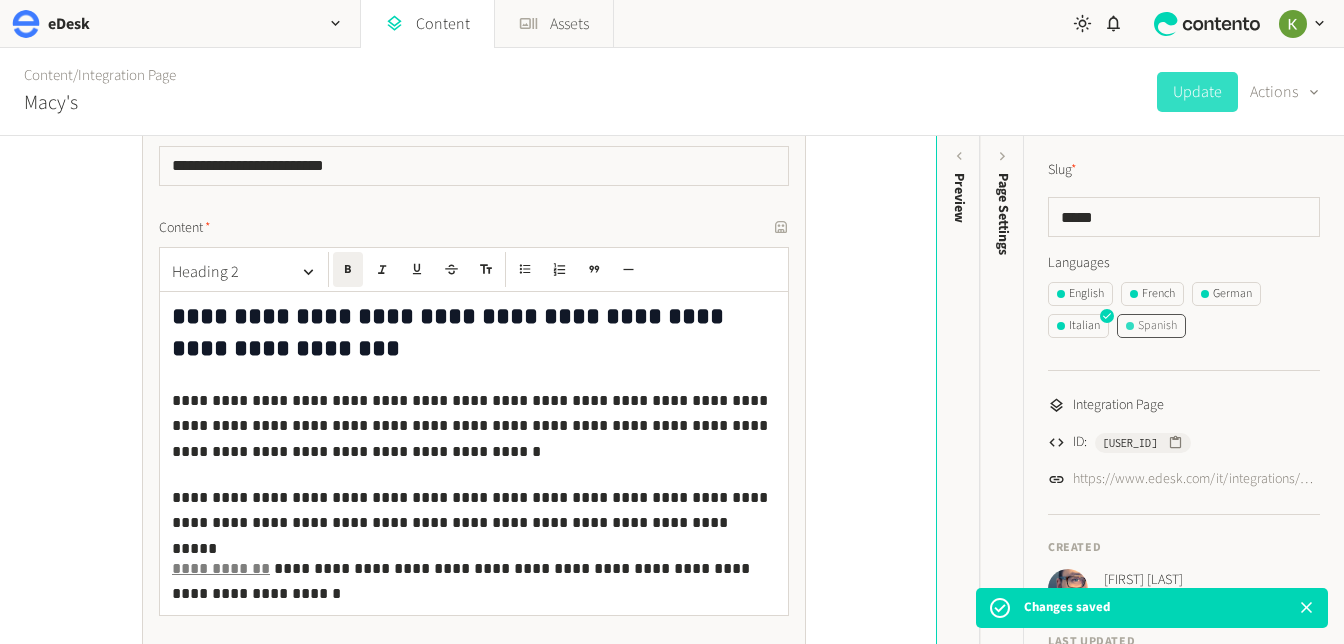 click on "Spanish" 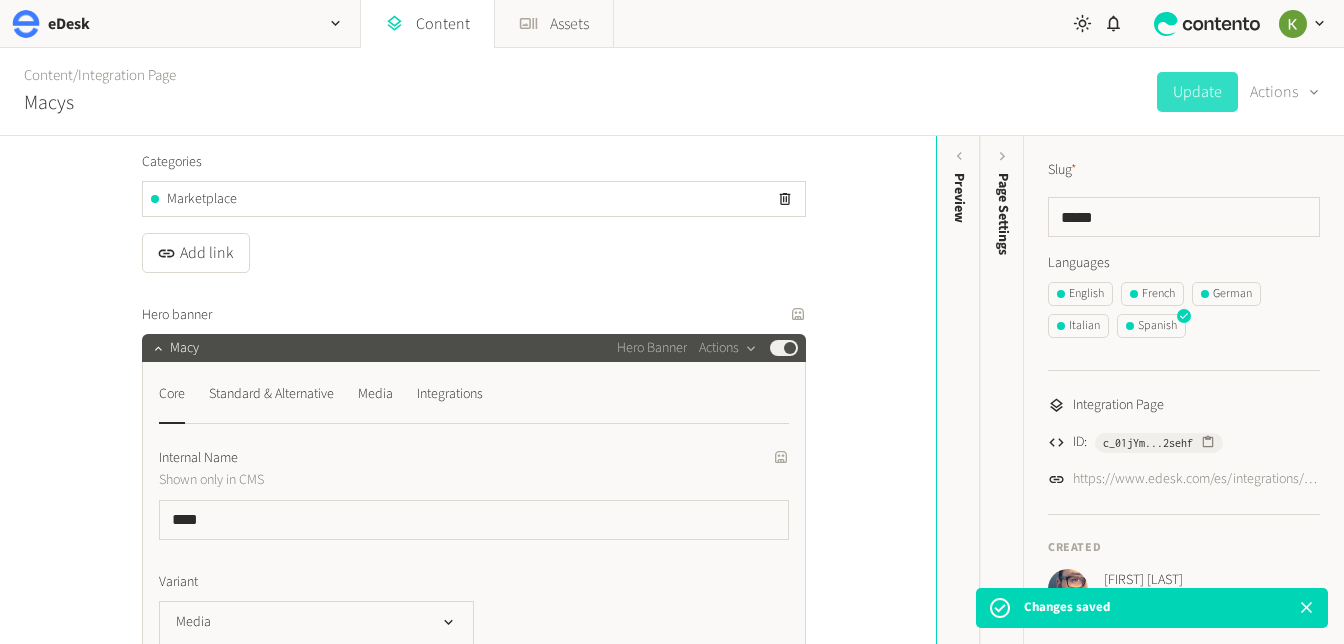 scroll, scrollTop: 264, scrollLeft: 0, axis: vertical 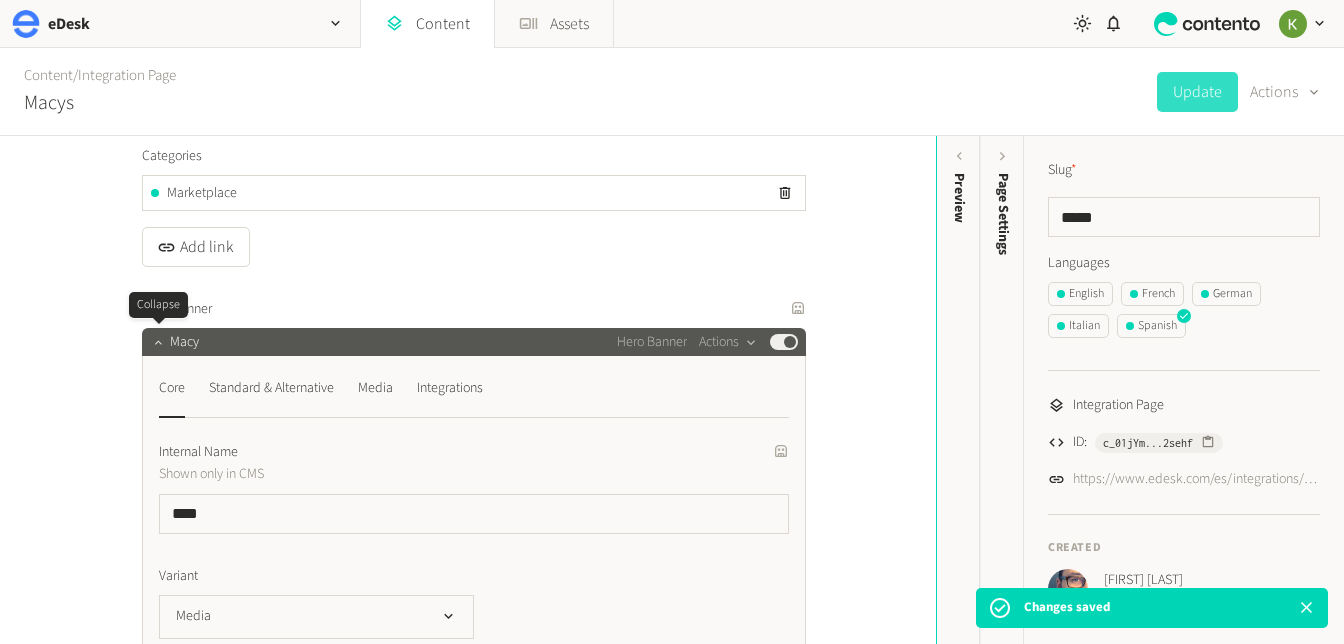 click 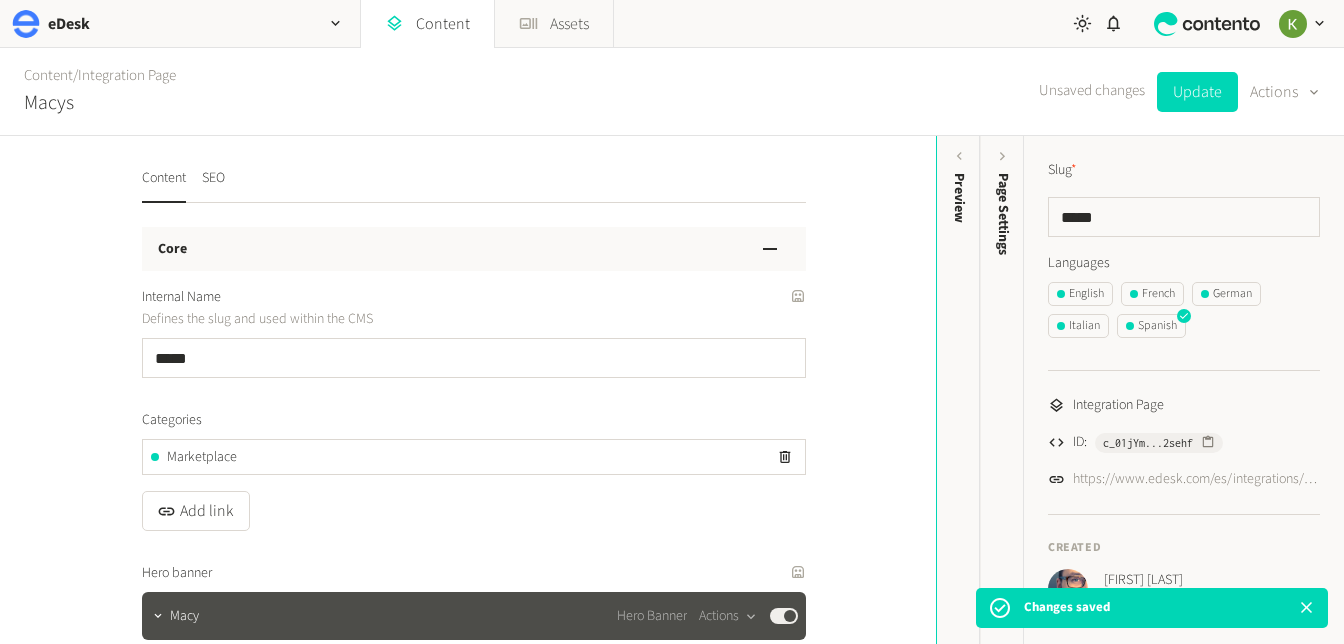 scroll, scrollTop: 0, scrollLeft: 0, axis: both 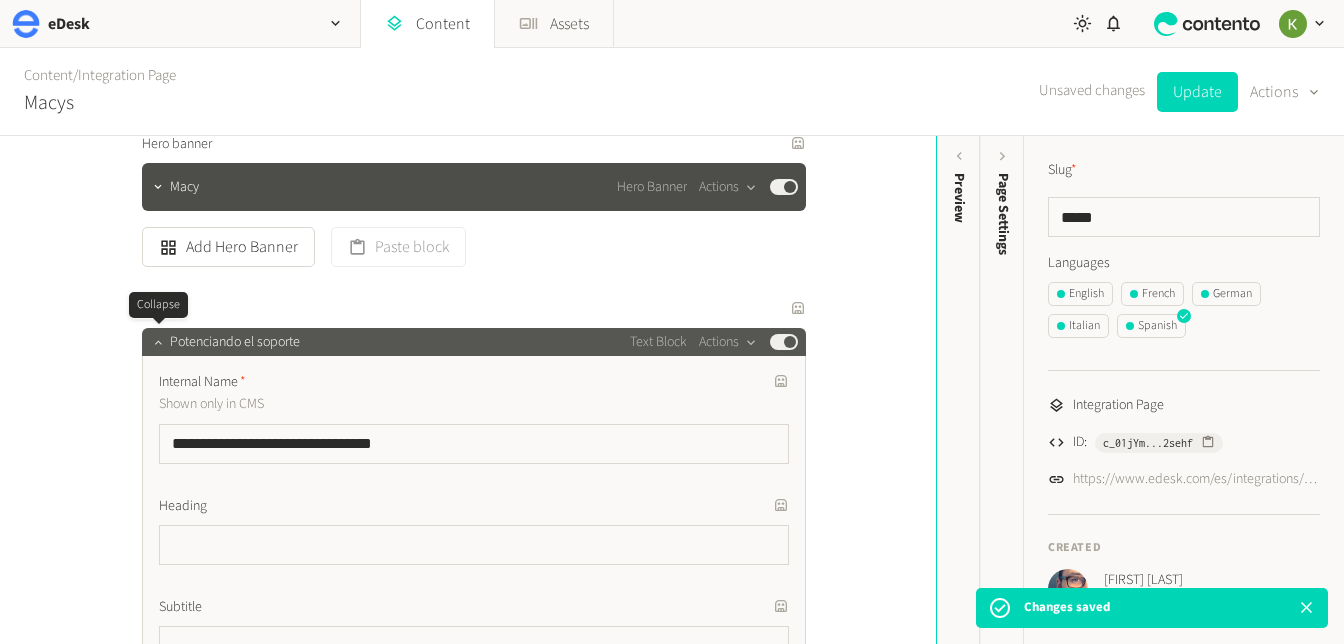 click 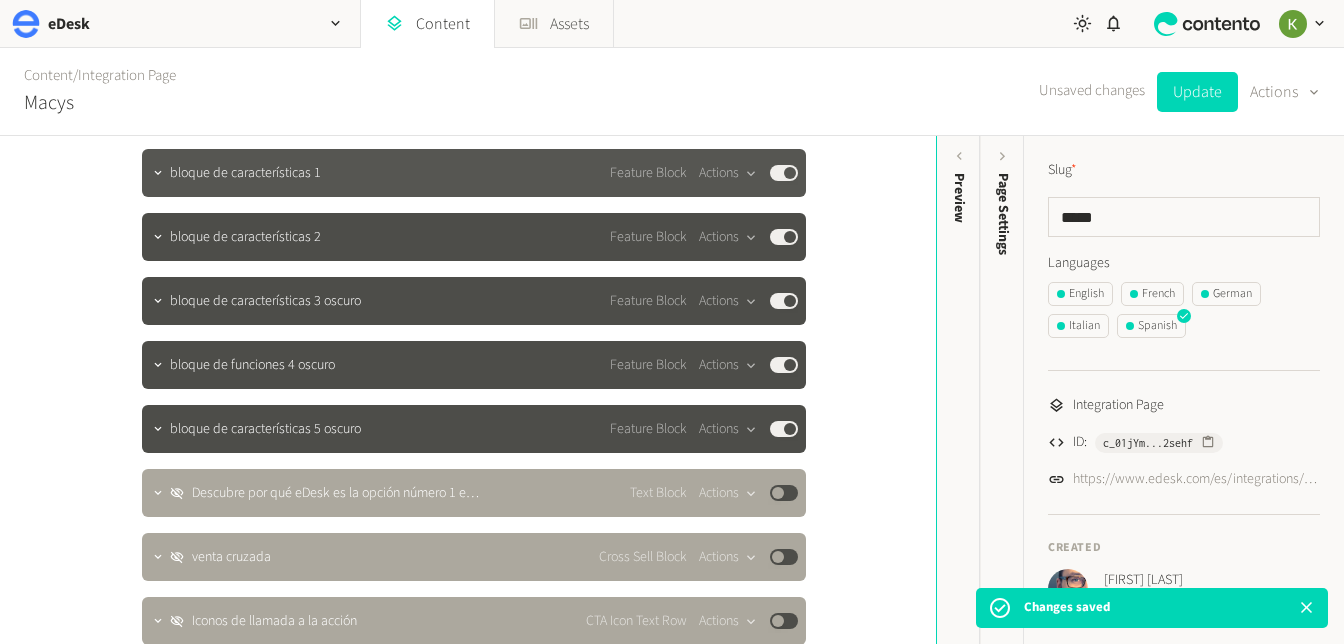 scroll, scrollTop: 917, scrollLeft: 0, axis: vertical 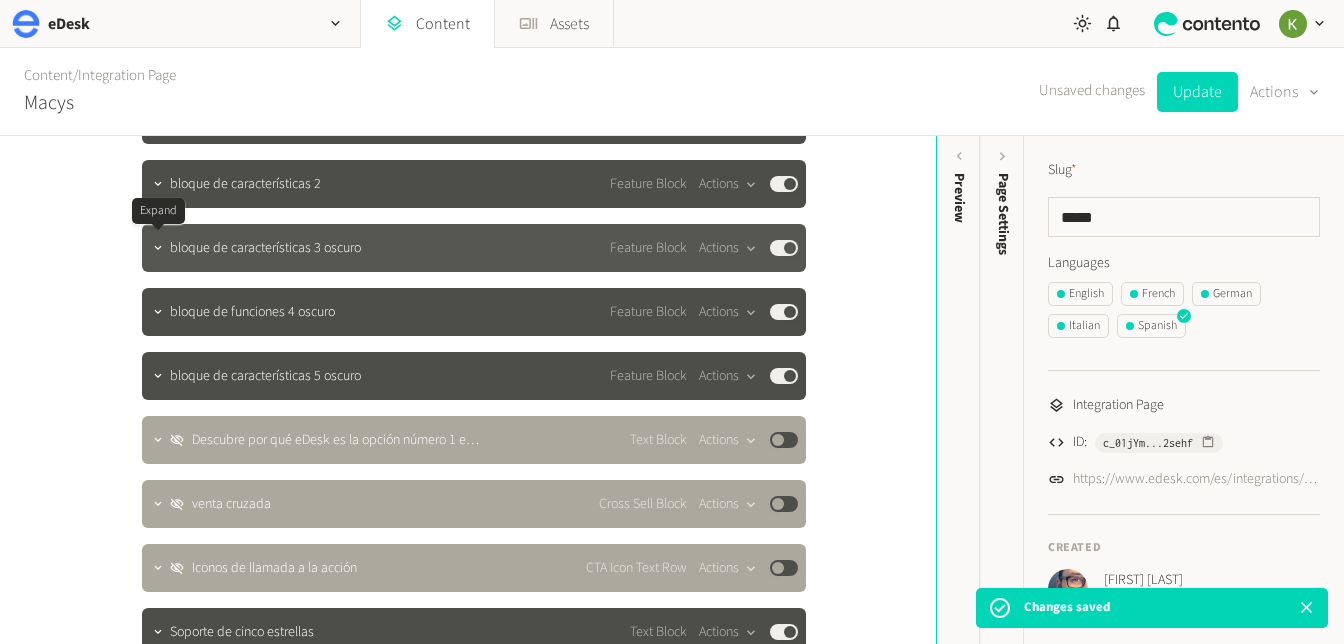drag, startPoint x: 162, startPoint y: 257, endPoint x: 184, endPoint y: 256, distance: 22.022715 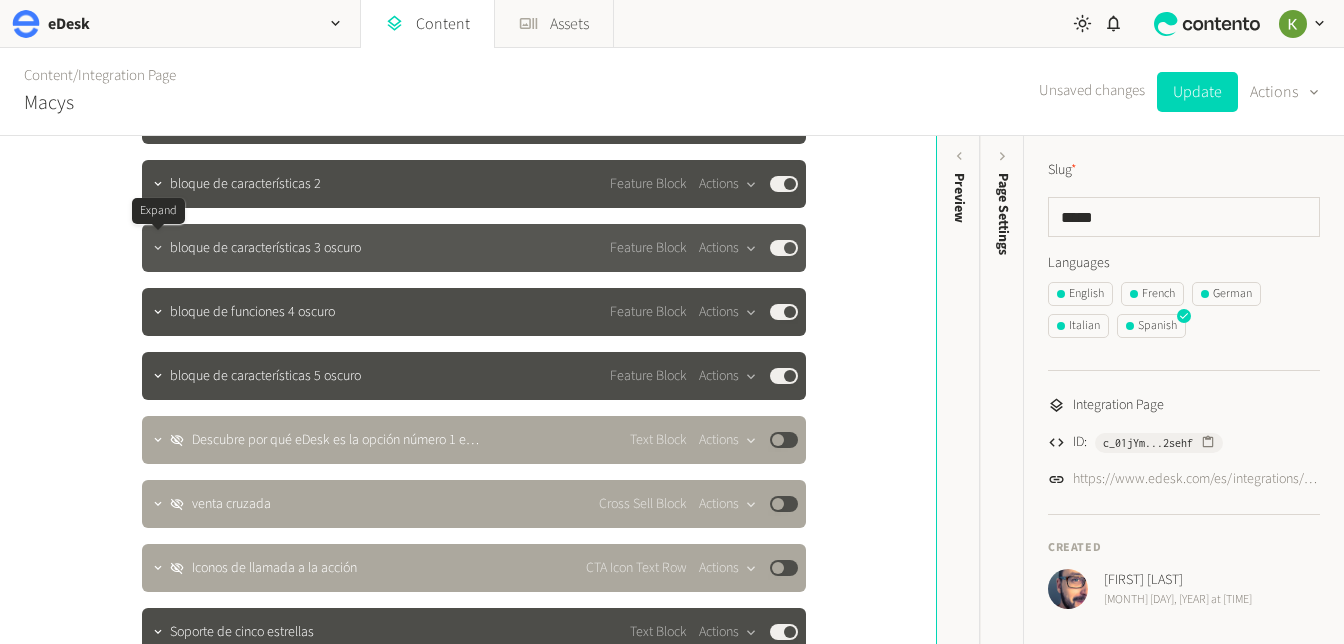 click 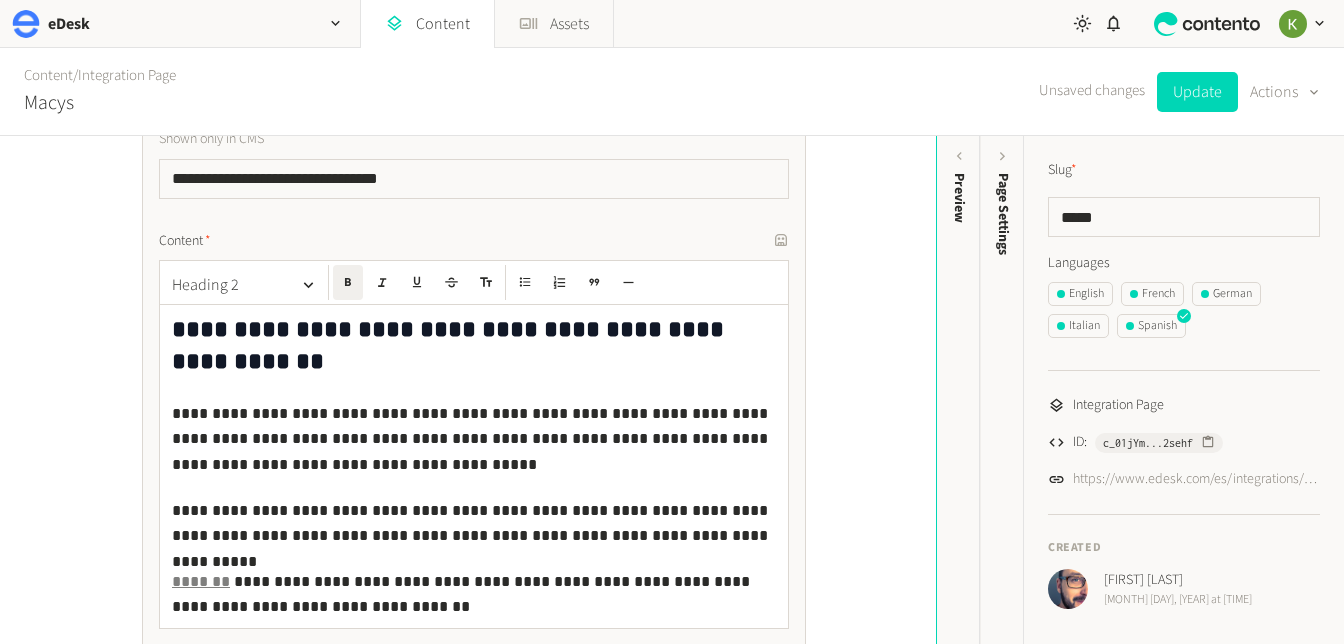 scroll, scrollTop: 1022, scrollLeft: 0, axis: vertical 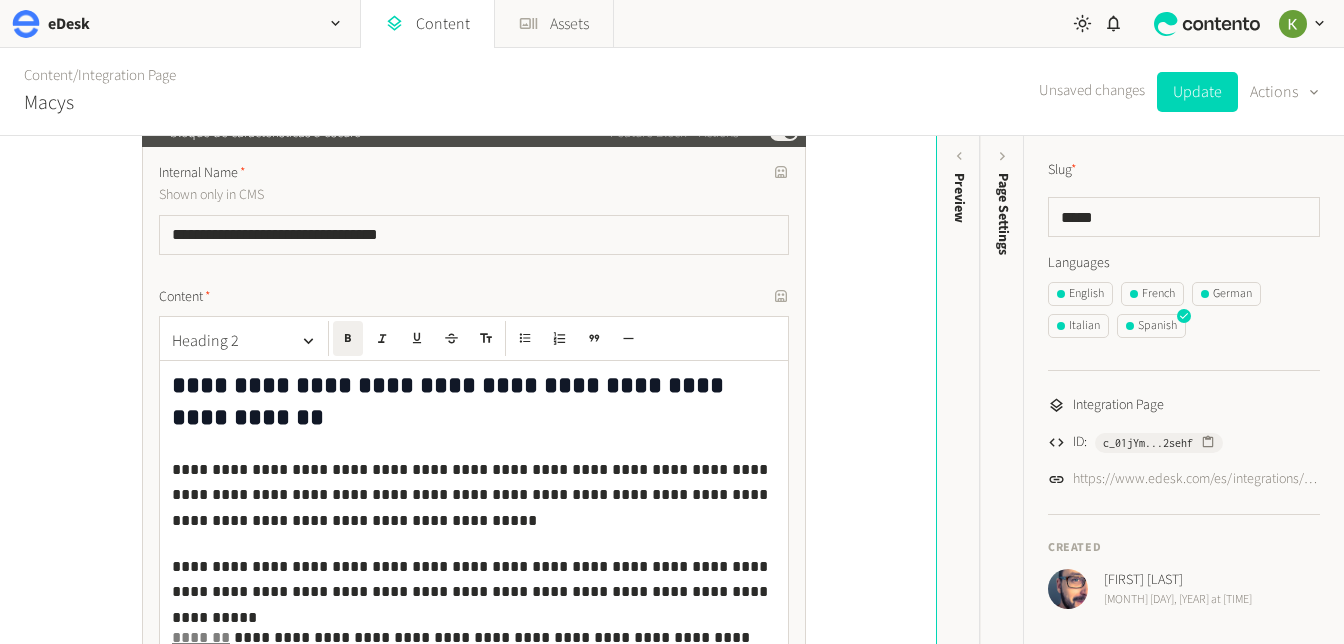 click on "**********" 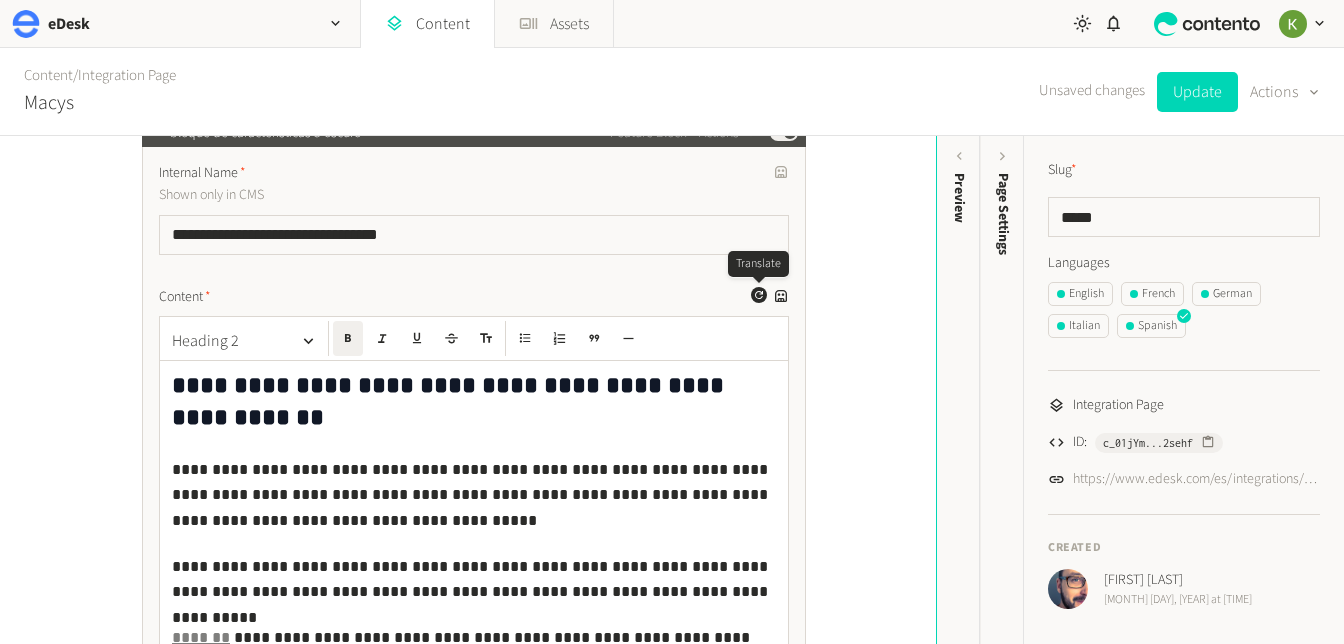 click 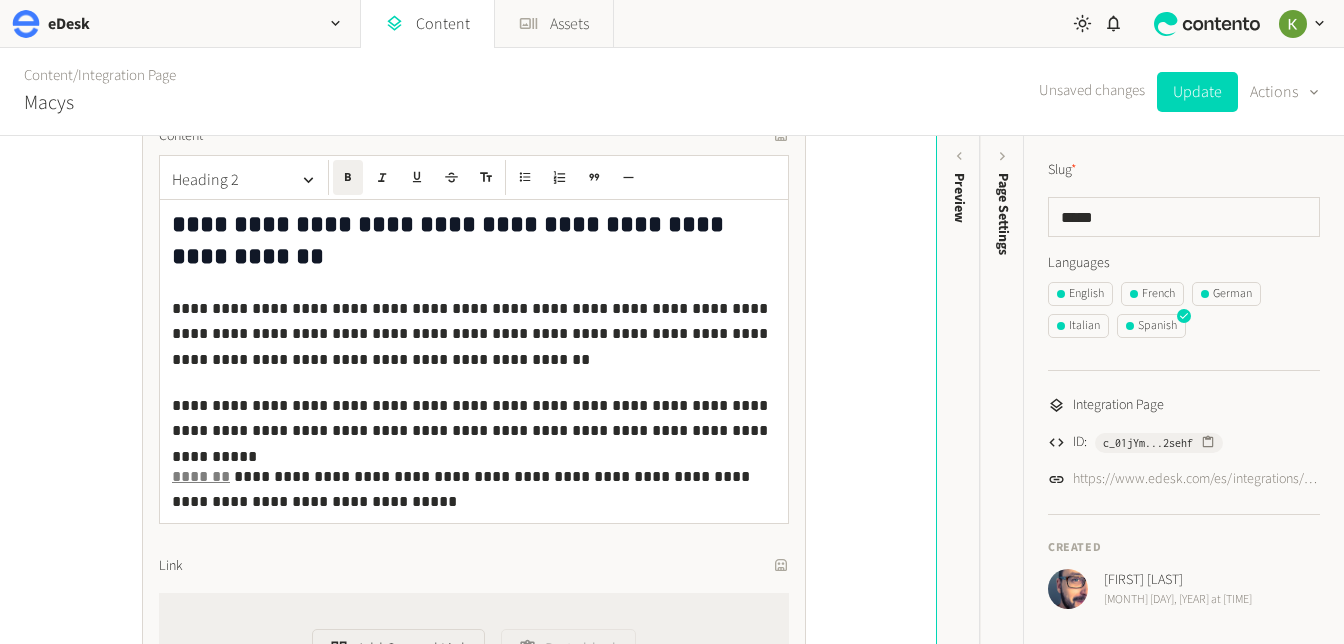 scroll, scrollTop: 1216, scrollLeft: 0, axis: vertical 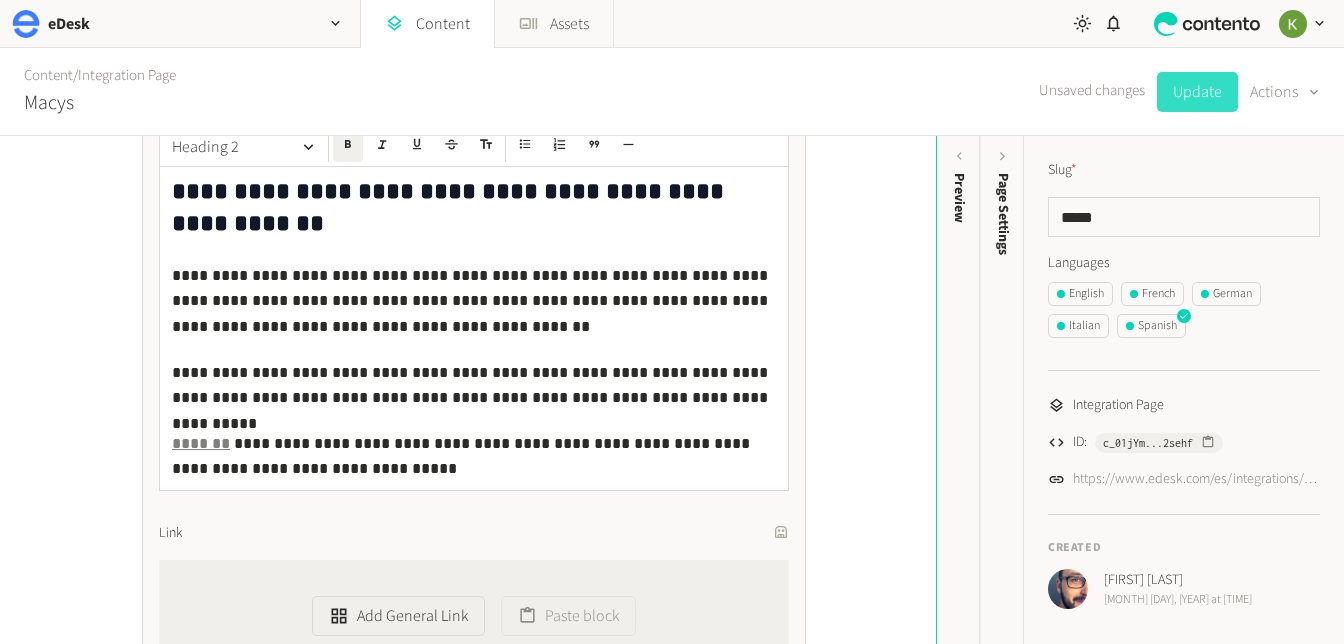 click on "Update" 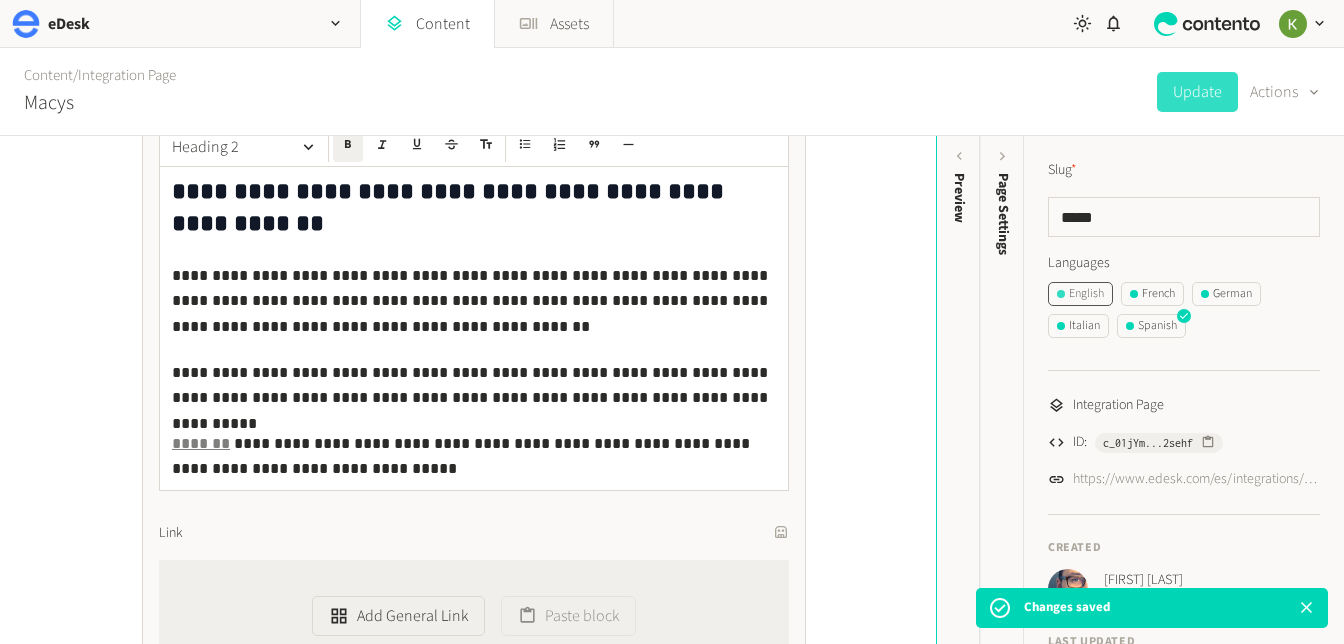 click on "English" 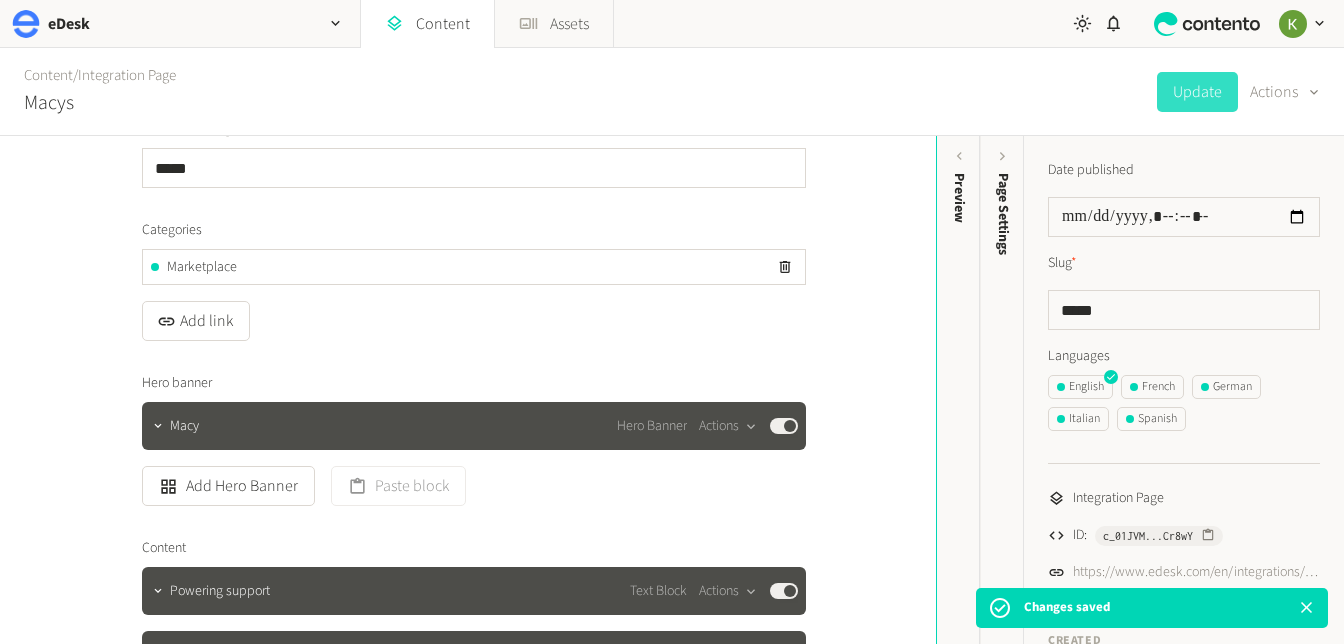 scroll, scrollTop: 123, scrollLeft: 0, axis: vertical 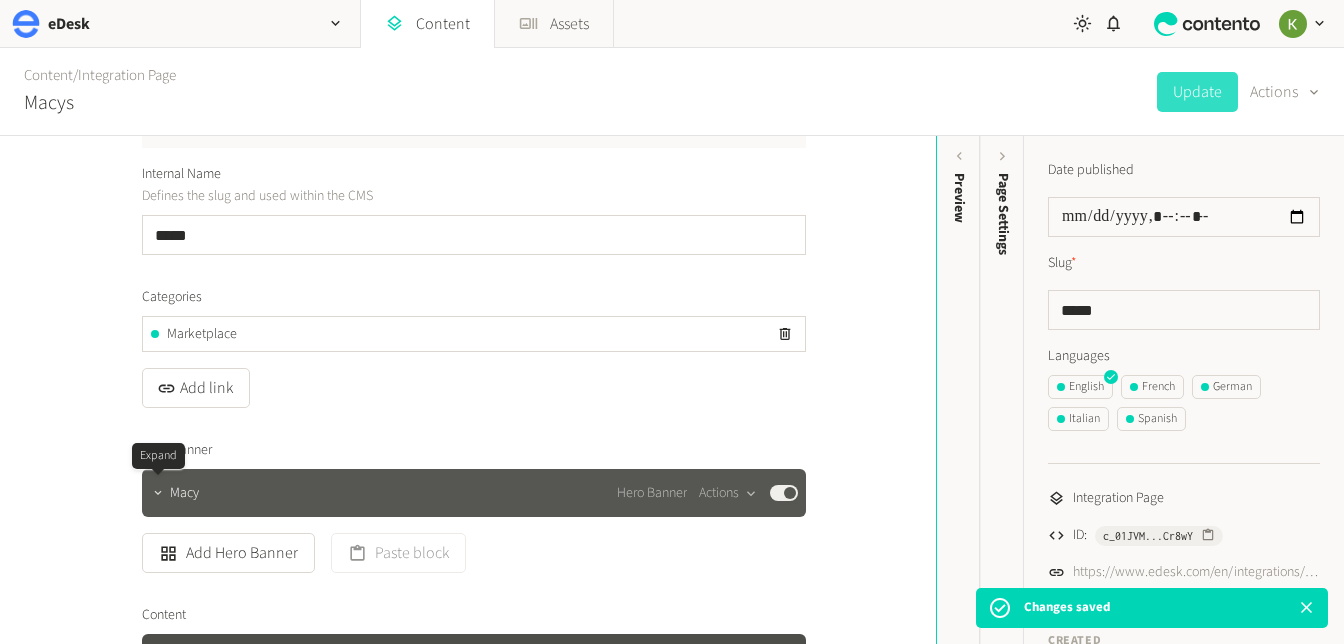 click 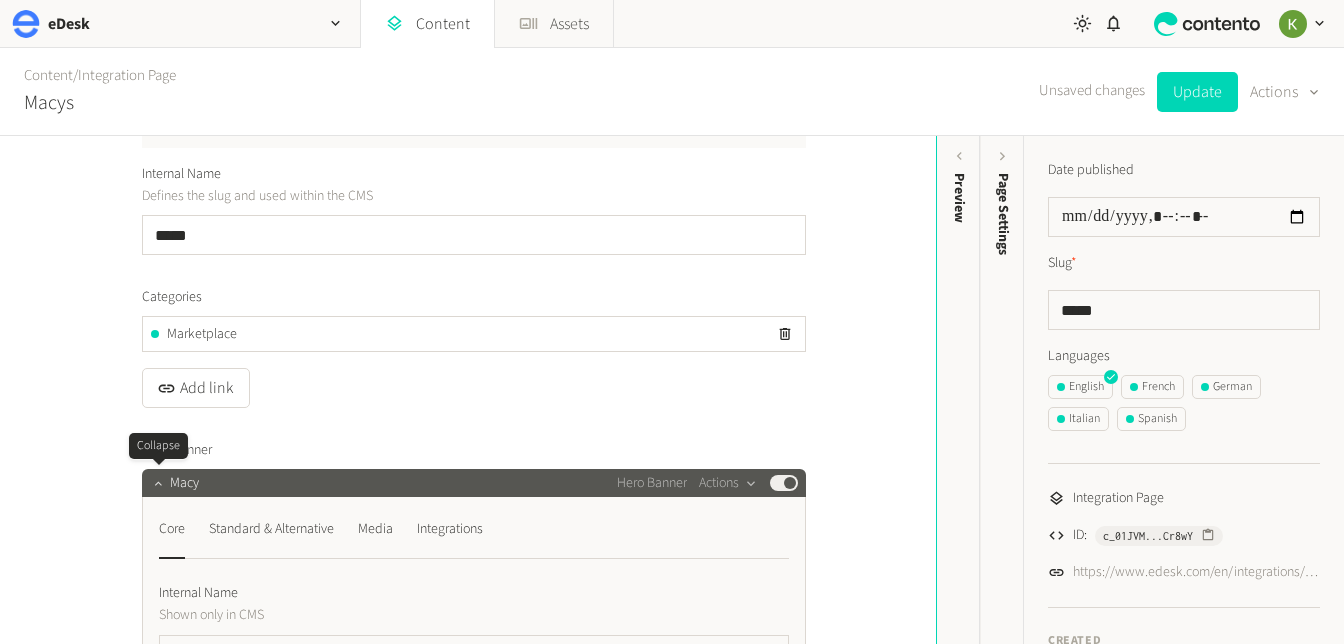 click 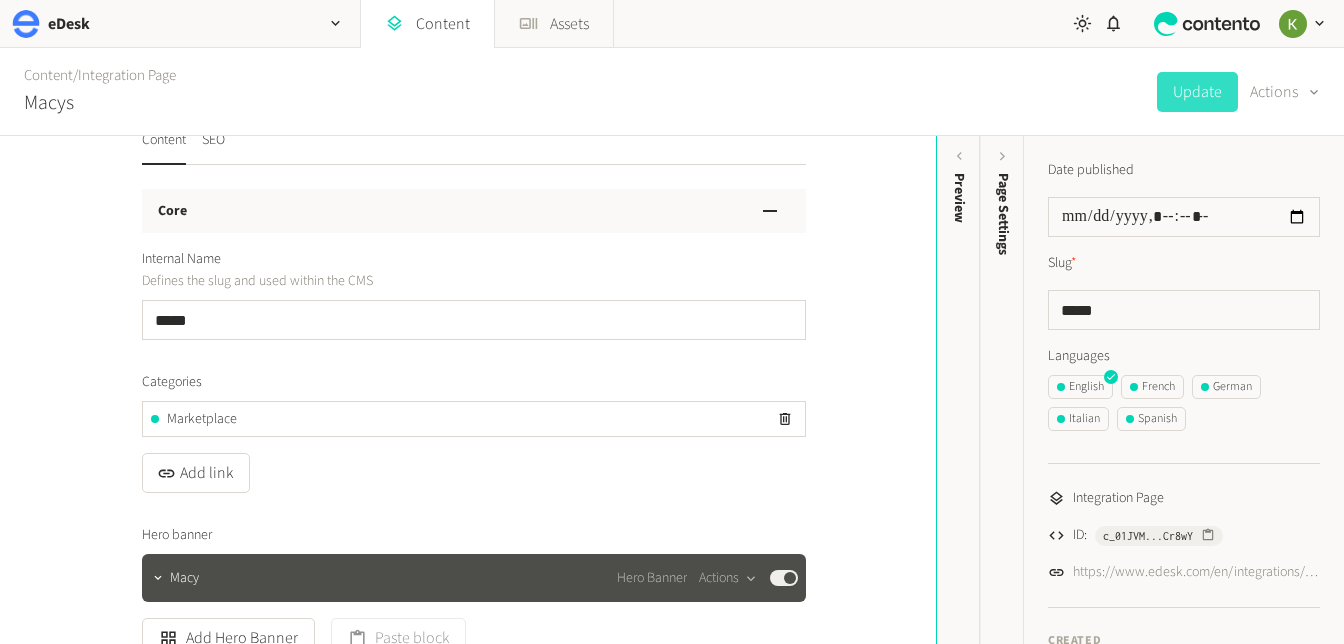 scroll, scrollTop: 0, scrollLeft: 0, axis: both 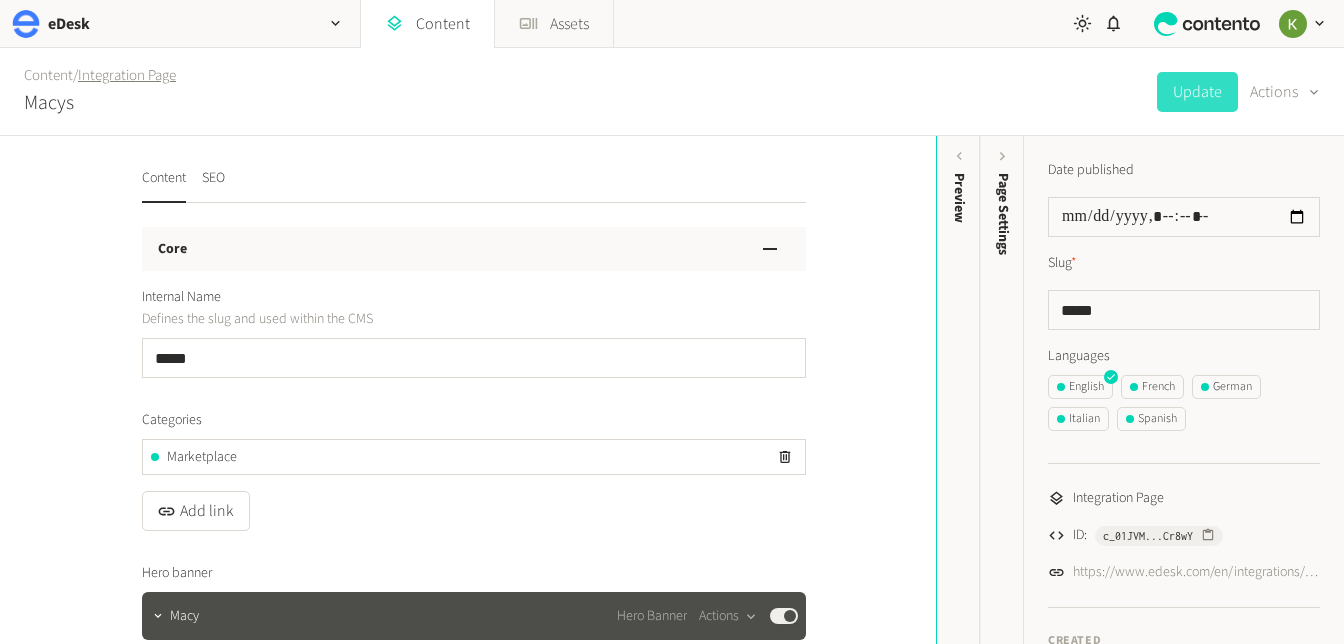 click on "Integration Page" 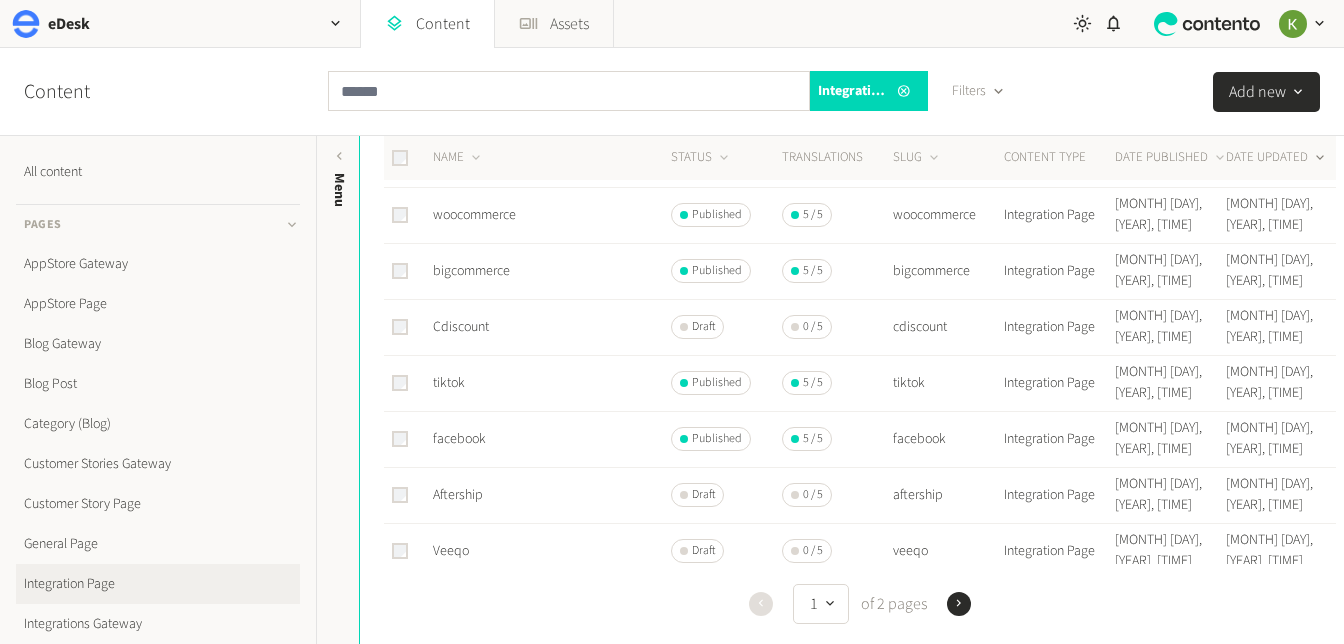 scroll, scrollTop: 965, scrollLeft: 0, axis: vertical 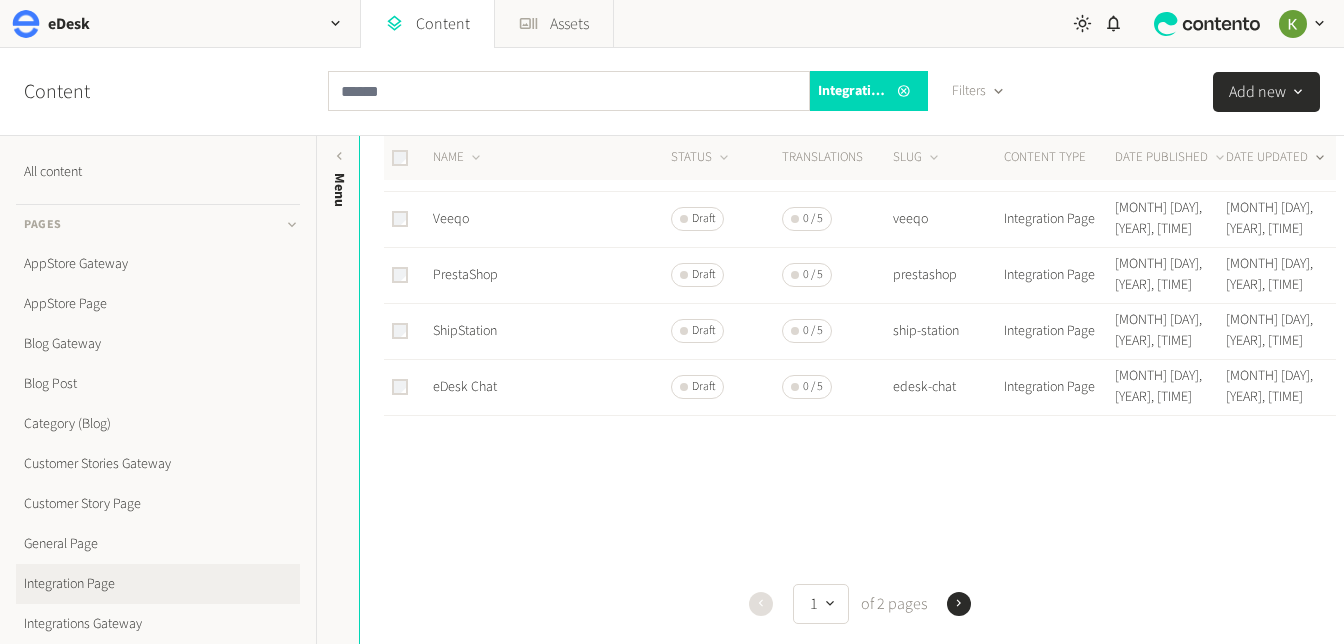 click 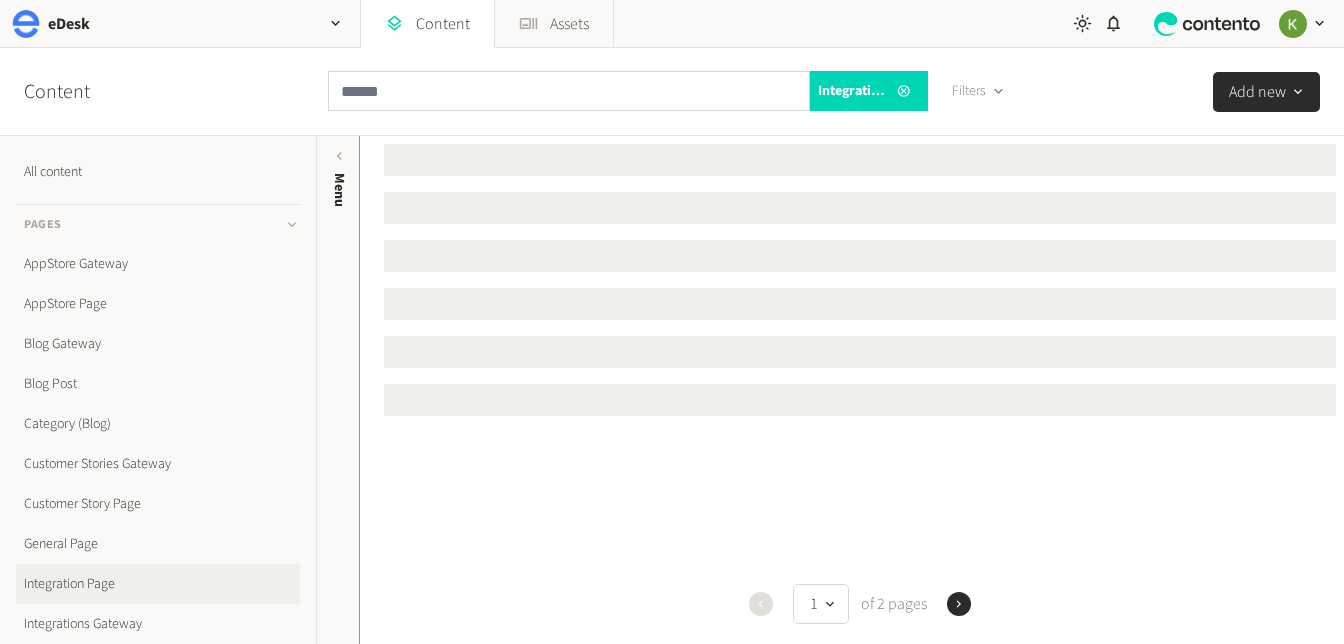 scroll, scrollTop: 0, scrollLeft: 0, axis: both 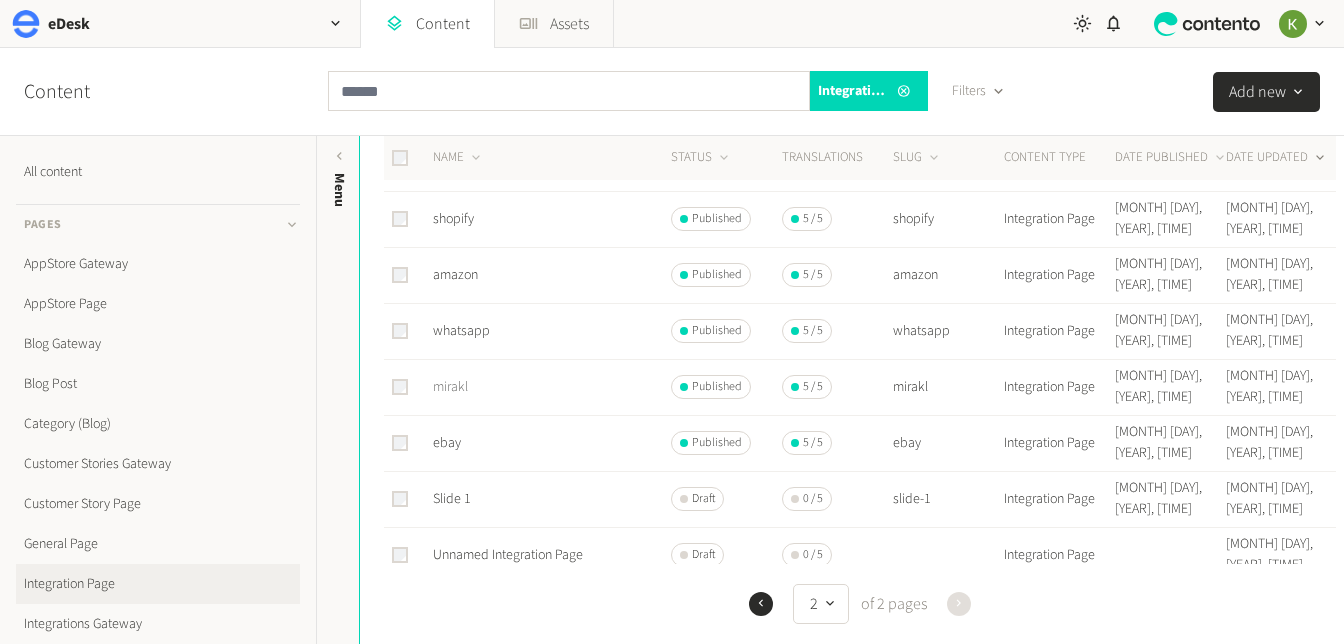 click on "mirakl" 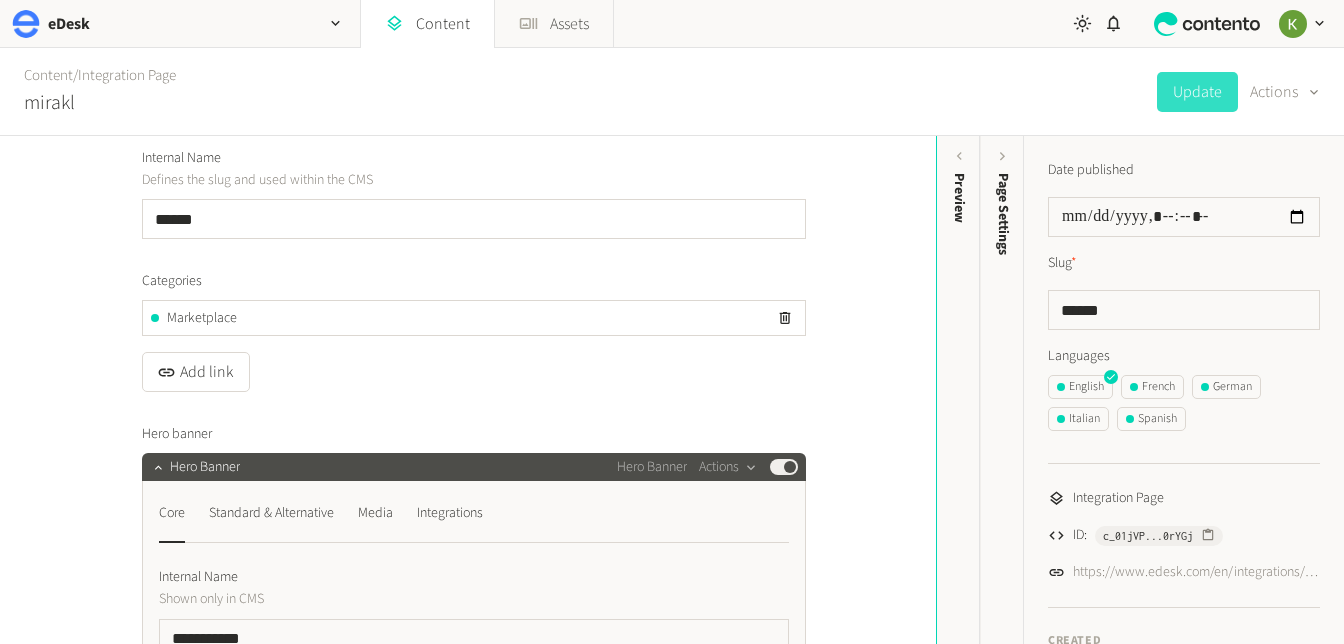 scroll, scrollTop: 156, scrollLeft: 0, axis: vertical 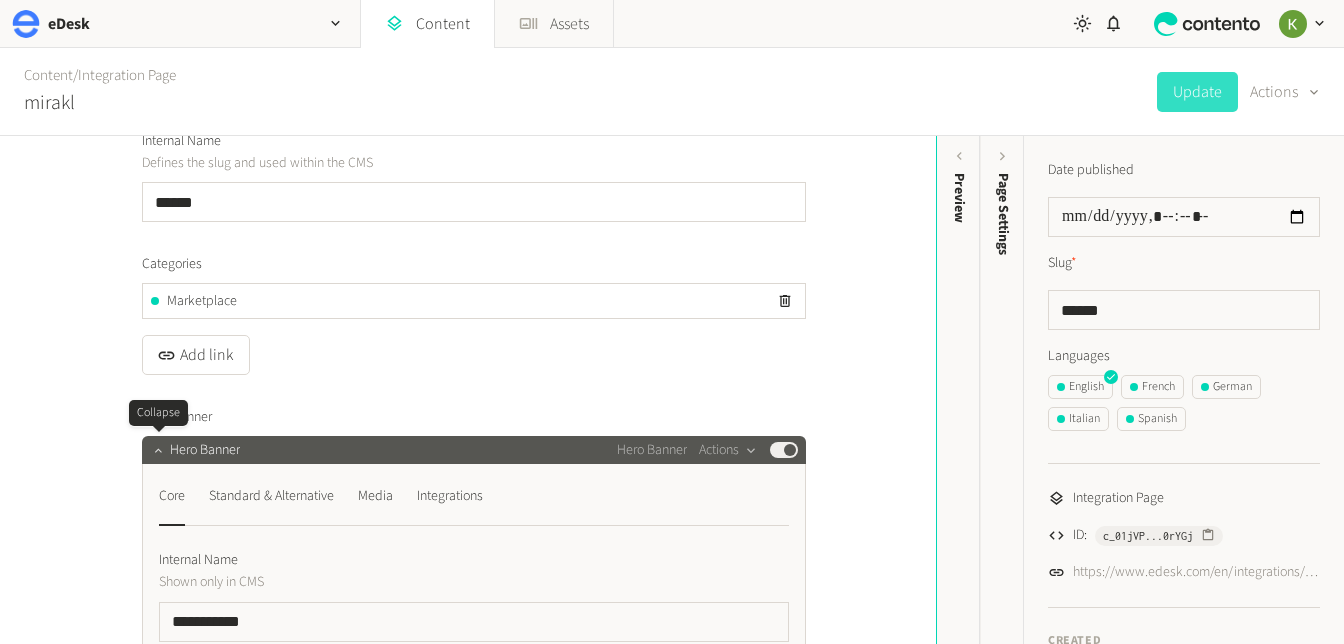 click 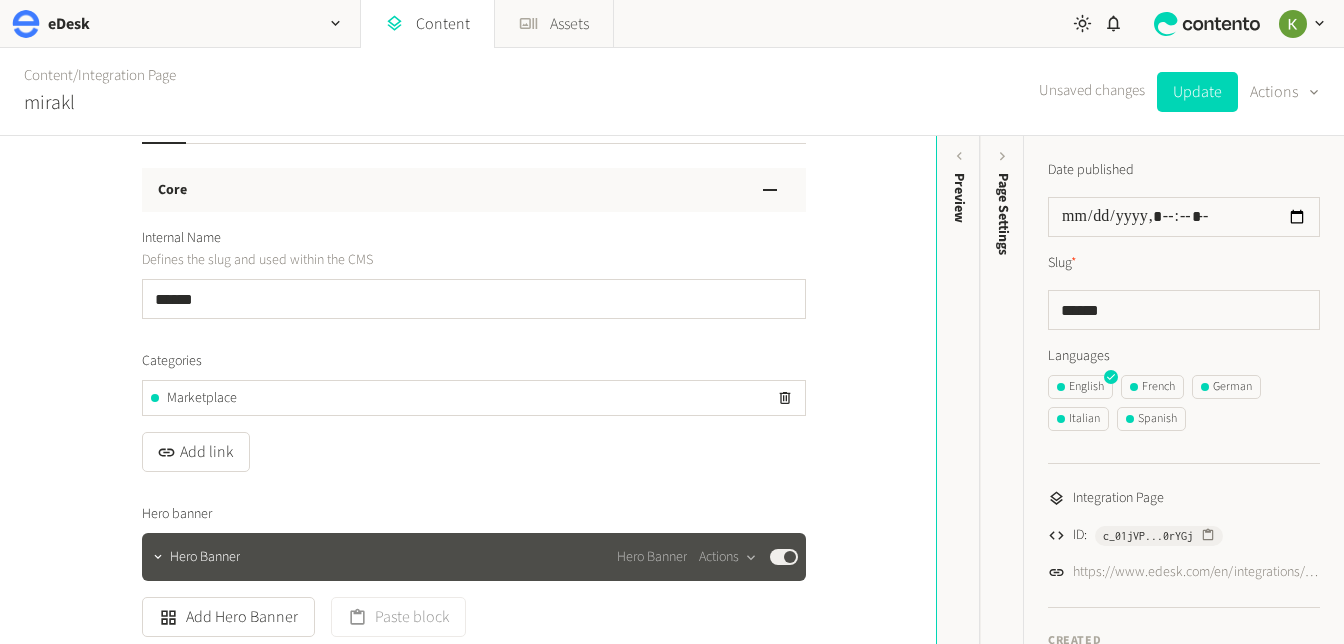 scroll, scrollTop: 0, scrollLeft: 0, axis: both 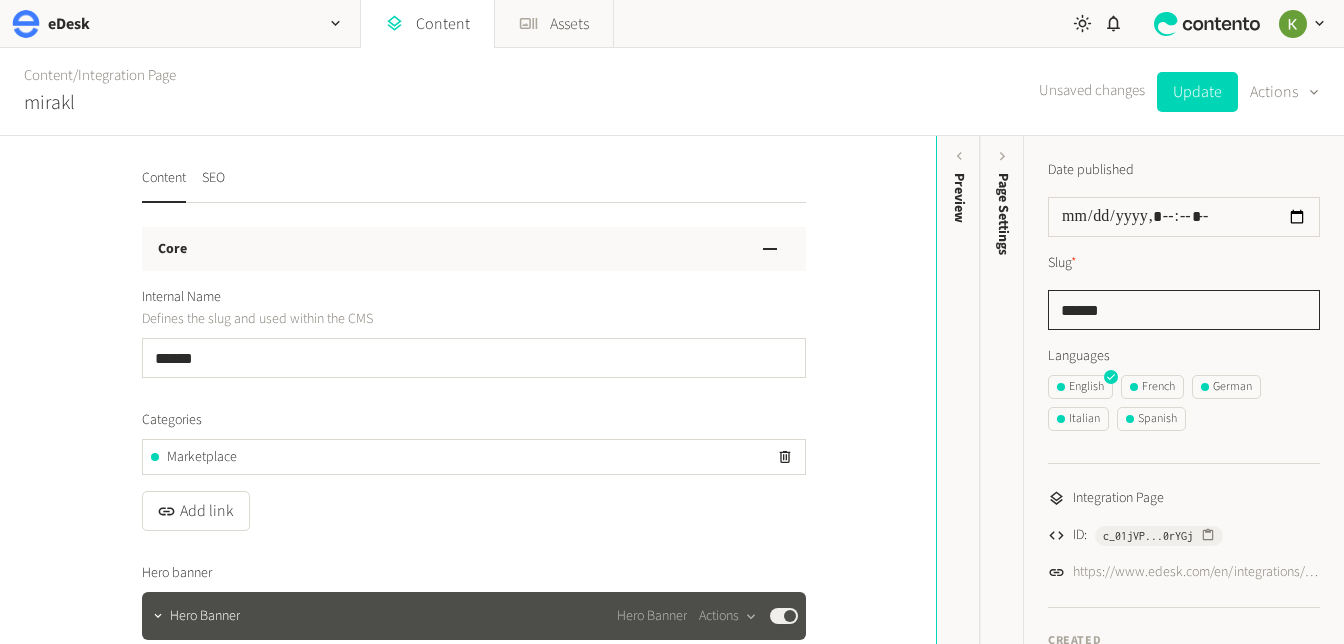 click on "******" 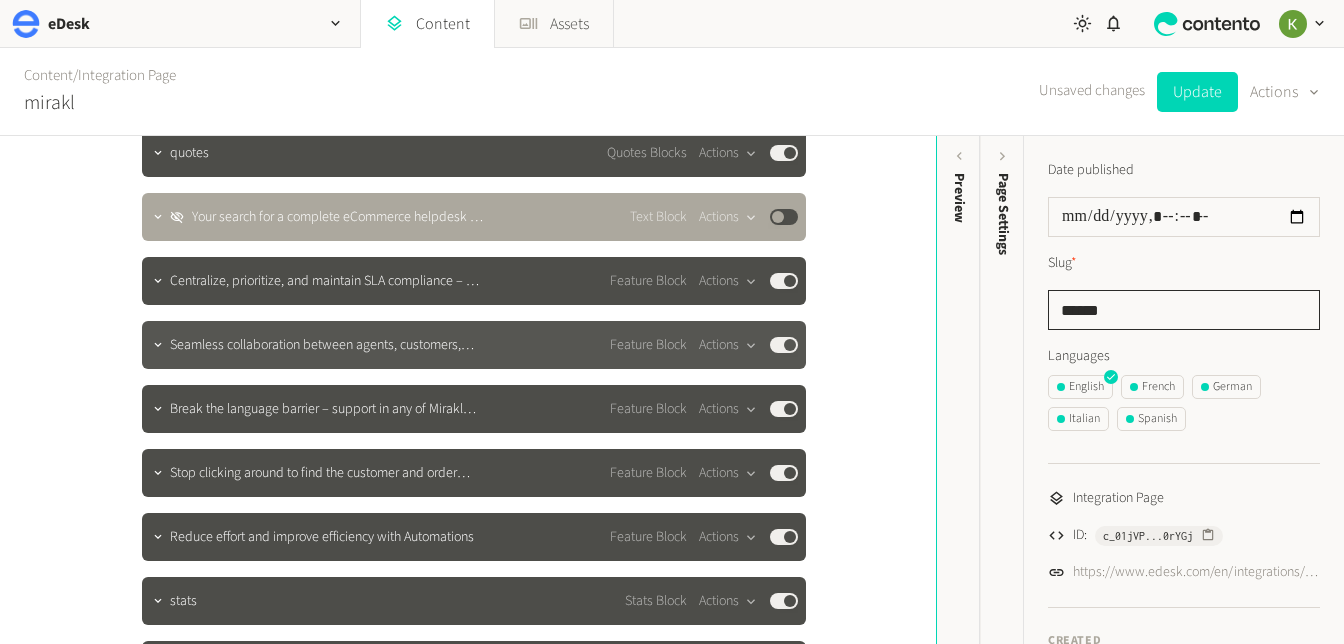 scroll, scrollTop: 770, scrollLeft: 0, axis: vertical 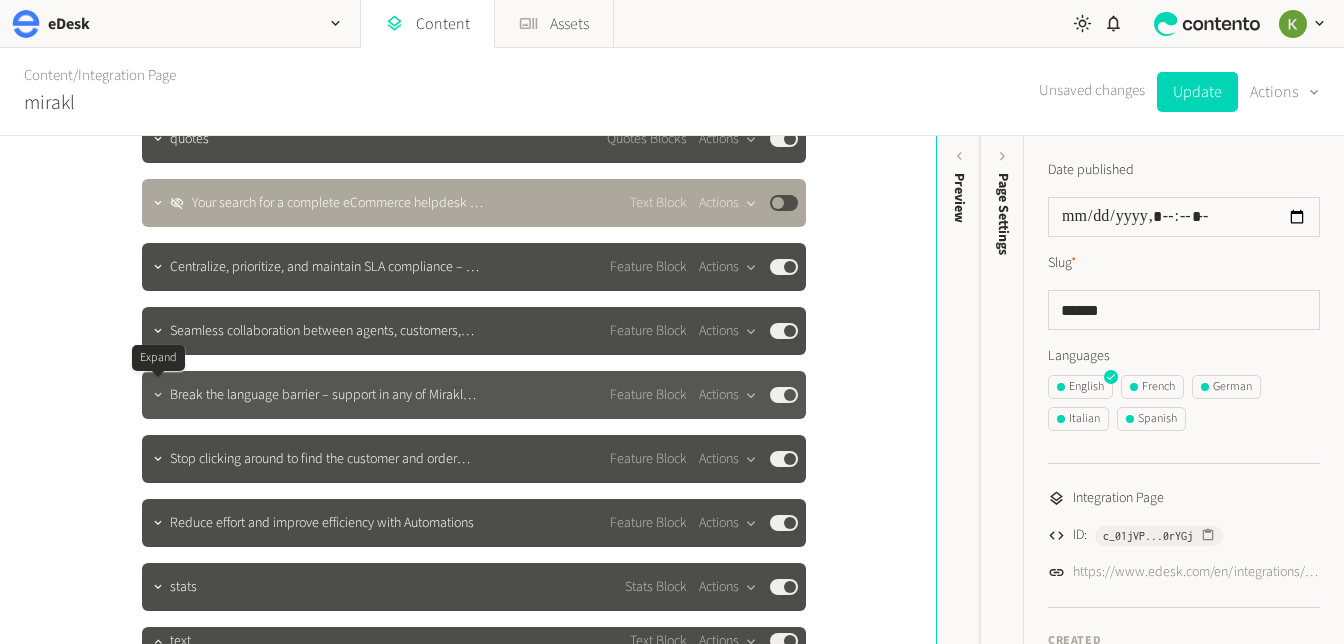 click 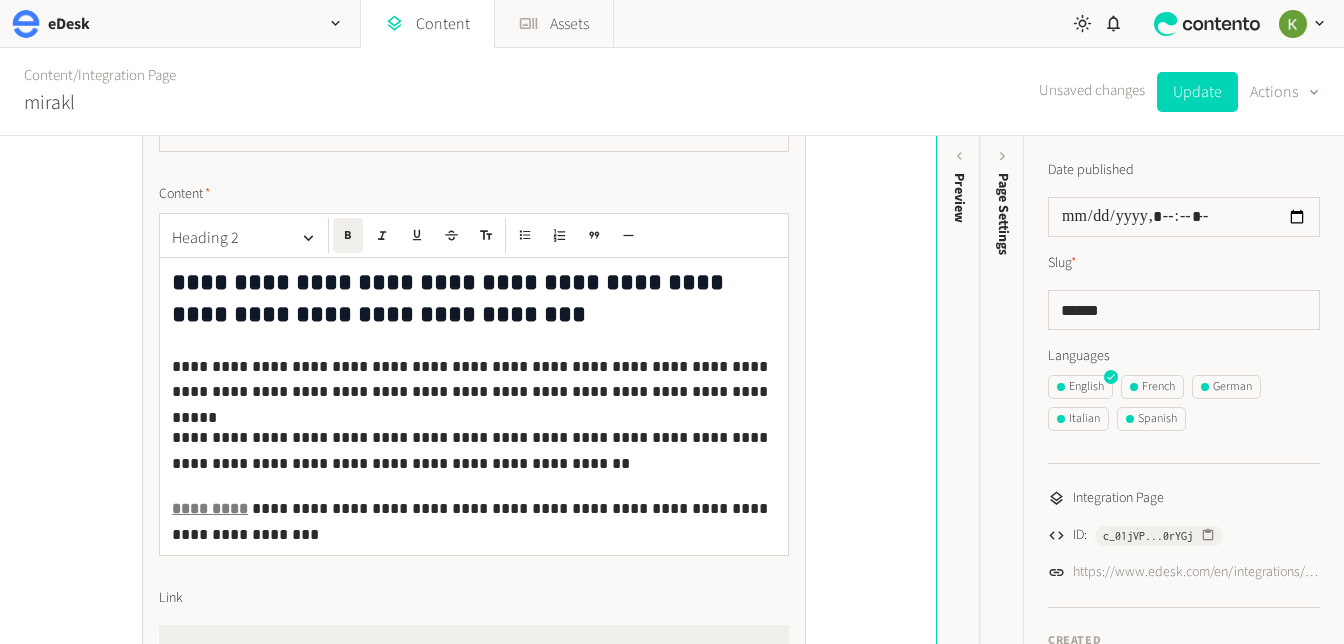 scroll, scrollTop: 1272, scrollLeft: 0, axis: vertical 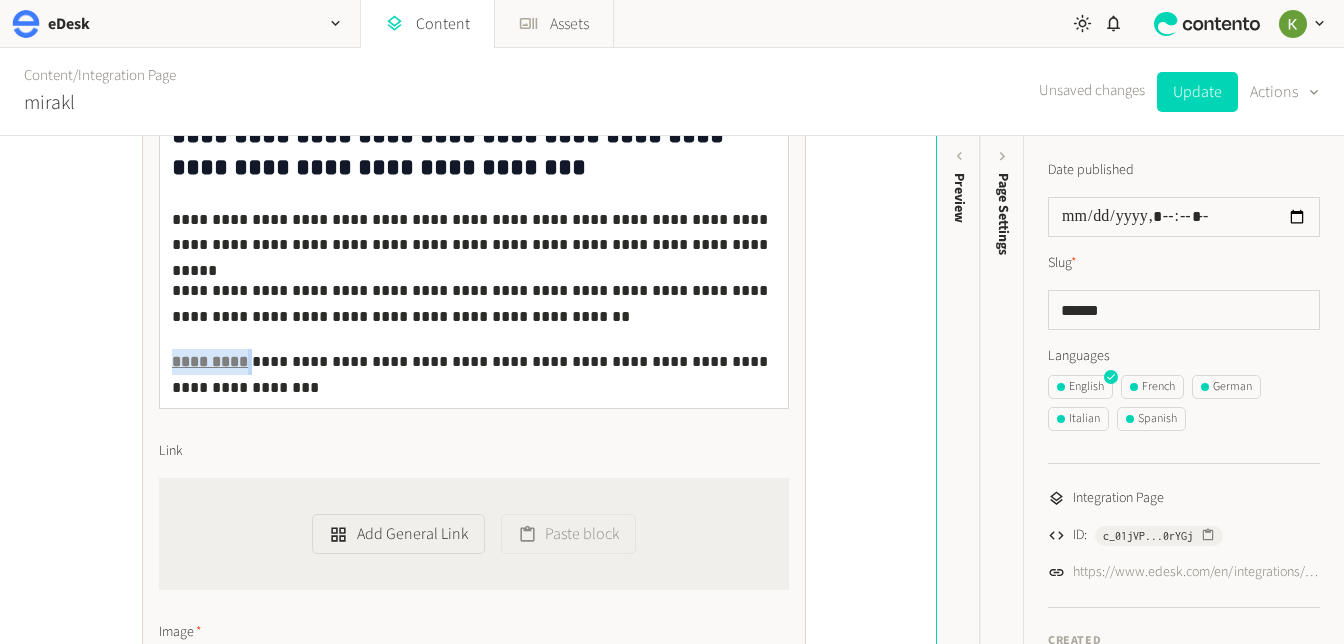 drag, startPoint x: 249, startPoint y: 363, endPoint x: 142, endPoint y: 358, distance: 107.11676 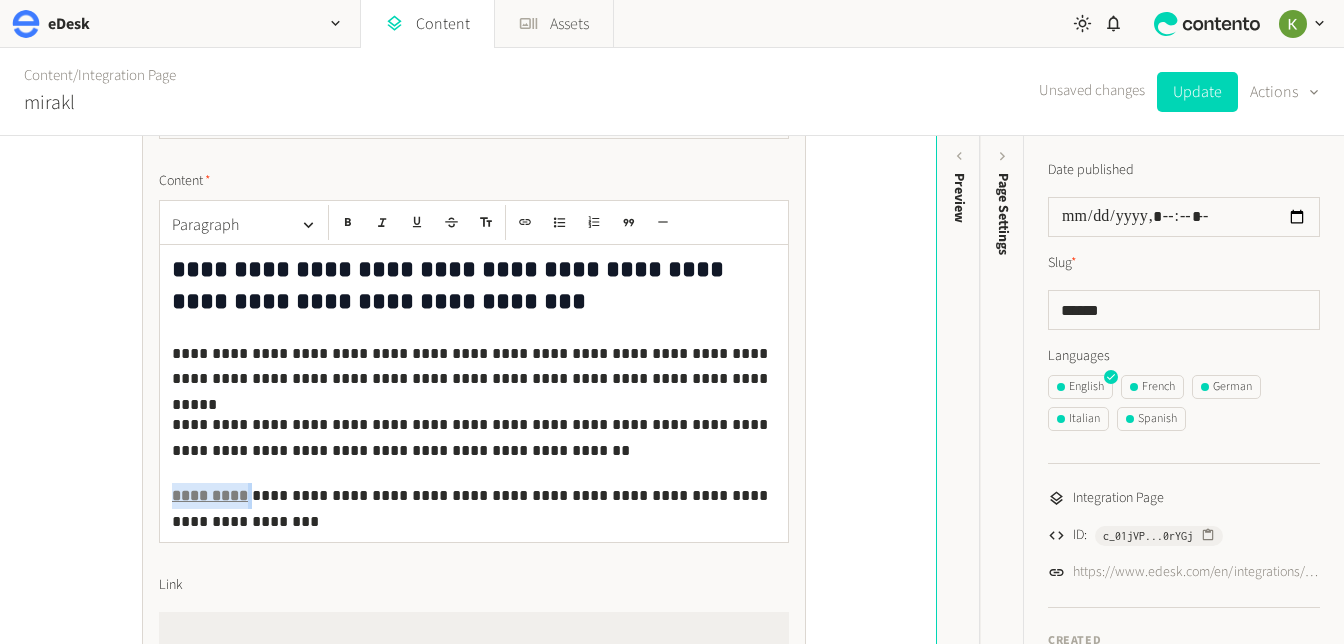 scroll, scrollTop: 1028, scrollLeft: 0, axis: vertical 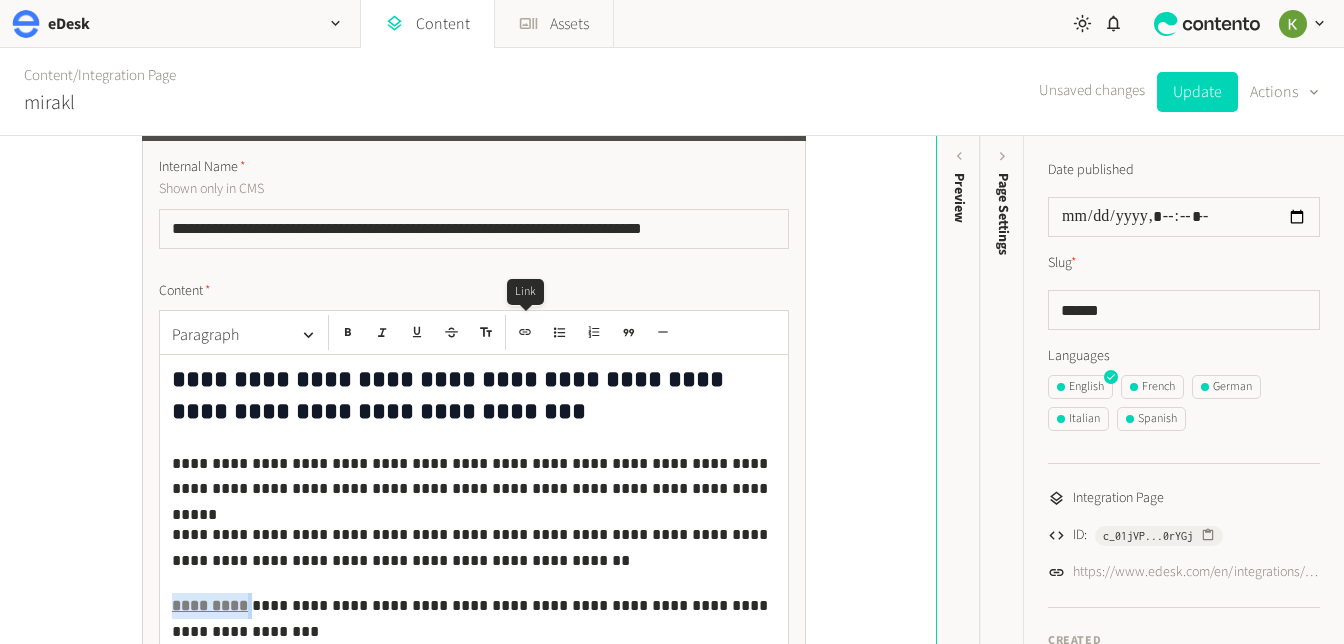 click 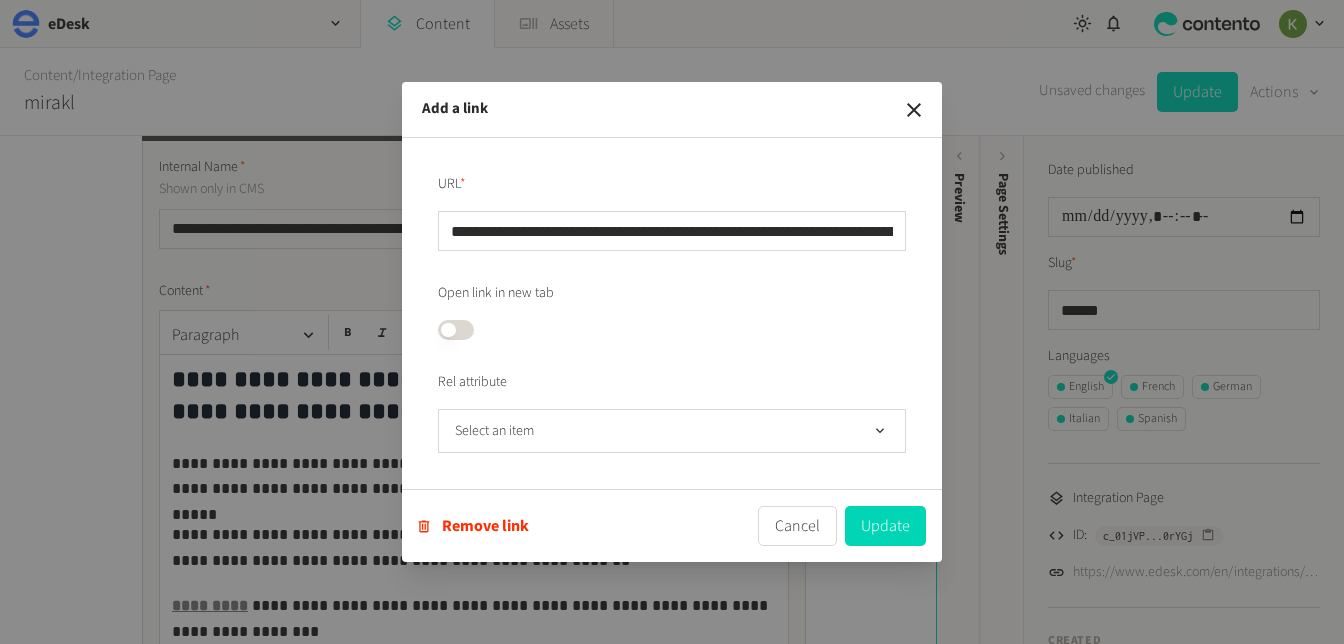 scroll, scrollTop: 0, scrollLeft: 318, axis: horizontal 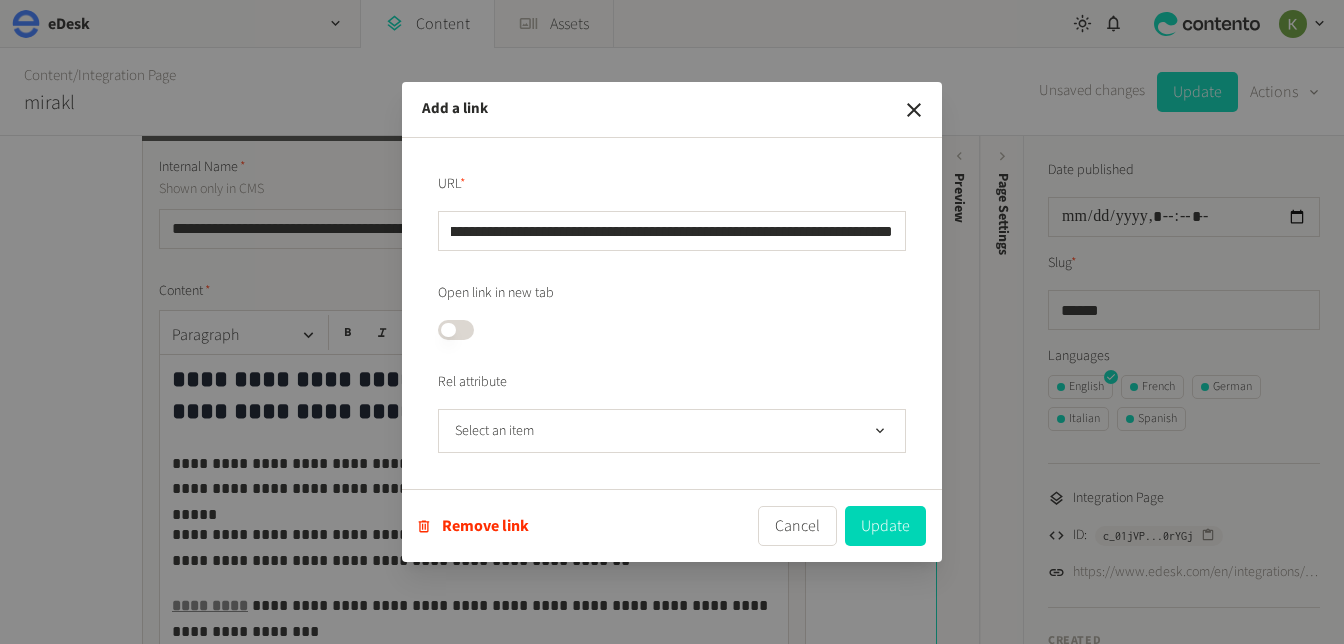 click on "**********" at bounding box center [672, 231] 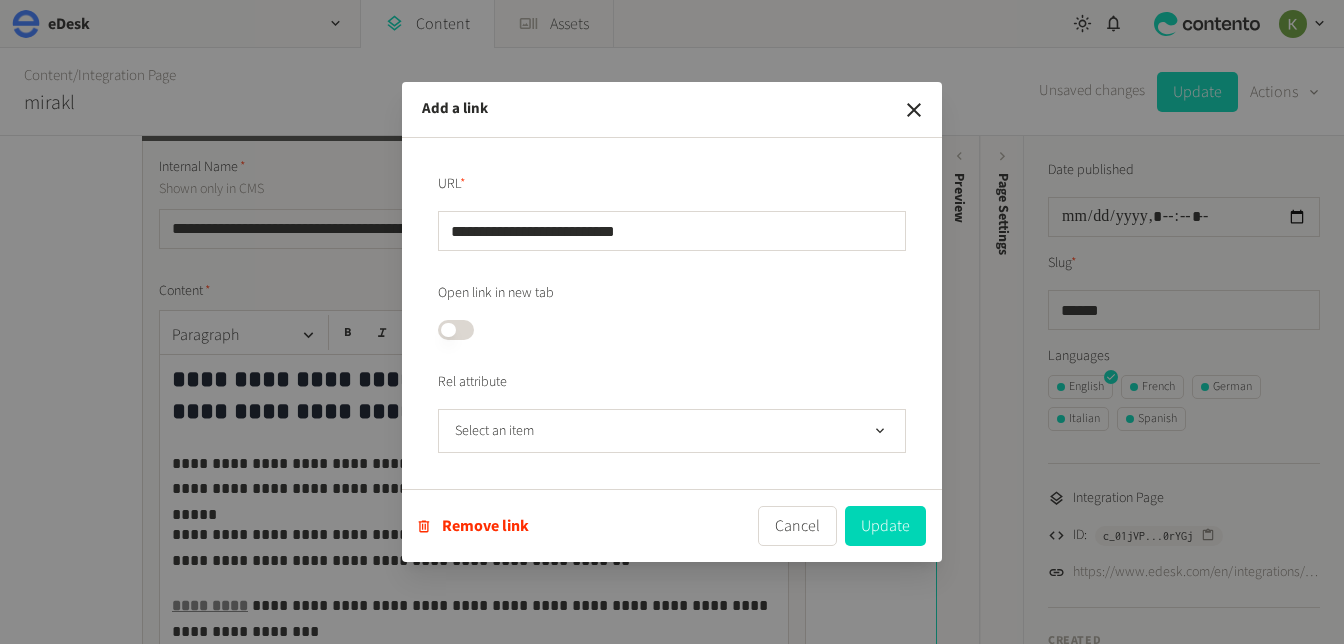 scroll, scrollTop: 0, scrollLeft: 0, axis: both 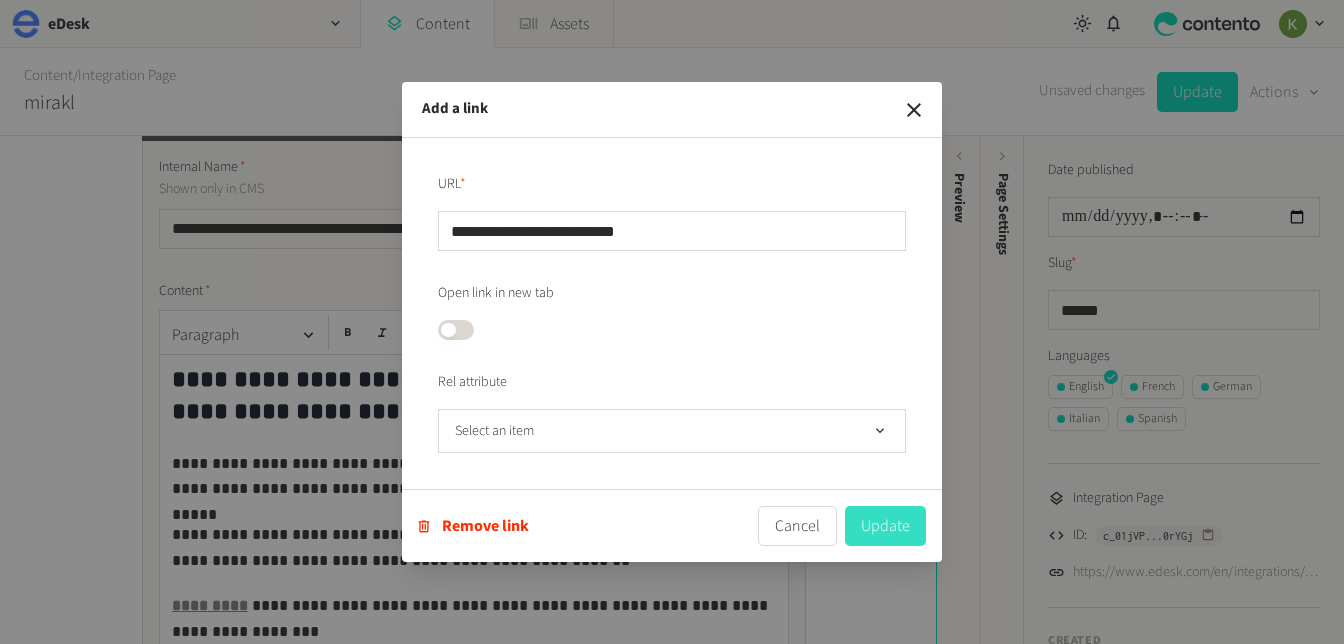 type on "**********" 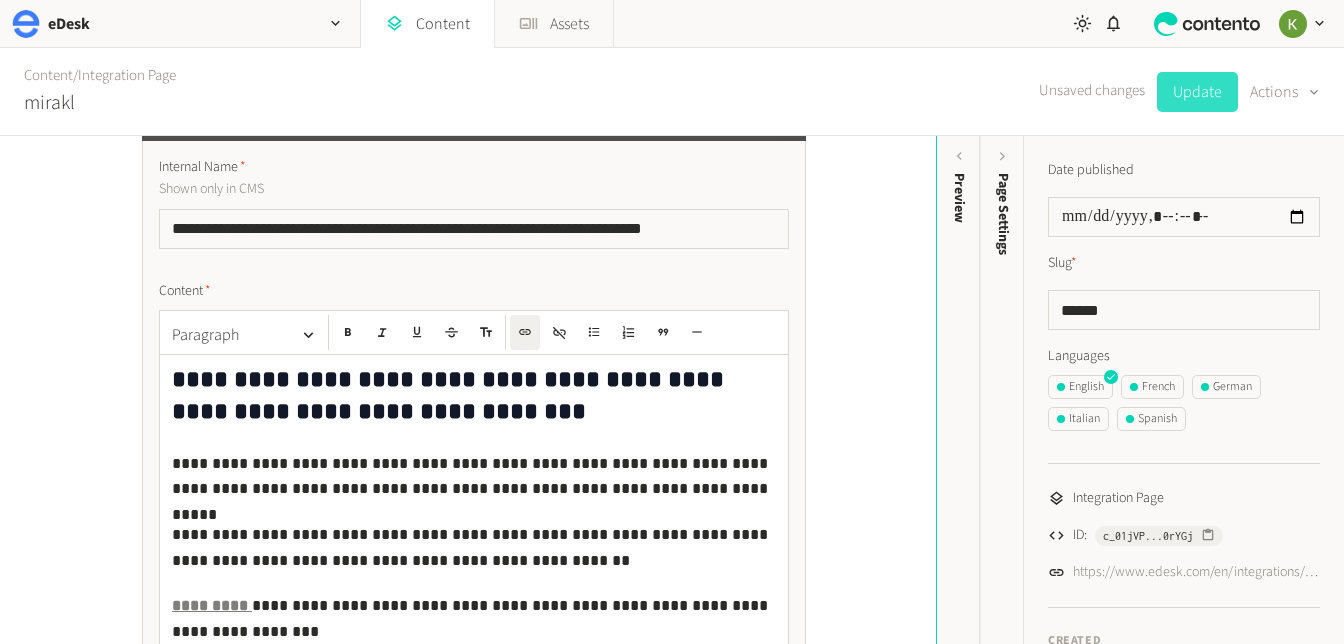 click on "Update" 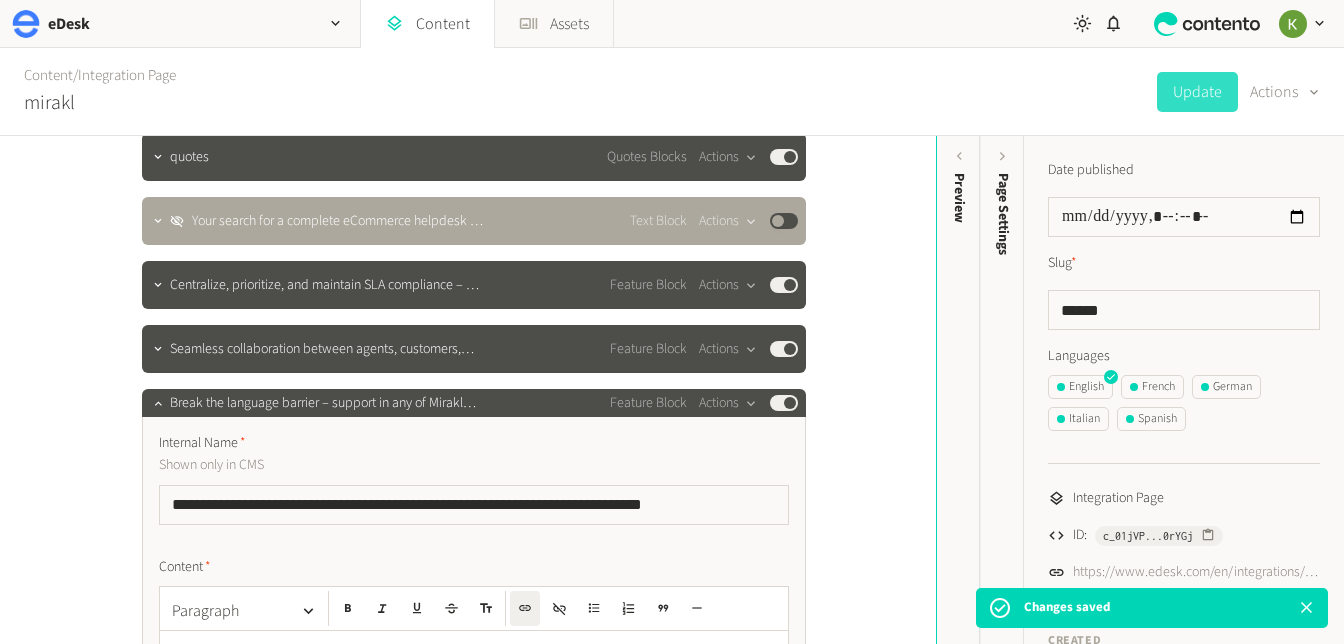 scroll, scrollTop: 780, scrollLeft: 0, axis: vertical 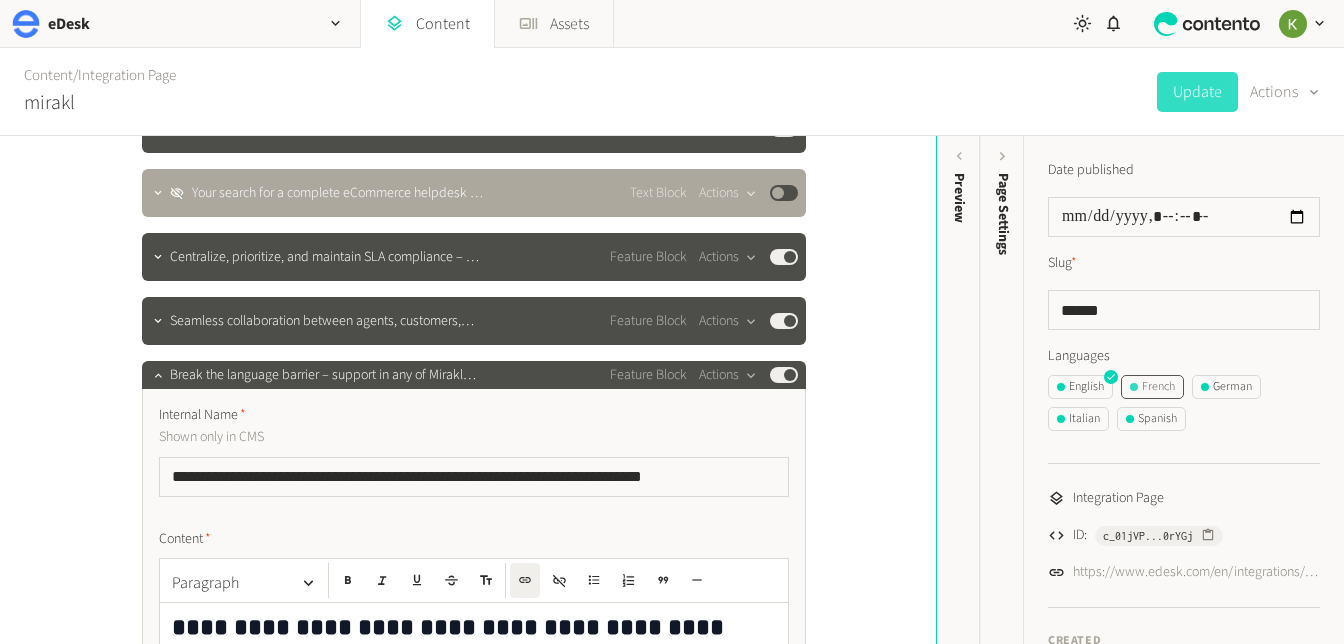 click on "French" 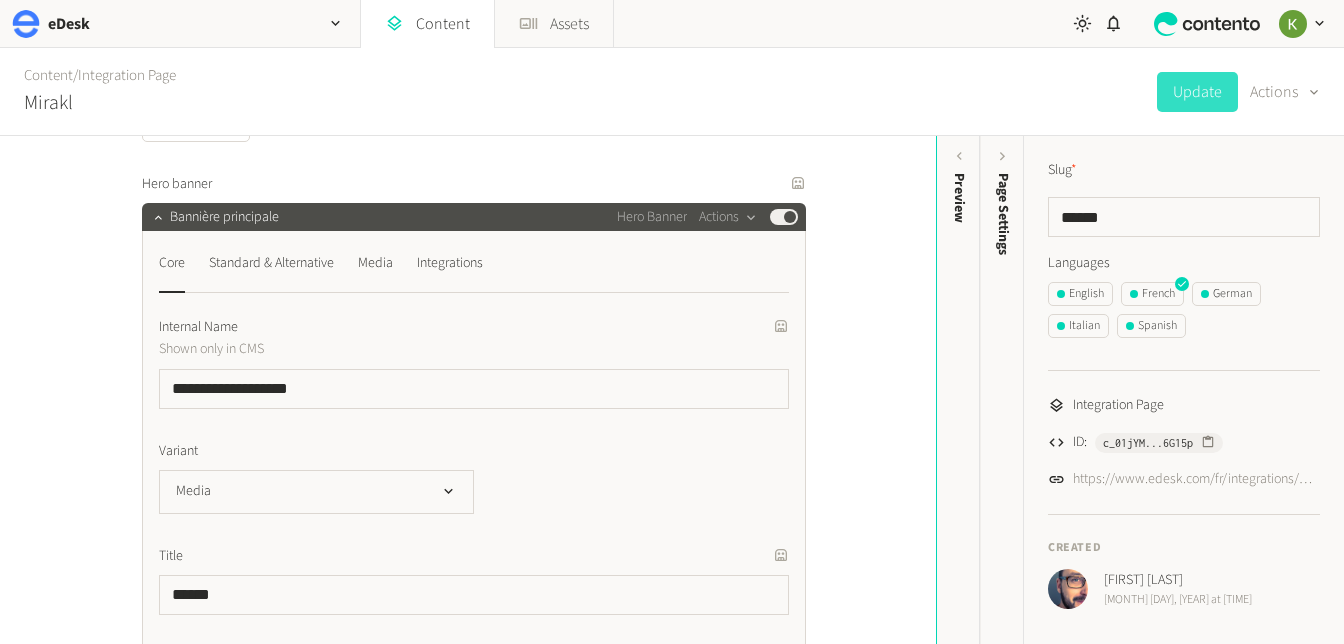 scroll, scrollTop: 444, scrollLeft: 0, axis: vertical 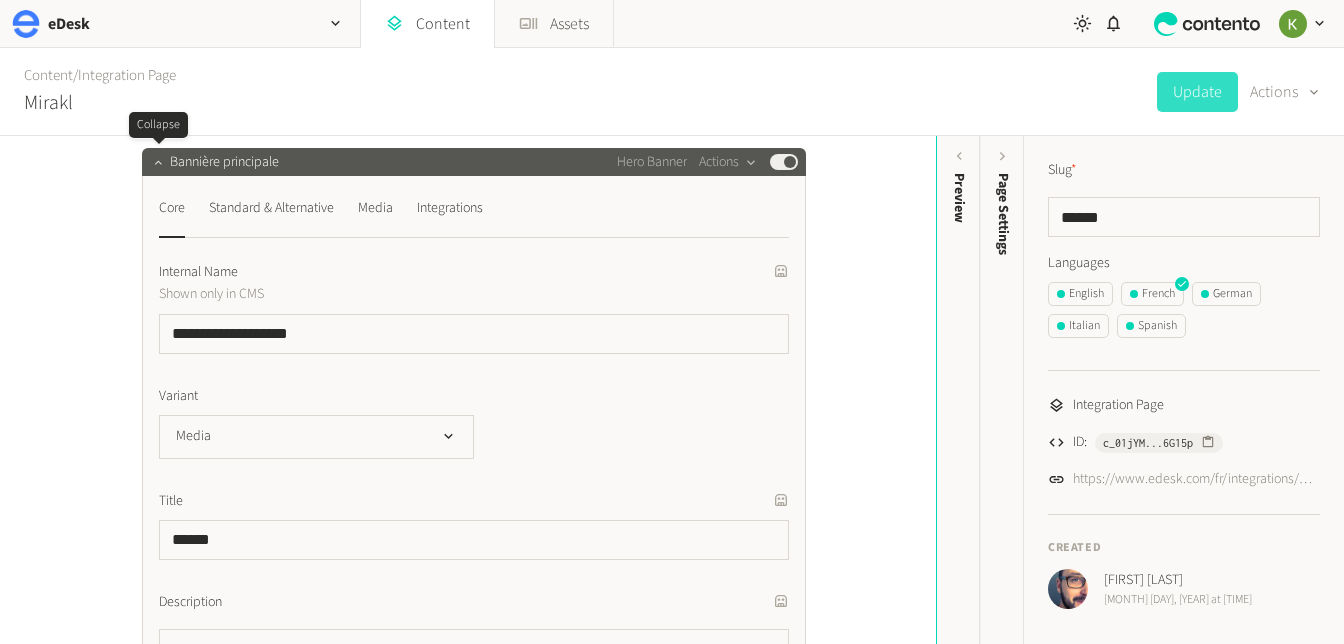 click 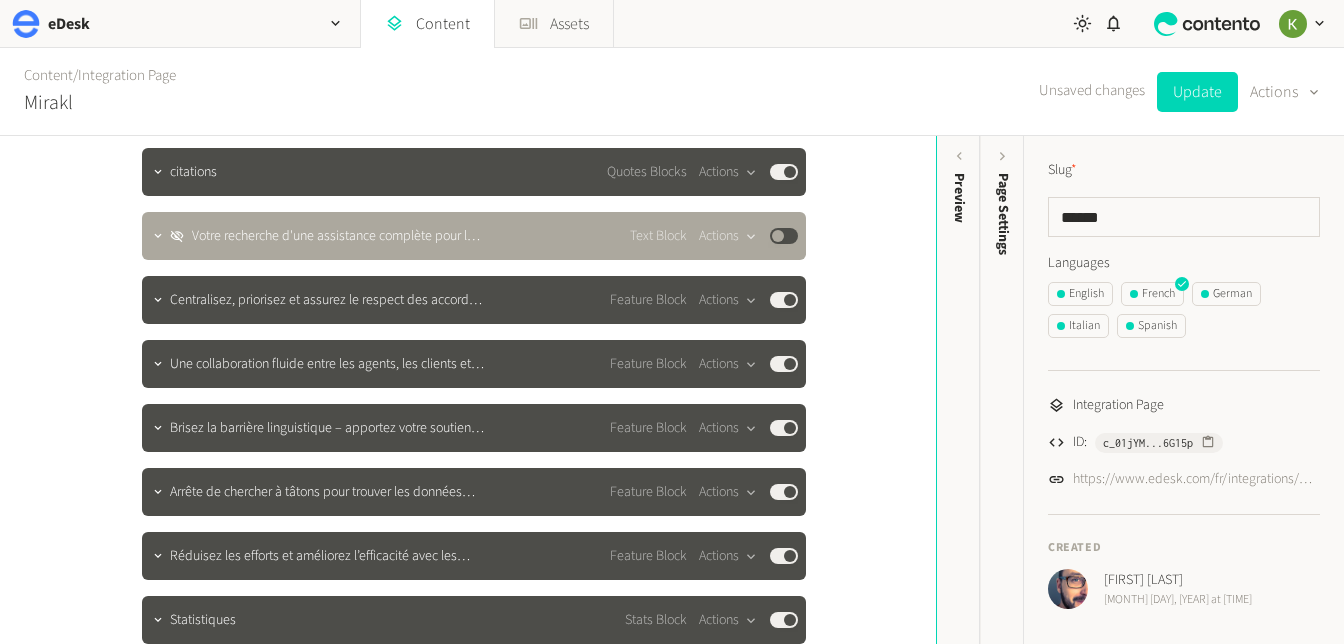 scroll, scrollTop: 788, scrollLeft: 0, axis: vertical 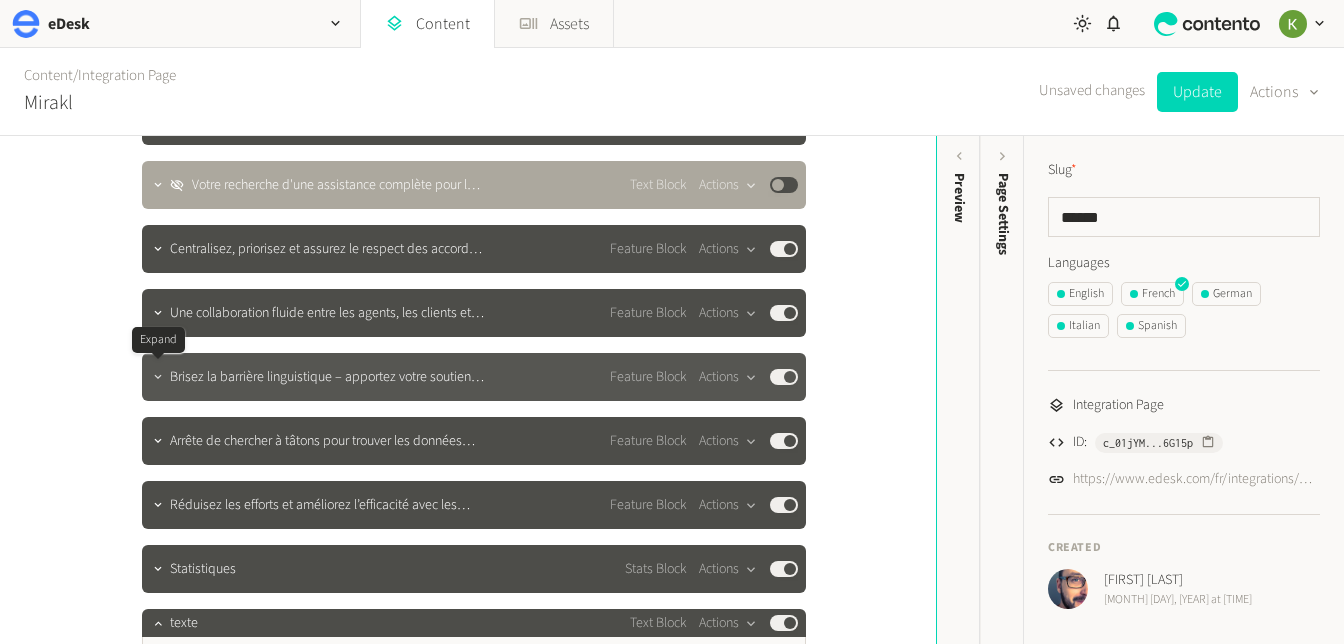 click 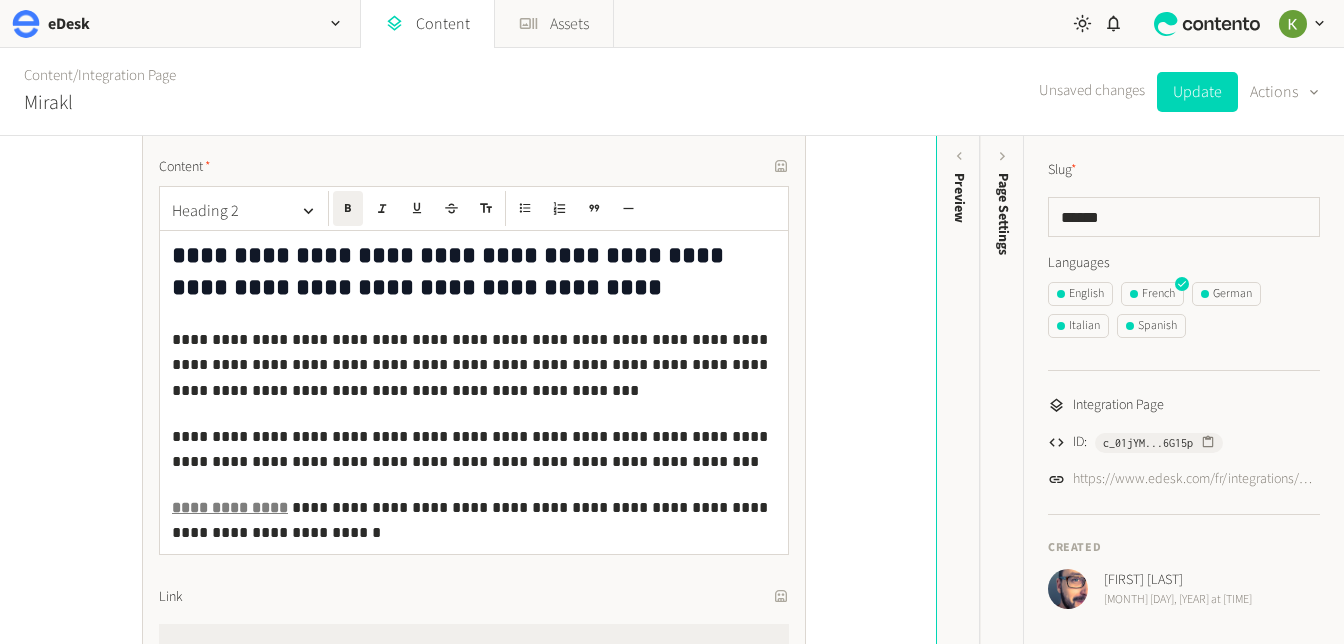 scroll, scrollTop: 1150, scrollLeft: 0, axis: vertical 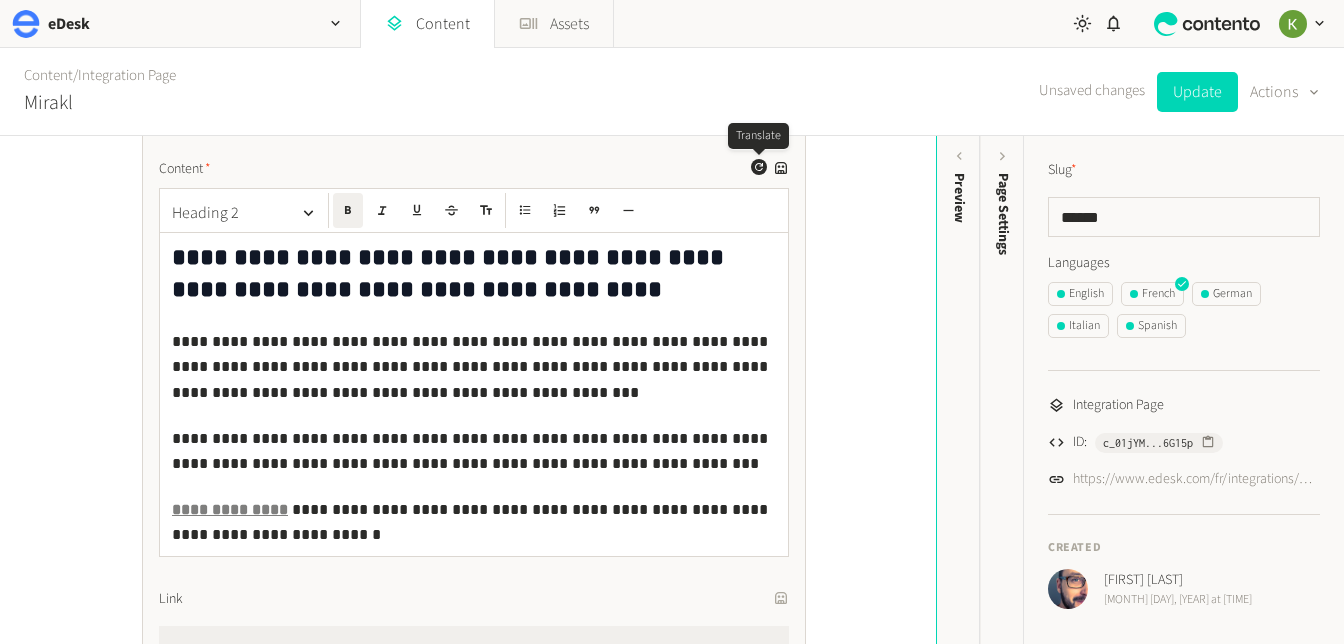 click 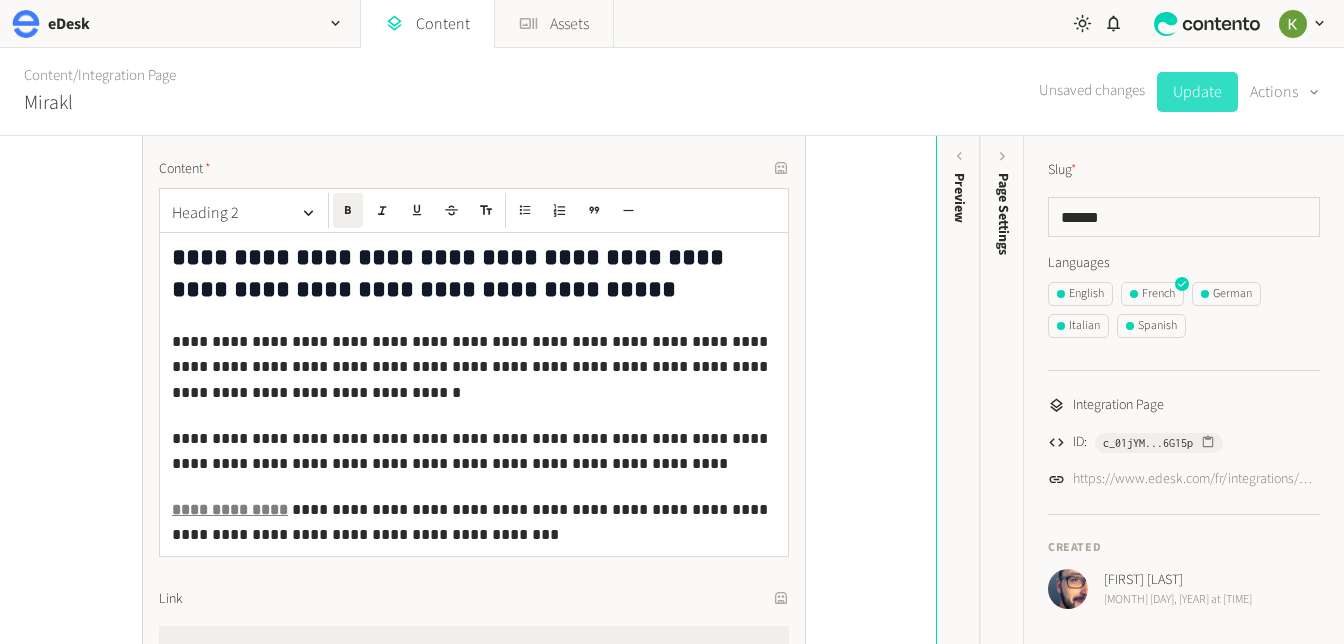 click on "Update" 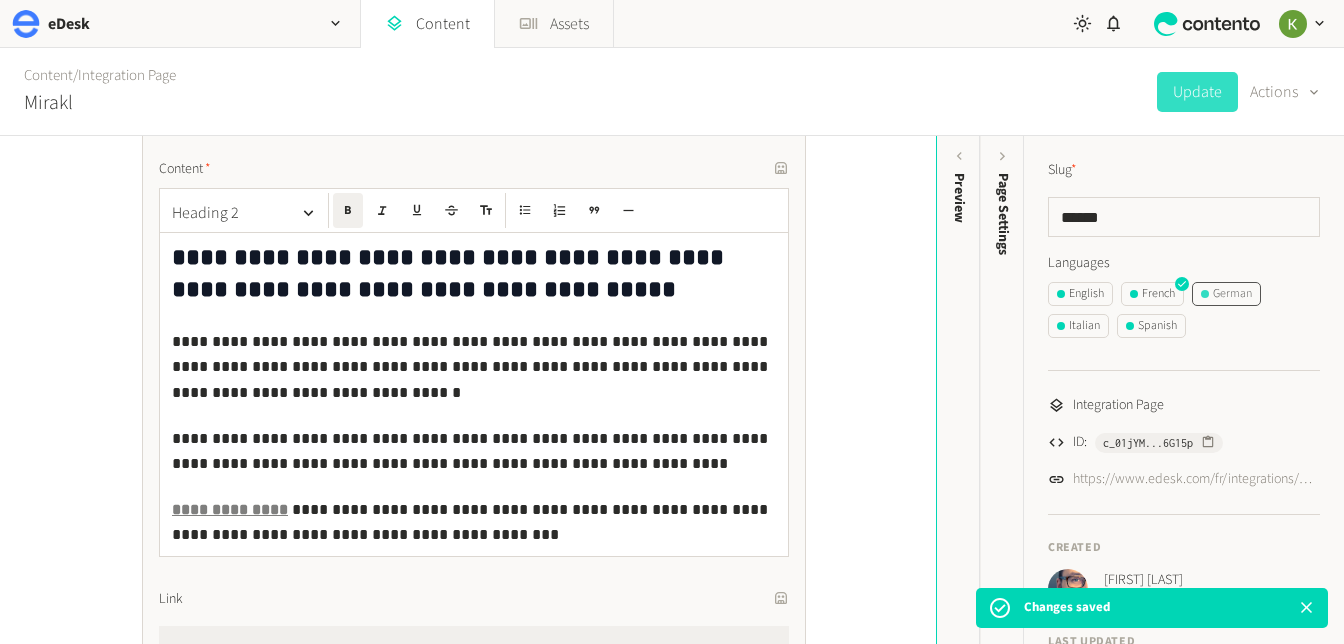 click on "German" 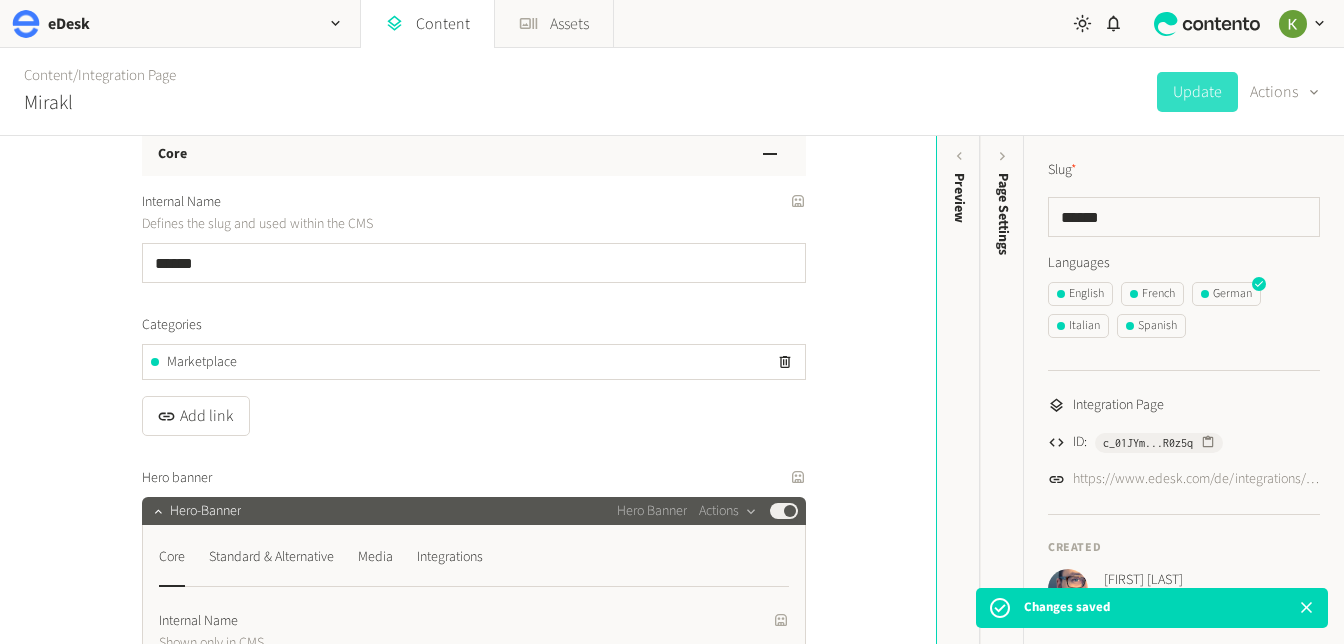 scroll, scrollTop: 161, scrollLeft: 0, axis: vertical 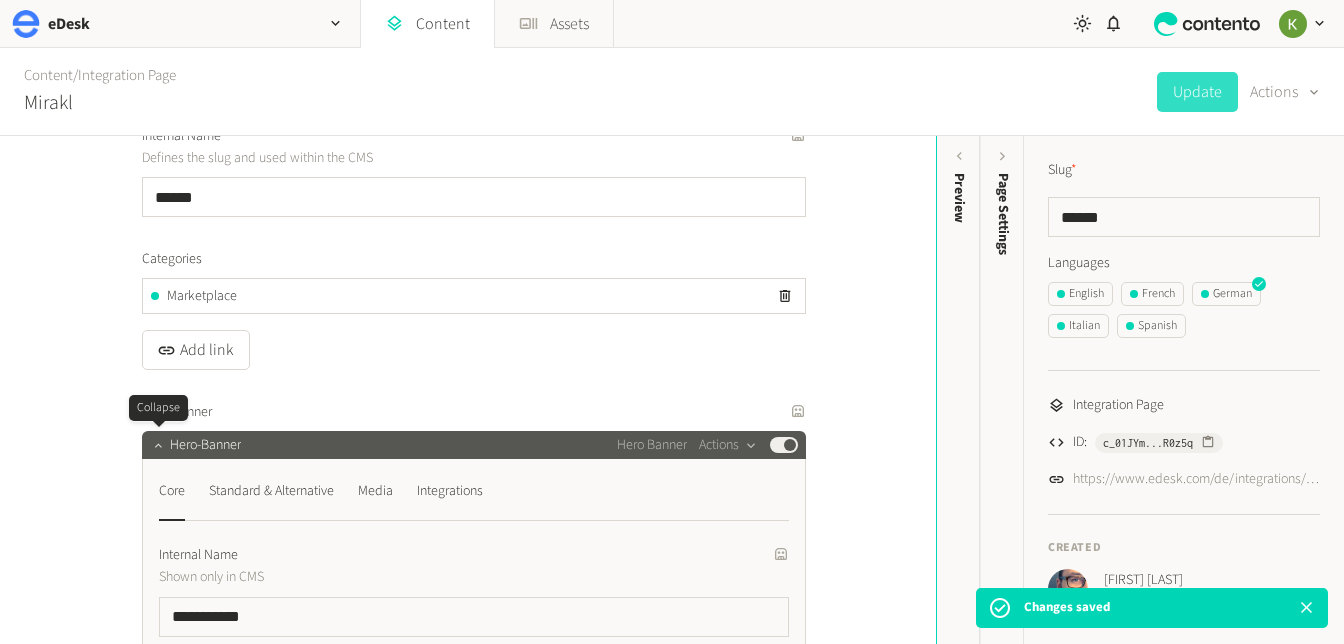 click 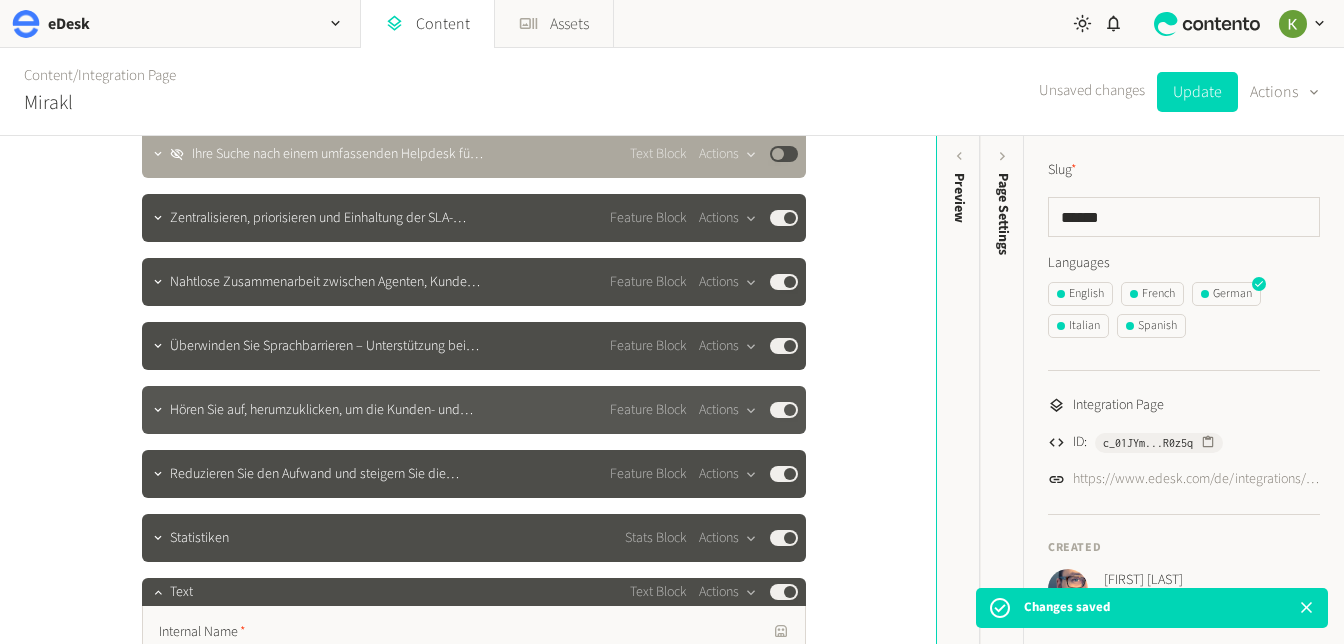 scroll, scrollTop: 837, scrollLeft: 0, axis: vertical 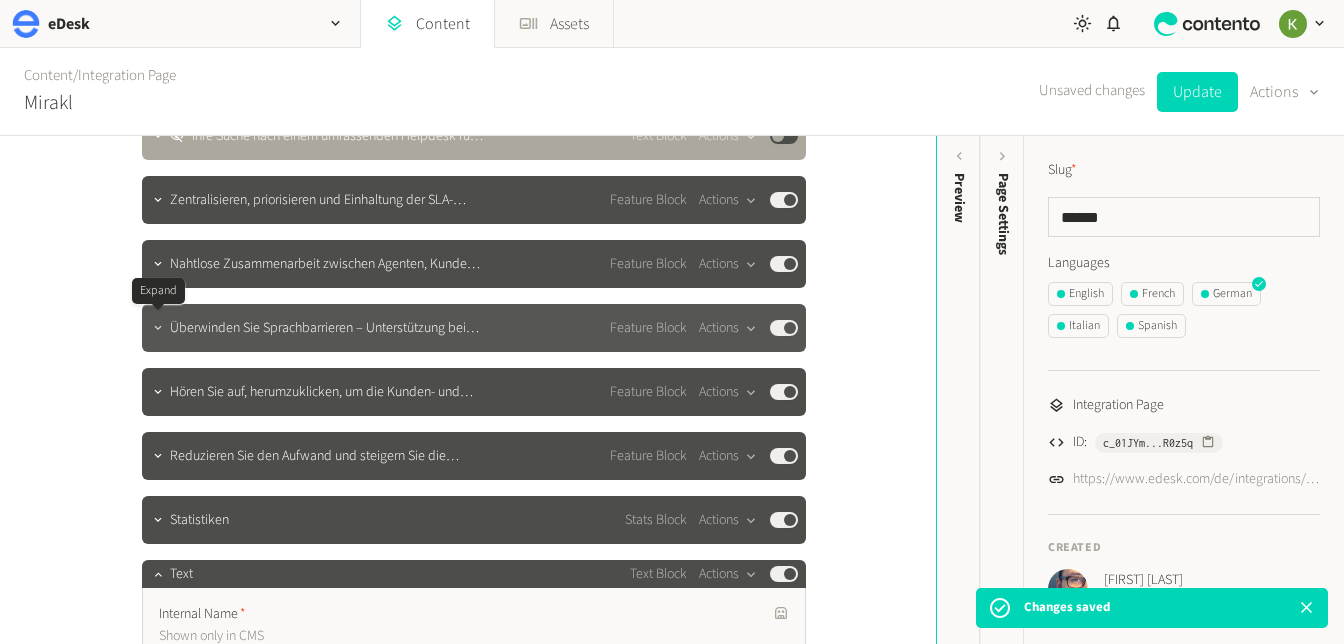 click 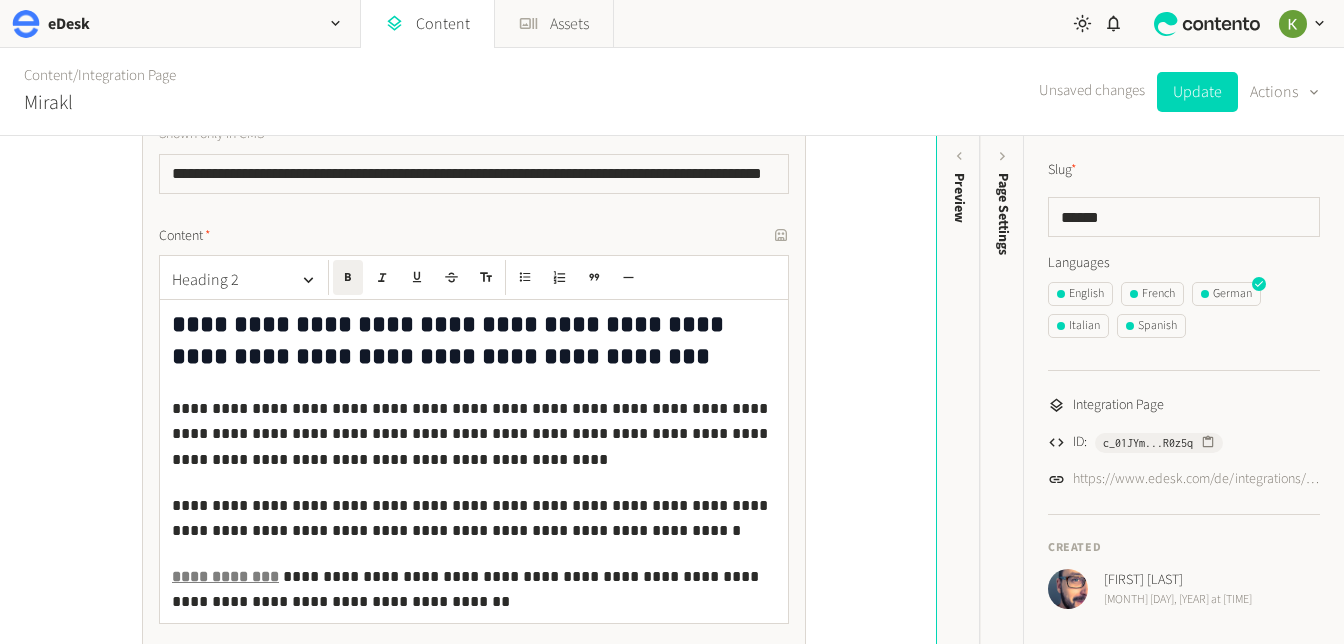 scroll, scrollTop: 1077, scrollLeft: 0, axis: vertical 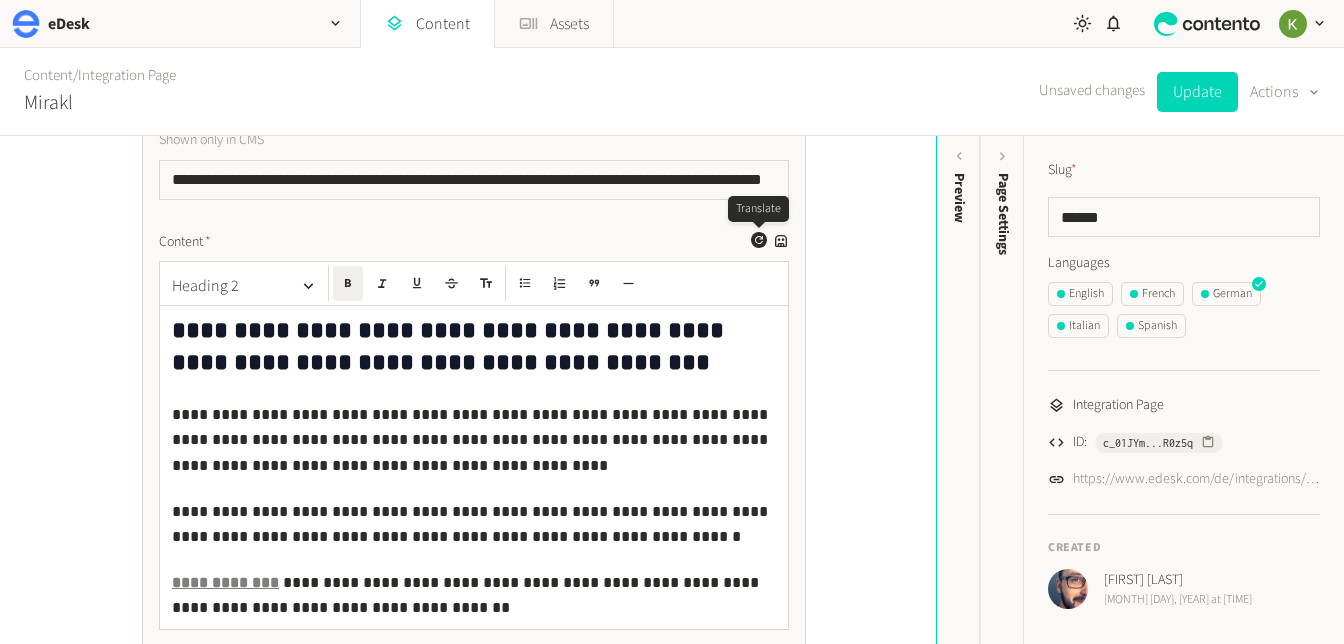click 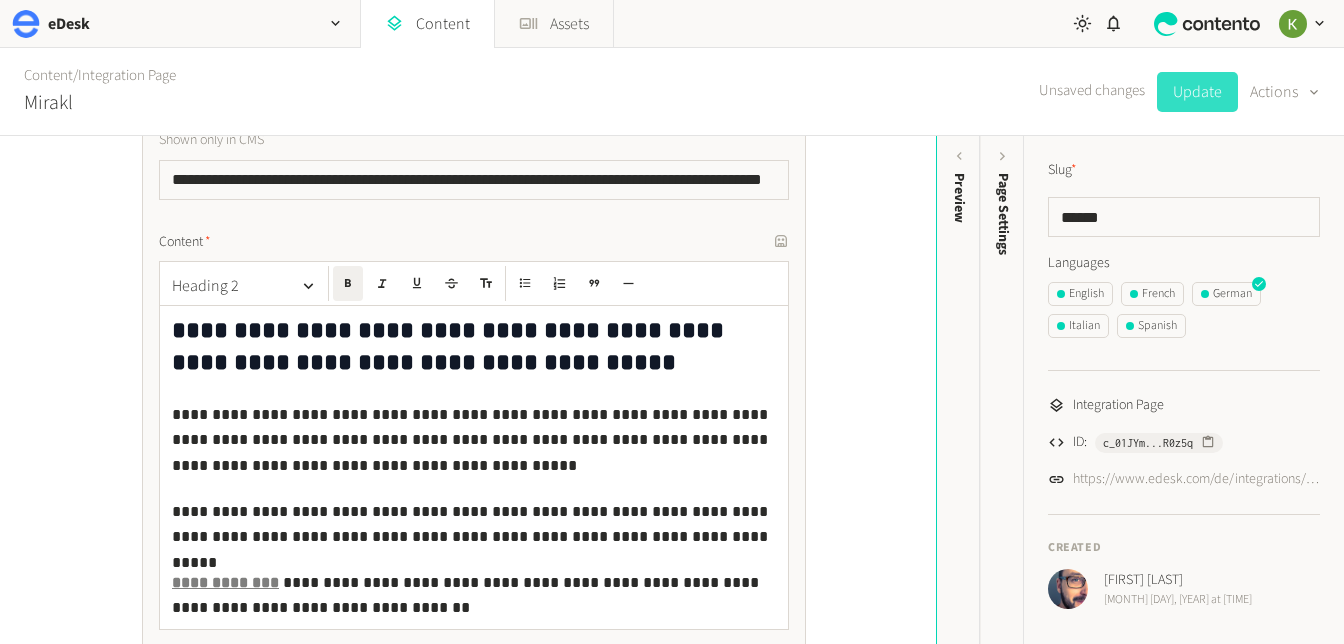 click on "Update" 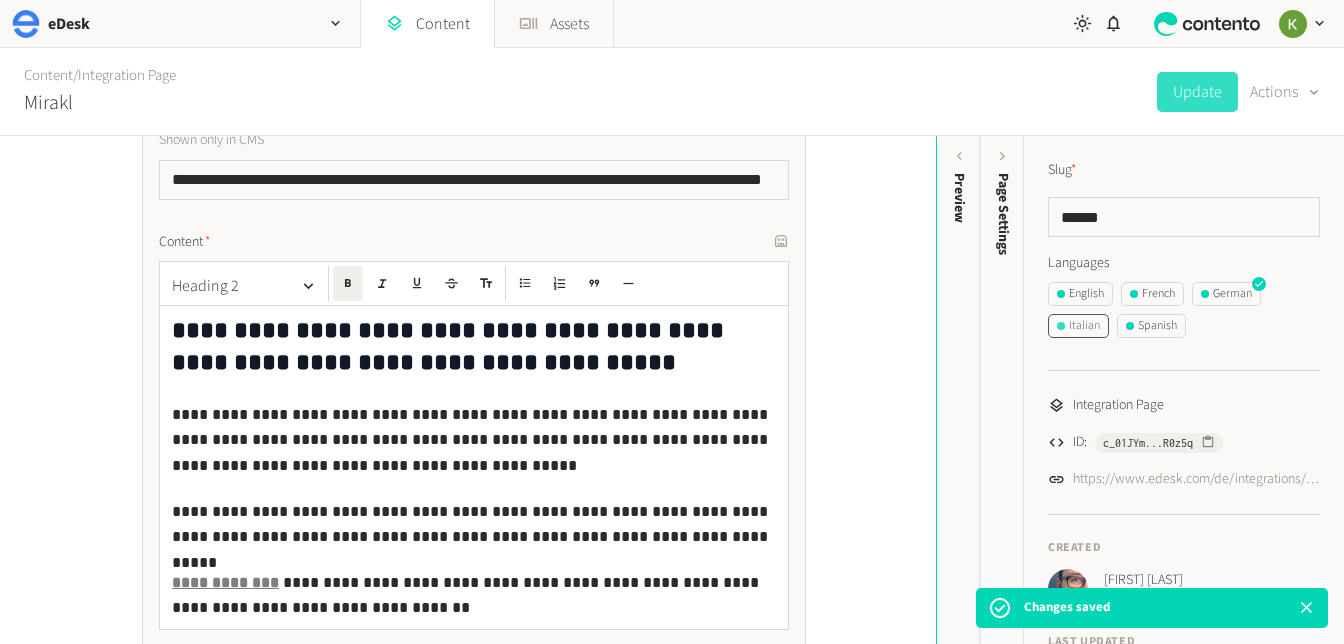 click on "Italian" 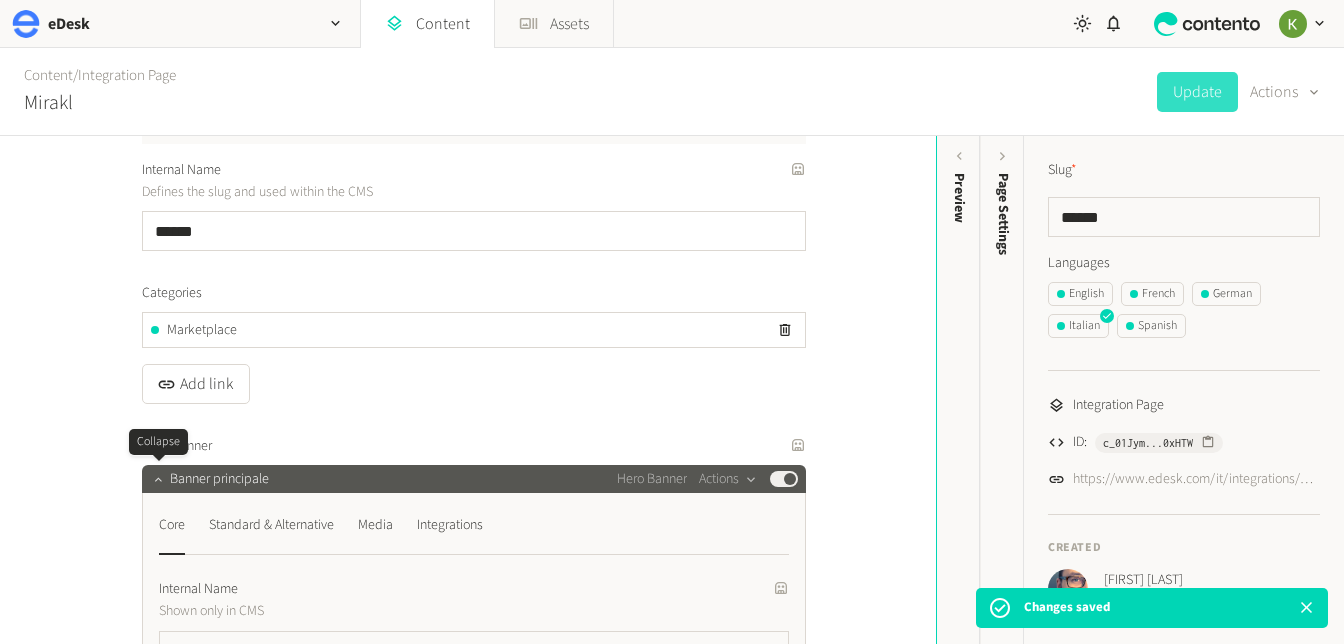 click 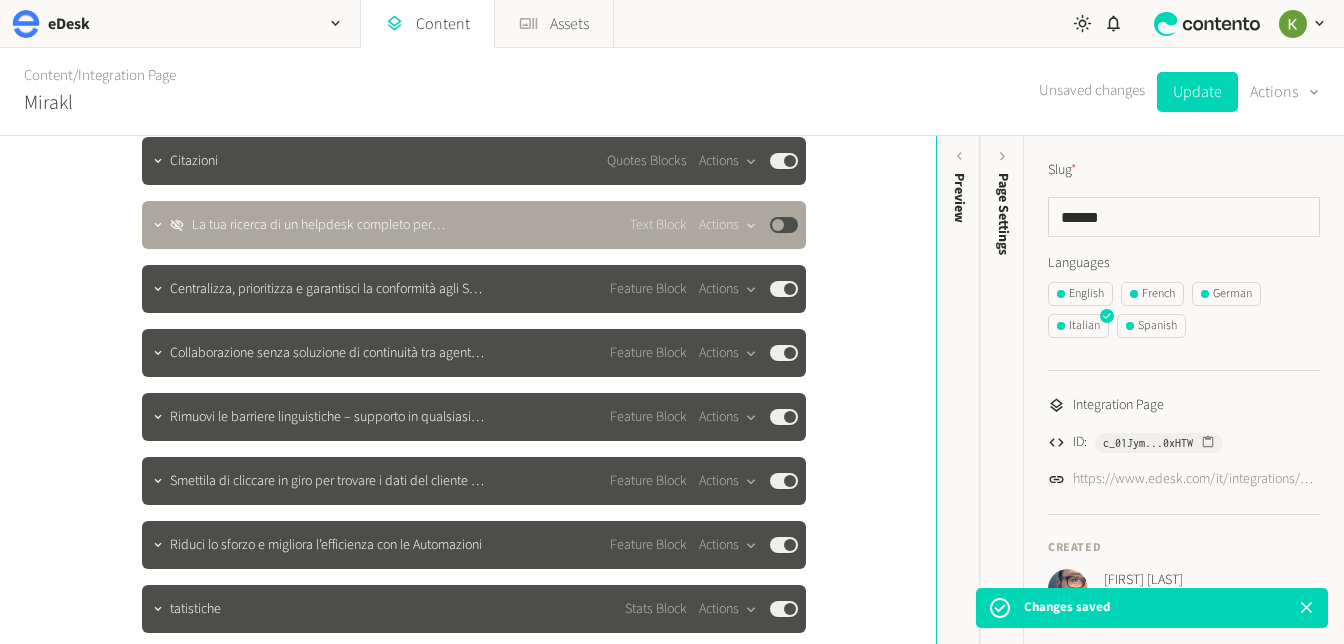 scroll, scrollTop: 768, scrollLeft: 0, axis: vertical 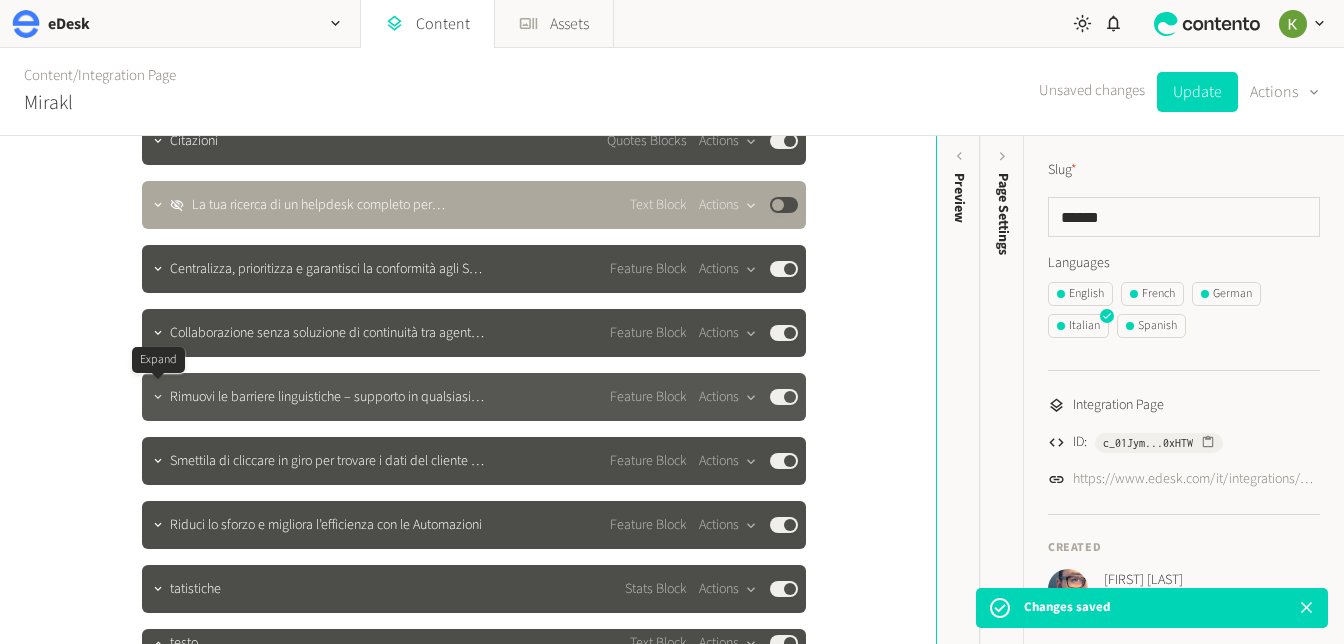 click 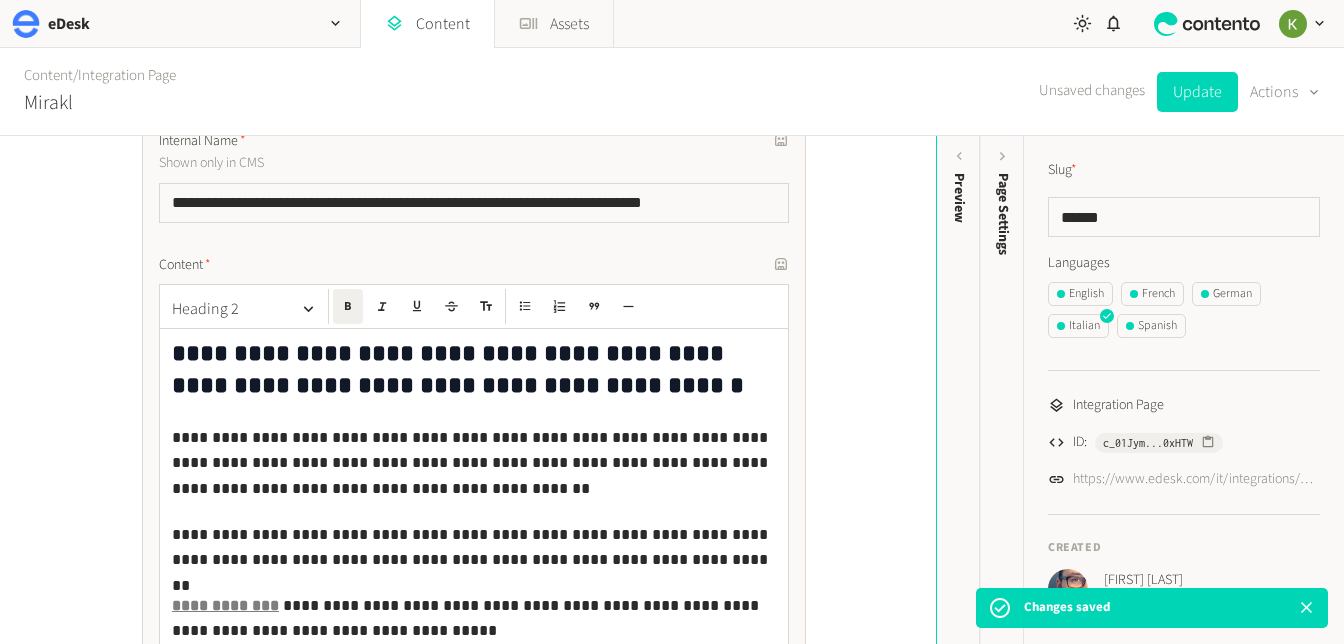 scroll, scrollTop: 1090, scrollLeft: 0, axis: vertical 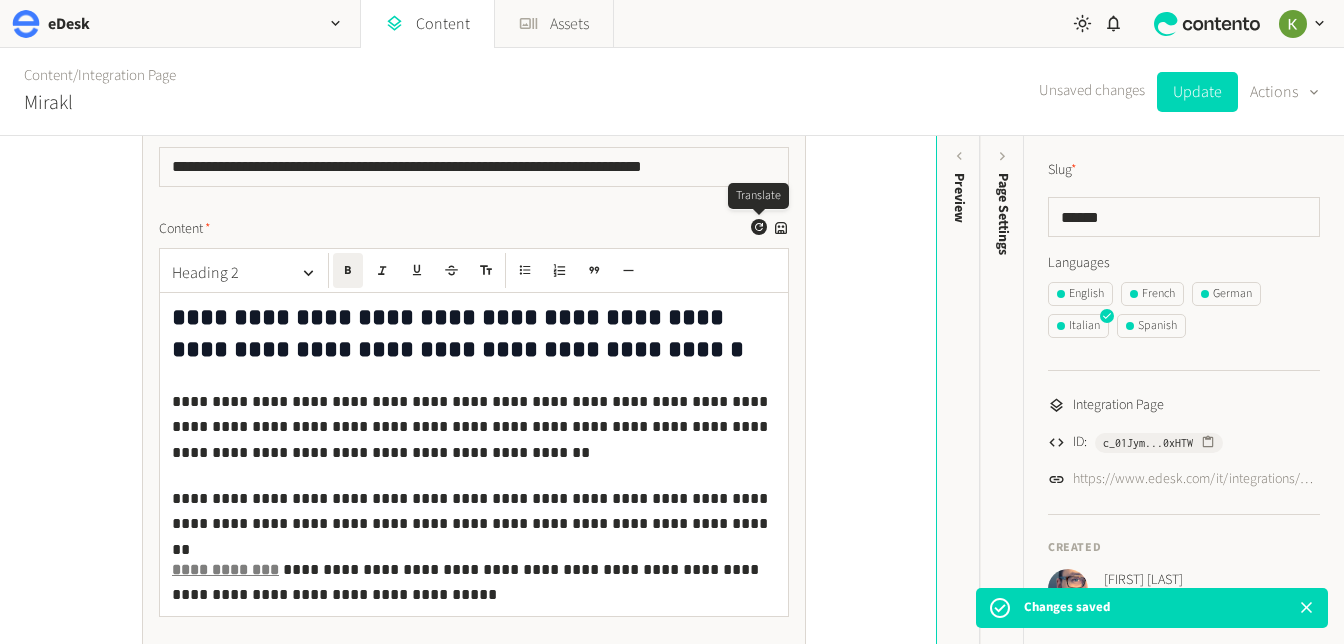click 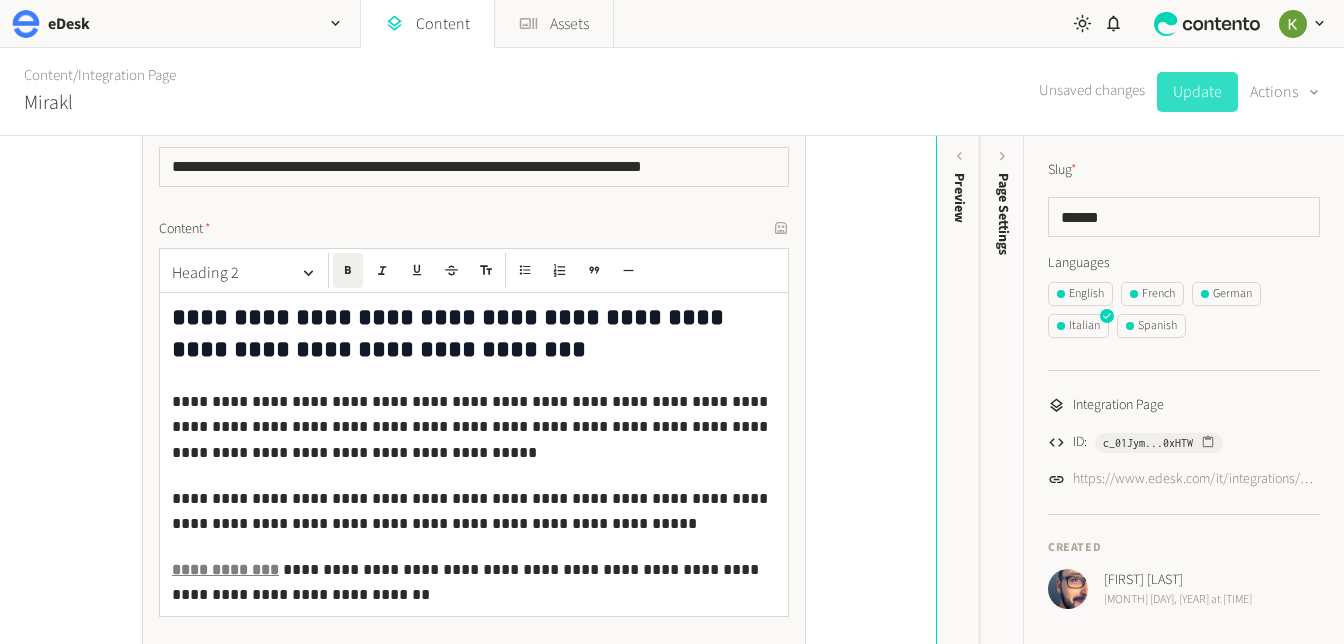 click on "Update" 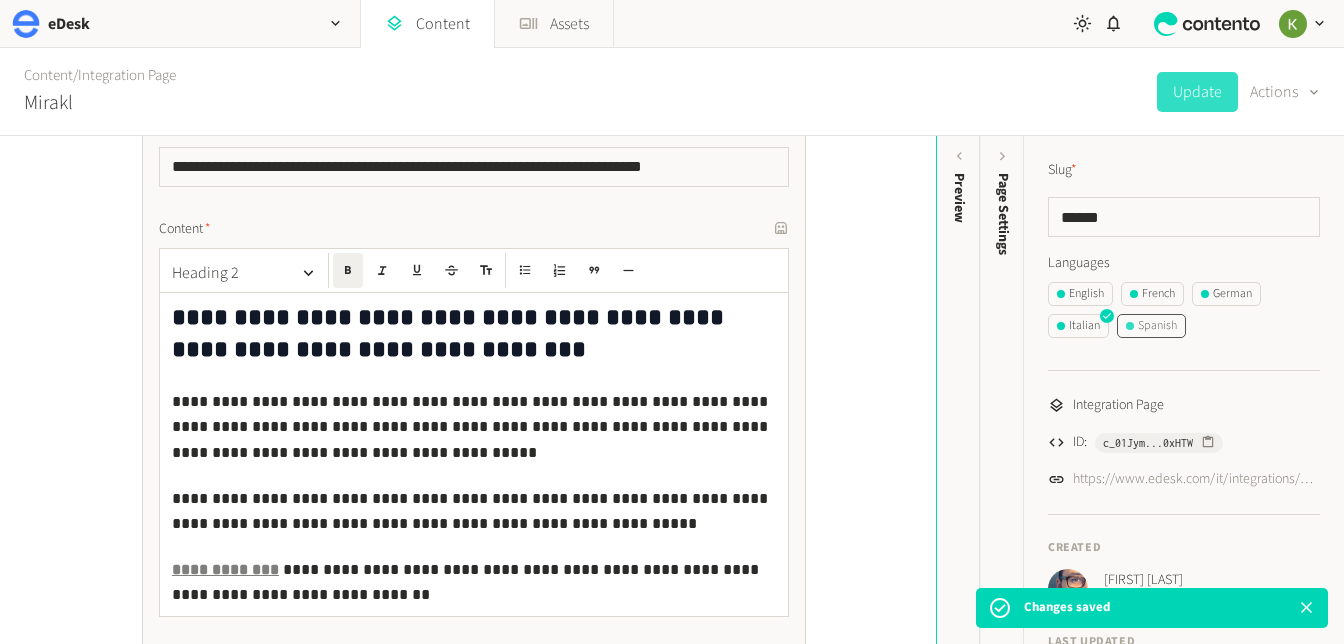 click on "Spanish" 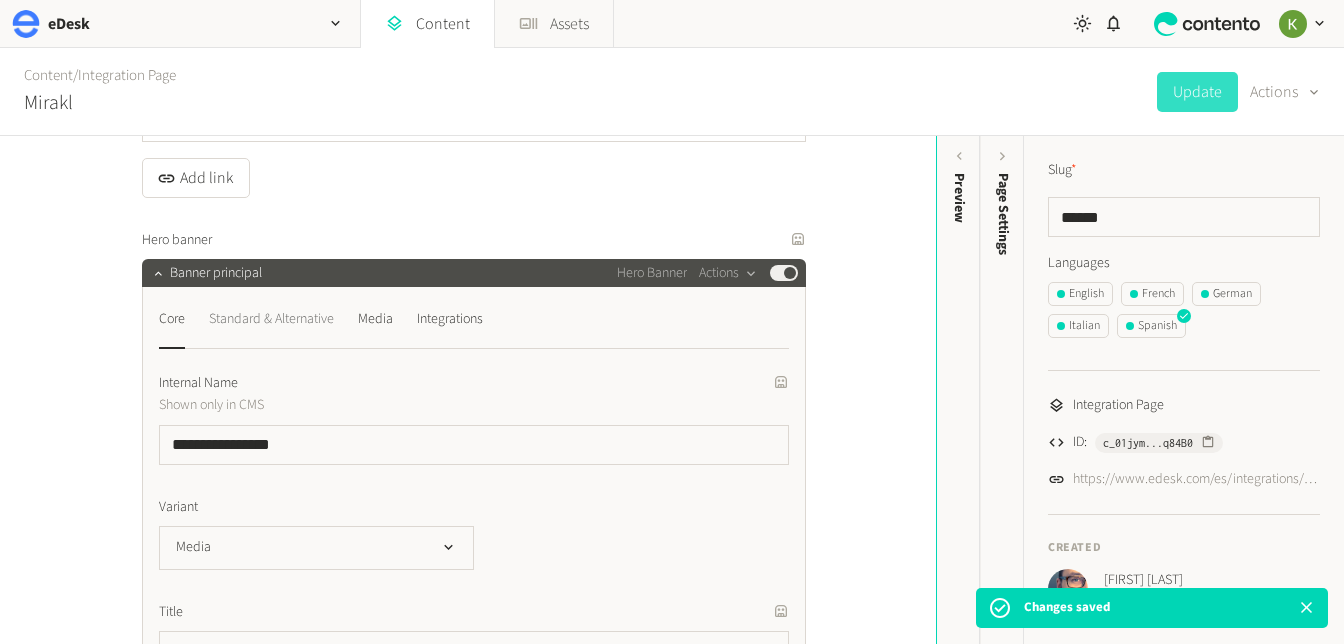 scroll, scrollTop: 338, scrollLeft: 0, axis: vertical 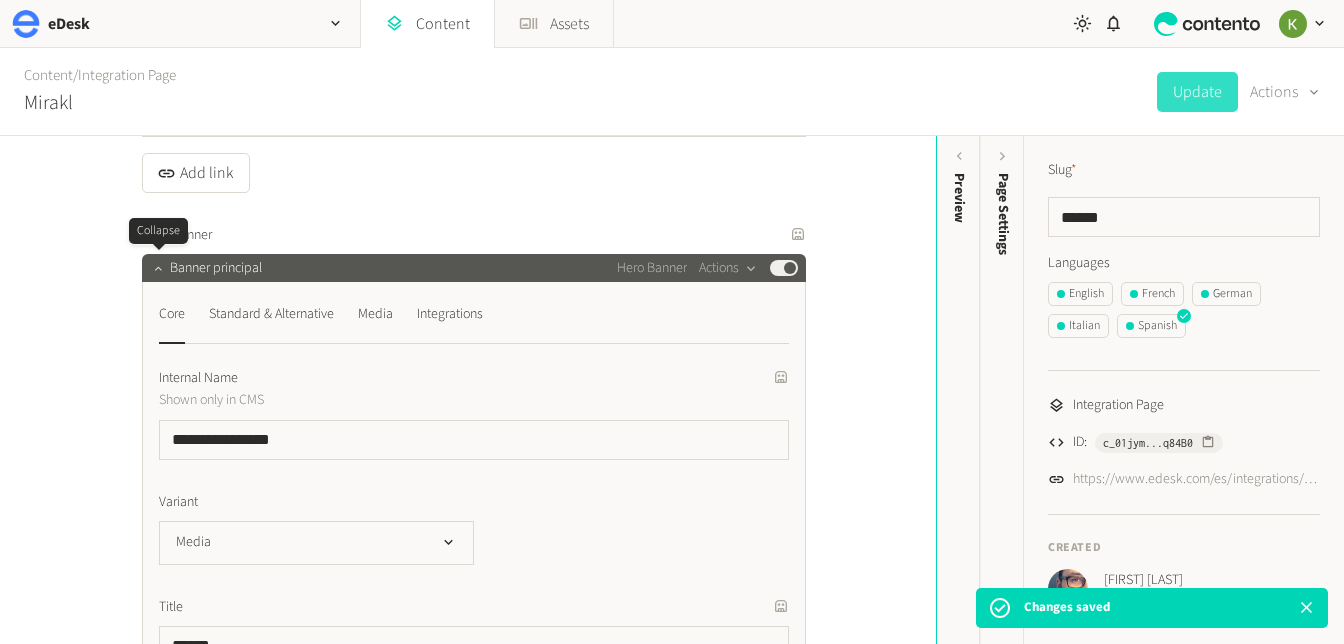 click 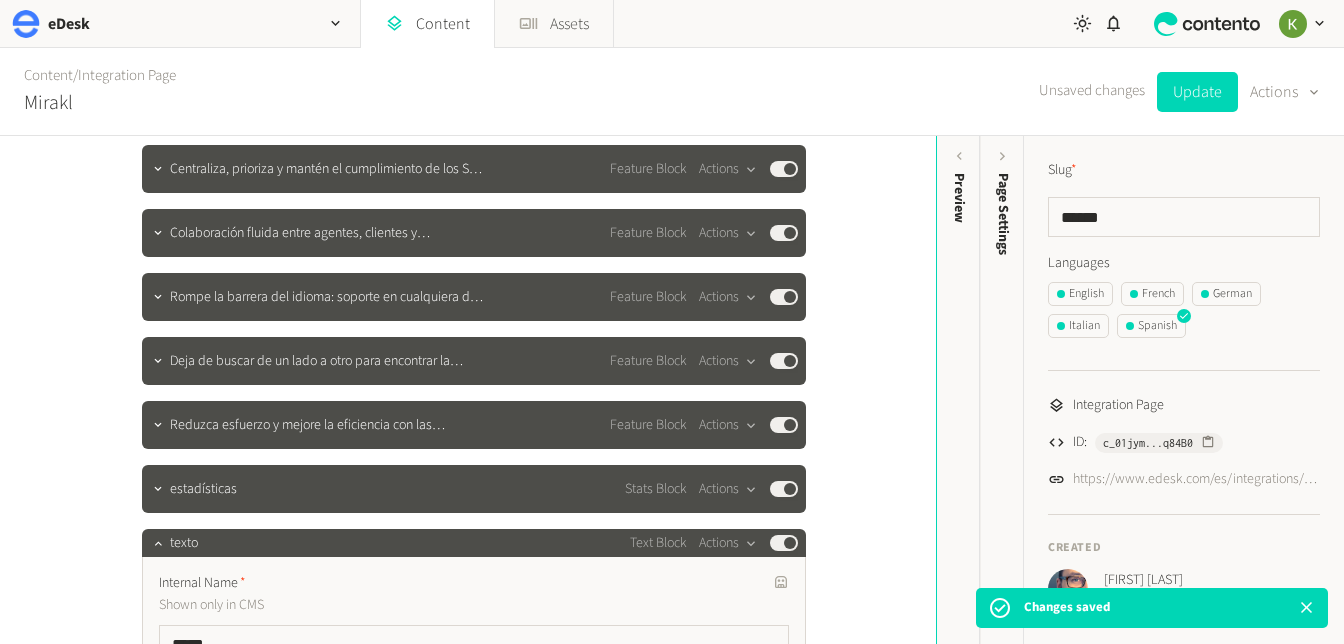 scroll, scrollTop: 875, scrollLeft: 0, axis: vertical 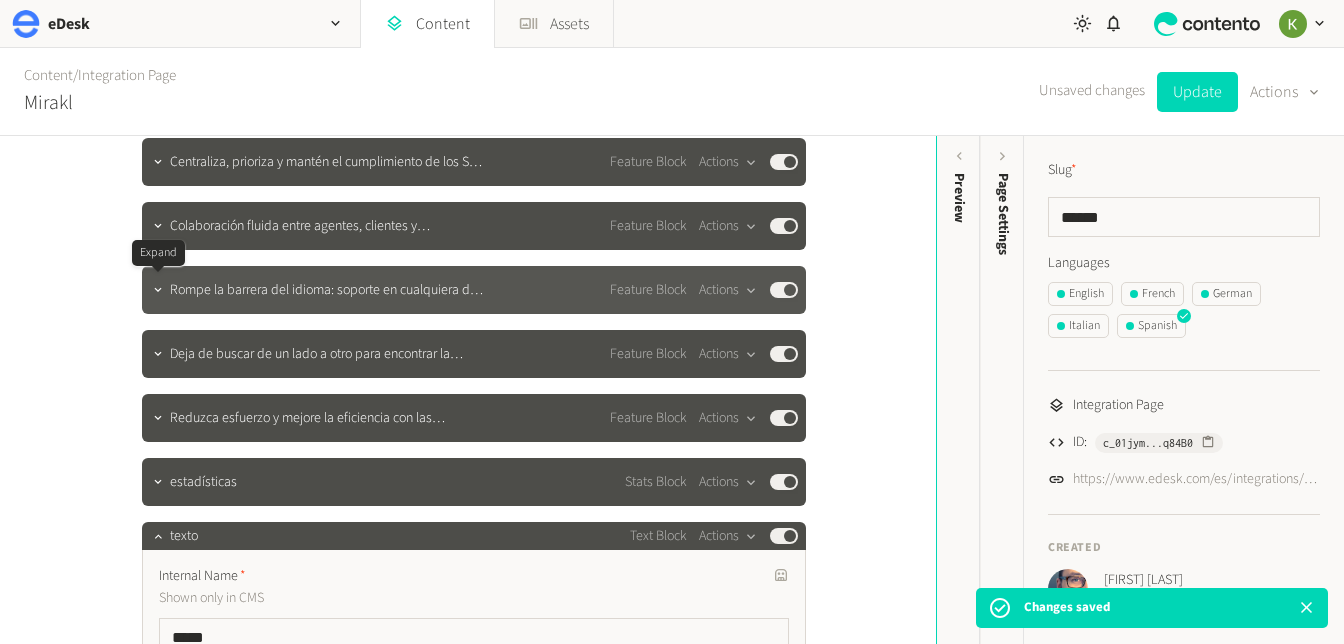 click 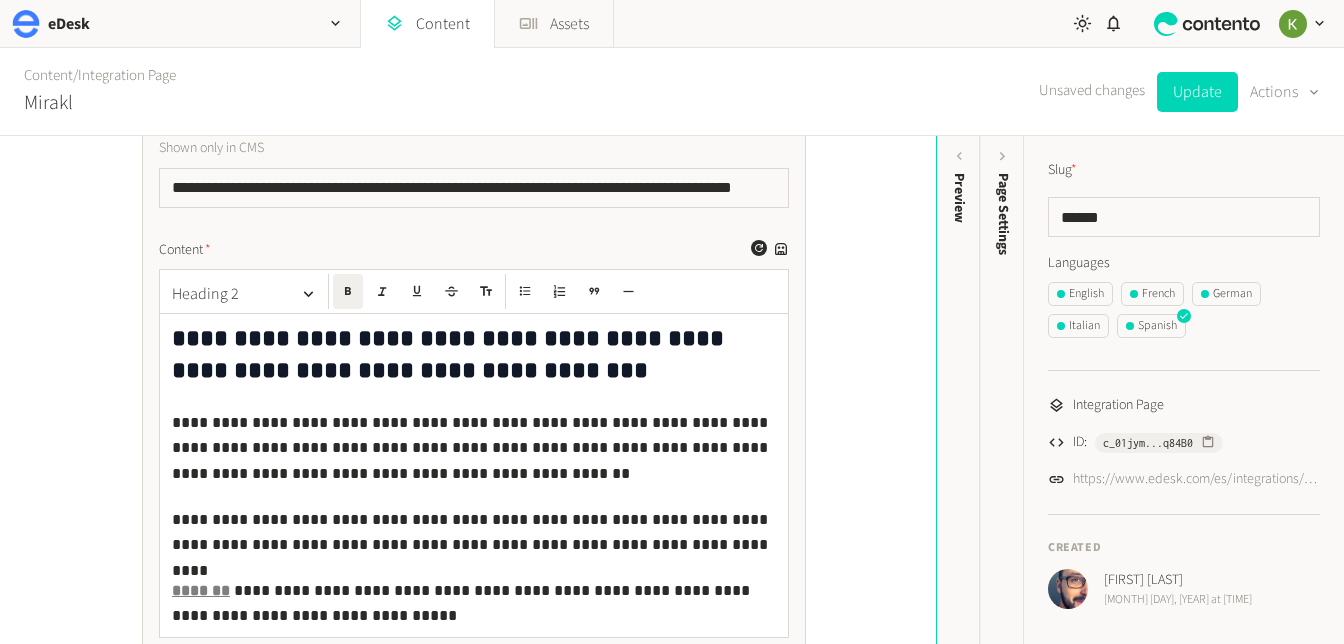 scroll, scrollTop: 1084, scrollLeft: 0, axis: vertical 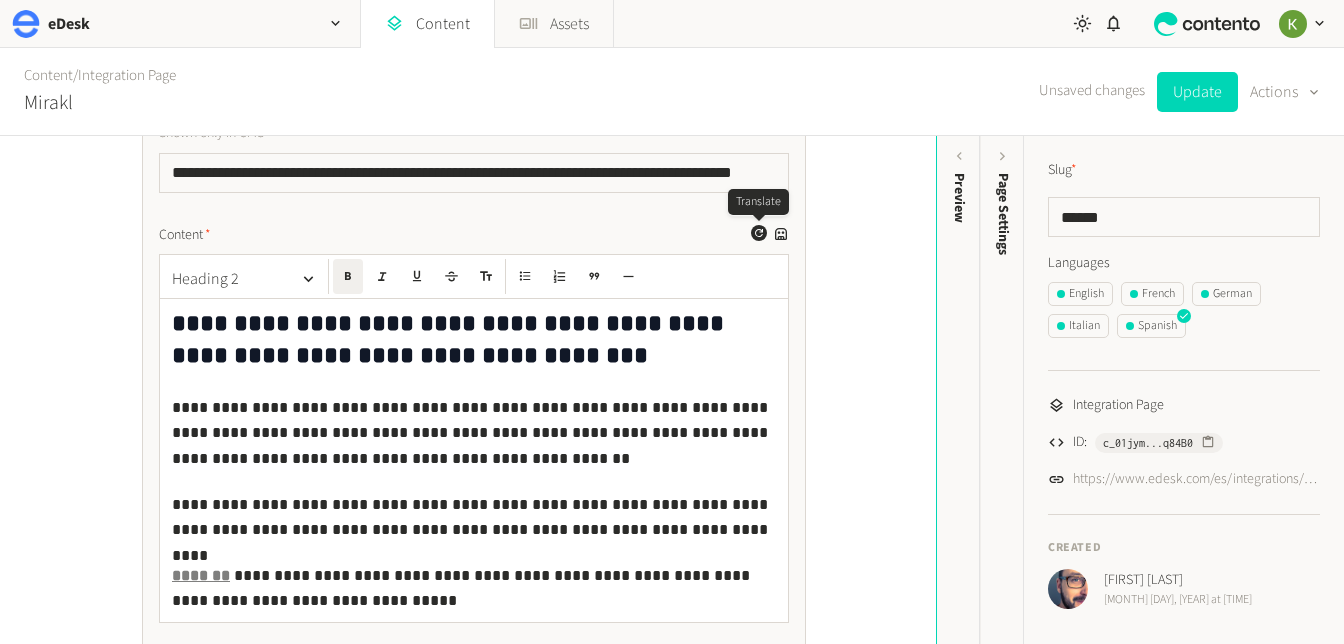 click 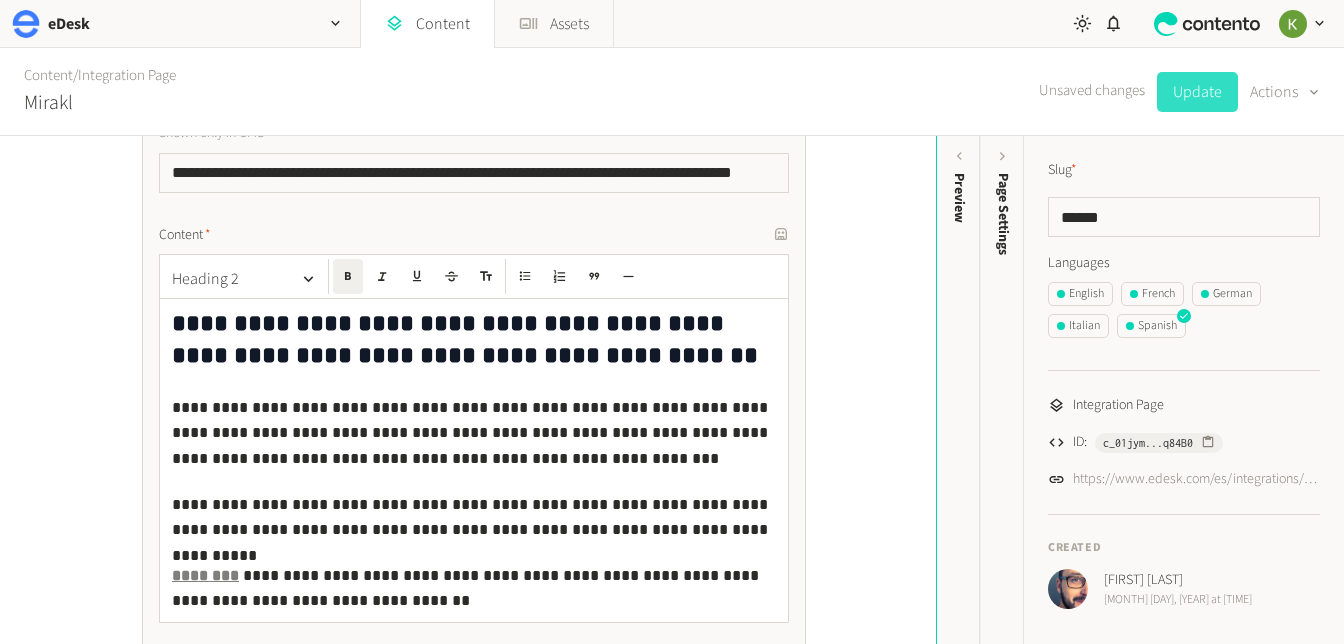 click on "Update" 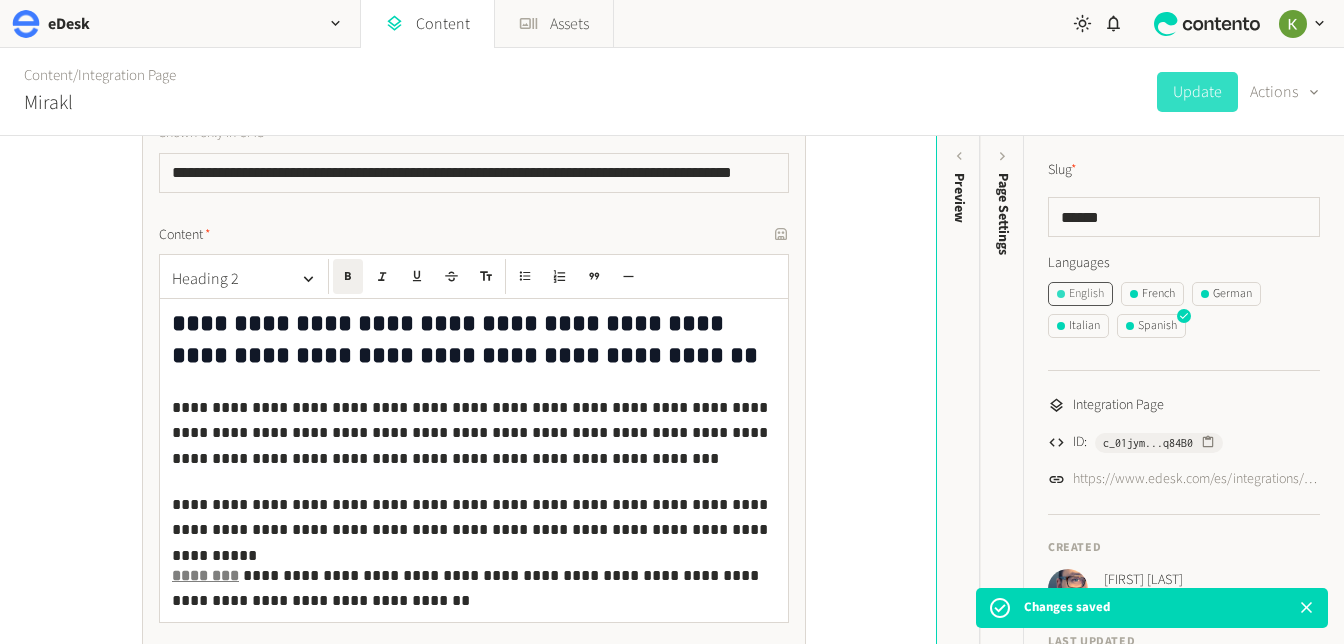 click on "English" 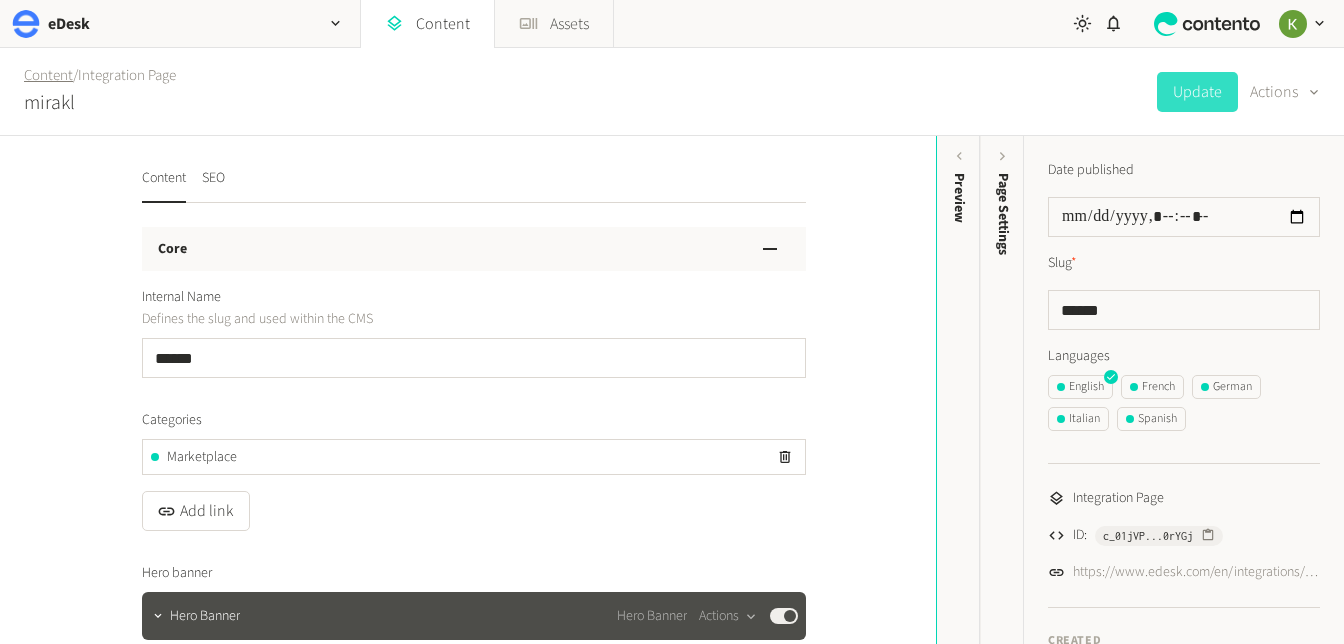 click on "Content" 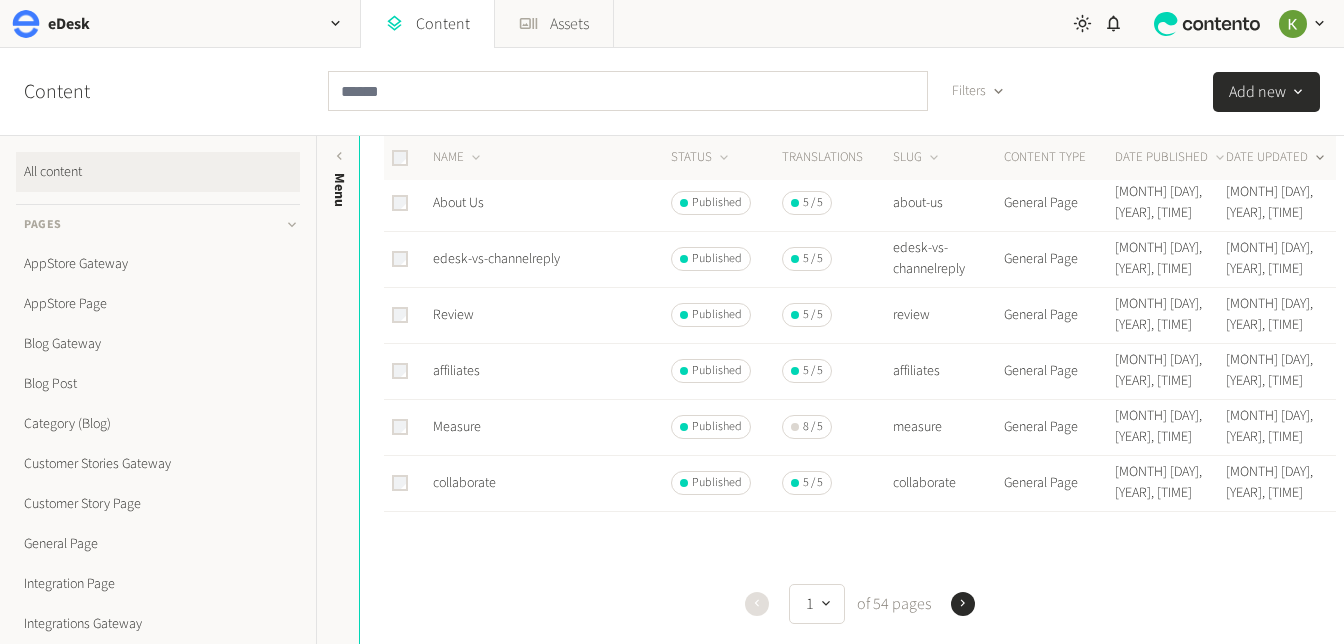 scroll, scrollTop: 1005, scrollLeft: 0, axis: vertical 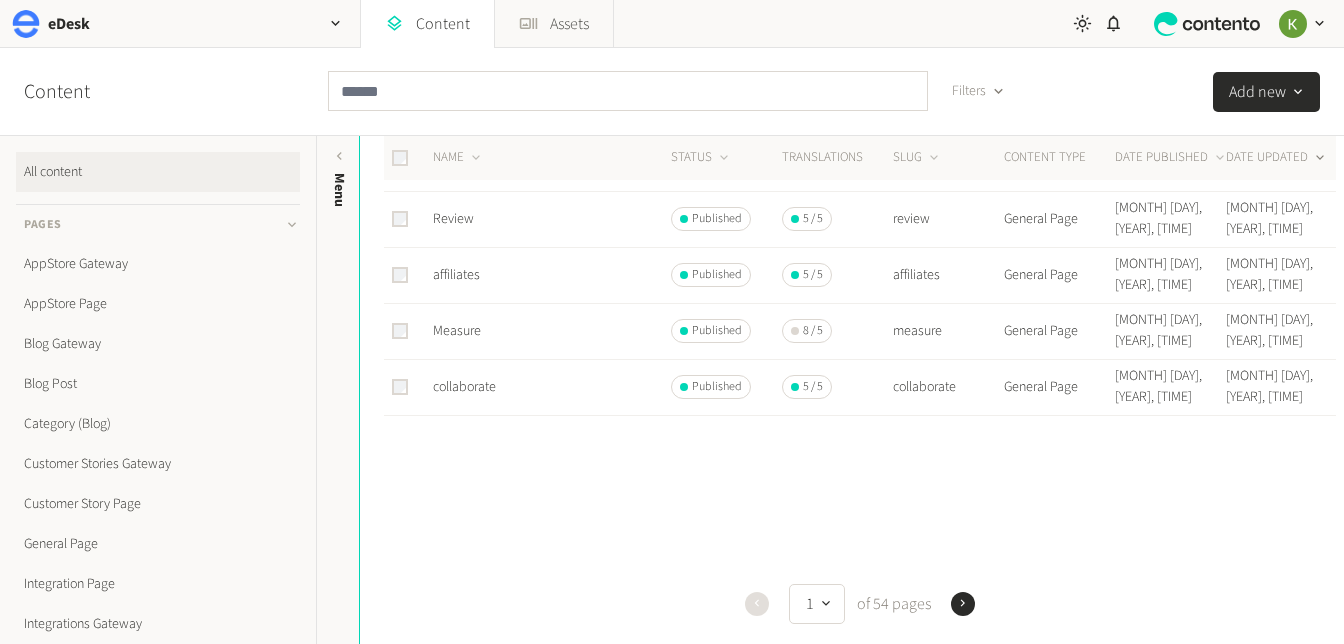 click 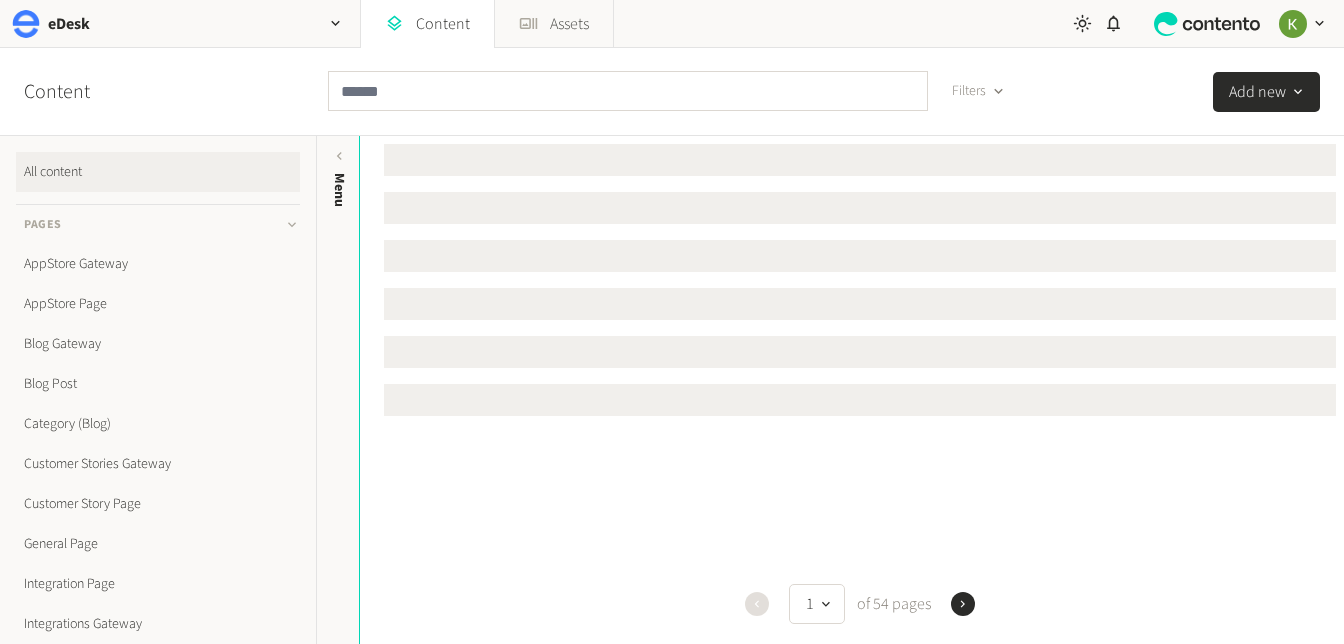 scroll, scrollTop: 0, scrollLeft: 0, axis: both 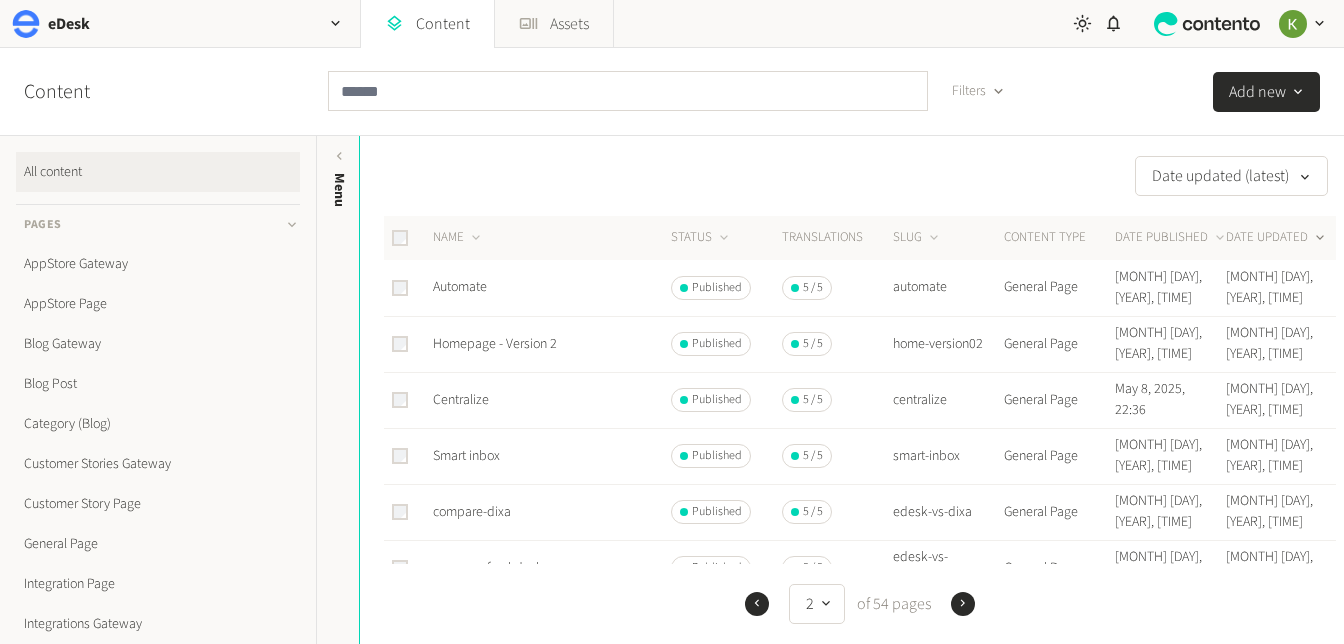 click 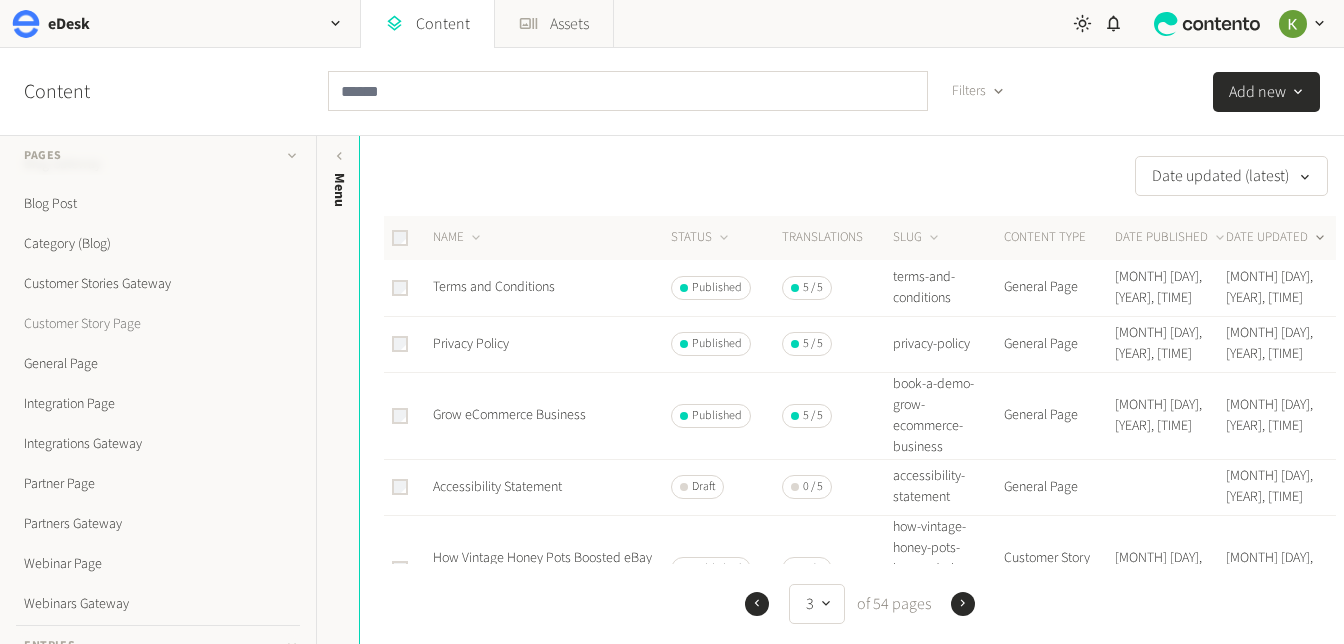 scroll, scrollTop: 251, scrollLeft: 0, axis: vertical 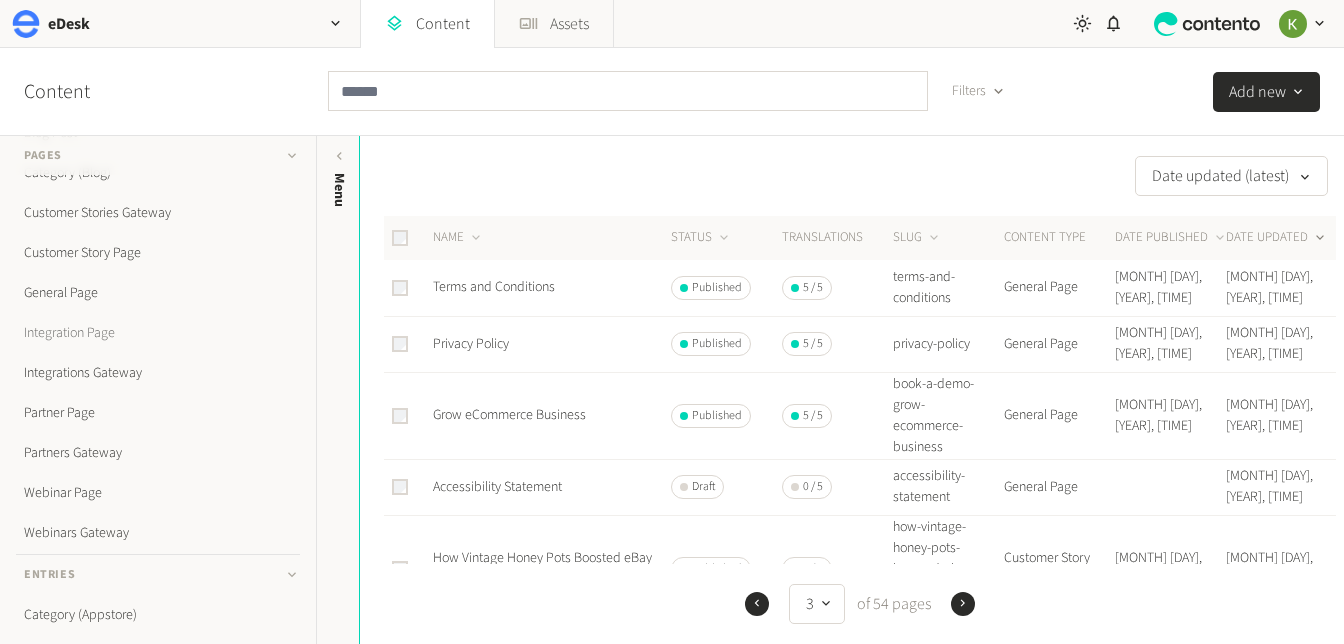 click on "Integration Page" 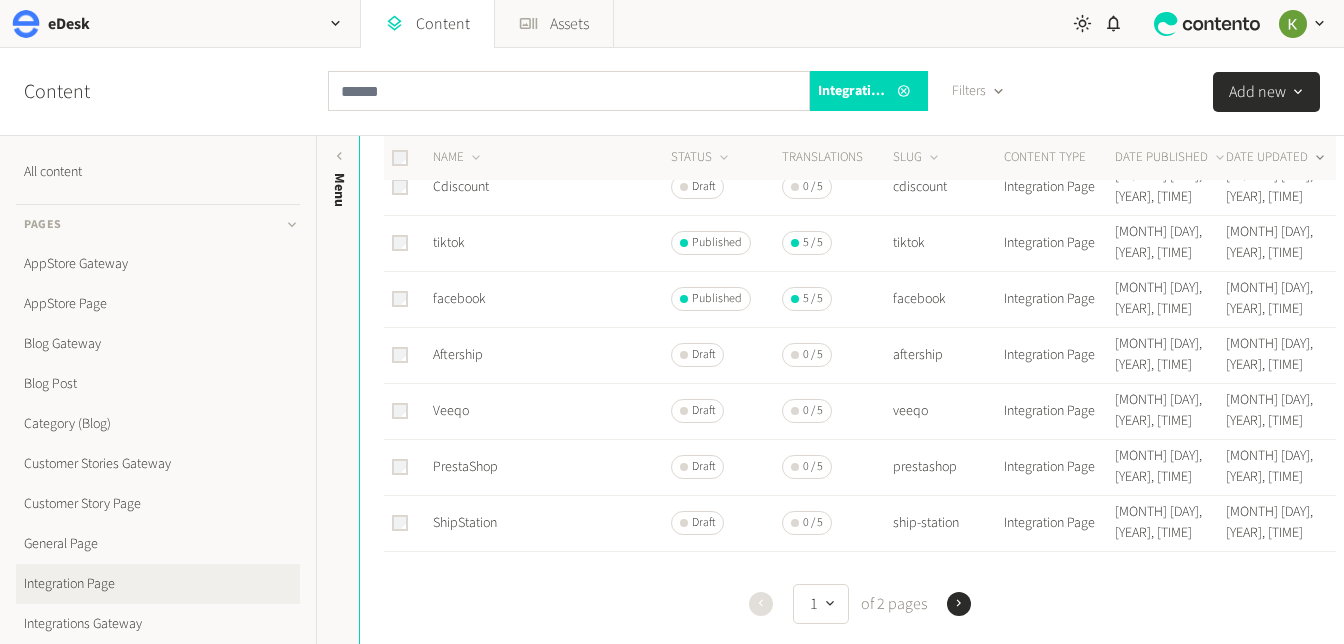 scroll, scrollTop: 775, scrollLeft: 0, axis: vertical 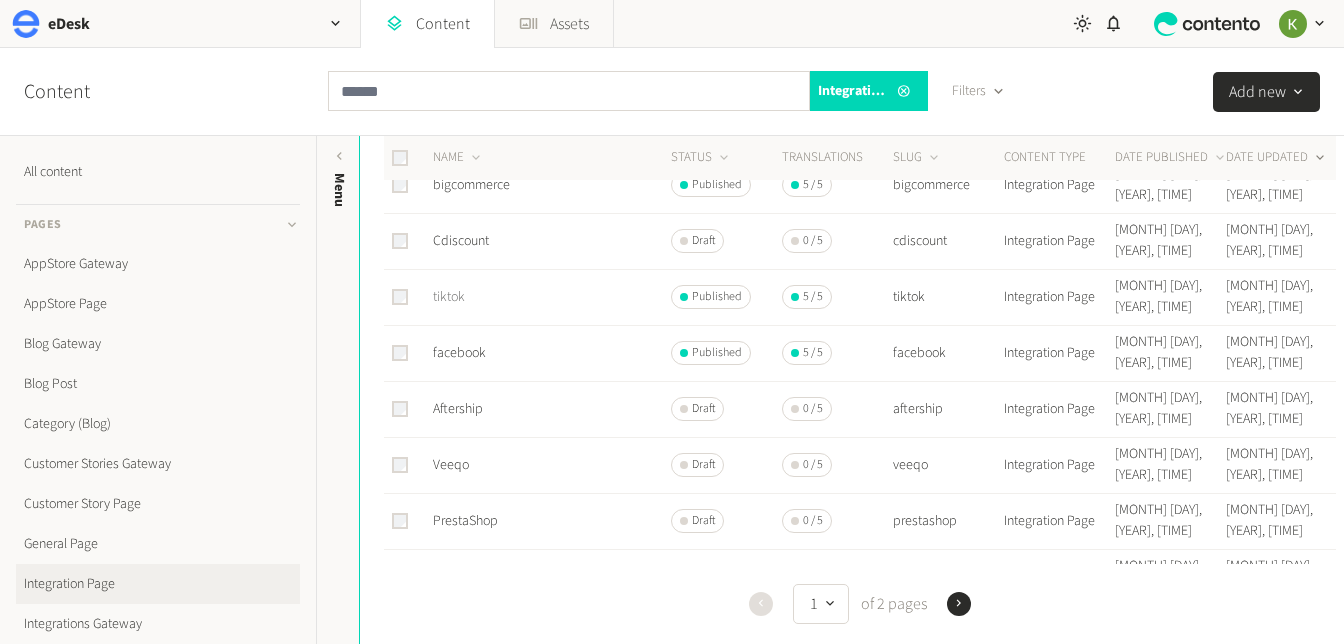 click on "tiktok" 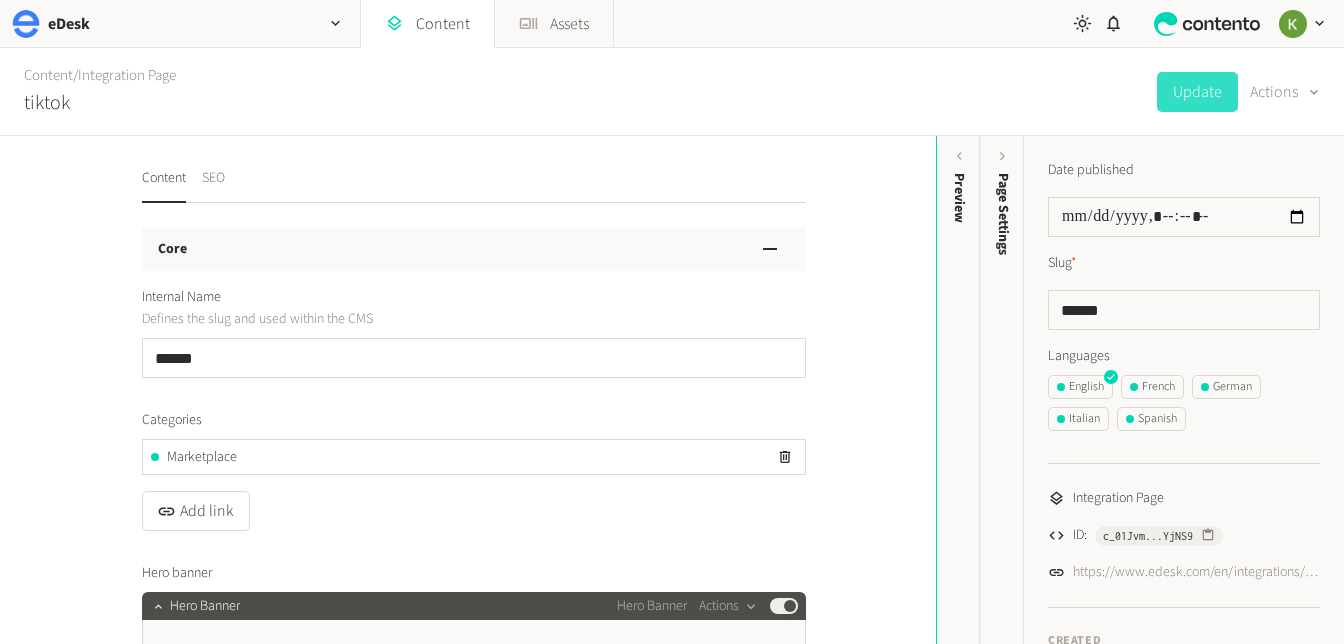 click on "SEO" 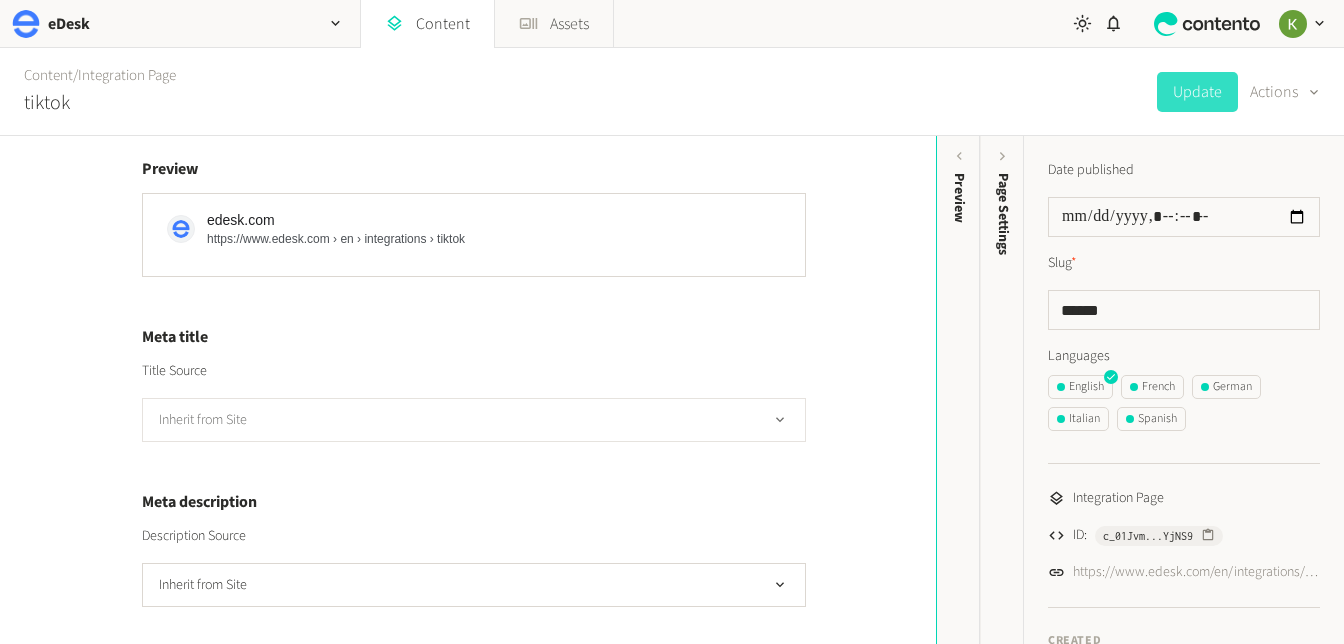 scroll, scrollTop: 140, scrollLeft: 0, axis: vertical 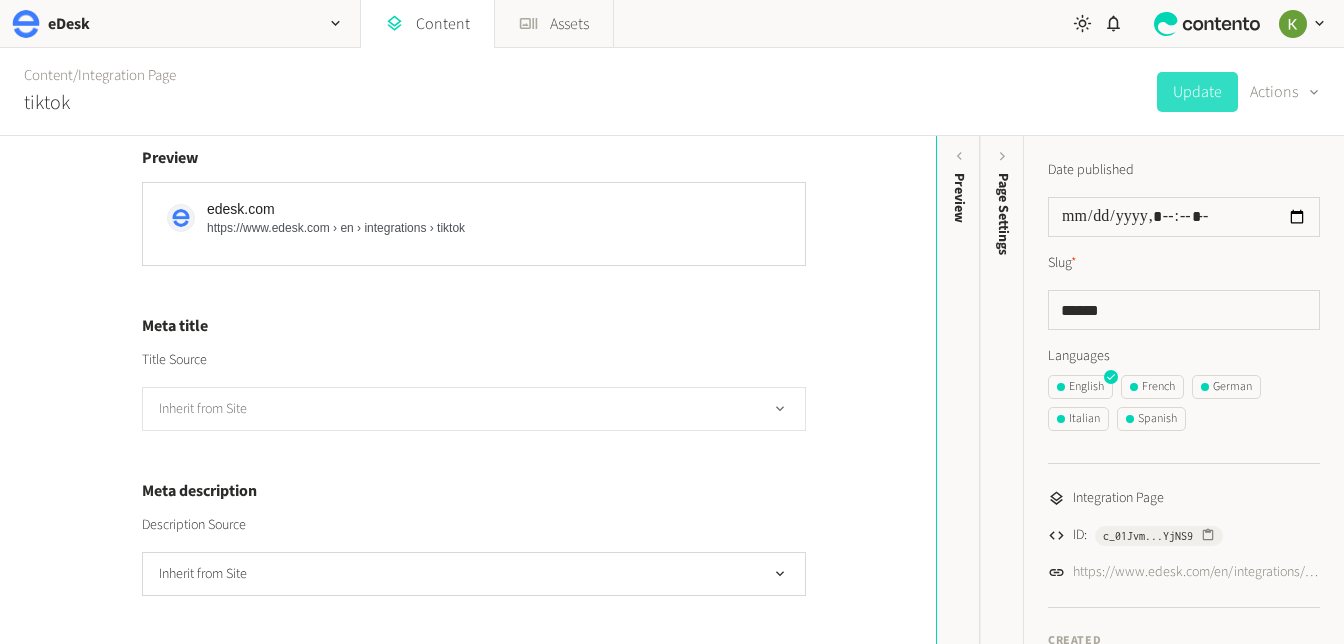 click on "Inherit from Site" 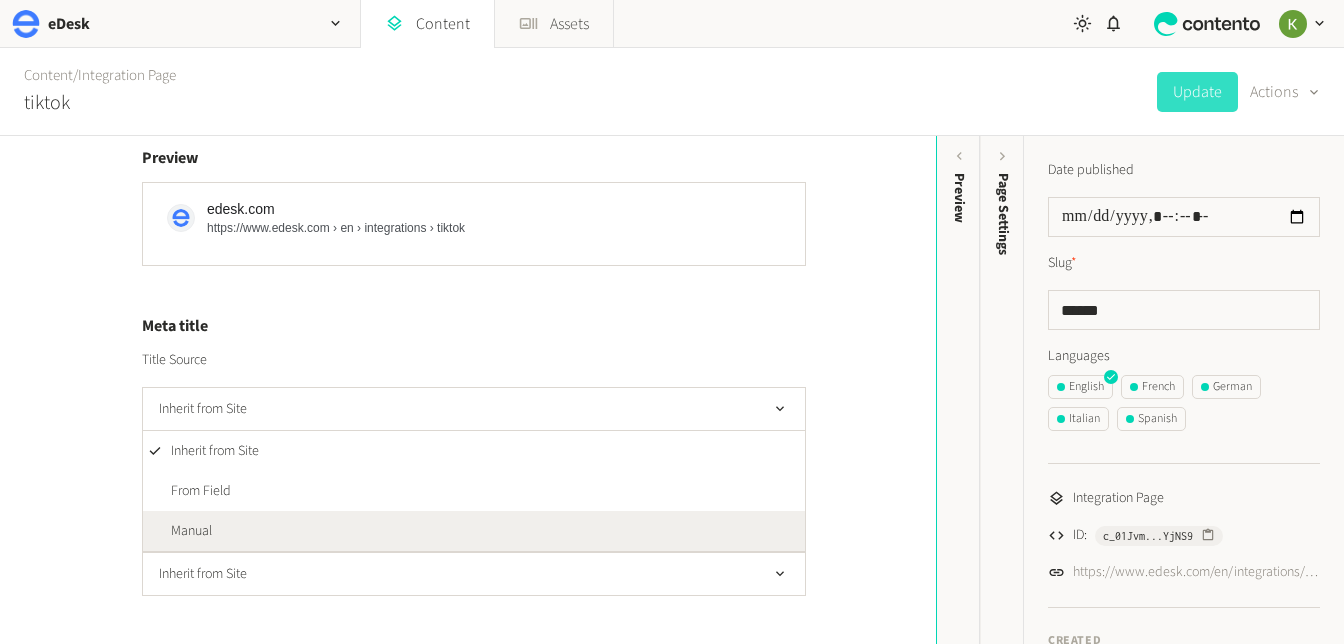 click on "Manual" 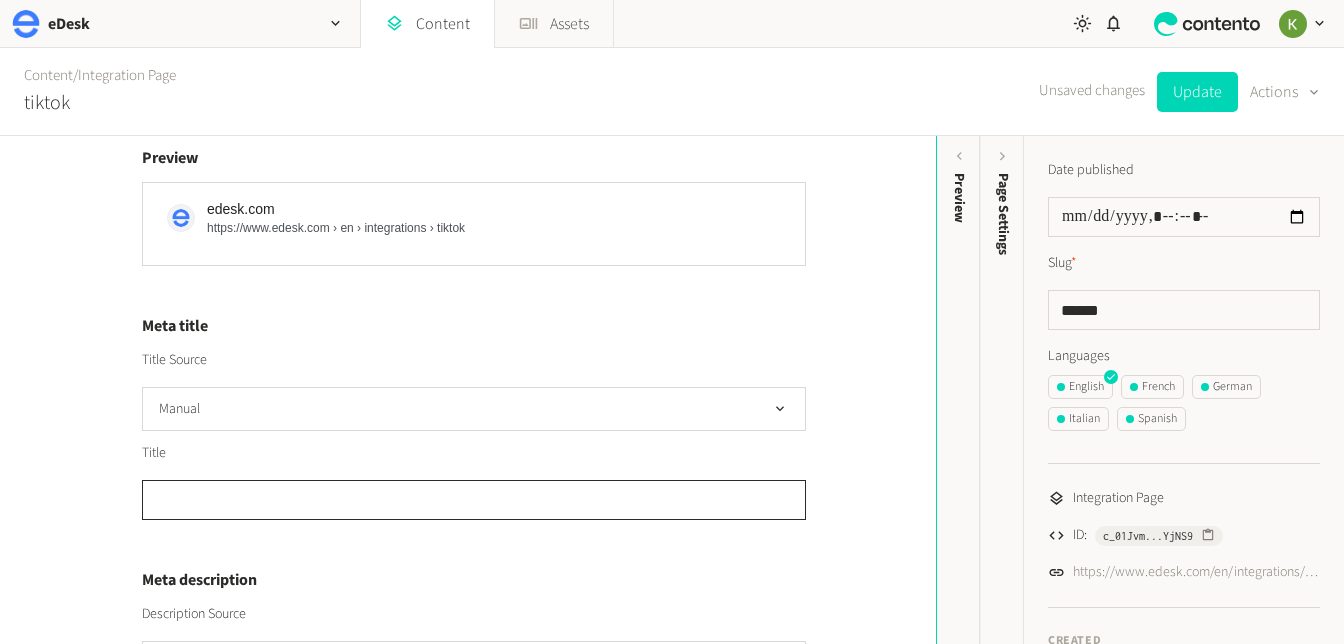 click 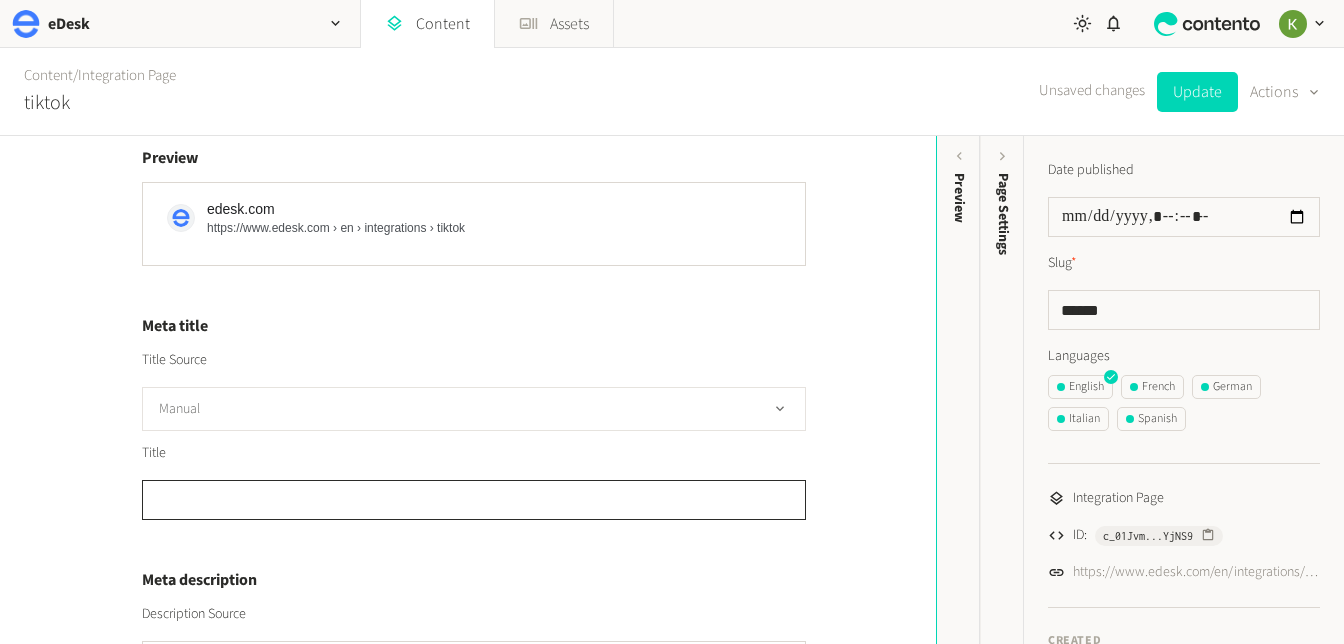 paste on "**********" 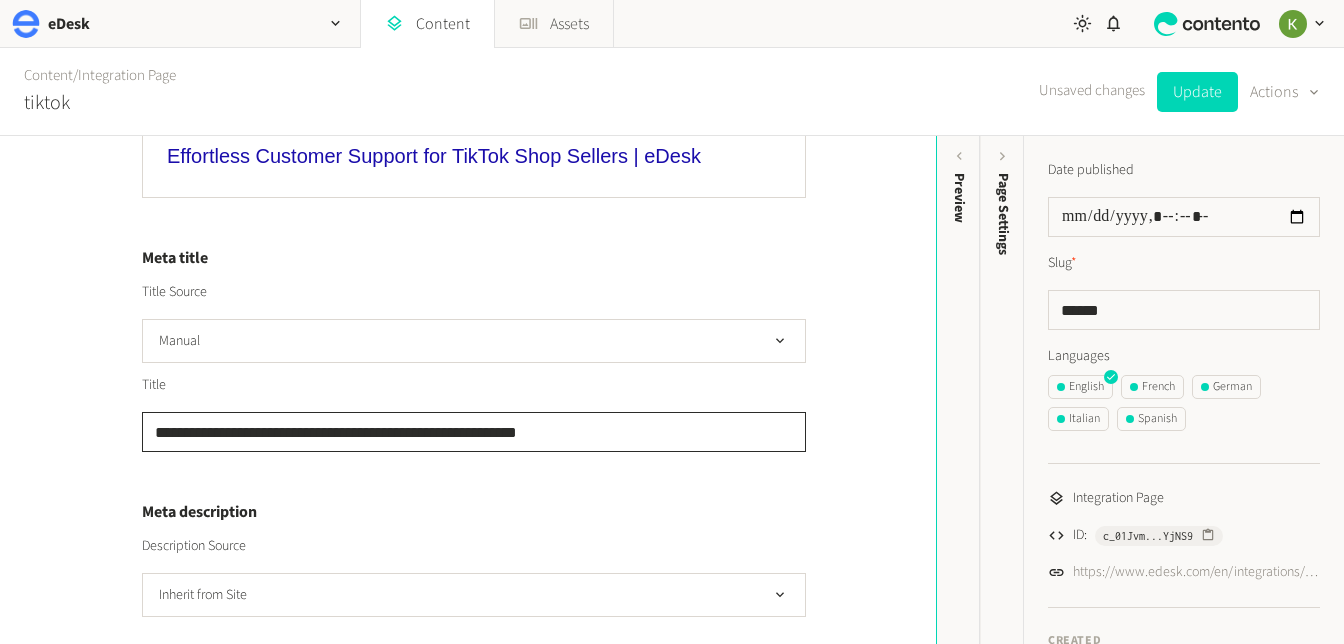 scroll, scrollTop: 261, scrollLeft: 0, axis: vertical 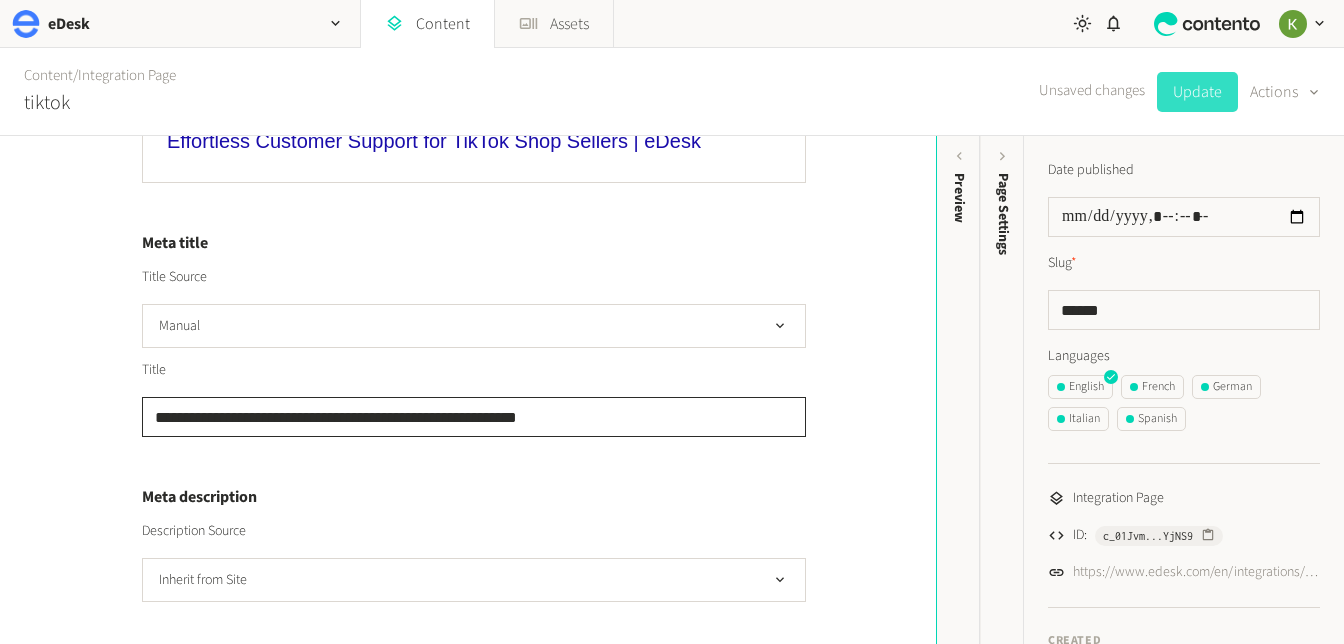 type on "**********" 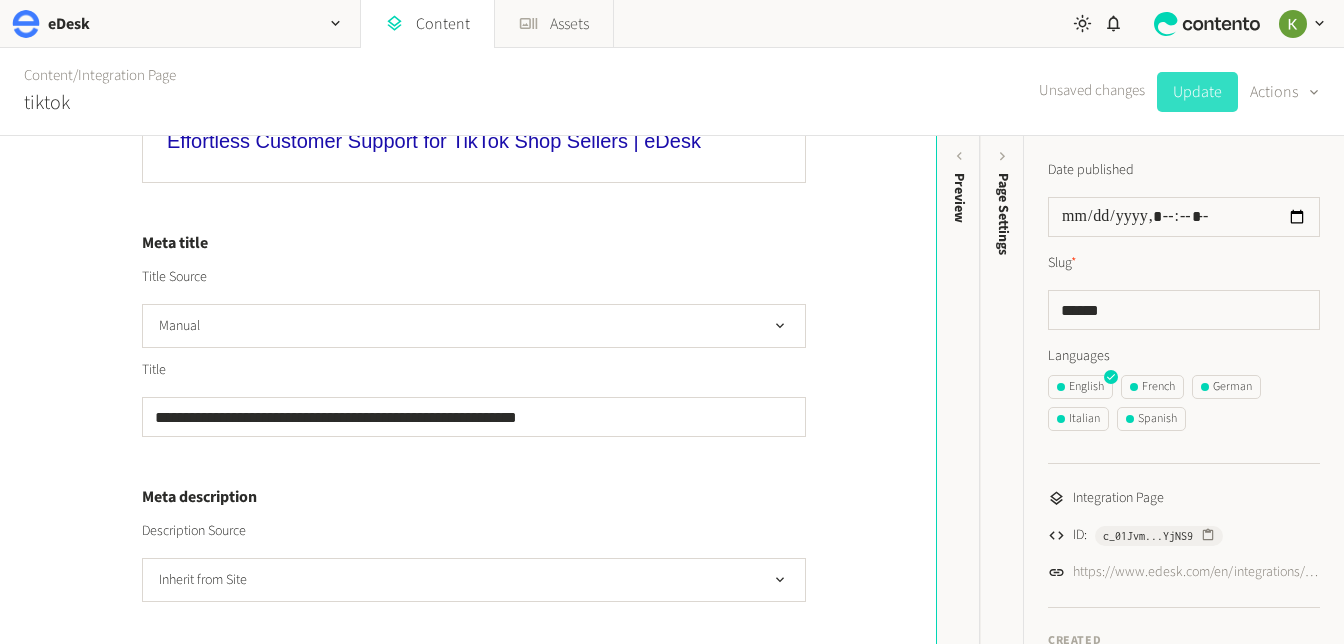 click on "Update" 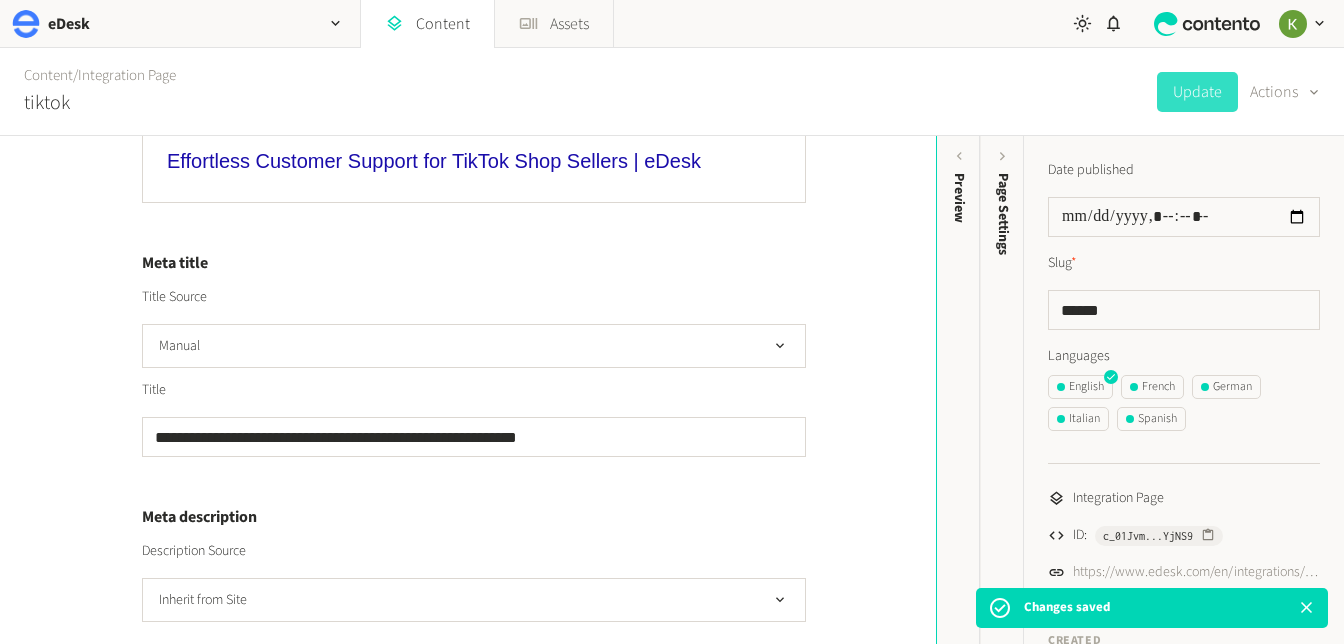 scroll, scrollTop: 254, scrollLeft: 0, axis: vertical 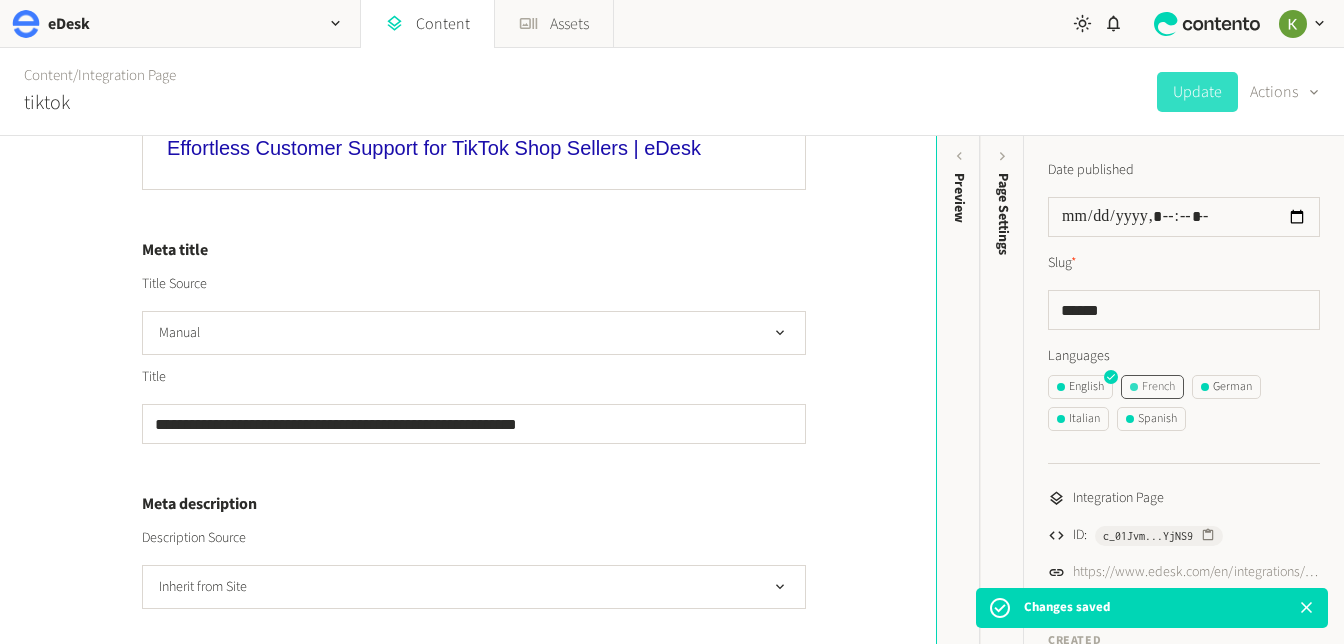 click on "French" 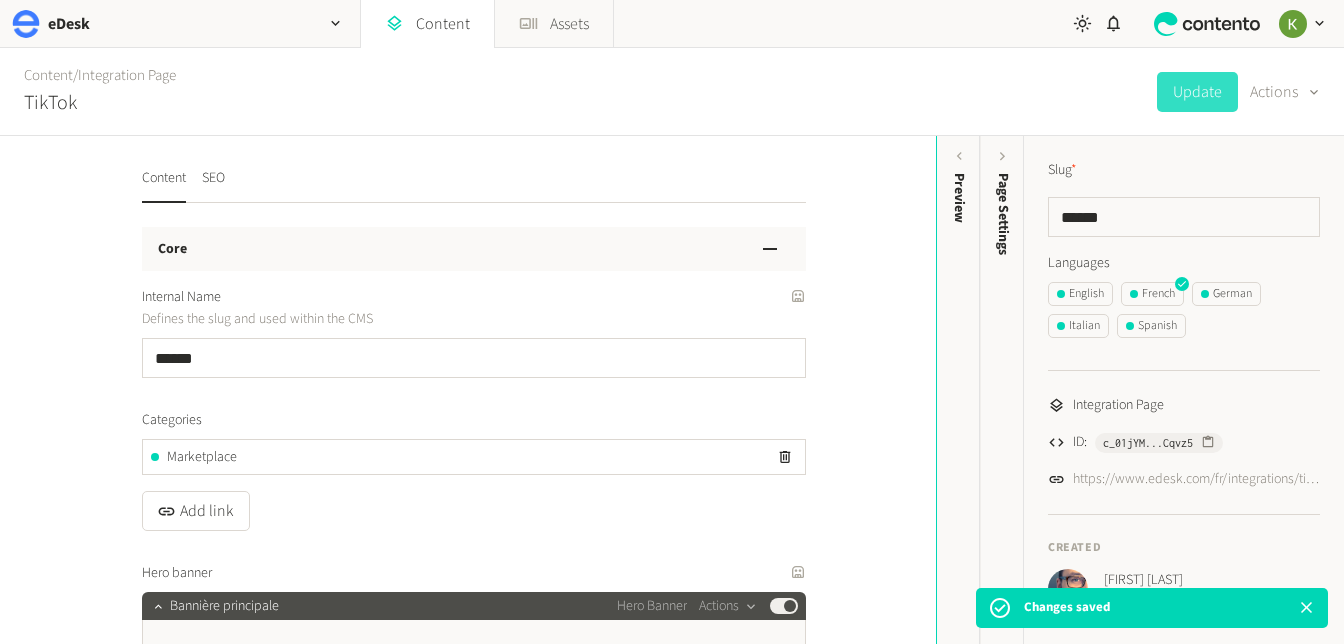 drag, startPoint x: 219, startPoint y: 171, endPoint x: 242, endPoint y: 169, distance: 23.086792 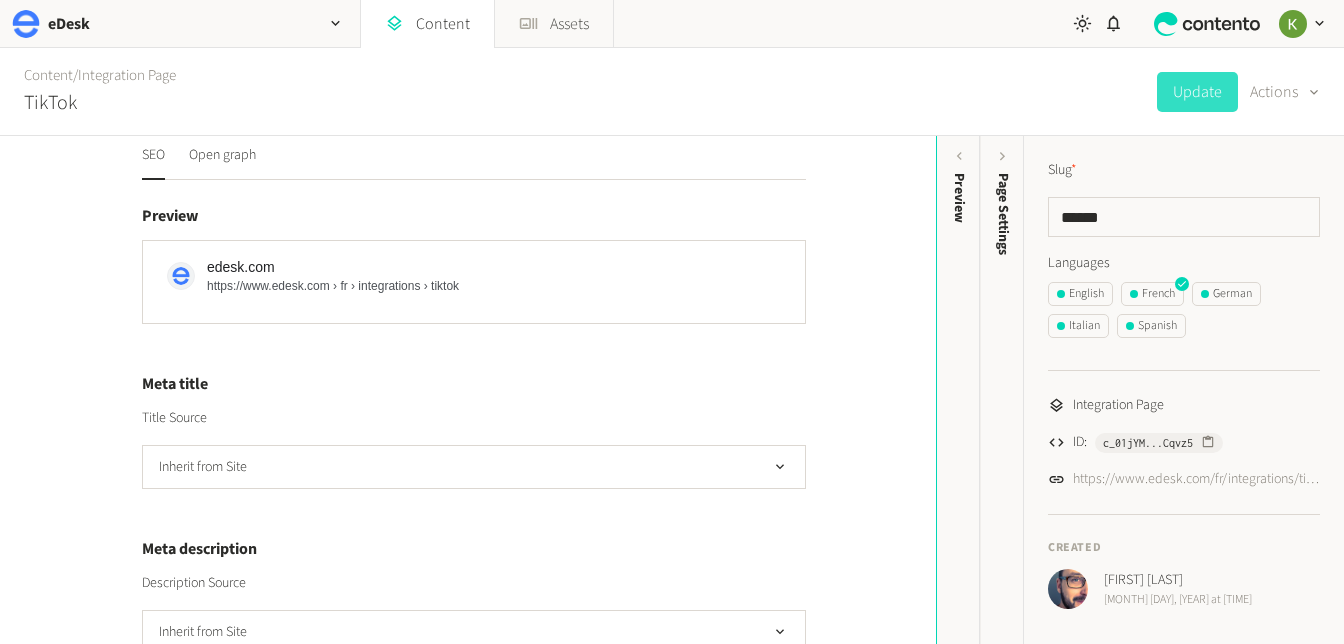 scroll, scrollTop: 61, scrollLeft: 0, axis: vertical 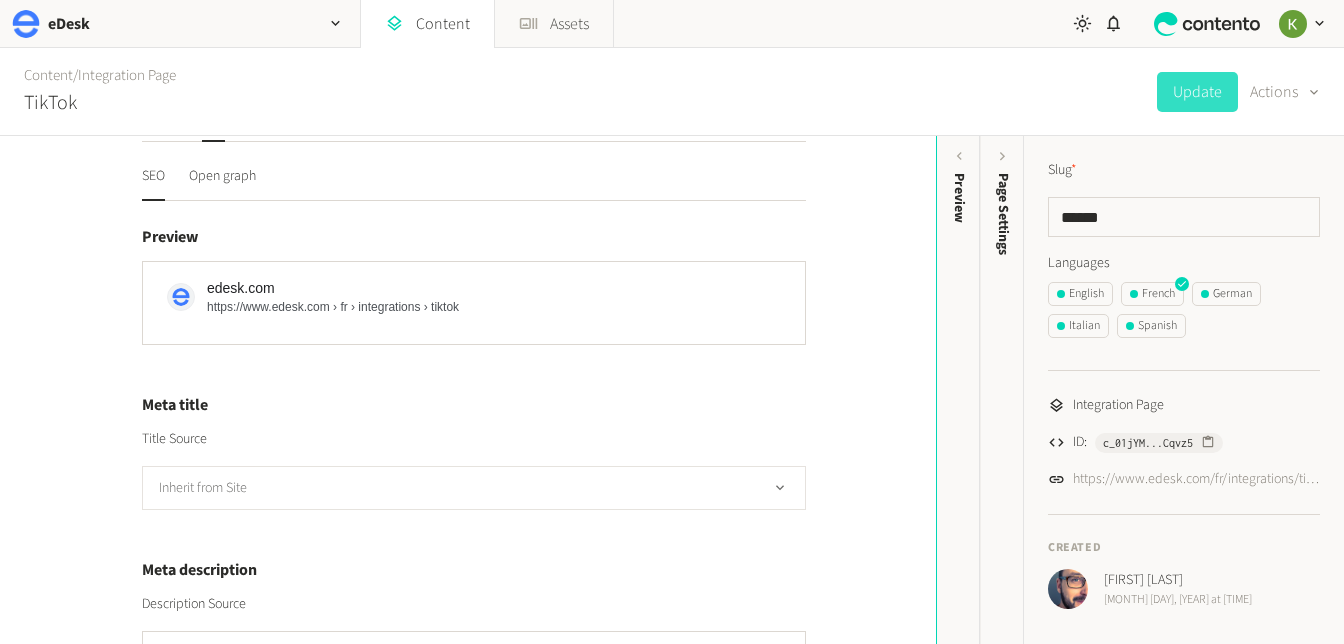 click on "Inherit from Site" 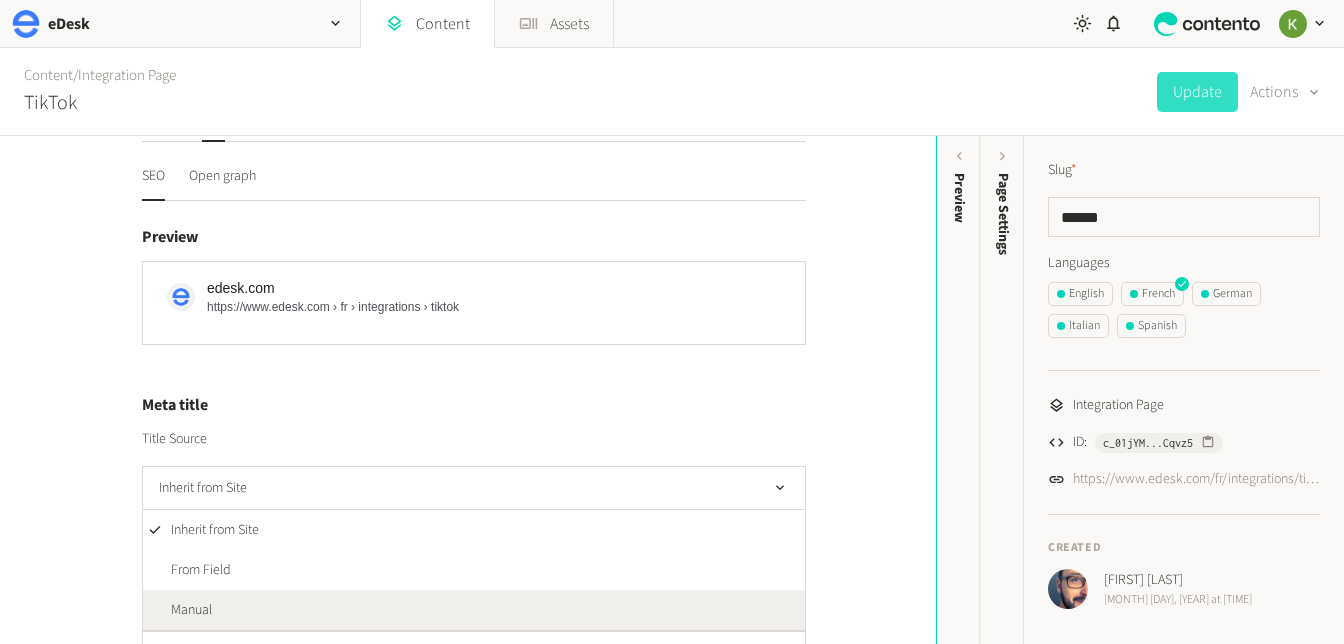 click on "Manual" 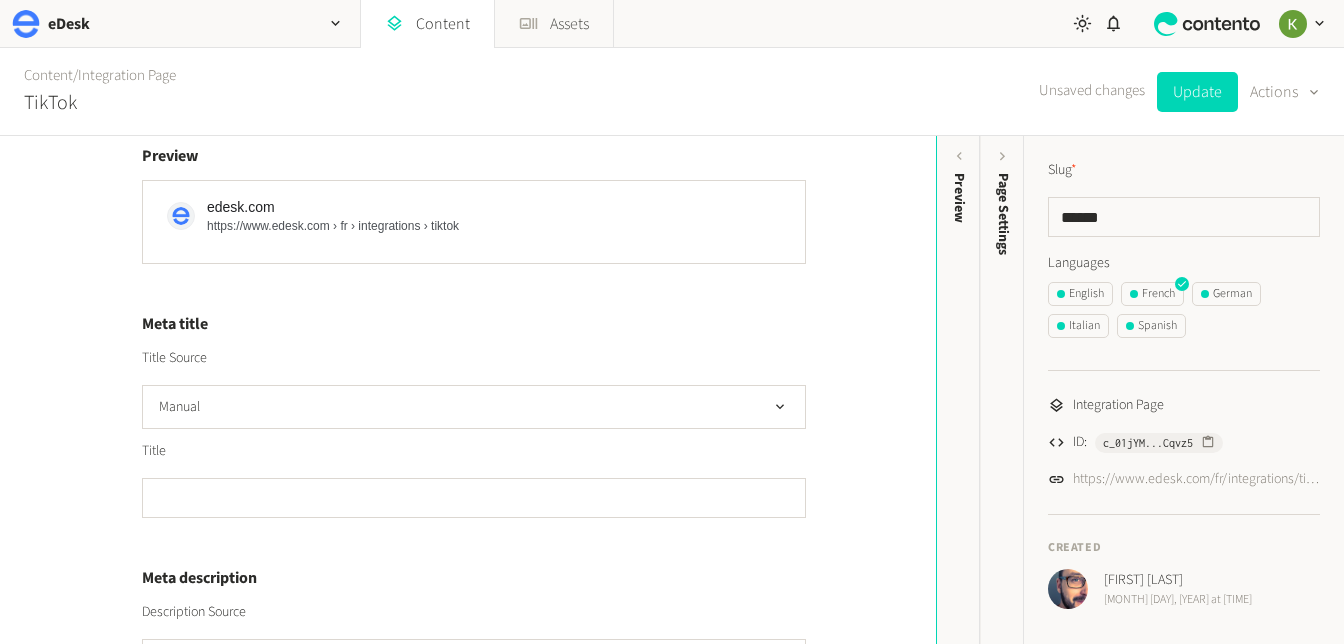scroll, scrollTop: 242, scrollLeft: 0, axis: vertical 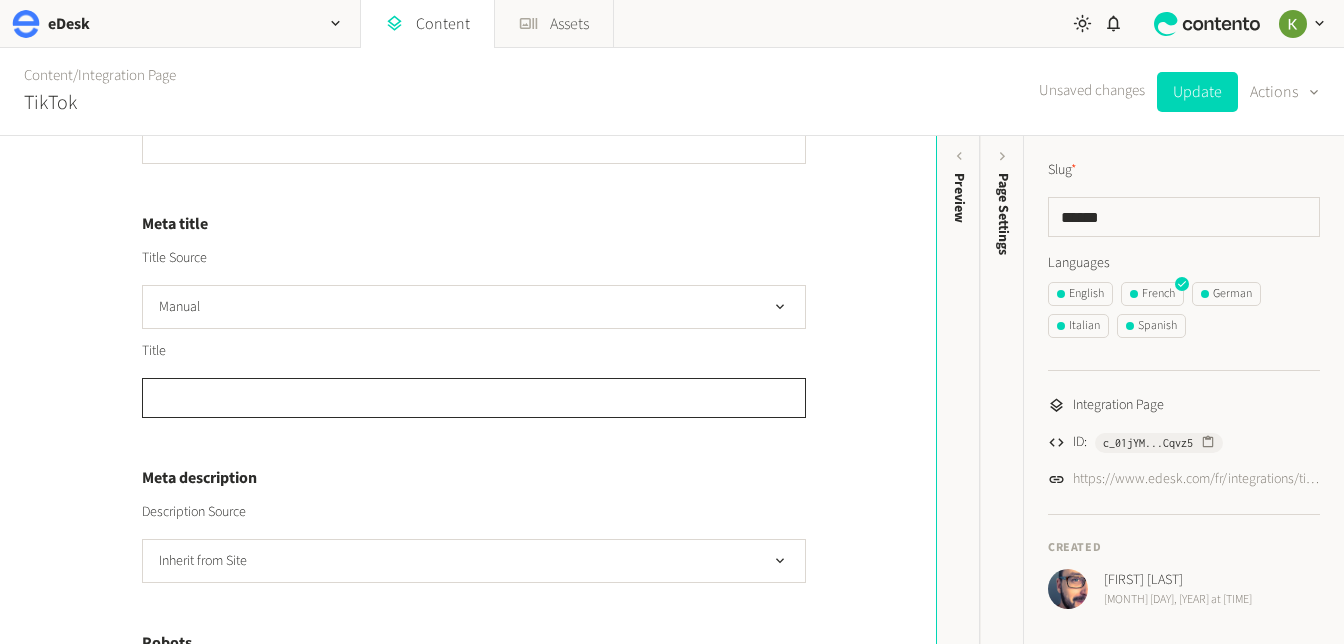 click 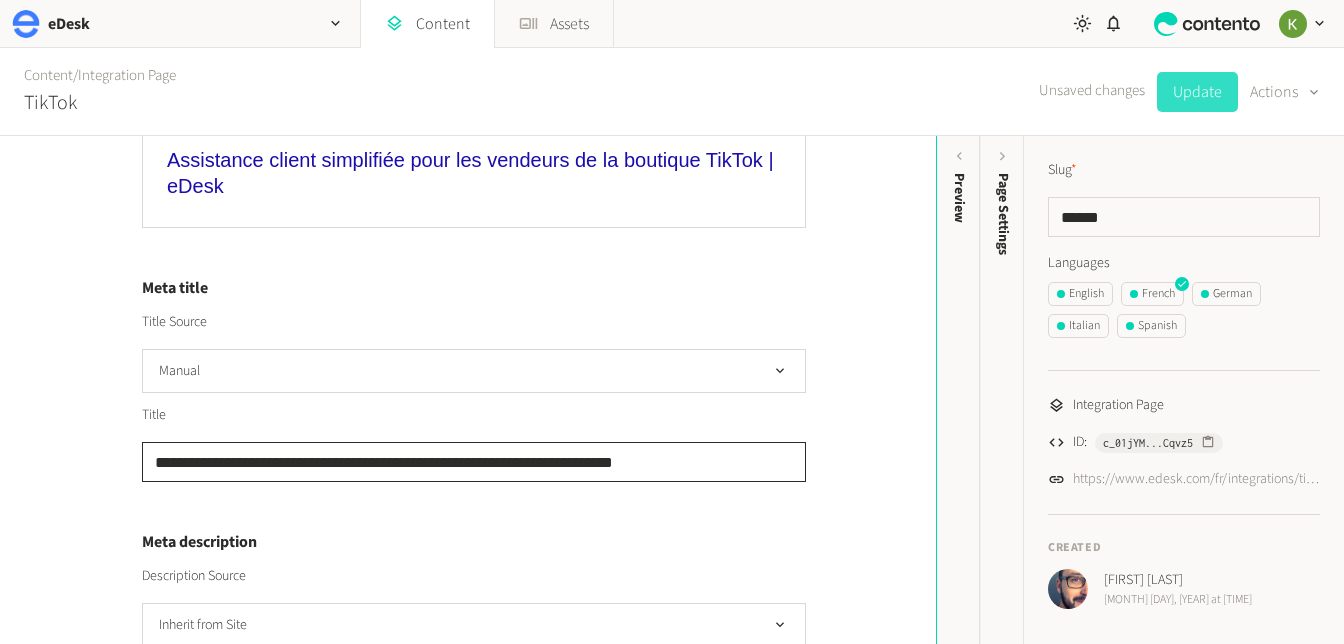 type on "**********" 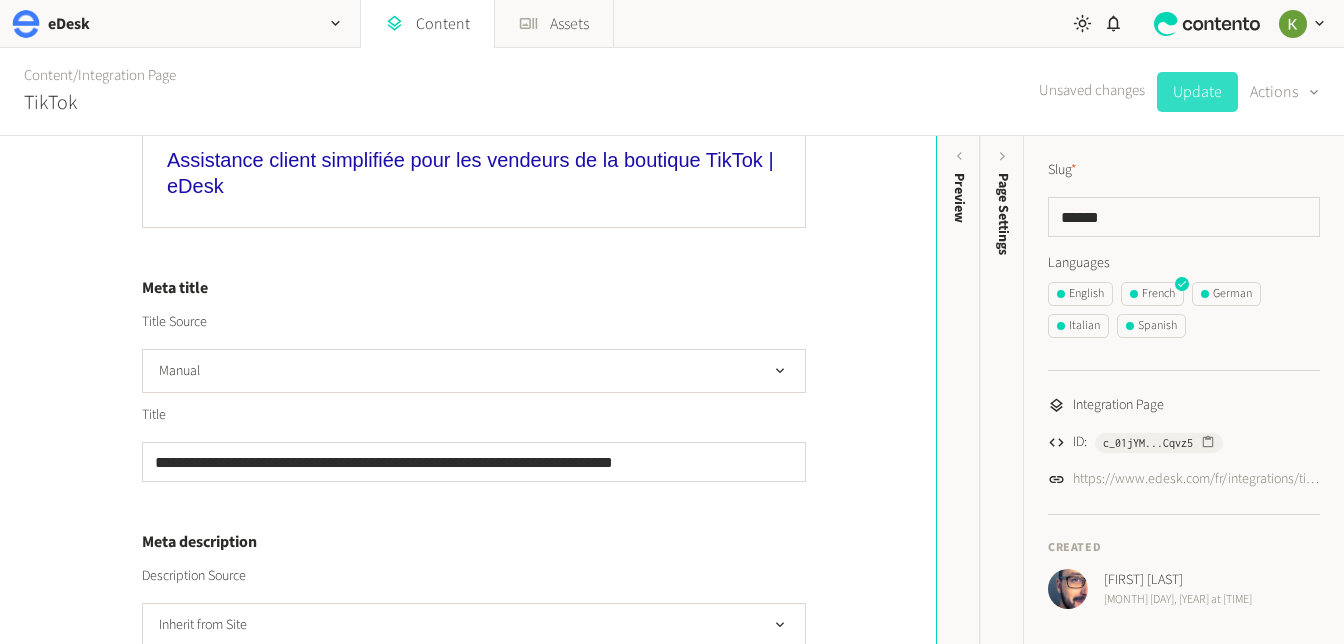 click on "Update" 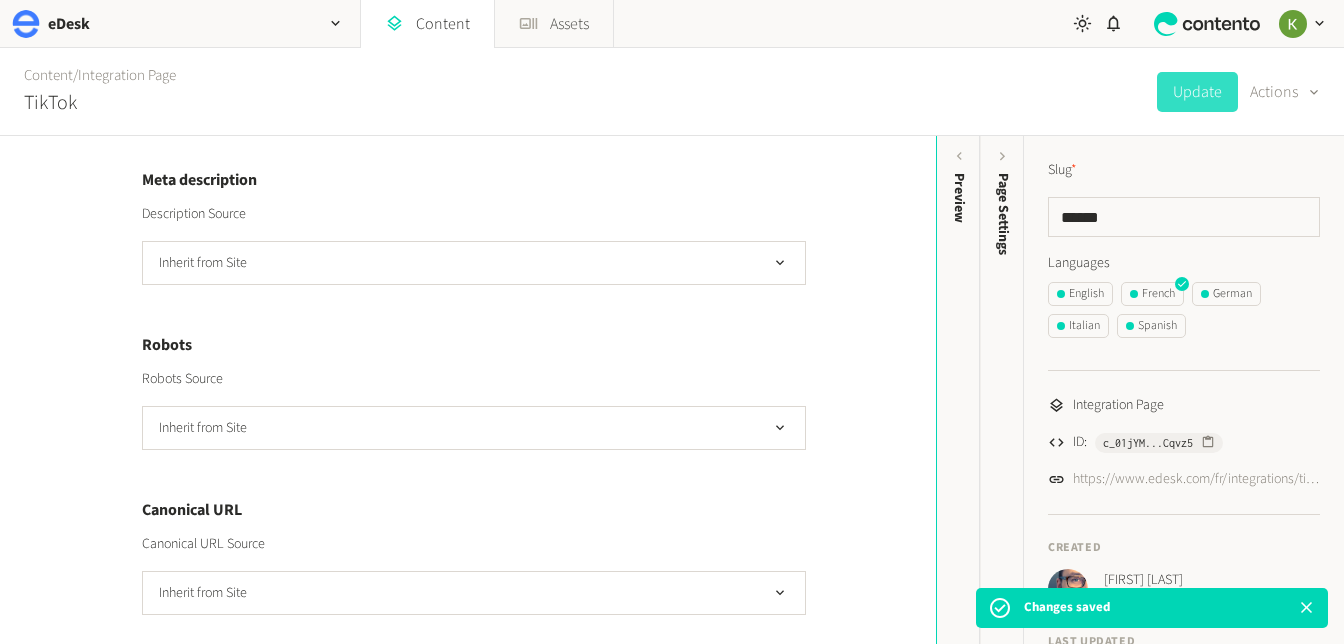 scroll, scrollTop: 623, scrollLeft: 0, axis: vertical 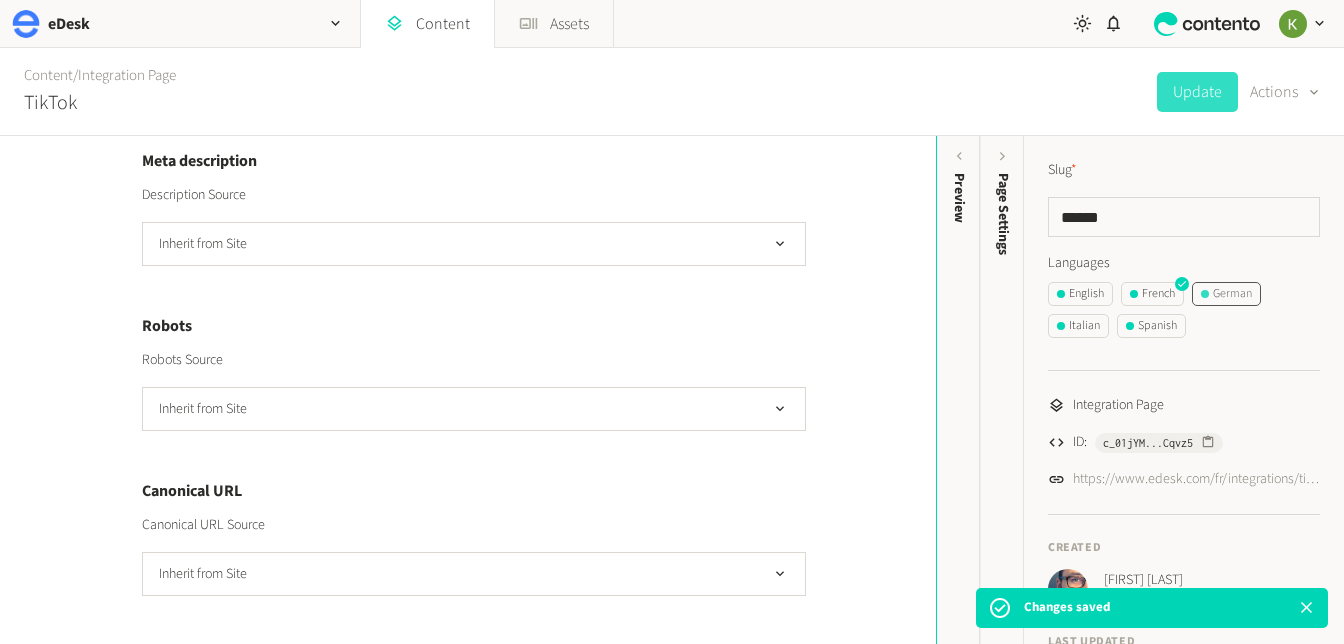 click on "German" 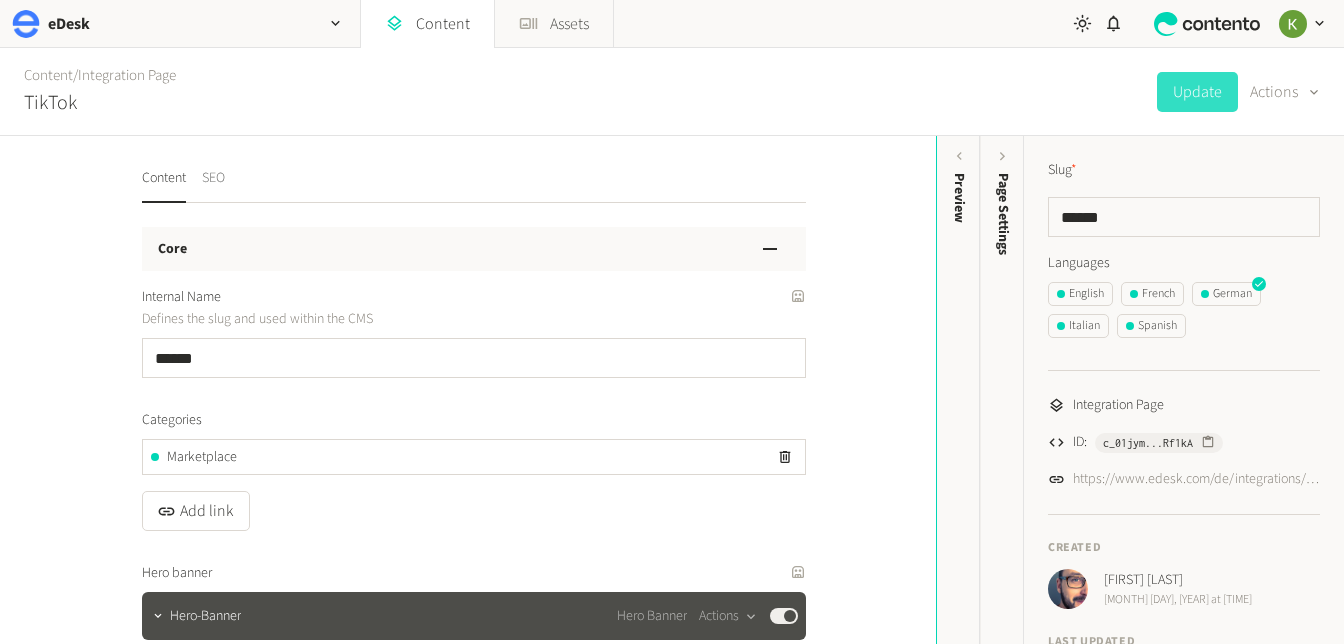 click on "SEO" 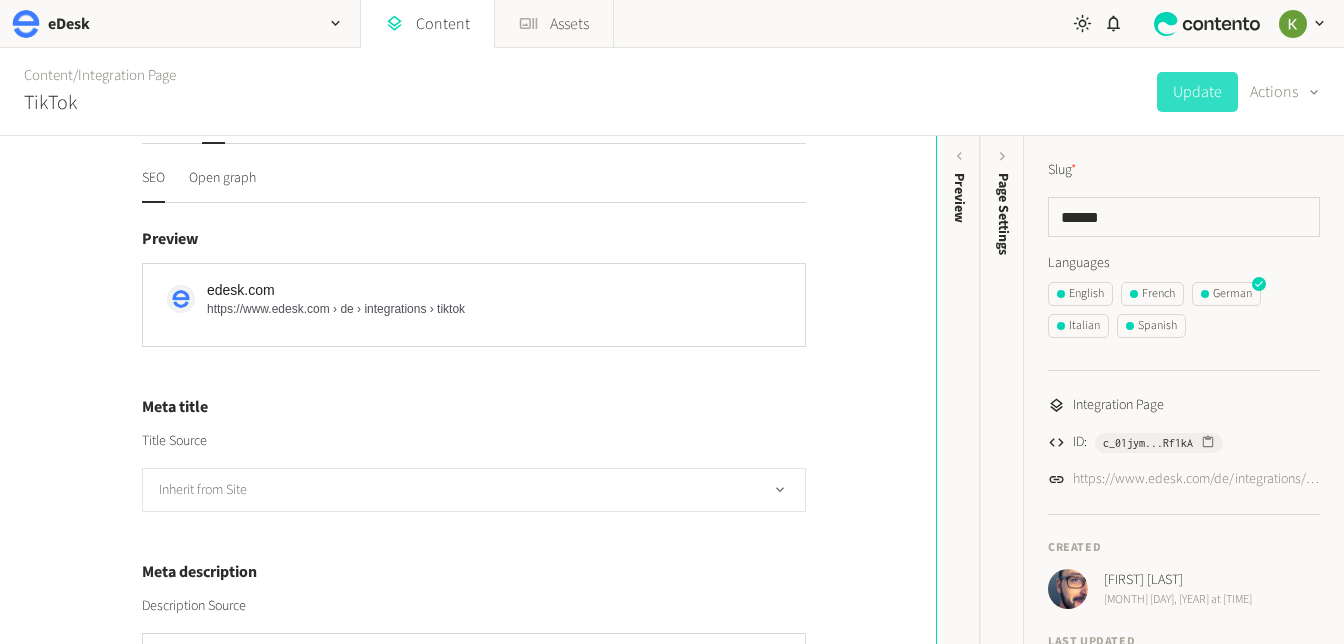 scroll, scrollTop: 118, scrollLeft: 0, axis: vertical 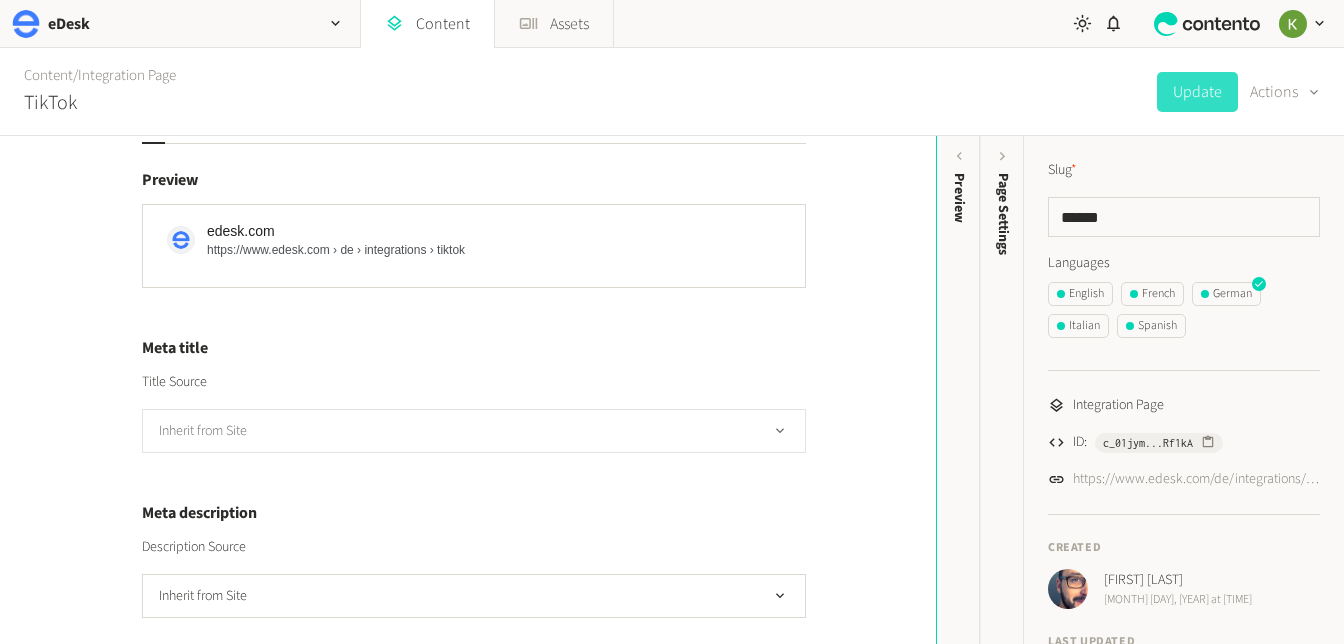 click on "Inherit from Site" 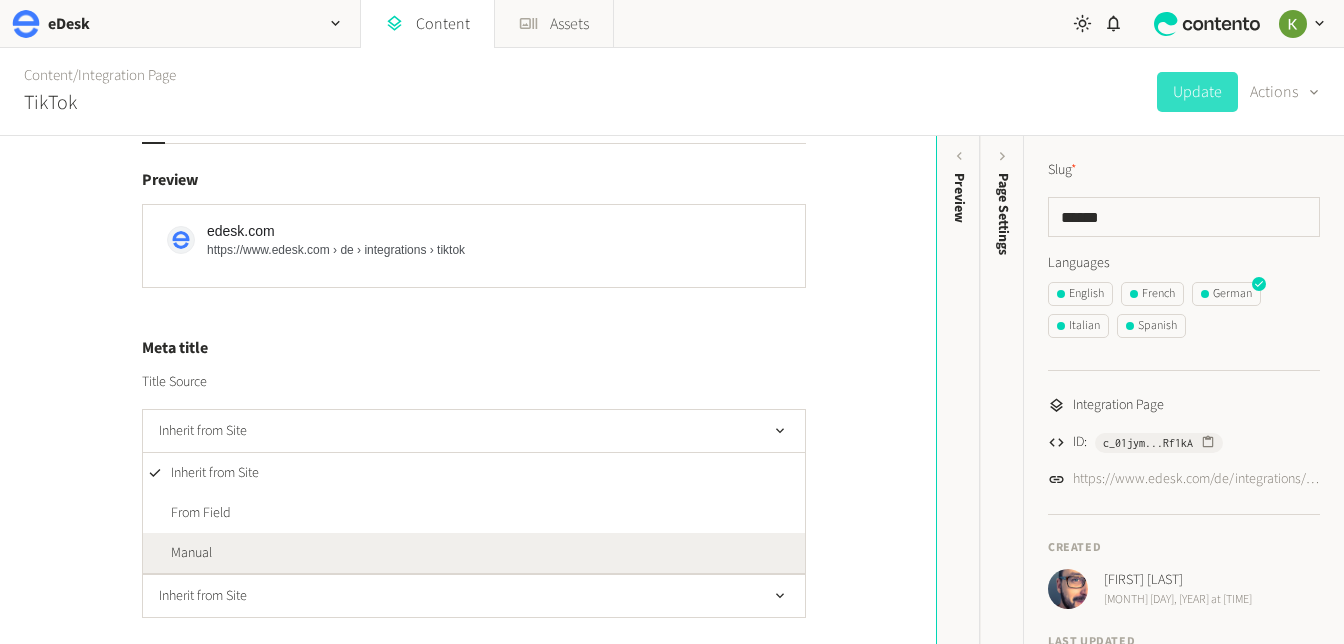 click on "Manual" 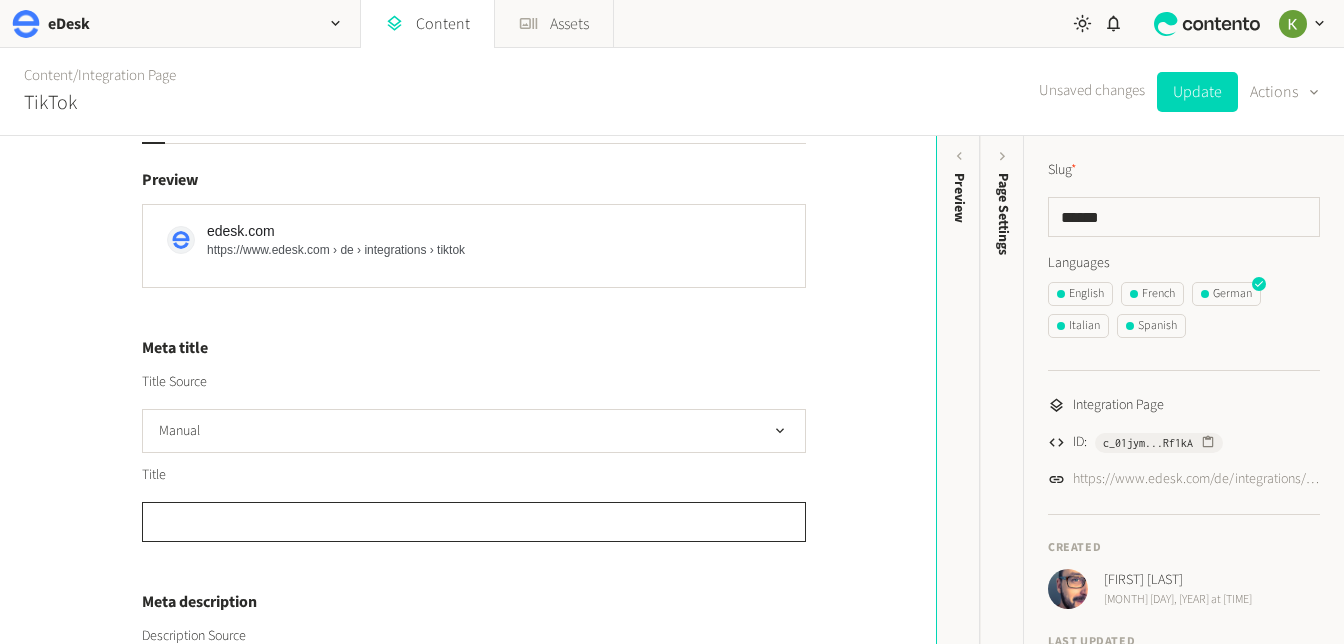click 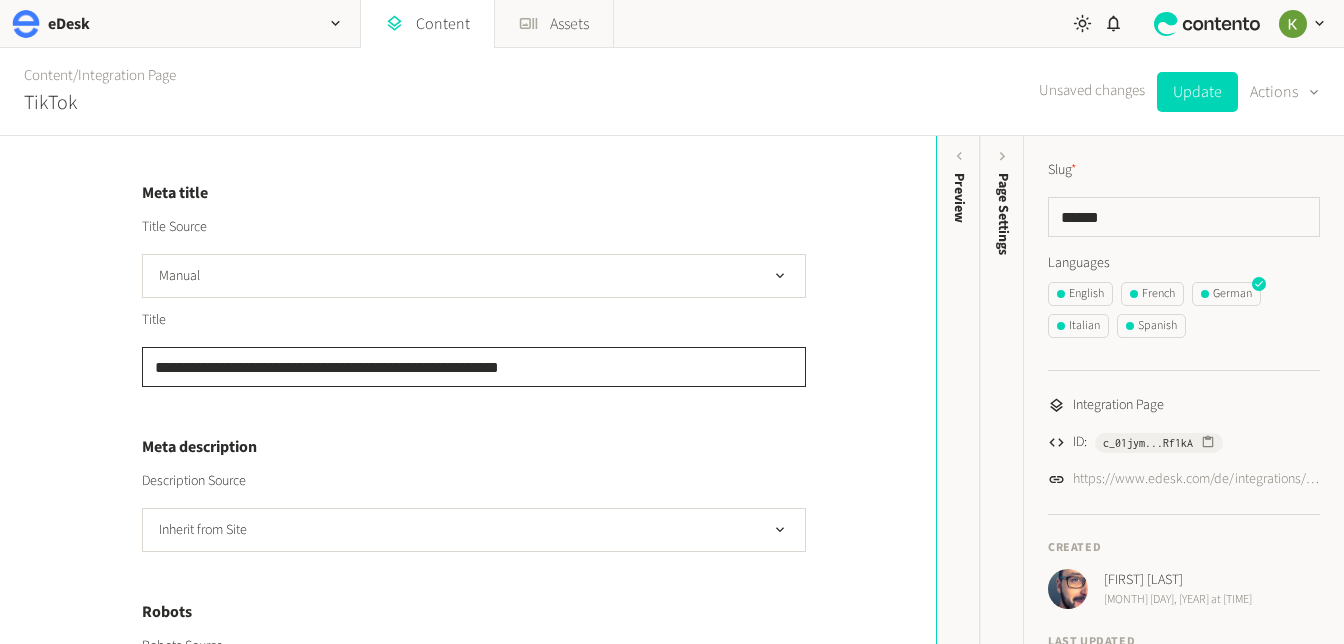 scroll, scrollTop: 325, scrollLeft: 0, axis: vertical 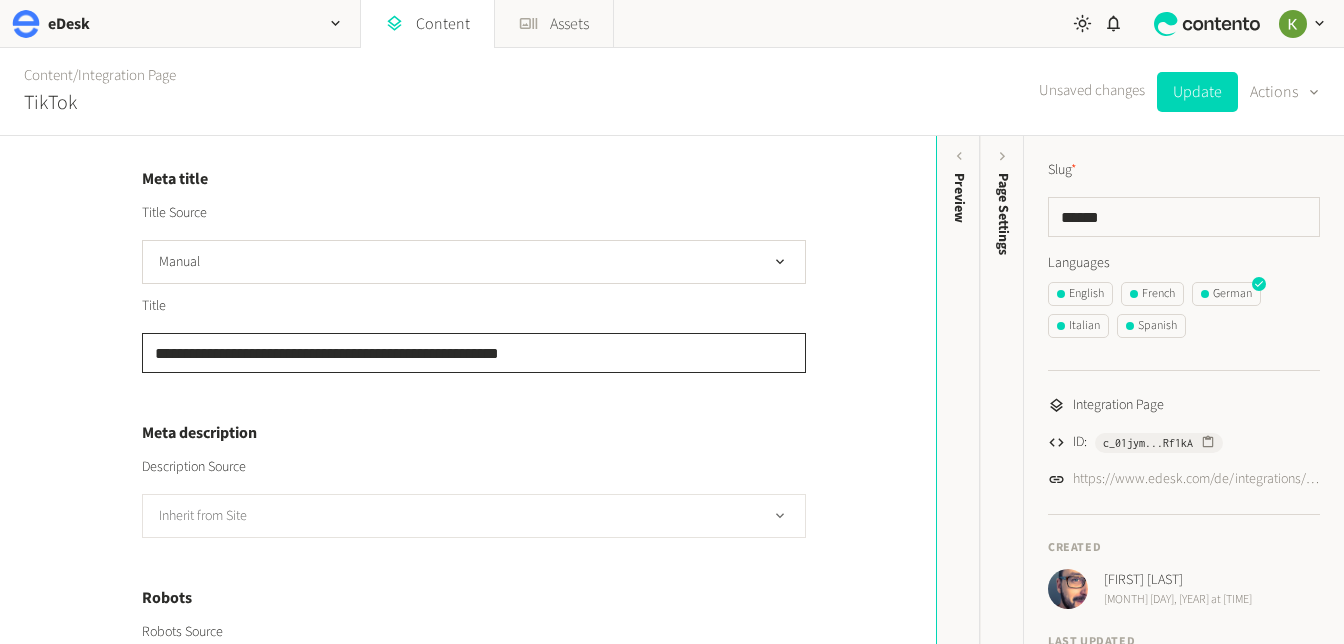 type on "**********" 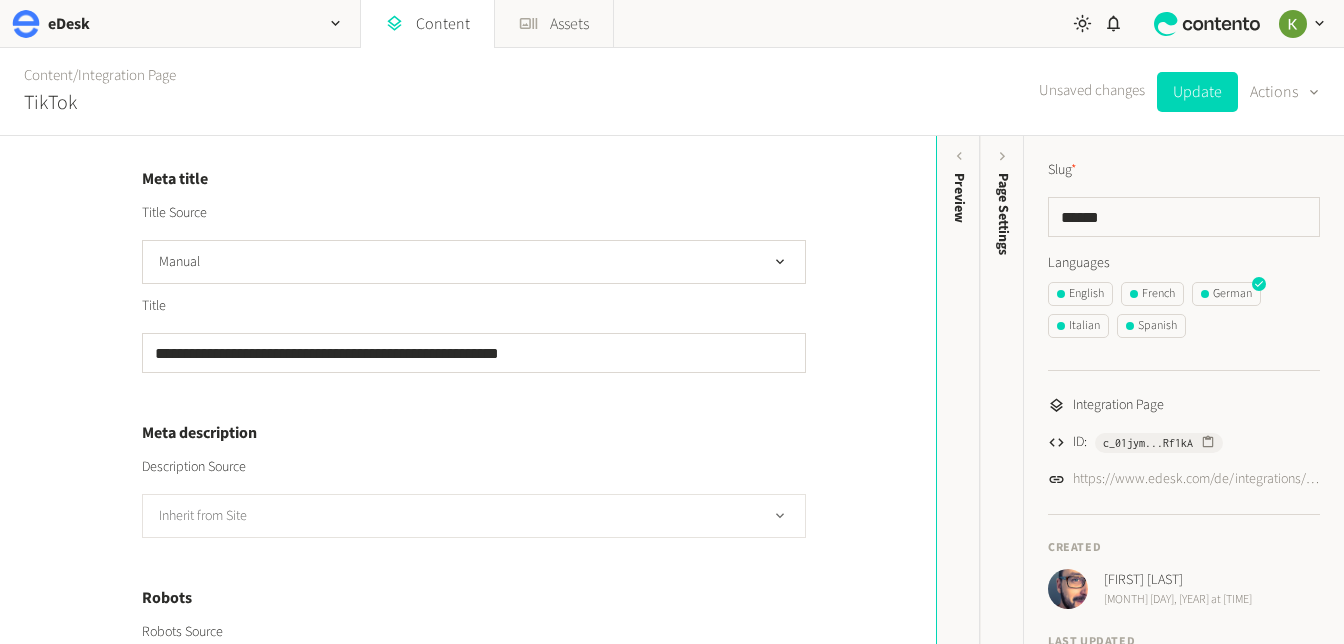 click on "Inherit from Site" 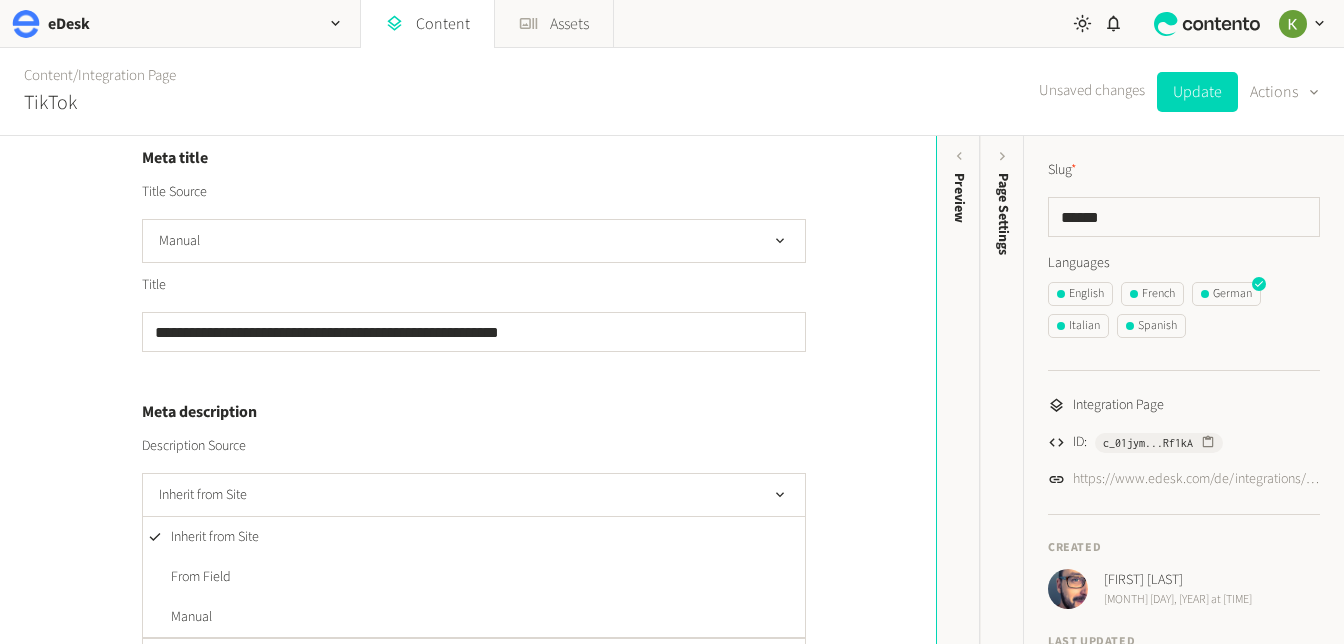 scroll, scrollTop: 347, scrollLeft: 0, axis: vertical 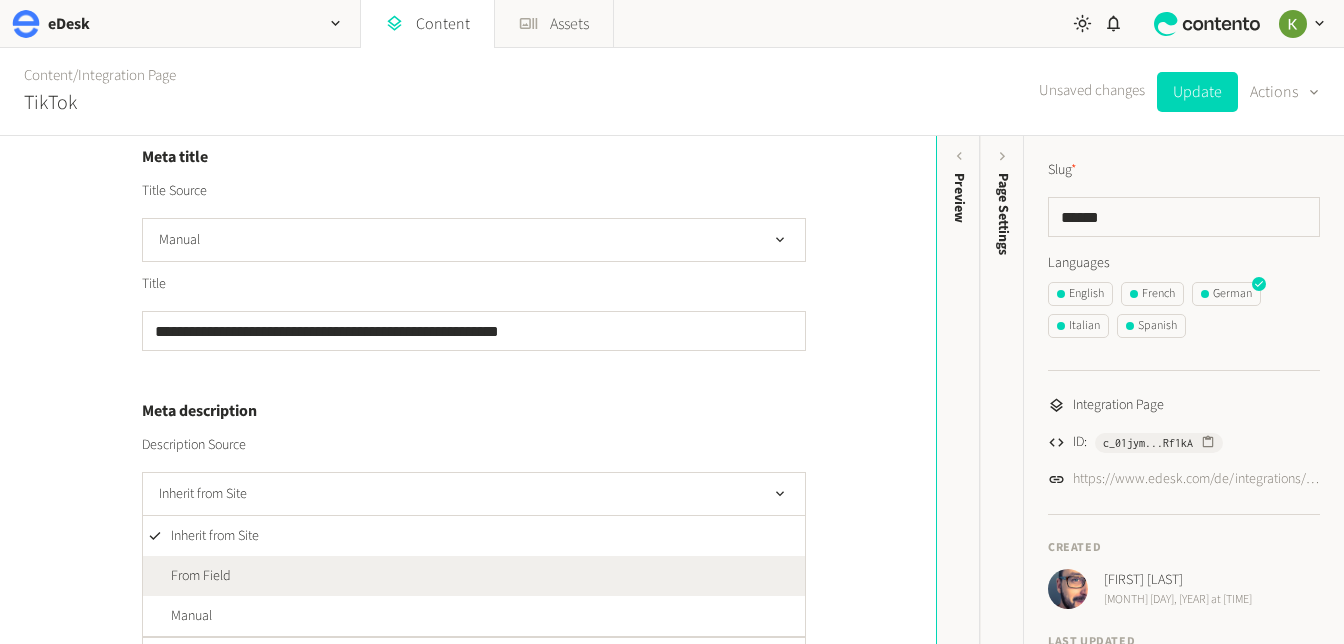 click on "From Field" 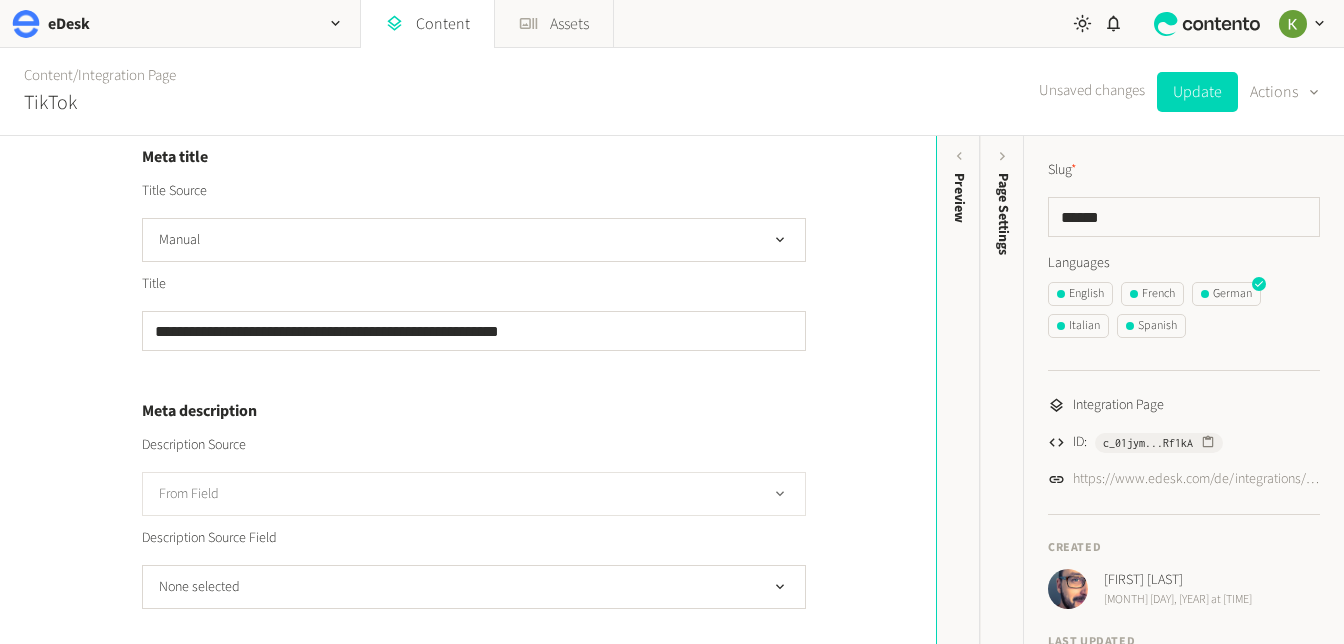 click on "From Field" 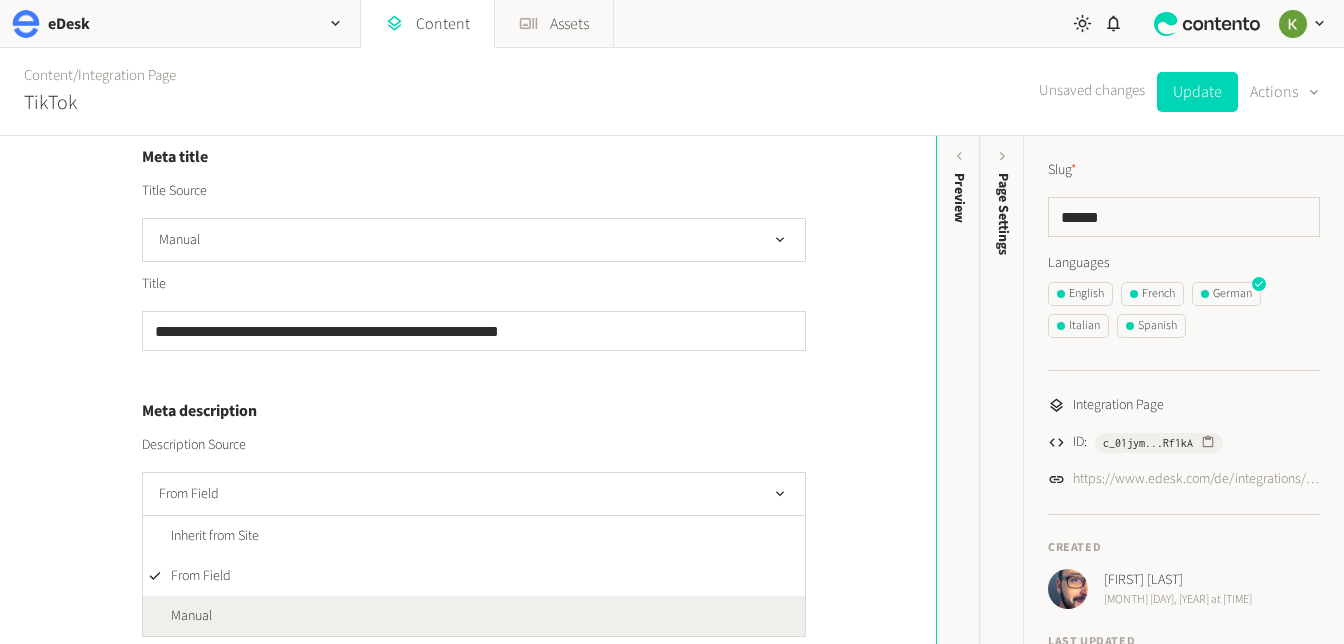 click on "Manual" 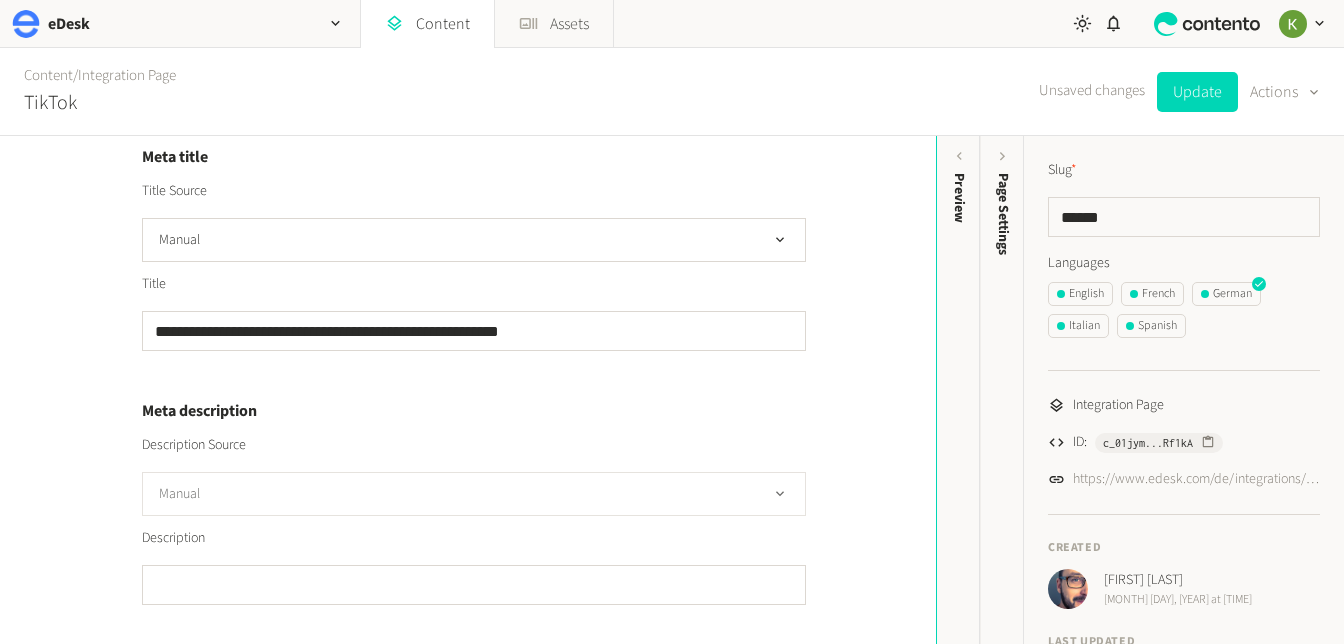 click on "Manual" 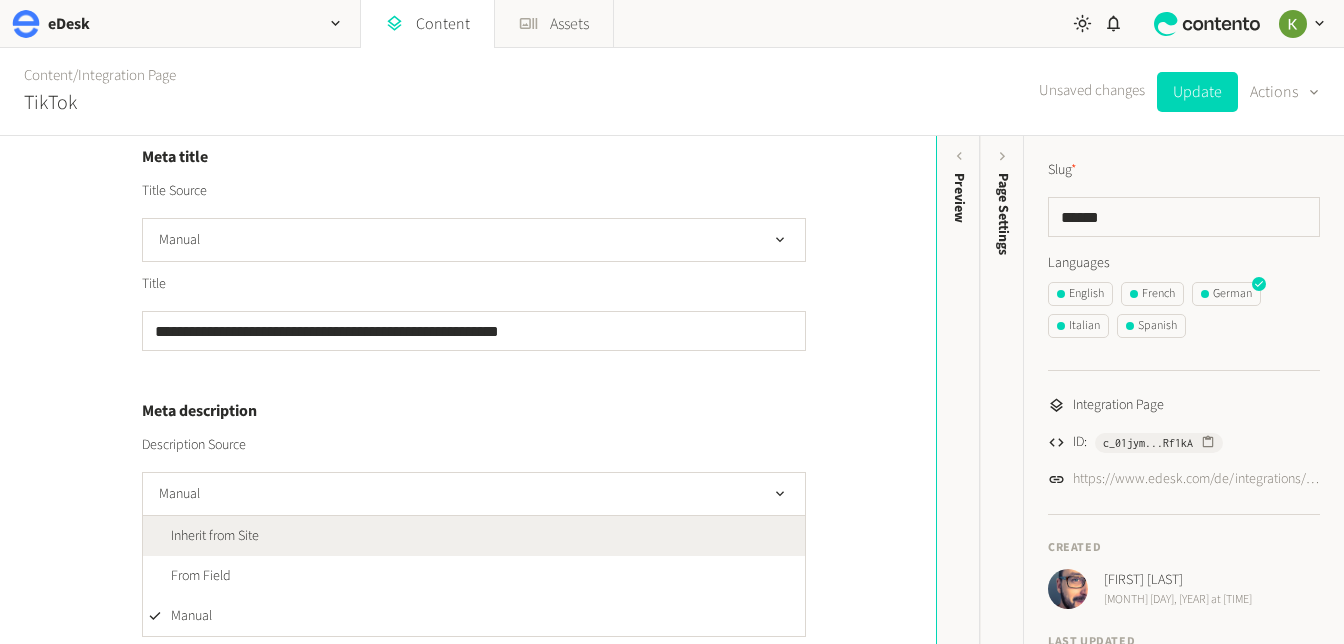 click on "Inherit from Site" 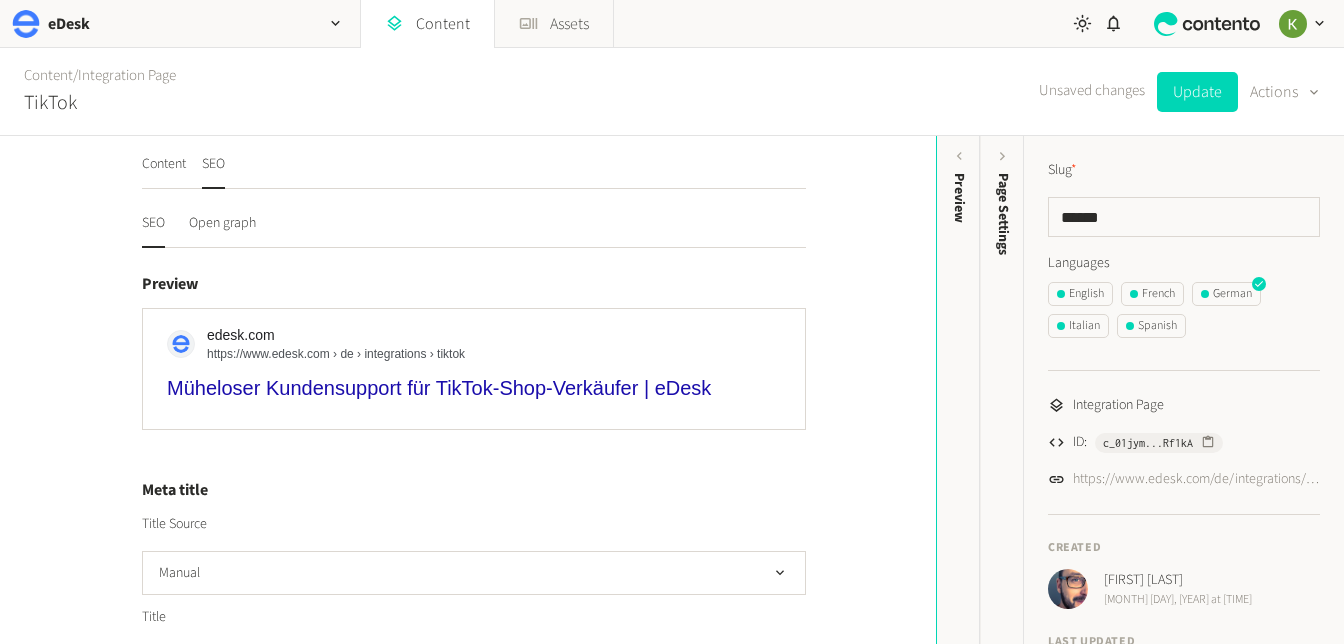 scroll, scrollTop: 0, scrollLeft: 0, axis: both 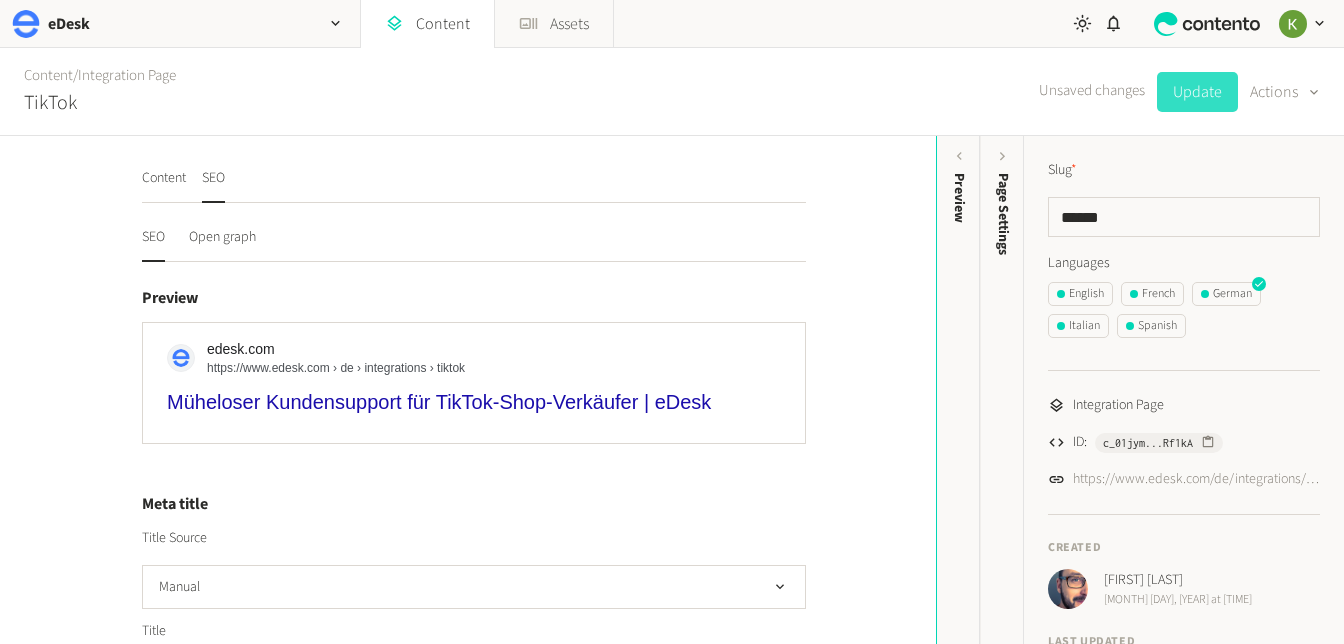 click on "Update" 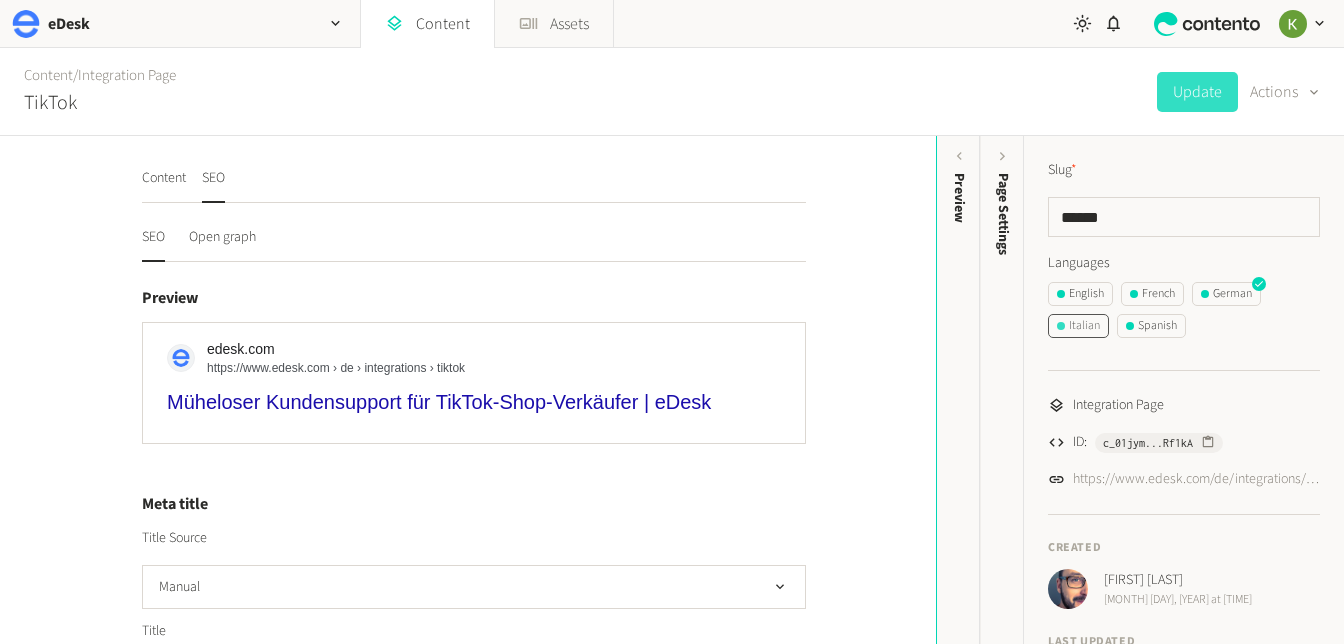 click on "Italian" 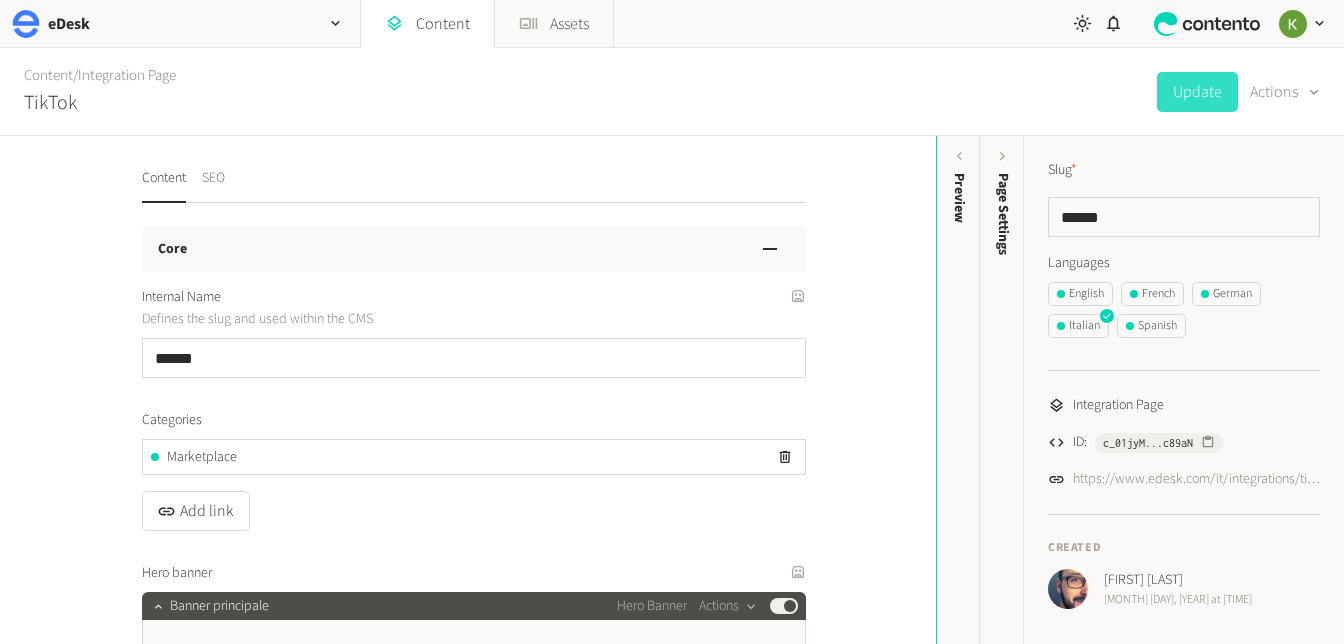 click on "SEO" 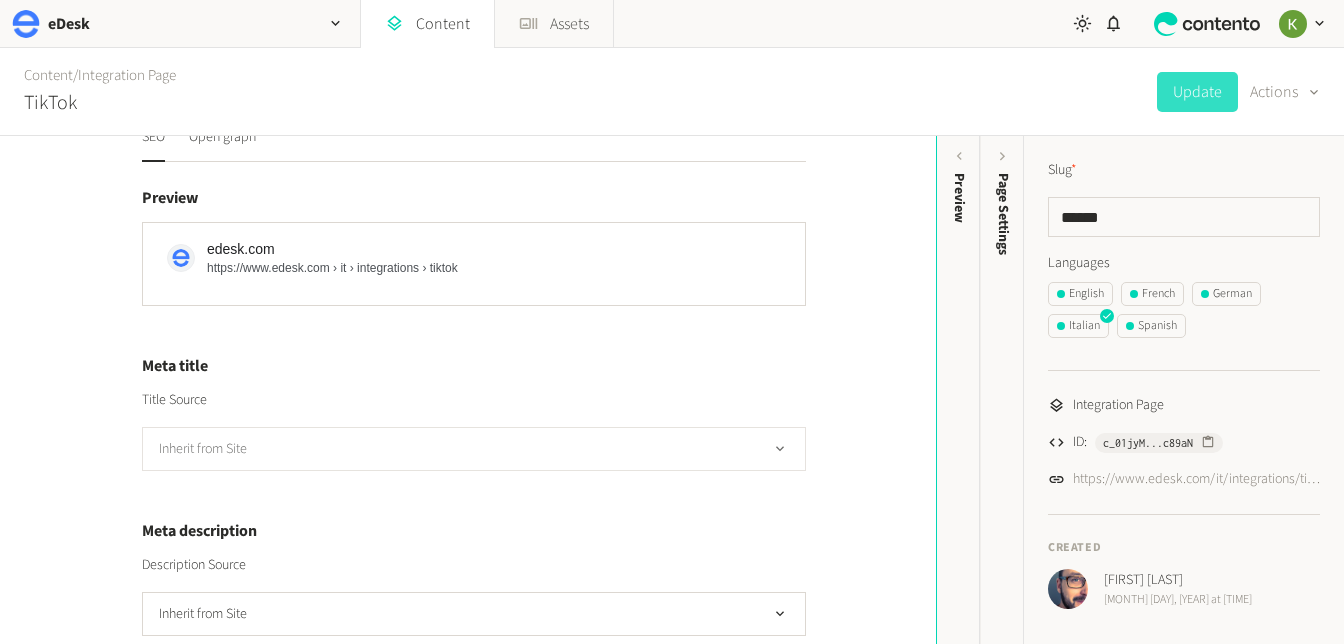 scroll, scrollTop: 187, scrollLeft: 0, axis: vertical 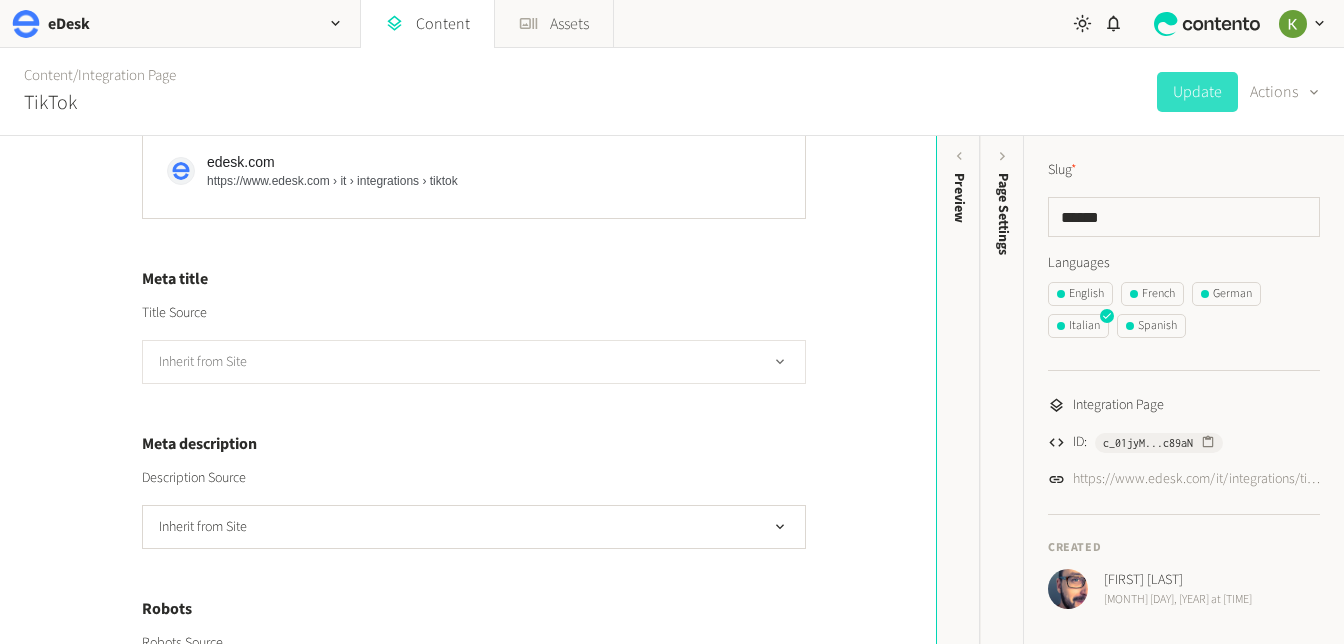 click on "Inherit from Site" 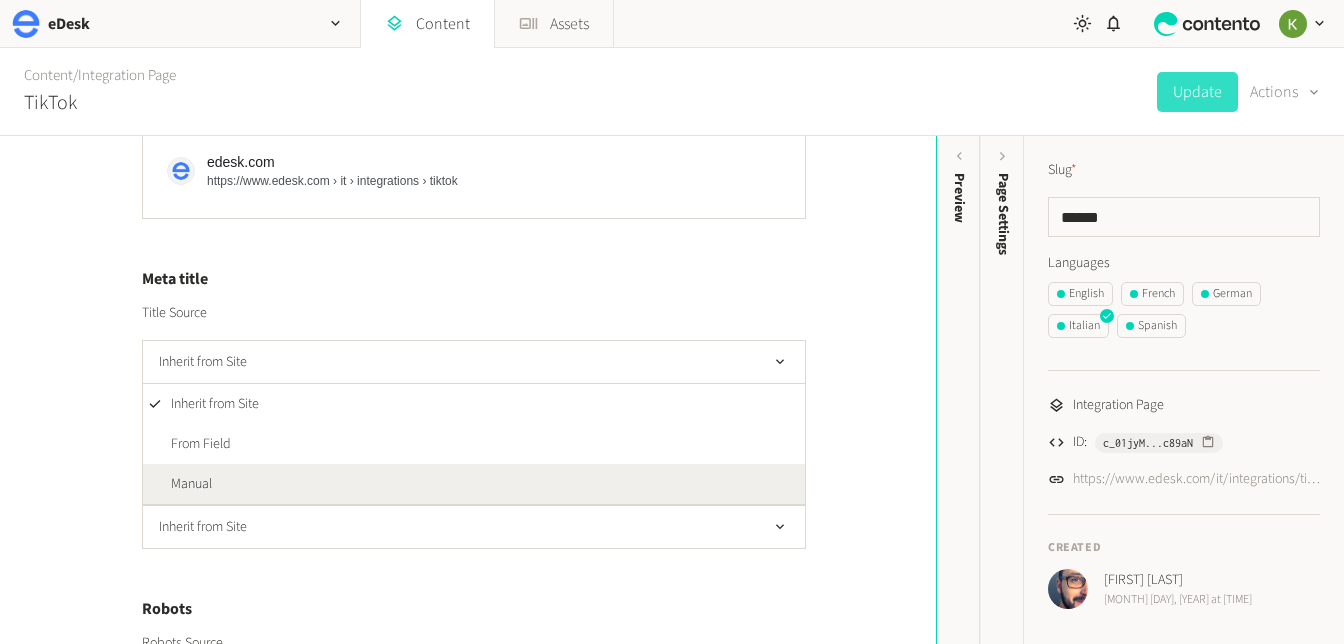 click on "Manual" 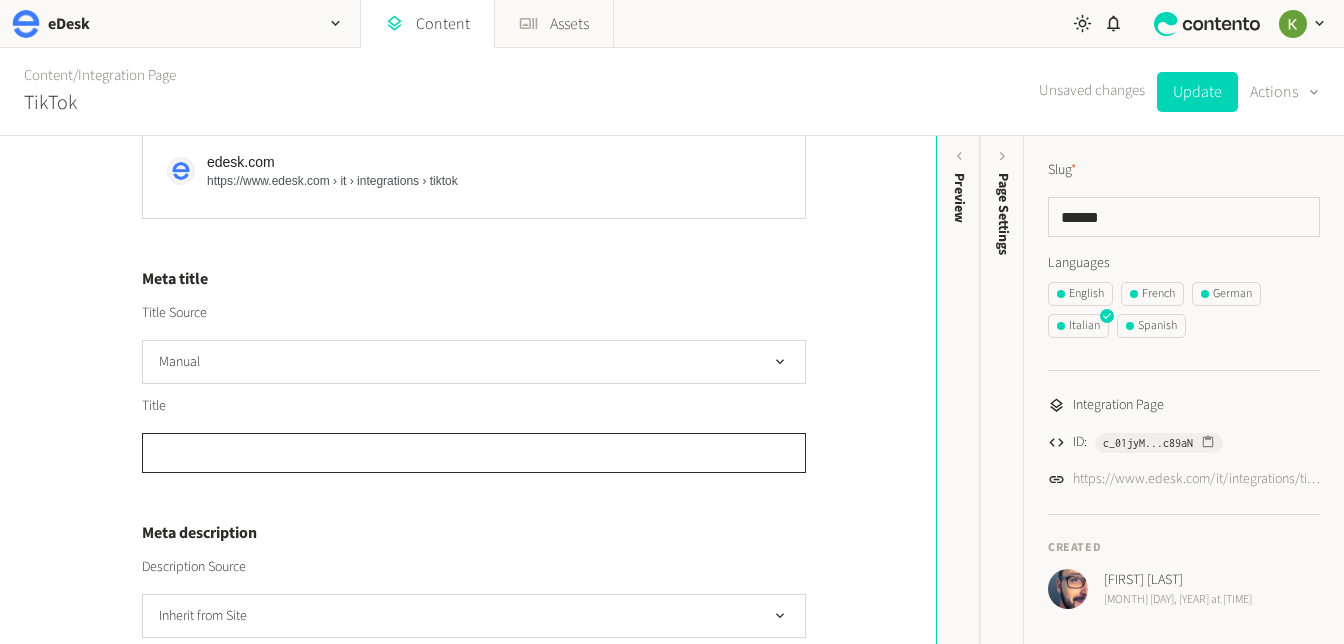 click 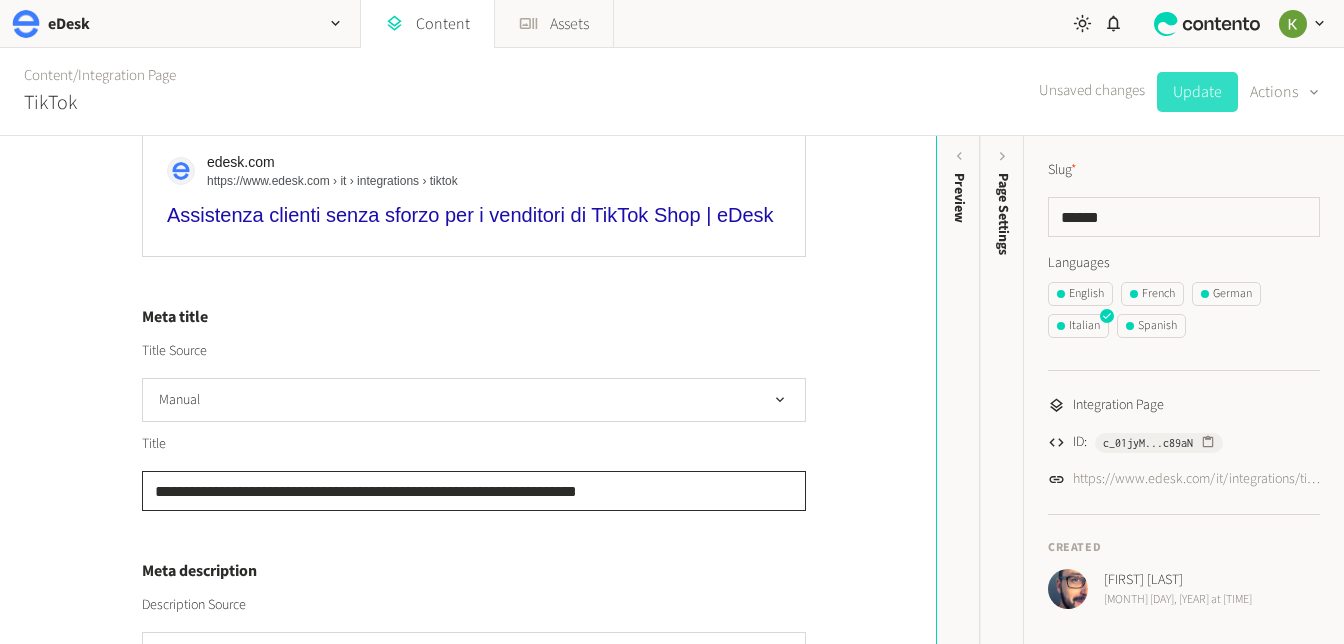 type on "**********" 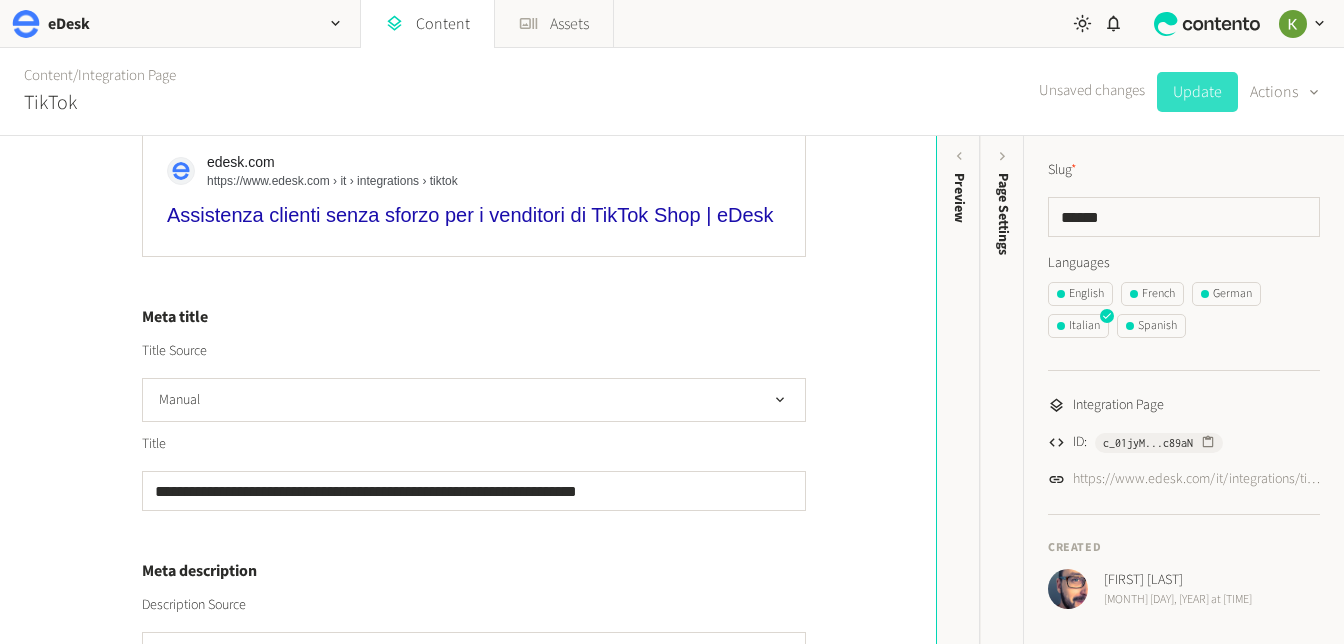 click on "Update" 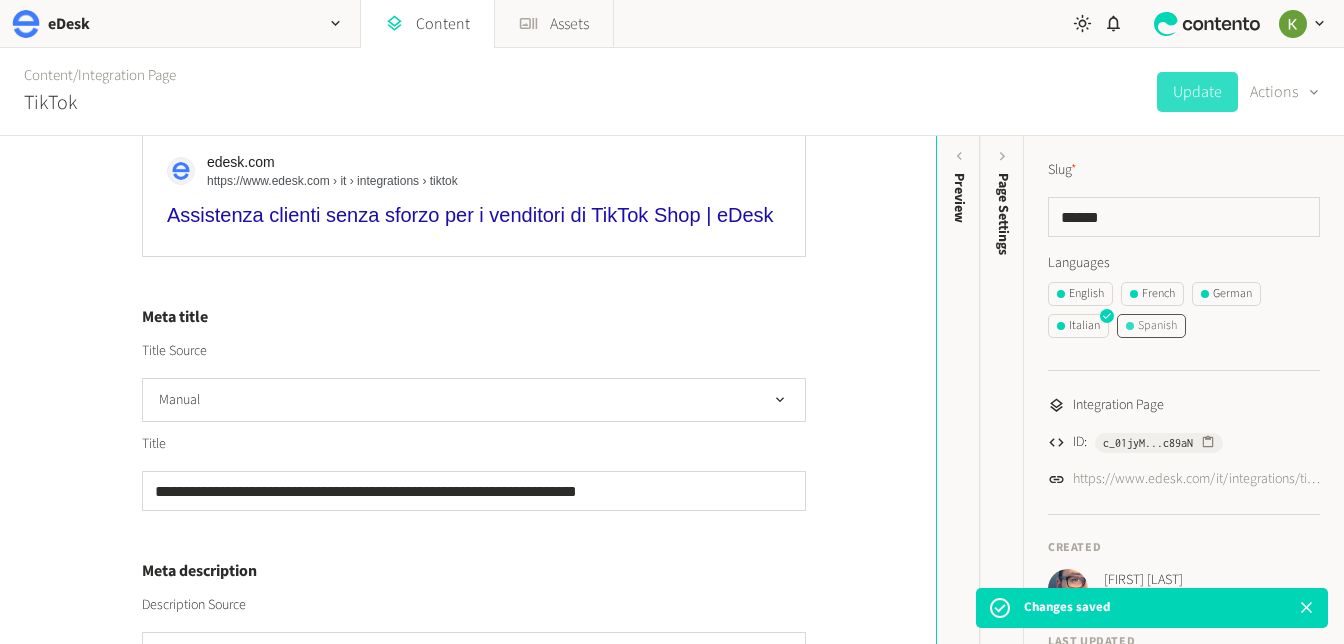click on "Spanish" 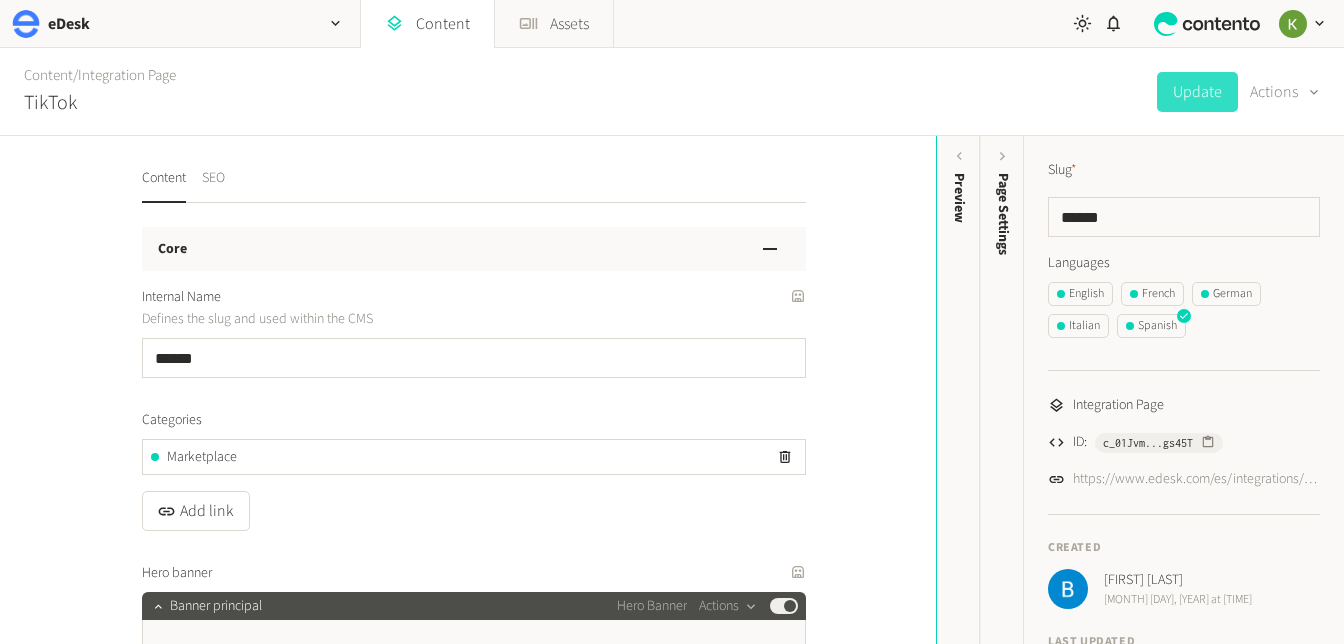click on "SEO" 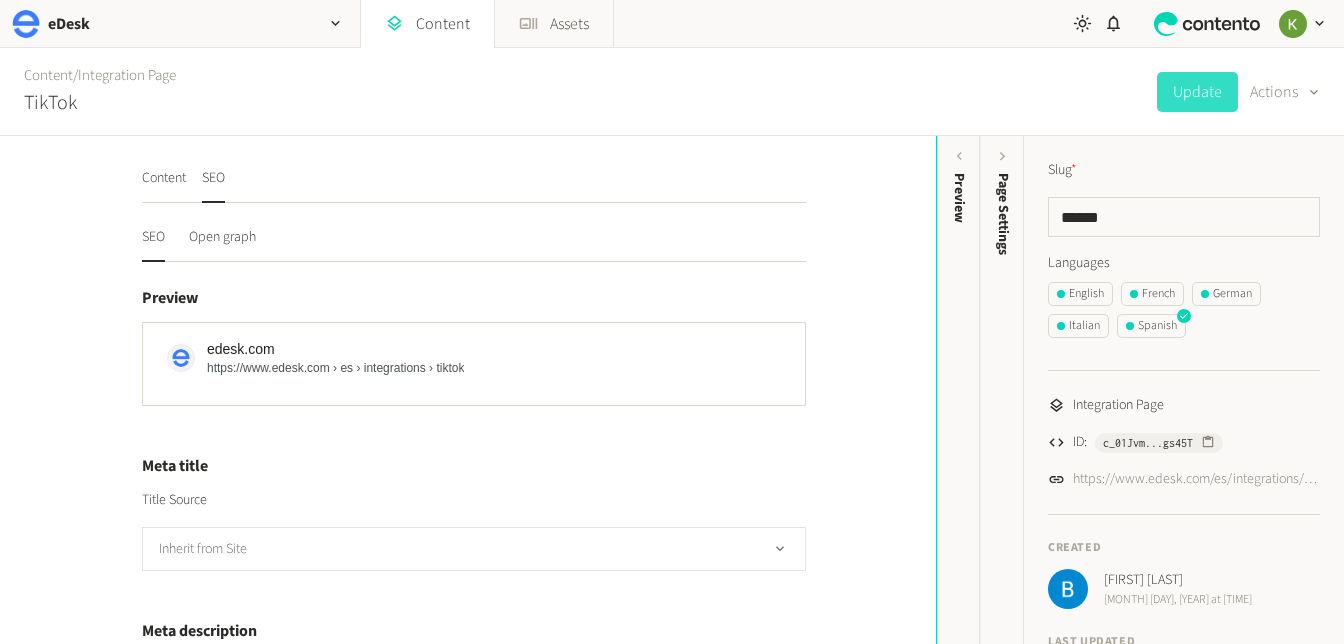 click on "Inherit from Site" 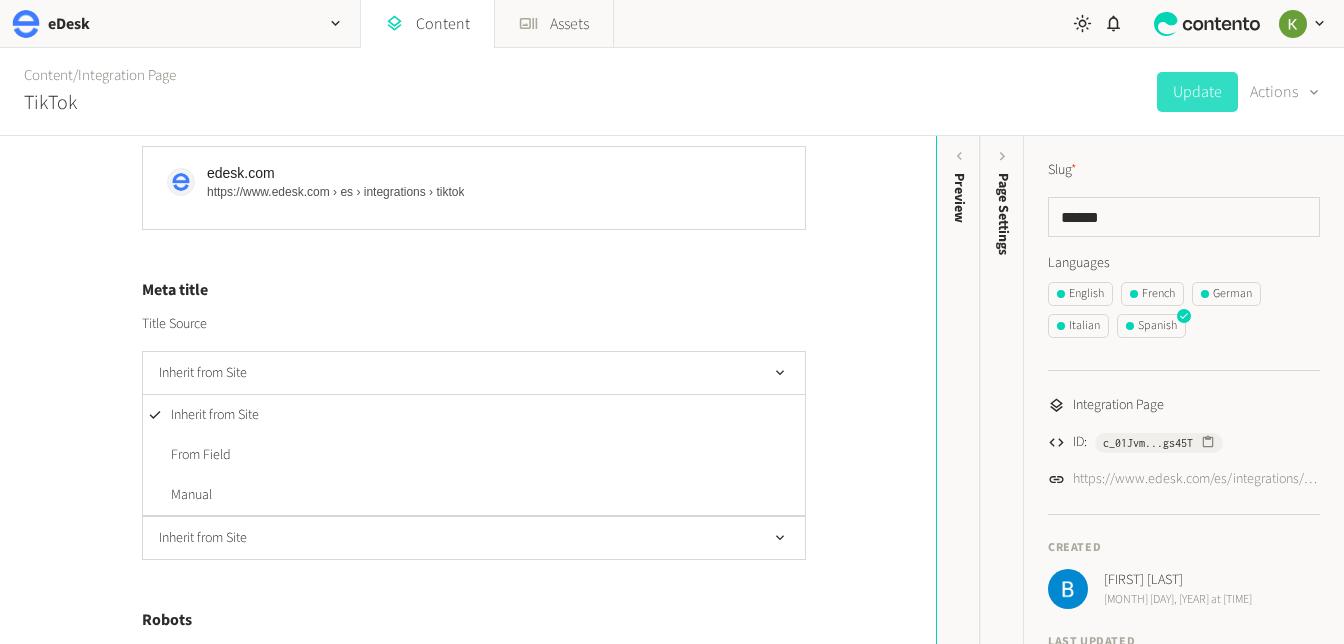 scroll, scrollTop: 215, scrollLeft: 0, axis: vertical 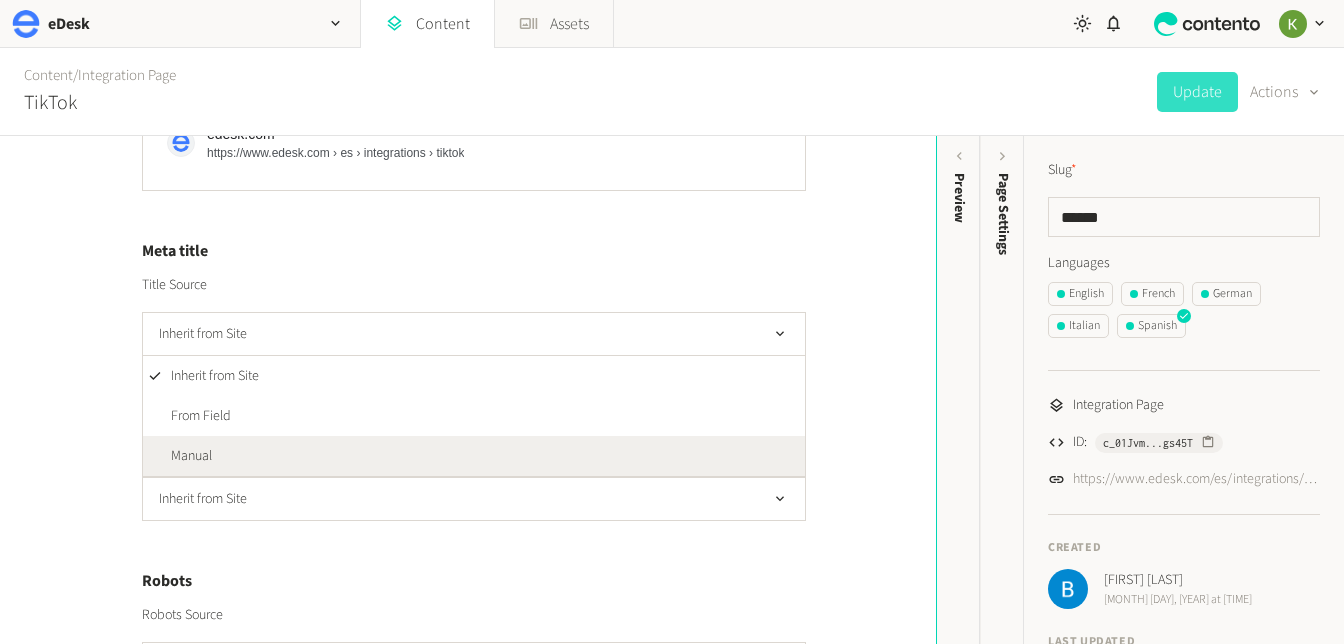 click on "Manual" 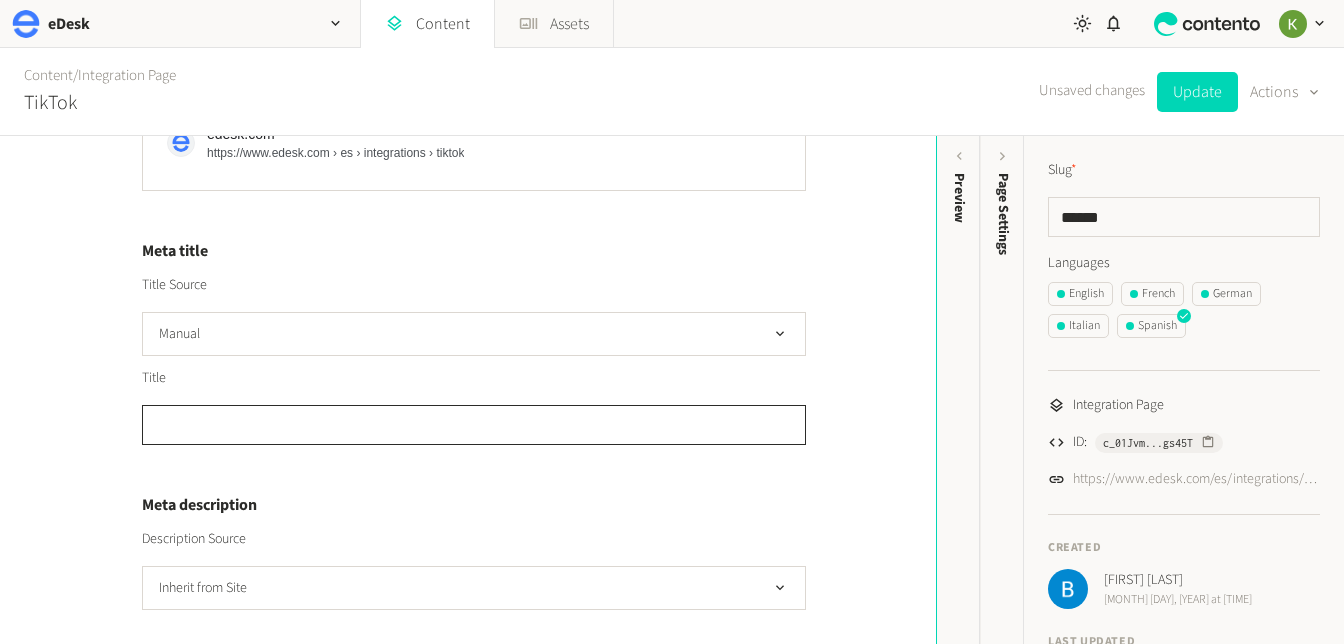 click 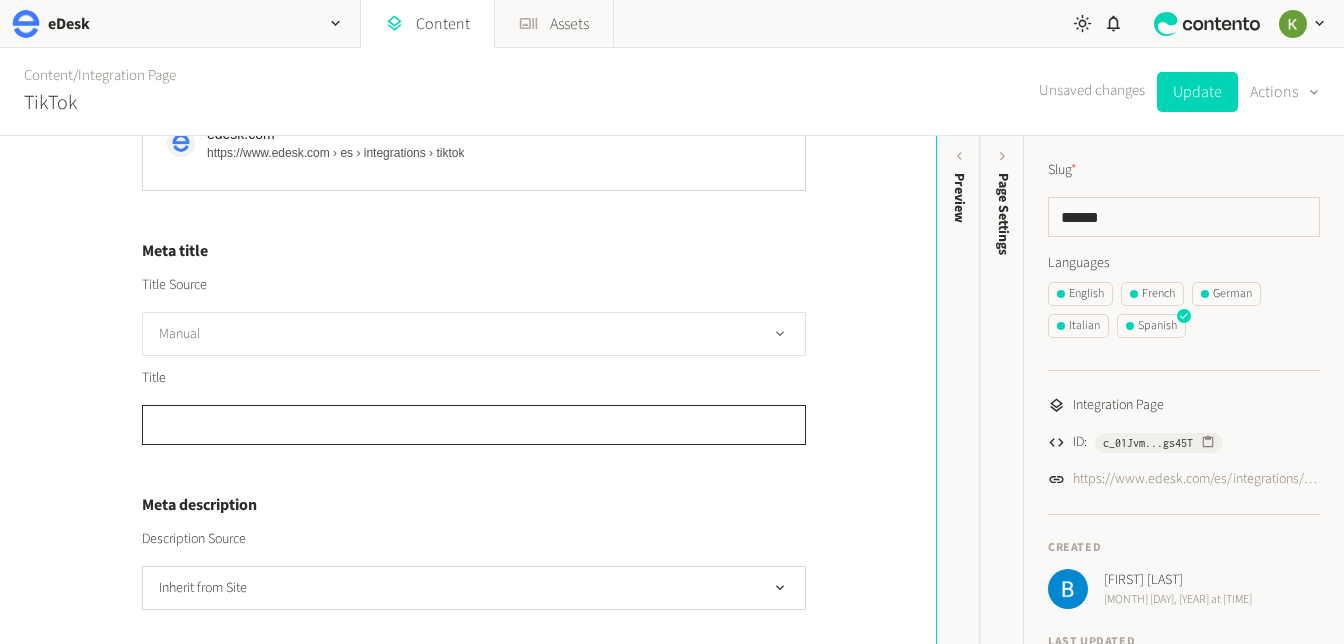 paste on "**********" 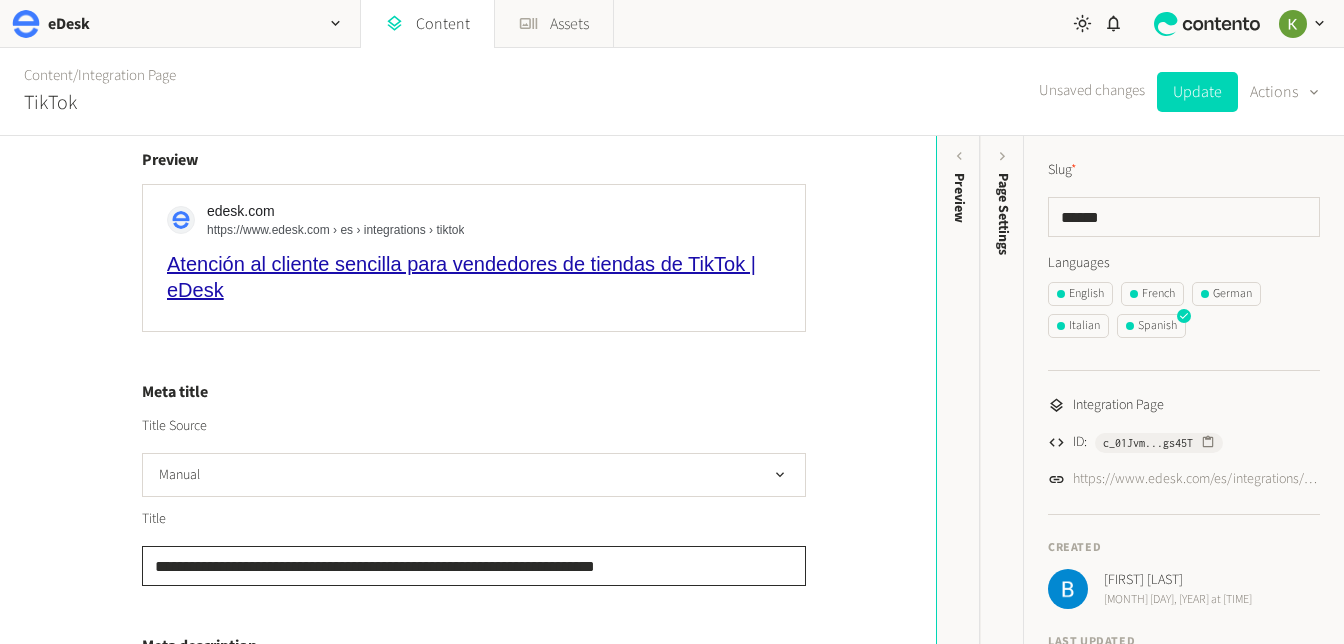 scroll, scrollTop: 70, scrollLeft: 0, axis: vertical 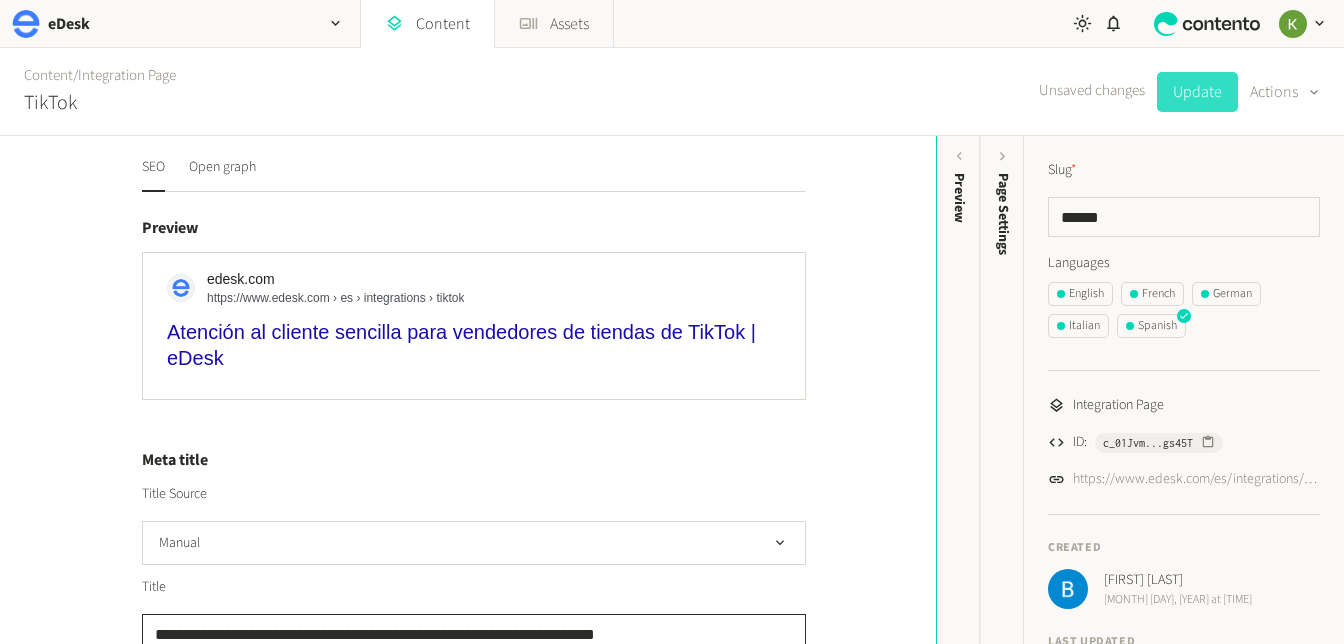 type on "**********" 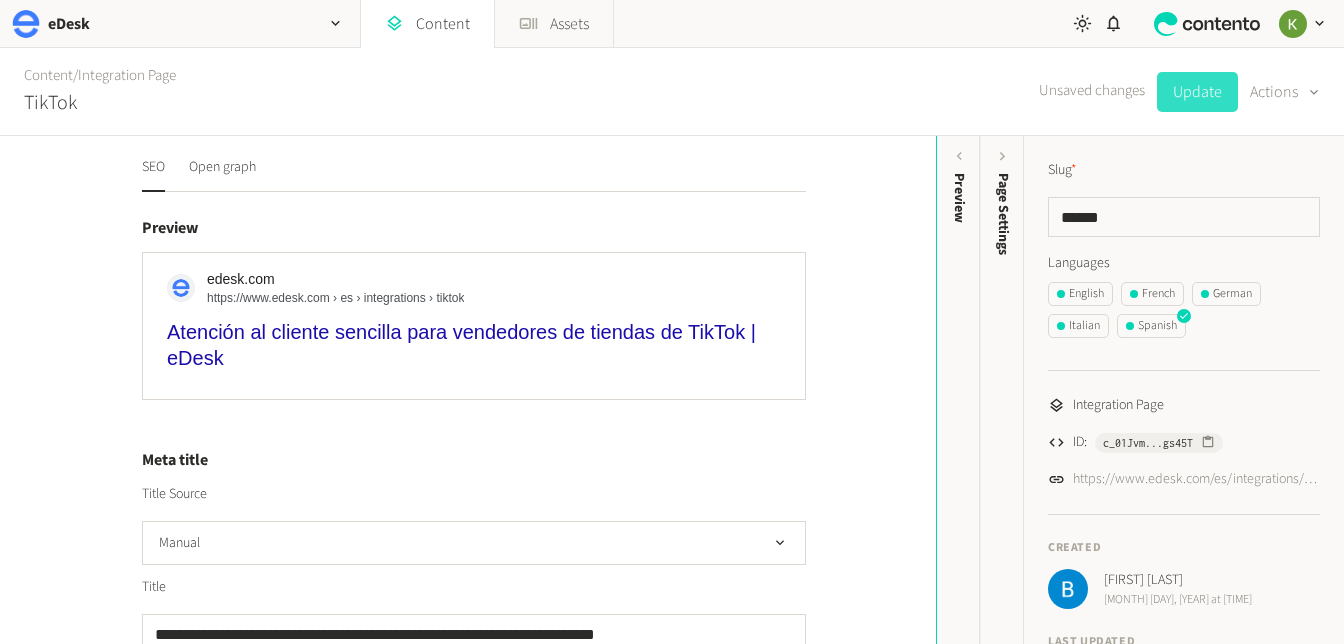 click on "Update" 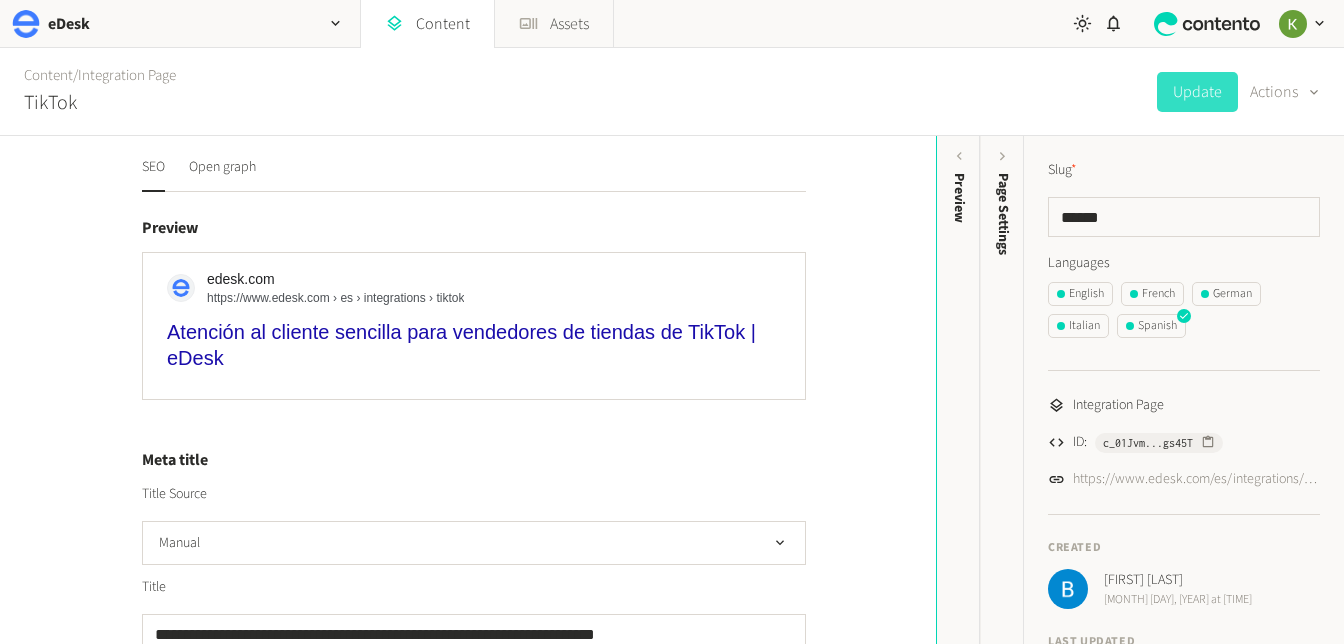 scroll, scrollTop: 0, scrollLeft: 0, axis: both 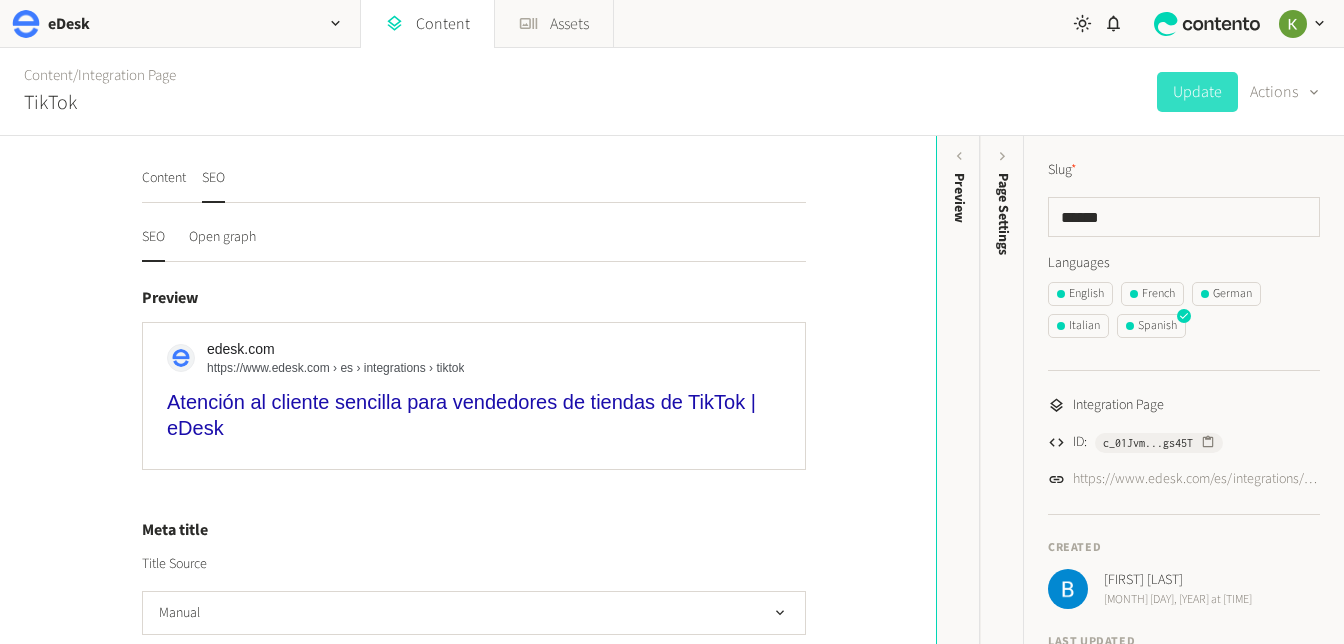 drag, startPoint x: 1048, startPoint y: 305, endPoint x: 1075, endPoint y: 300, distance: 27.45906 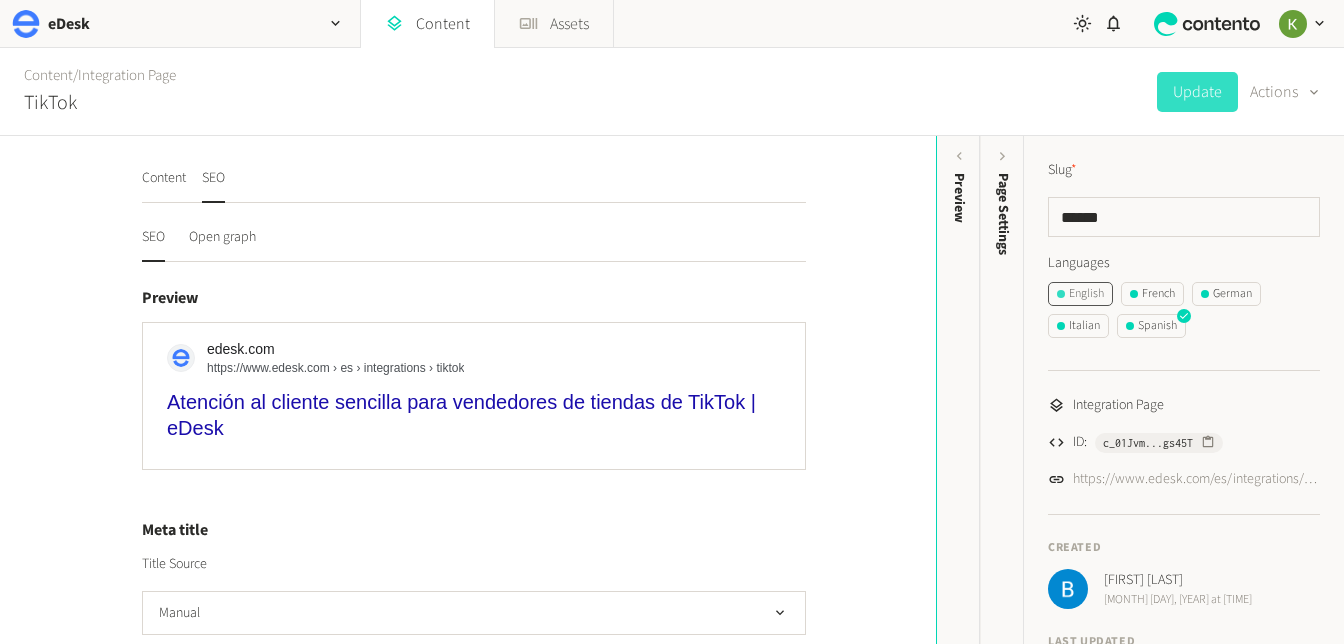 click on "English" 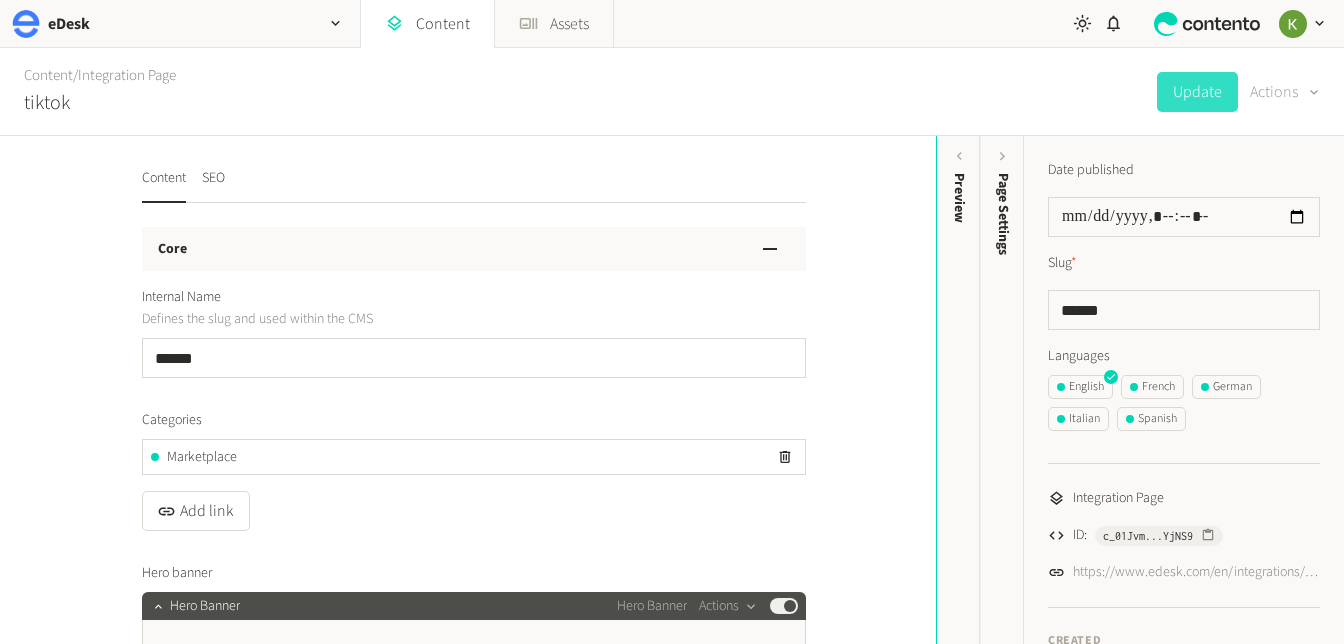 click 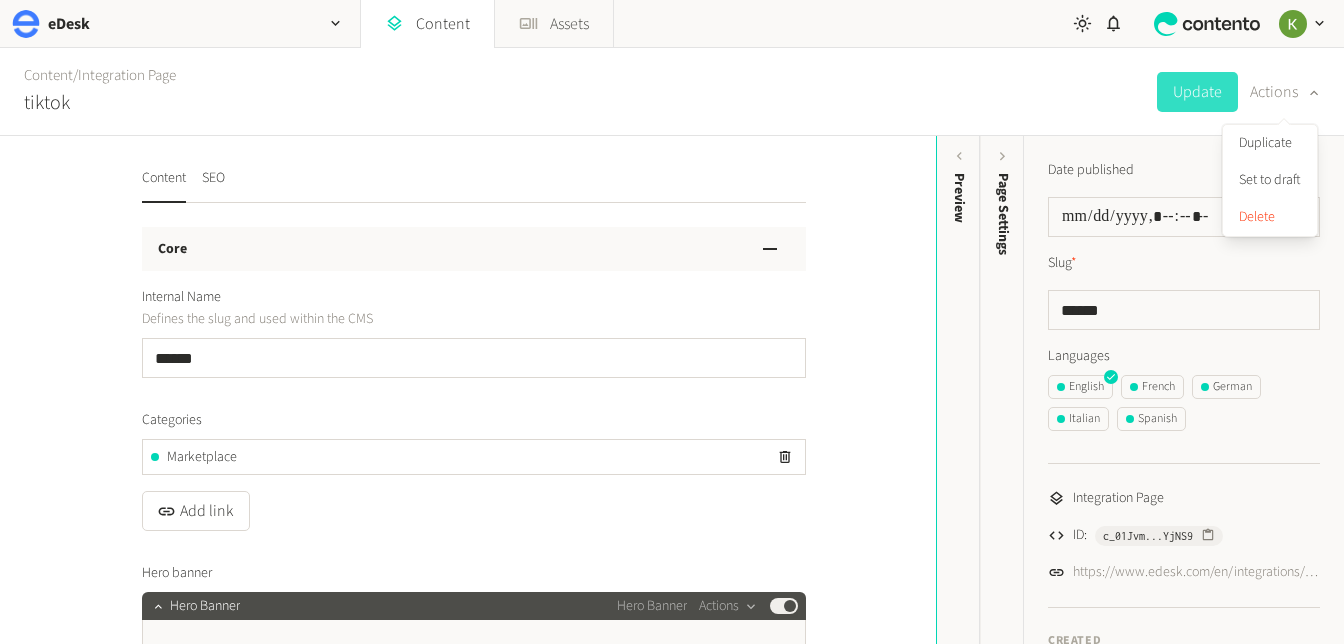 click on "English   French   German   Italian   Spanish" 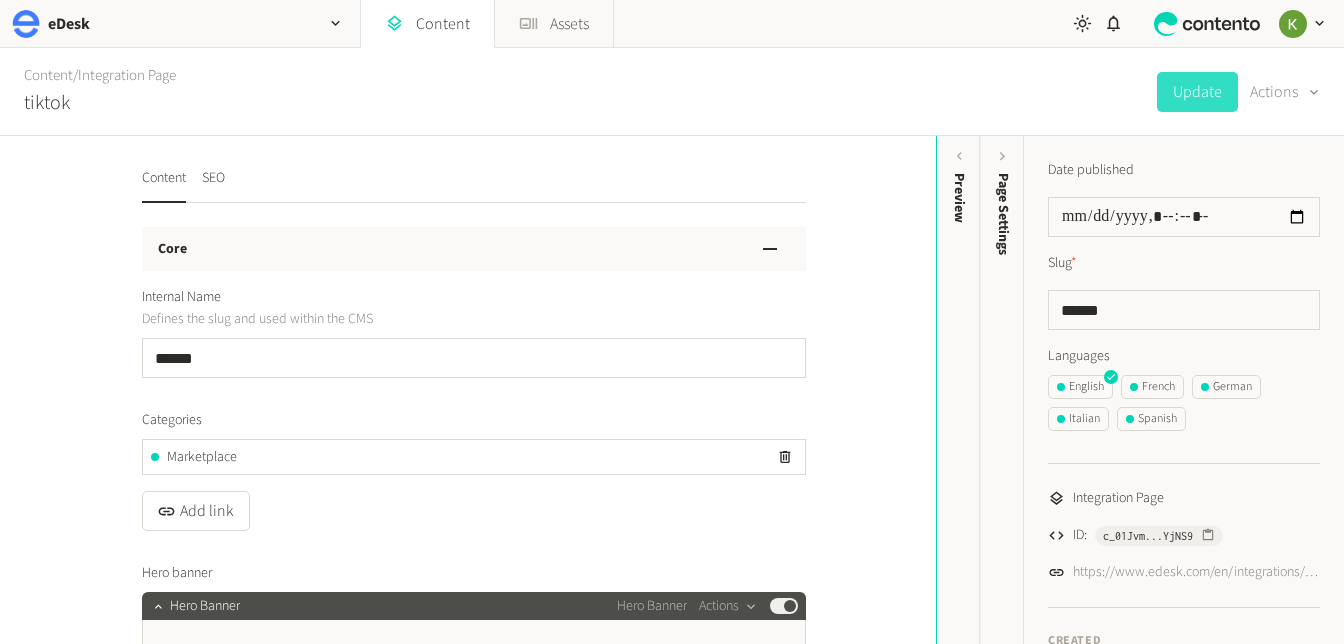 click on "Content SEO" 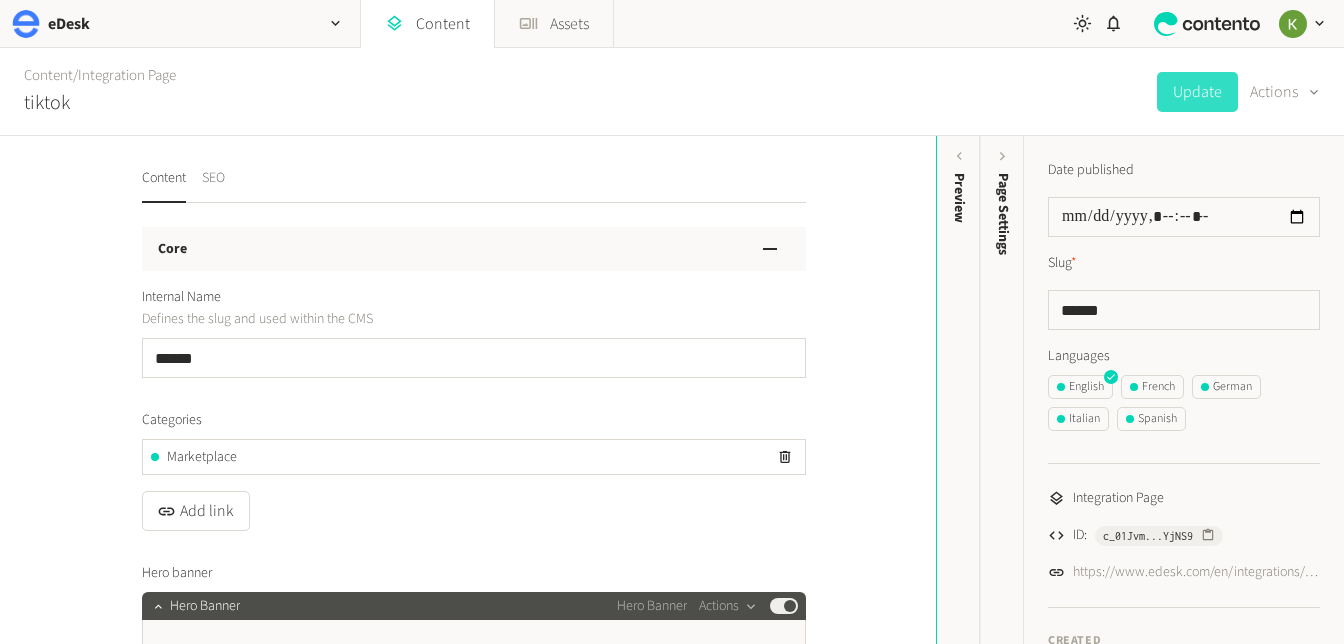 click on "SEO" 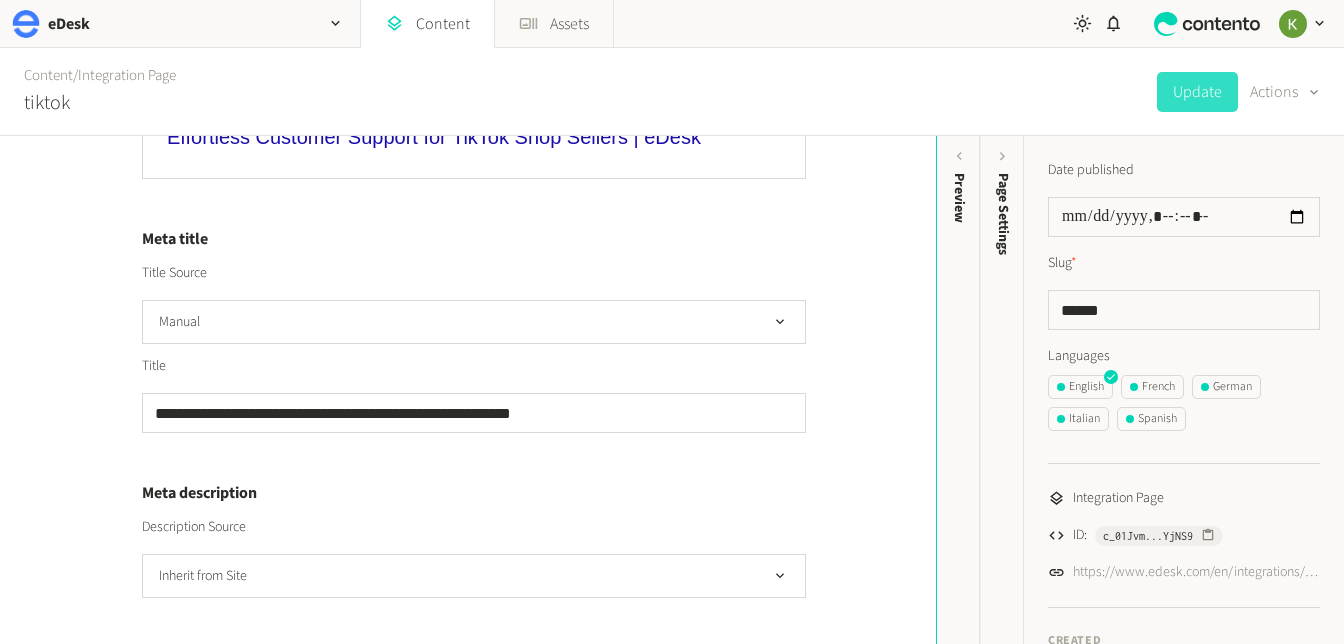 scroll, scrollTop: 455, scrollLeft: 0, axis: vertical 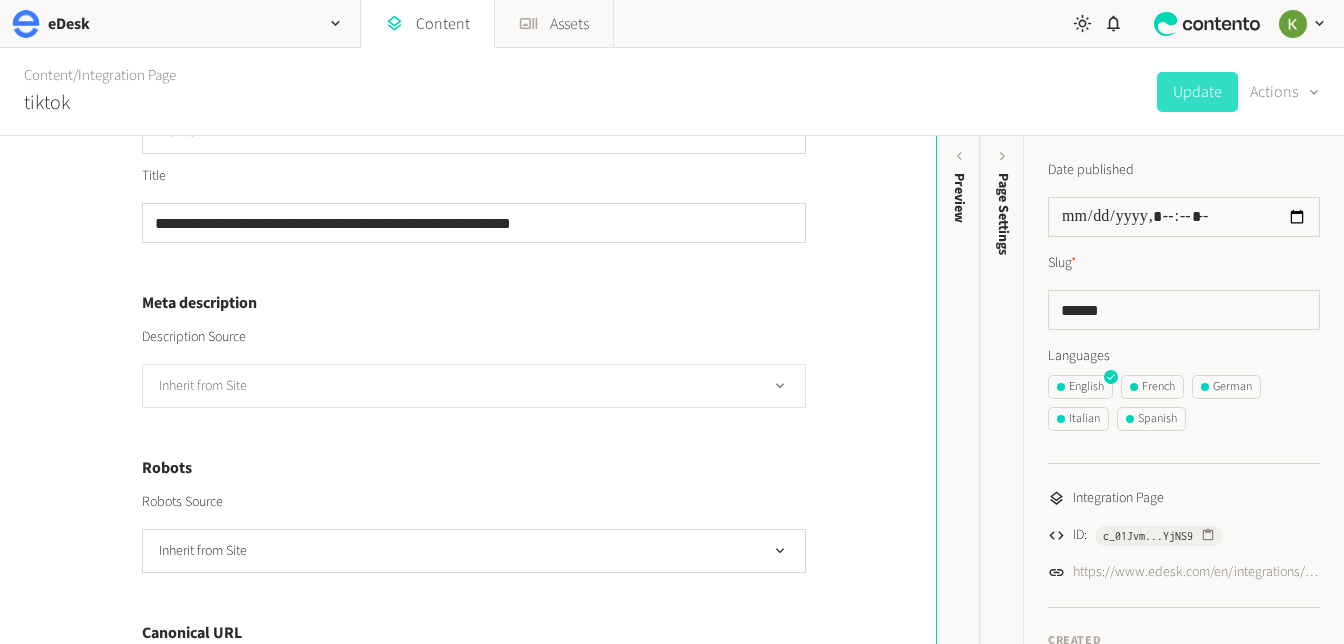 click on "Inherit from Site" 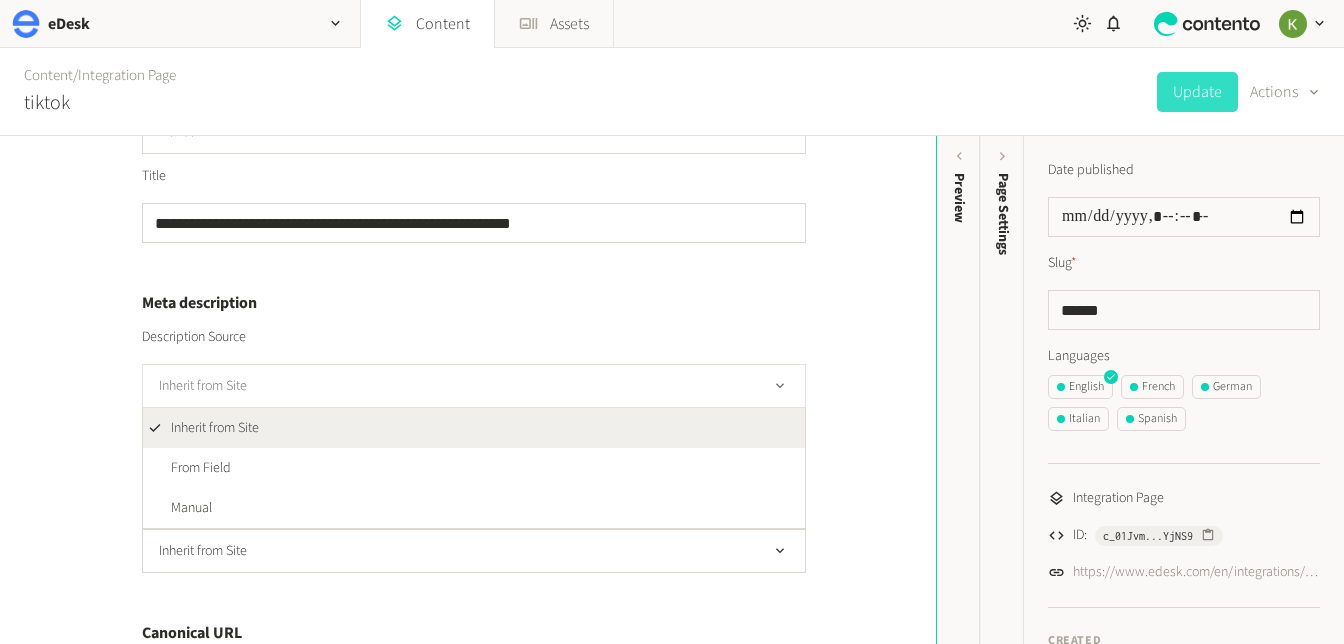 click on "Inherit from Site" 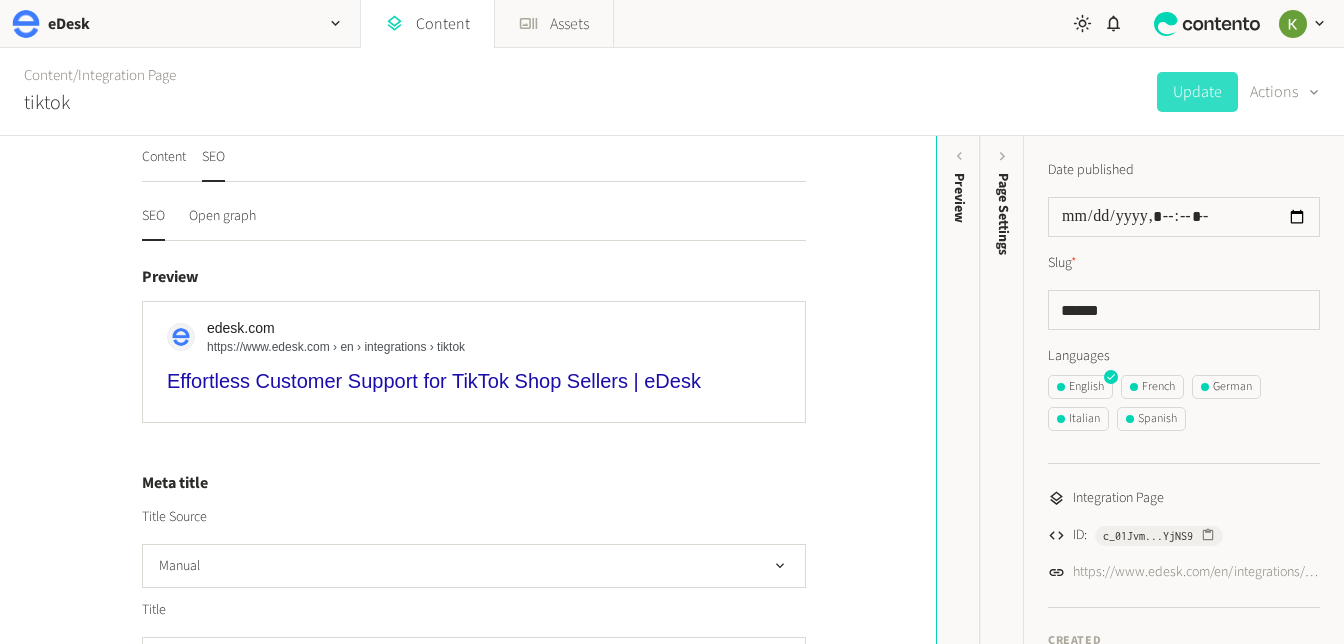 scroll, scrollTop: 0, scrollLeft: 0, axis: both 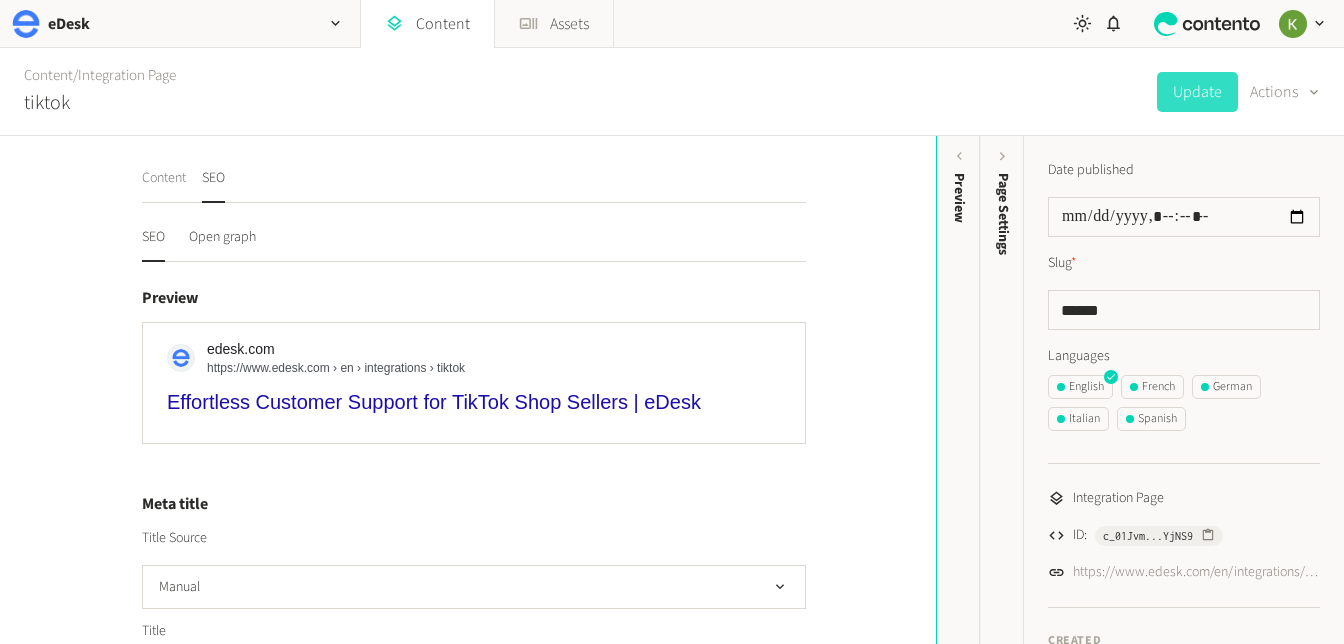 click on "Content" 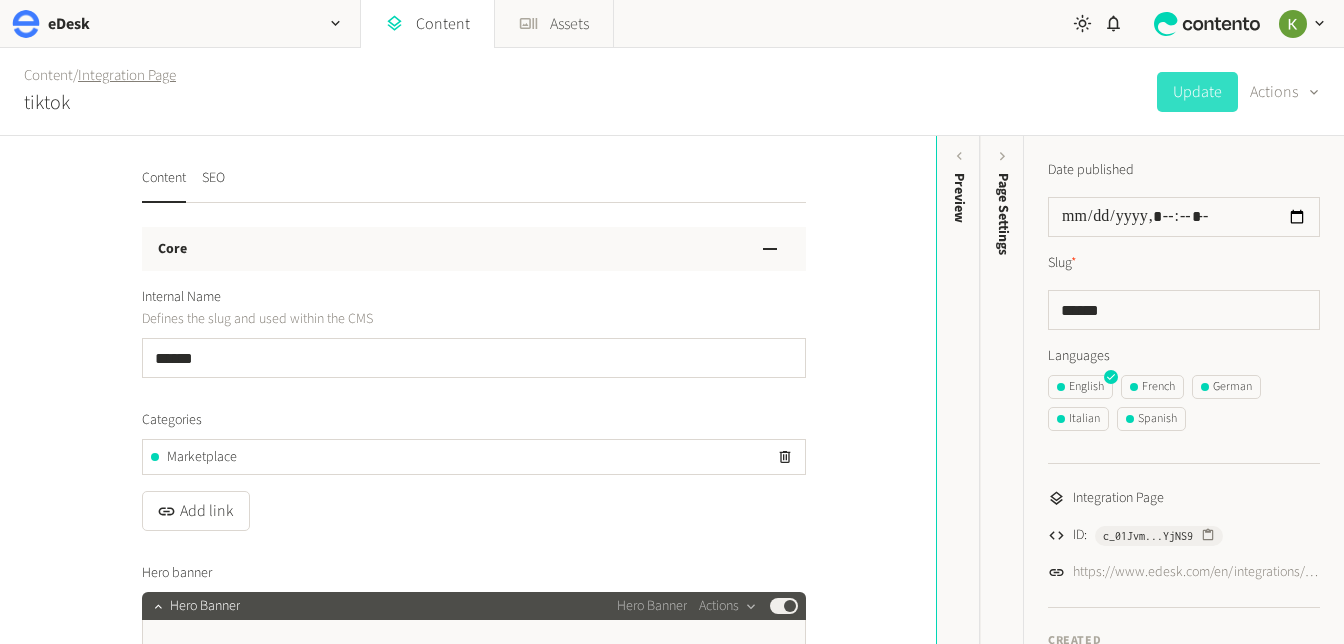 click on "Integration Page" 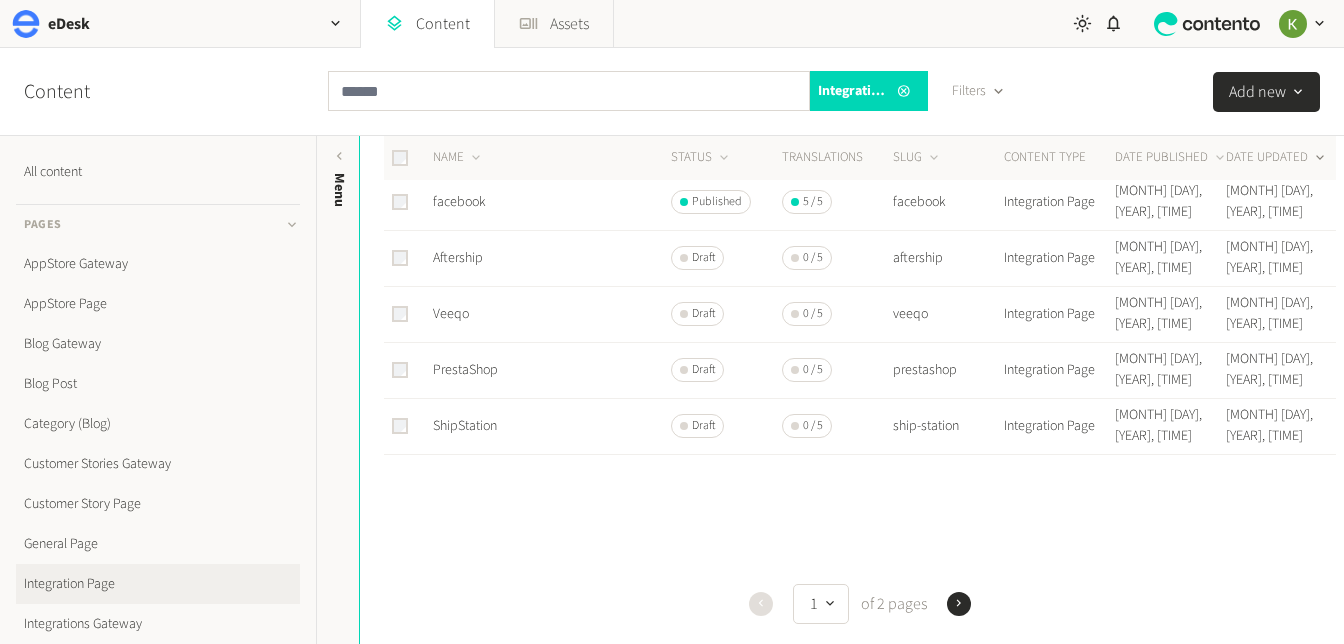 scroll, scrollTop: 965, scrollLeft: 0, axis: vertical 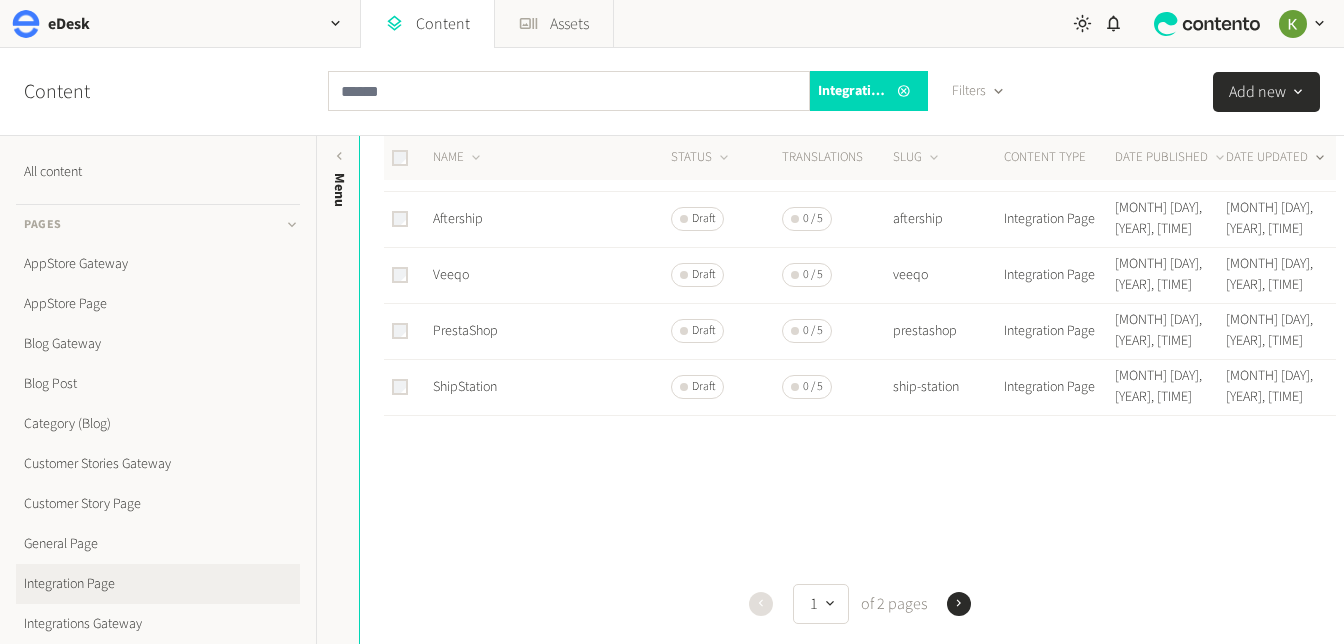 click 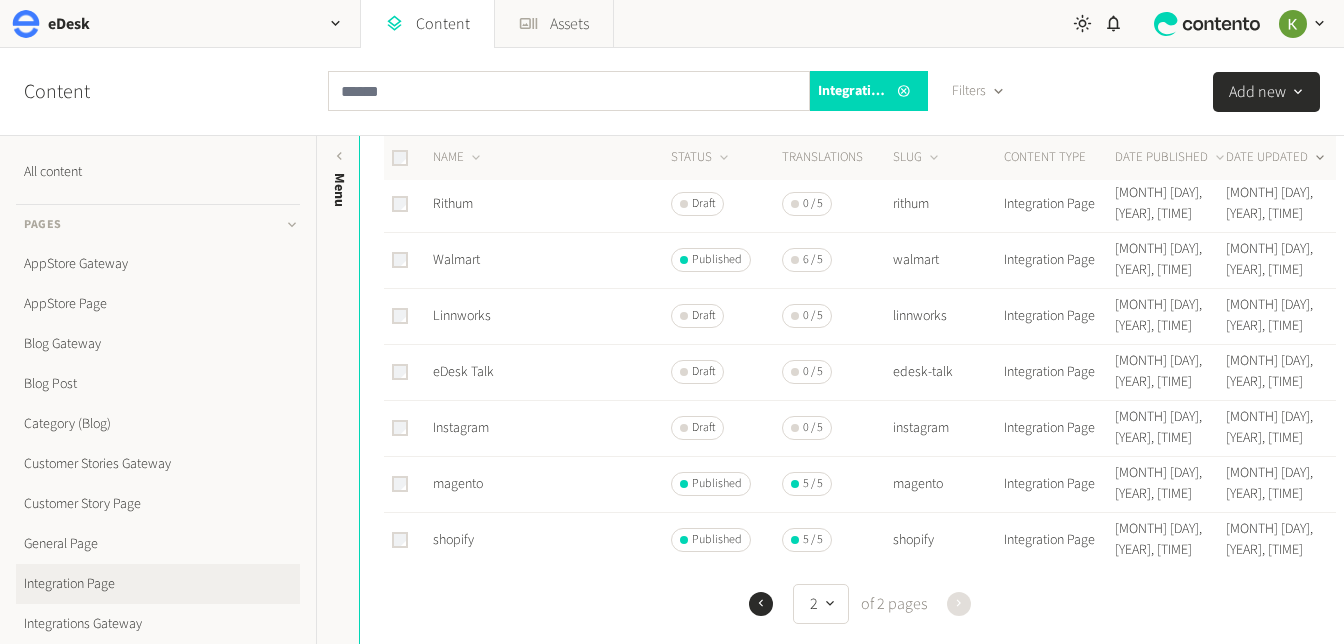 scroll, scrollTop: 412, scrollLeft: 0, axis: vertical 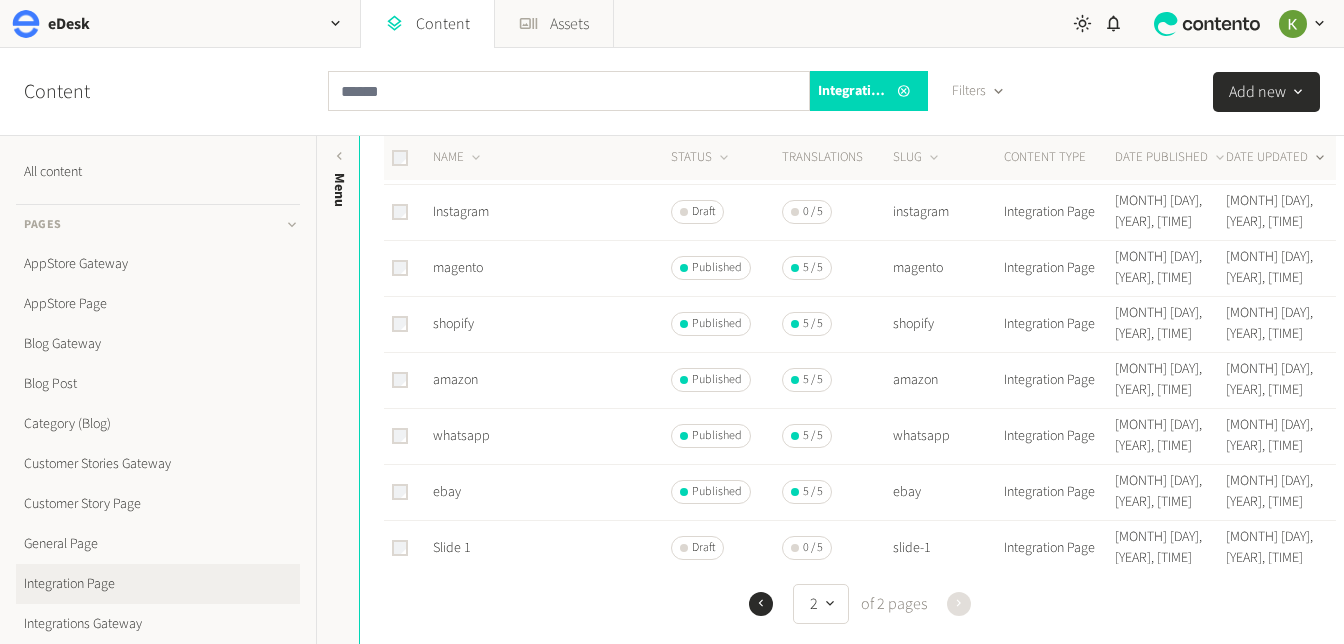 click 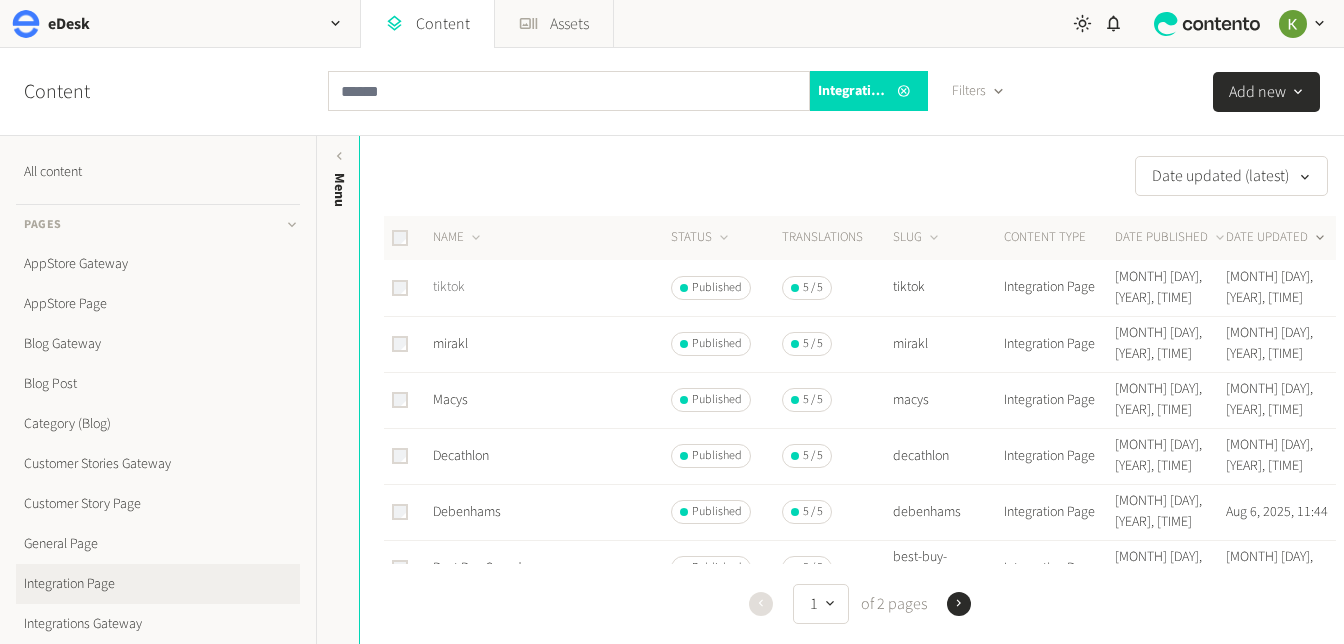 click on "tiktok" 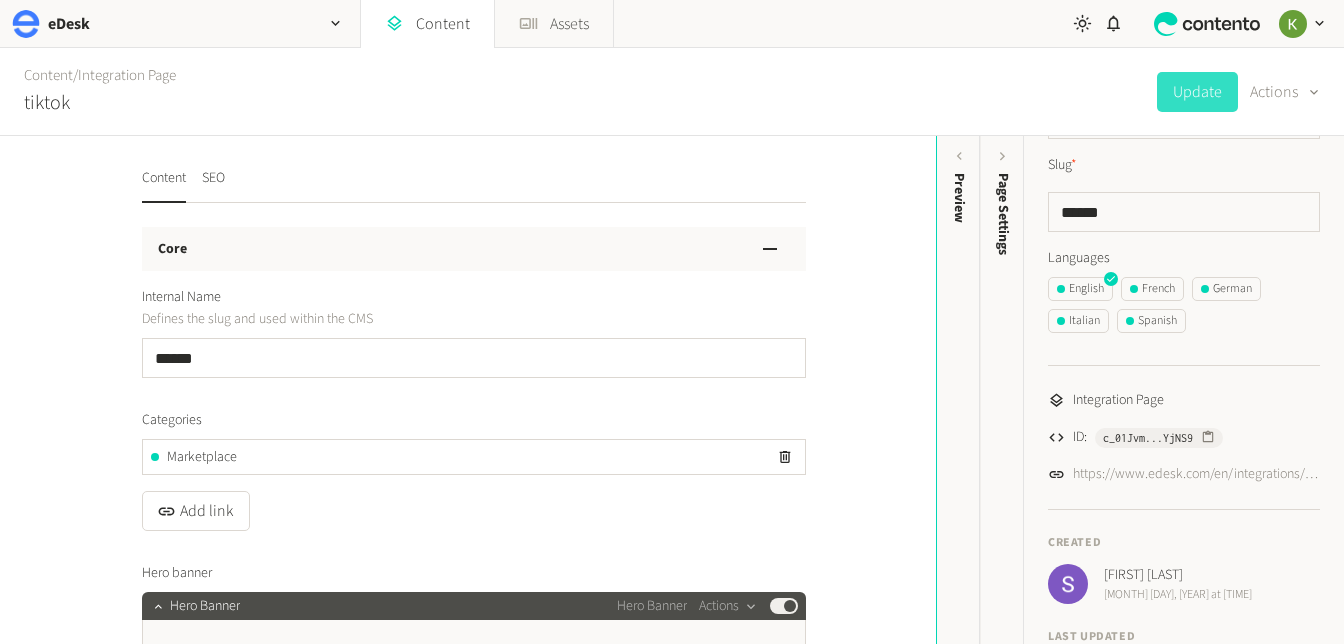 scroll, scrollTop: 176, scrollLeft: 0, axis: vertical 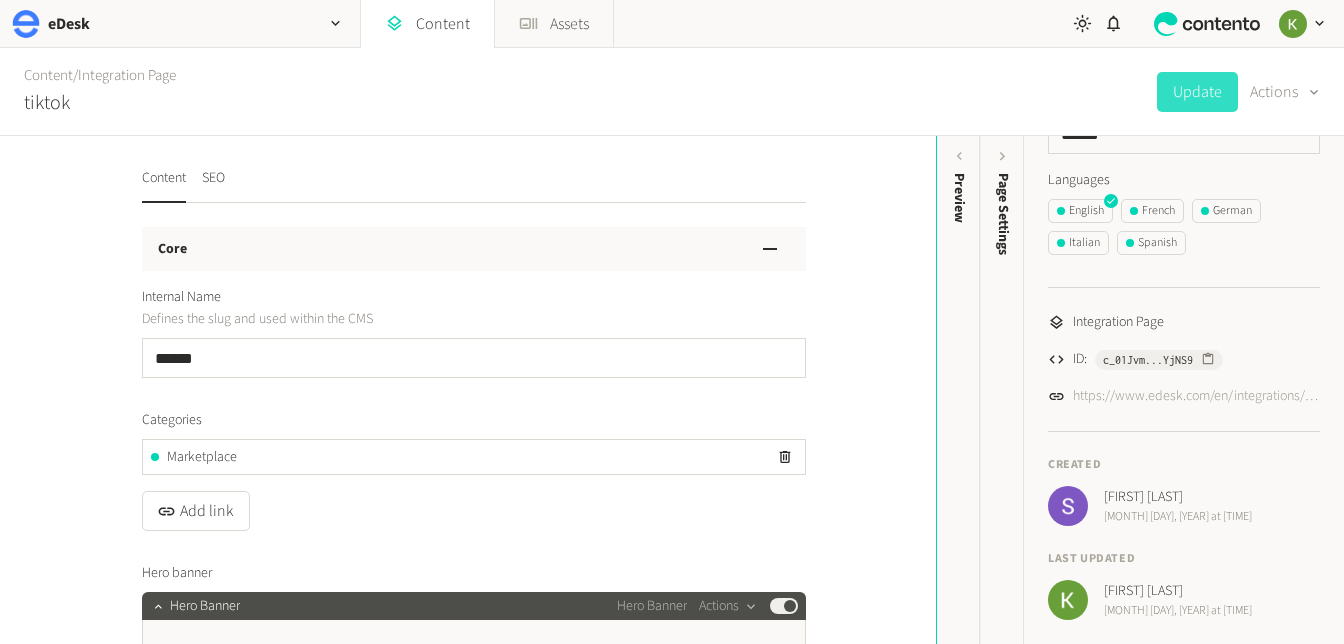 click on "https://www.edesk.com/en/integrations/tiktok" 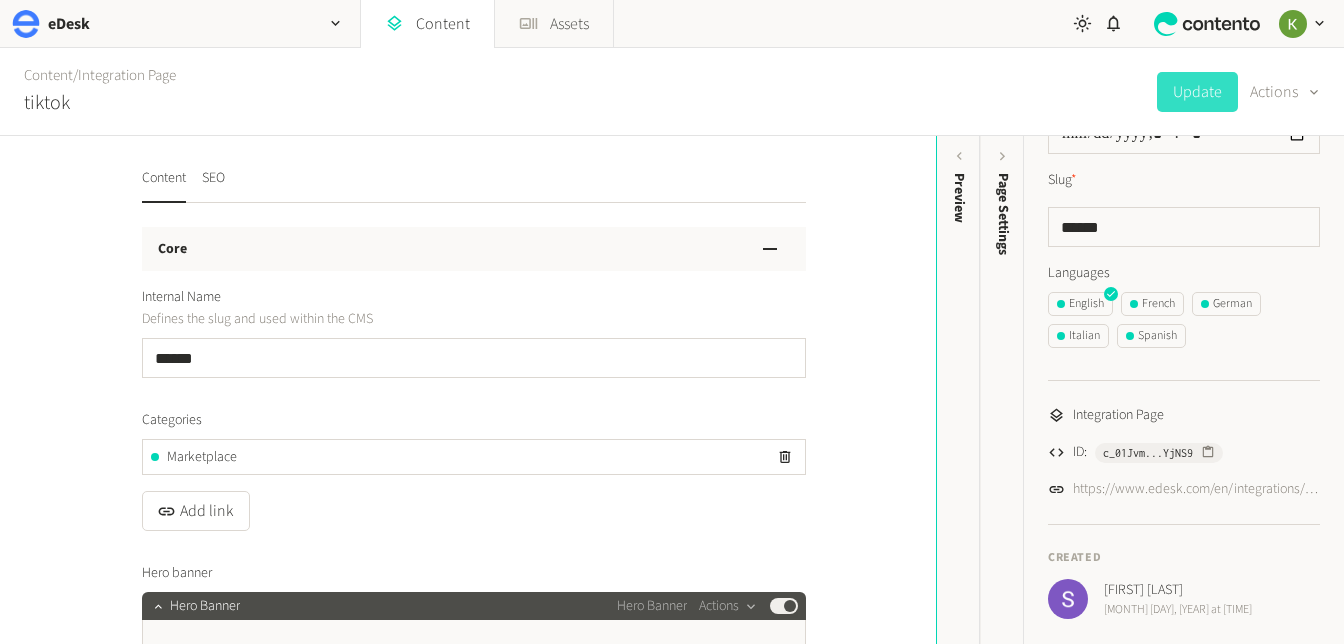 scroll, scrollTop: 0, scrollLeft: 0, axis: both 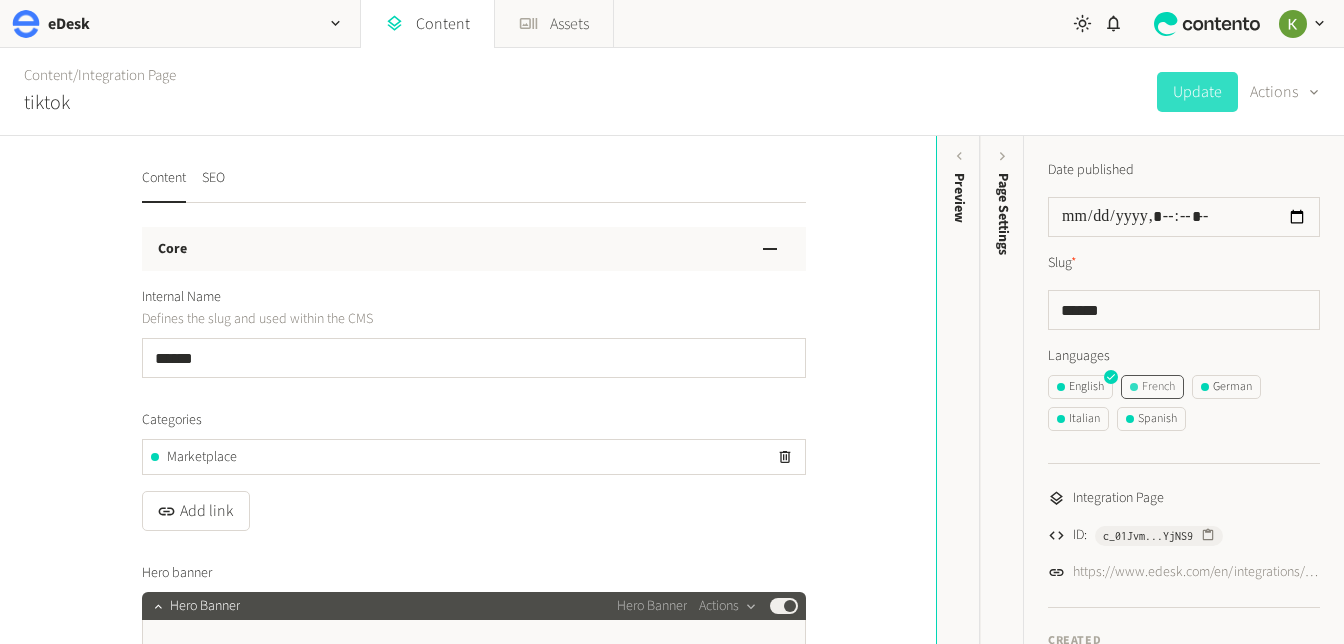 click on "French" 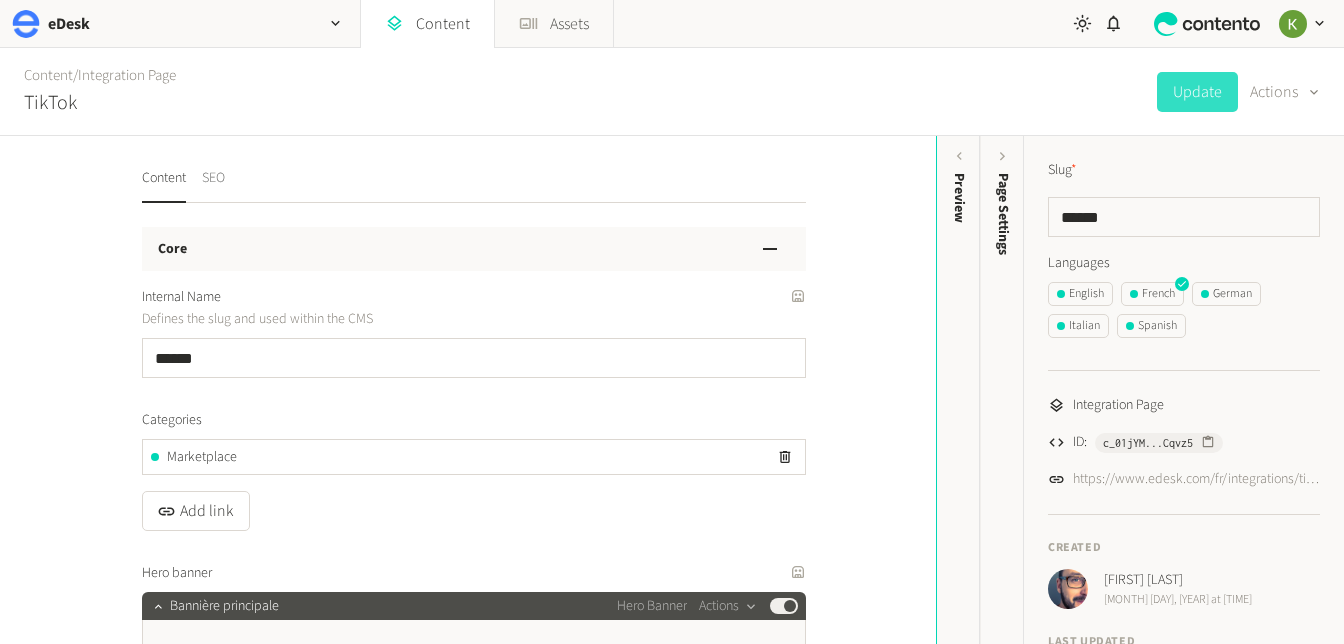 click on "SEO" 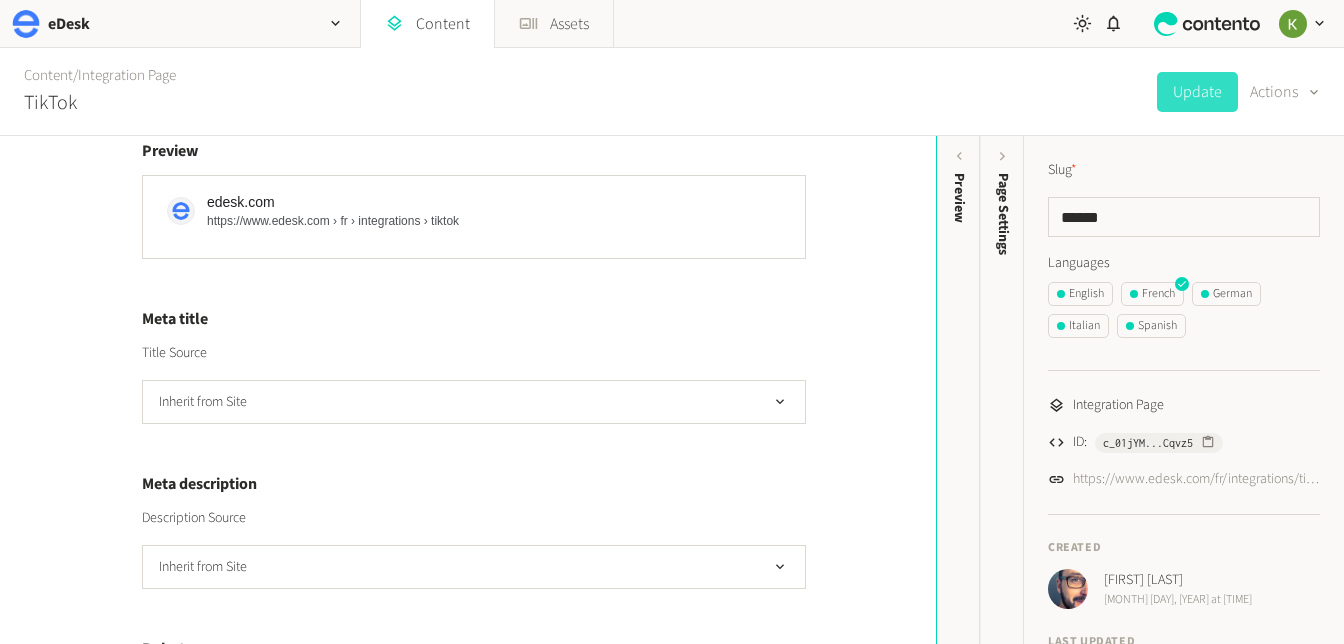scroll, scrollTop: 176, scrollLeft: 0, axis: vertical 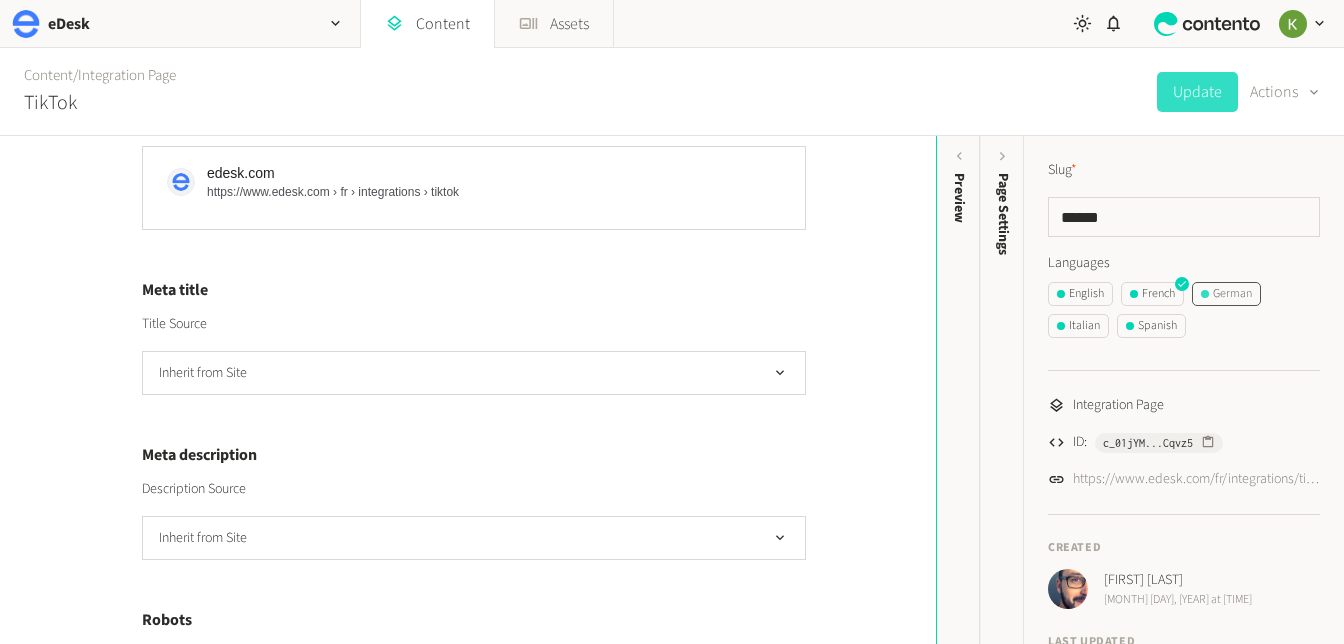click on "German" 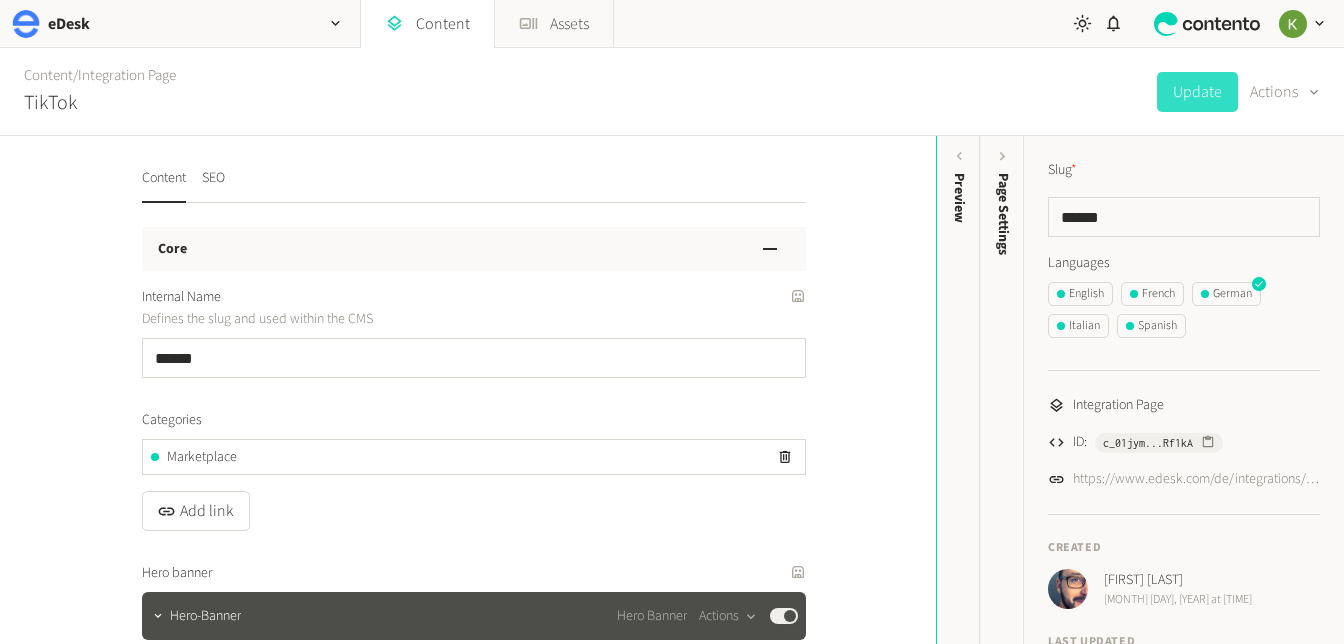 drag, startPoint x: 205, startPoint y: 179, endPoint x: 255, endPoint y: 176, distance: 50.08992 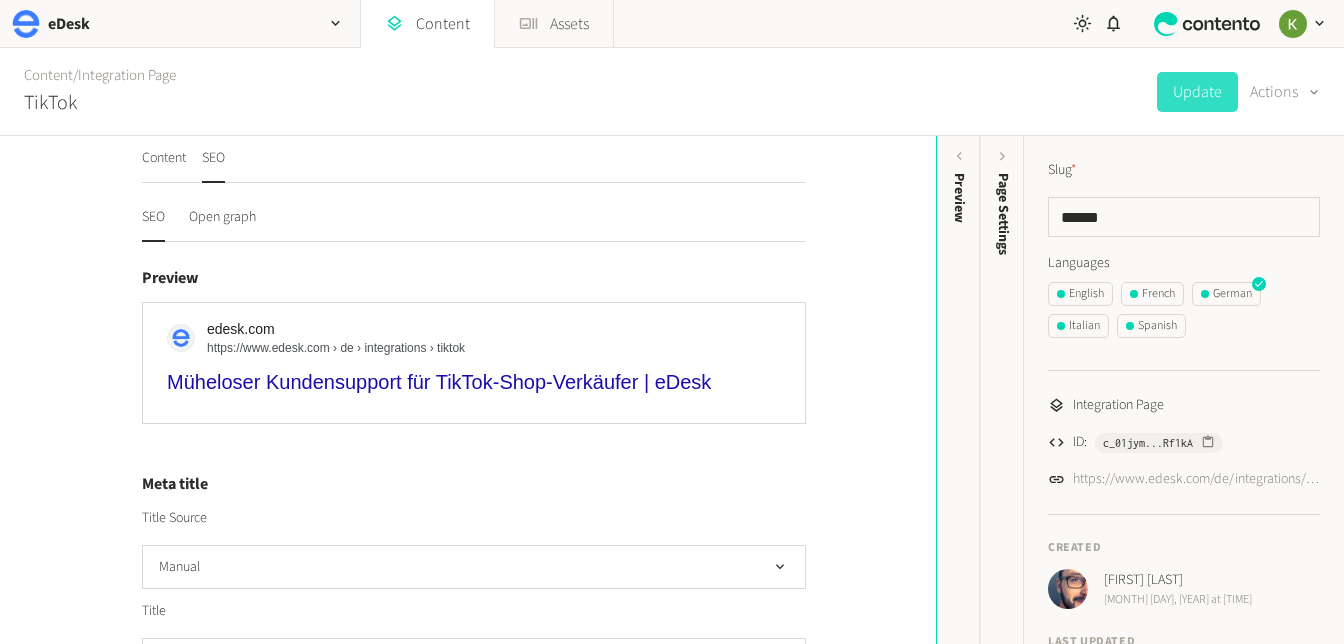 scroll, scrollTop: 0, scrollLeft: 0, axis: both 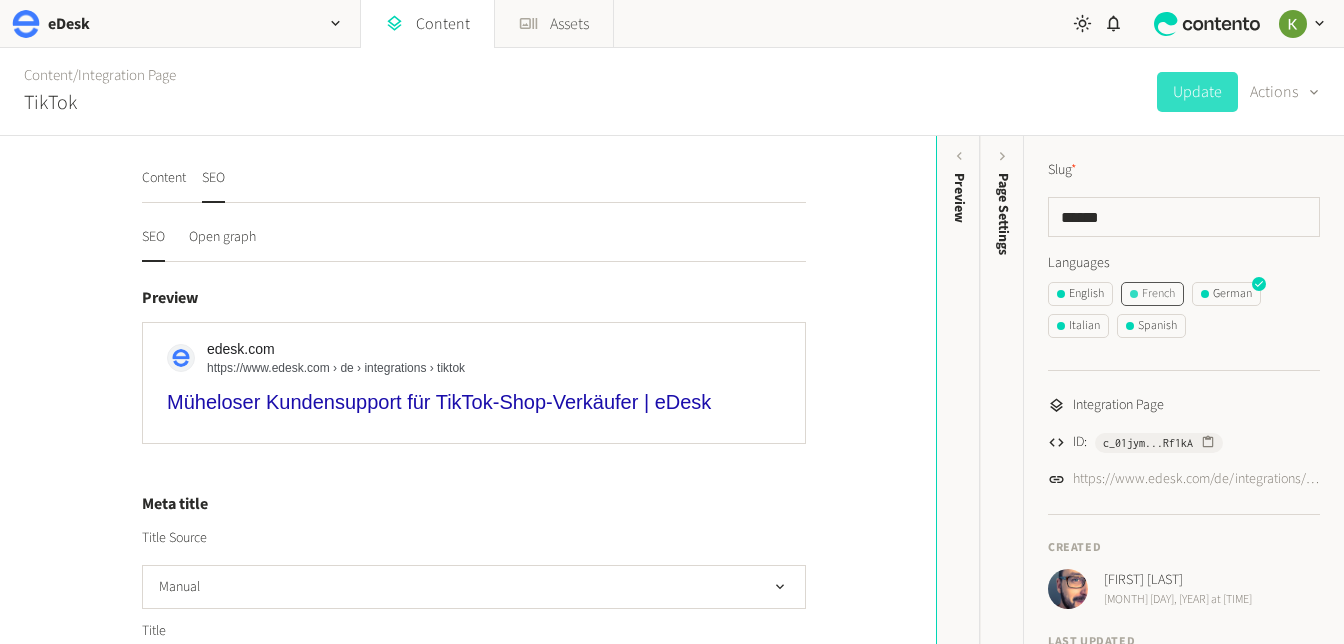 click on "French" 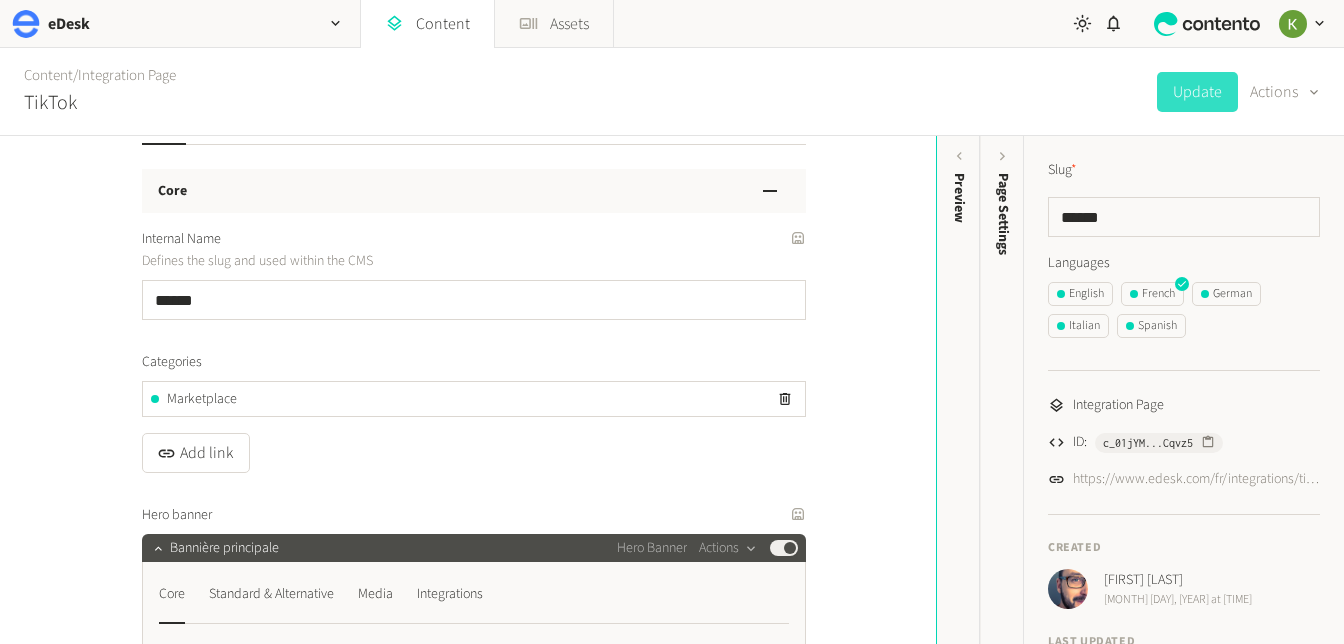 scroll, scrollTop: 0, scrollLeft: 0, axis: both 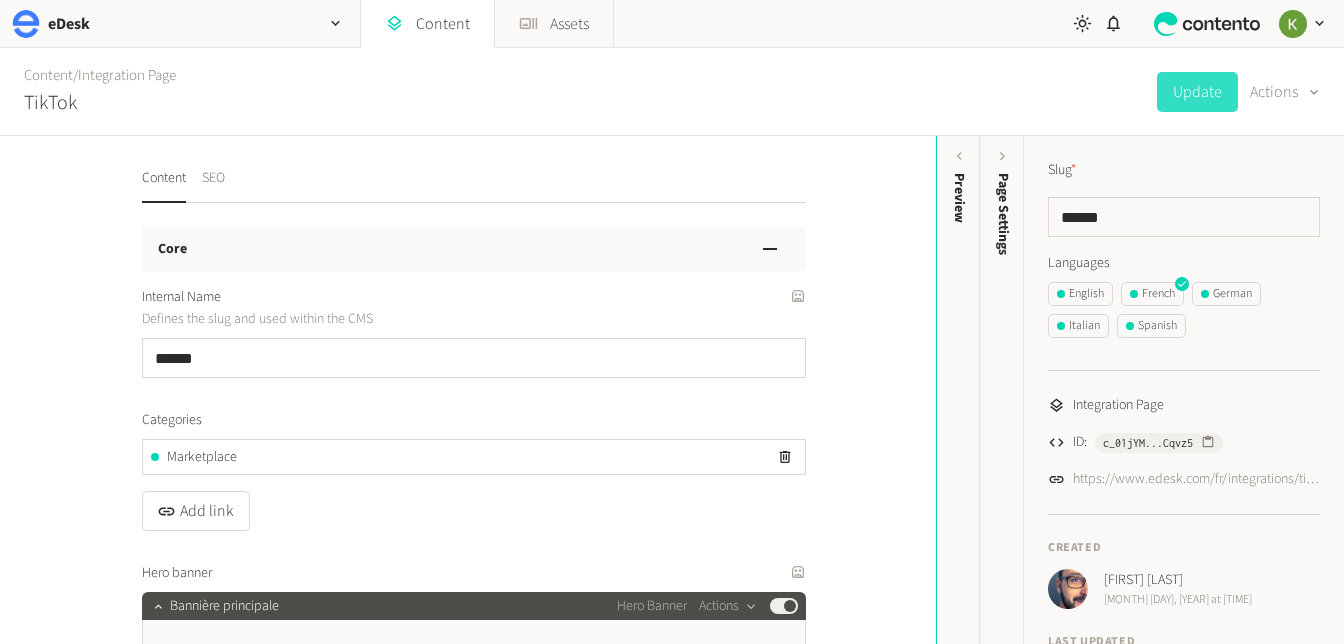 click on "SEO" 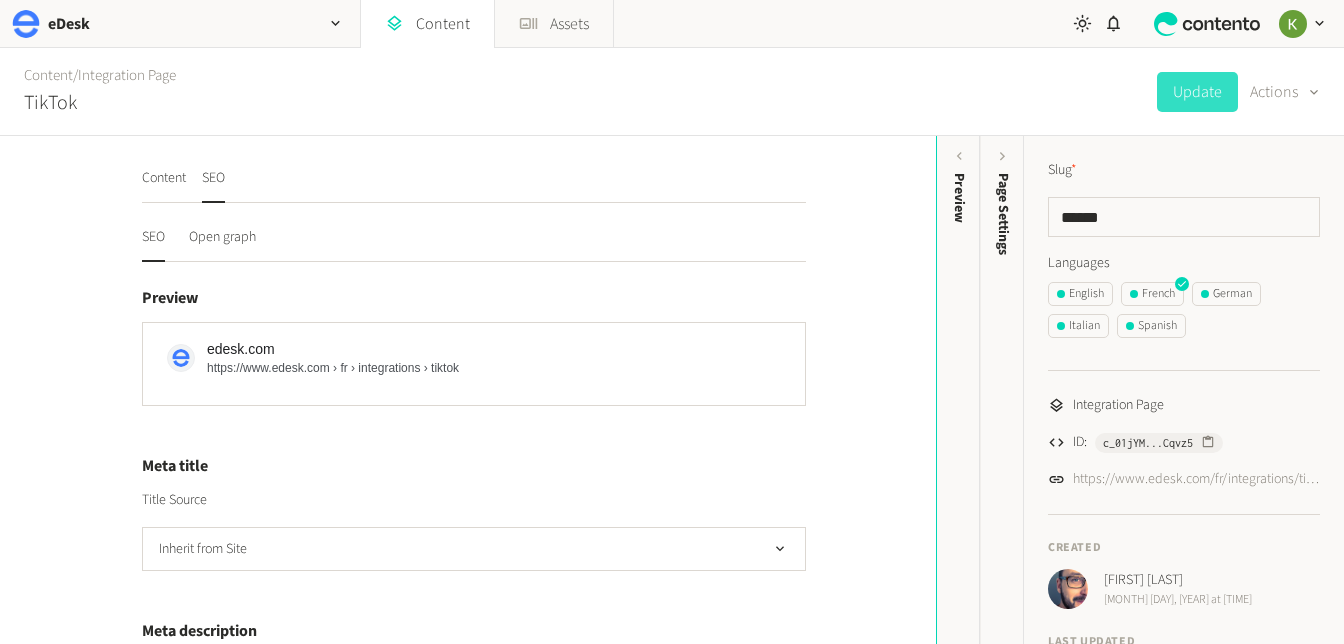 scroll, scrollTop: 216, scrollLeft: 0, axis: vertical 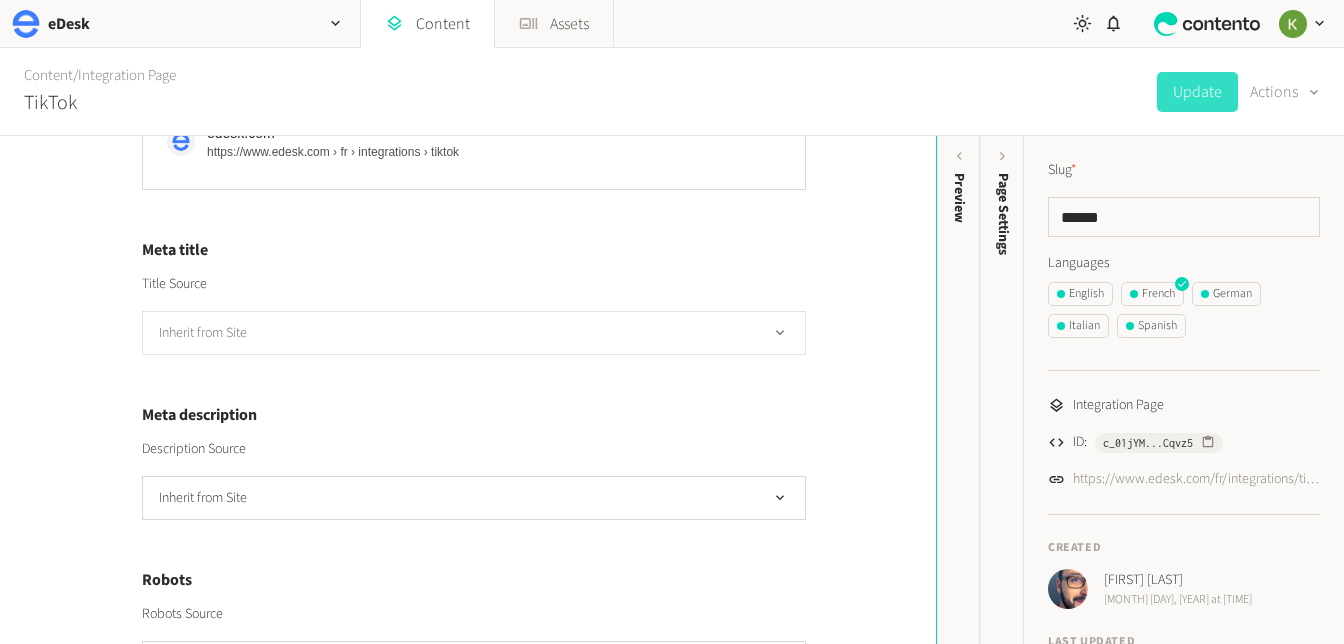 click on "Inherit from Site" 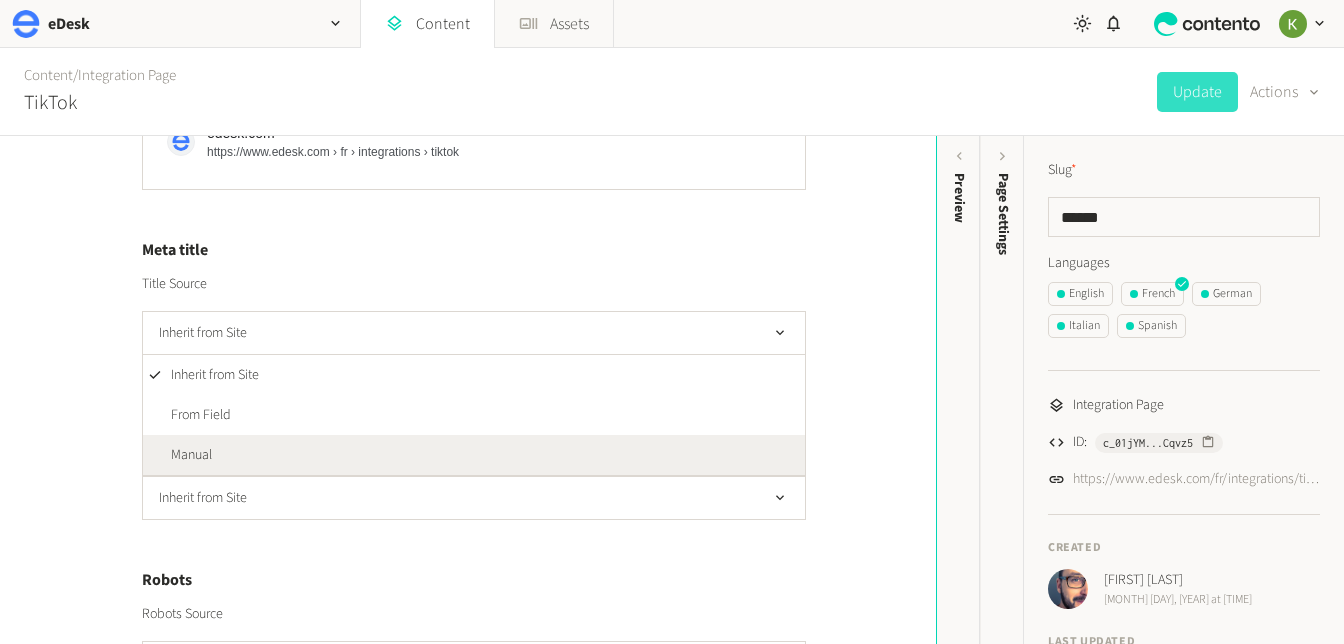 click on "Manual" 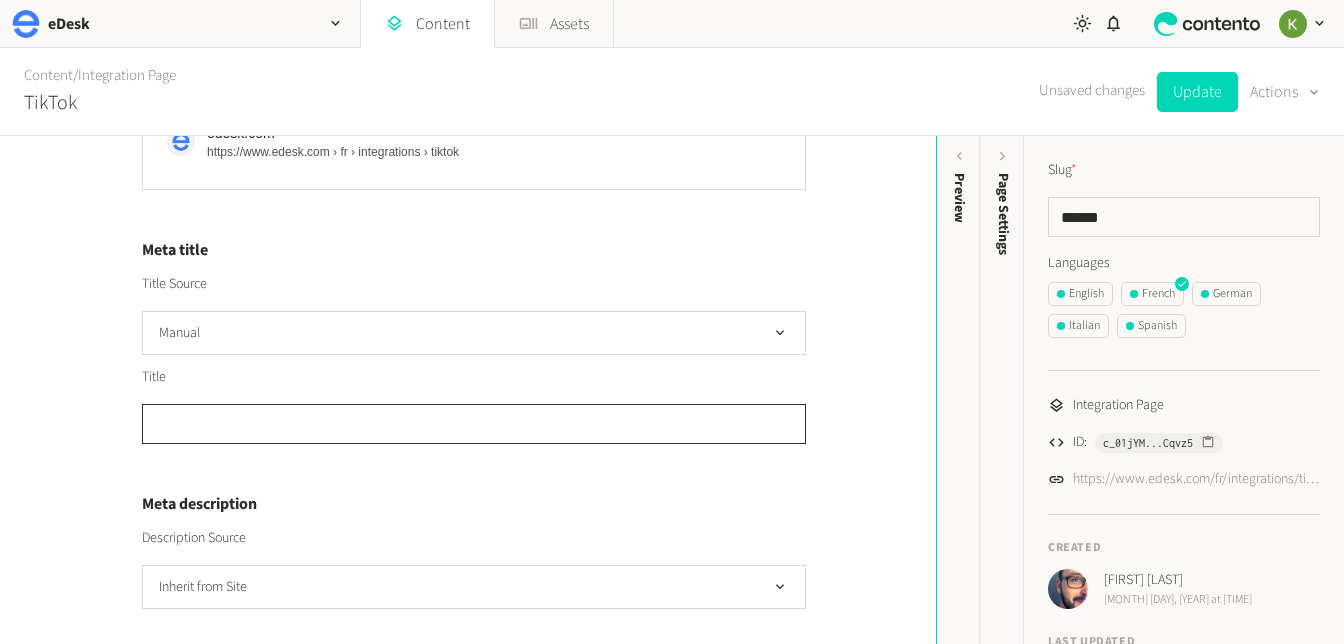 drag, startPoint x: 265, startPoint y: 420, endPoint x: 285, endPoint y: 409, distance: 22.825424 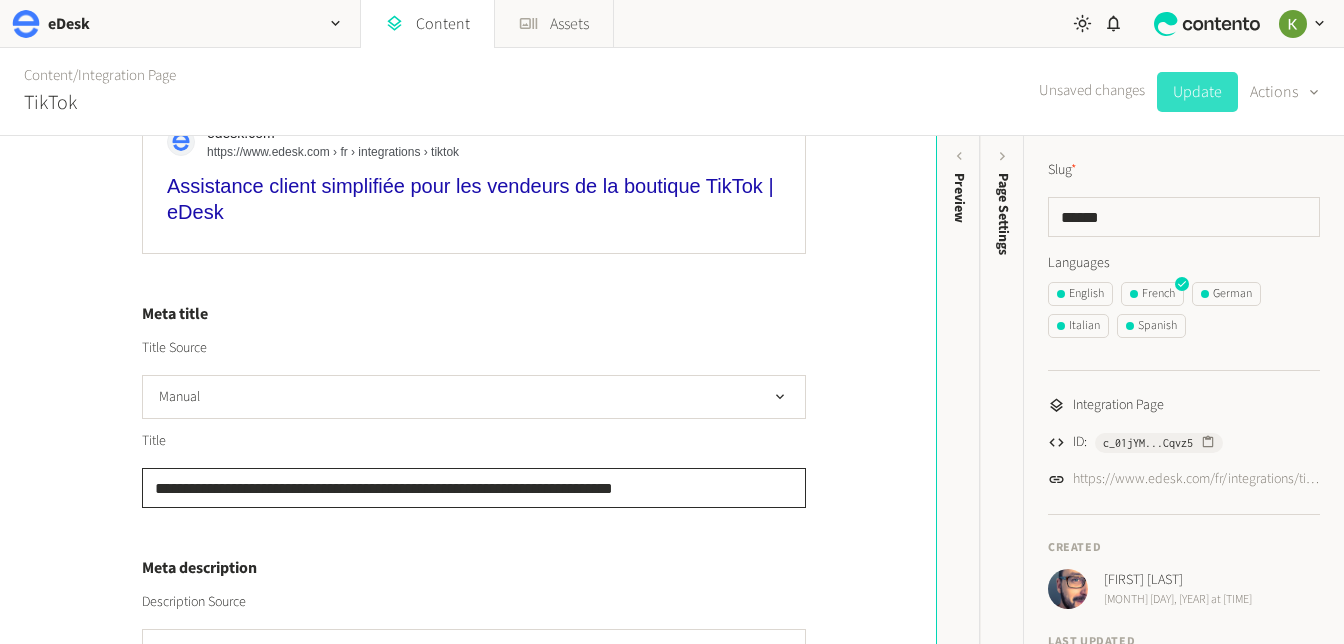 type on "**********" 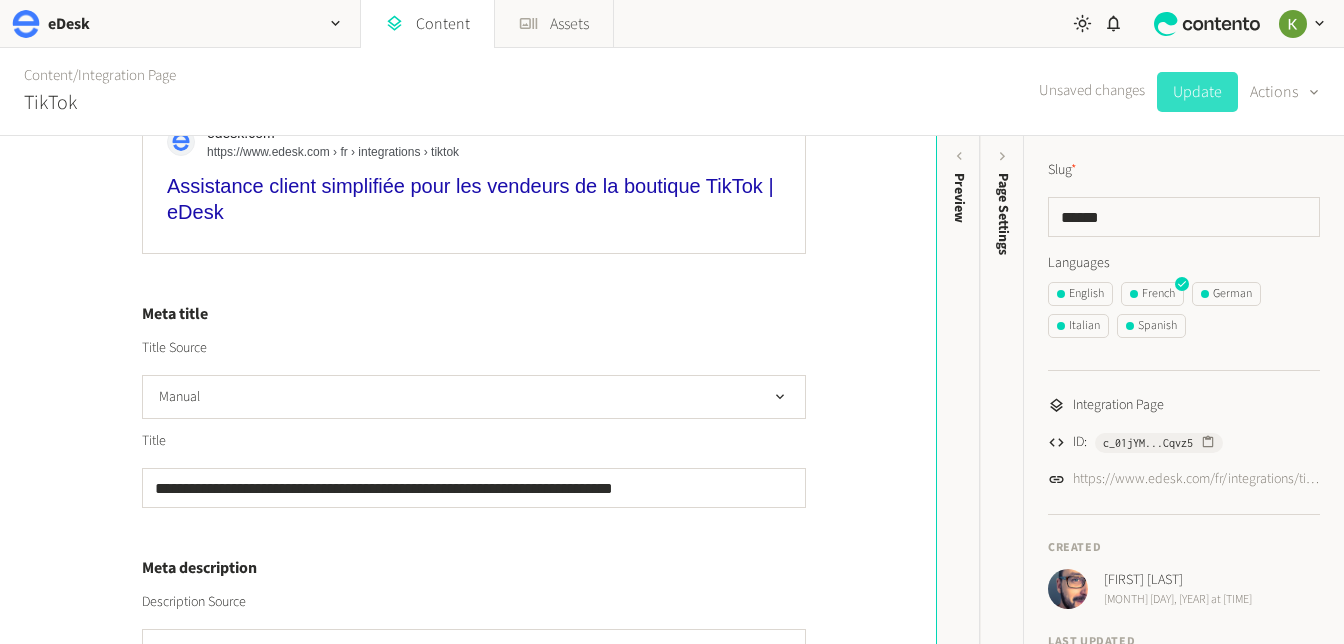 click on "Update" 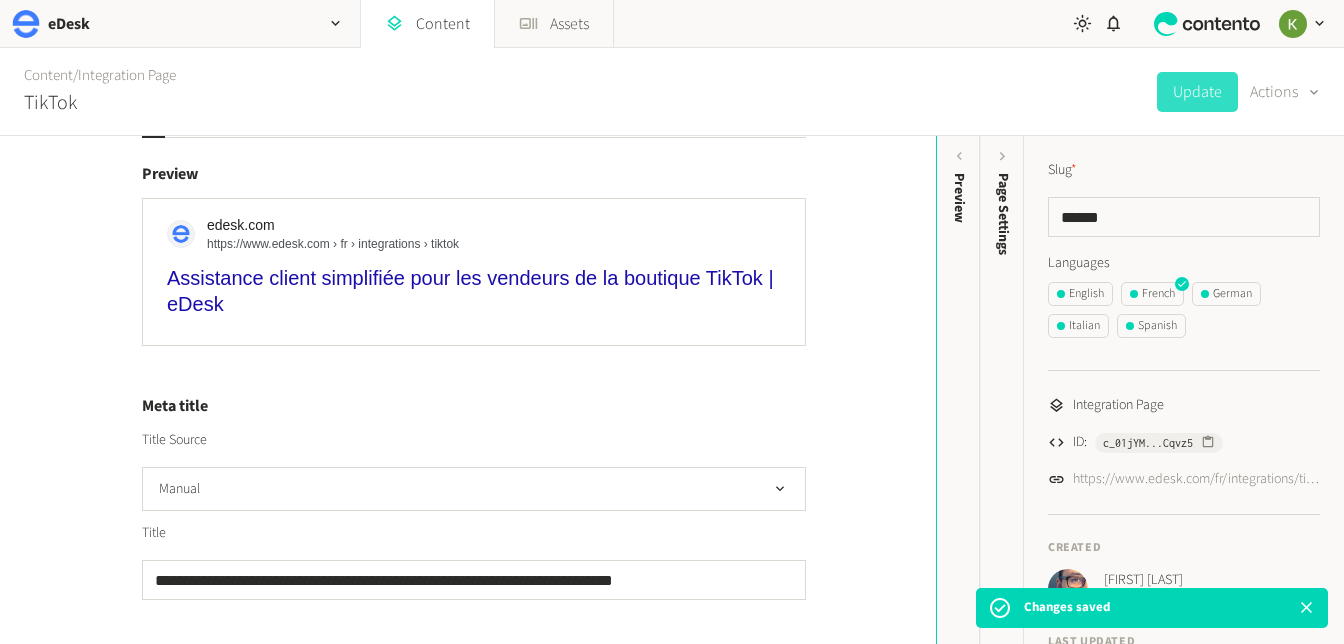 scroll, scrollTop: 0, scrollLeft: 0, axis: both 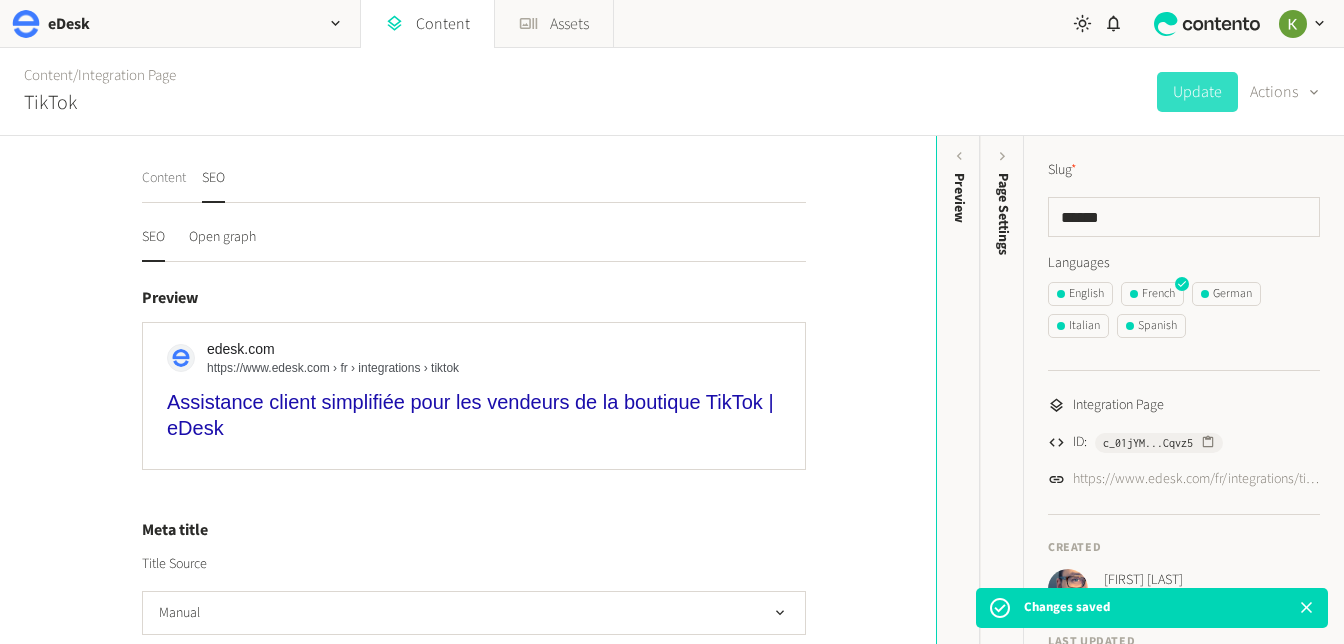 click on "Content" 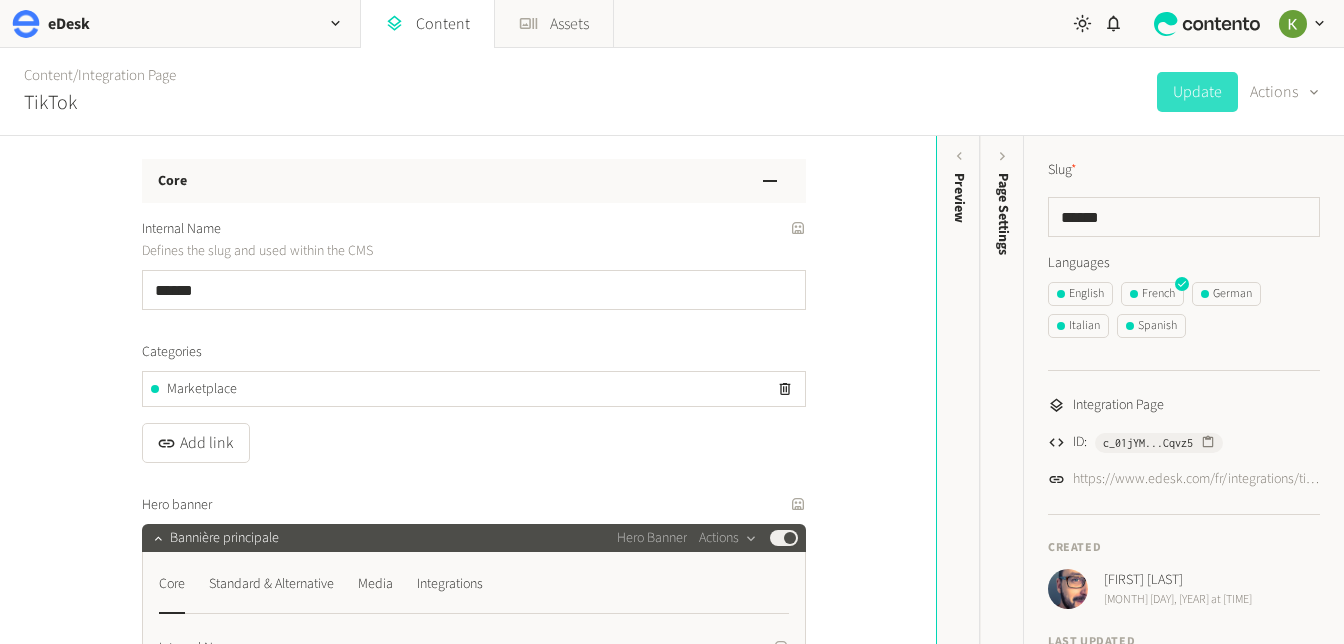 scroll, scrollTop: 38, scrollLeft: 0, axis: vertical 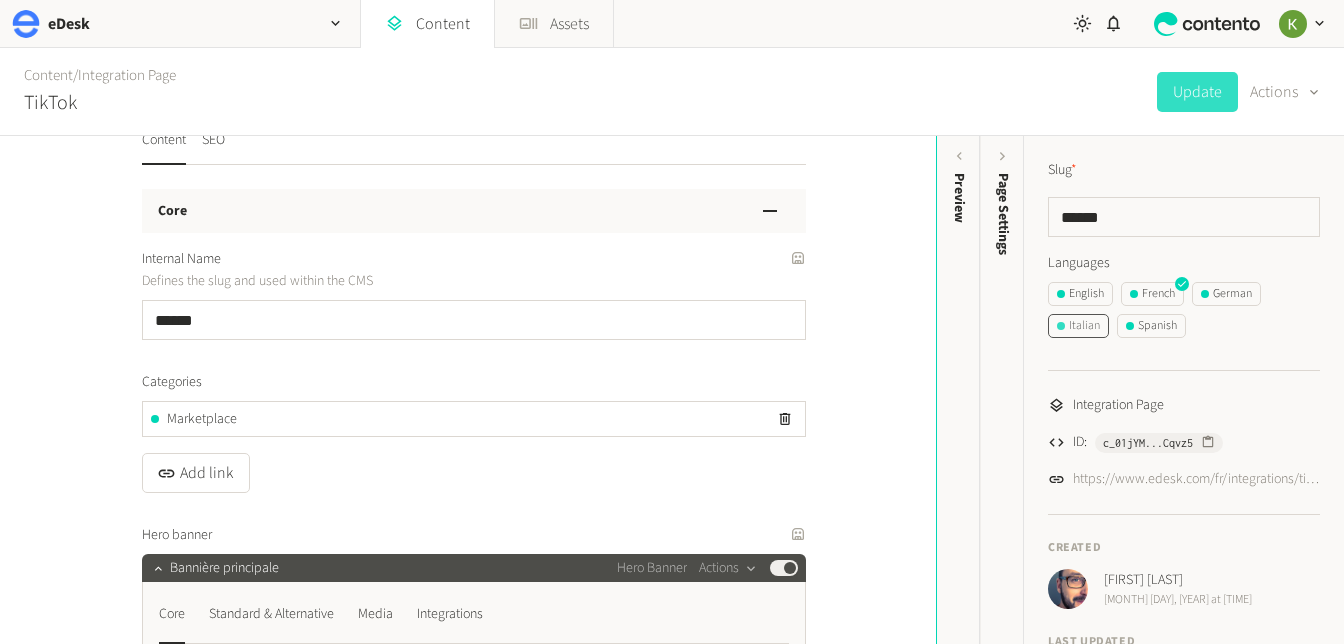 click on "Italian" 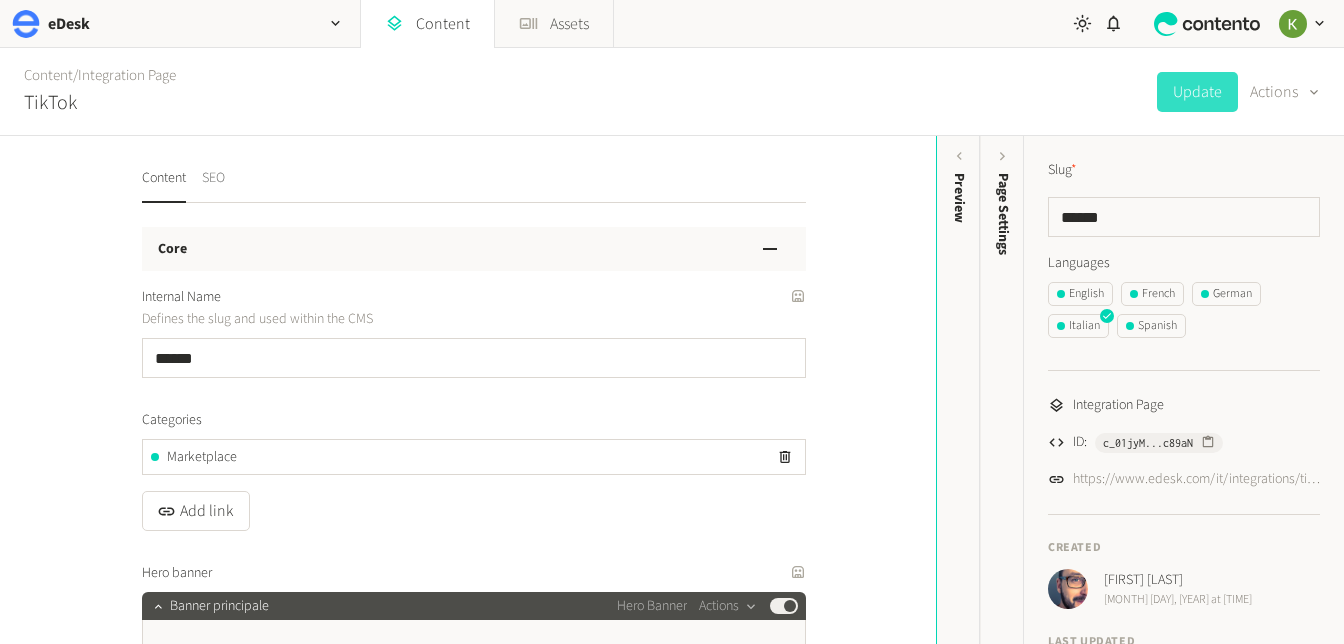 drag, startPoint x: 210, startPoint y: 177, endPoint x: 222, endPoint y: 174, distance: 12.369317 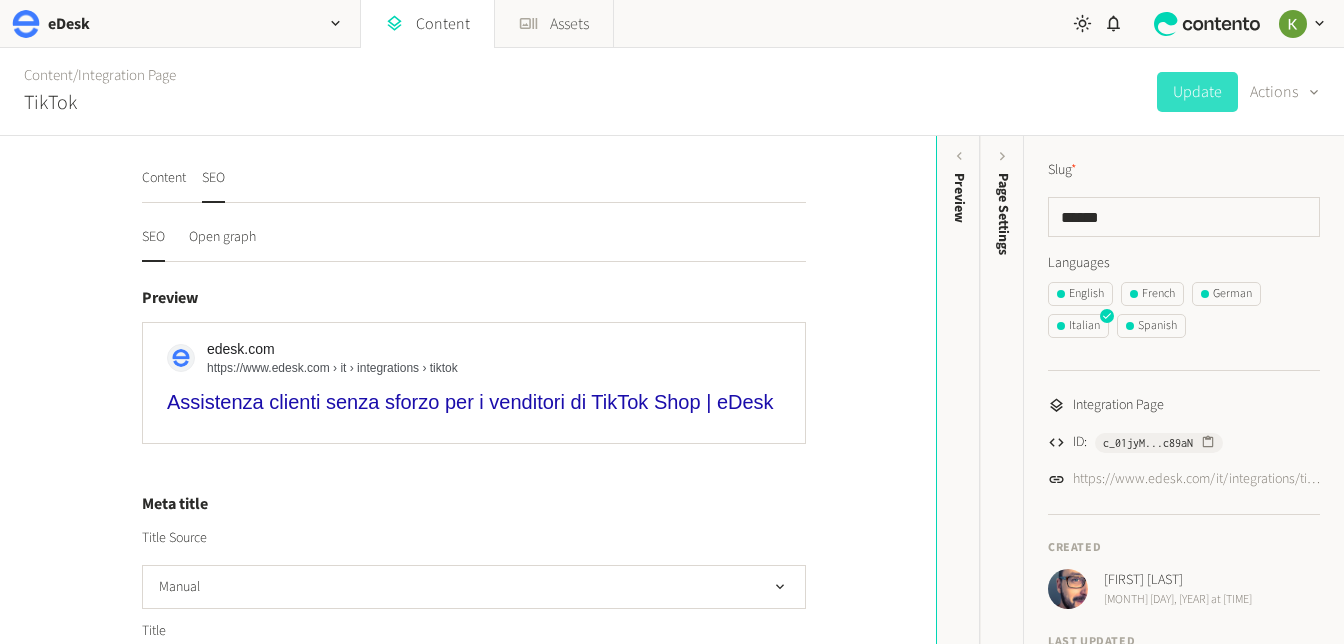 scroll, scrollTop: 250, scrollLeft: 0, axis: vertical 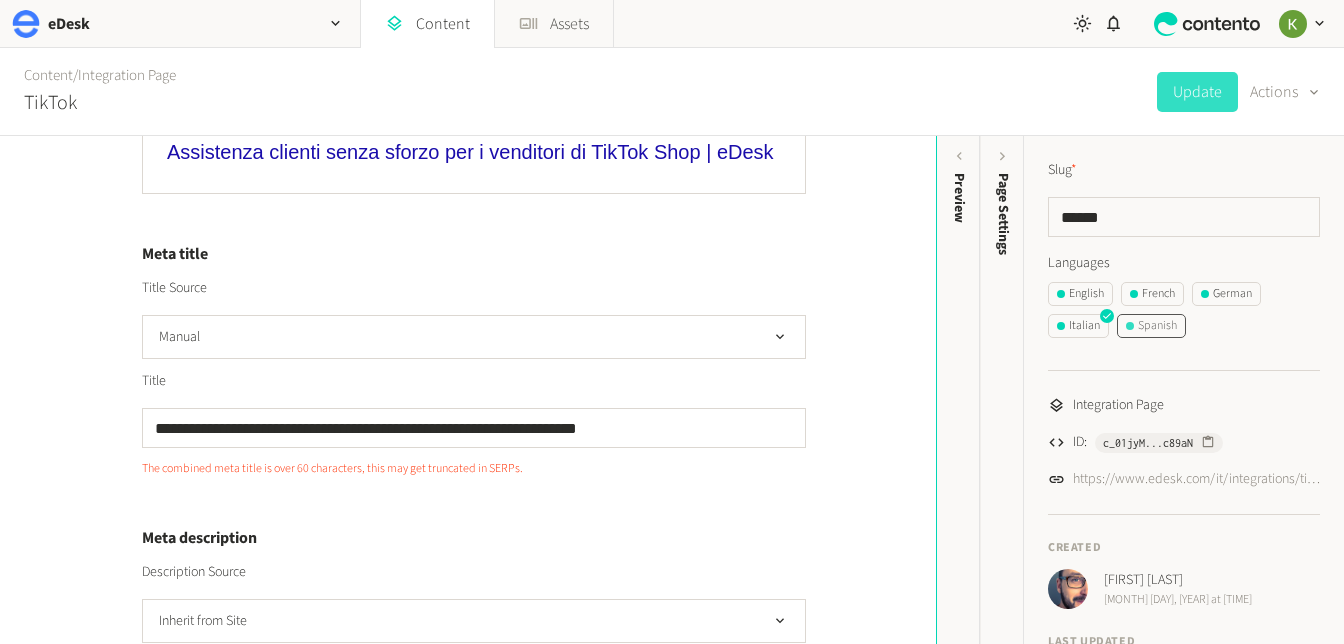 click on "Spanish" 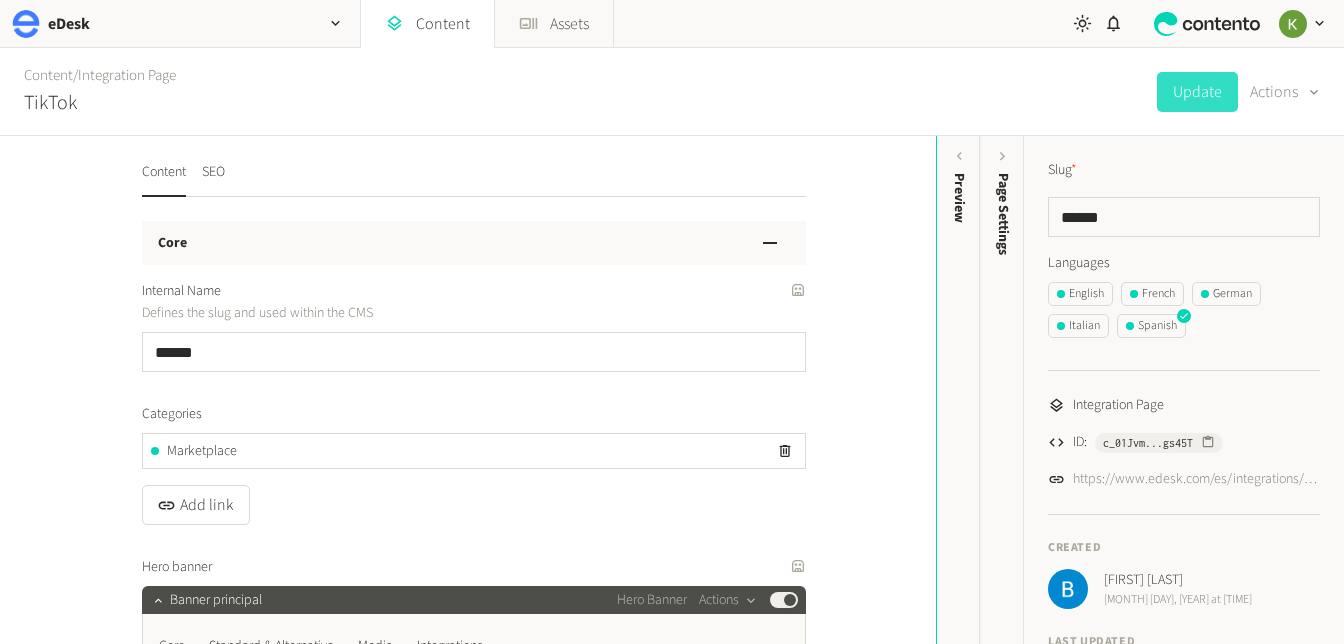 scroll, scrollTop: 0, scrollLeft: 0, axis: both 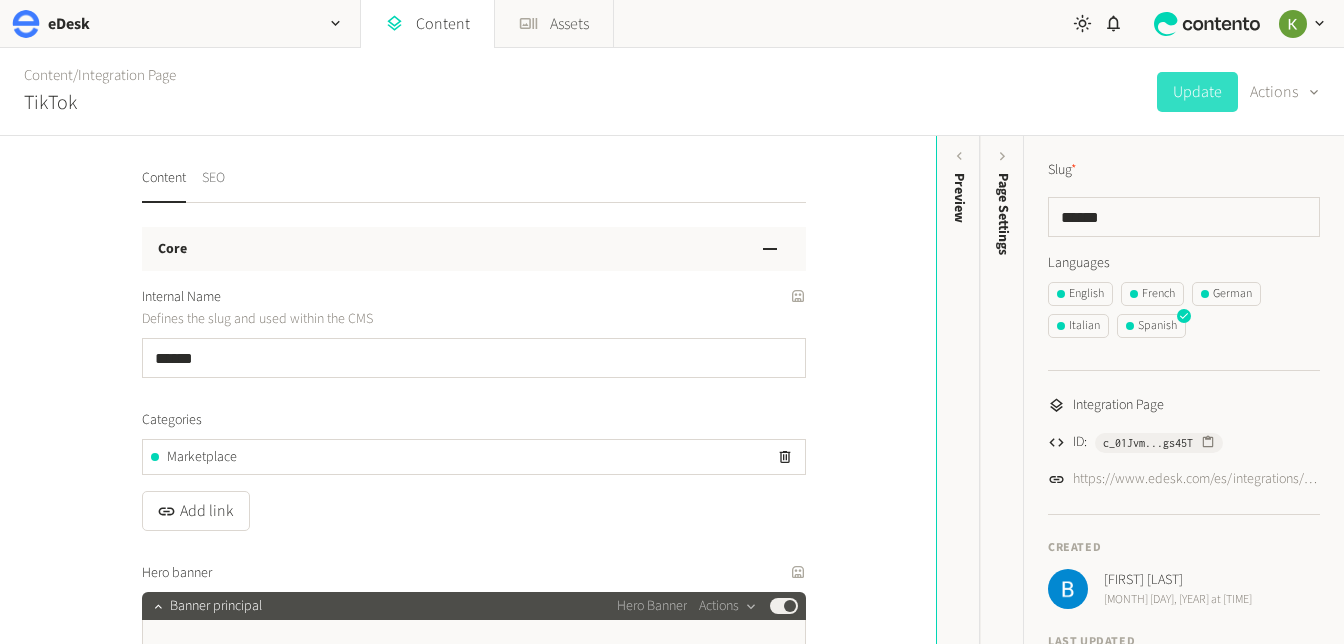 click on "SEO" 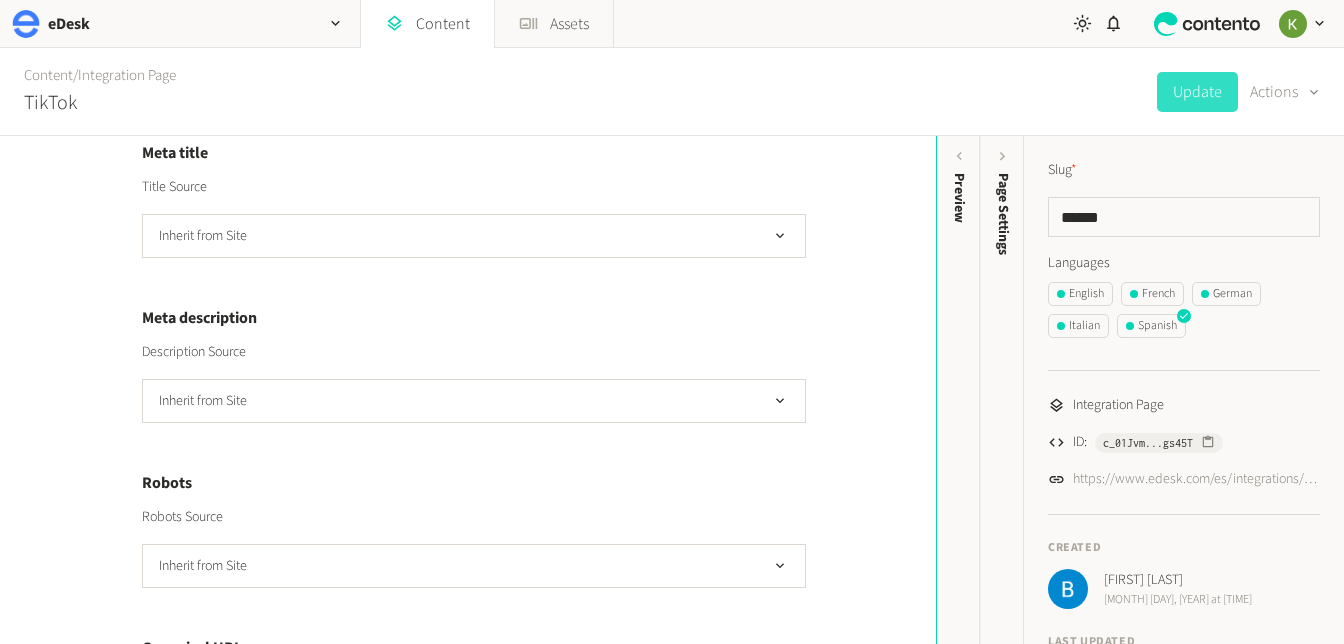 scroll, scrollTop: 217, scrollLeft: 0, axis: vertical 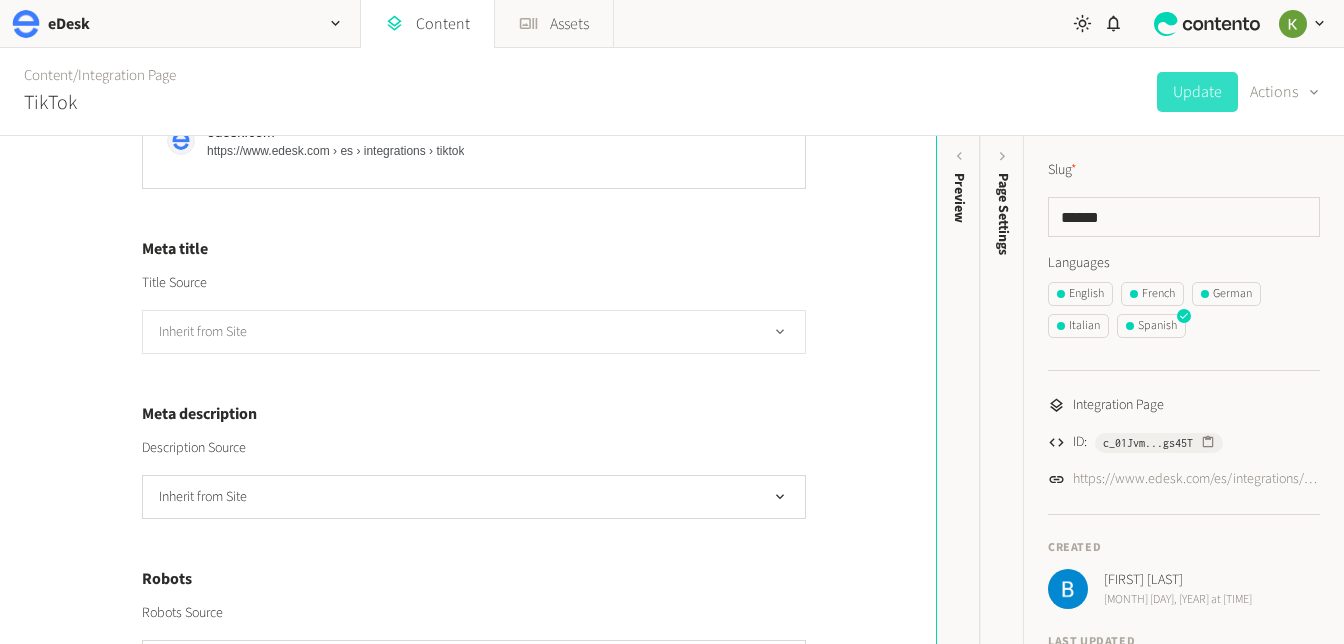 click on "Inherit from Site" 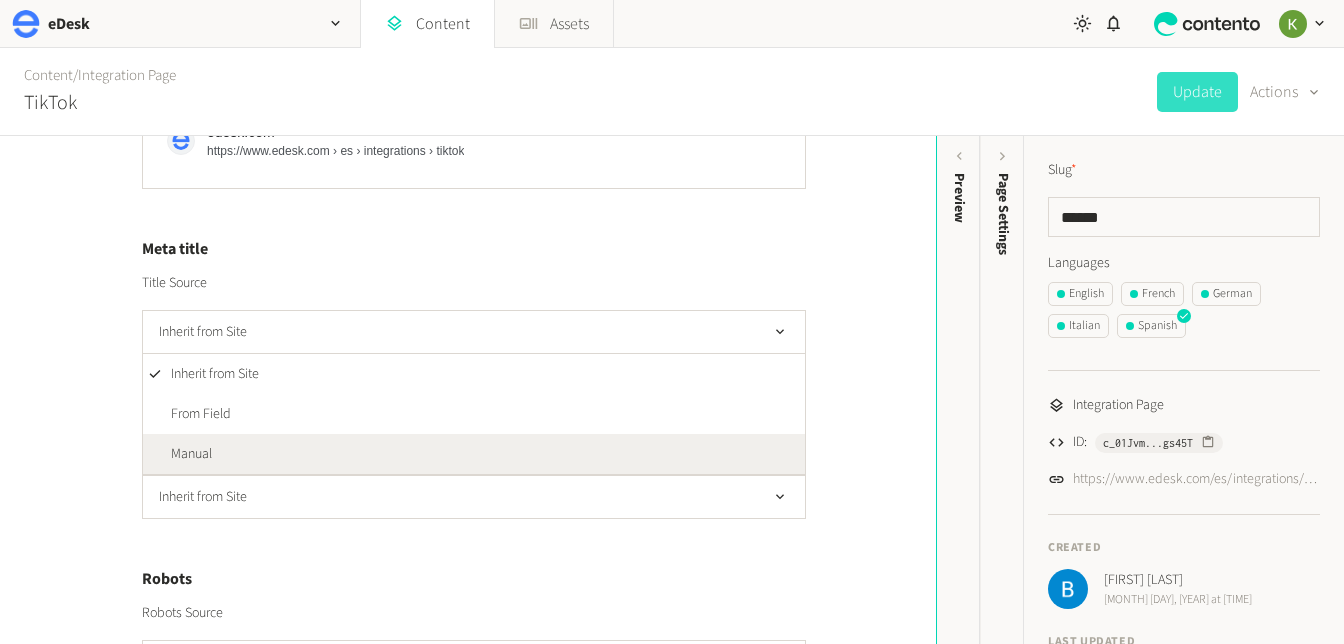 click on "Manual" 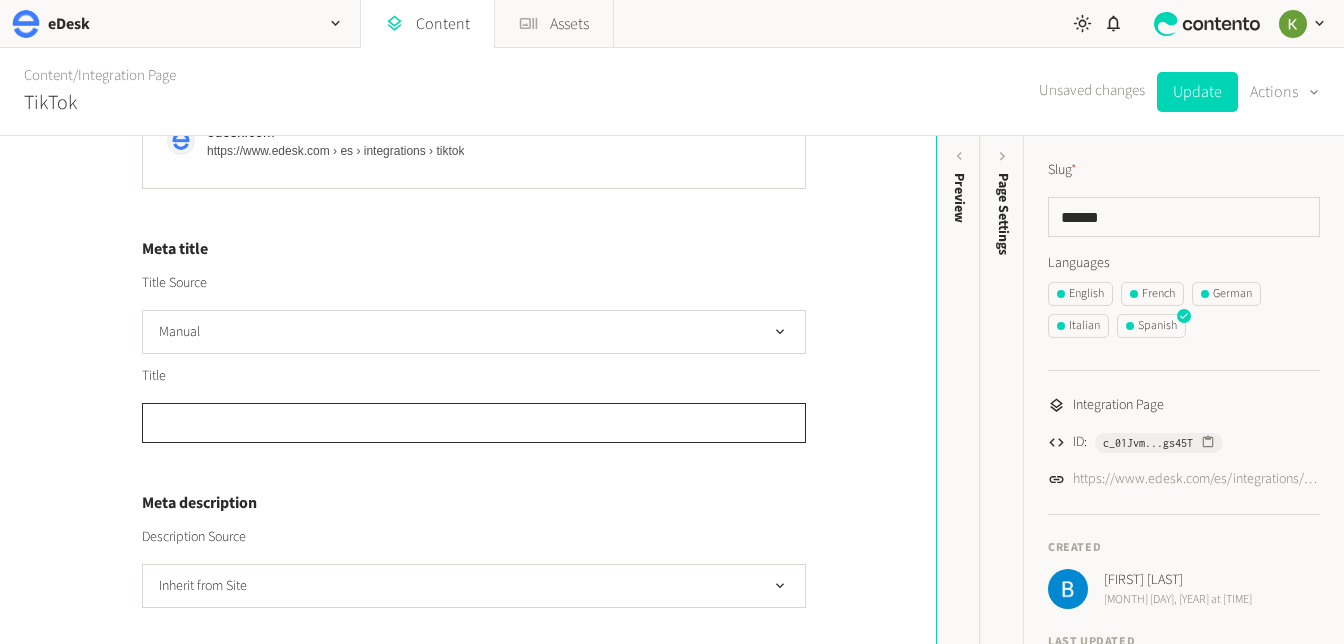 click 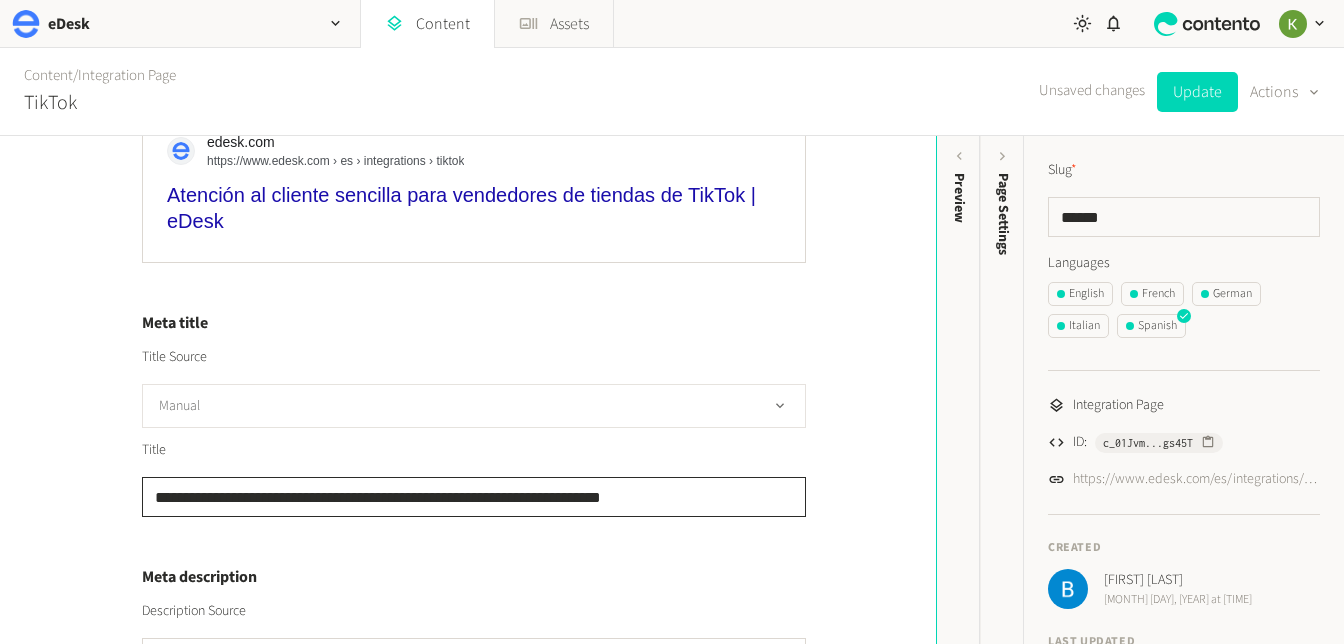scroll, scrollTop: 203, scrollLeft: 0, axis: vertical 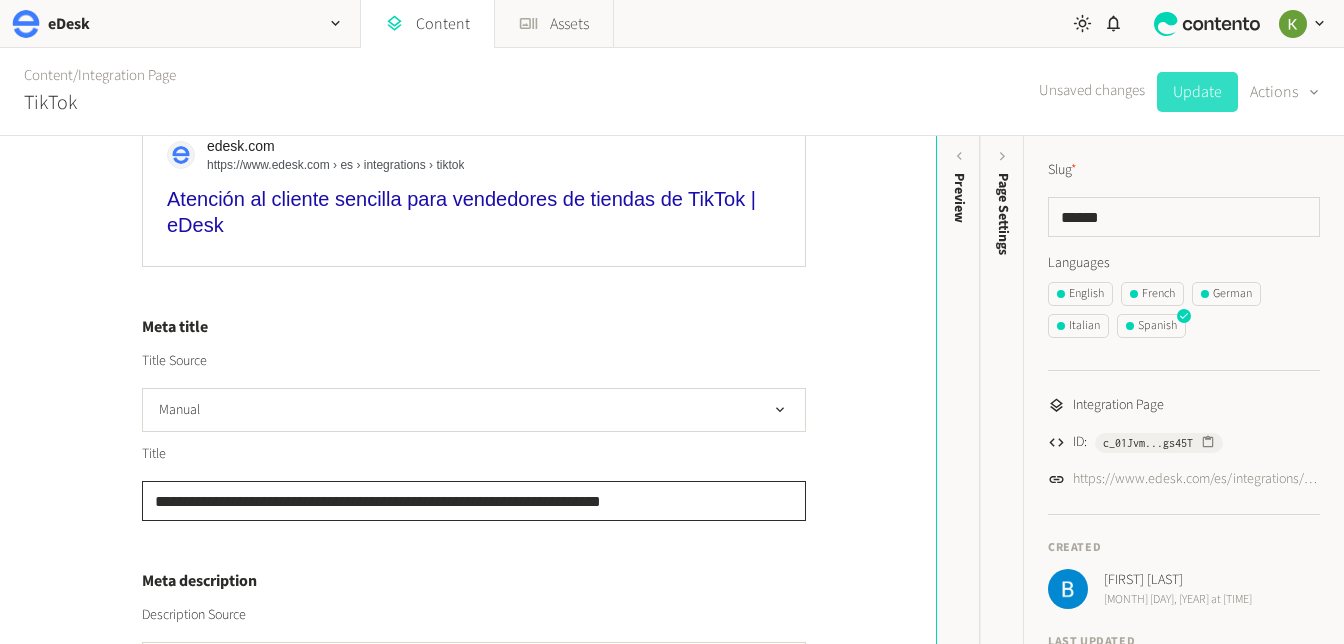 type on "**********" 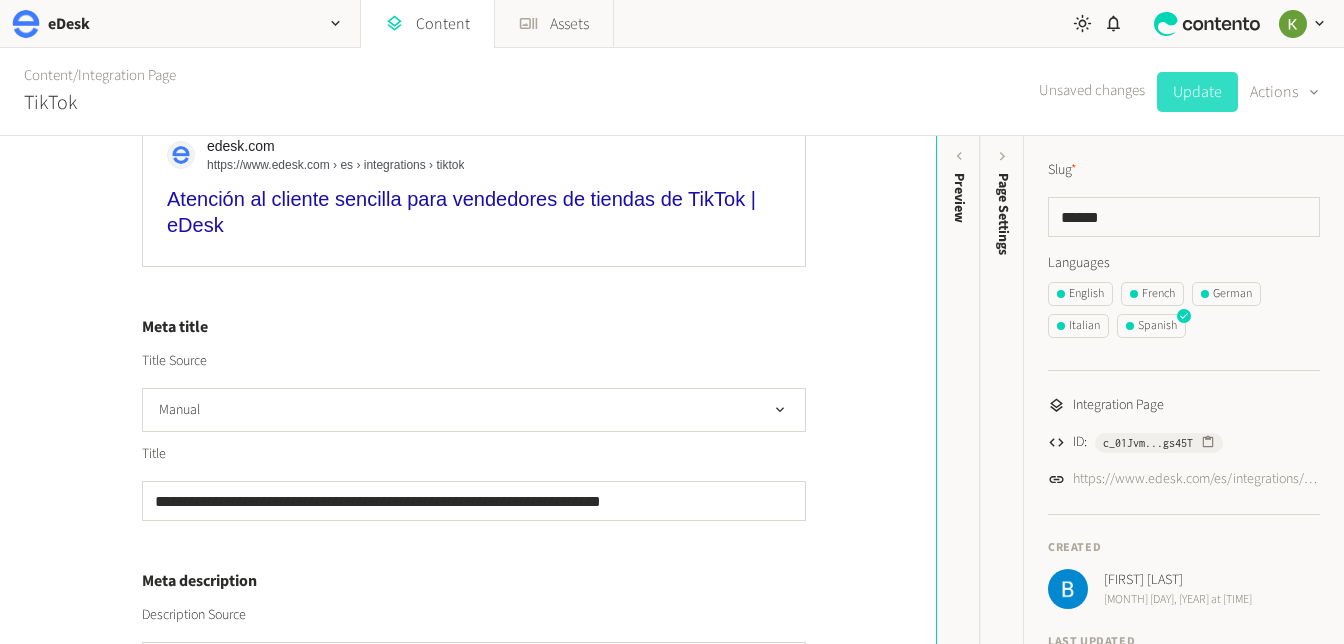 click on "Update" 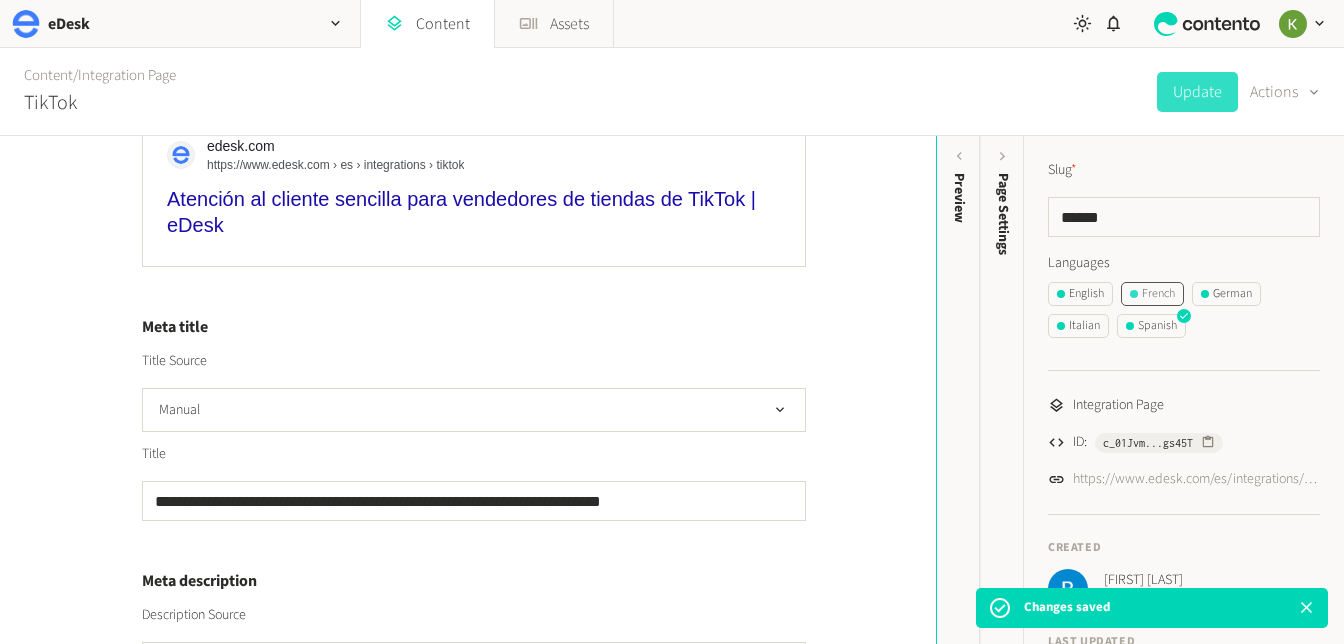 click on "French" 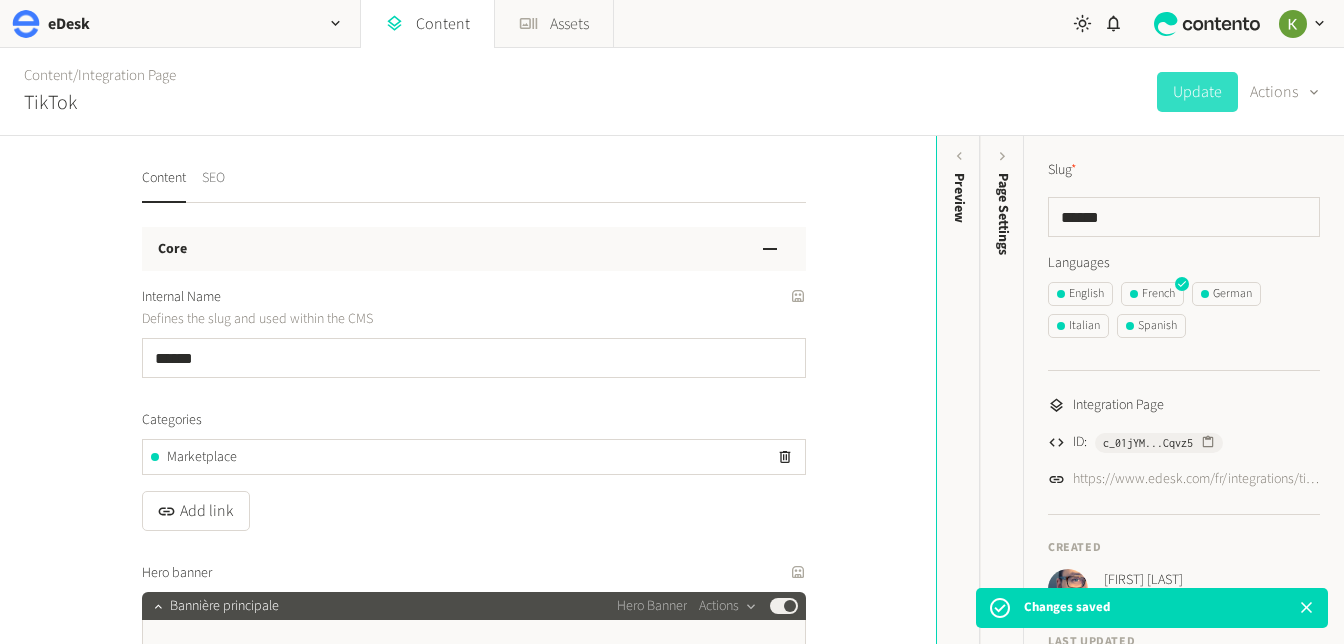 click on "SEO" 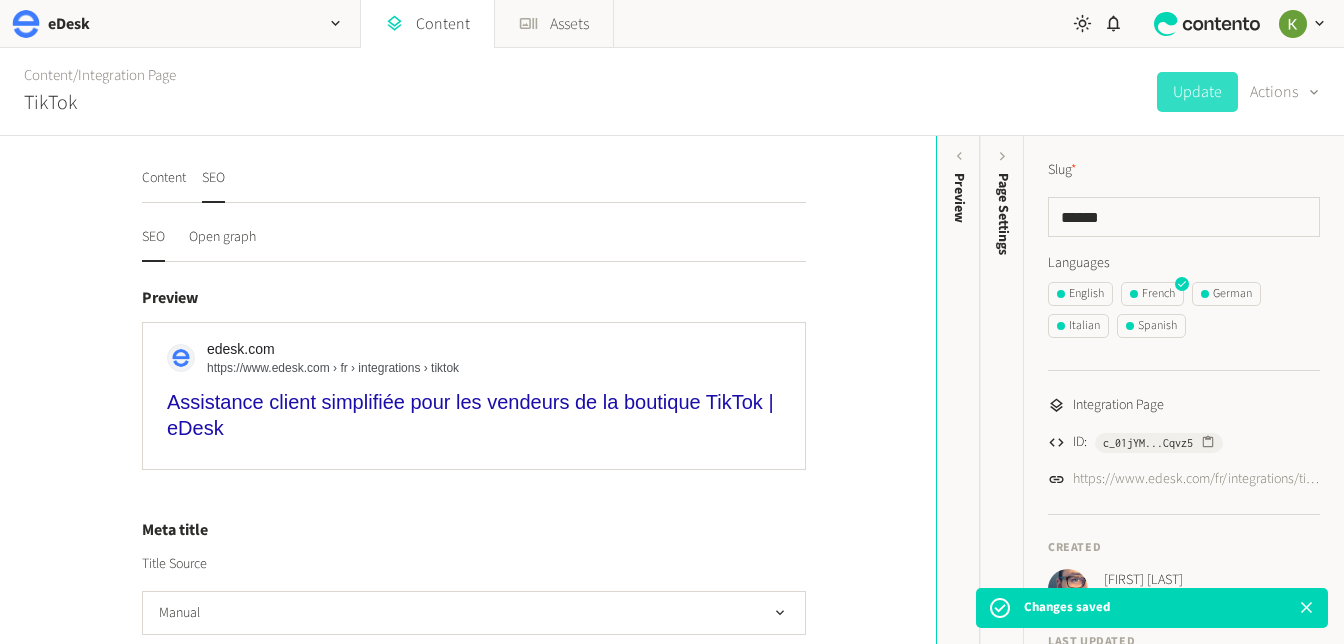 scroll, scrollTop: 234, scrollLeft: 0, axis: vertical 